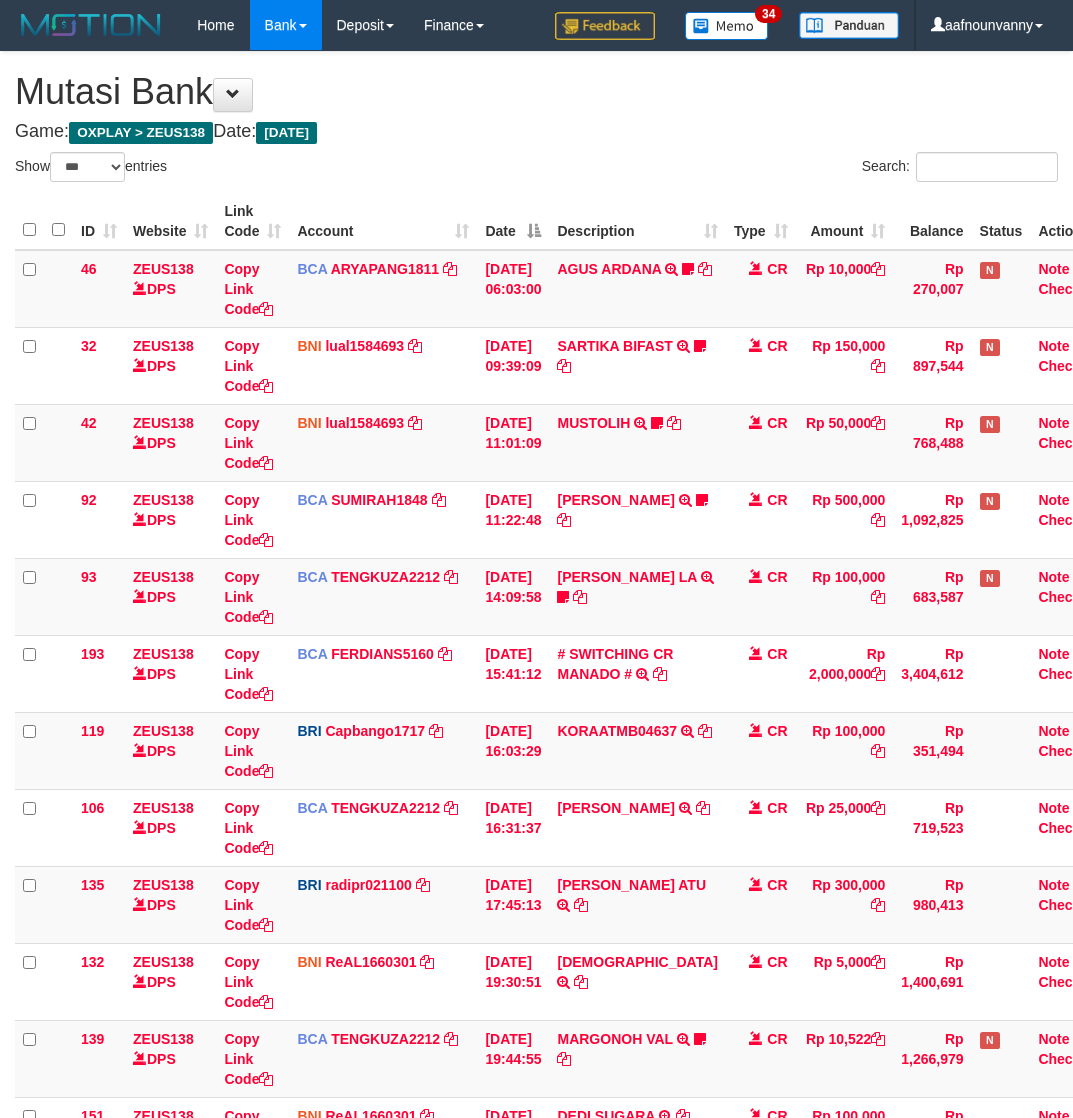 select on "***" 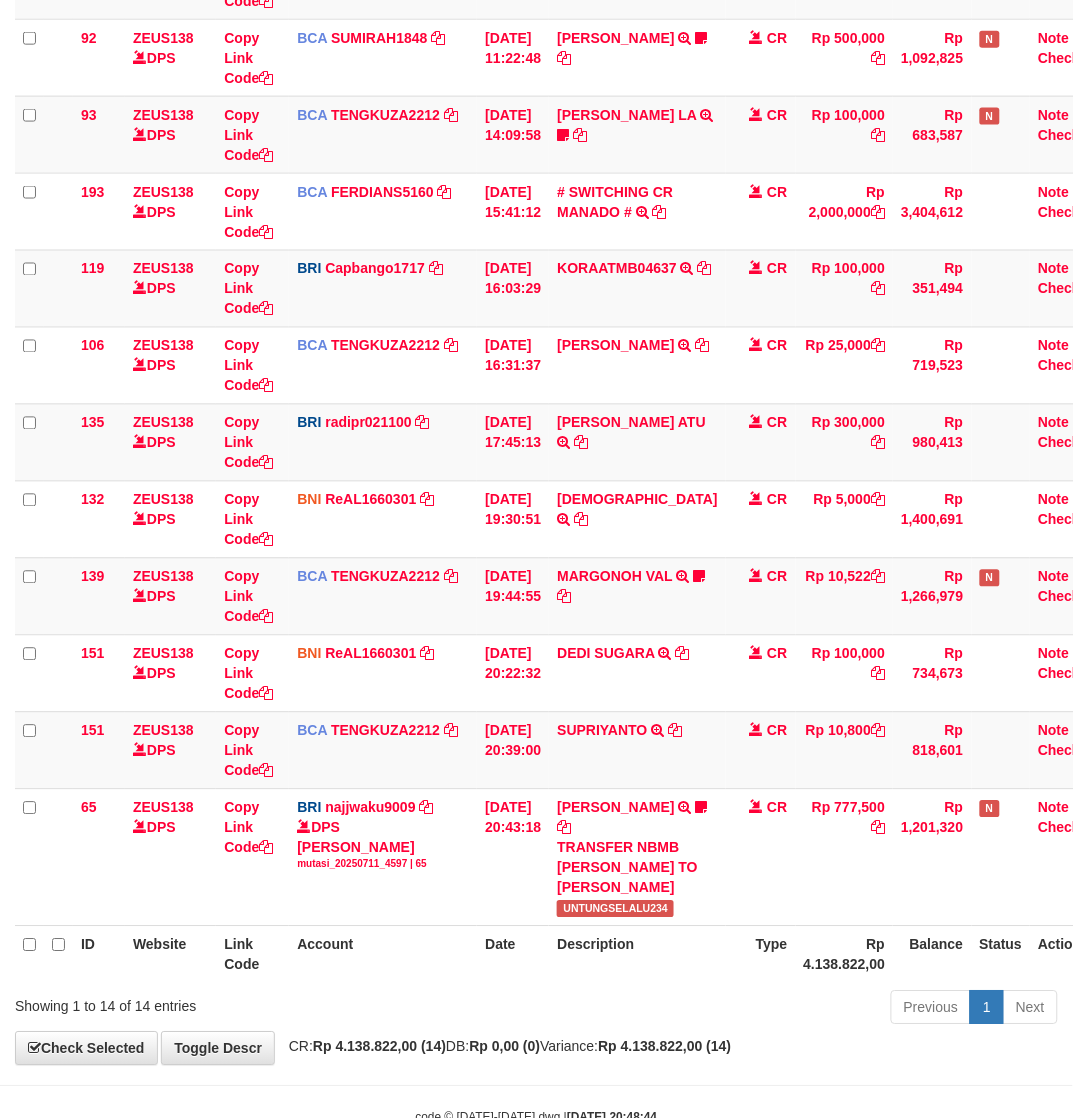 click on "EDY PURNOMO            TRANSFER NBMB EDY PURNOMO TO SITI KURNIA NINGSIH    UNTUNGSELALU234" at bounding box center [637, 857] 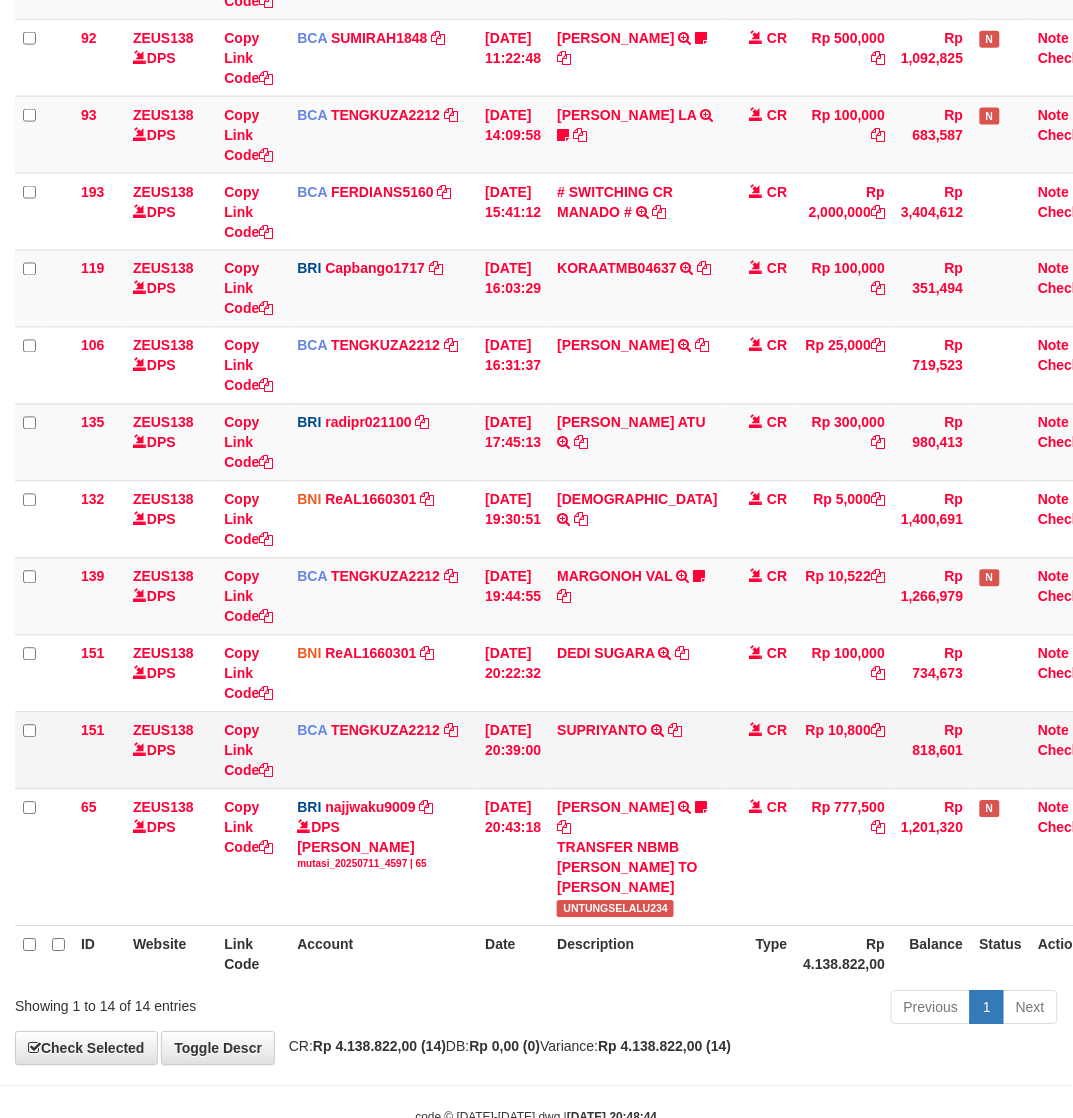 click on "SUPRIYANTO         TRSF E-BANKING CR 1107/FTSCY/WS95051
10800.002025071195510908 TRFDN-SUPRIYANTO ESPAY DEBIT INDONE" at bounding box center (637, 750) 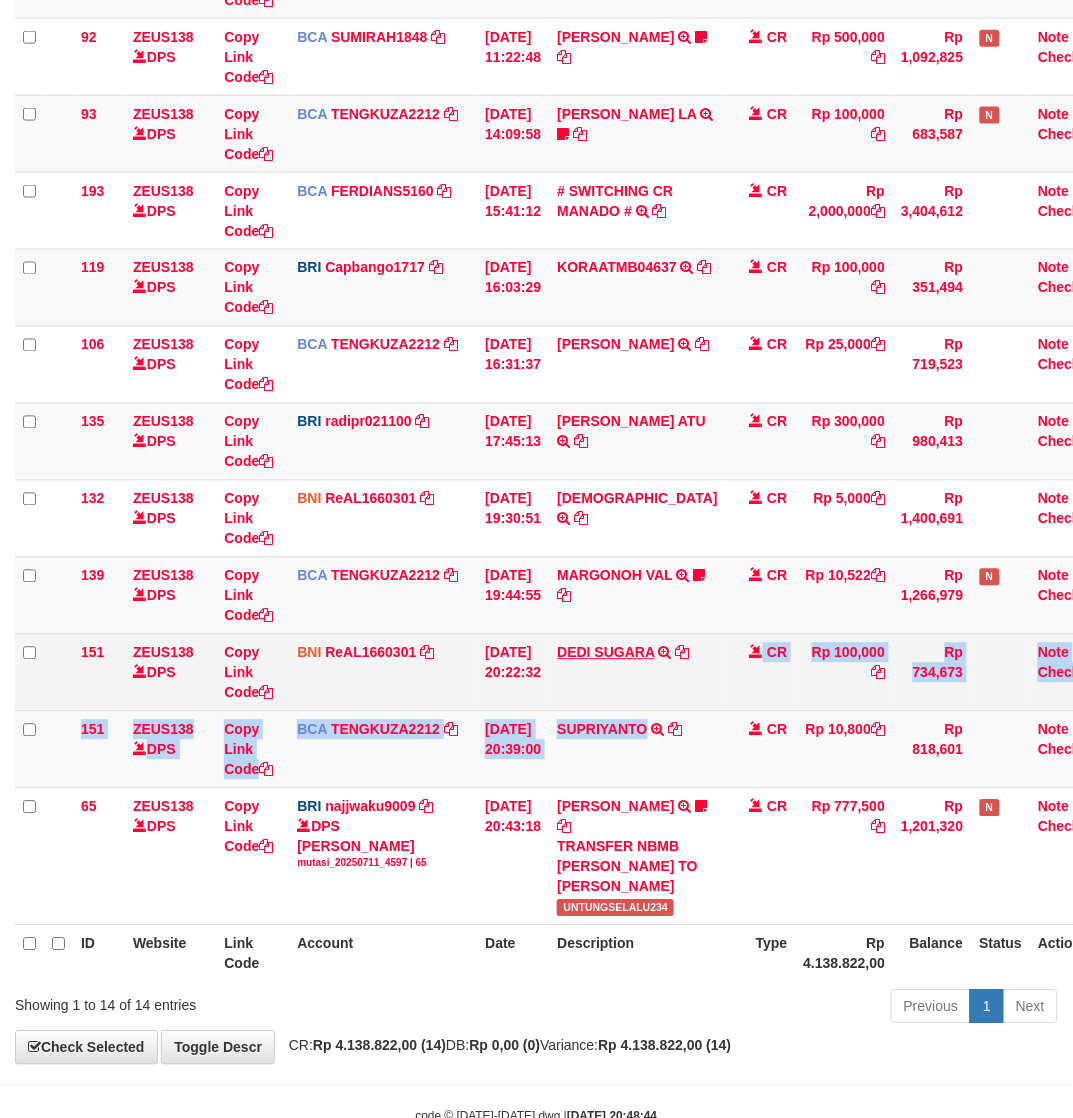 drag, startPoint x: 605, startPoint y: 713, endPoint x: 603, endPoint y: 656, distance: 57.035076 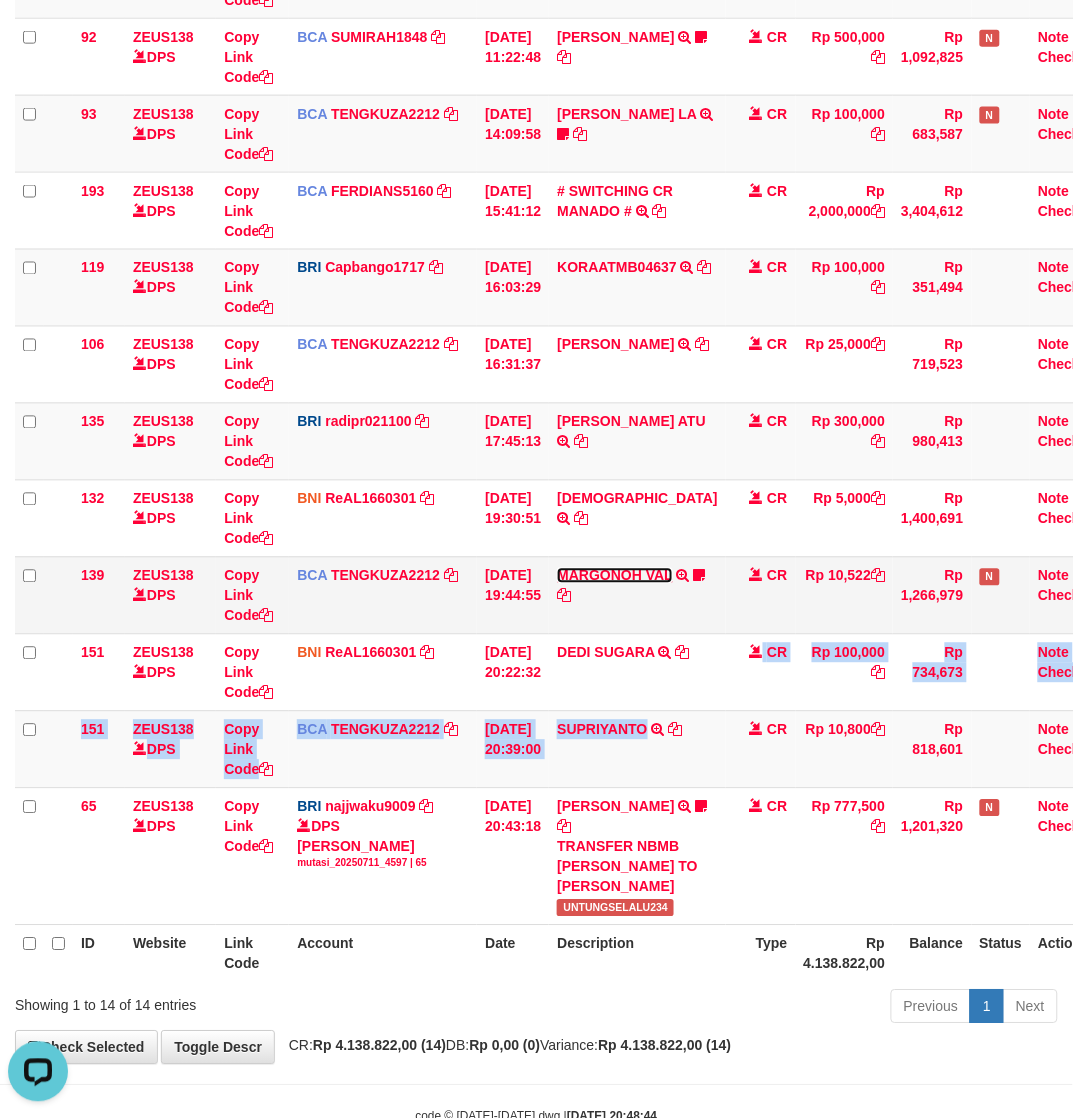 scroll, scrollTop: 0, scrollLeft: 0, axis: both 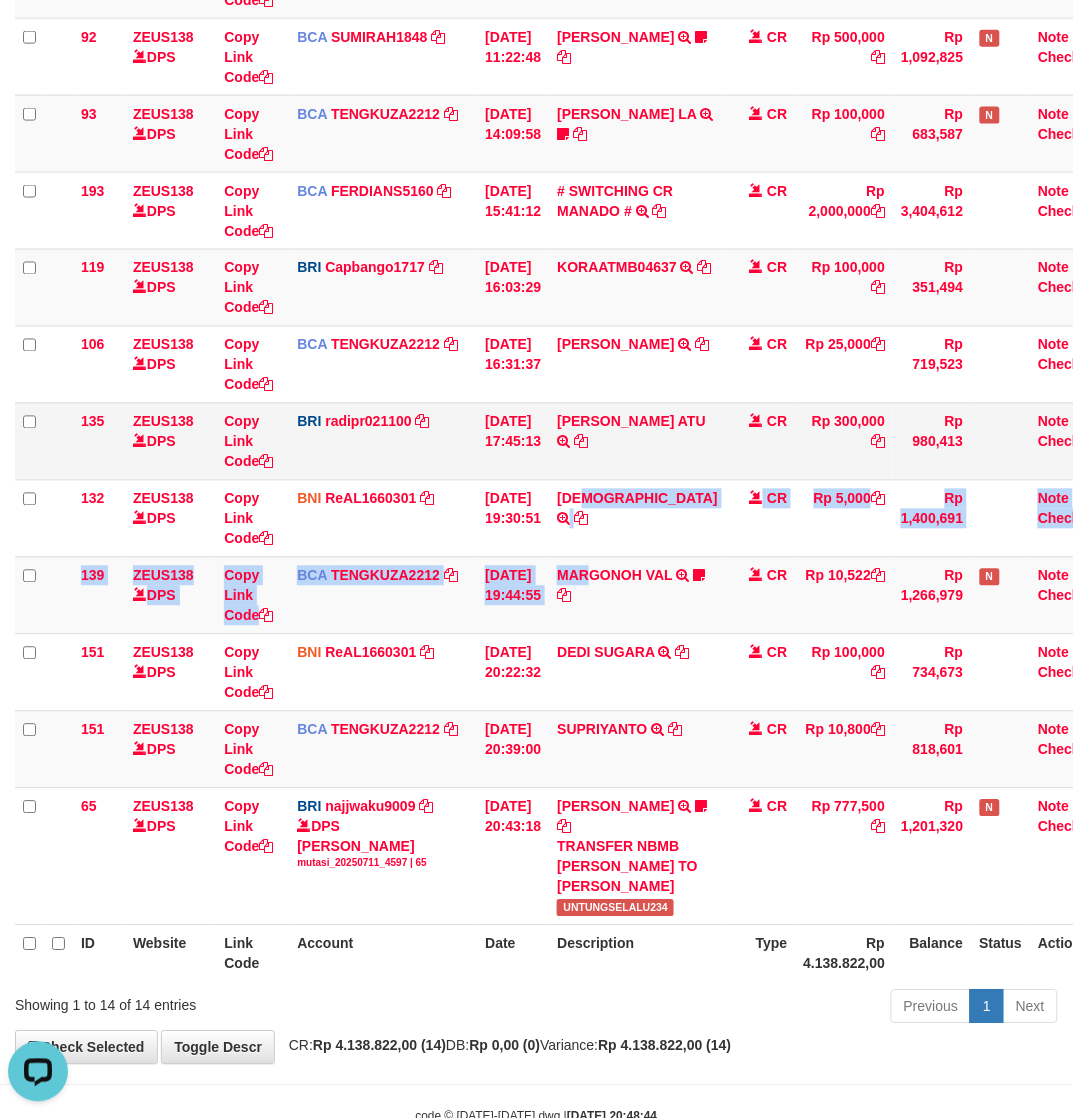 drag, startPoint x: 603, startPoint y: 558, endPoint x: 600, endPoint y: 460, distance: 98.045906 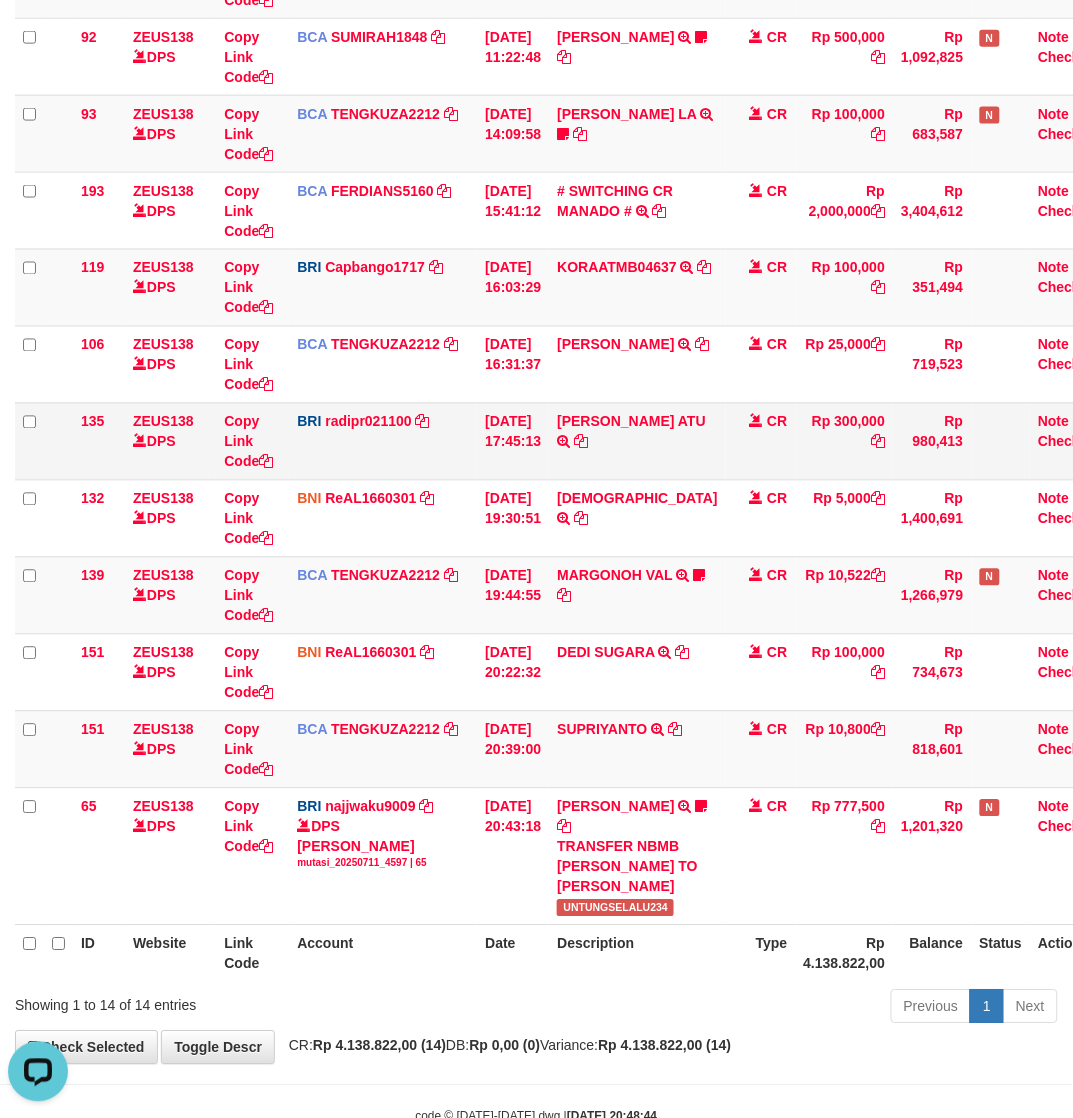 click on "DANA DEWI MAR ATU         TRANSFER NBMB DANA DEWI MAR'ATU TO REYNALDI ADI PRATAMA" at bounding box center [637, 441] 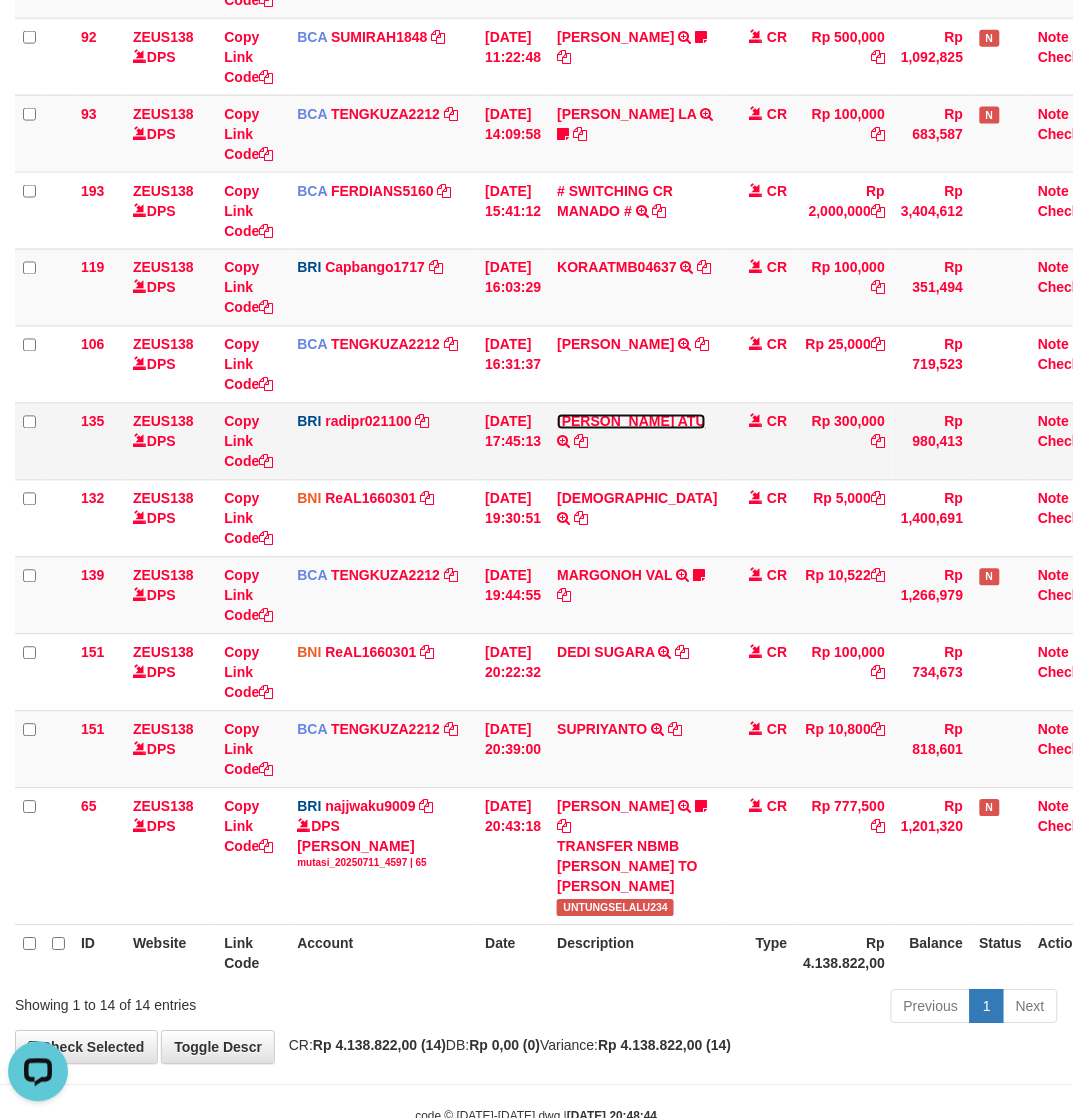 click on "DANA DEWI MAR ATU" at bounding box center (631, 422) 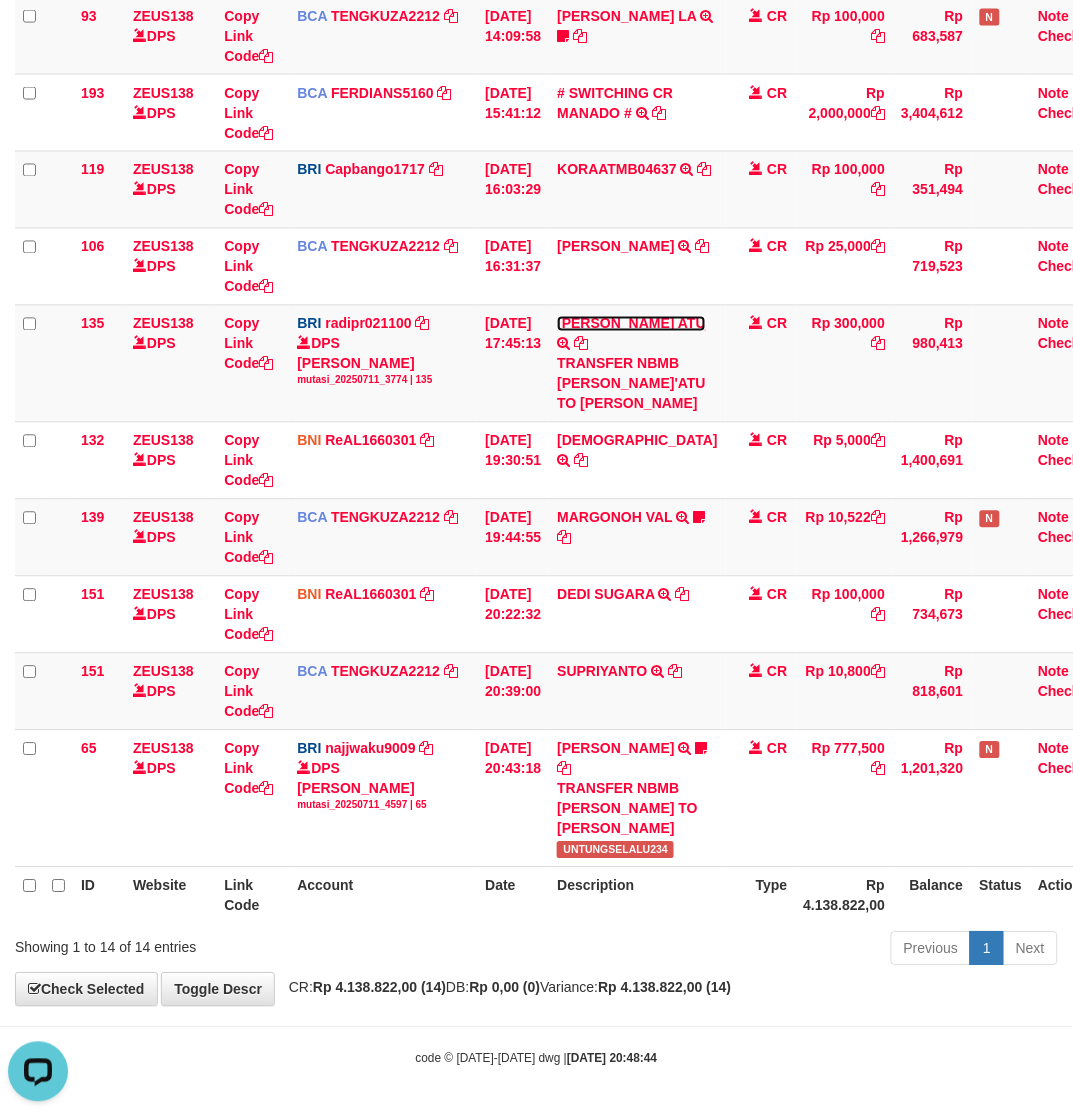 scroll, scrollTop: 643, scrollLeft: 0, axis: vertical 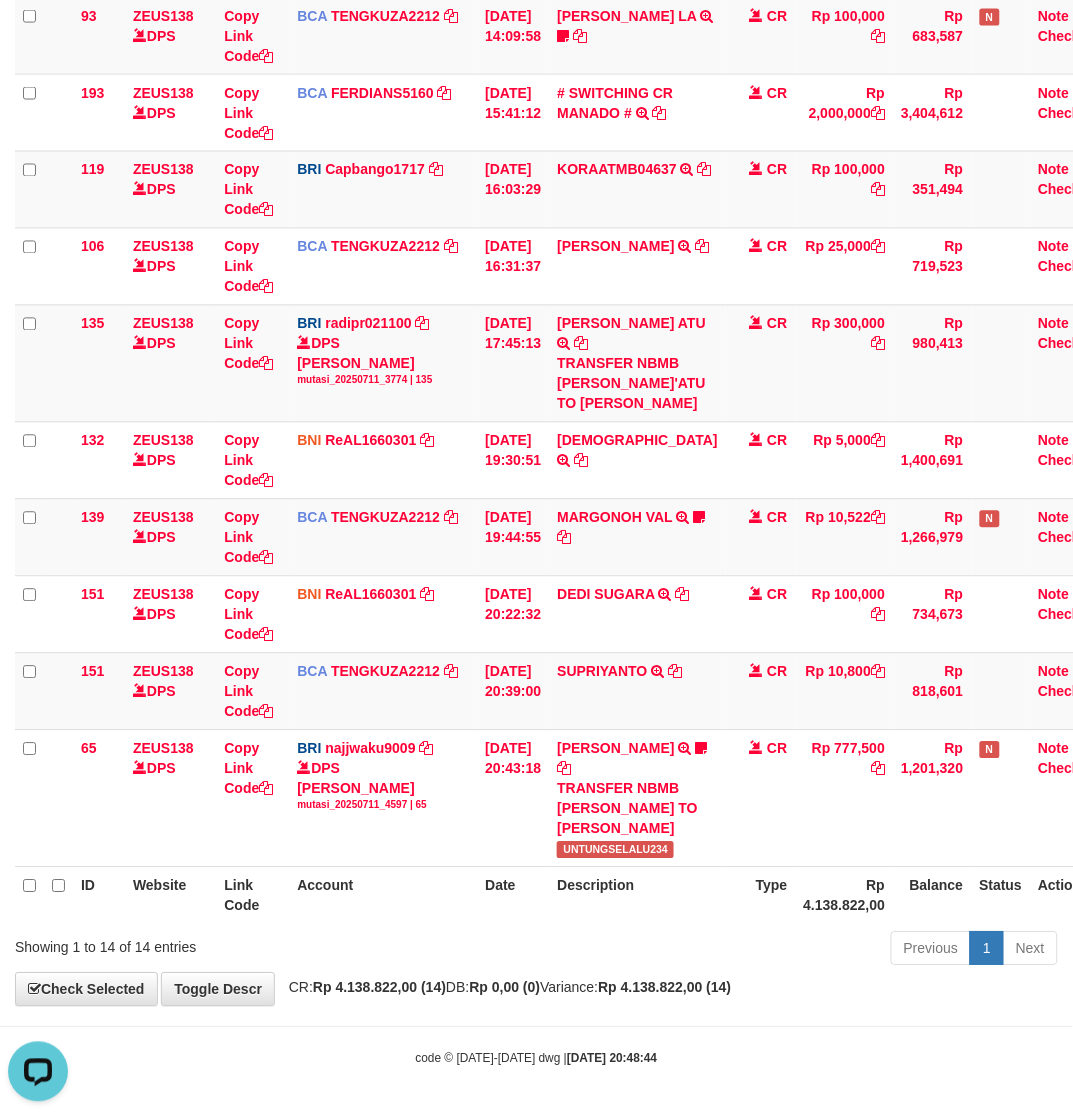 click at bounding box center [536, 1027] 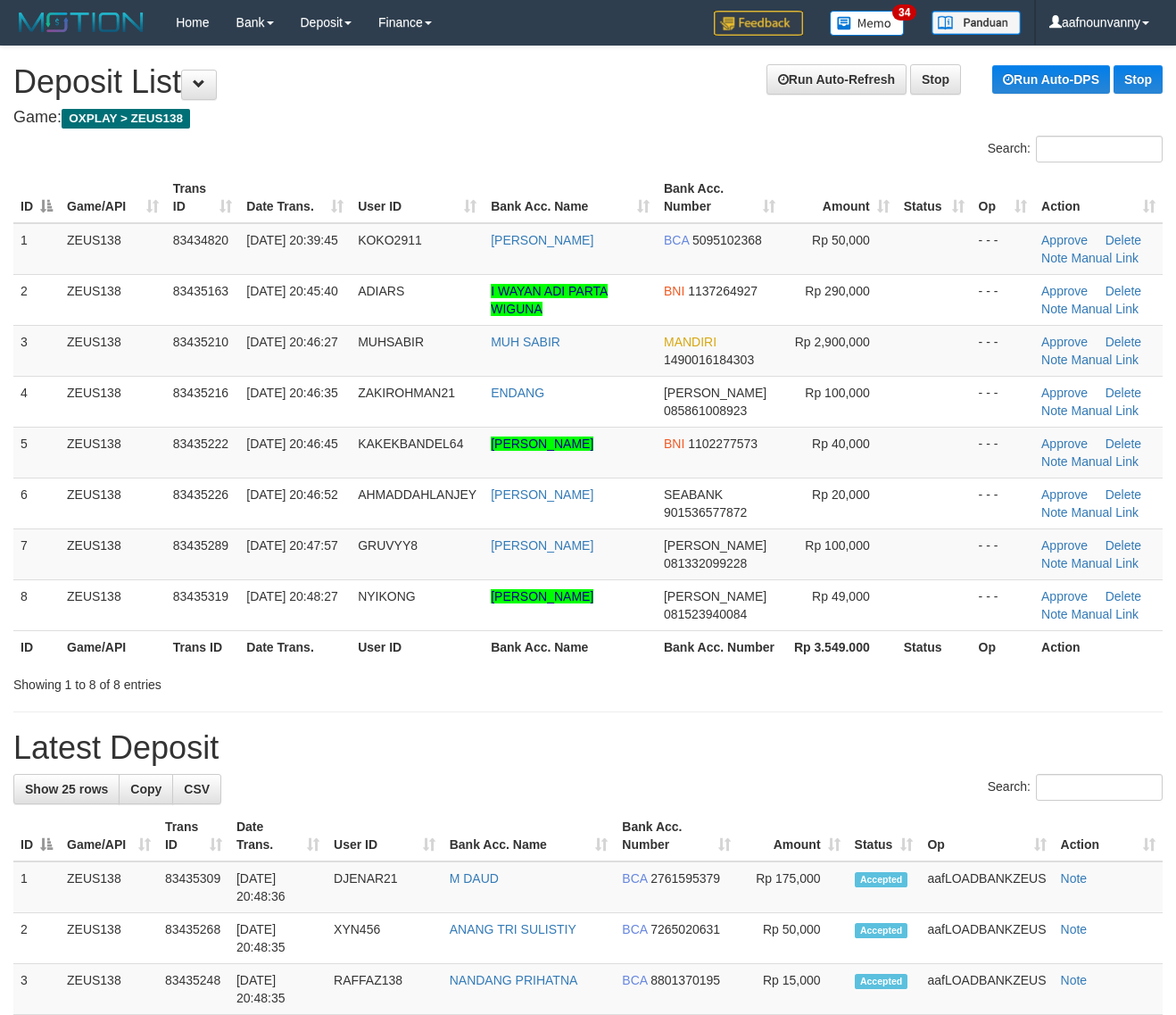 scroll, scrollTop: 0, scrollLeft: 0, axis: both 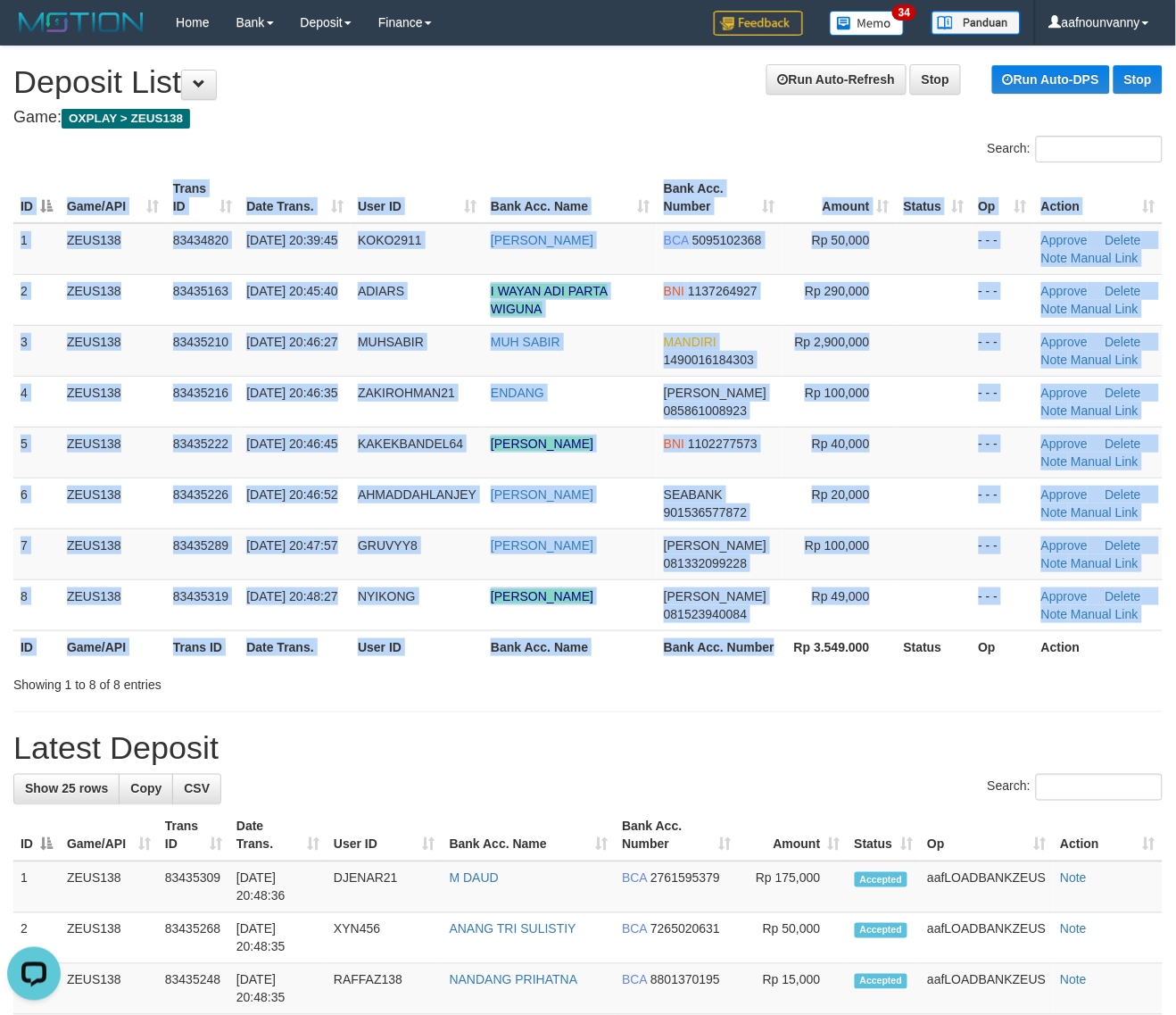 click on "ID Game/API Trans ID Date Trans. User ID Bank Acc. Name Bank Acc. Number Amount Status Op Action
1
ZEUS138
83434820
11/07/2025 20:39:45
KOKO2911
NIKO MUHARDI
BCA
5095102368
Rp 50,000
- - -
Approve
Delete
Note
Manual Link
2
ZEUS138
83435163
11/07/2025 20:45:40
ADIARS
I WAYAN ADI PARTA WIGUNA
BNI
1137264927
Rp 290,000" at bounding box center (588, 418) 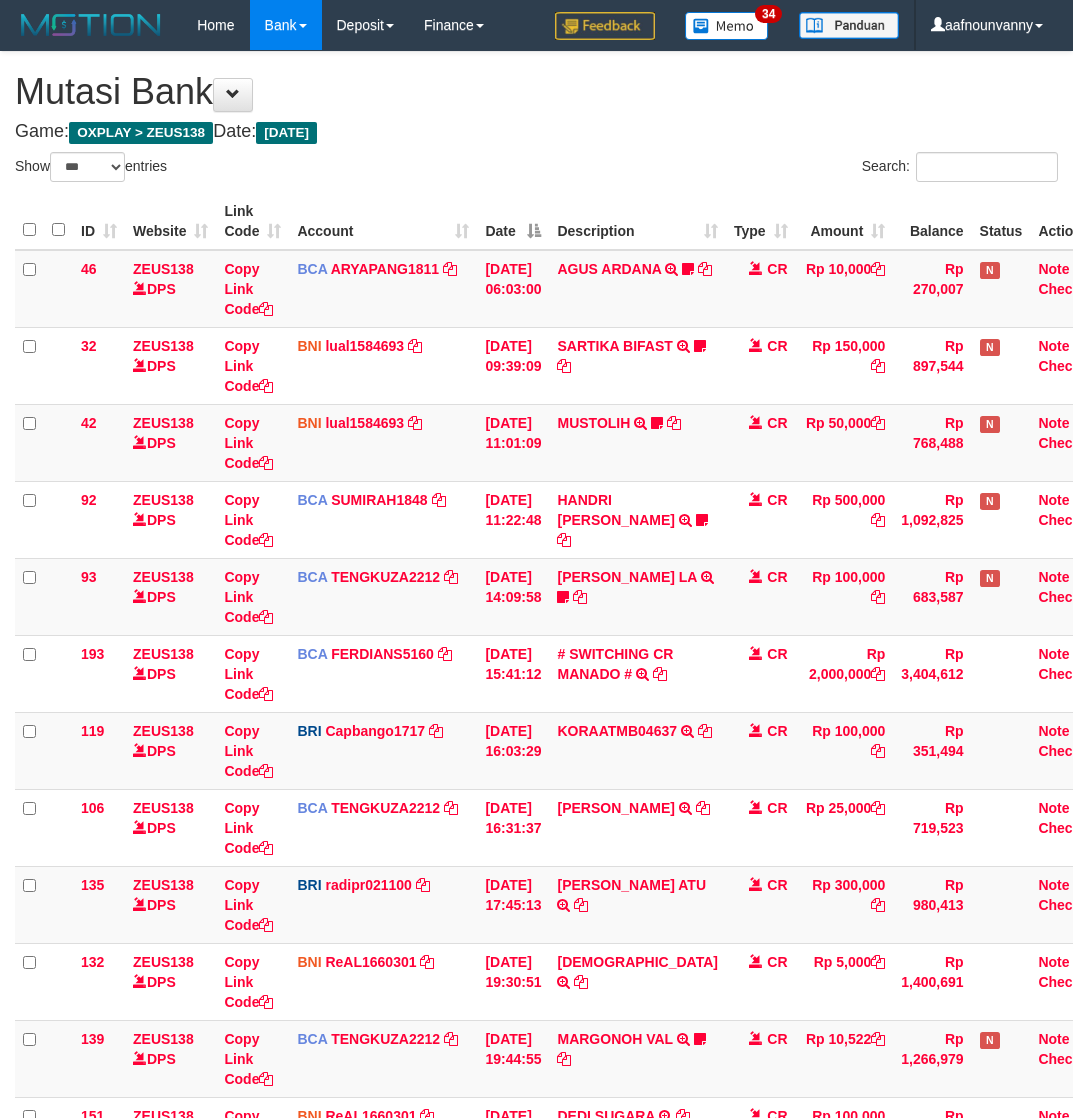 select on "***" 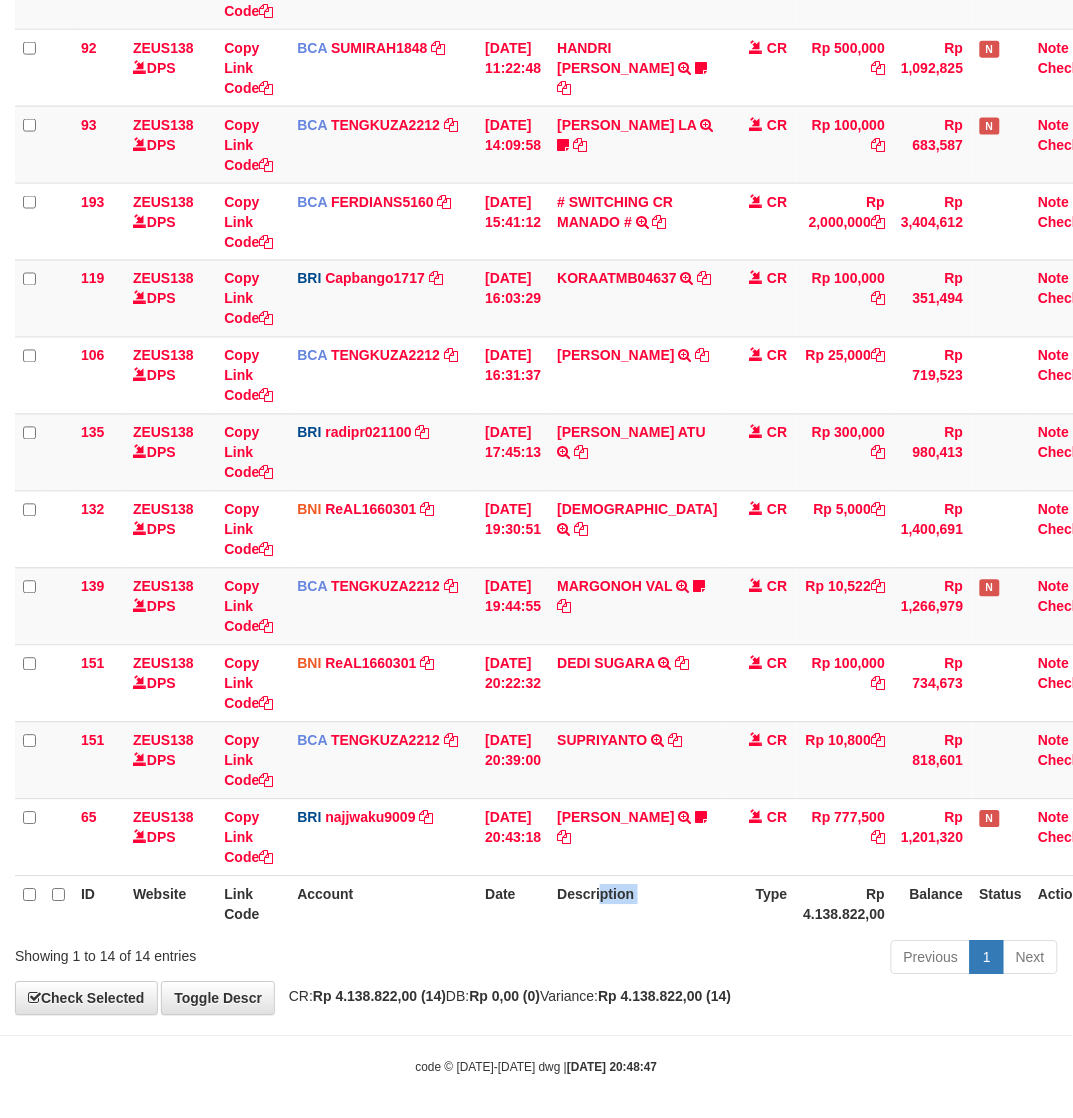 click on "ID Website Link Code Account Date Description Type Rp 4.138.822,00 Balance Status Action" at bounding box center [563, 904] 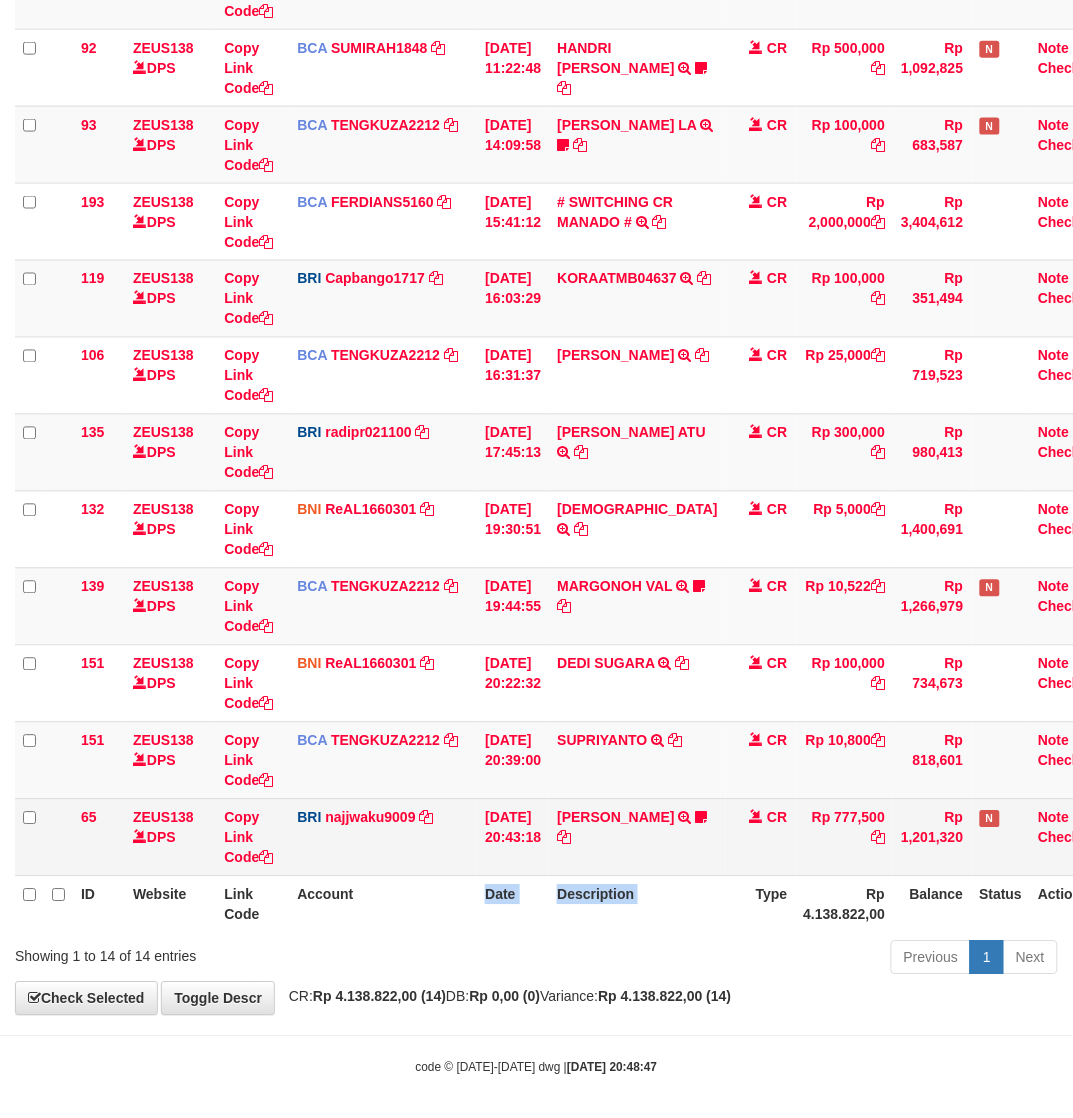 scroll, scrollTop: 463, scrollLeft: 0, axis: vertical 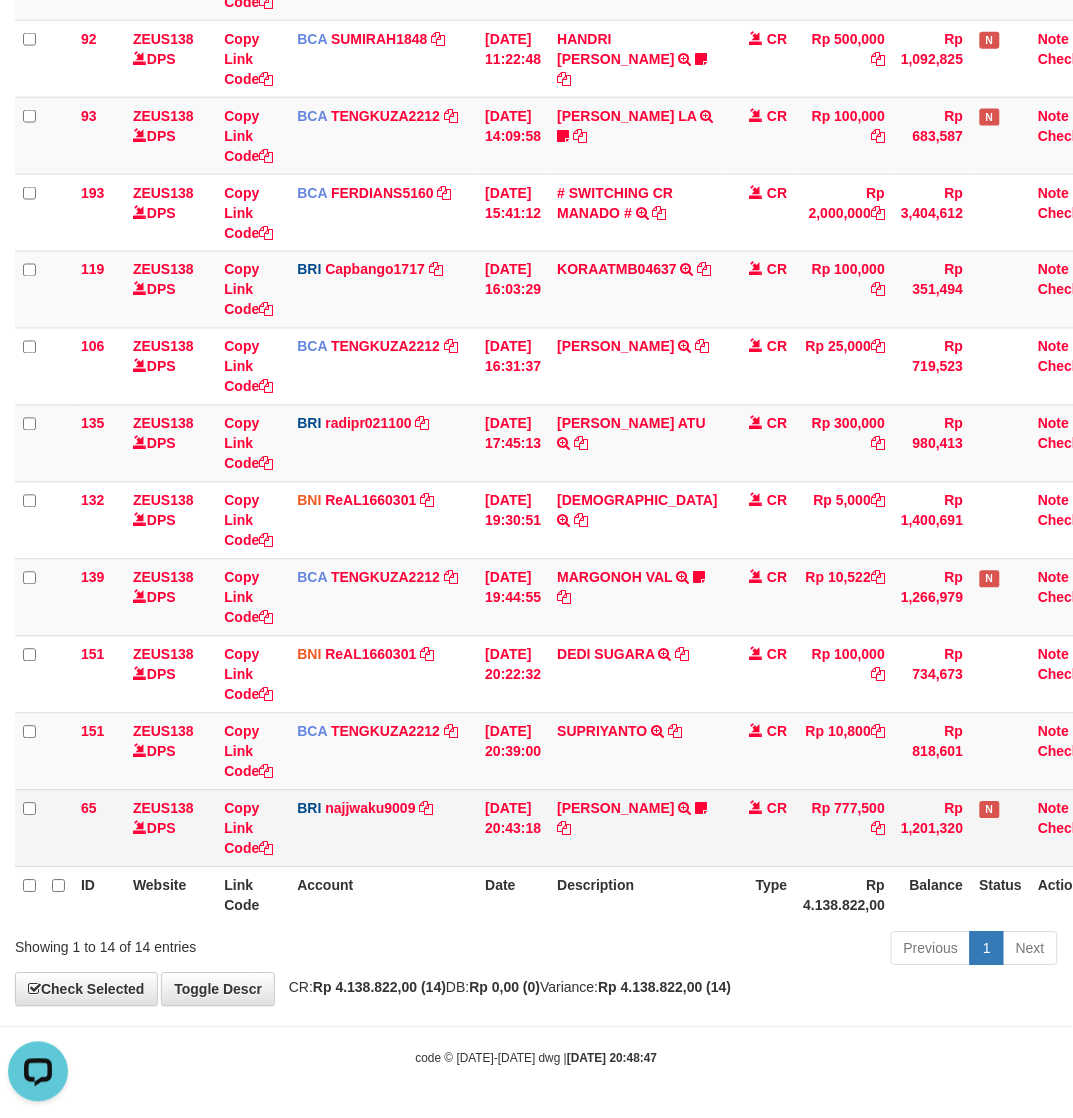 drag, startPoint x: 635, startPoint y: 940, endPoint x: 642, endPoint y: 857, distance: 83.294655 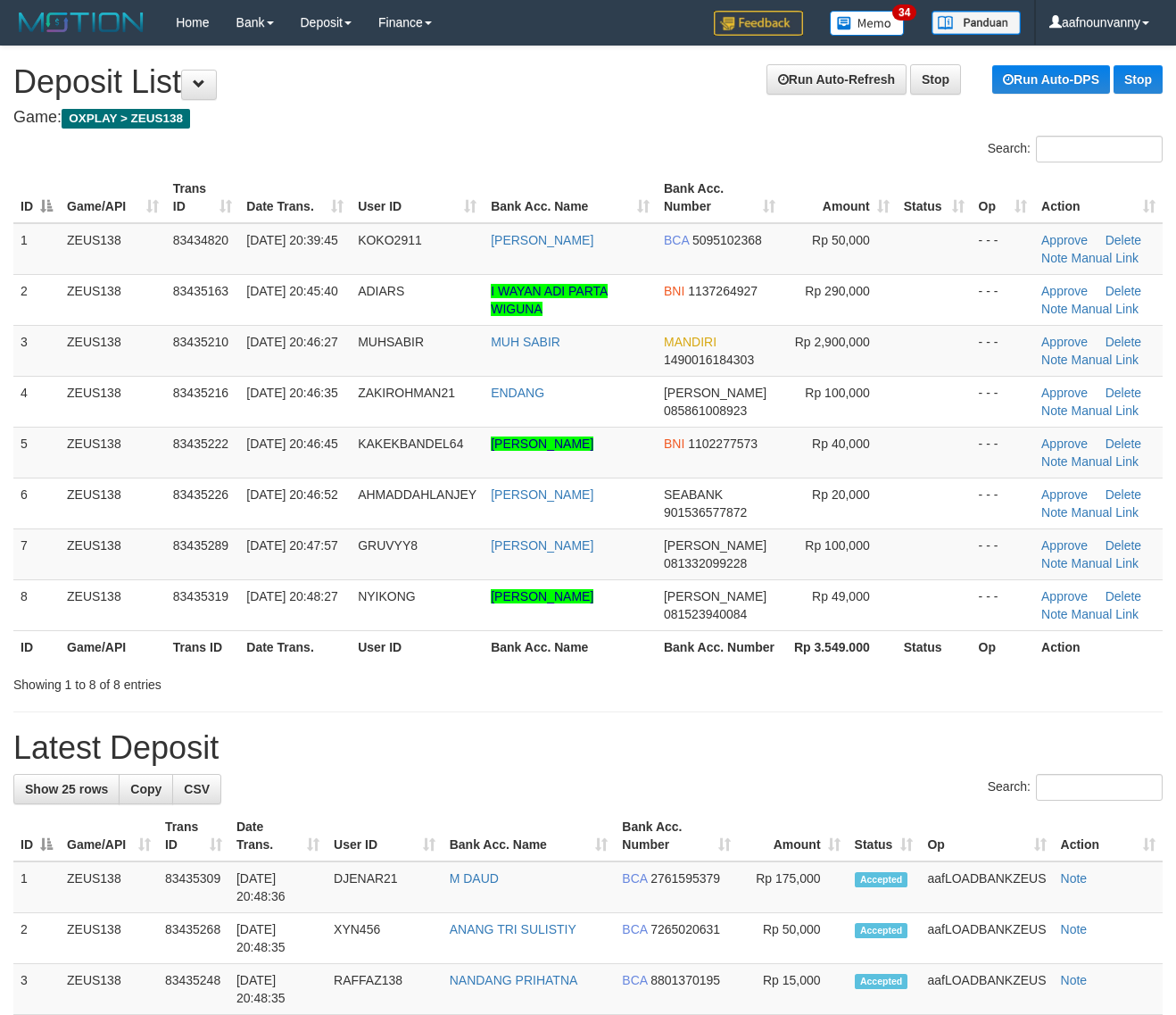 scroll, scrollTop: 0, scrollLeft: 0, axis: both 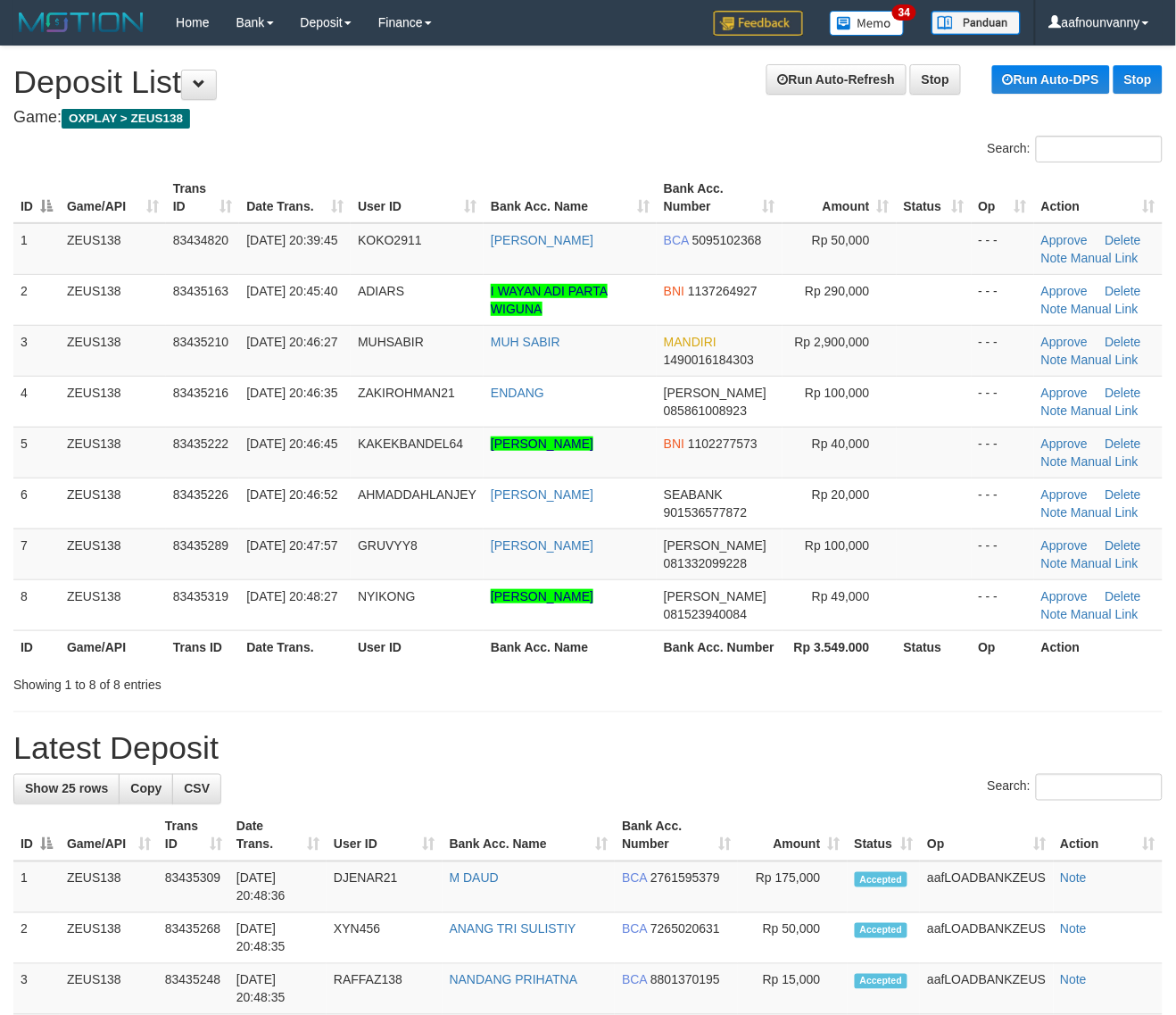 click on "**********" at bounding box center (588, 1150) 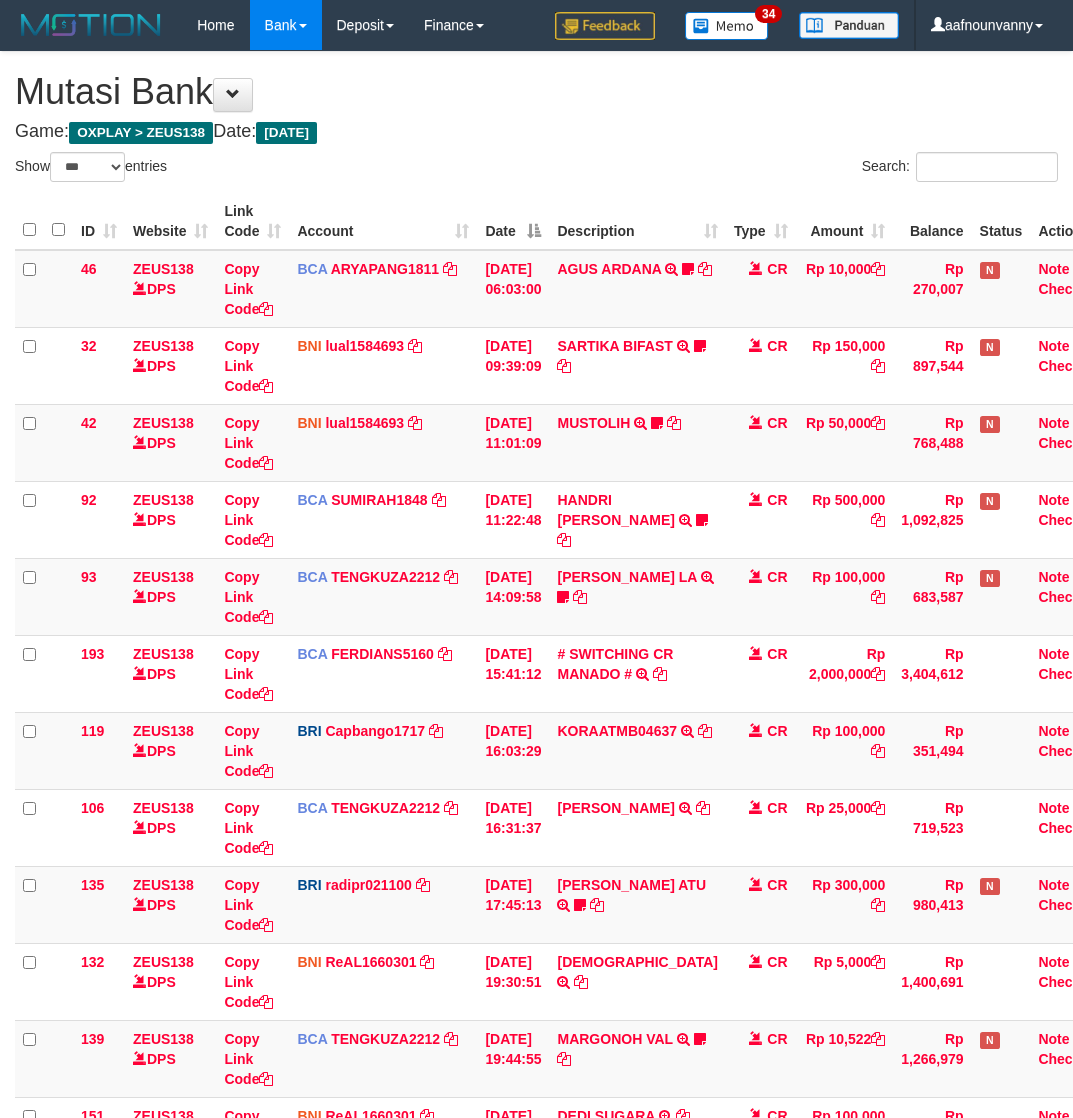 select on "***" 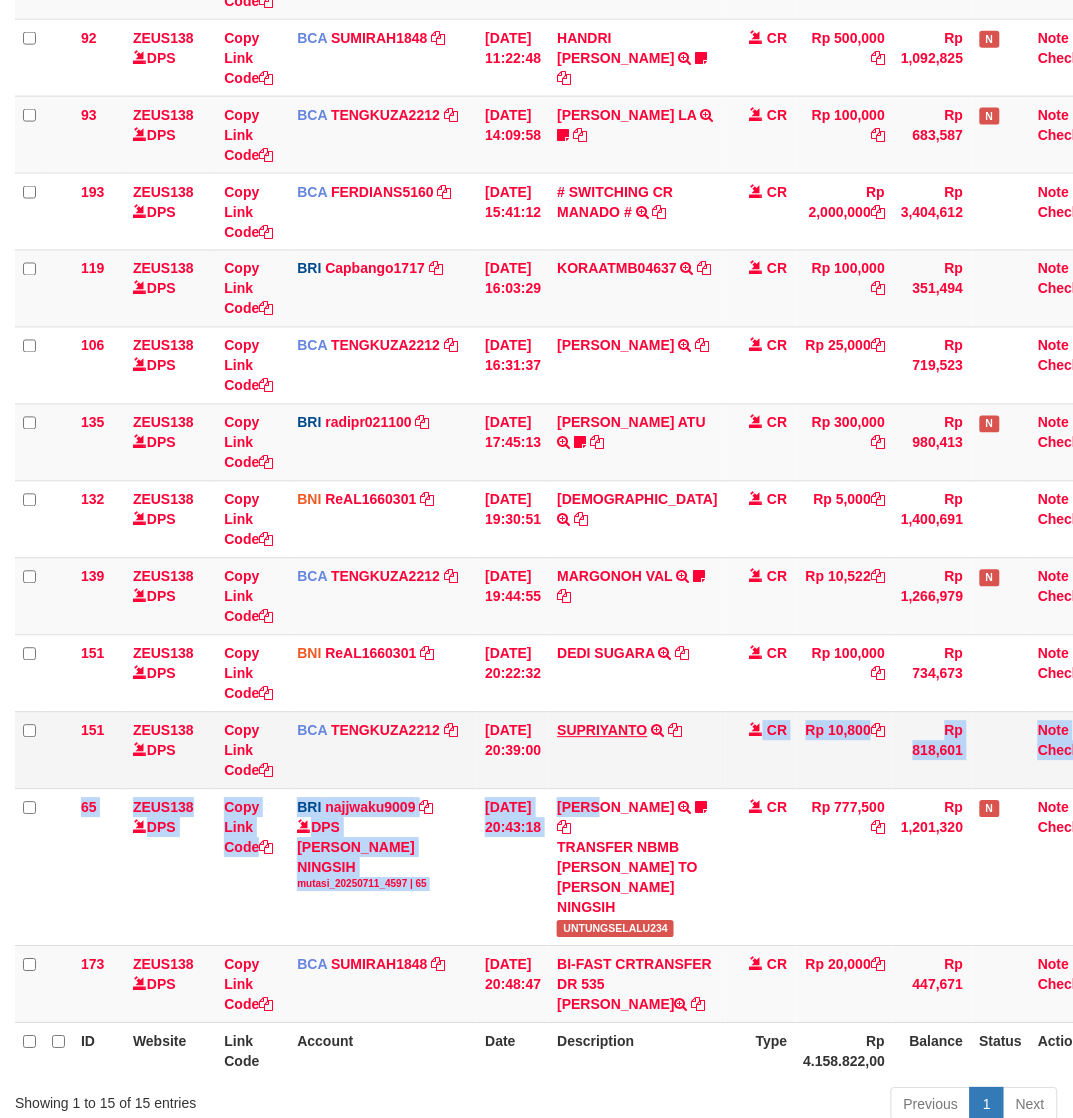 click on "46
ZEUS138    DPS
Copy Link Code
BCA
ARYAPANG1811
DPS
ARYA PANGESTU
mutasi_20250711_2620 | 46
mutasi_20250711_2620 | 46
11/07/2025 06:03:00
AGUS ARDANA            TRSF E-BANKING CR 1107/FTSCY/WS95051
10000.002025071158167087 TRFDN-AGUS ARDANA ESPAY DEBIT INDONE    Aguslike
tunggu bukti tranfer
CR
Rp 10,000
Rp 270,007
N
Note
Check
32
ZEUS138    DPS
Copy Link Code
BNI
lual1584693" at bounding box center [563, 406] 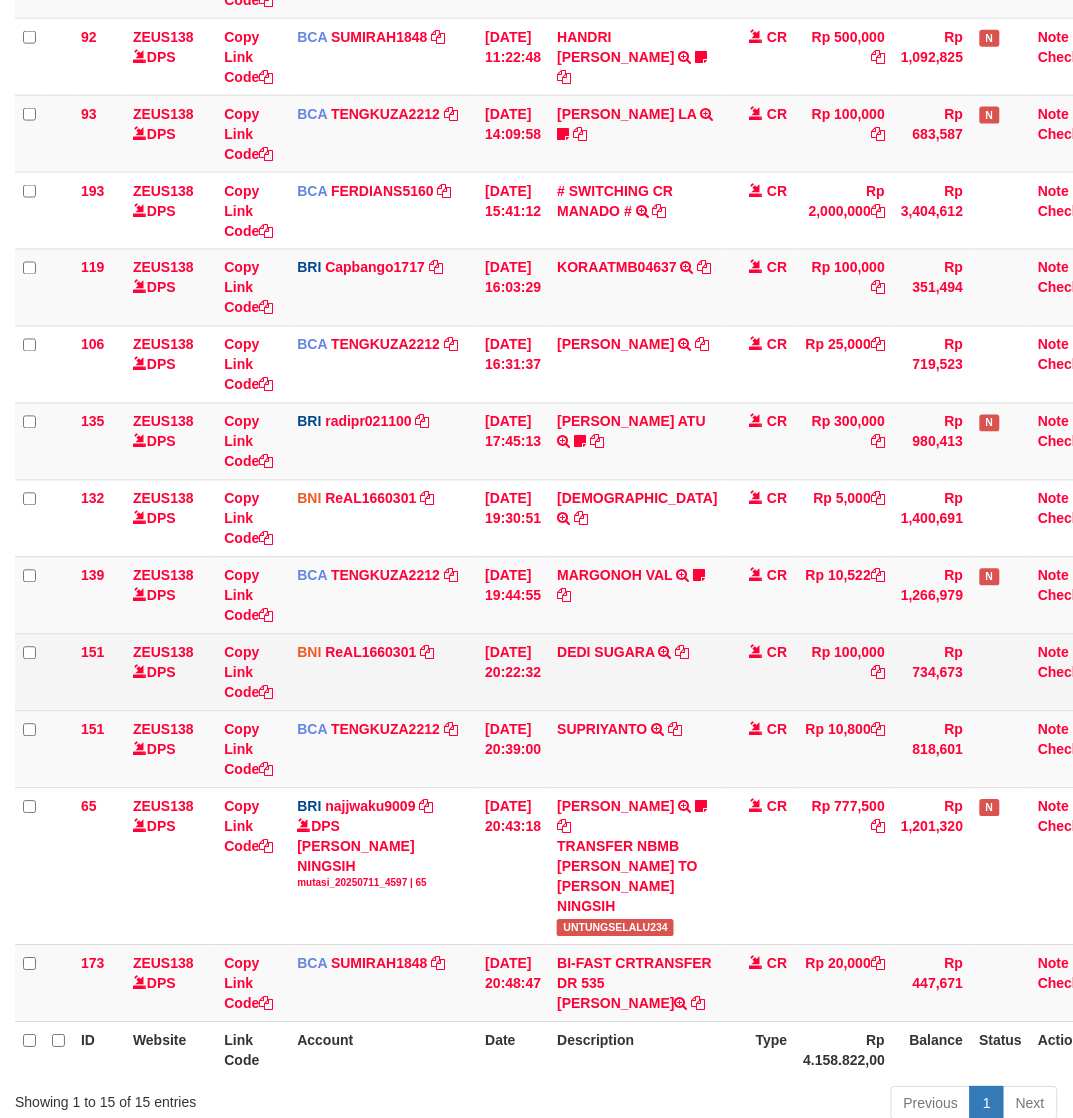 click on "DEDI SUGARA         TRANSFER DARI BPK DEDI SUGARA" at bounding box center (637, 672) 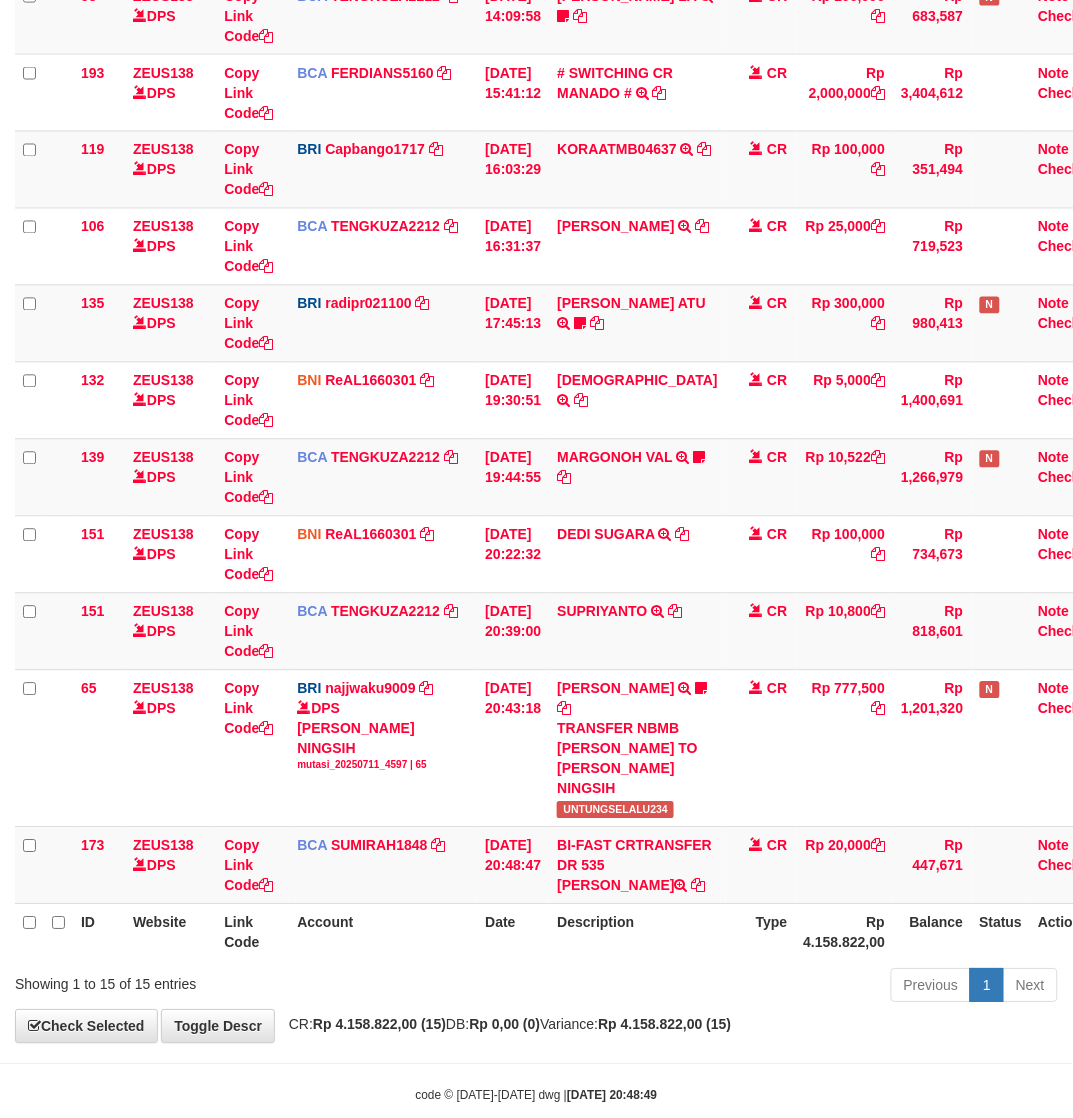 scroll, scrollTop: 661, scrollLeft: 0, axis: vertical 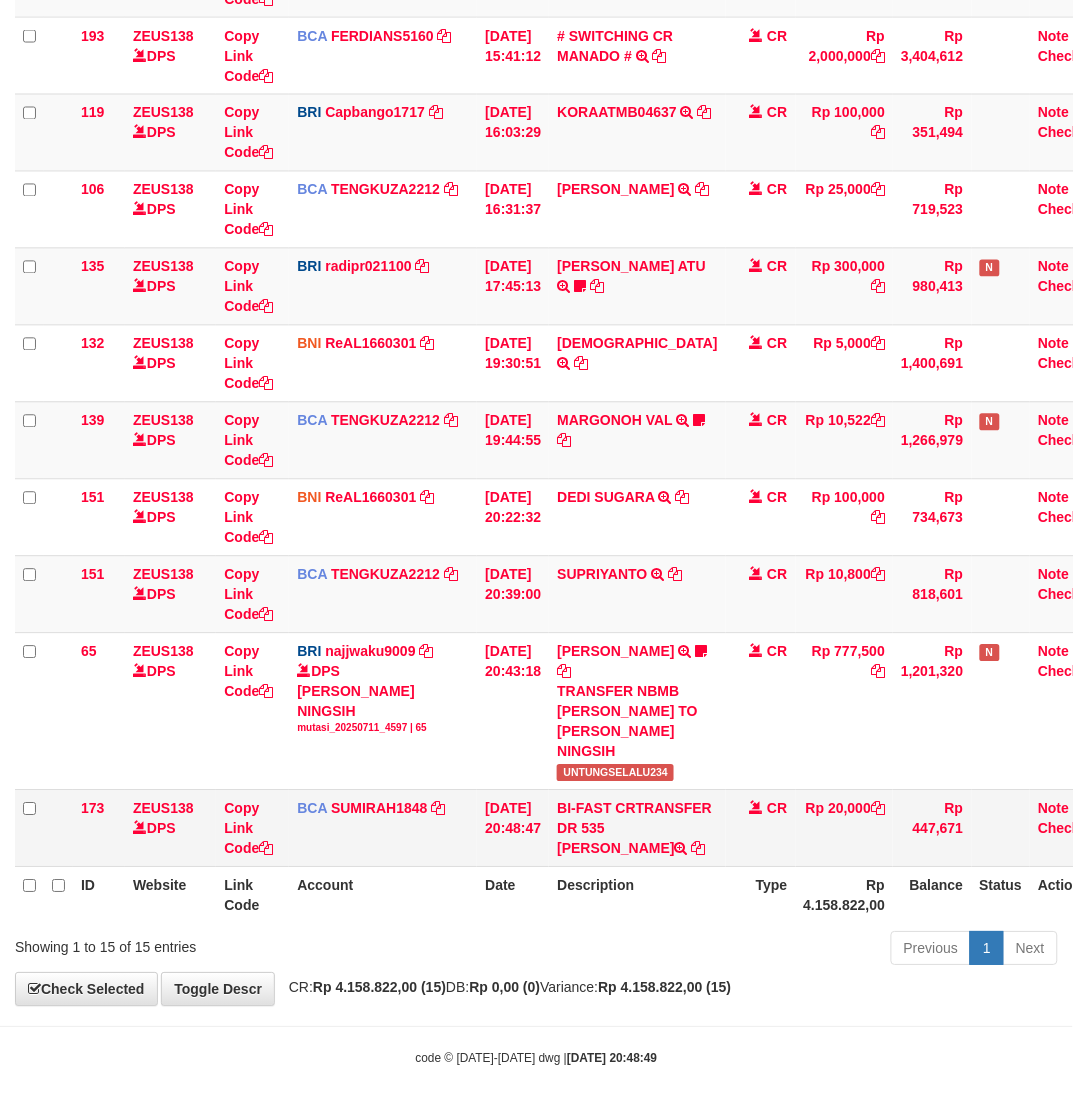 click on "BI-FAST CRTRANSFER DR 535 INKA SURYANI" at bounding box center (637, 828) 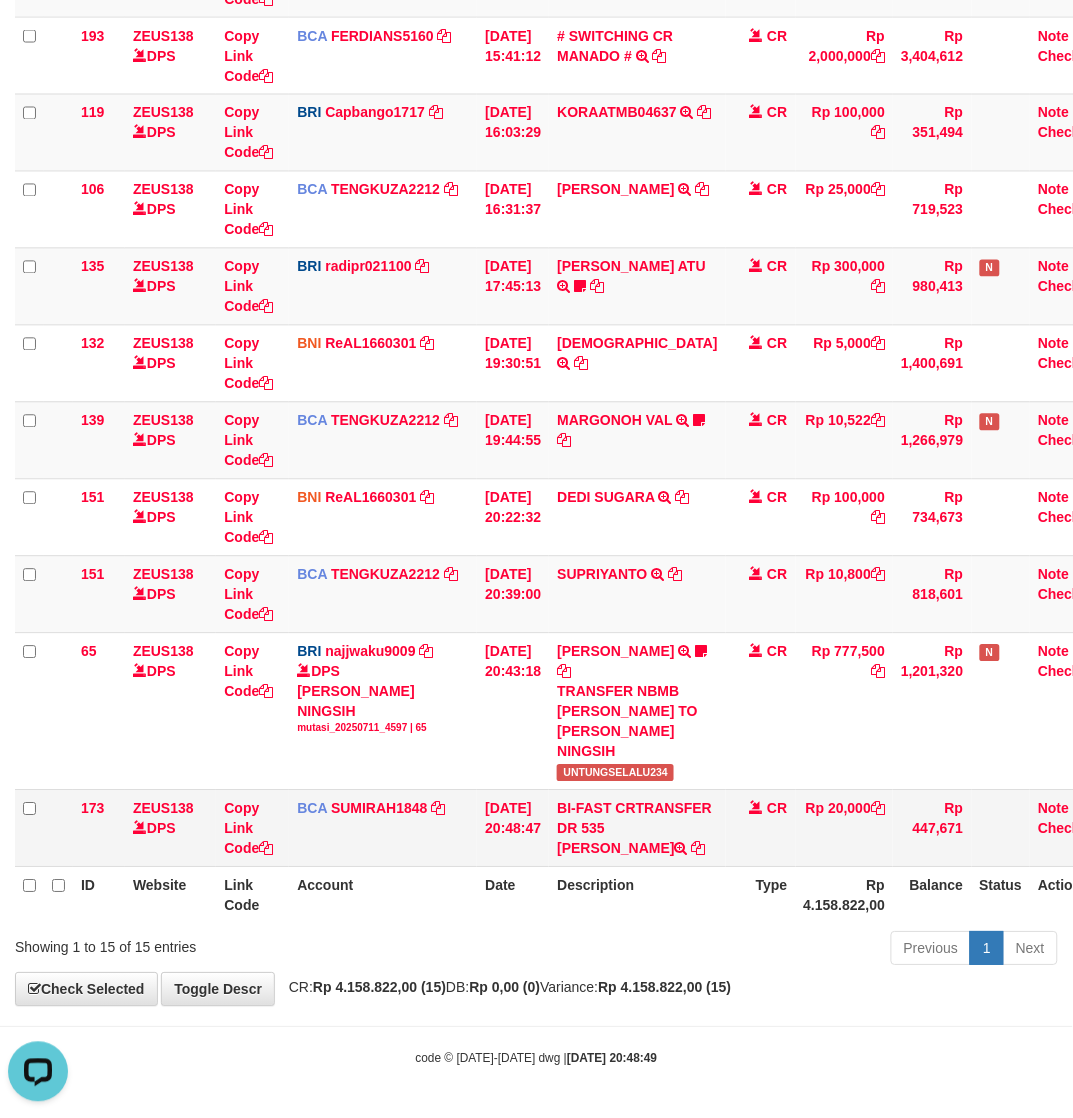 scroll, scrollTop: 0, scrollLeft: 0, axis: both 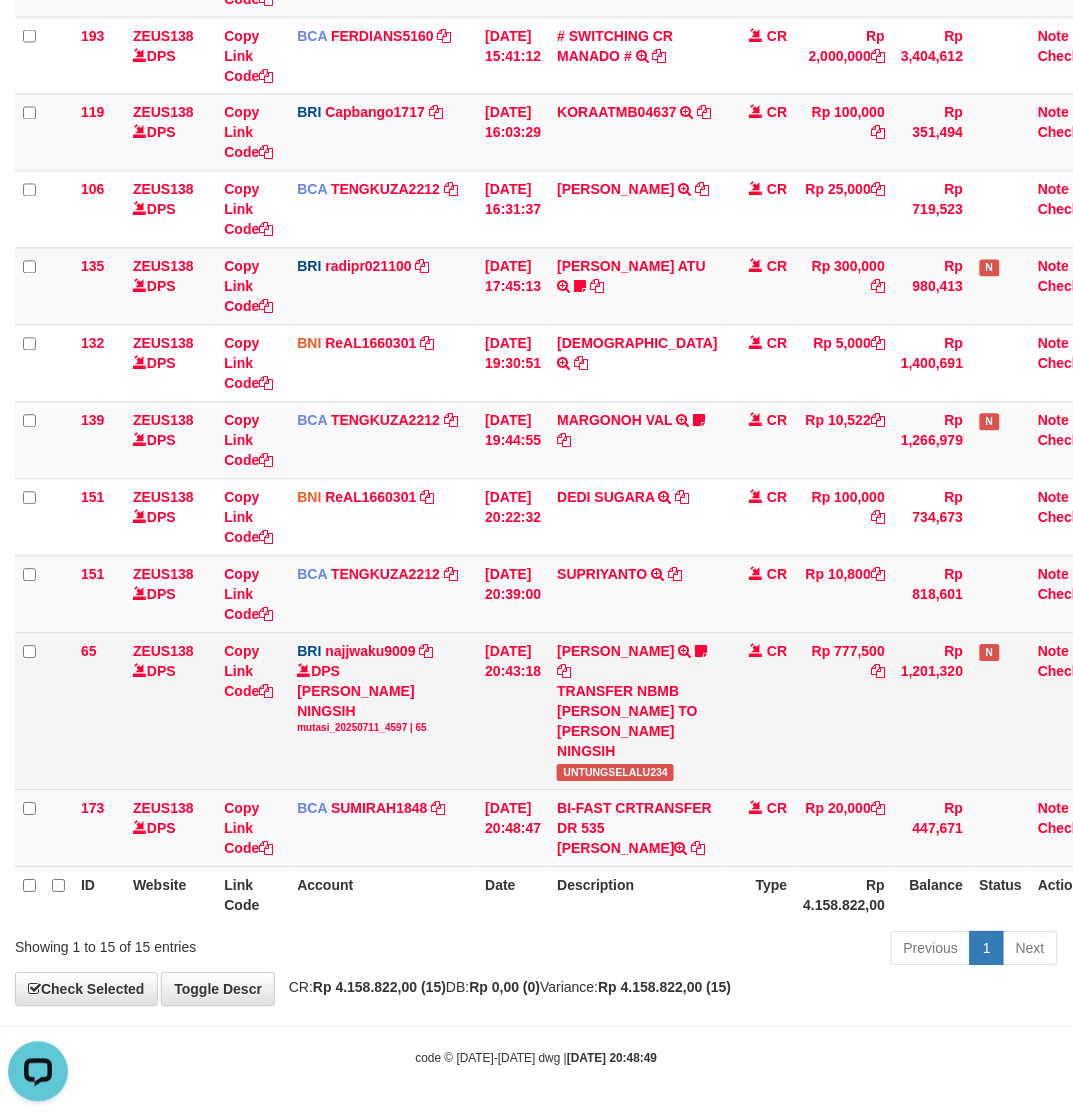 copy on "[PERSON_NAME]" 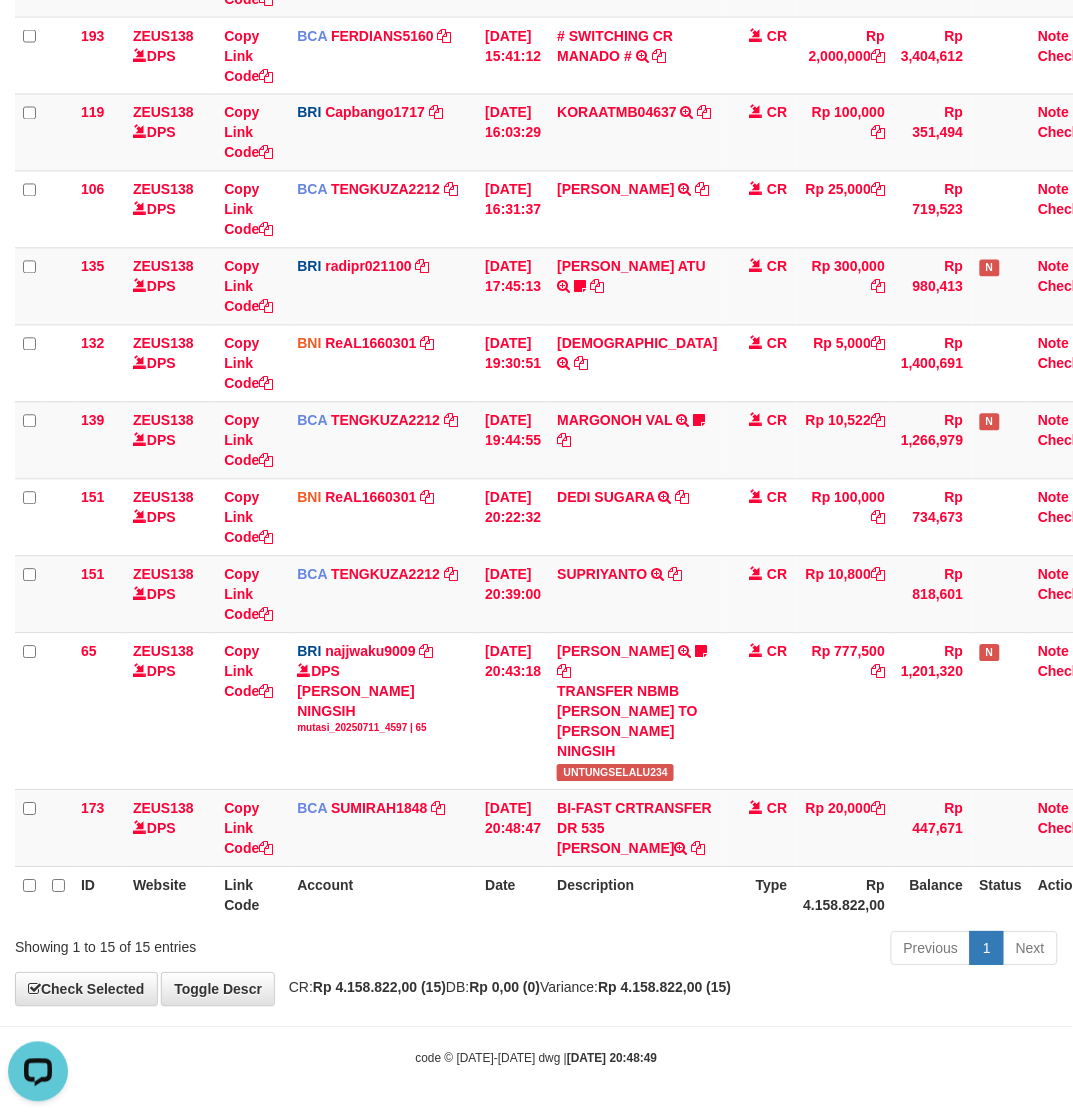 drag, startPoint x: 307, startPoint y: 940, endPoint x: 266, endPoint y: 845, distance: 103.4698 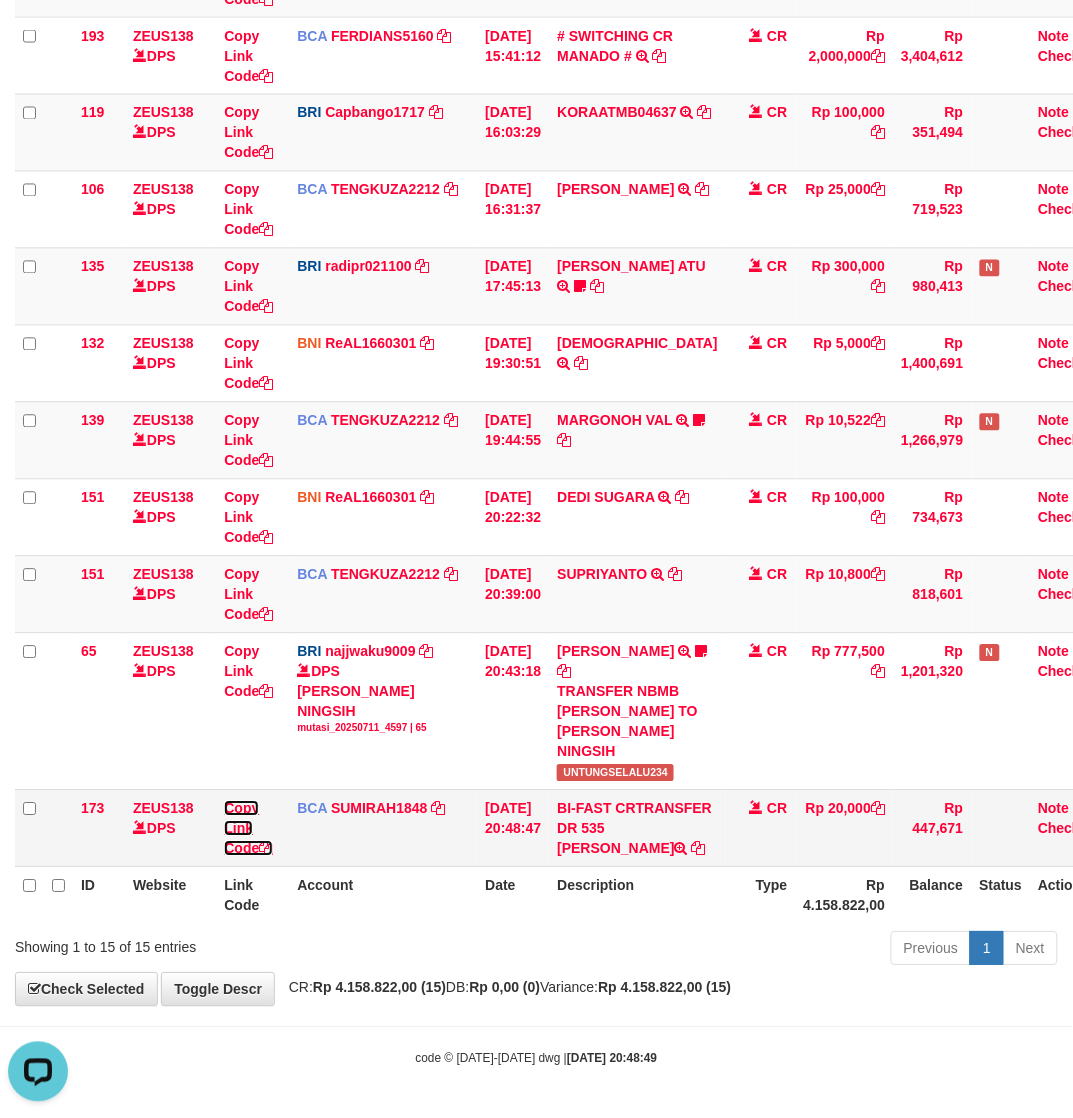 click at bounding box center [266, 849] 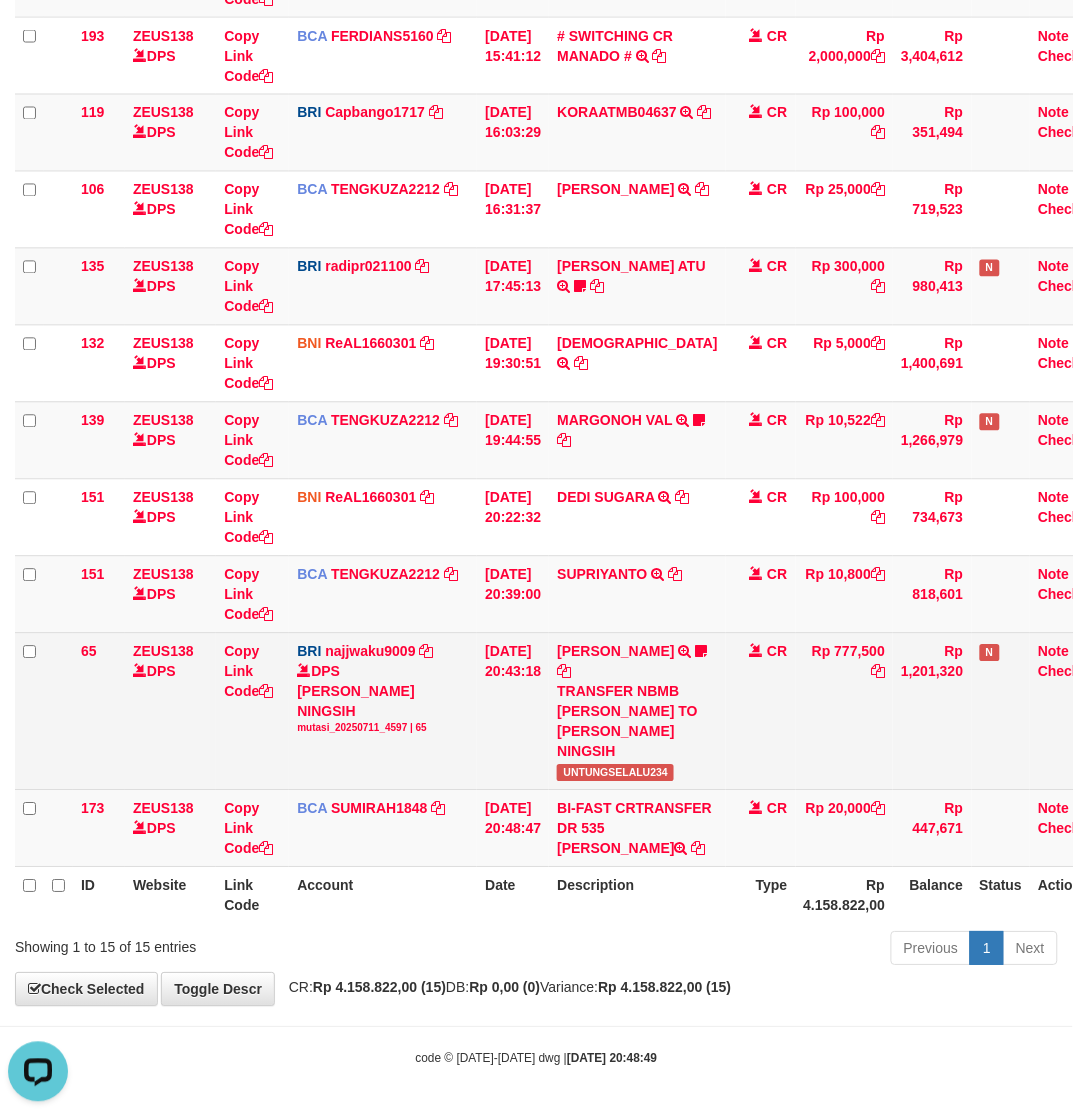 scroll, scrollTop: 296, scrollLeft: 0, axis: vertical 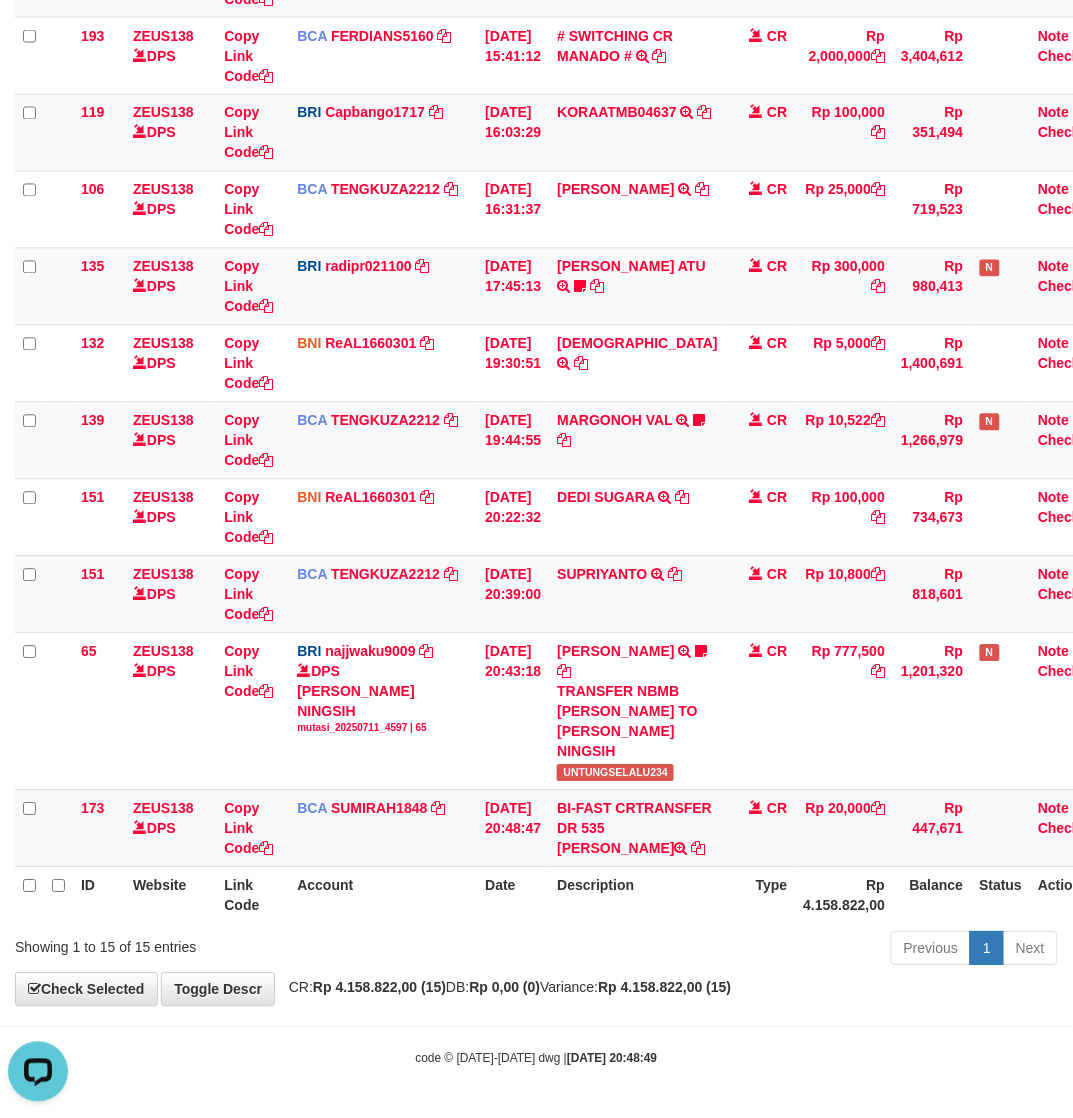 drag, startPoint x: 515, startPoint y: 972, endPoint x: 165, endPoint y: 876, distance: 362.927 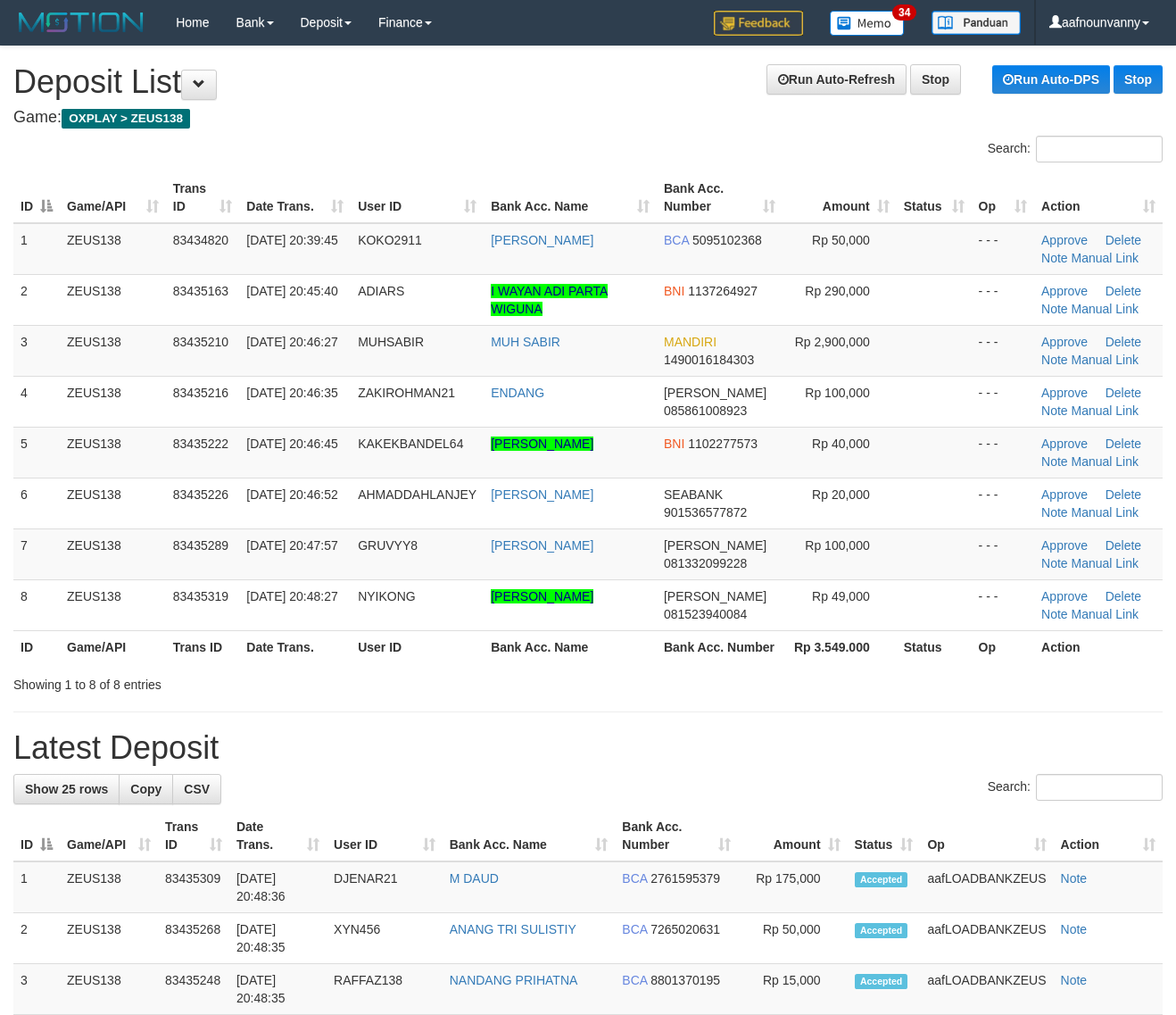 scroll, scrollTop: 0, scrollLeft: 0, axis: both 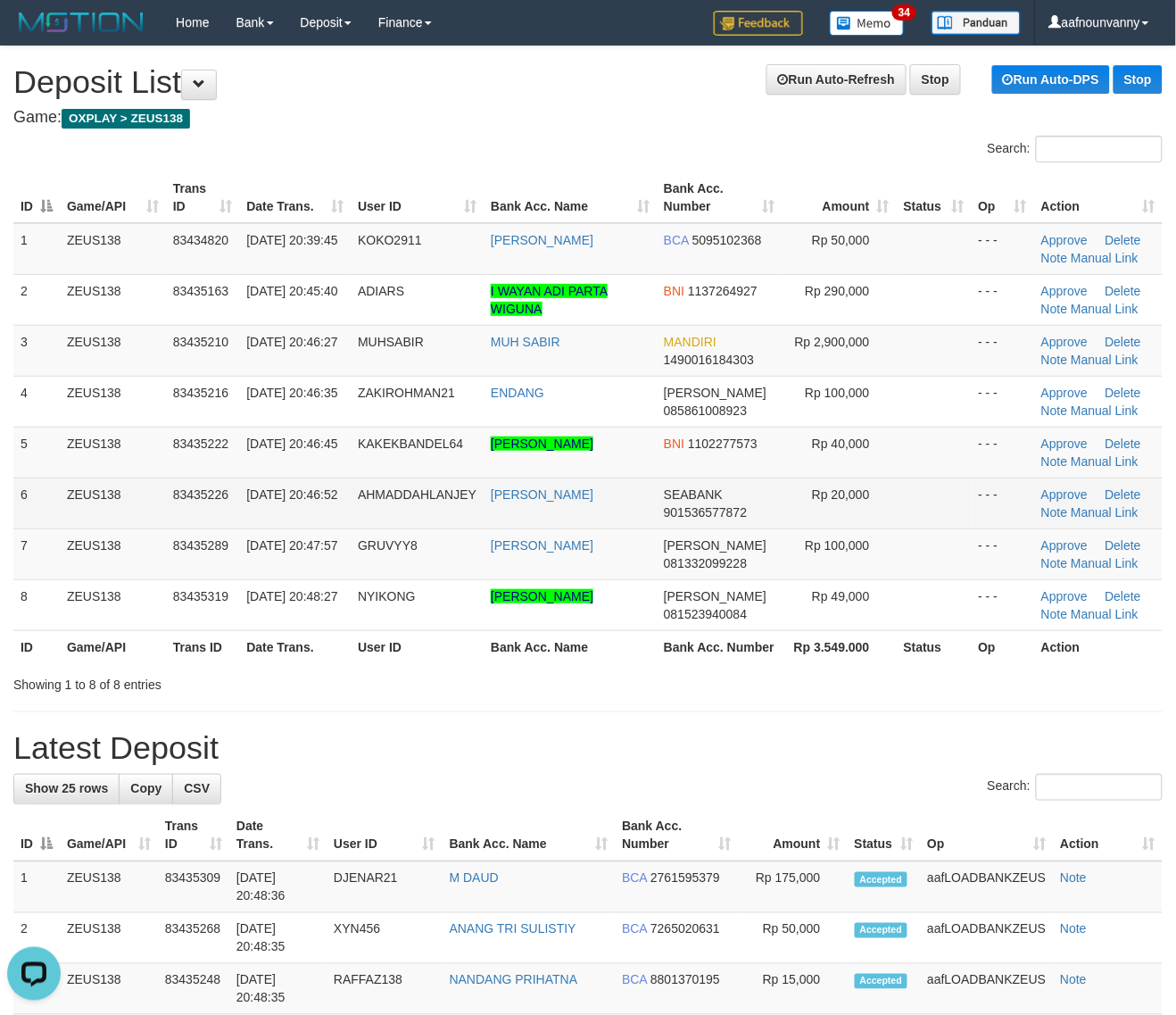 drag, startPoint x: 755, startPoint y: 559, endPoint x: 883, endPoint y: 498, distance: 141.7921 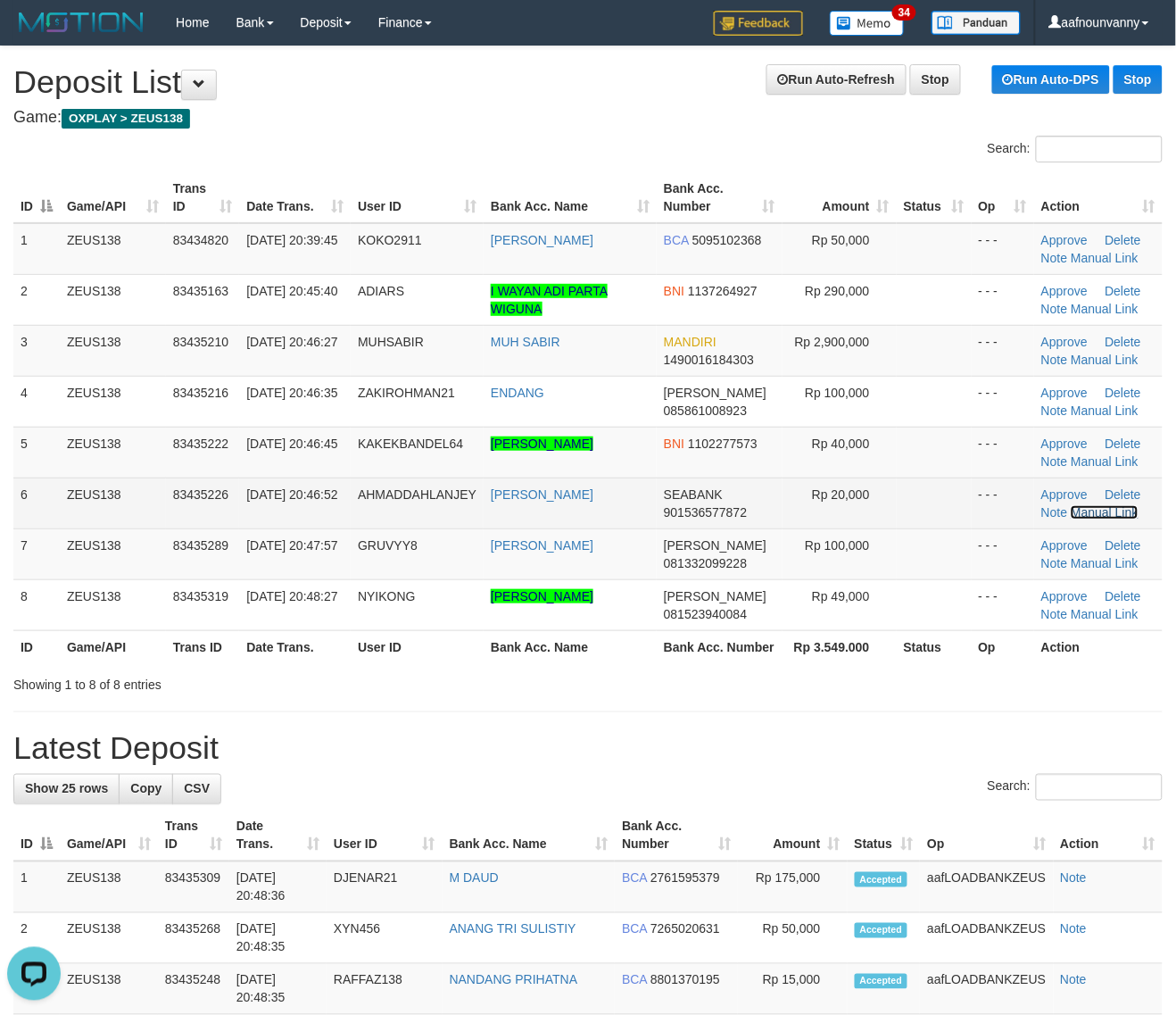 click on "Manual Link" at bounding box center [1105, 512] 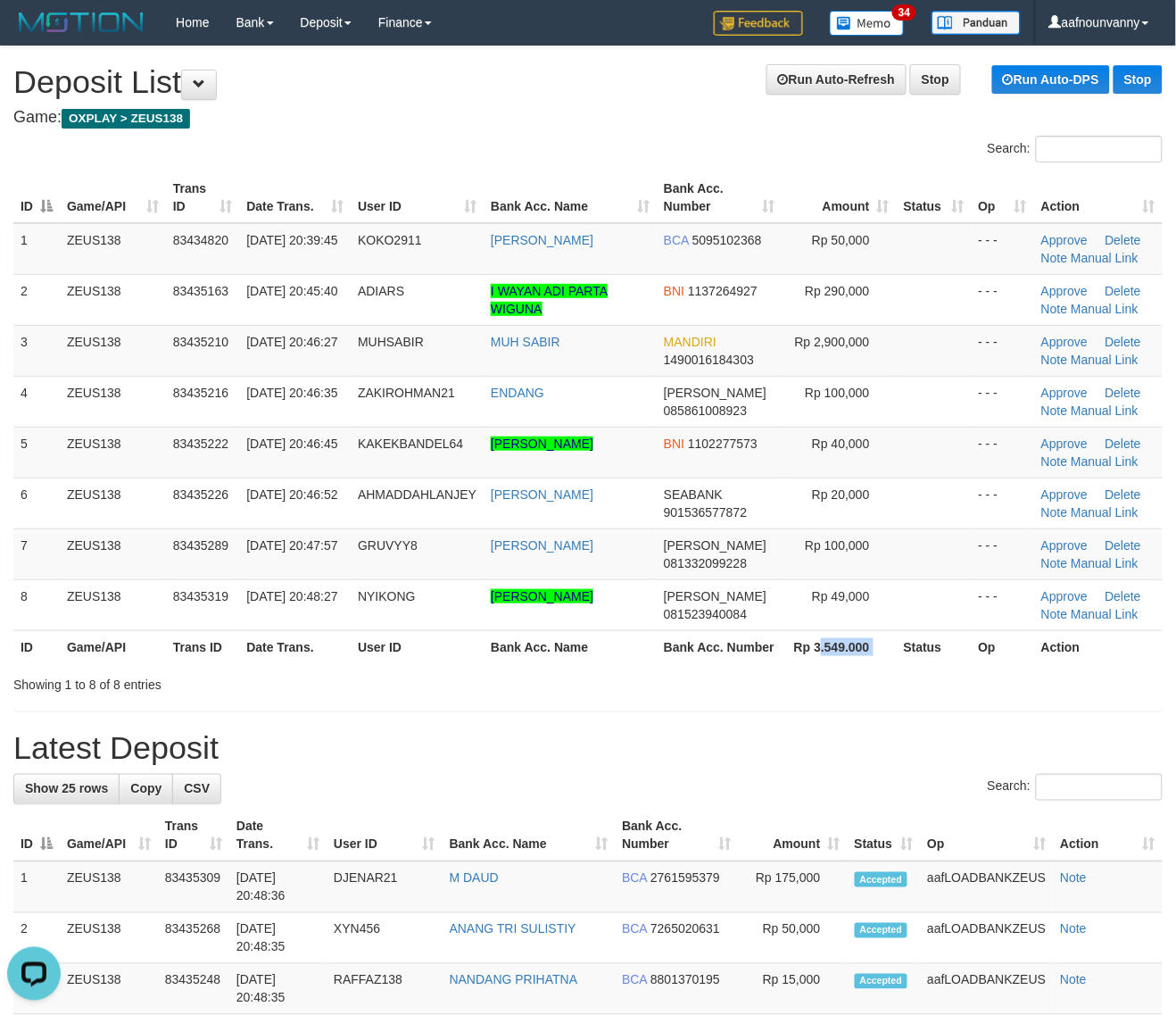 drag, startPoint x: 865, startPoint y: 670, endPoint x: 912, endPoint y: 726, distance: 73.10951 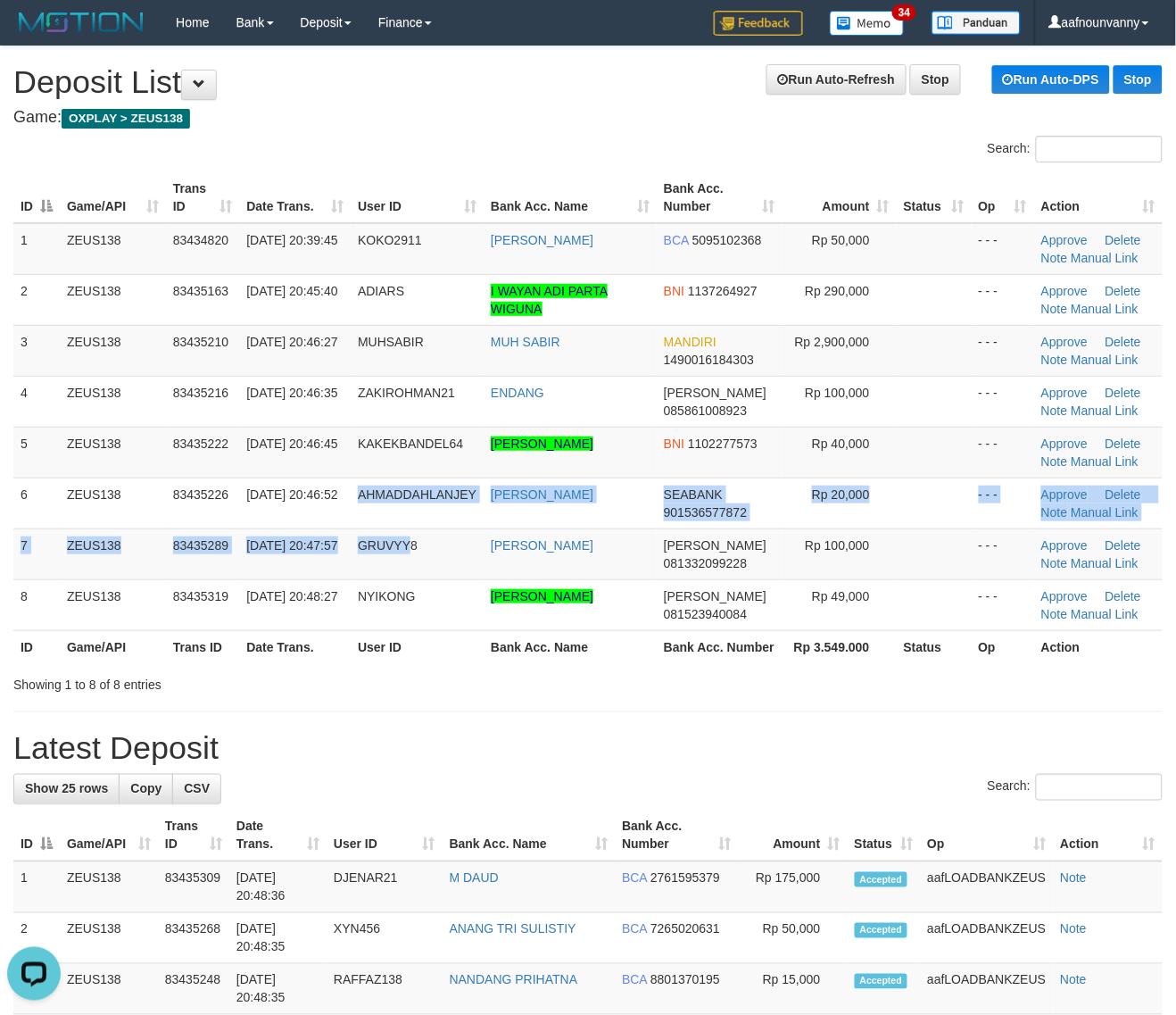 drag, startPoint x: 319, startPoint y: 522, endPoint x: 1188, endPoint y: 725, distance: 892.3957 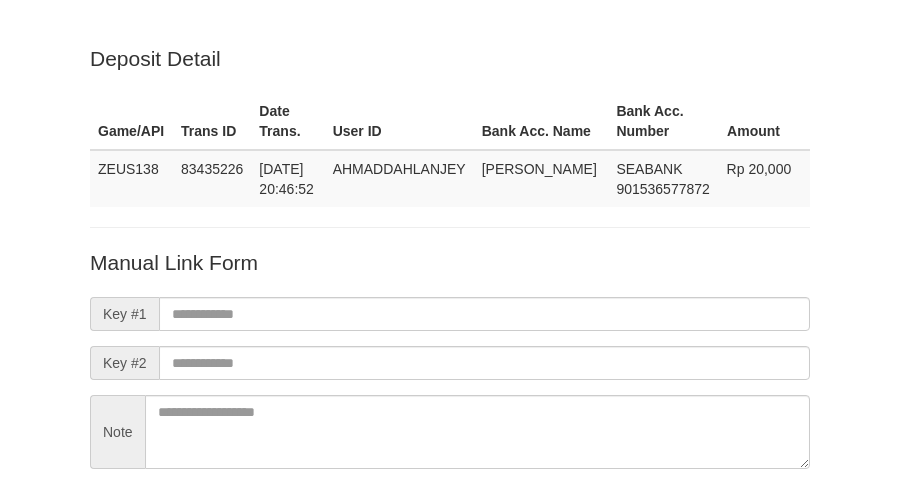 scroll, scrollTop: 176, scrollLeft: 0, axis: vertical 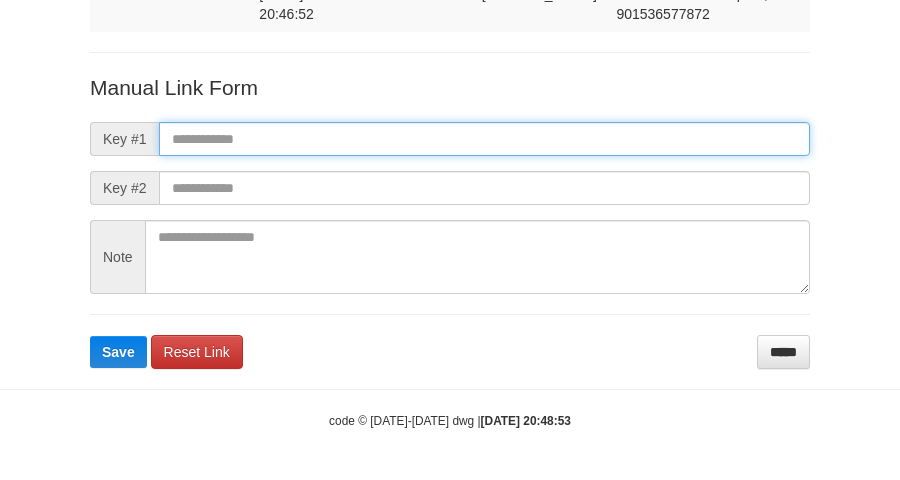 click on "Save" at bounding box center [118, 352] 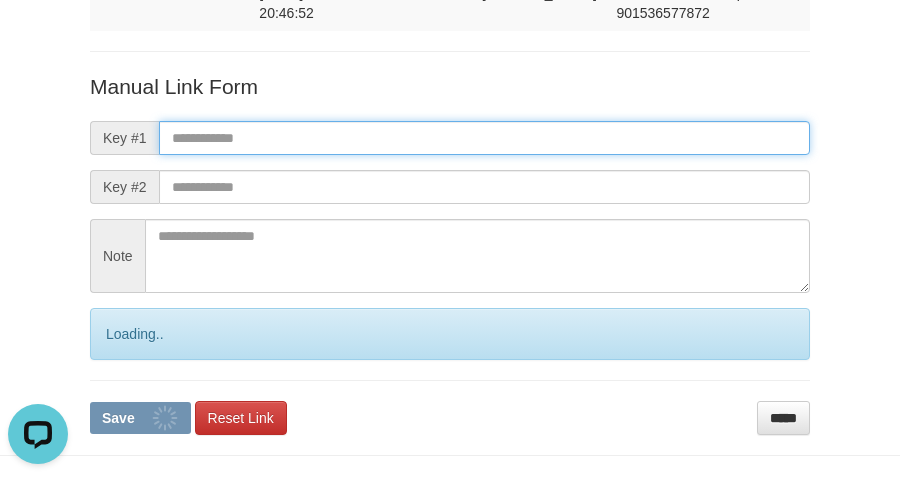 scroll, scrollTop: 0, scrollLeft: 0, axis: both 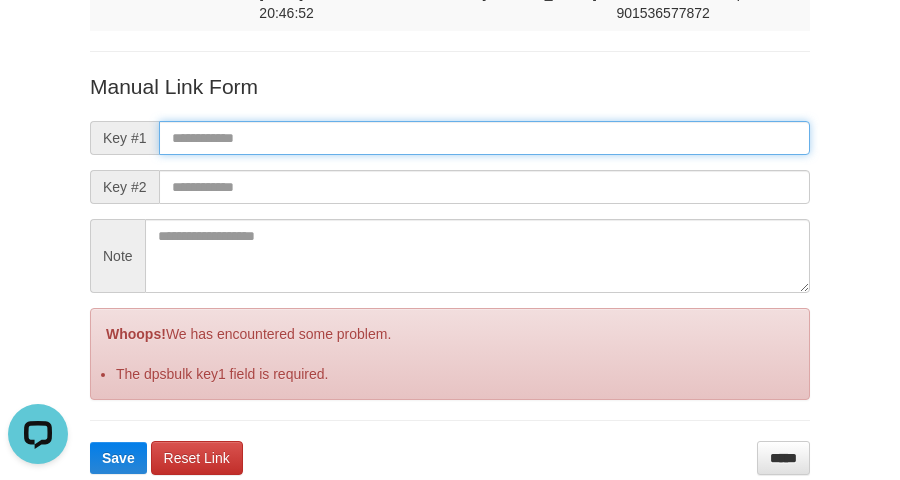 paste on "**********" 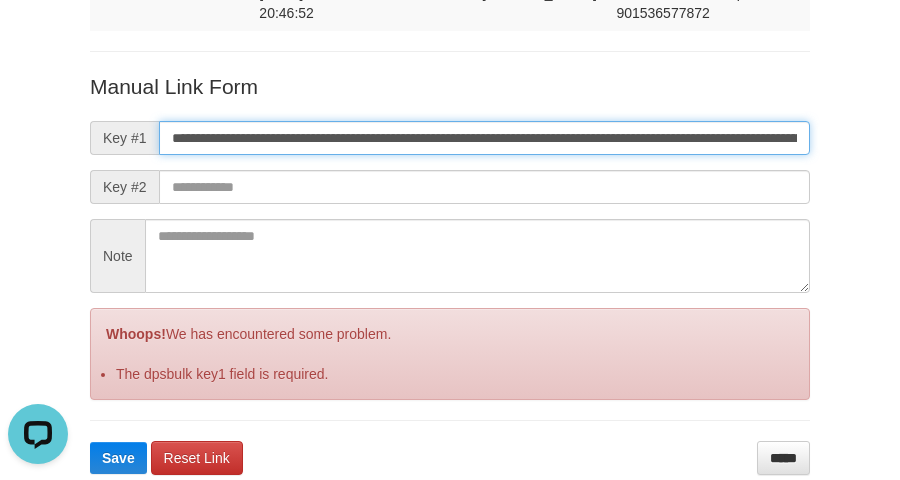 scroll, scrollTop: 0, scrollLeft: 1340, axis: horizontal 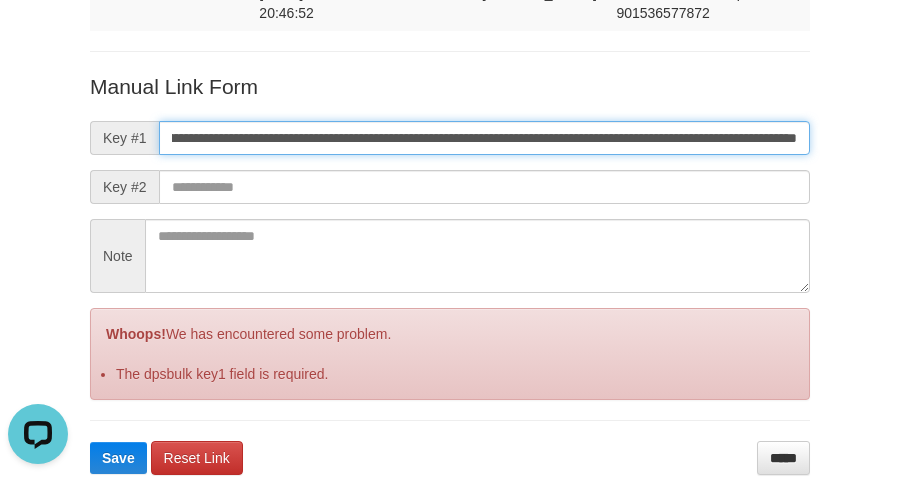 type on "**********" 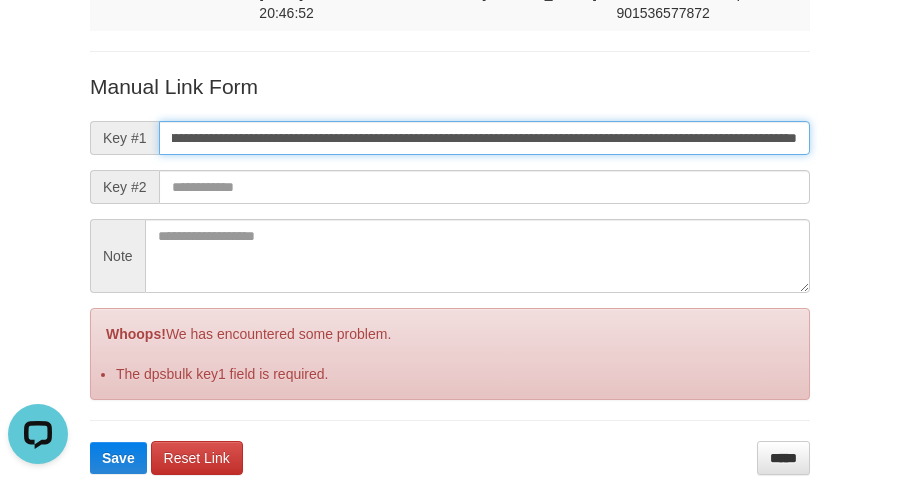 click on "Save" at bounding box center (118, 458) 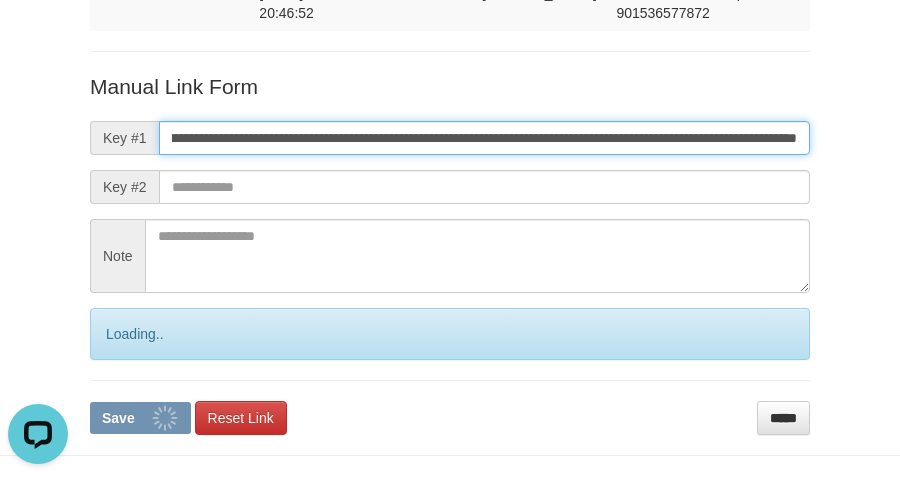 click on "Save" at bounding box center (140, 418) 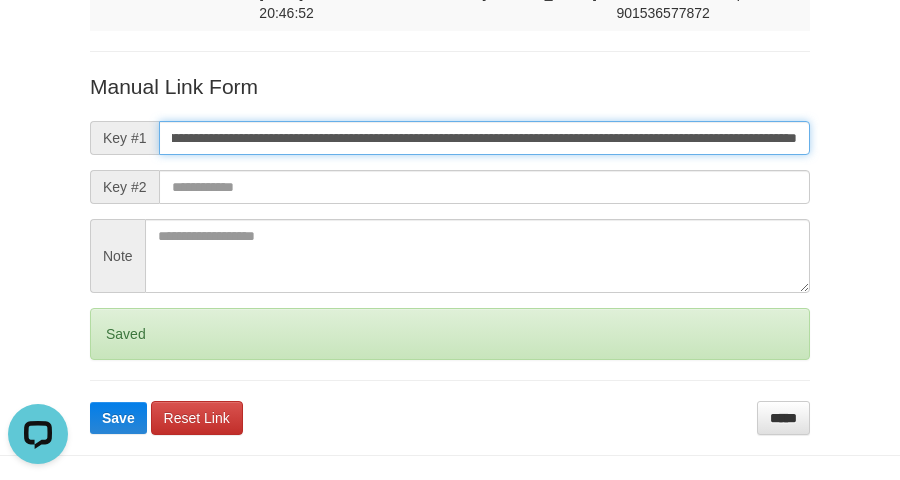 click on "Save" at bounding box center [118, 418] 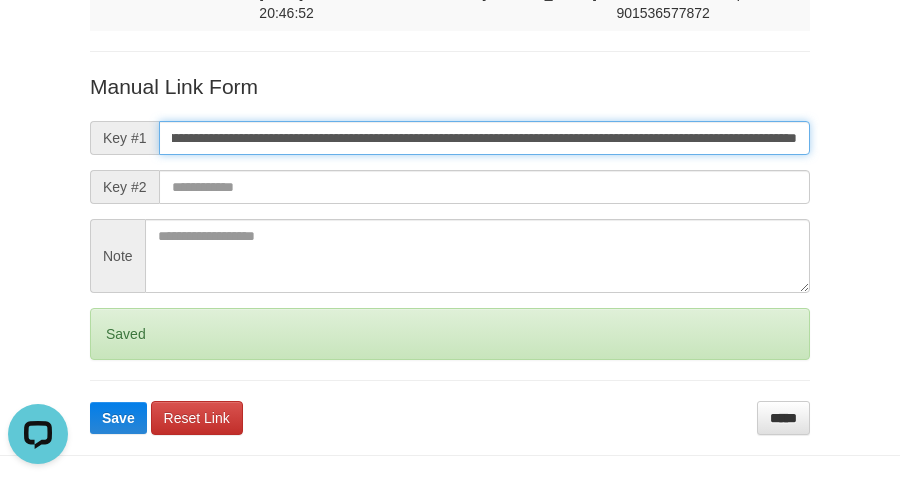 click on "**********" at bounding box center [484, 138] 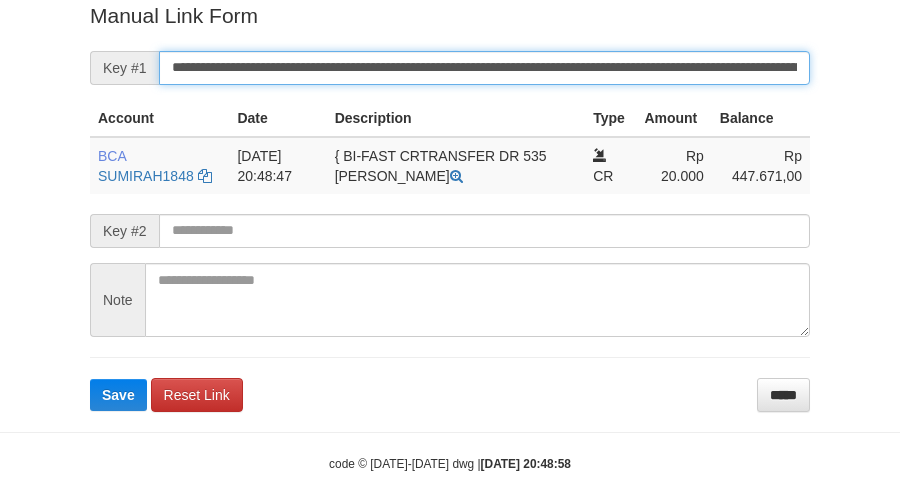 click on "Save" at bounding box center [118, 395] 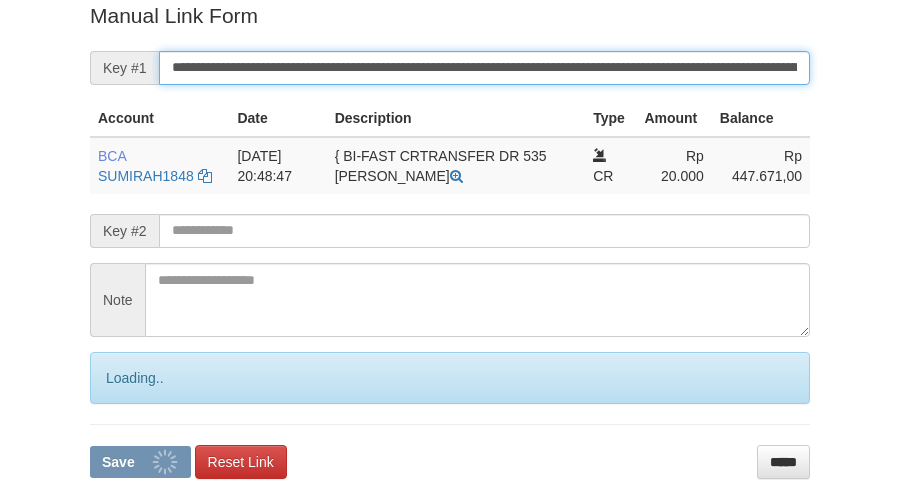 scroll, scrollTop: 410, scrollLeft: 0, axis: vertical 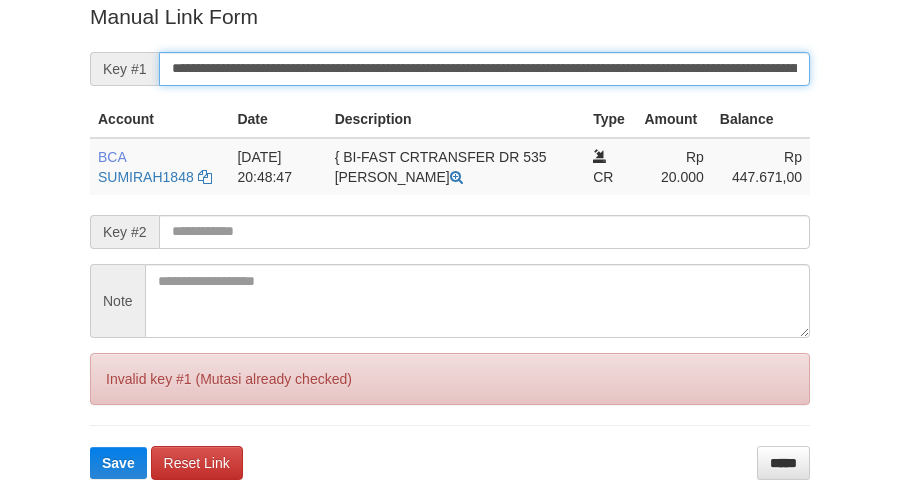 click on "Save" at bounding box center [118, 463] 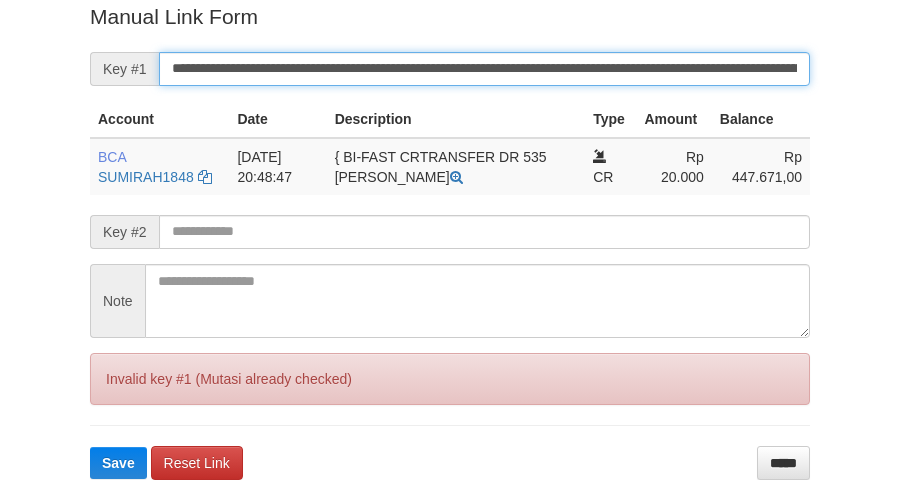 click on "Save" at bounding box center (118, 463) 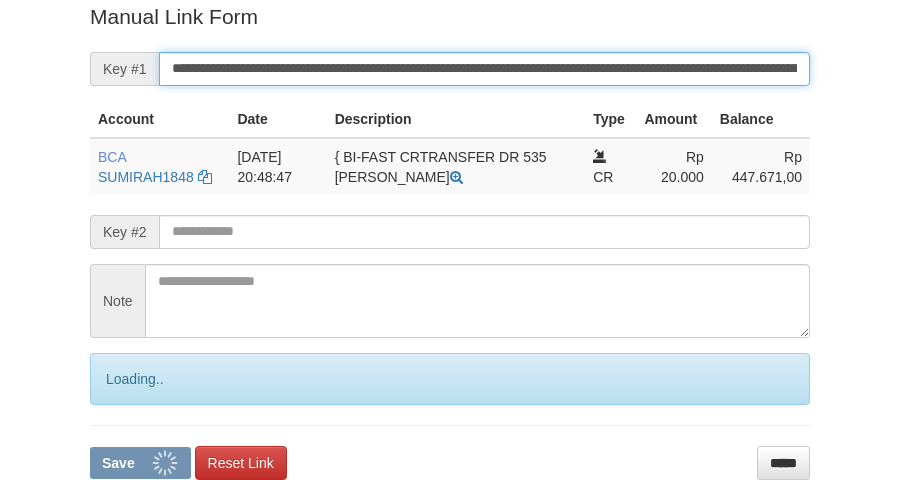 click on "Save" at bounding box center [140, 463] 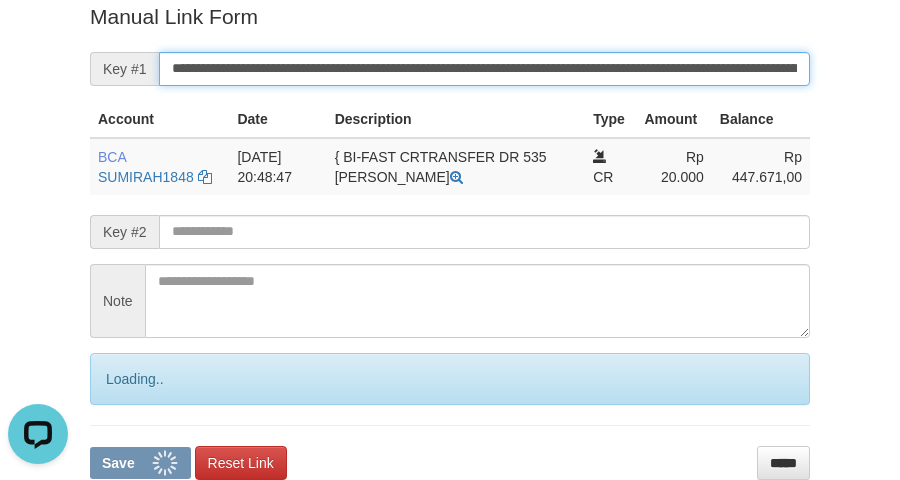 scroll, scrollTop: 0, scrollLeft: 0, axis: both 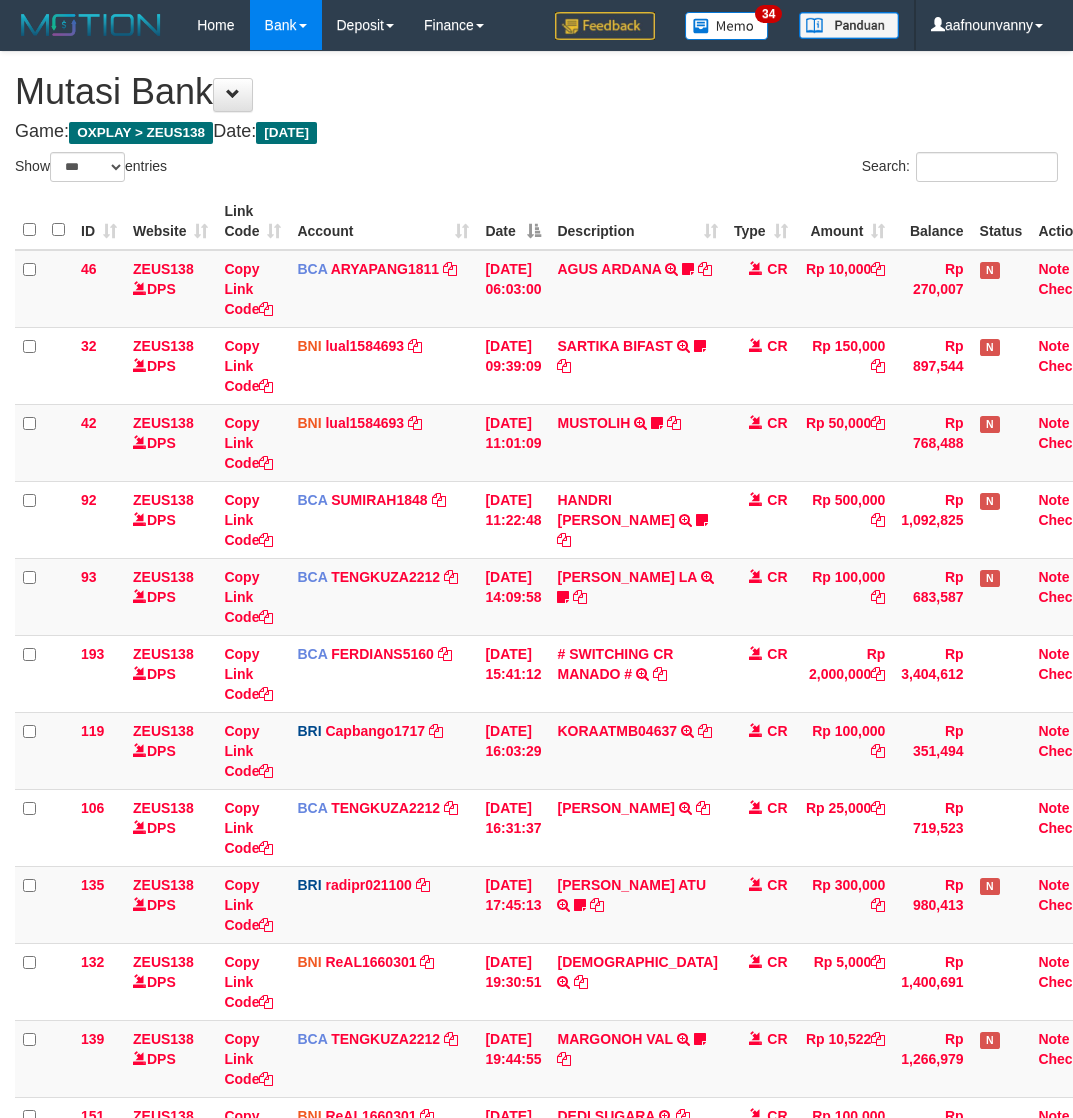 select on "***" 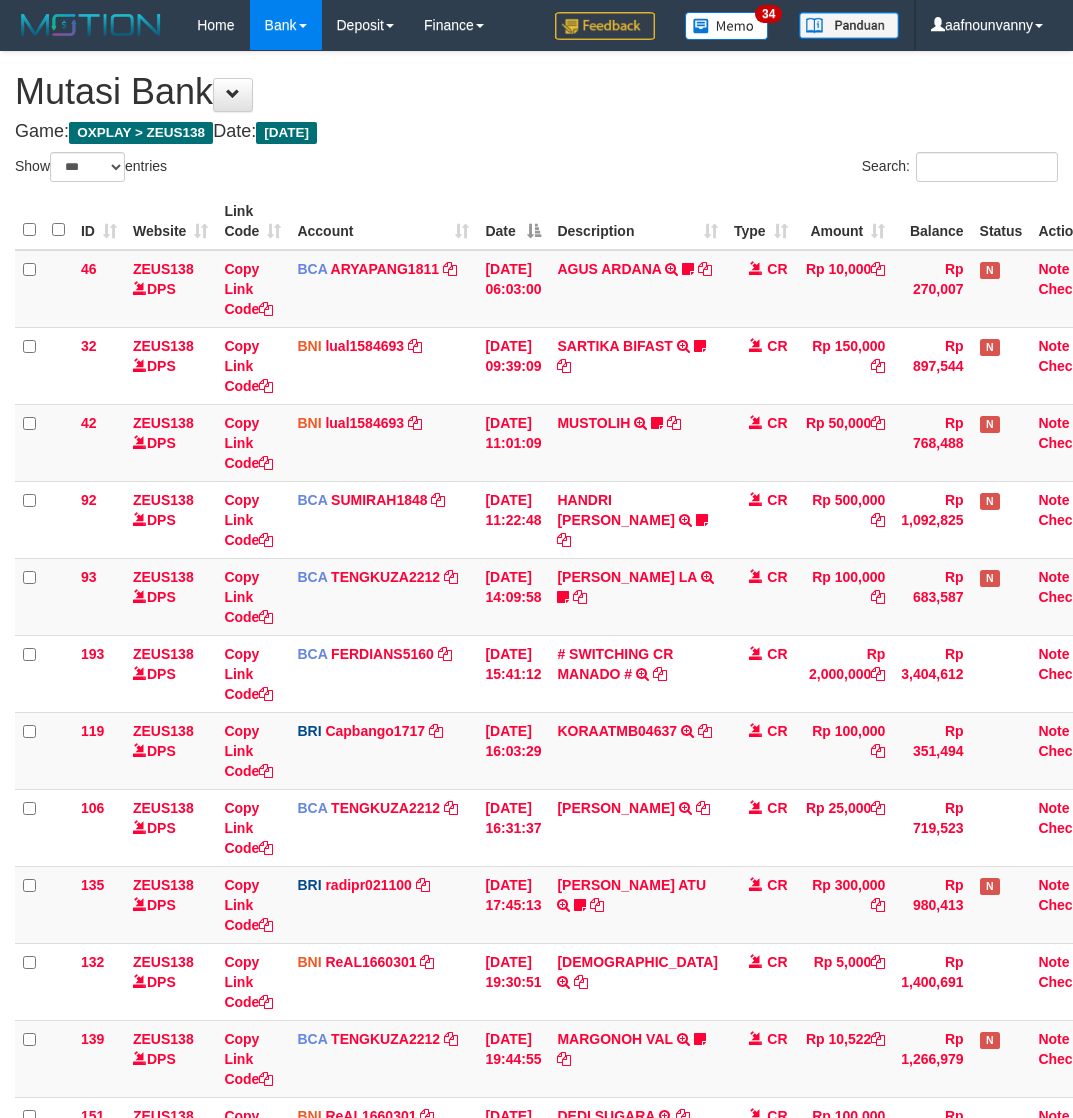 scroll, scrollTop: 333, scrollLeft: 0, axis: vertical 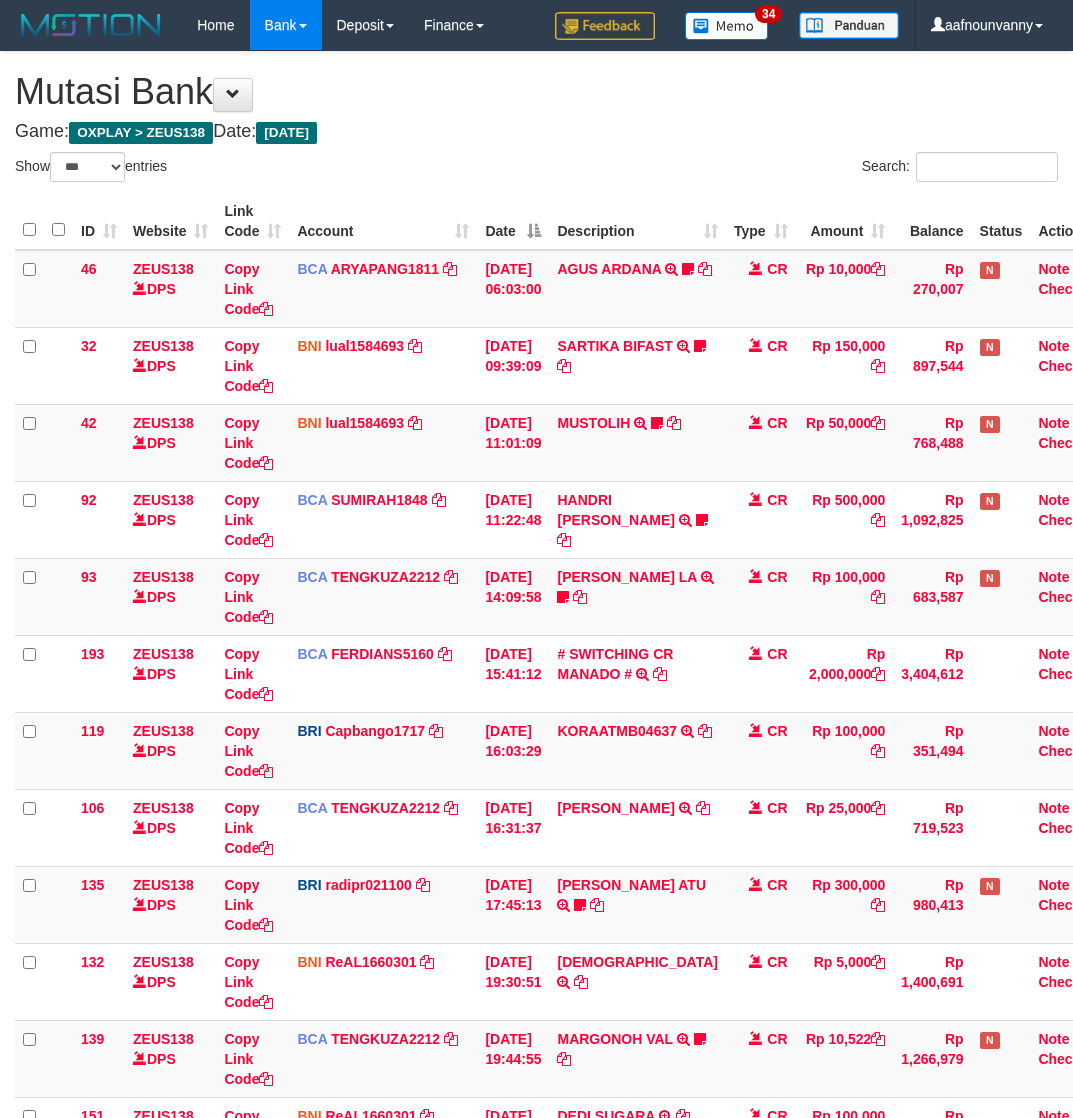select on "***" 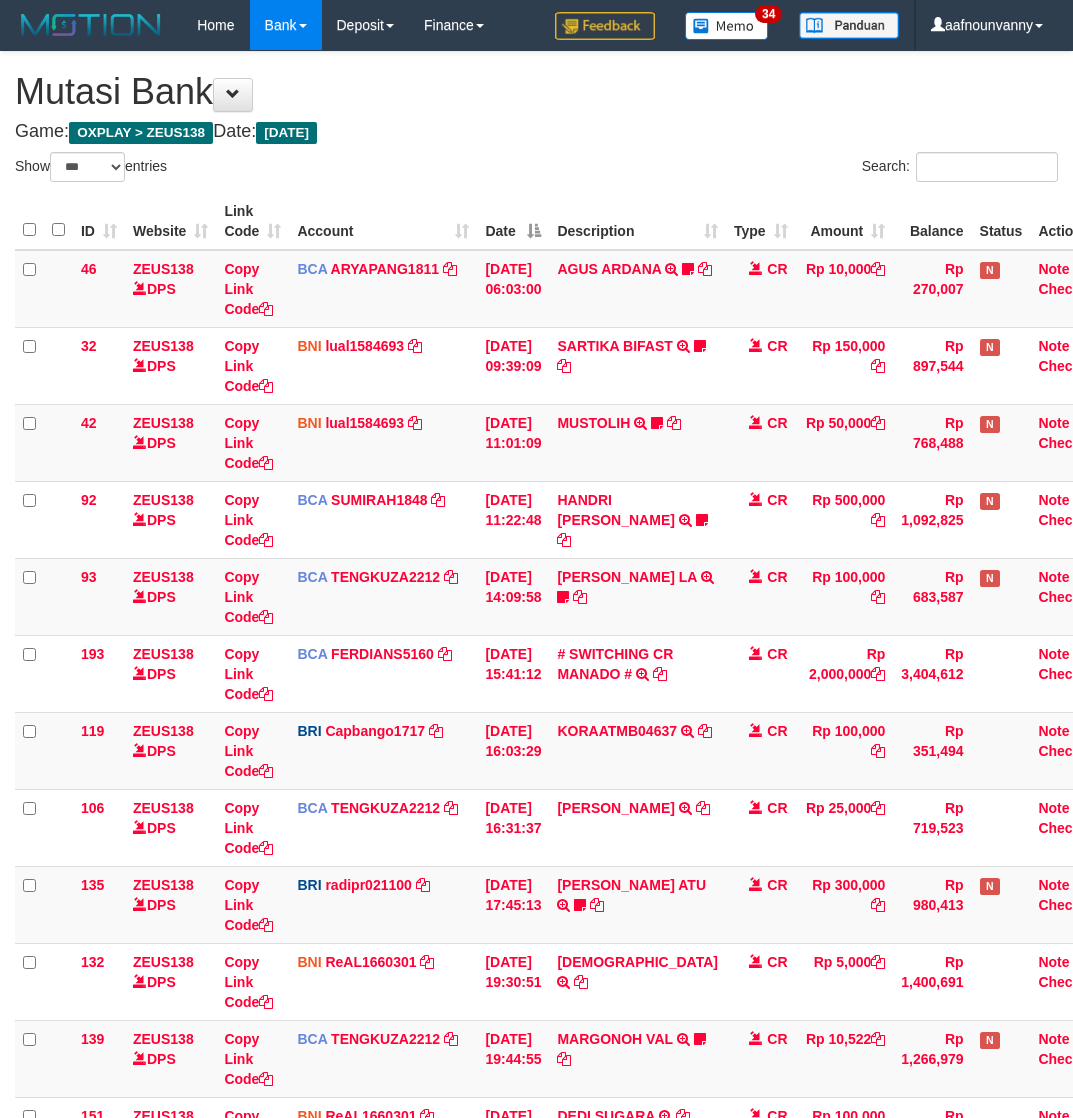 scroll, scrollTop: 463, scrollLeft: 0, axis: vertical 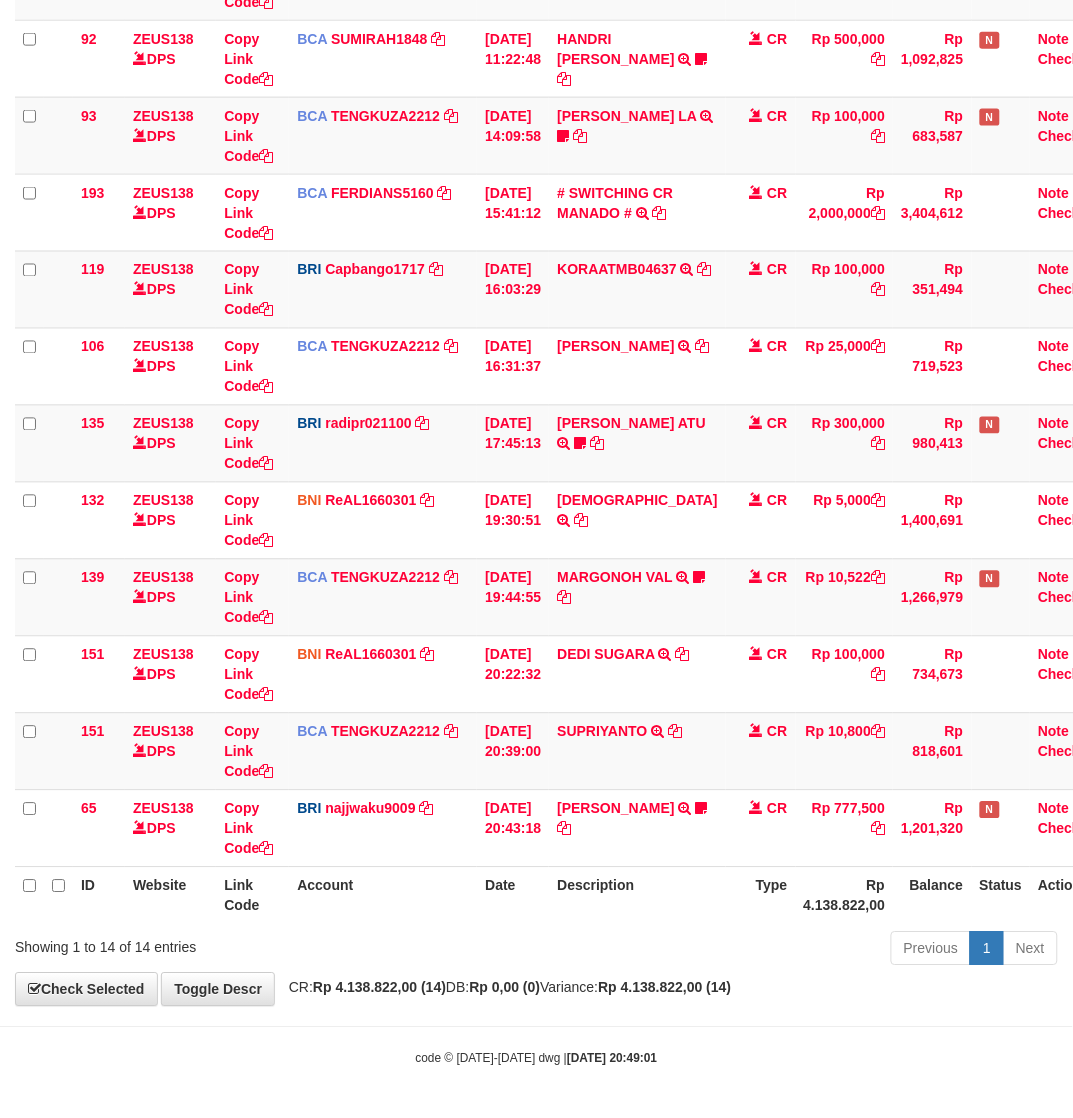 drag, startPoint x: 0, startPoint y: 0, endPoint x: 776, endPoint y: 1010, distance: 1273.686 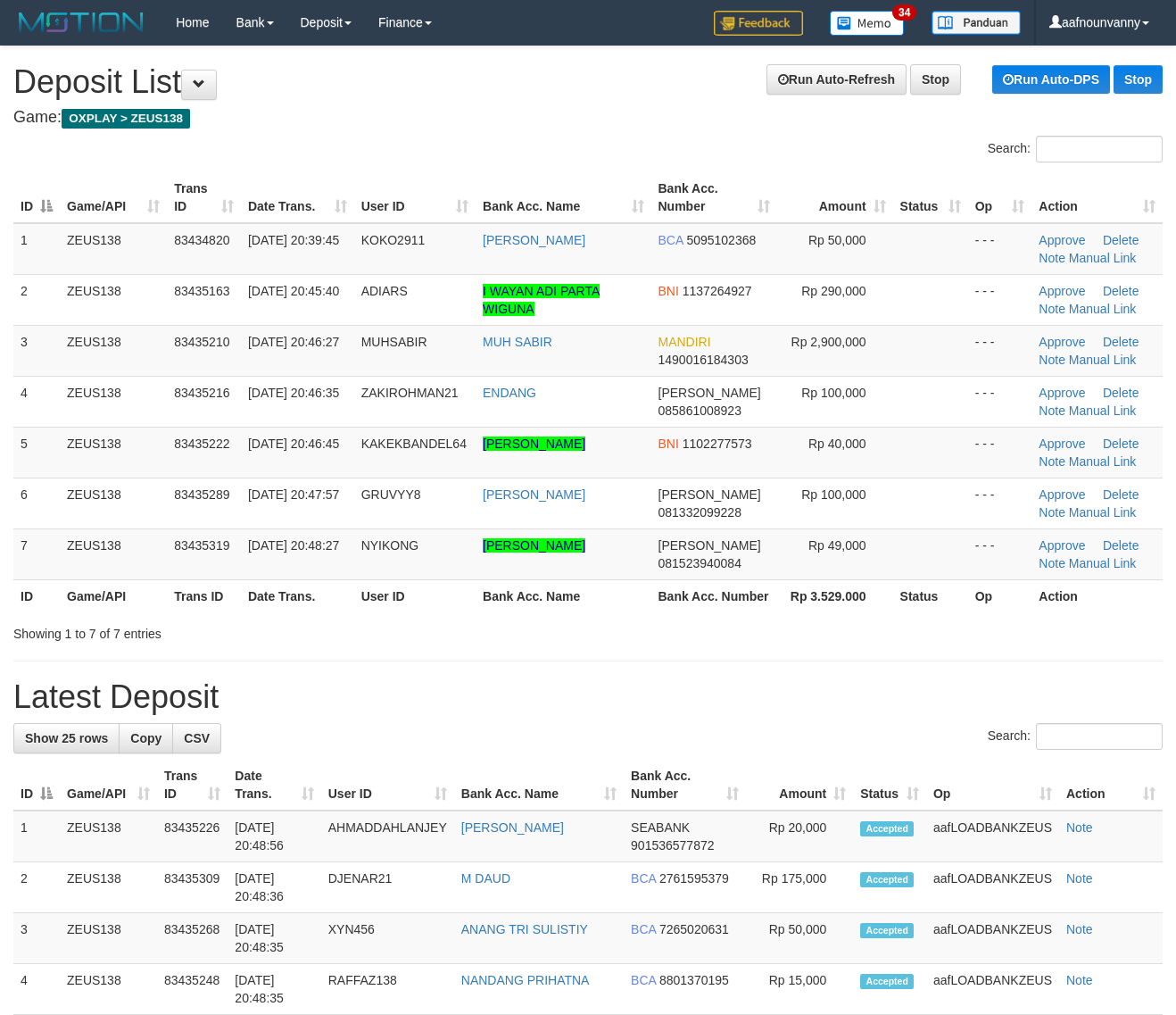 scroll, scrollTop: 0, scrollLeft: 0, axis: both 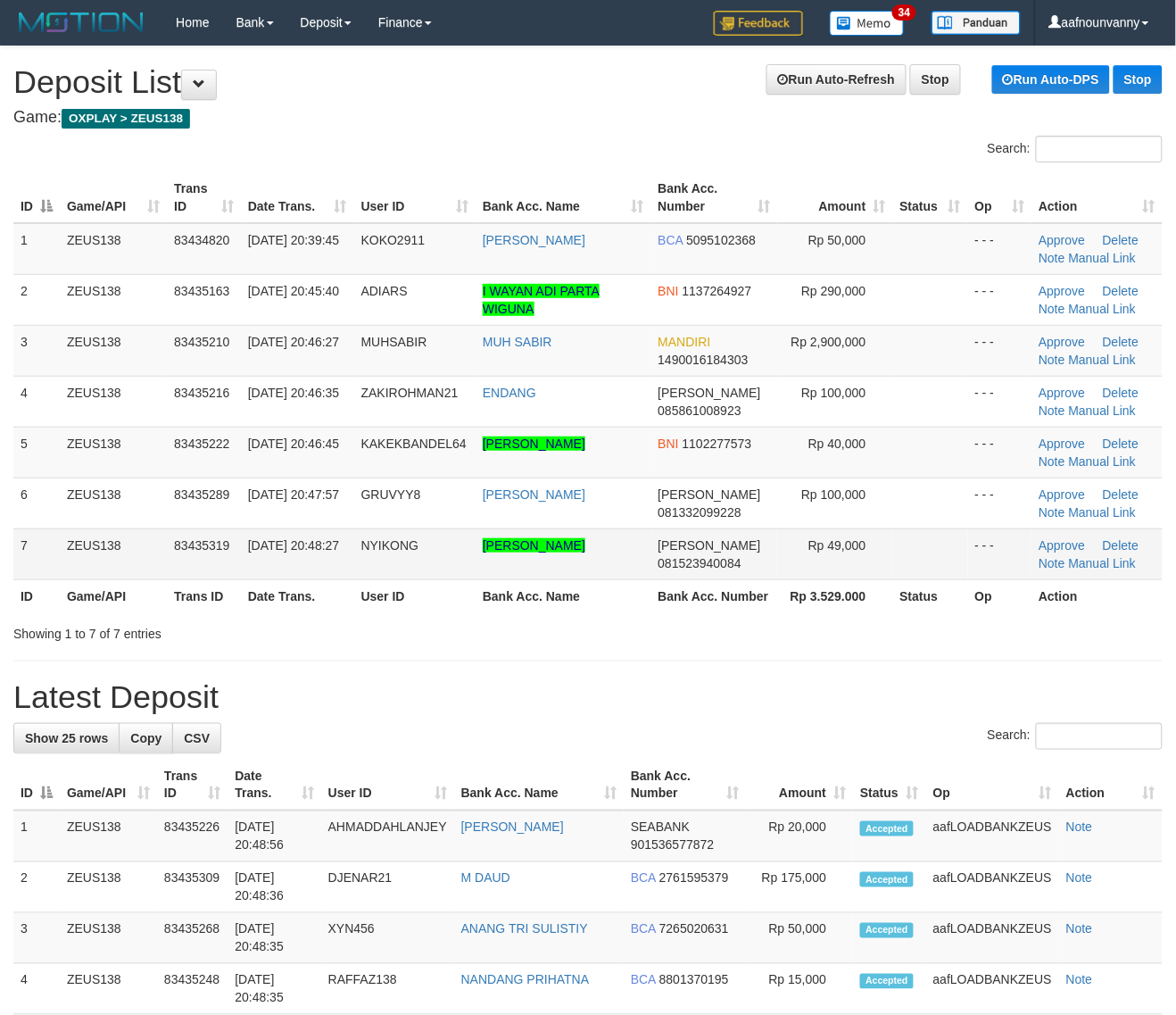 click on "BONIFASIUS BONG NYIKONG" at bounding box center [563, 553] 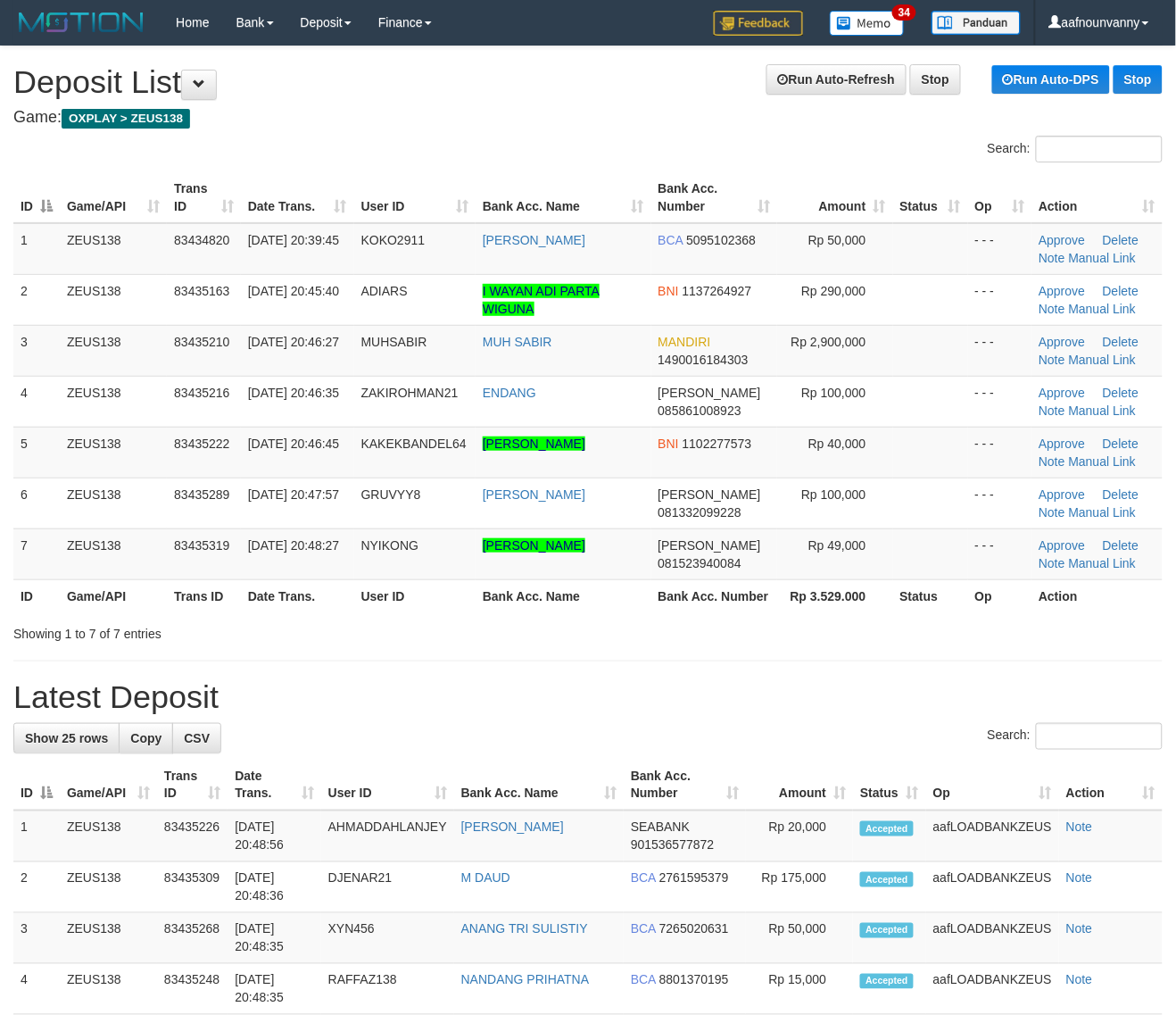drag, startPoint x: 626, startPoint y: 567, endPoint x: 1188, endPoint y: 769, distance: 597.2001 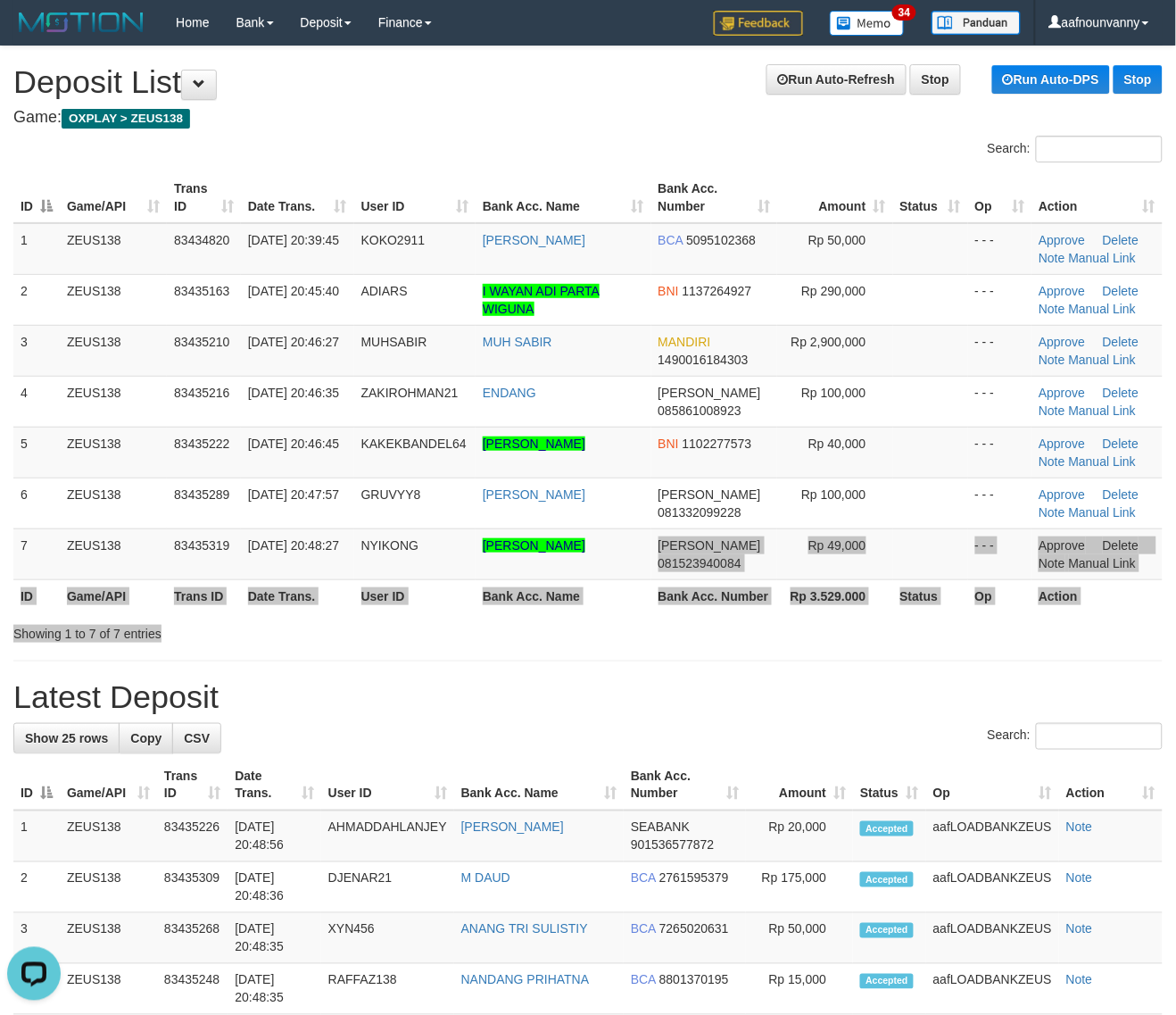 scroll, scrollTop: 0, scrollLeft: 0, axis: both 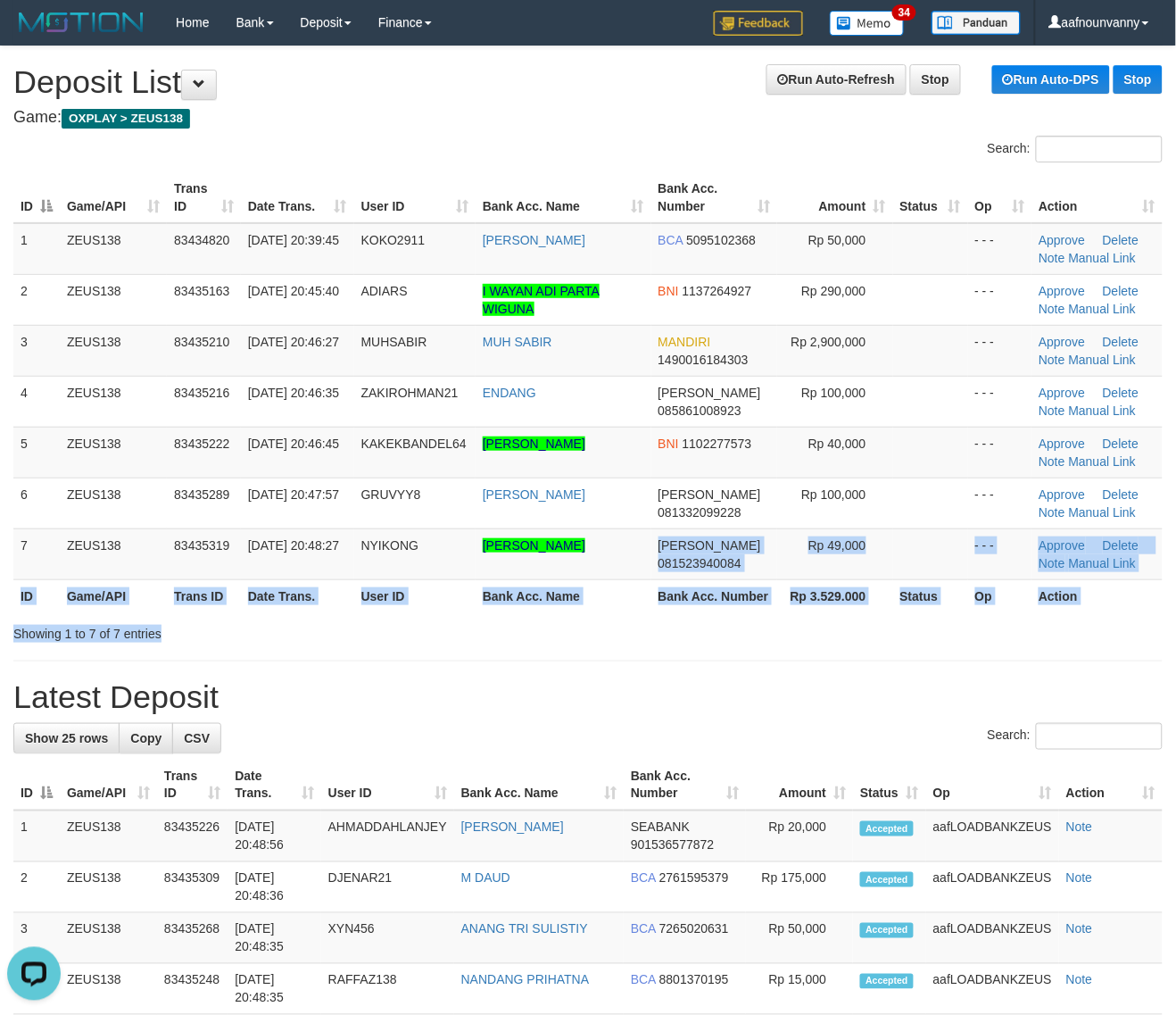 click on "Bank Acc. Number" at bounding box center (715, 595) 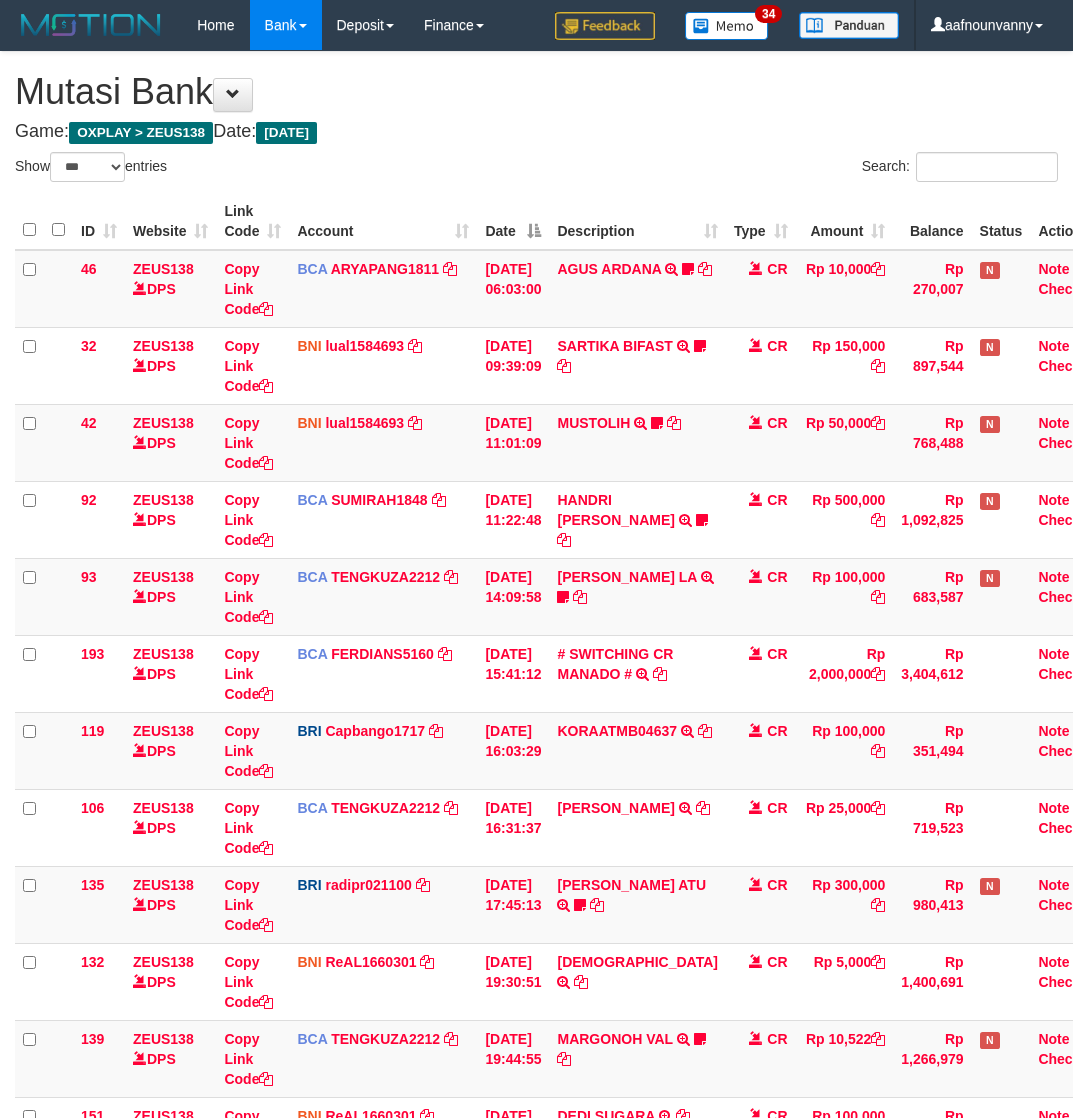 select on "***" 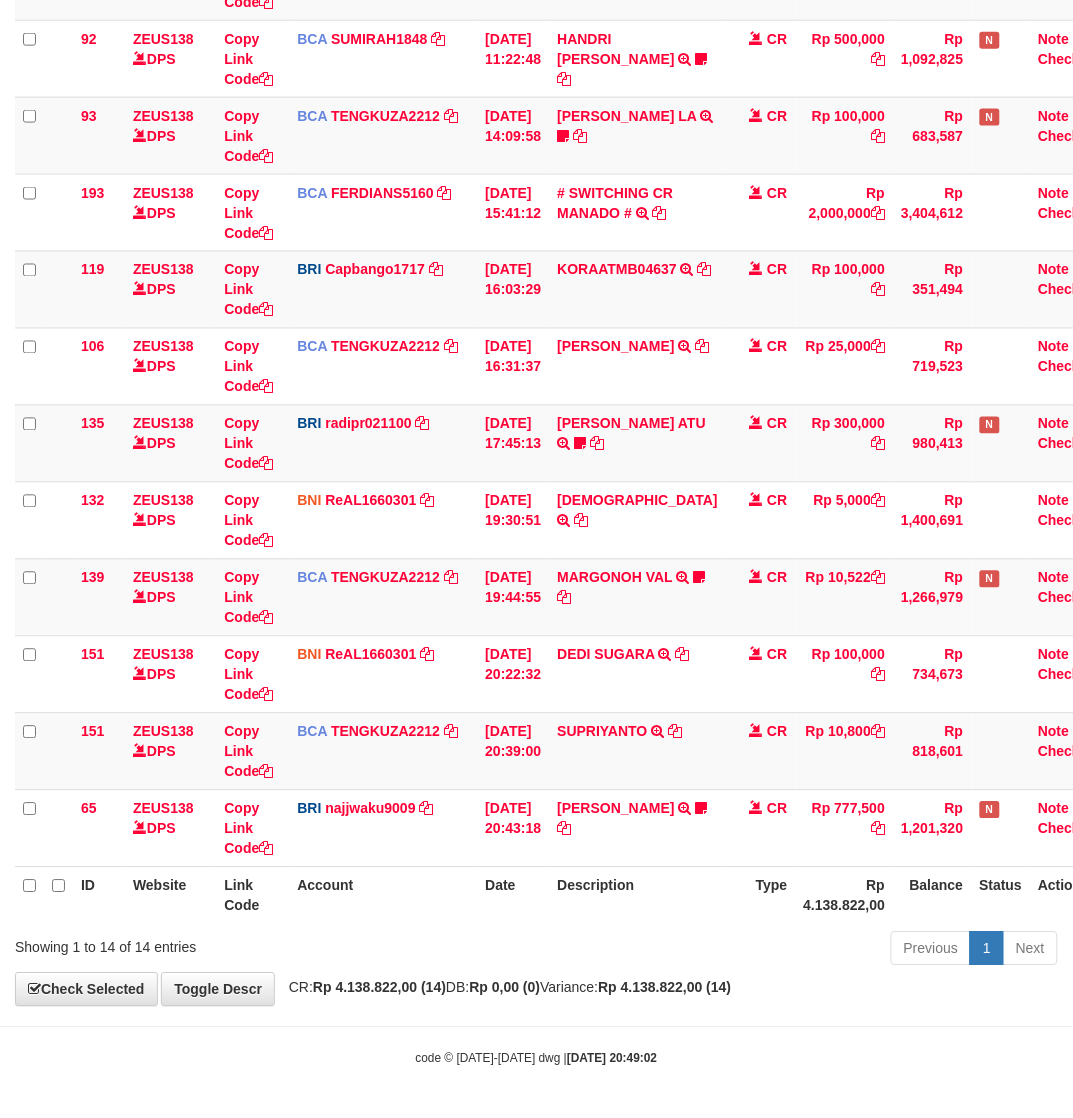 scroll, scrollTop: 463, scrollLeft: 0, axis: vertical 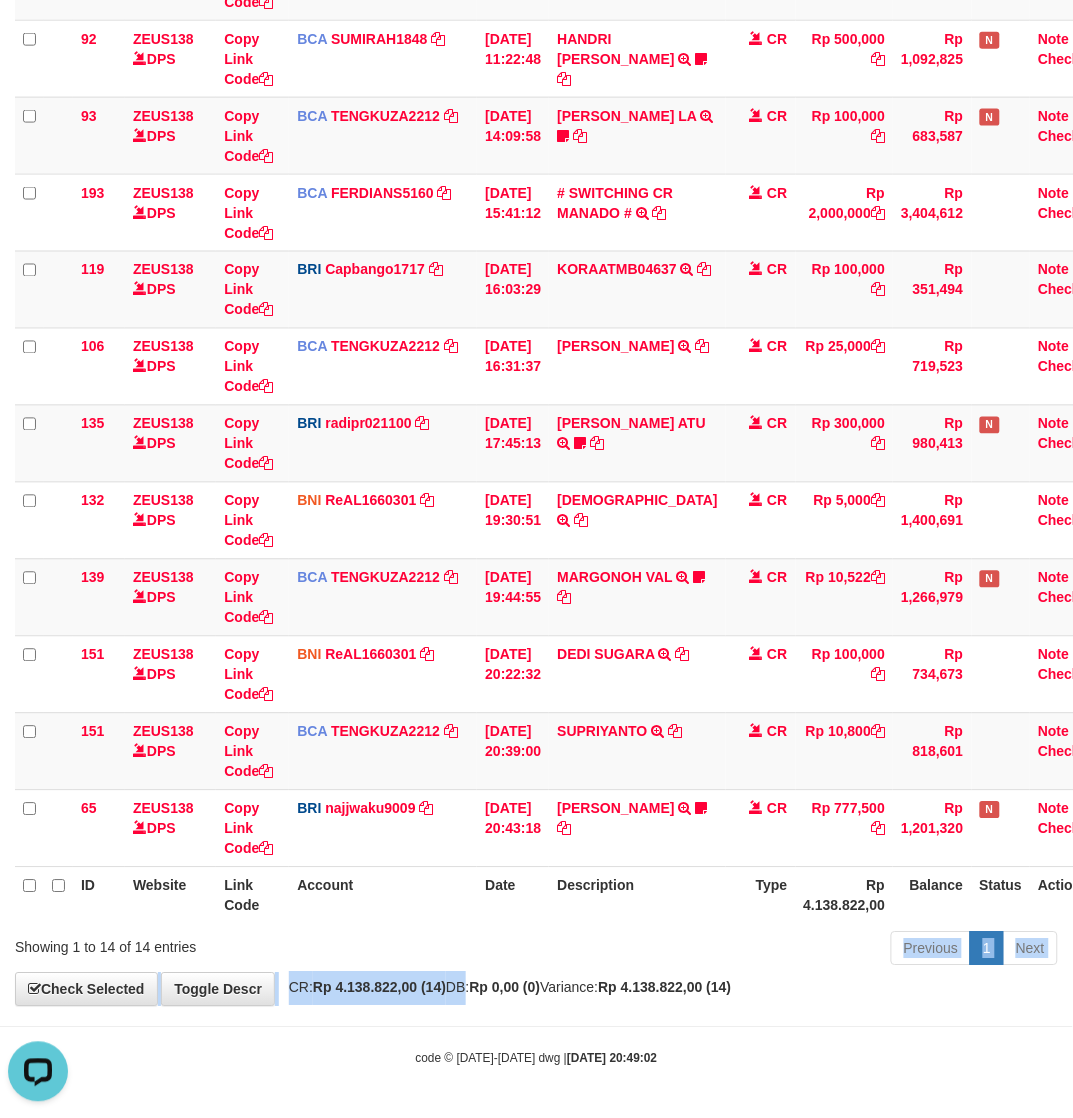 drag, startPoint x: 598, startPoint y: 963, endPoint x: 507, endPoint y: 921, distance: 100.22475 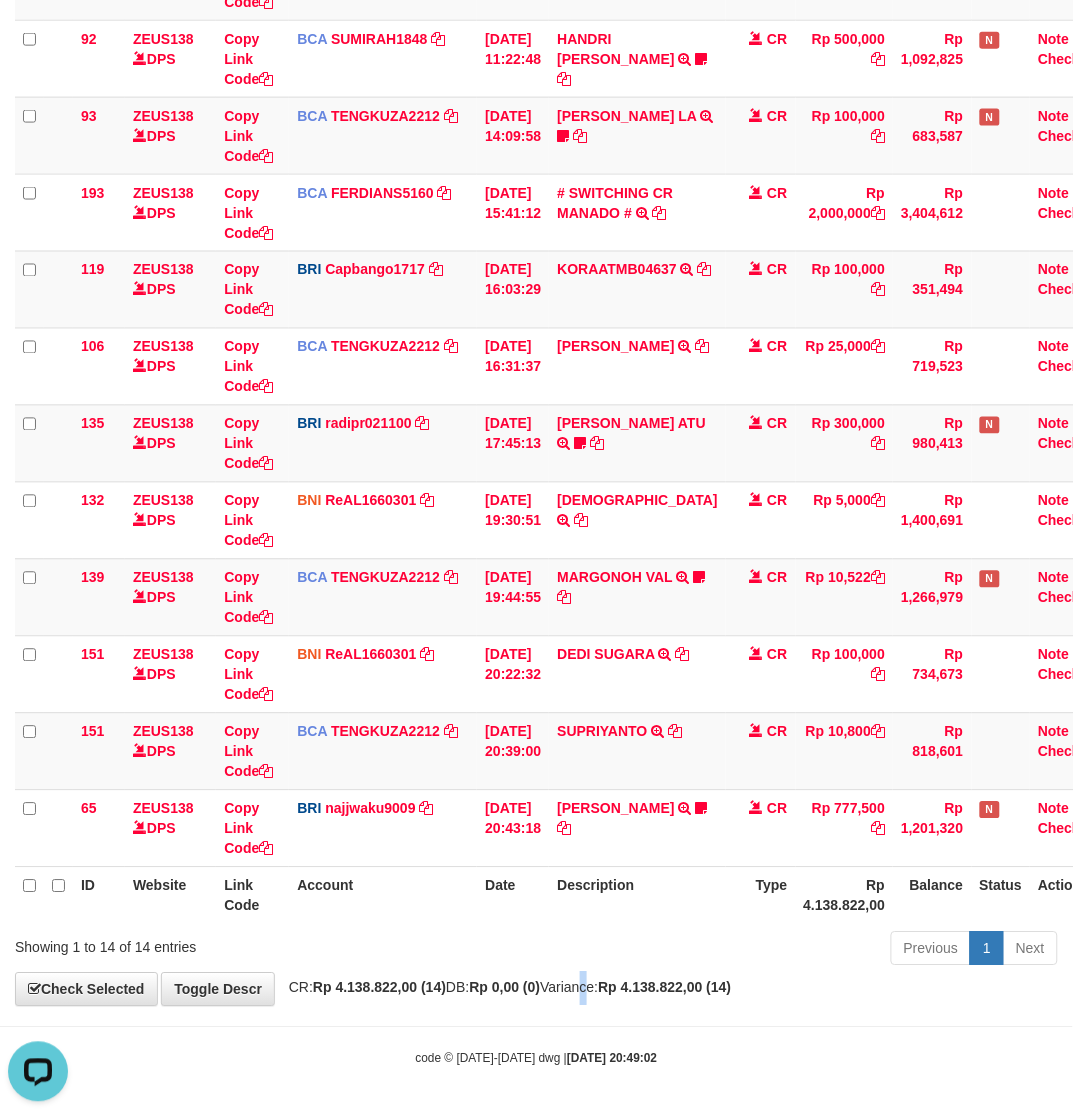 drag, startPoint x: 602, startPoint y: 985, endPoint x: 587, endPoint y: 980, distance: 15.811388 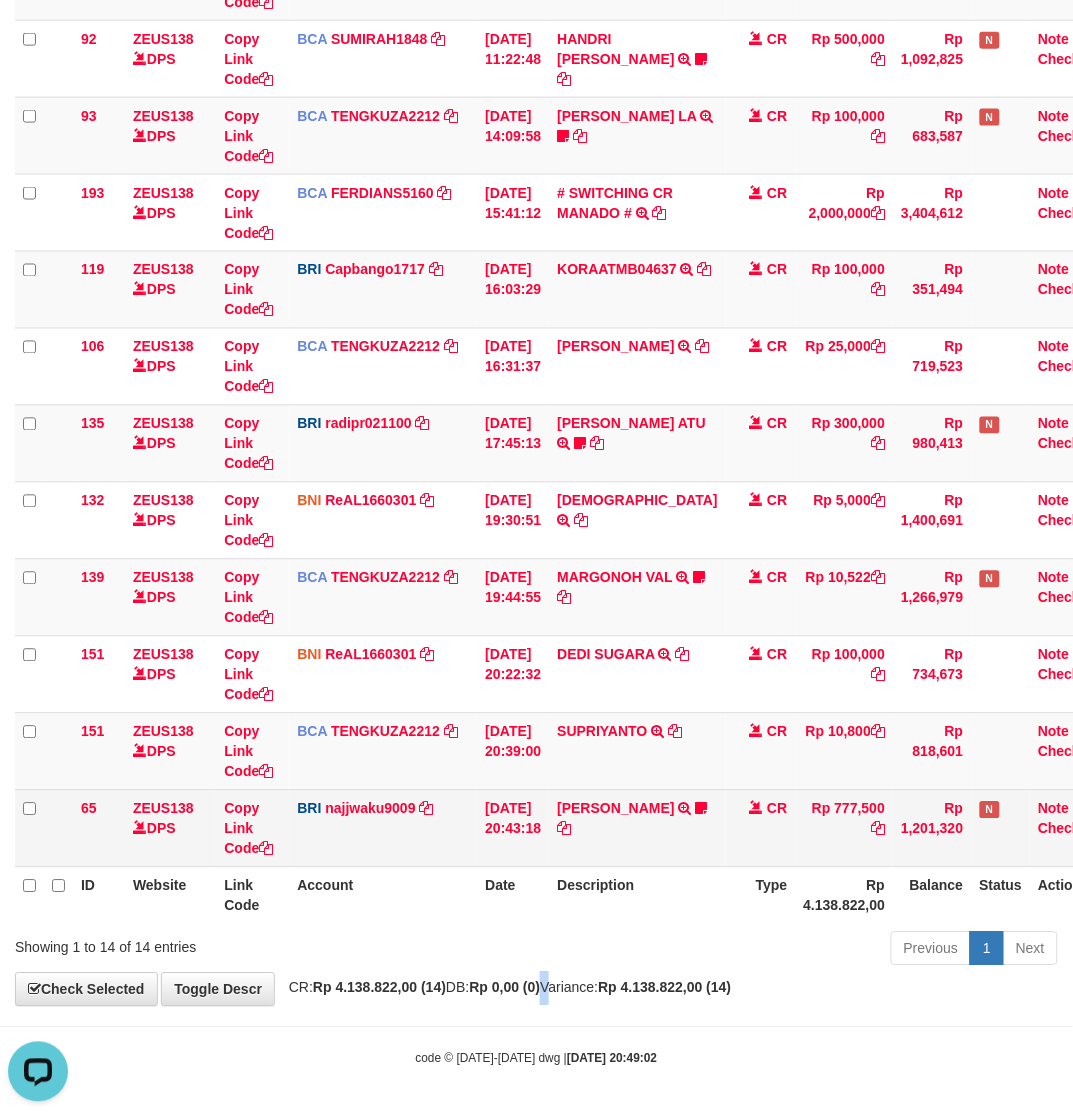 drag, startPoint x: 573, startPoint y: 976, endPoint x: 22, endPoint y: 798, distance: 579.038 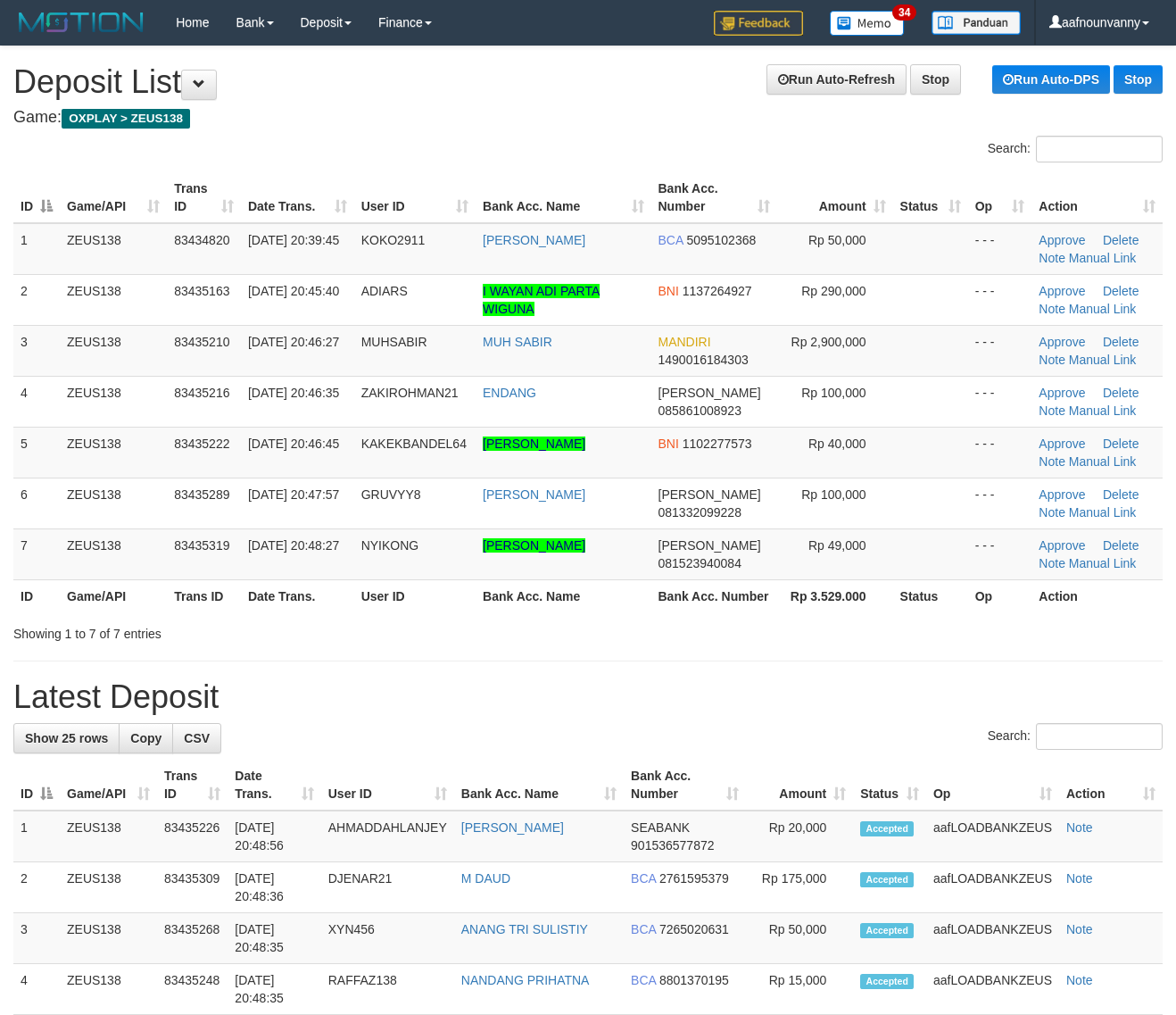 scroll, scrollTop: 0, scrollLeft: 0, axis: both 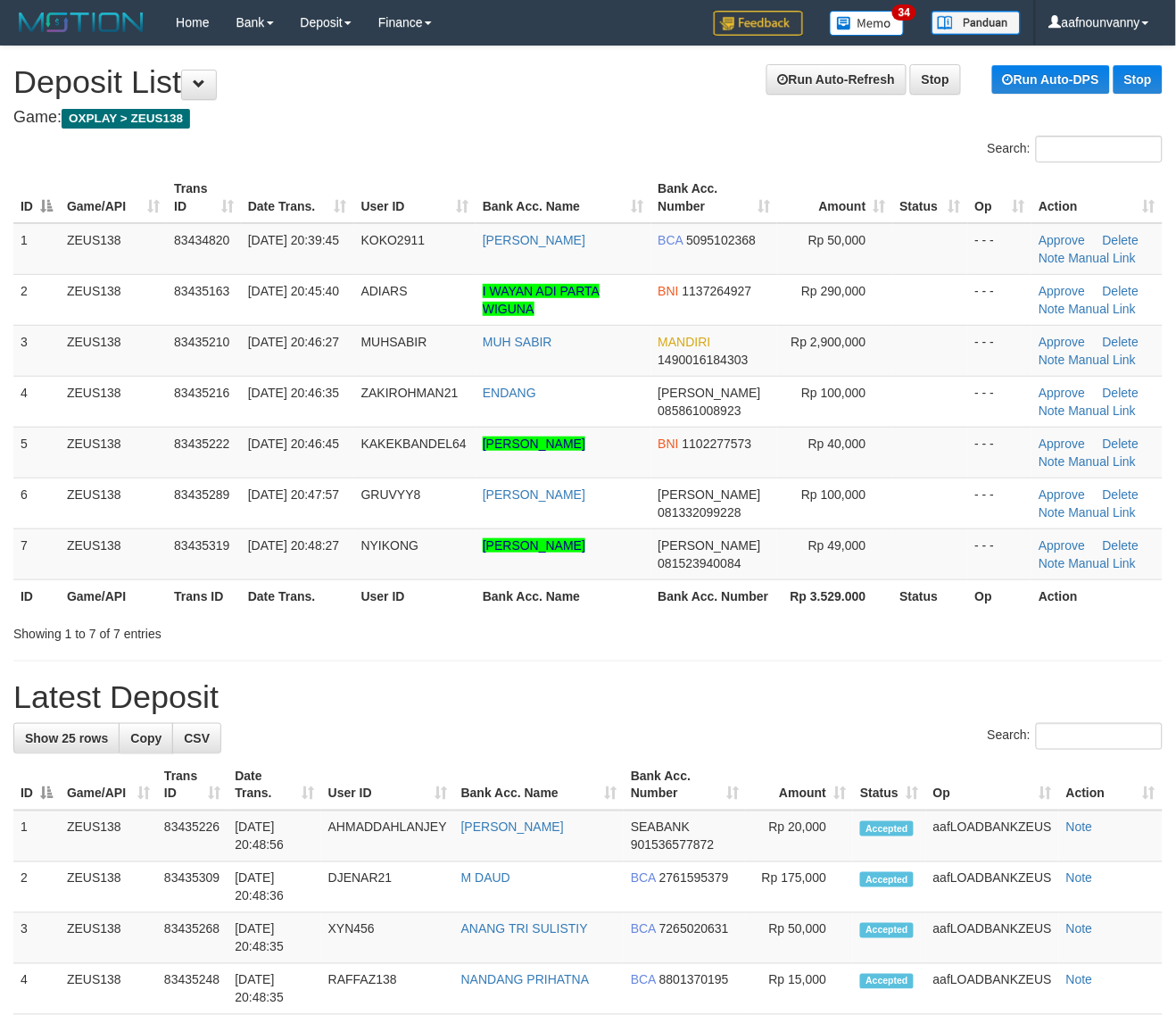 click on "Search:
ID Game/API Trans ID Date Trans. User ID Bank Acc. Name Bank Acc. Number Amount Status Op Action
1
ZEUS138
83434820
[DATE] 20:39:45
KOKO2911
[PERSON_NAME]
BCA
5095102368
Rp 50,000
- - -
Approve
[GEOGRAPHIC_DATA]
Note
Manual Link
2
ZEUS138
83435163
[DATE] 20:45:40
ADIARS
I WAYAN ADI PARTA WIGUNA
BNI
1137264927
Rp 290,000" at bounding box center [588, 389] 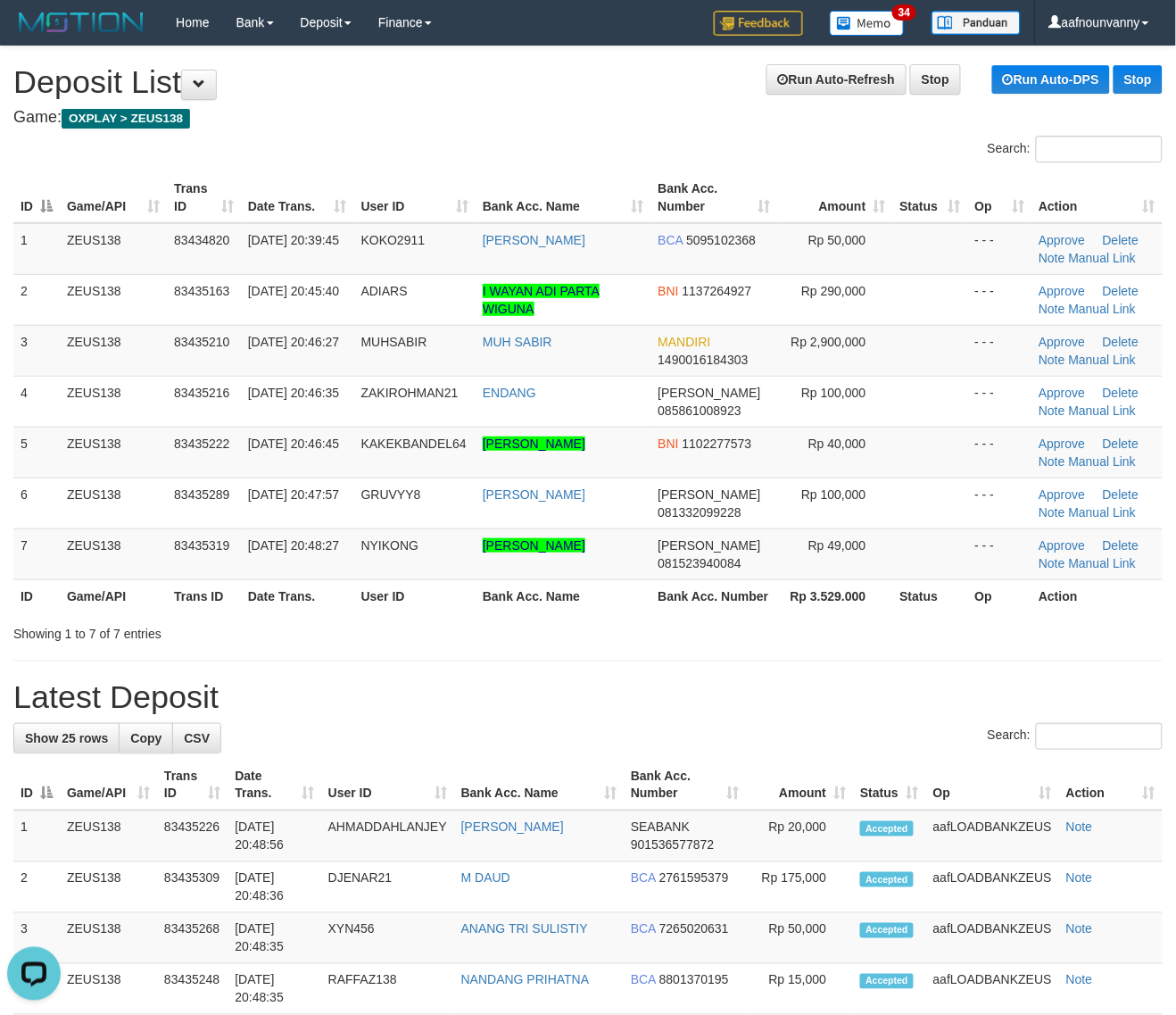 scroll, scrollTop: 0, scrollLeft: 0, axis: both 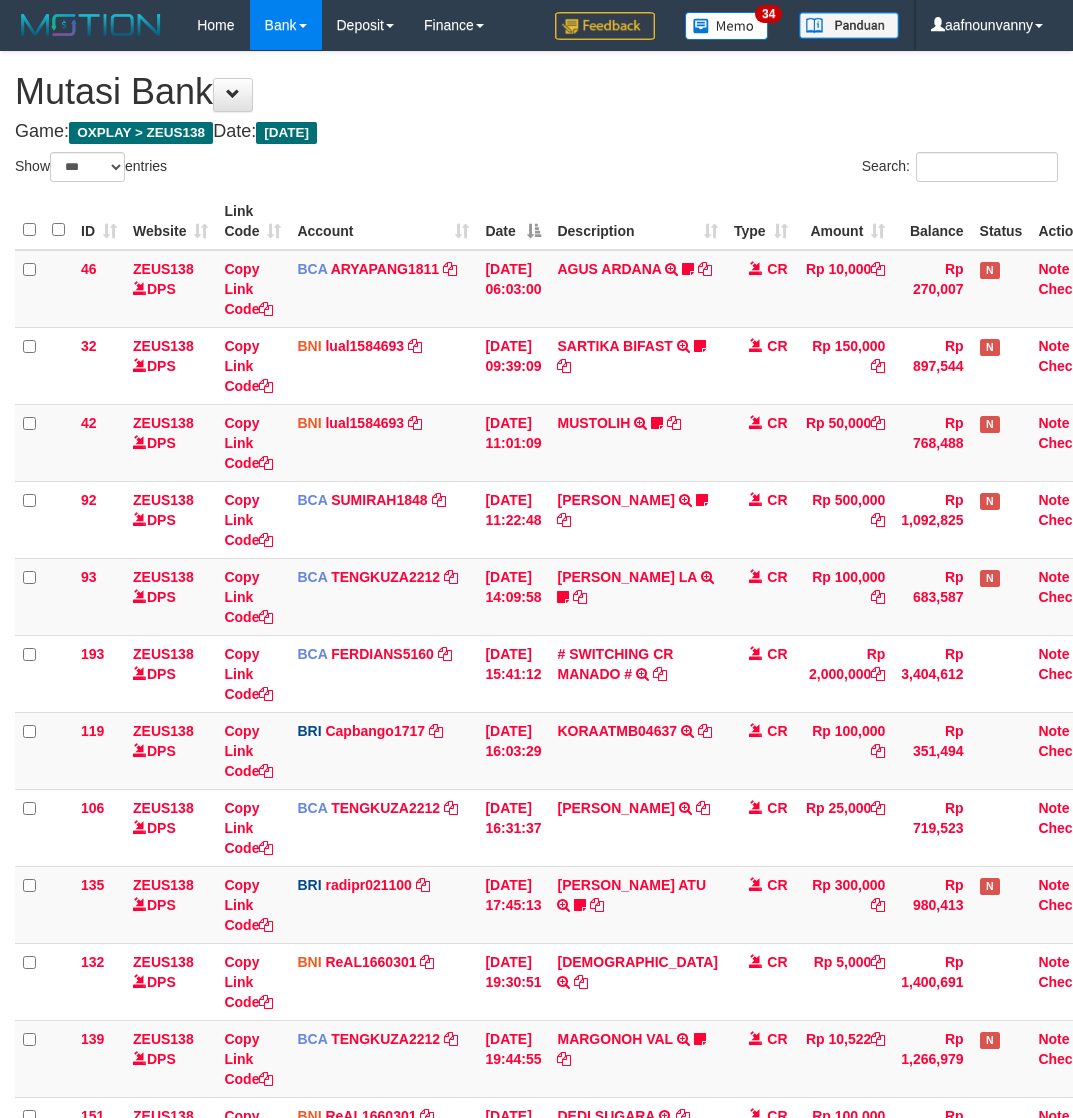 select on "***" 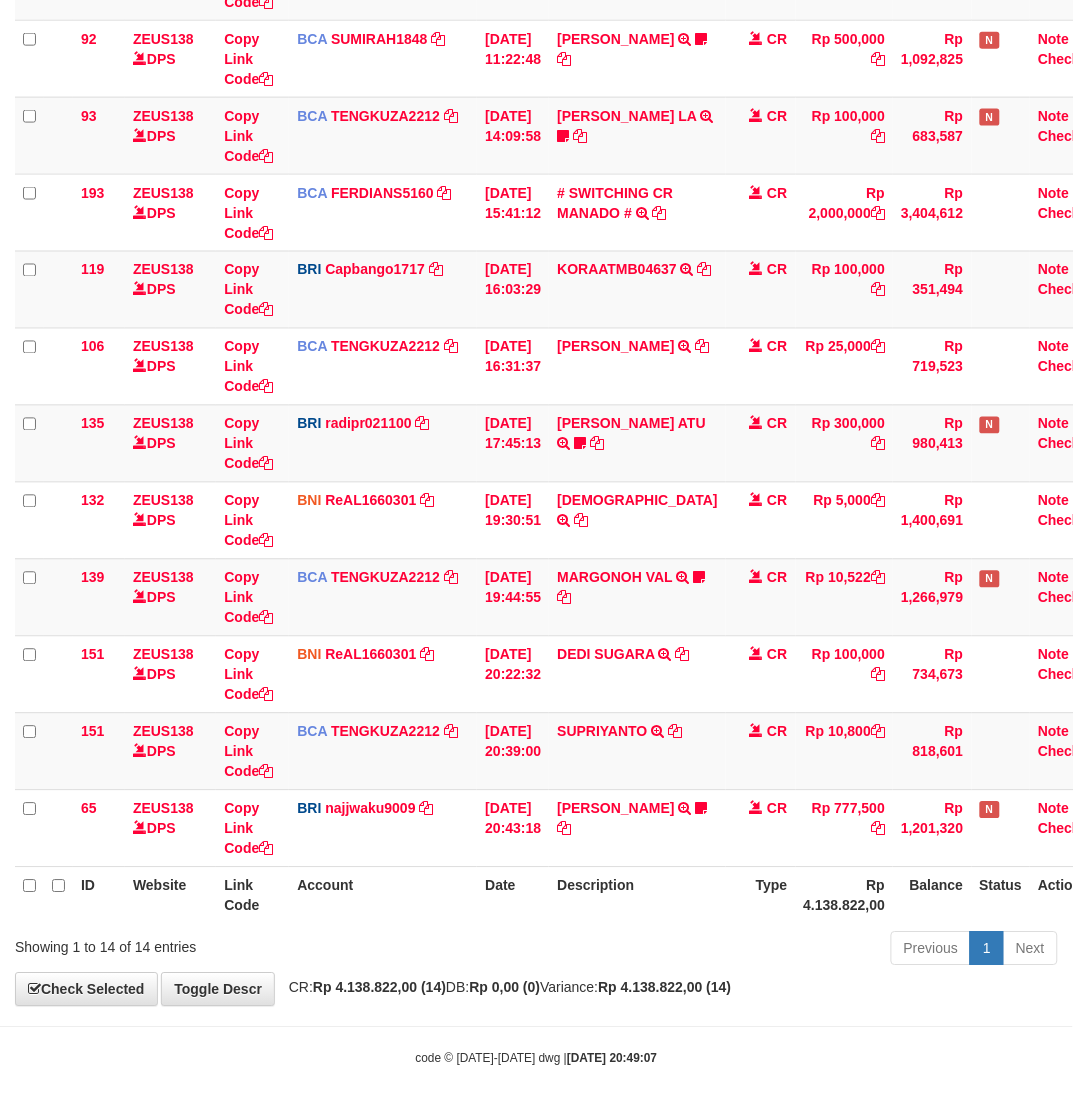 scroll, scrollTop: 463, scrollLeft: 0, axis: vertical 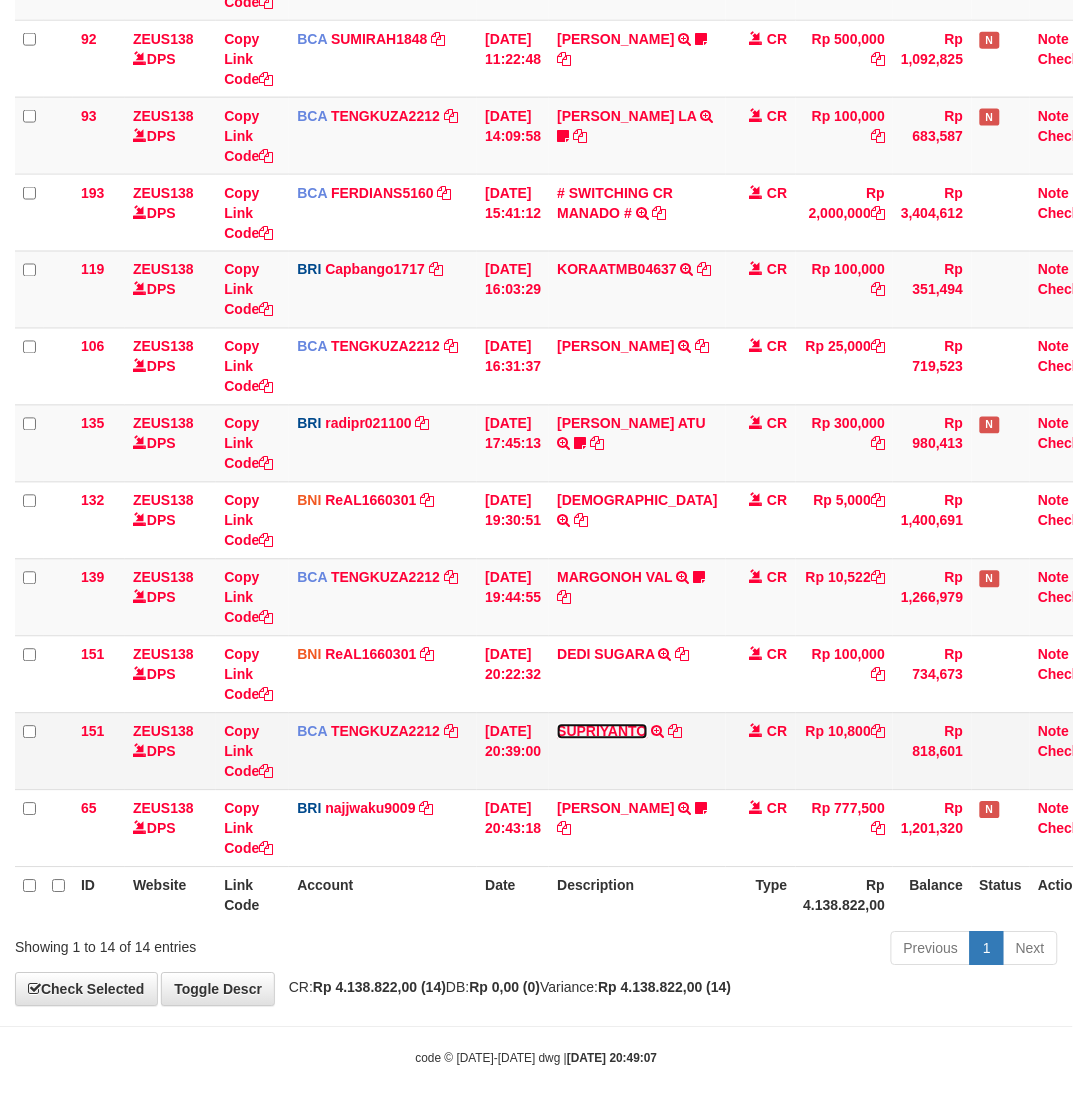 click on "SUPRIYANTO" at bounding box center [602, 732] 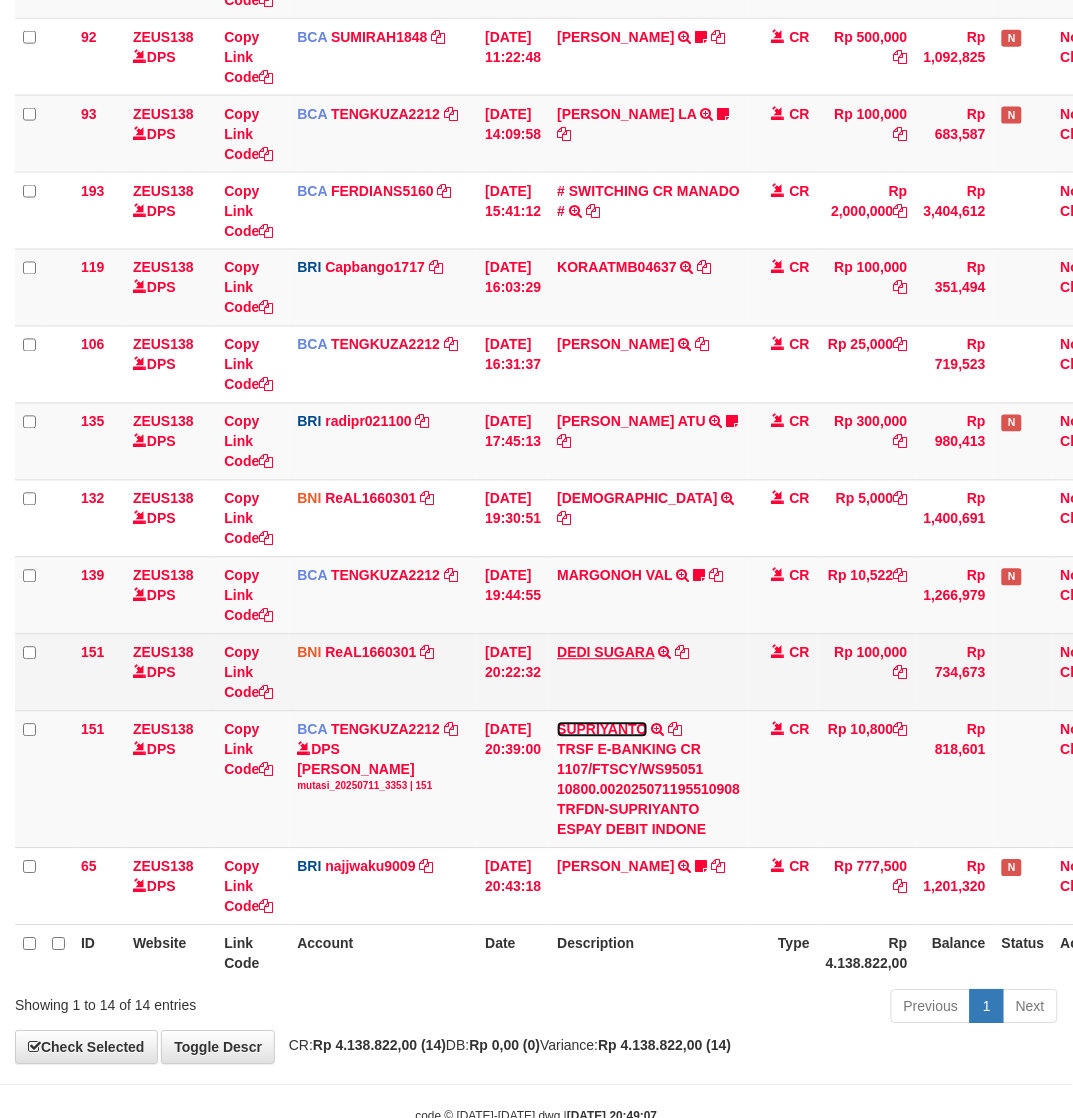 drag, startPoint x: 618, startPoint y: 722, endPoint x: 598, endPoint y: 660, distance: 65.14599 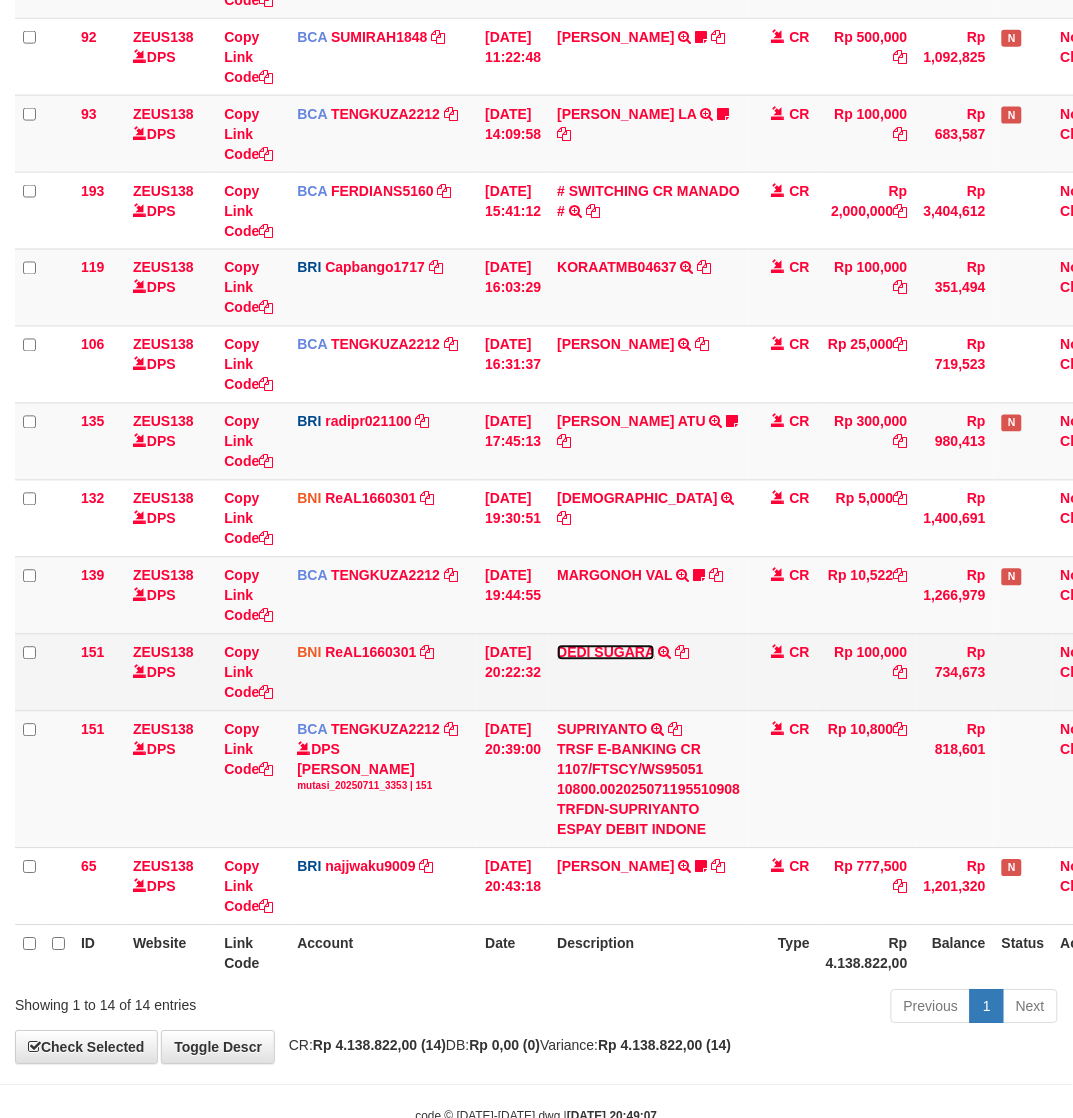 click on "DEDI SUGARA" at bounding box center [606, 653] 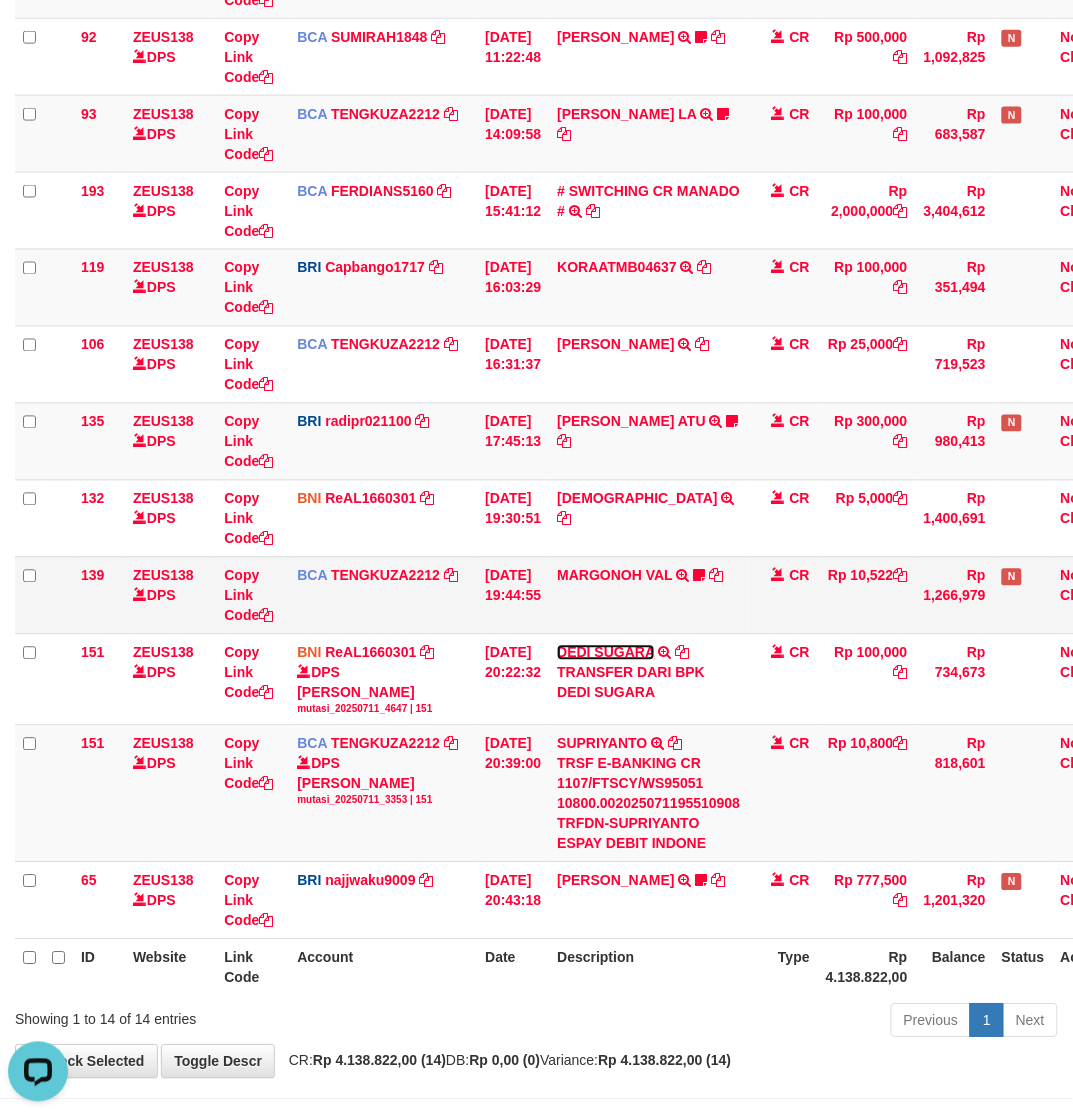 scroll, scrollTop: 0, scrollLeft: 0, axis: both 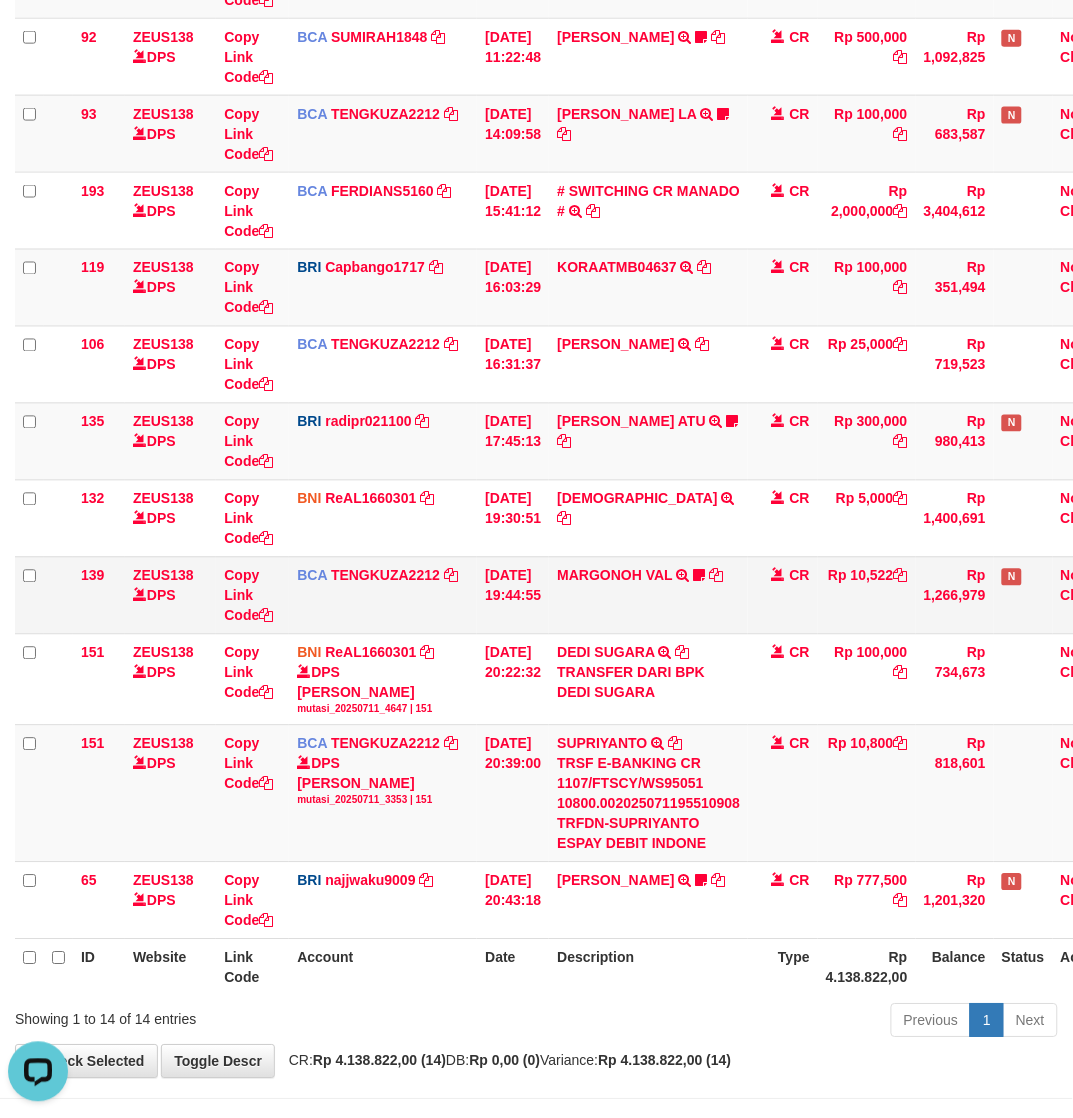 click on "MARGONOH VAL            TRSF E-BANKING CR 1107/FTSCY/WS95051
10522.002025071131847368 TRFDN-MARGONOH VALESPAY DEBIT INDONE    Aquaracing14" at bounding box center [648, 595] 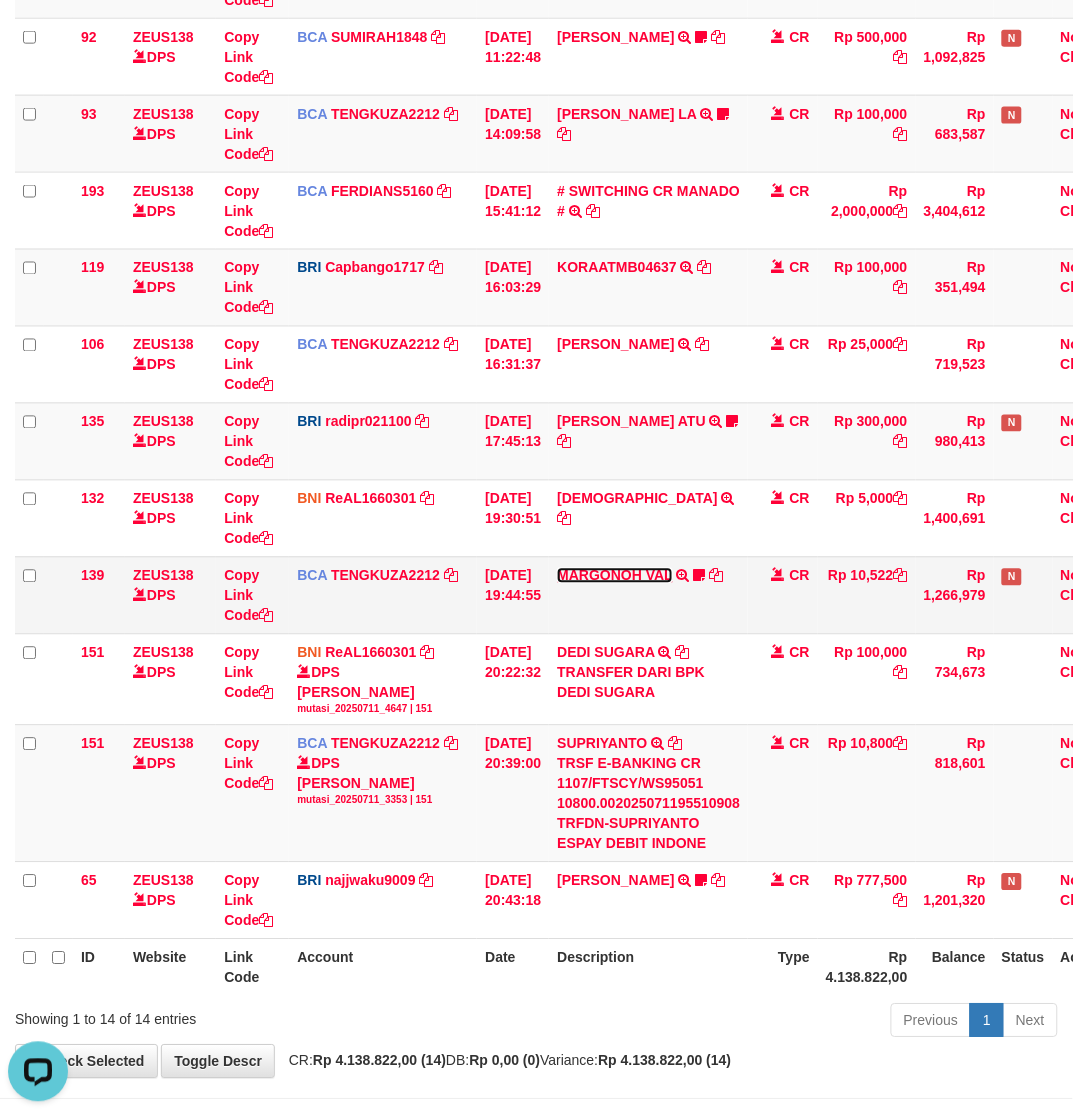 click on "MARGONOH VAL" at bounding box center [614, 576] 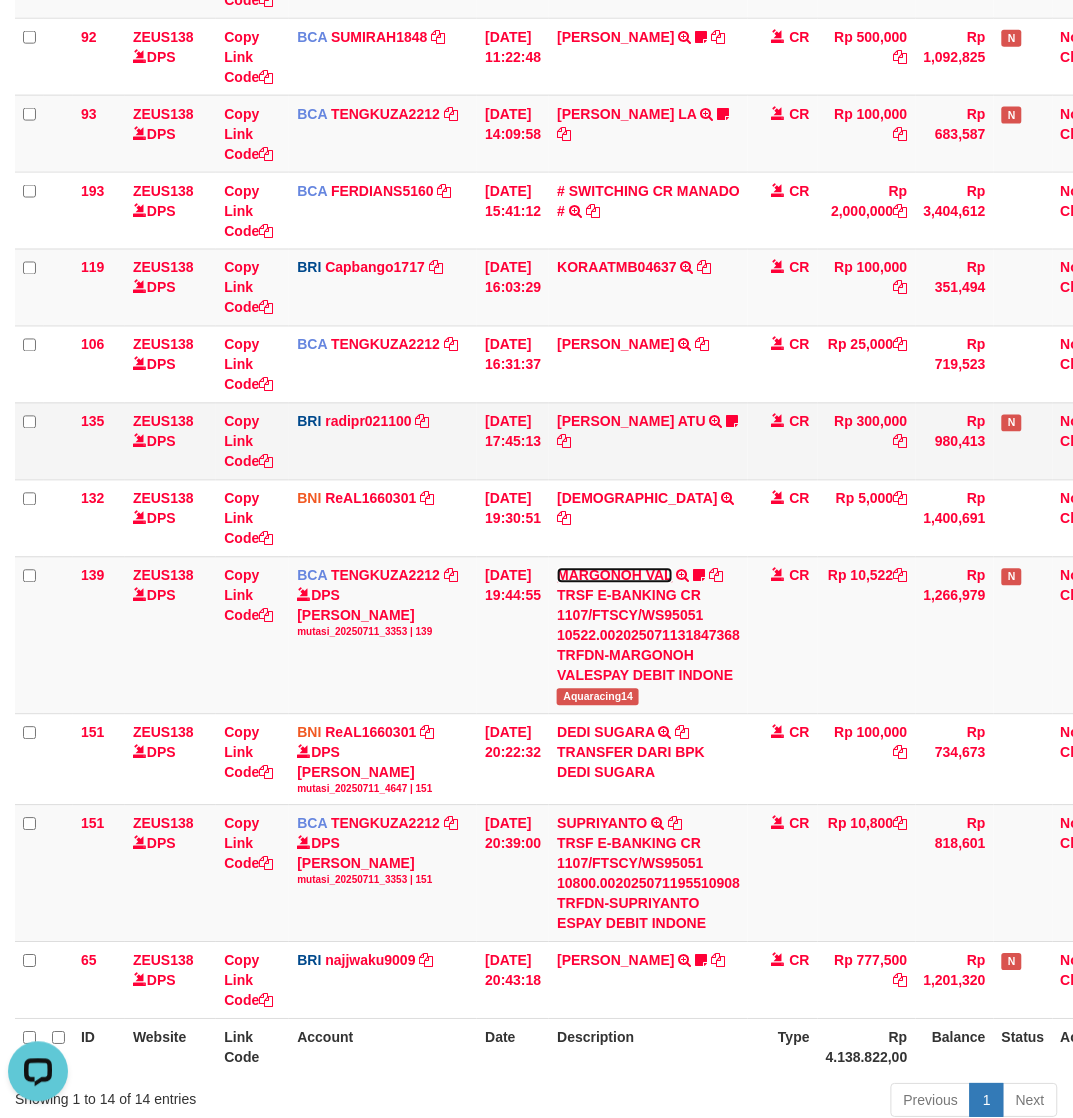 drag, startPoint x: 592, startPoint y: 570, endPoint x: 585, endPoint y: 472, distance: 98.24968 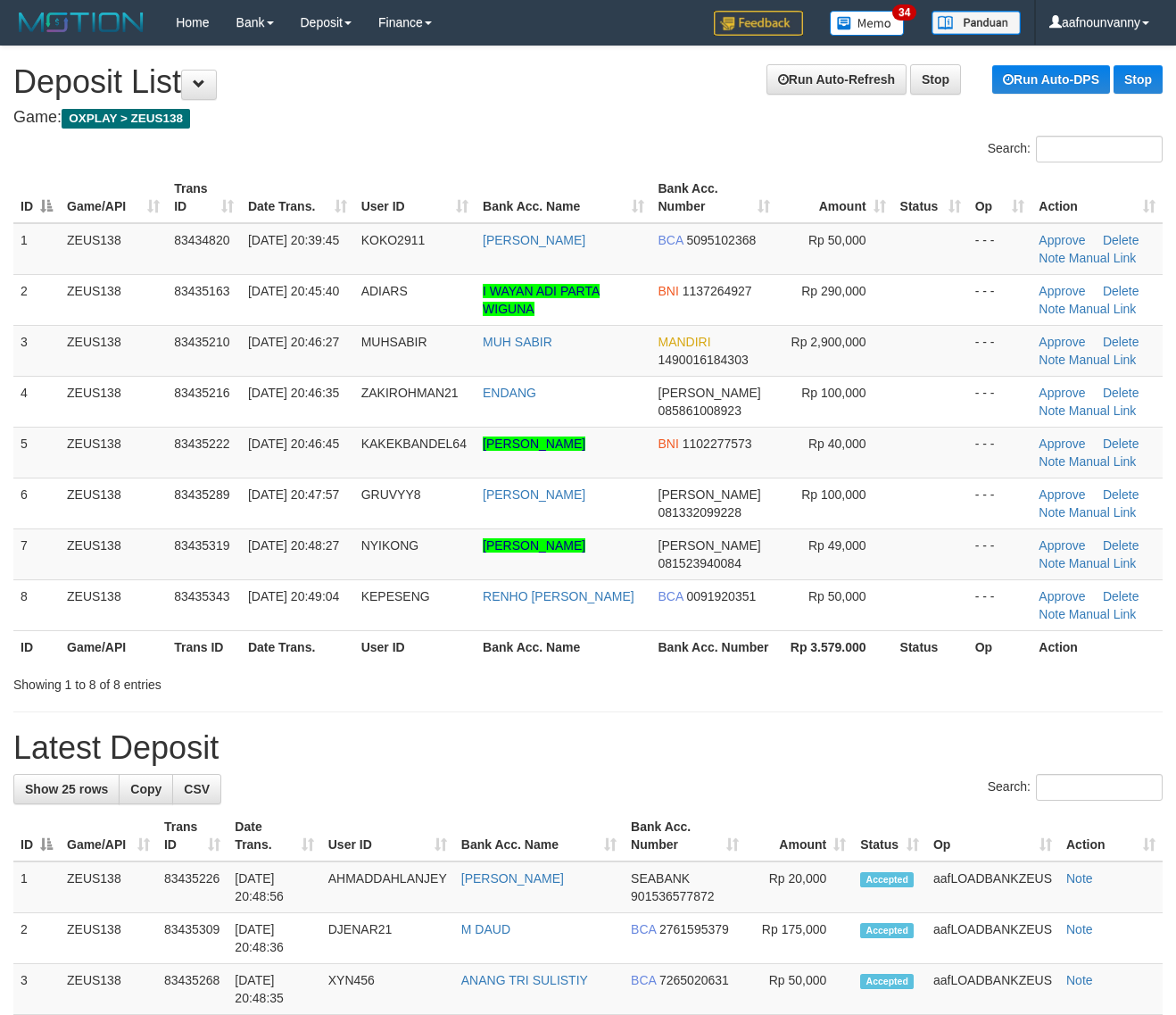scroll, scrollTop: 0, scrollLeft: 0, axis: both 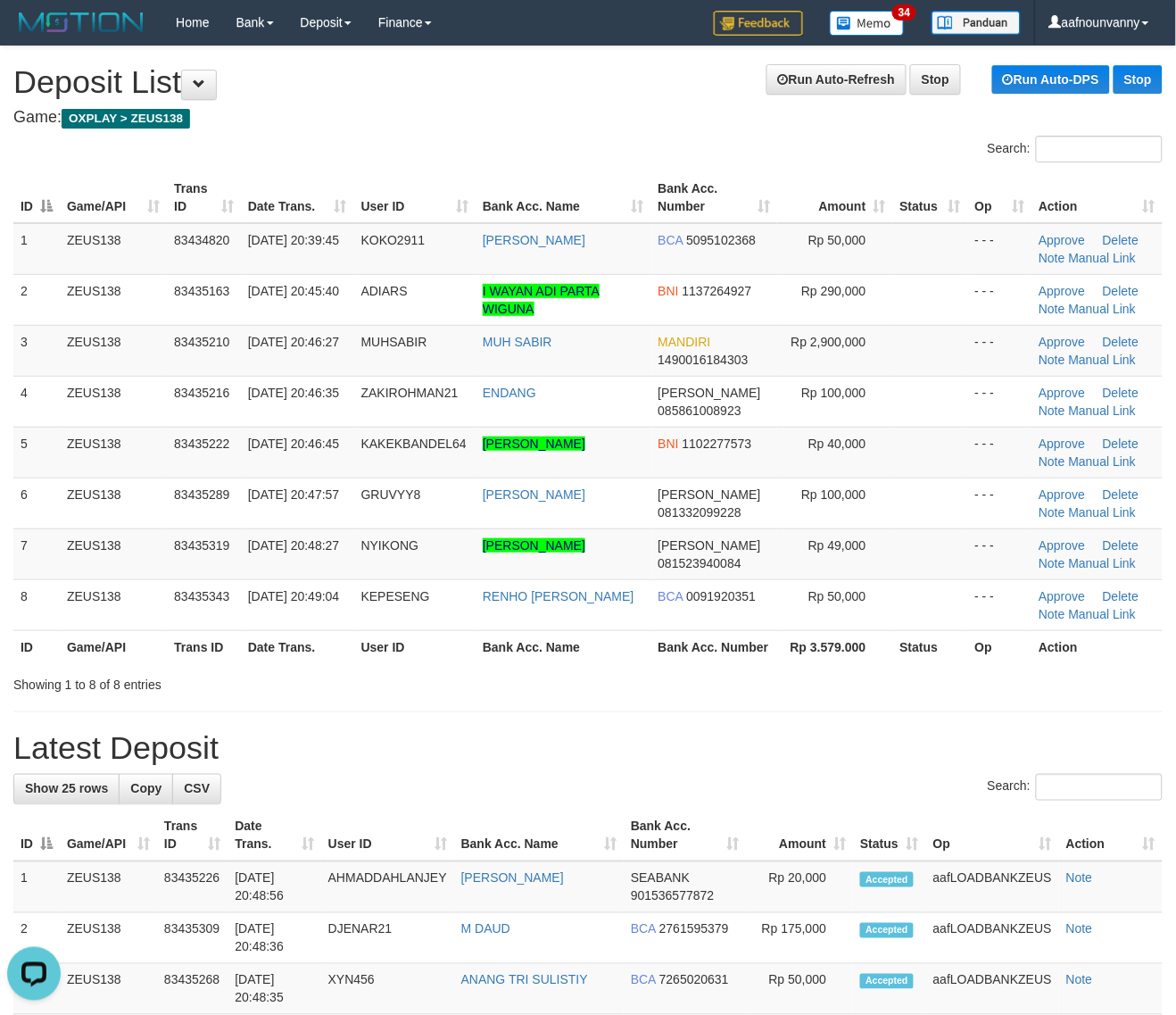 drag, startPoint x: 875, startPoint y: 505, endPoint x: 1191, endPoint y: 649, distance: 347.26359 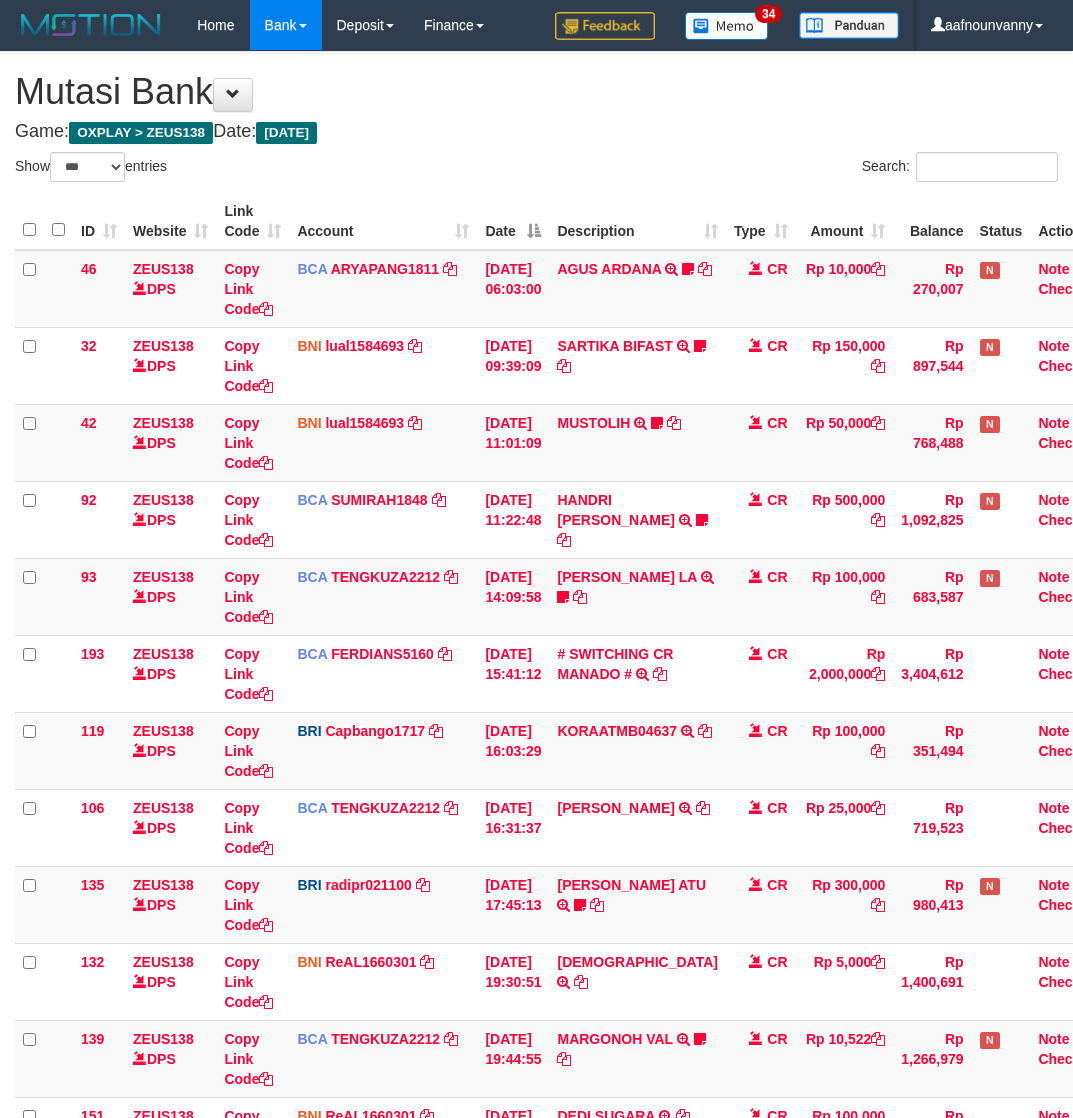 select on "***" 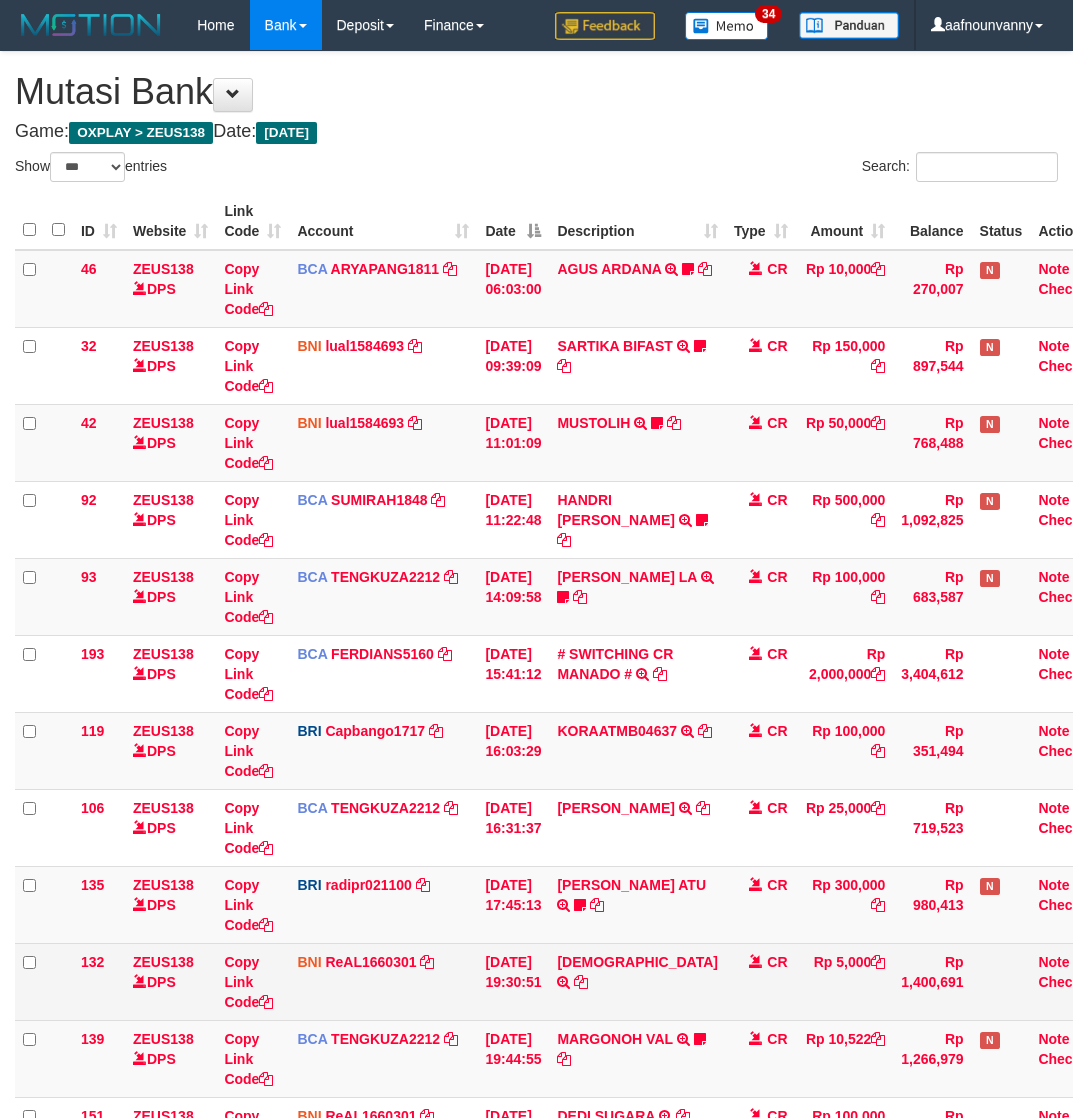 click on "46
ZEUS138    DPS
Copy Link Code
BCA
ARYAPANG1811
DPS
ARYA PANGESTU
mutasi_20250711_2620 | 46
mutasi_20250711_2620 | 46
[DATE] 06:03:00
AGUS ARDANA            TRSF E-BANKING CR 1107/FTSCY/WS95051
10000.002025071158167087 TRFDN-AGUS [PERSON_NAME] DEBIT INDONE    Aguslike
tunggu bukti tranfer
CR
Rp 10,000
Rp 270,007
N
Note
Check
32
ZEUS138    DPS
Copy Link Code
BNI
lual1584693" at bounding box center [563, 789] 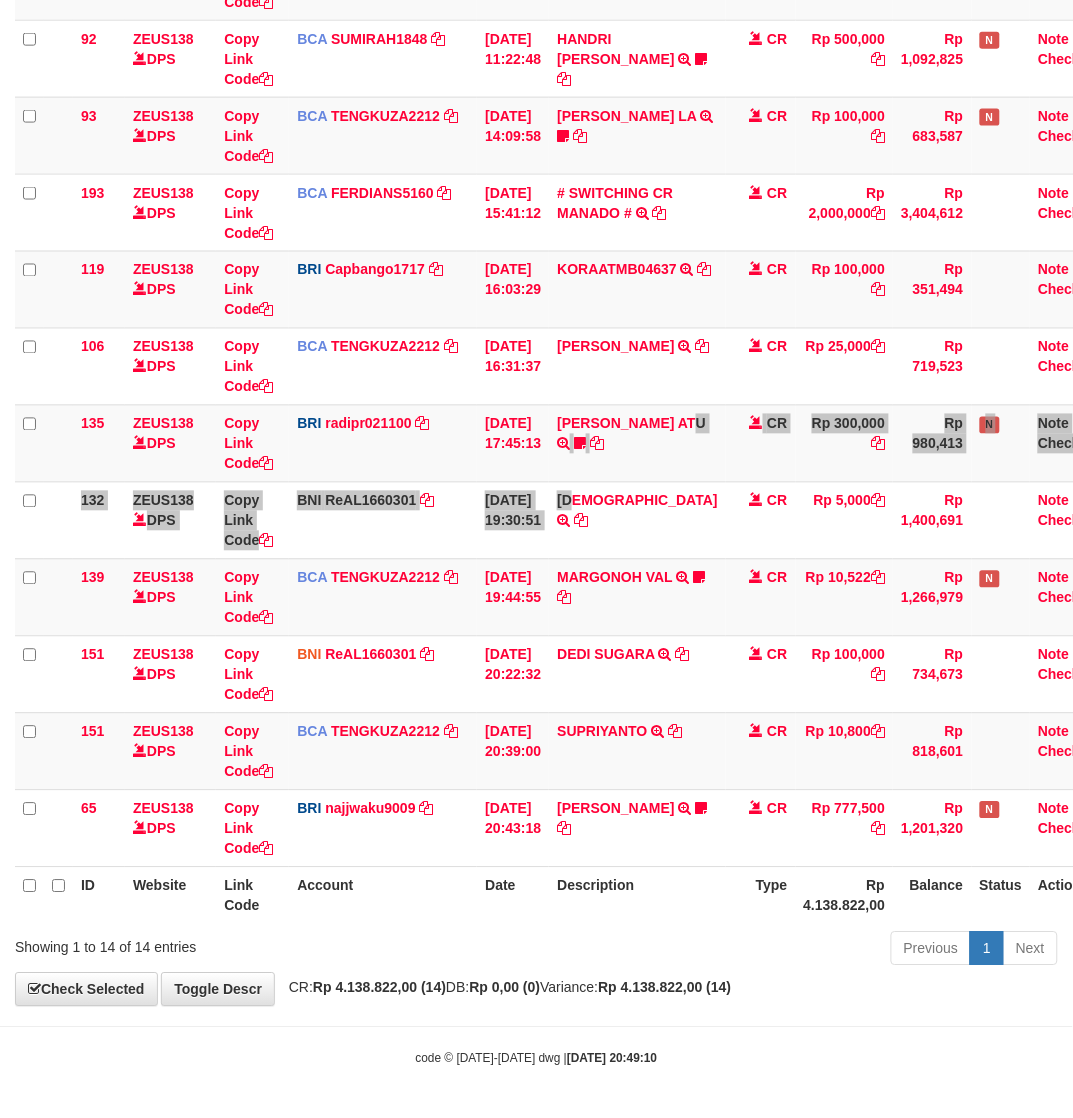 scroll, scrollTop: 463, scrollLeft: 0, axis: vertical 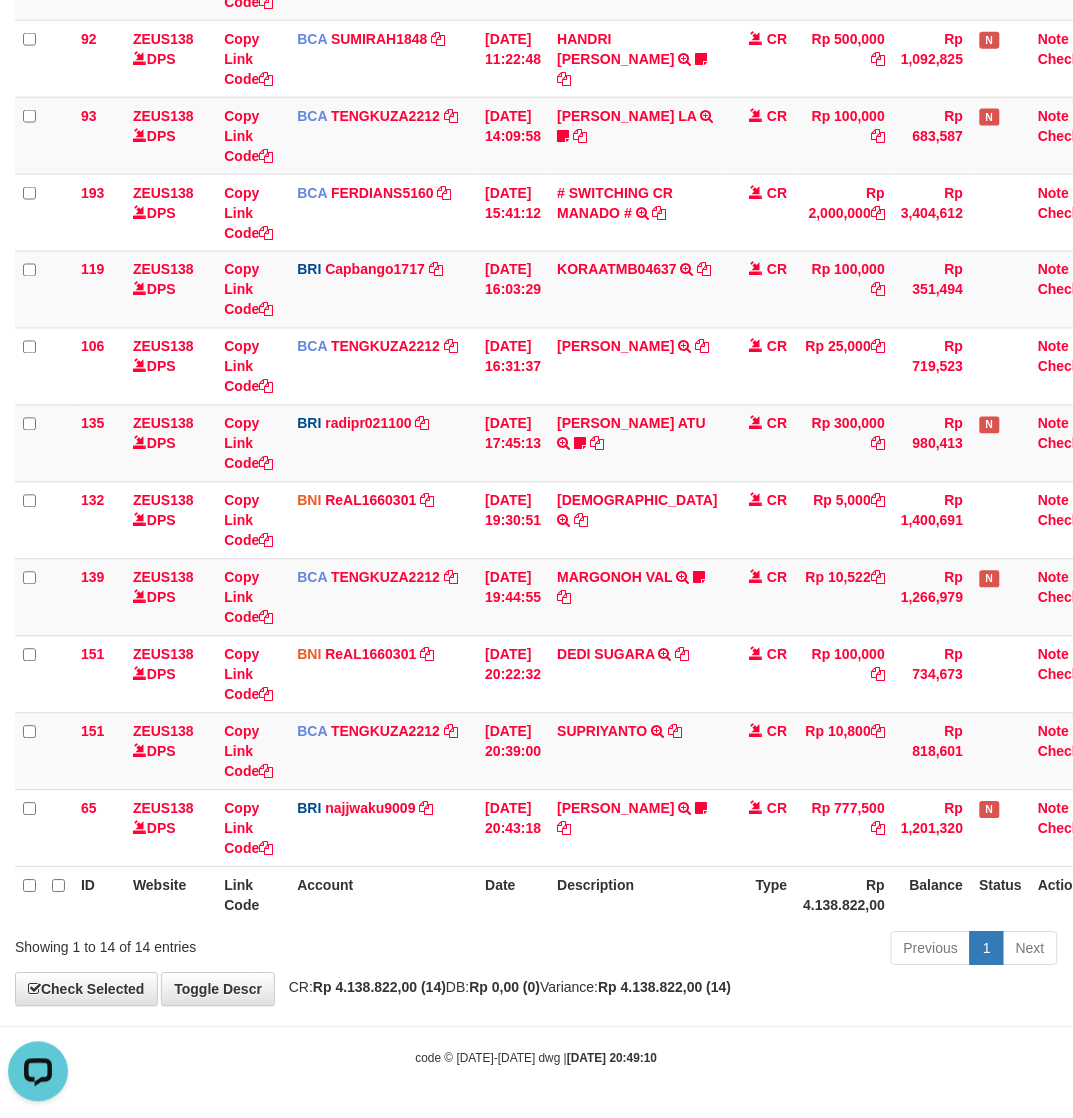 drag, startPoint x: 320, startPoint y: 915, endPoint x: 297, endPoint y: 913, distance: 23.086792 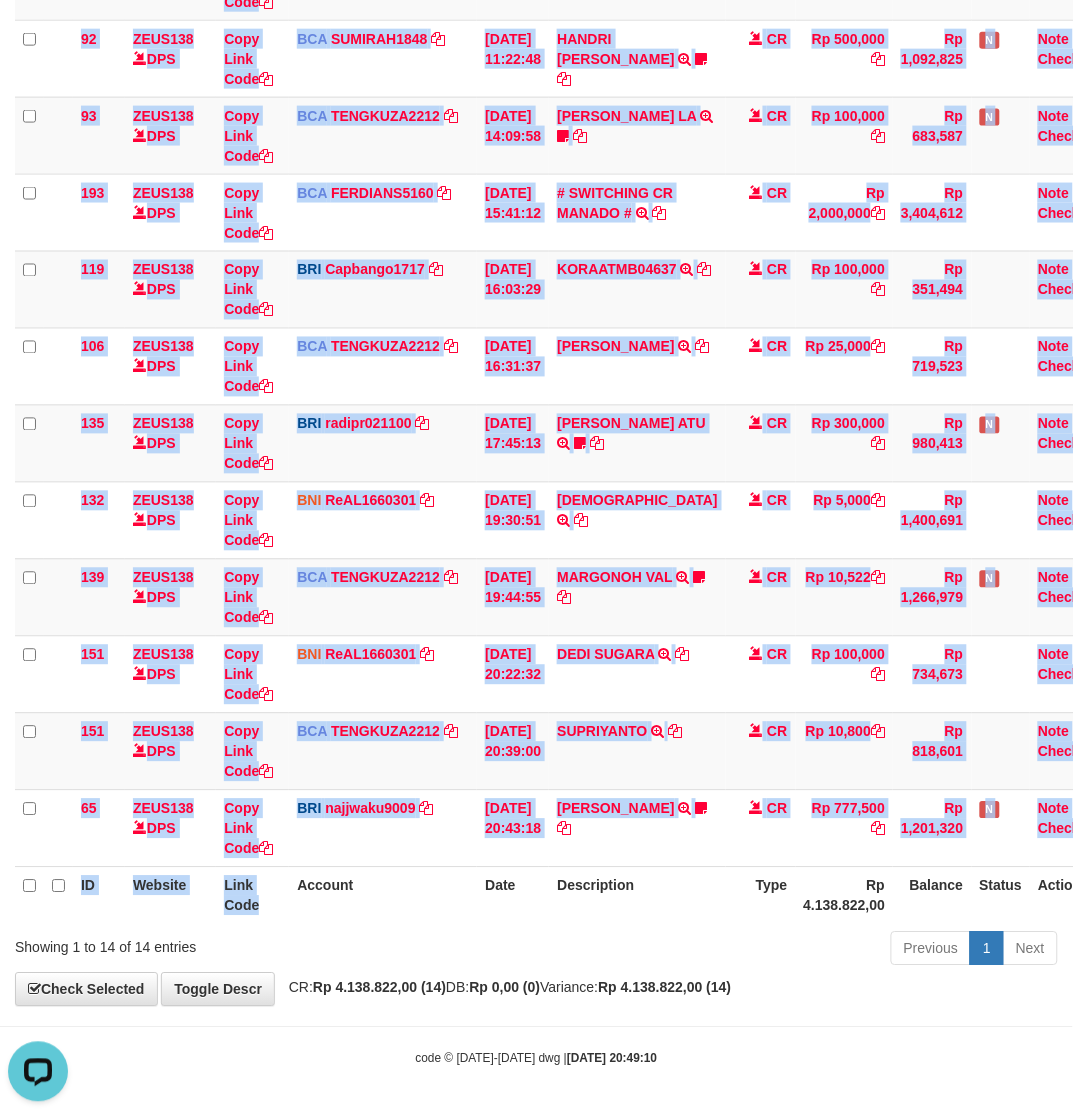 drag, startPoint x: 262, startPoint y: 927, endPoint x: 22, endPoint y: 946, distance: 240.75092 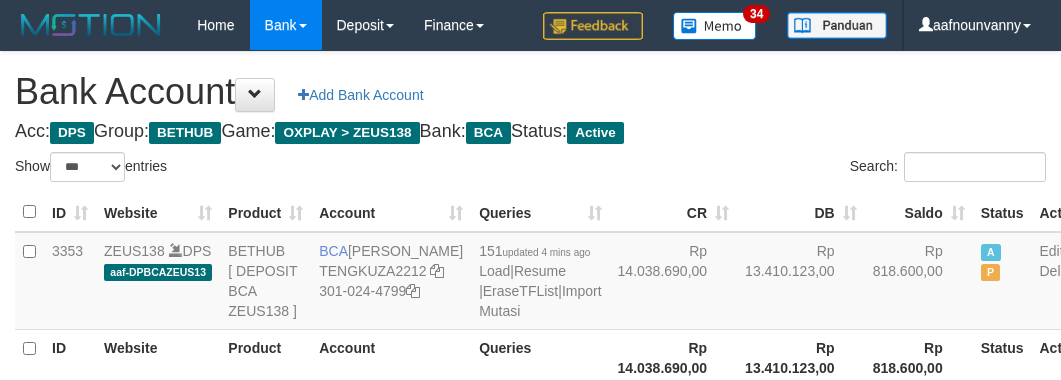select on "***" 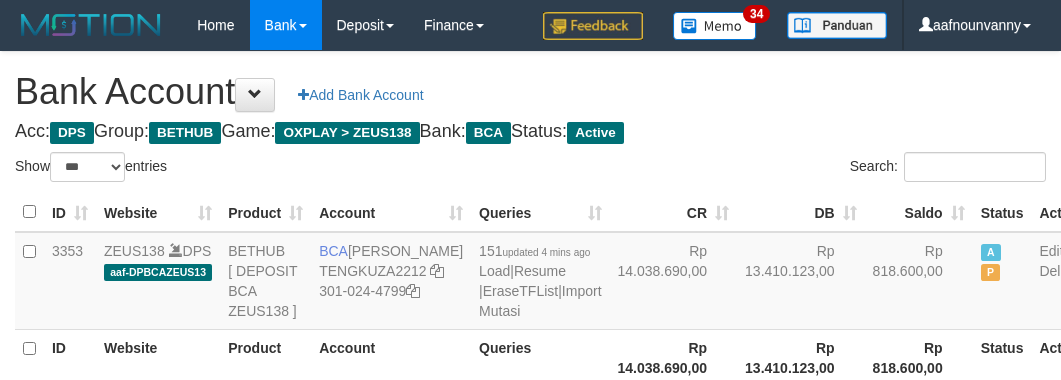 scroll, scrollTop: 226, scrollLeft: 0, axis: vertical 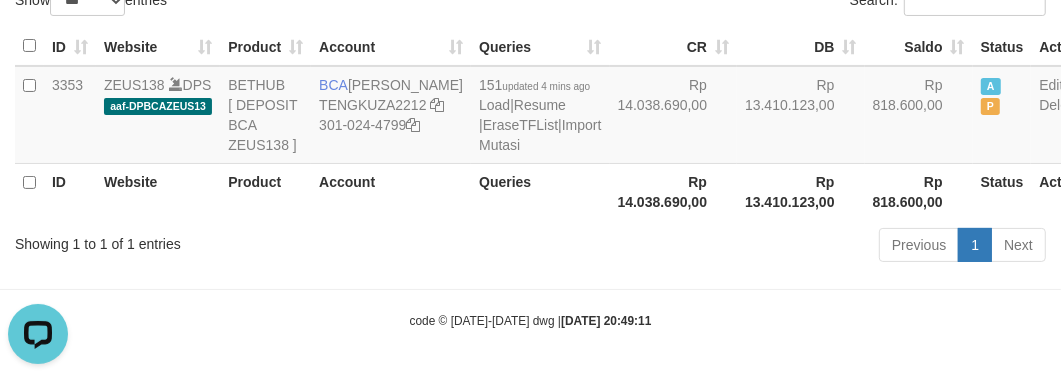 click on "Toggle navigation
Home
Bank
Account List
Load
By Website
Group
[OXPLAY]													ZEUS138
By Load Group (DPS)" at bounding box center (530, 107) 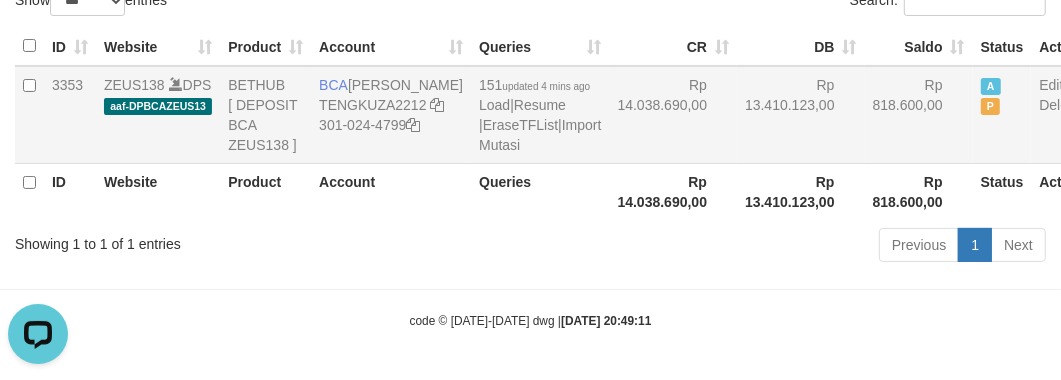 click on "BCA
TENGKU ZAKI
TENGKUZA2212
301-024-4799" at bounding box center [391, 115] 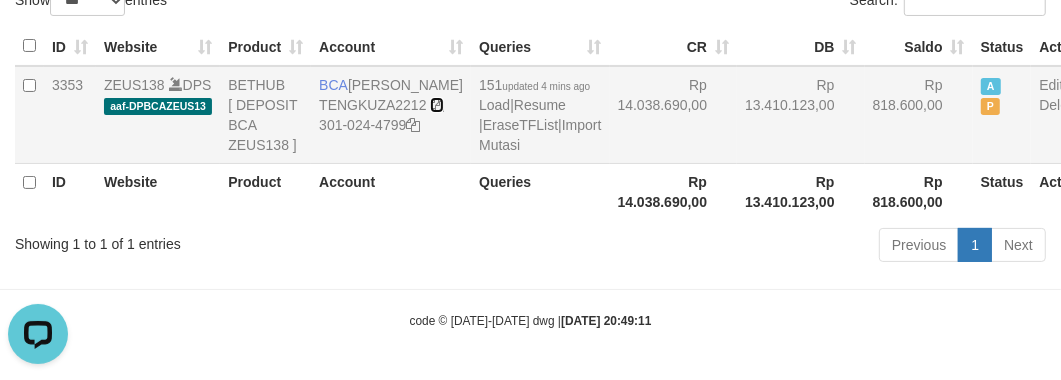 click at bounding box center (437, 105) 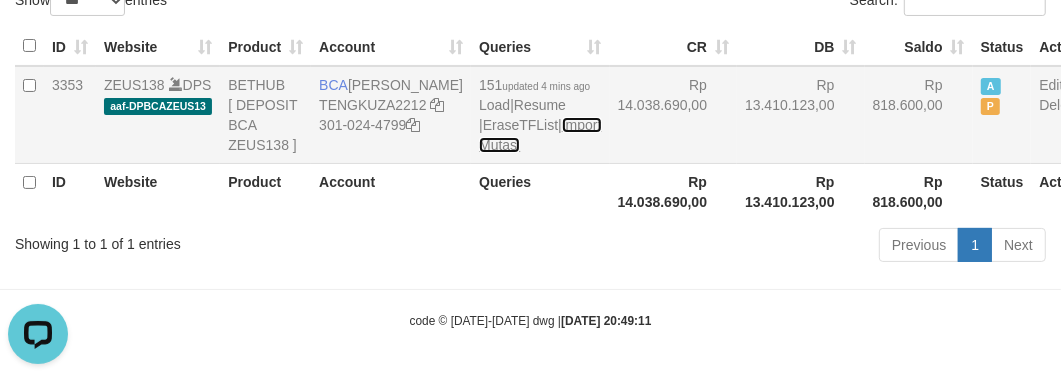 click on "Import Mutasi" at bounding box center [540, 135] 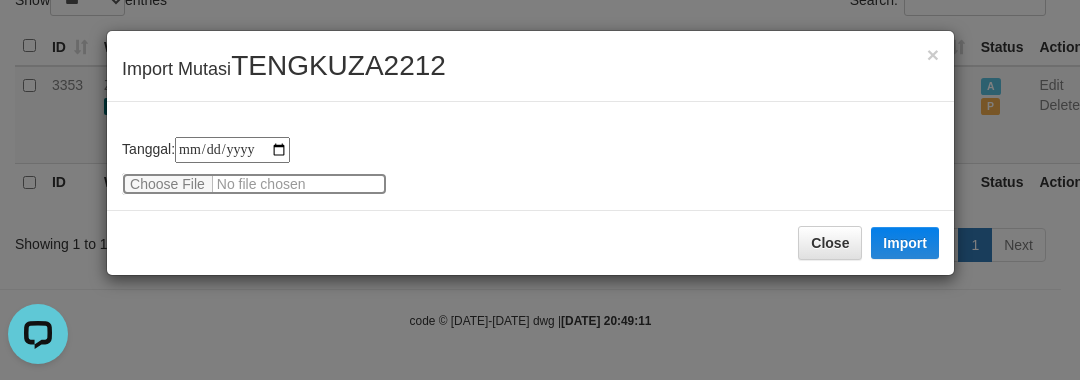click at bounding box center [254, 184] 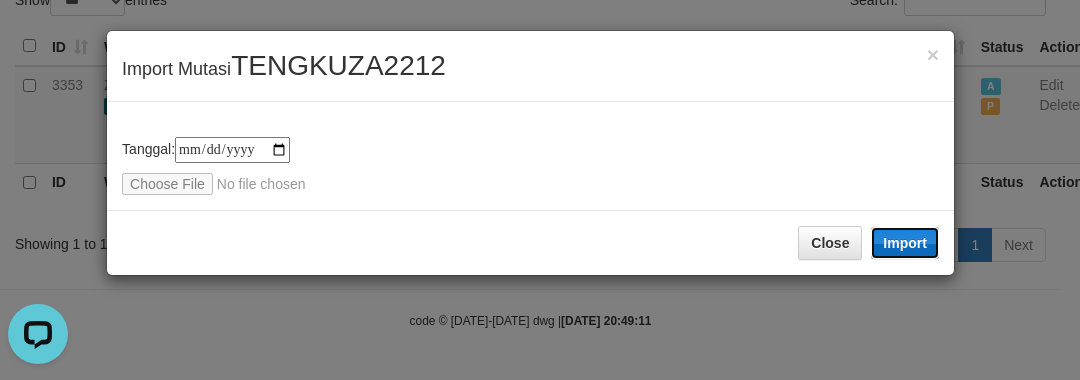 type 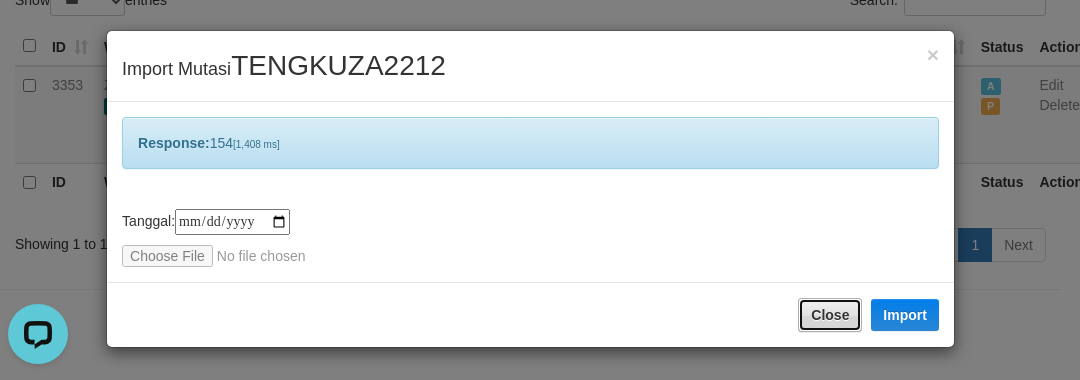 click on "Close" at bounding box center [830, 315] 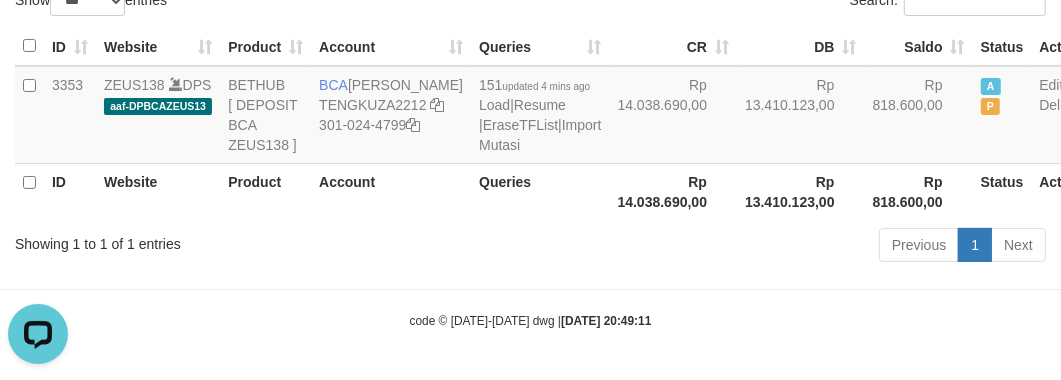 click on "Toggle navigation
Home
Bank
Account List
Load
By Website
Group
[OXPLAY]													ZEUS138
By Load Group (DPS)" at bounding box center (530, 107) 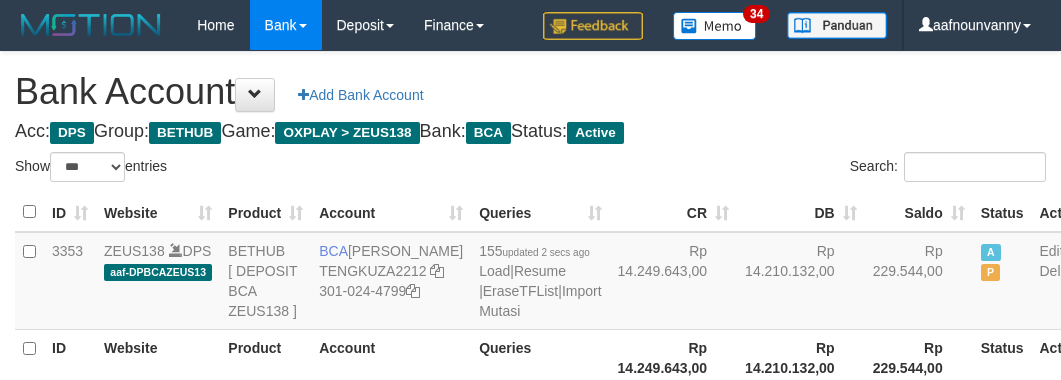 select on "***" 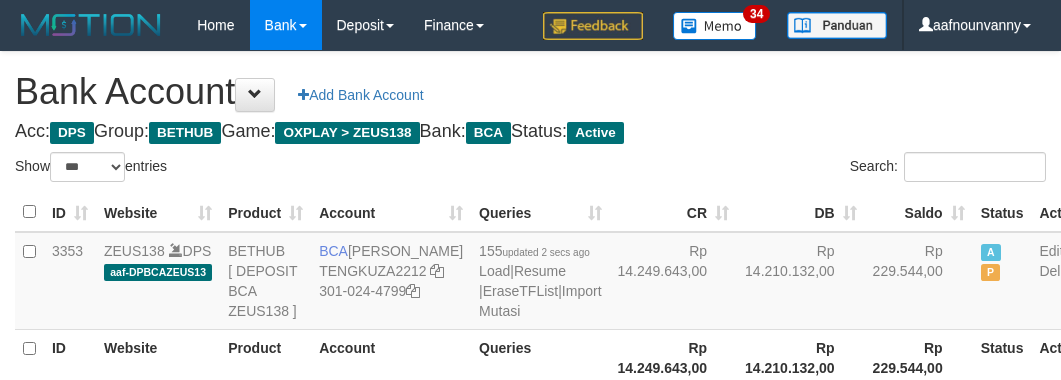 scroll, scrollTop: 226, scrollLeft: 0, axis: vertical 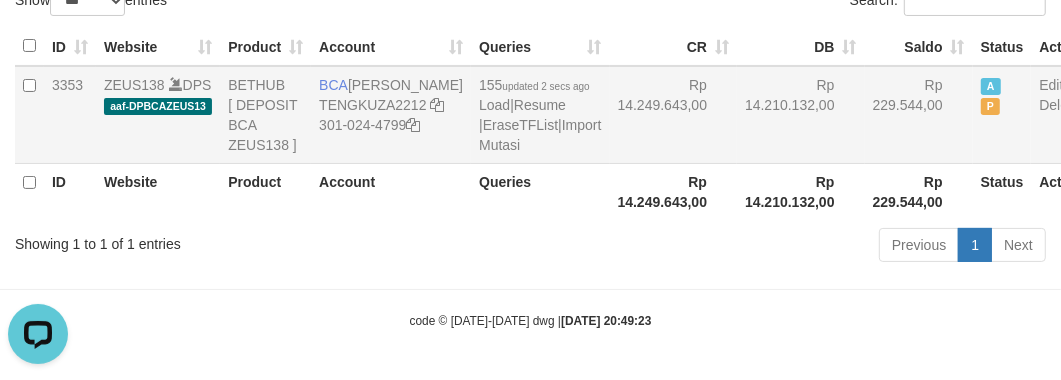 click on "3353
ZEUS138
DPS
aaf-DPBCAZEUS13
BETHUB
[ DEPOSIT BCA ZEUS138 ]
BCA
TENGKU ZAKI
TENGKUZA2212
301-024-4799
155  updated 2 secs ago
Load
|
Resume
|
EraseTFList
|
Import Mutasi
Rp 14.249.643,00
Rp 14.210.132,00
Rp 229.544,00
A
P
Edit
Delete" at bounding box center (553, 115) 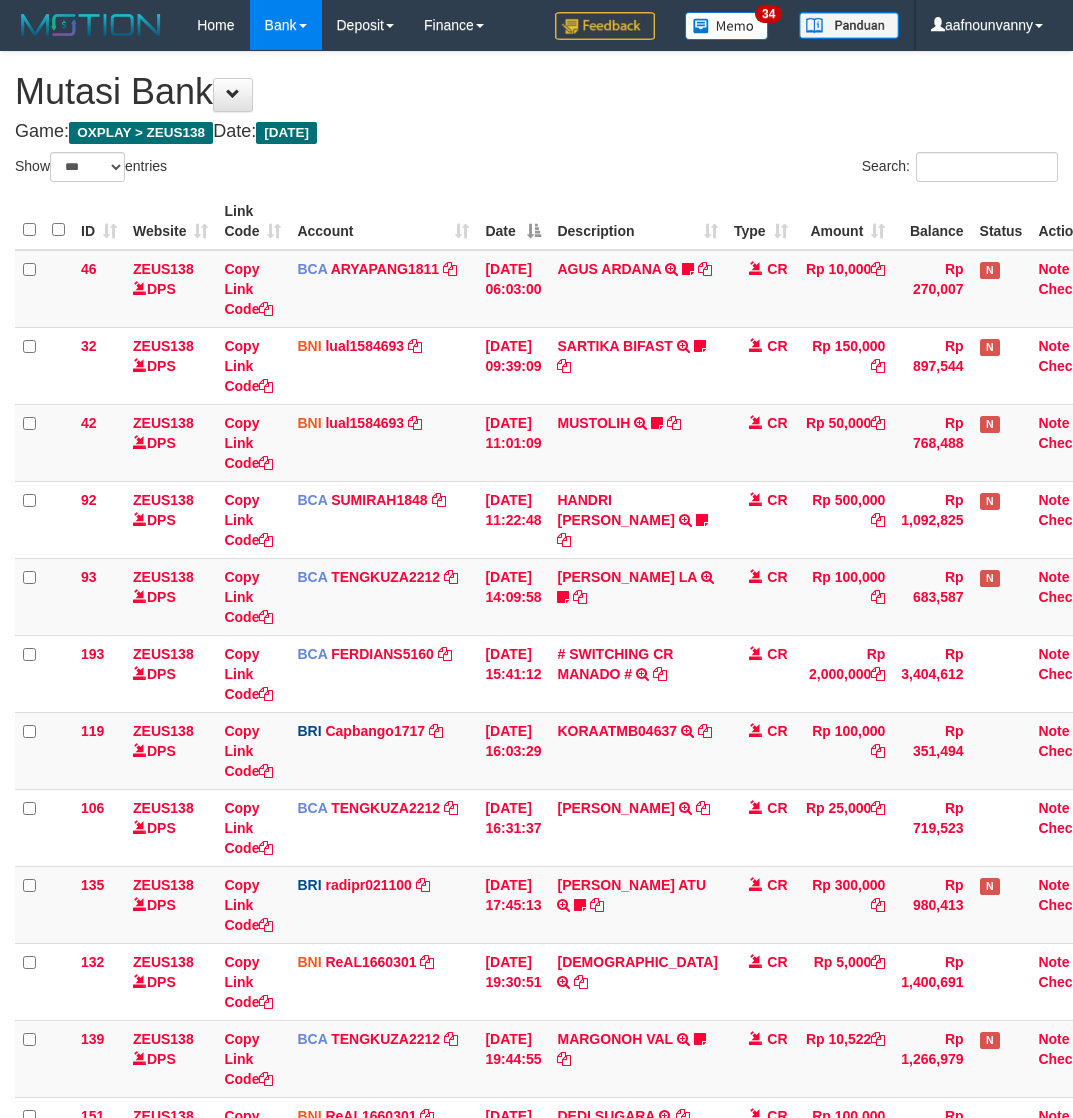 select on "***" 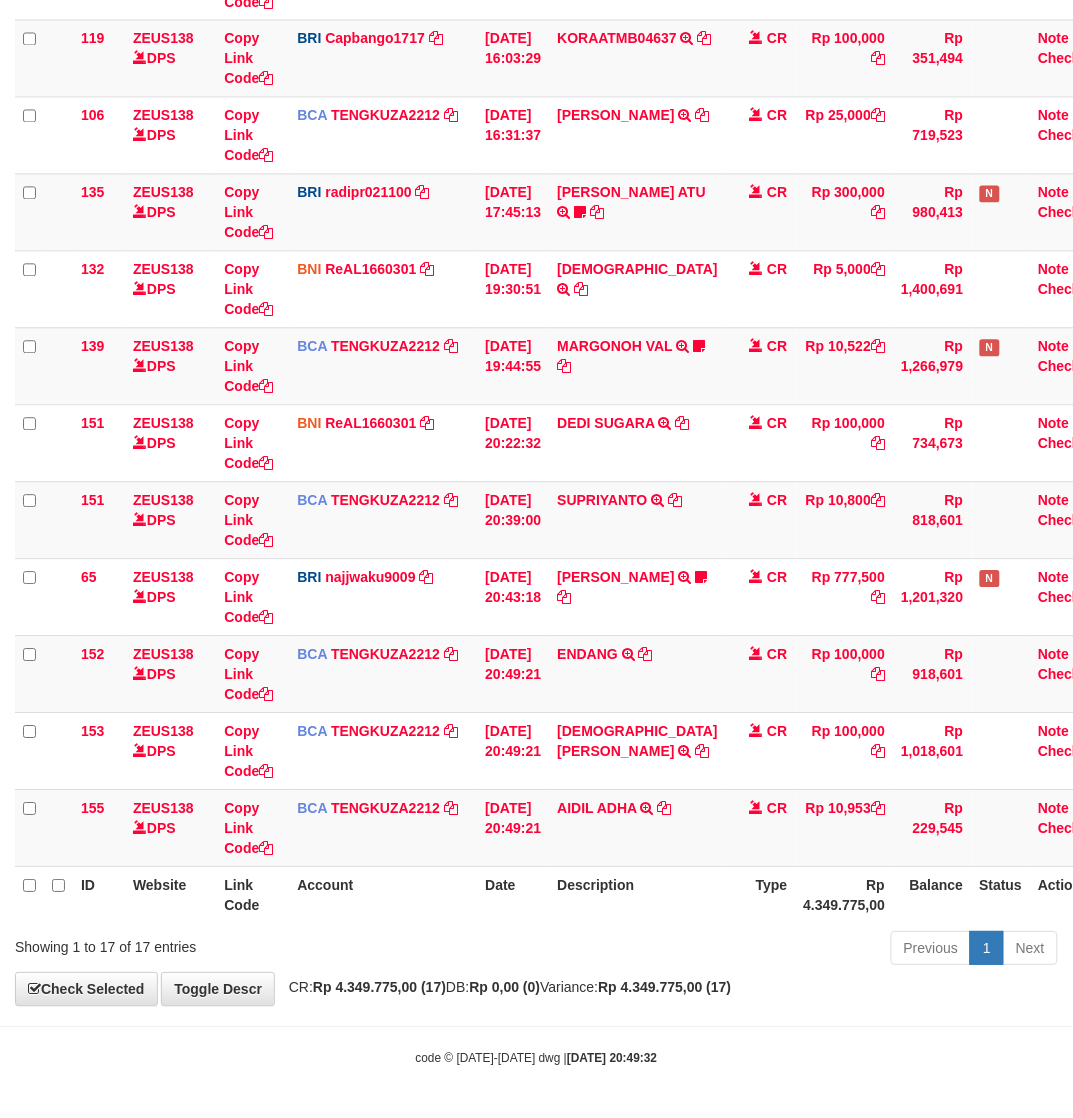 scroll, scrollTop: 695, scrollLeft: 0, axis: vertical 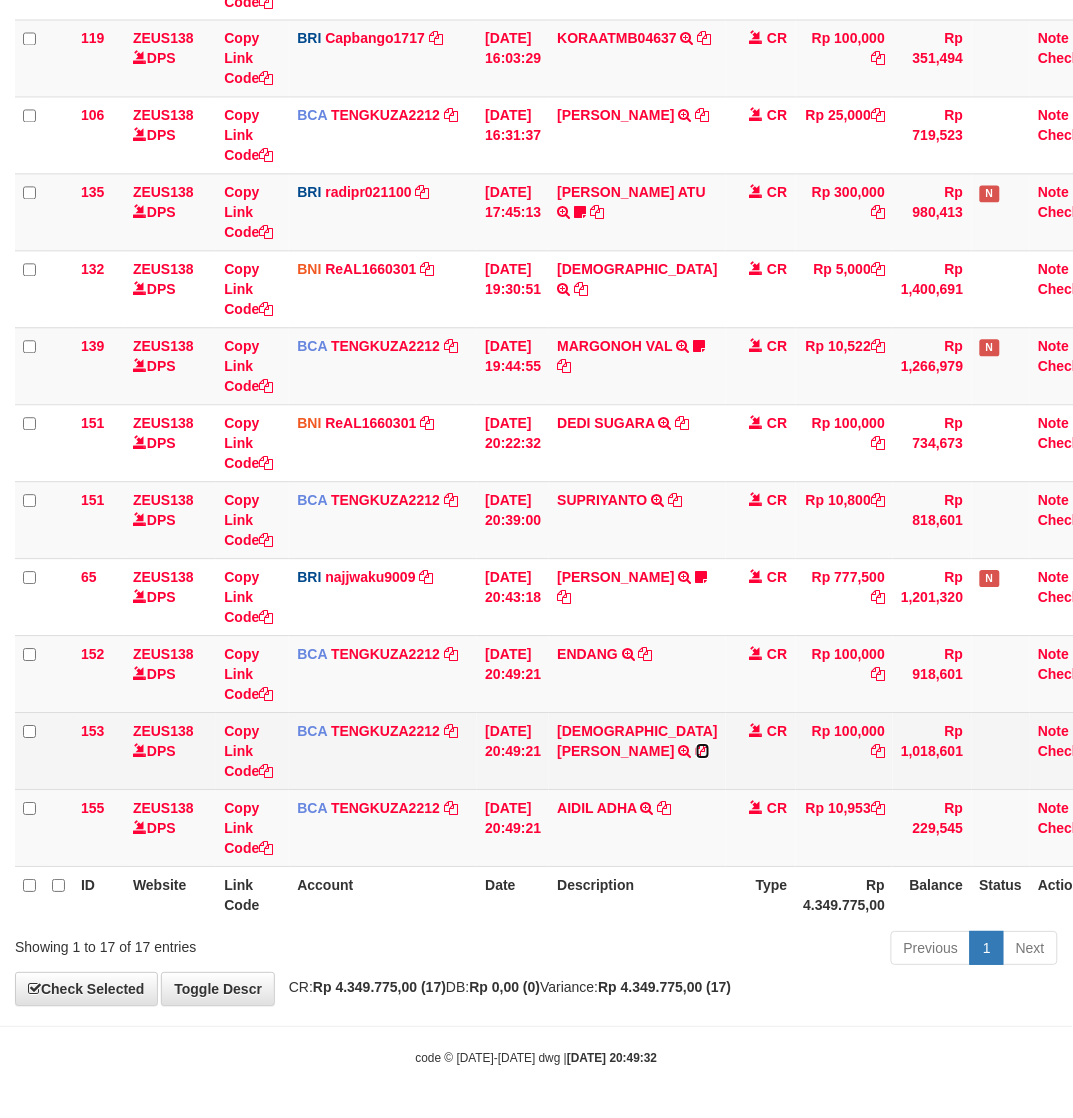 click at bounding box center [703, 752] 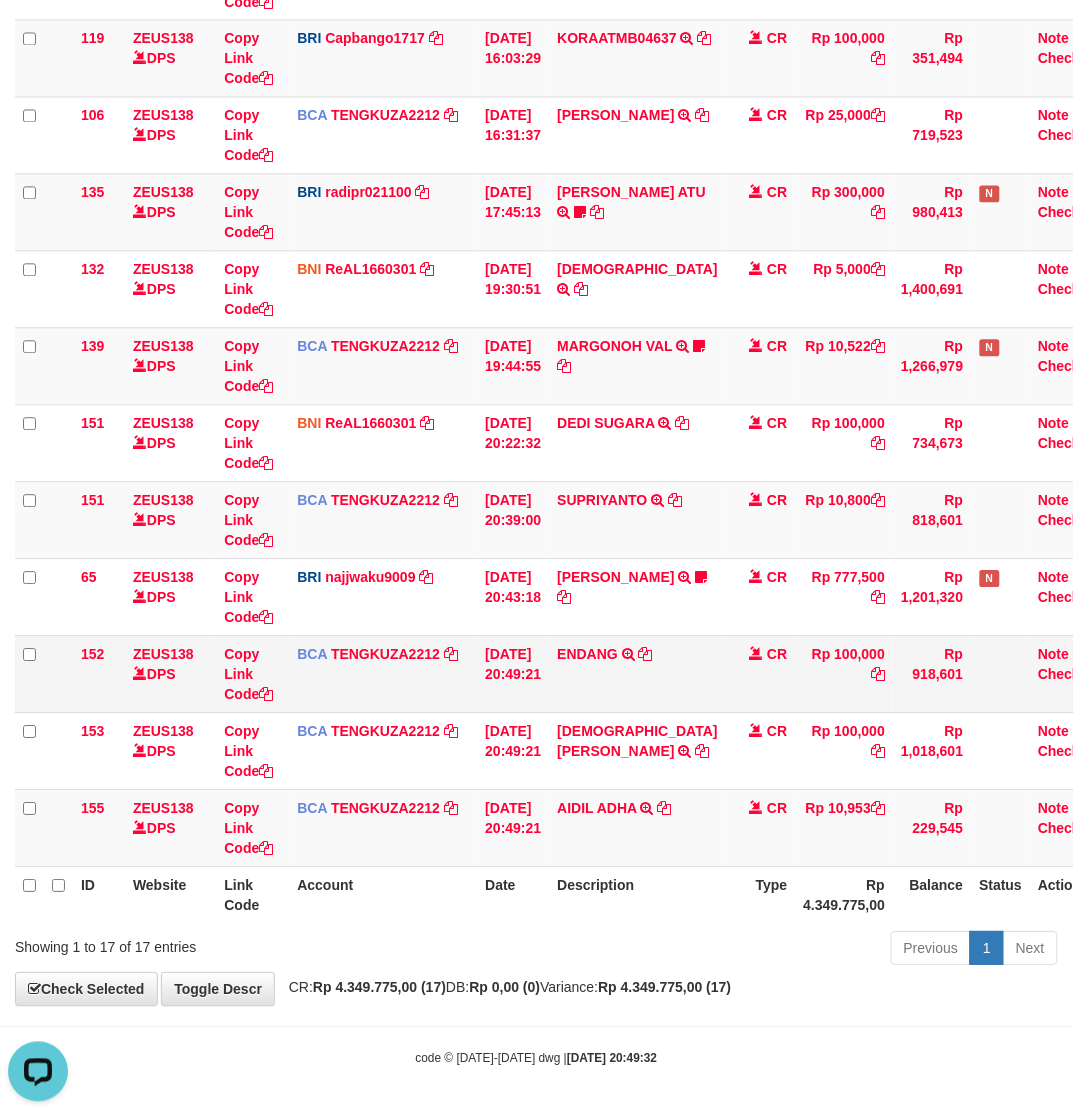 scroll, scrollTop: 0, scrollLeft: 0, axis: both 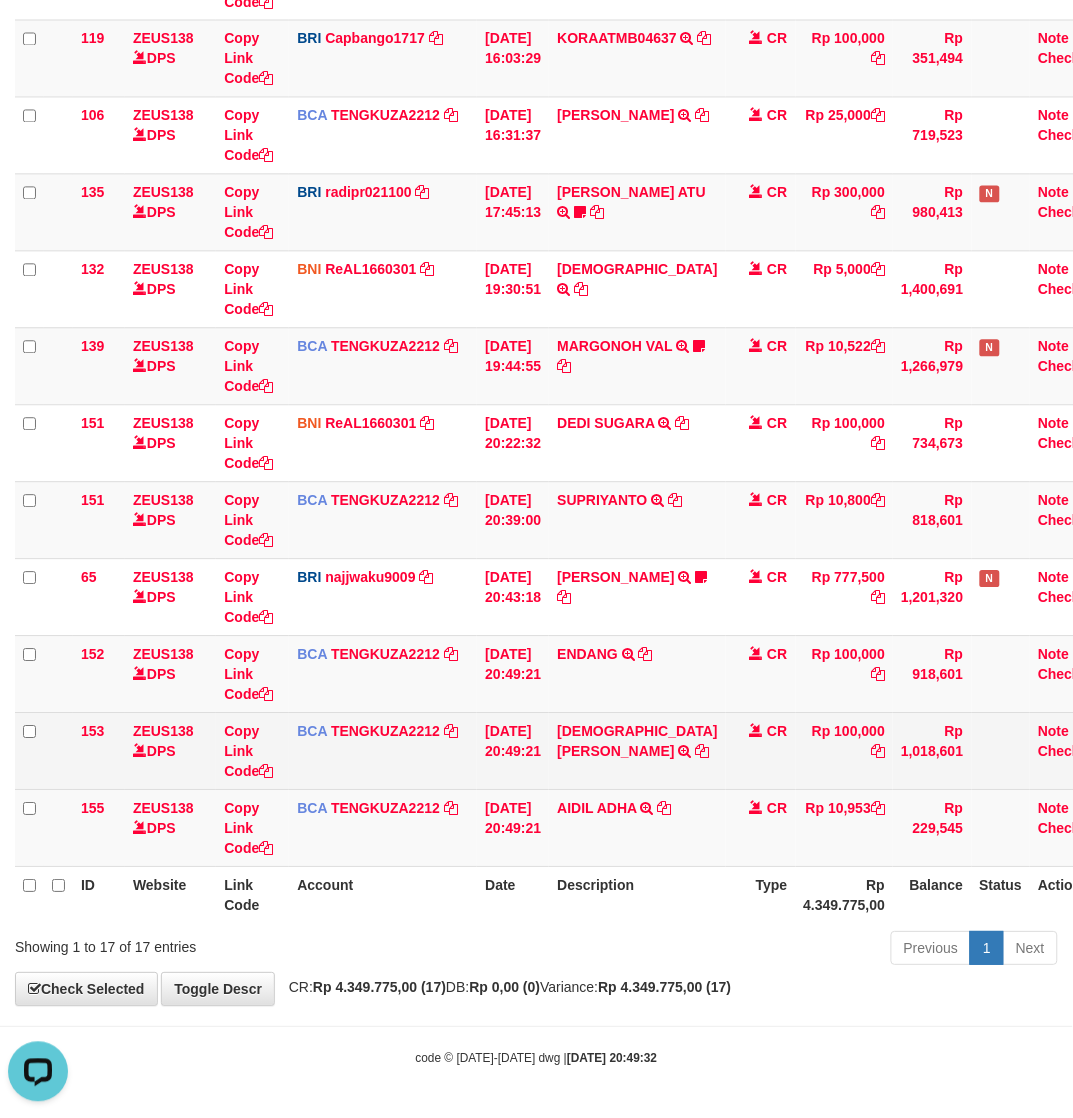 drag, startPoint x: 675, startPoint y: 807, endPoint x: 43, endPoint y: 771, distance: 633.0245 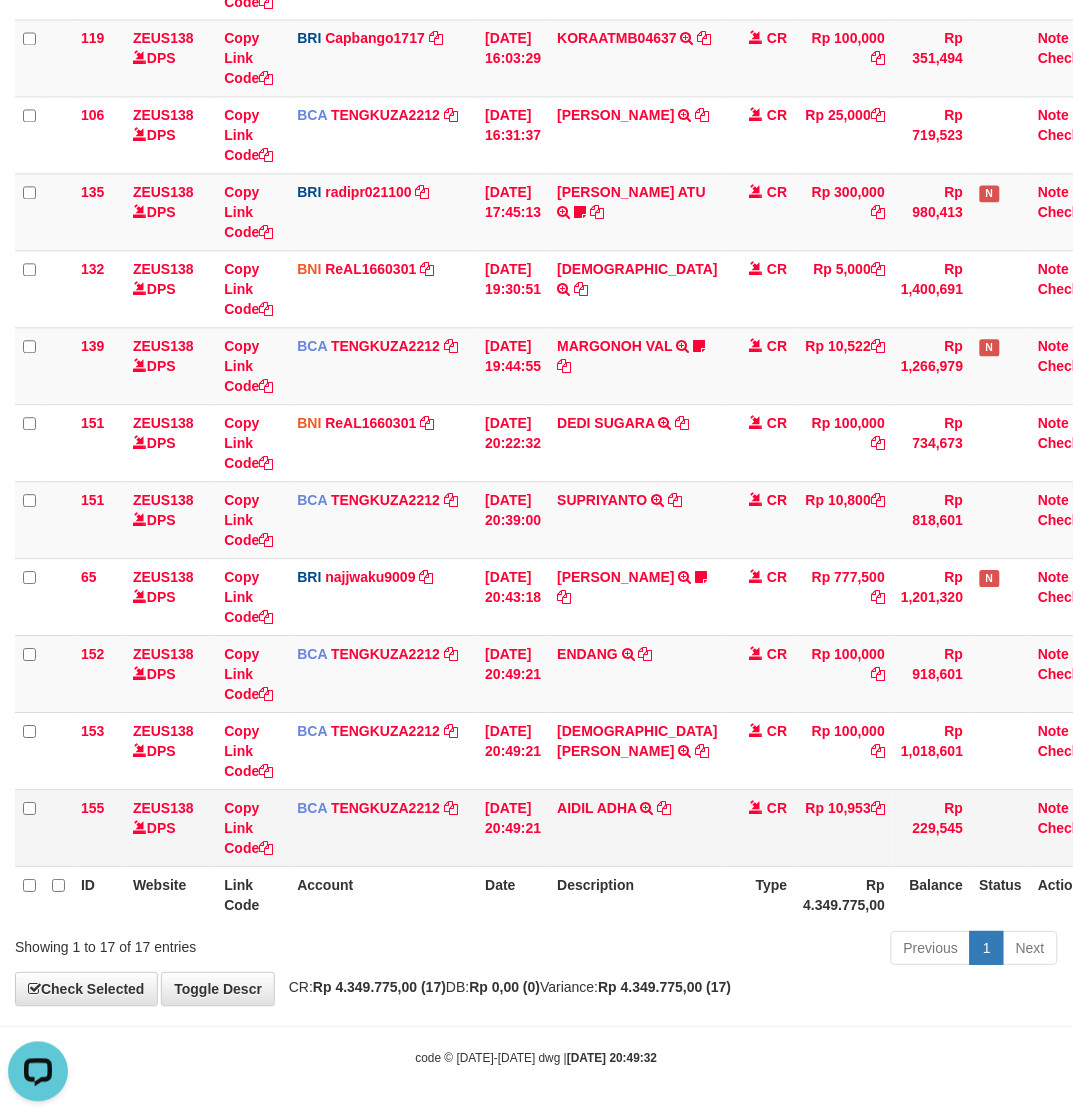 drag, startPoint x: 576, startPoint y: 941, endPoint x: 320, endPoint y: 840, distance: 275.20355 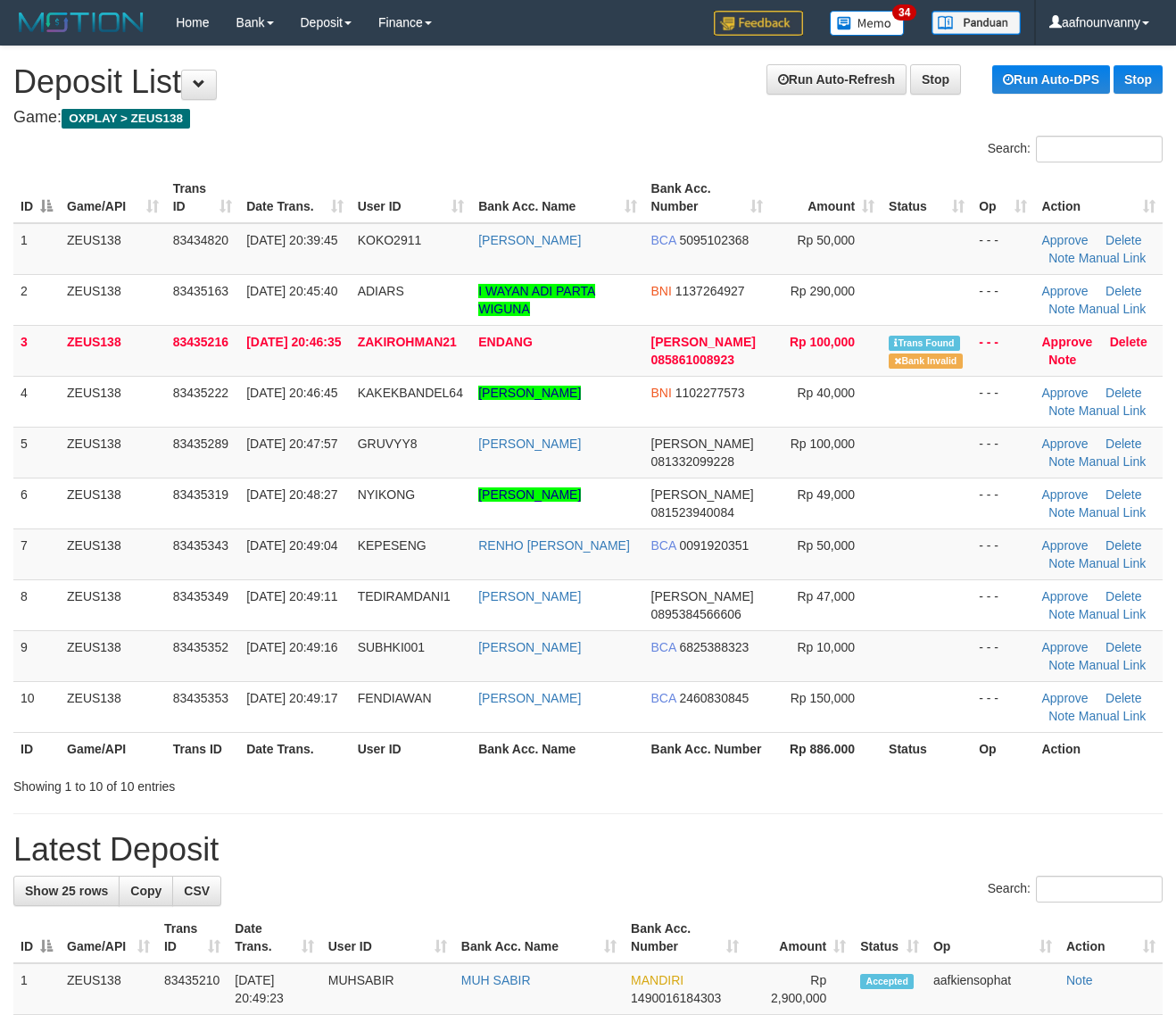 scroll, scrollTop: 0, scrollLeft: 0, axis: both 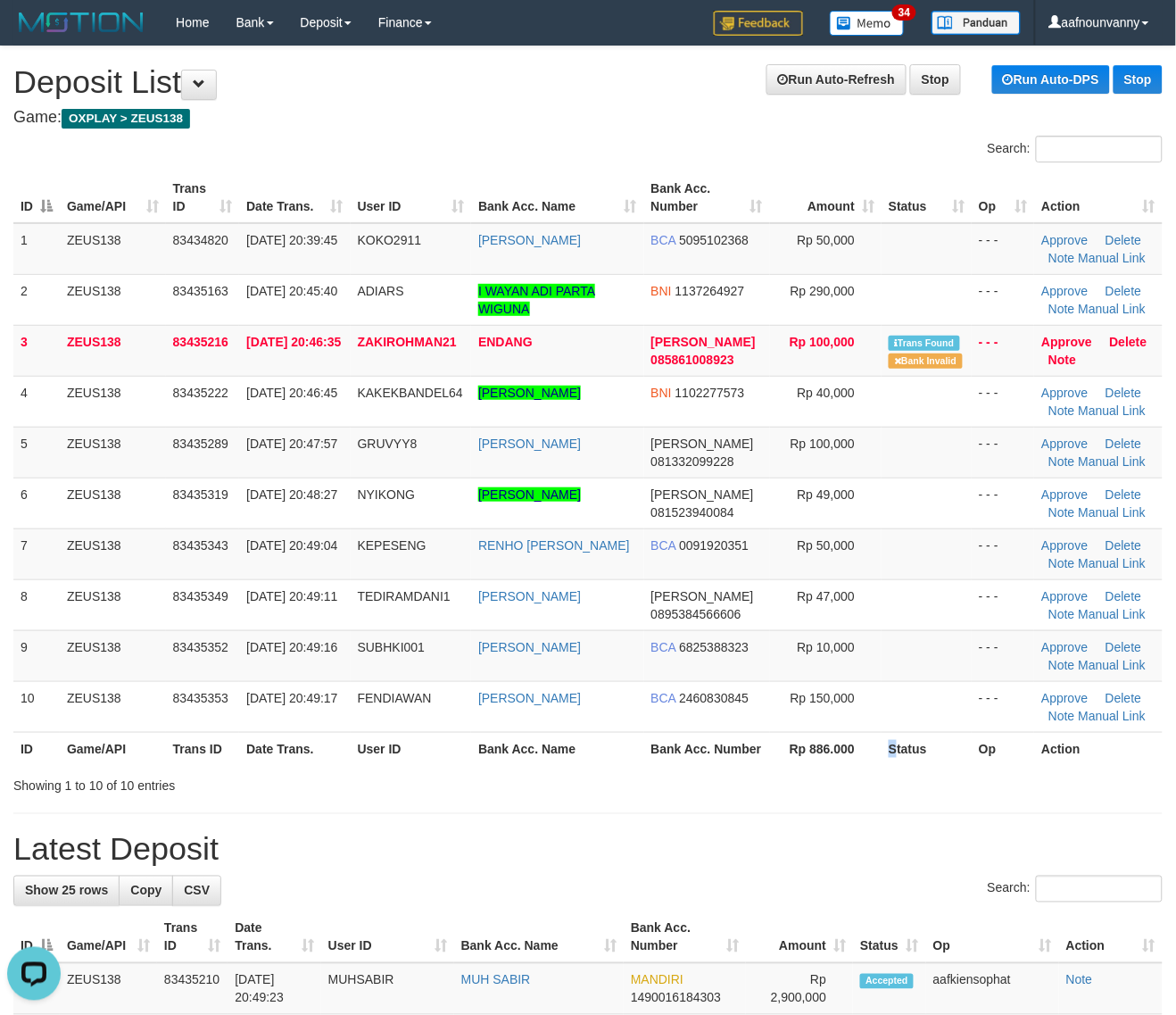 drag, startPoint x: 892, startPoint y: 781, endPoint x: 1188, endPoint y: 802, distance: 296.744 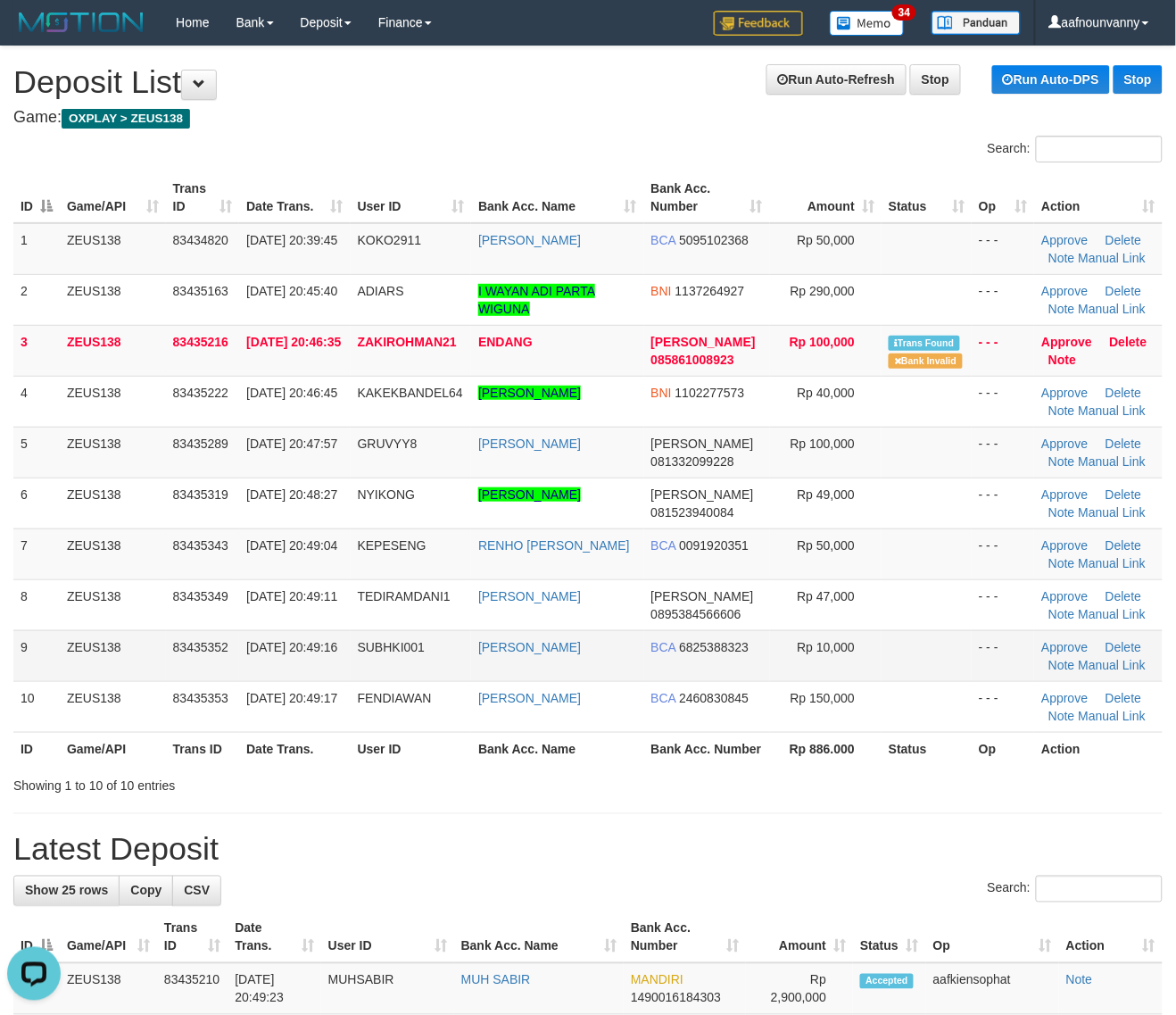 drag, startPoint x: 616, startPoint y: 590, endPoint x: 812, endPoint y: 654, distance: 206.18438 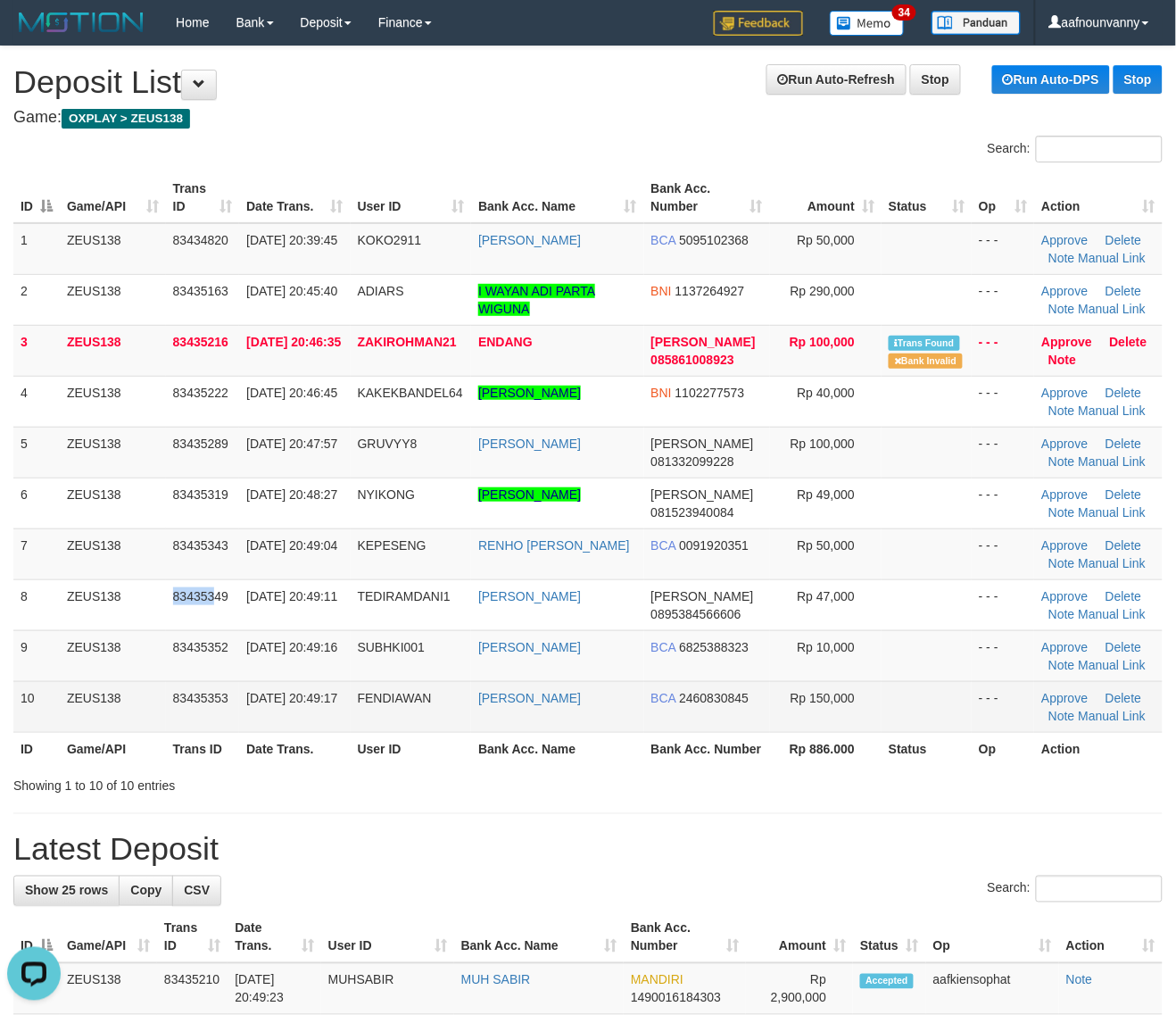 drag, startPoint x: 187, startPoint y: 595, endPoint x: 765, endPoint y: 717, distance: 590.73514 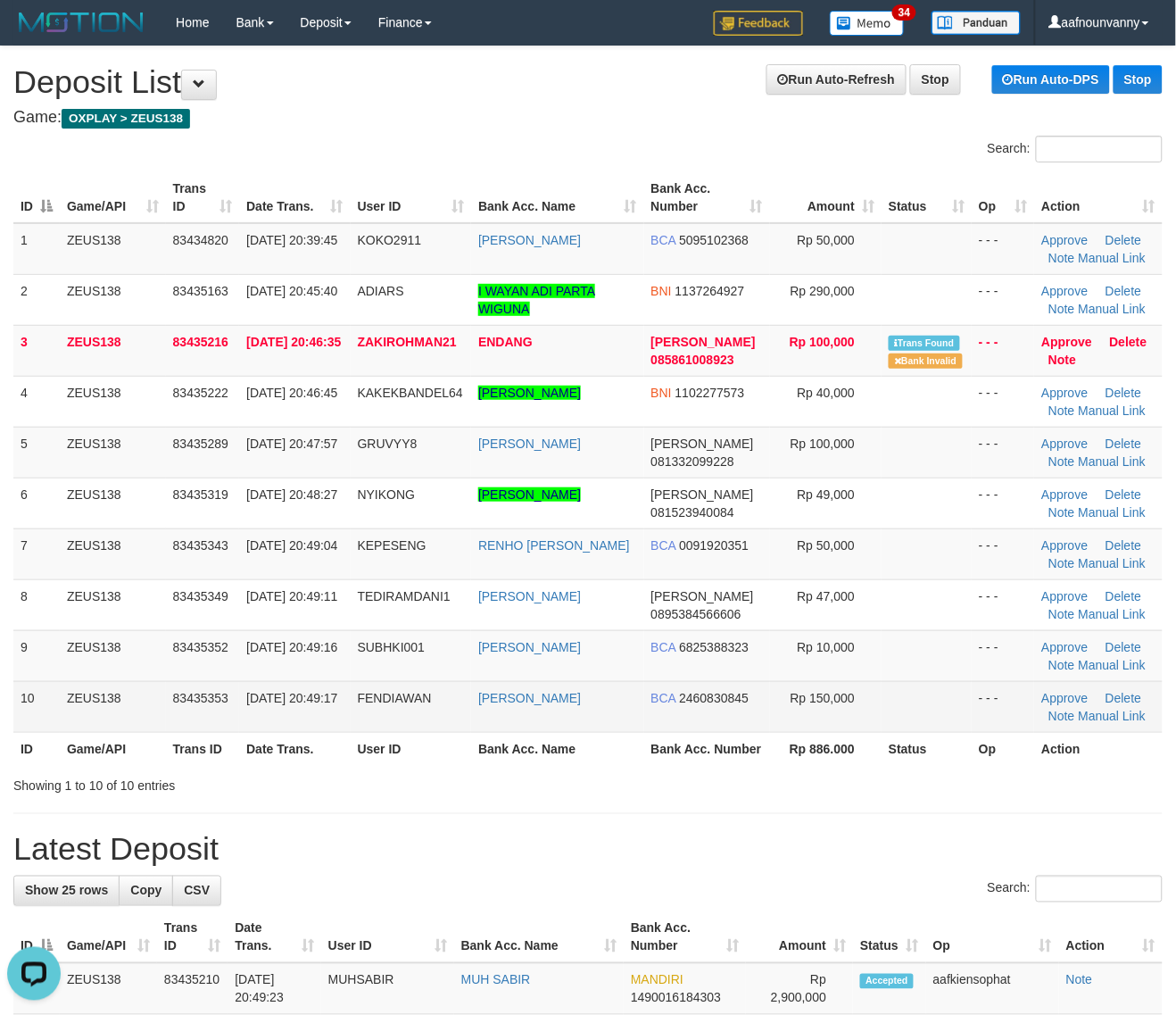 click on "Rp 150,000" at bounding box center [825, 706] 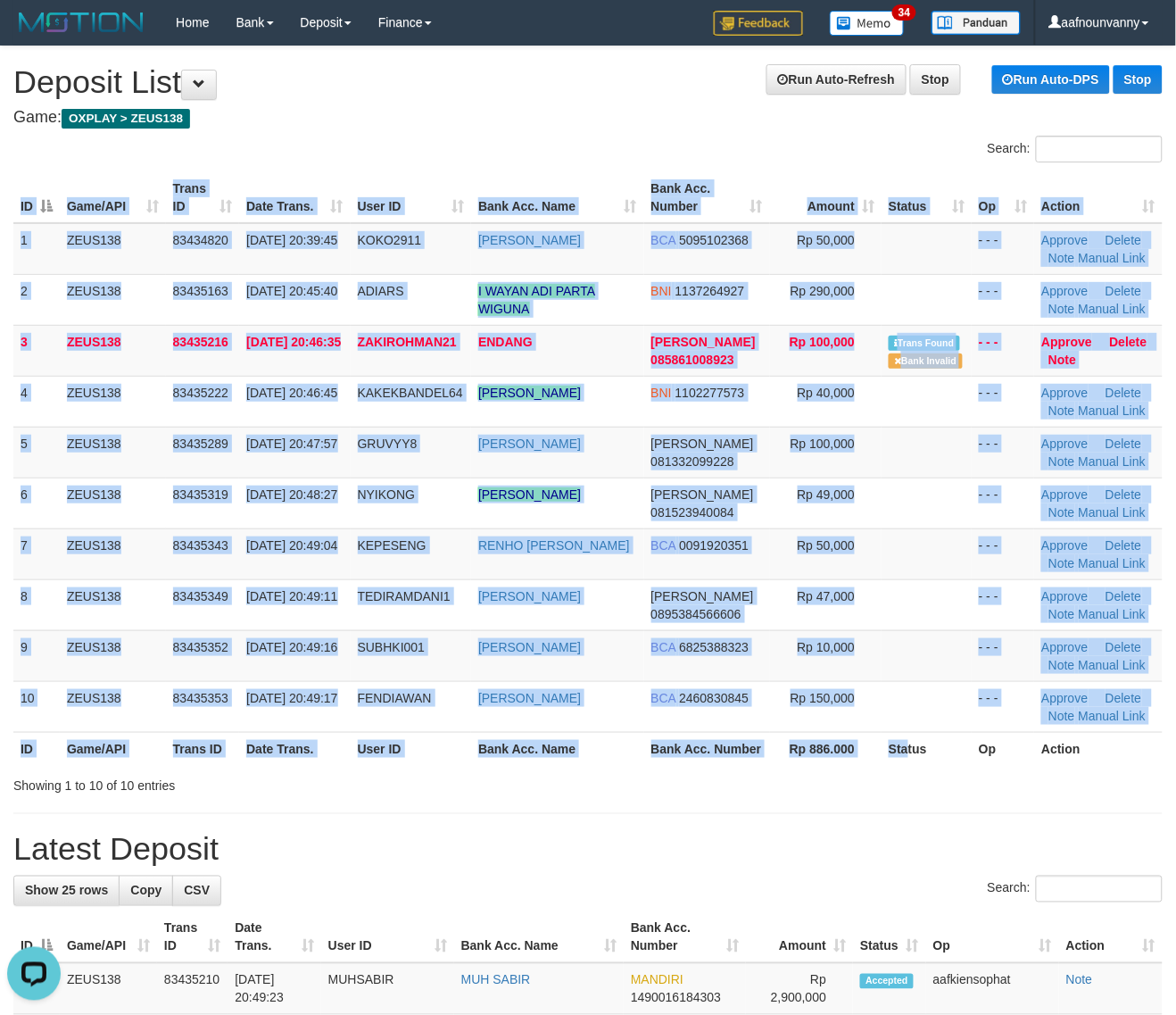 drag, startPoint x: 907, startPoint y: 783, endPoint x: 922, endPoint y: 786, distance: 15.29706 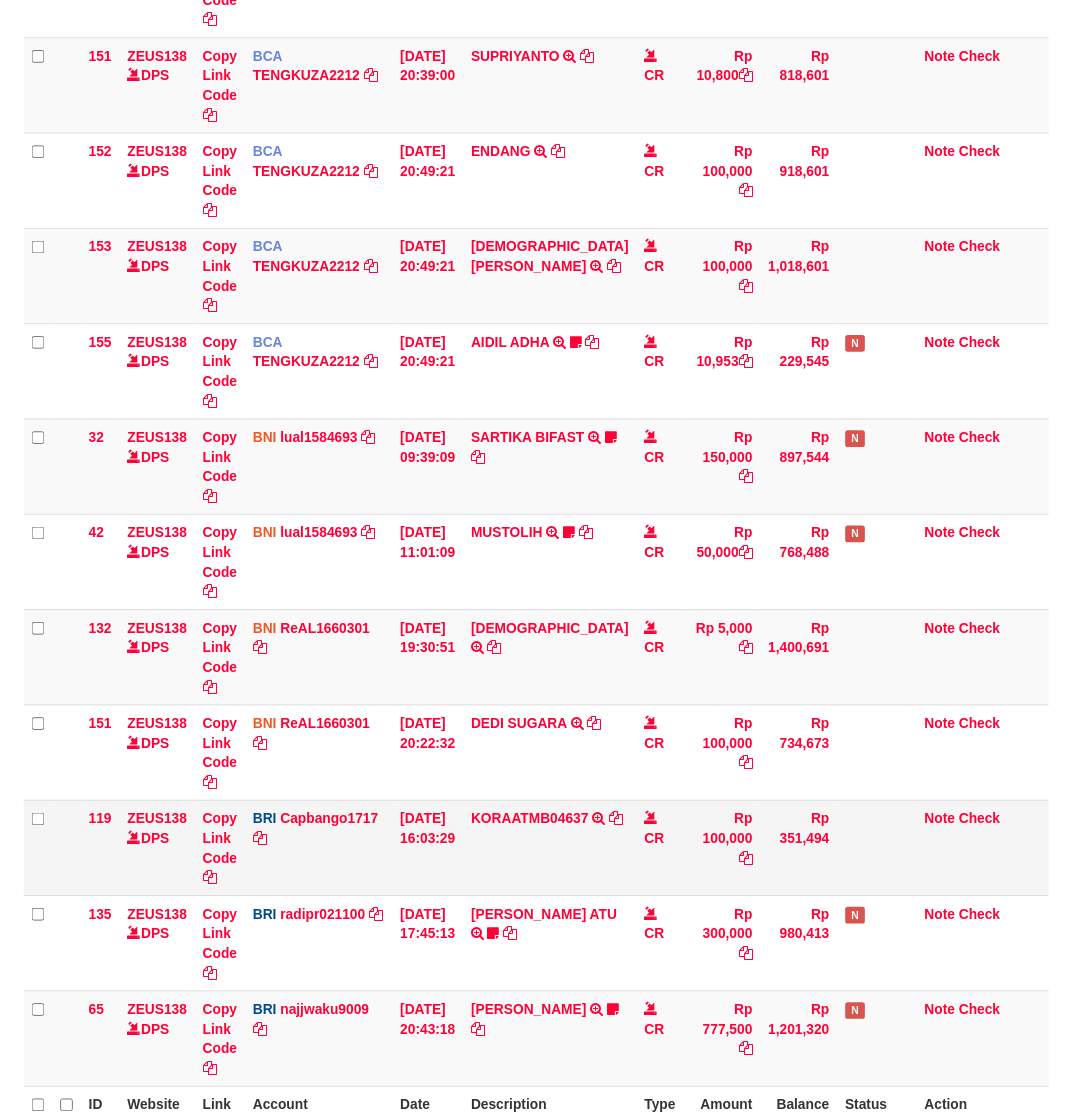 scroll, scrollTop: 695, scrollLeft: 0, axis: vertical 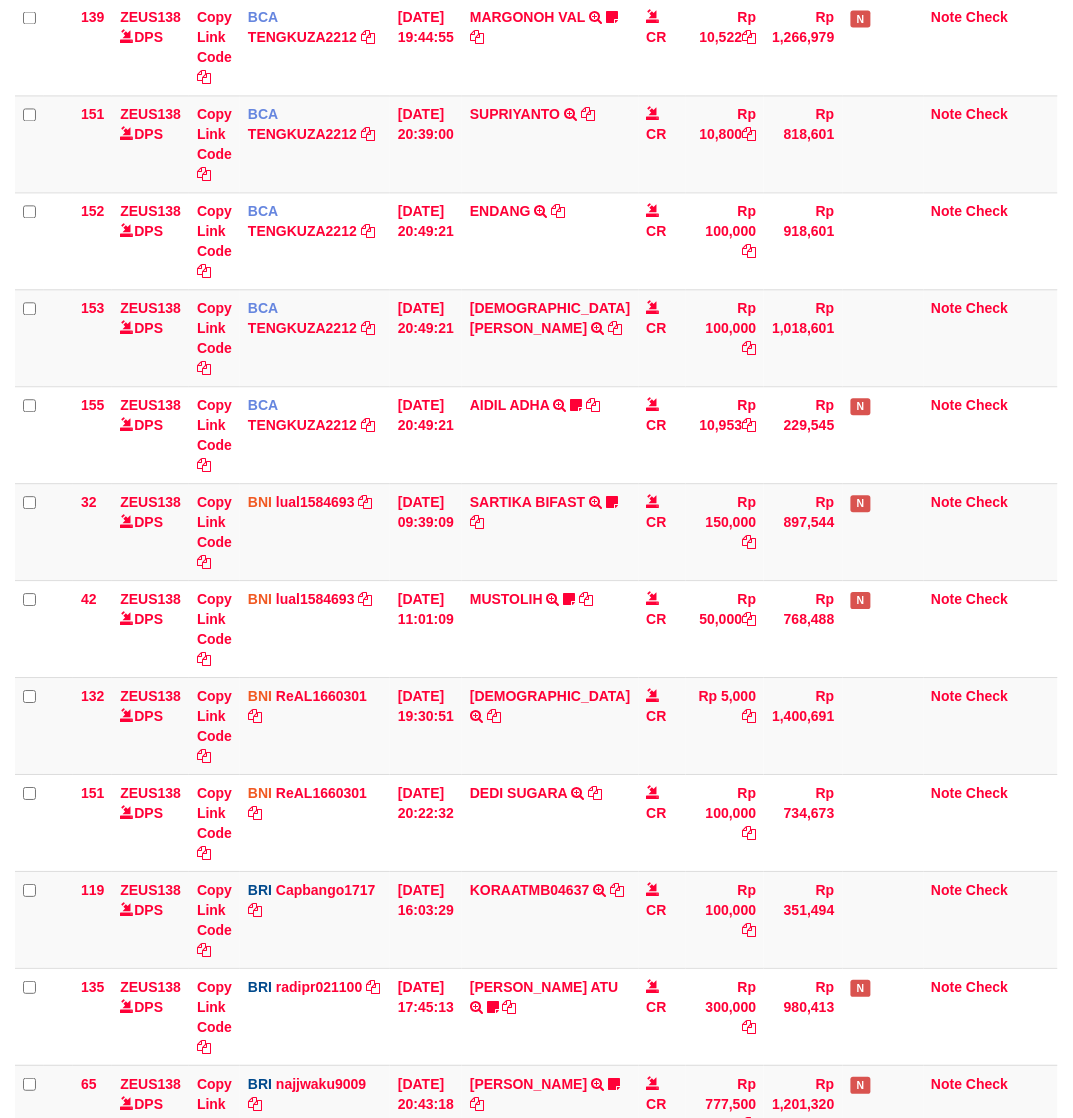 click on "Type" at bounding box center (663, 1191) 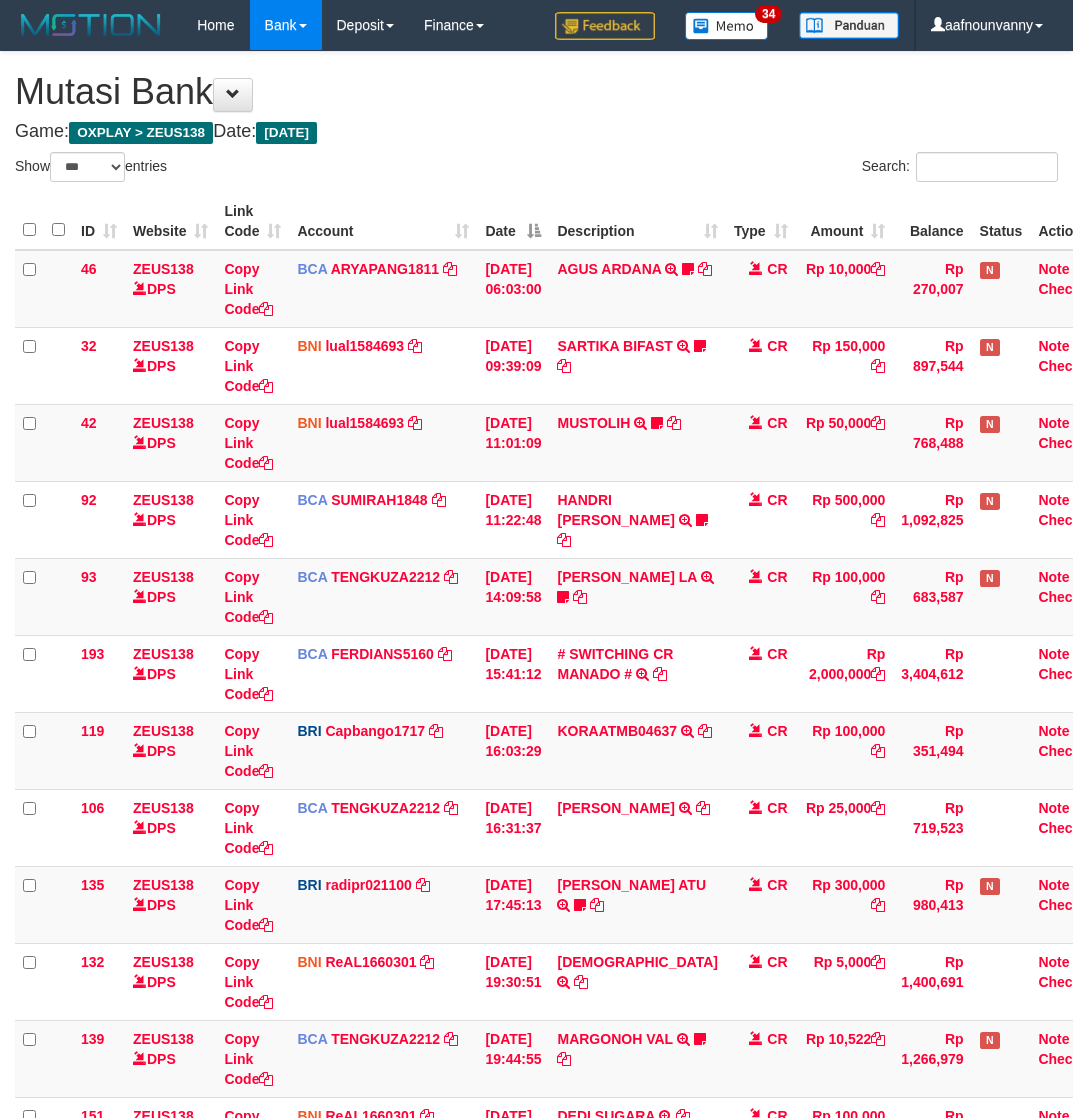 select on "***" 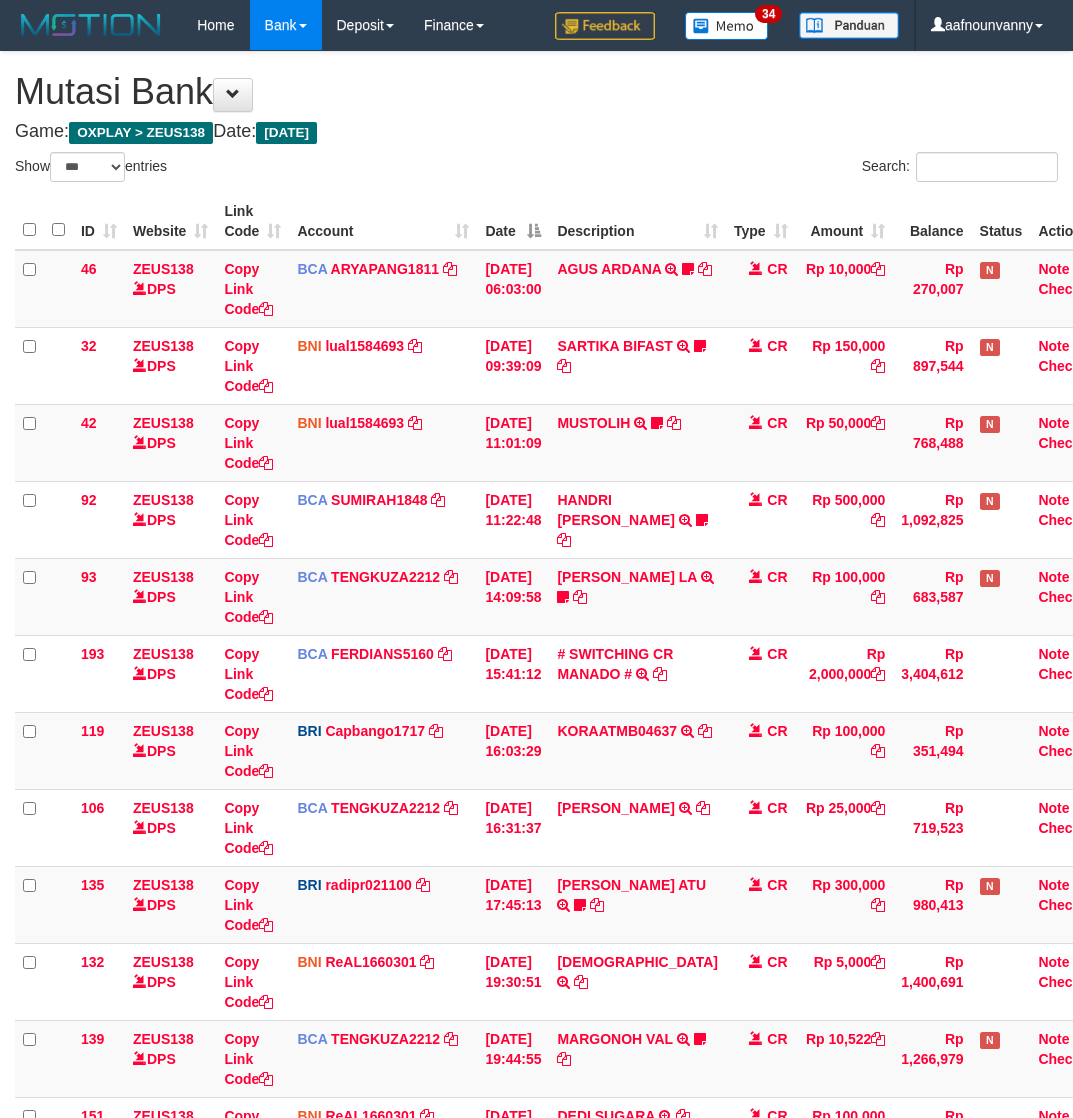 scroll, scrollTop: 695, scrollLeft: 0, axis: vertical 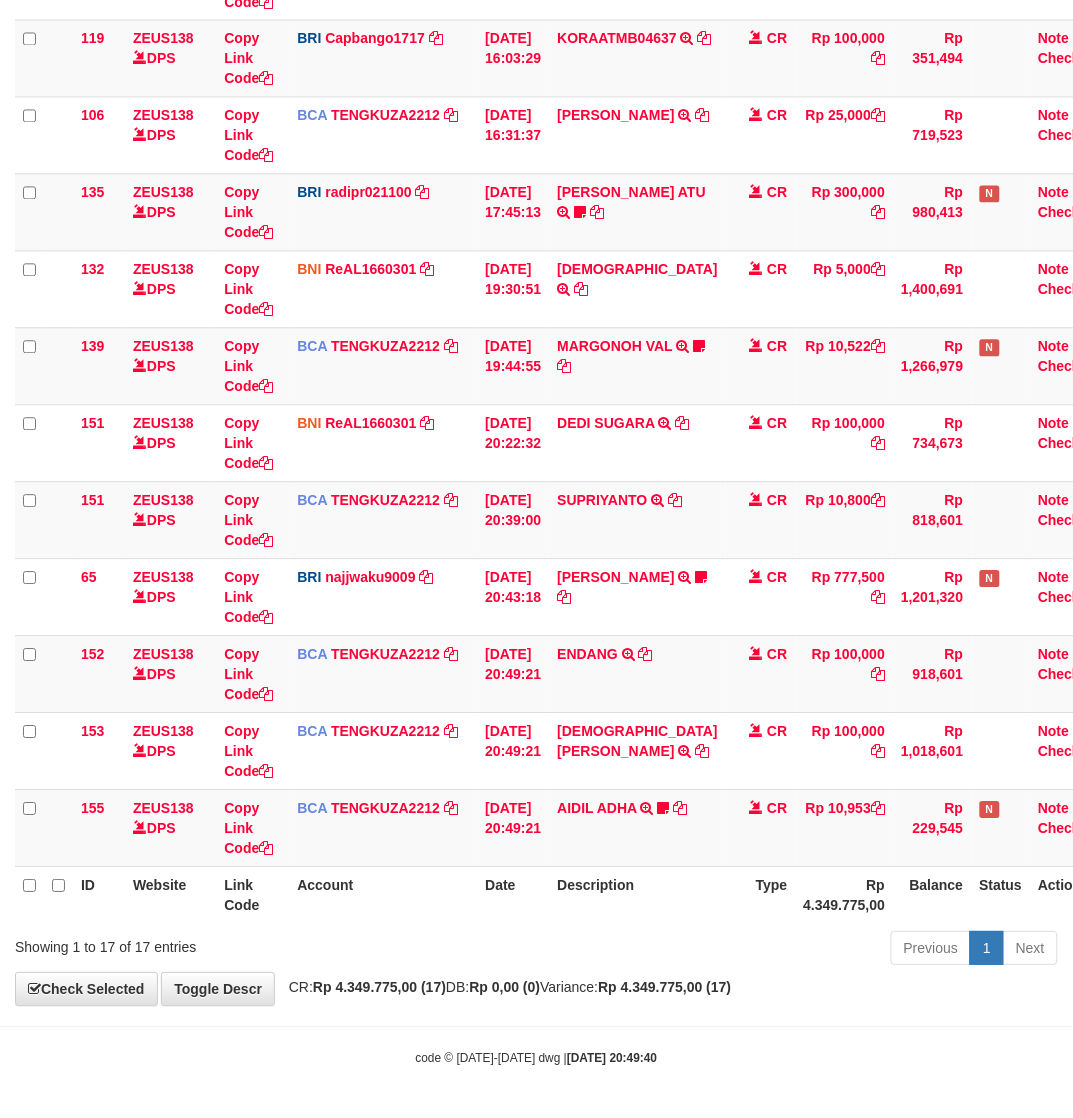 drag, startPoint x: 692, startPoint y: 985, endPoint x: 338, endPoint y: 905, distance: 362.927 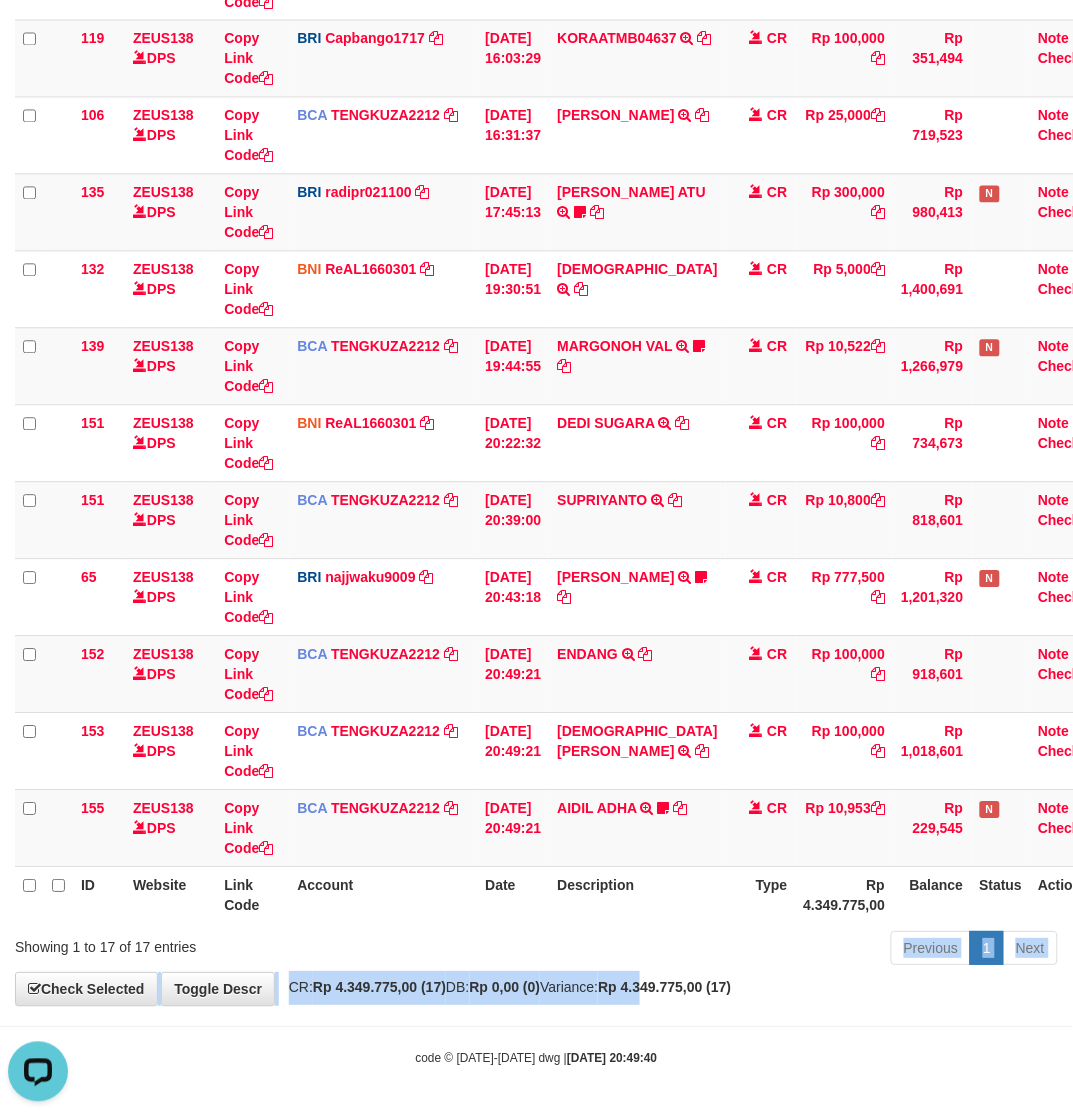scroll, scrollTop: 0, scrollLeft: 0, axis: both 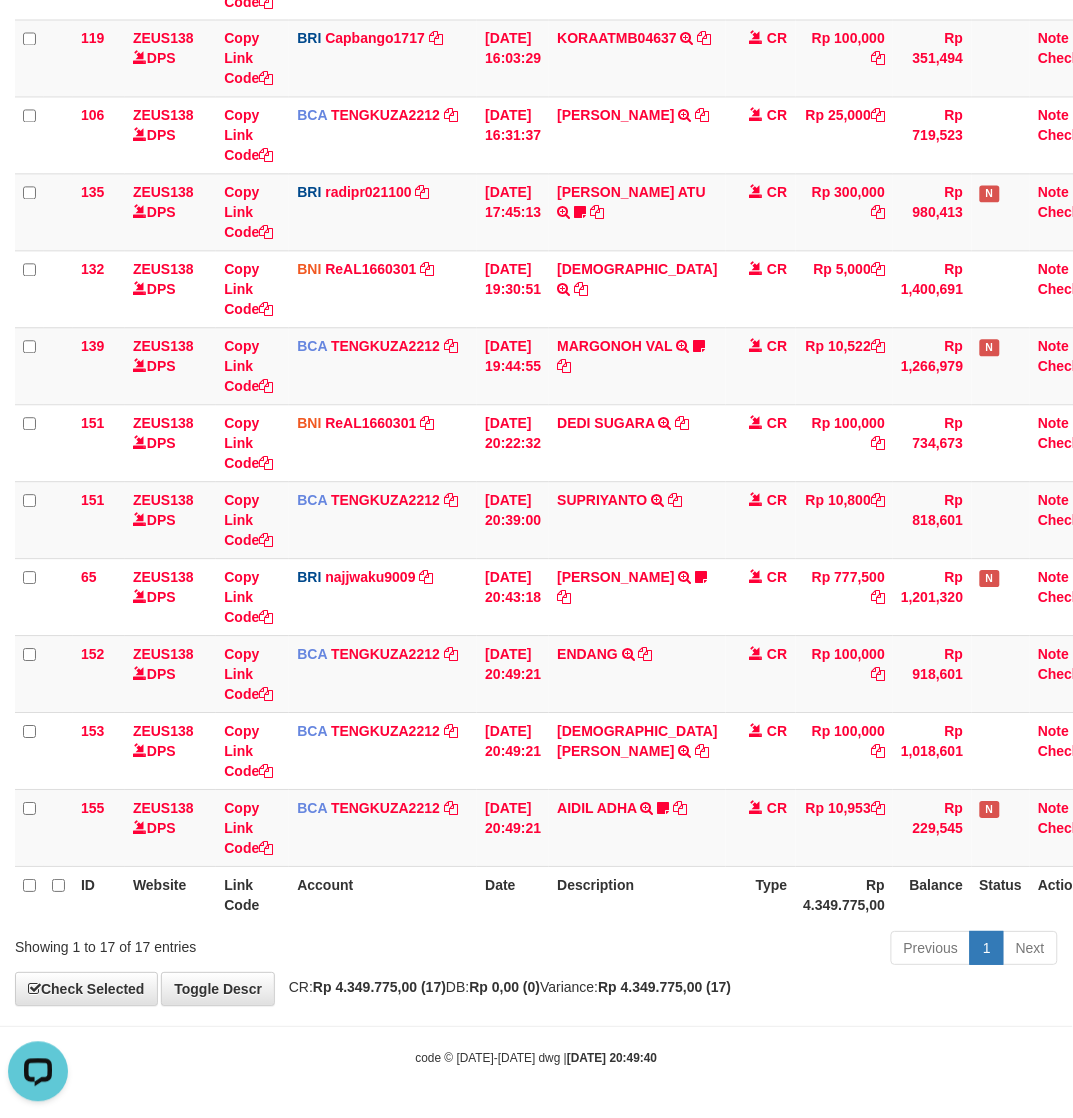 drag, startPoint x: 737, startPoint y: 991, endPoint x: 365, endPoint y: 886, distance: 386.5346 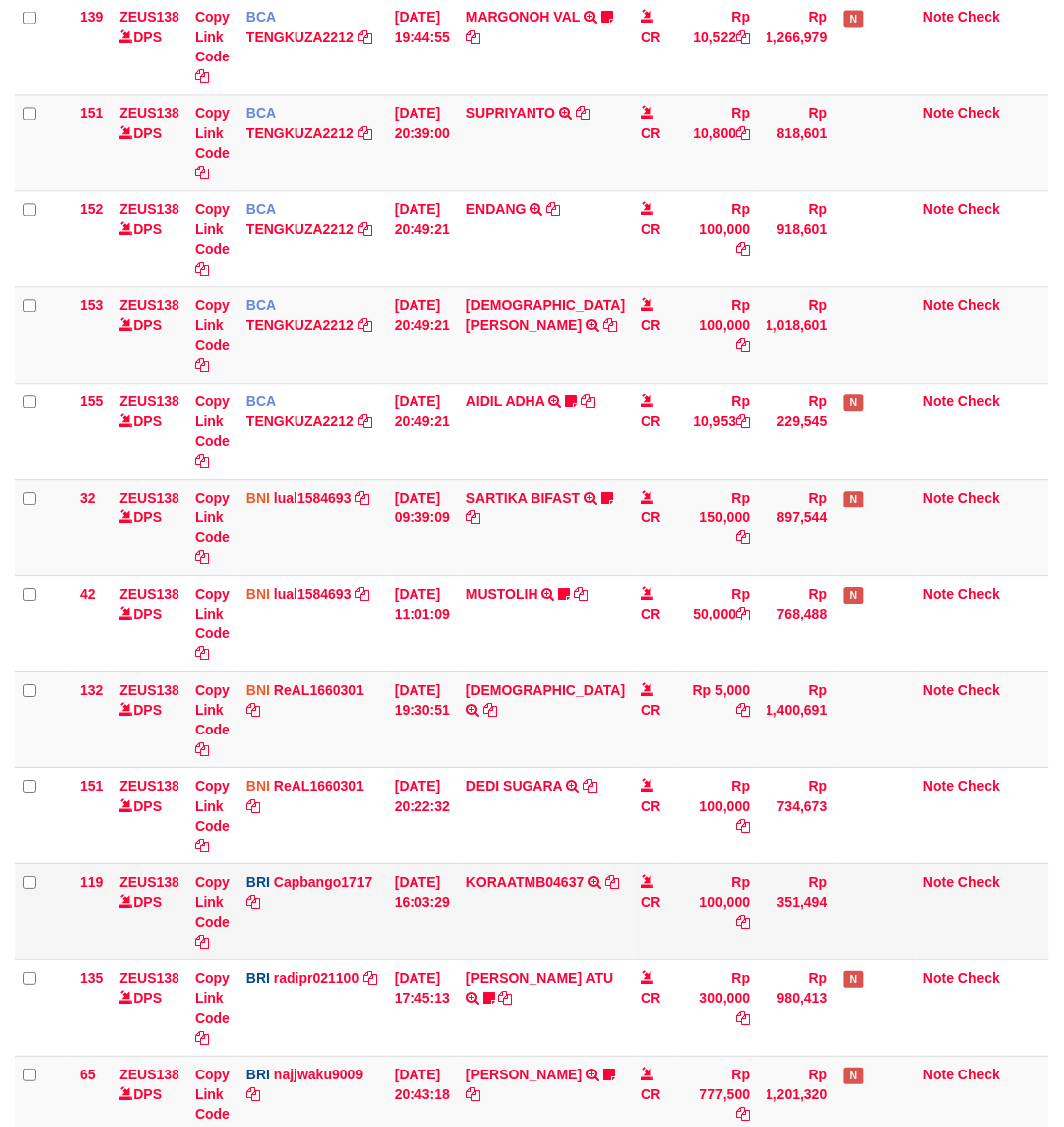 click on "KORAATMB04637         KORAATMB04:637215011156650 2:250710:61892" at bounding box center (545, 912) 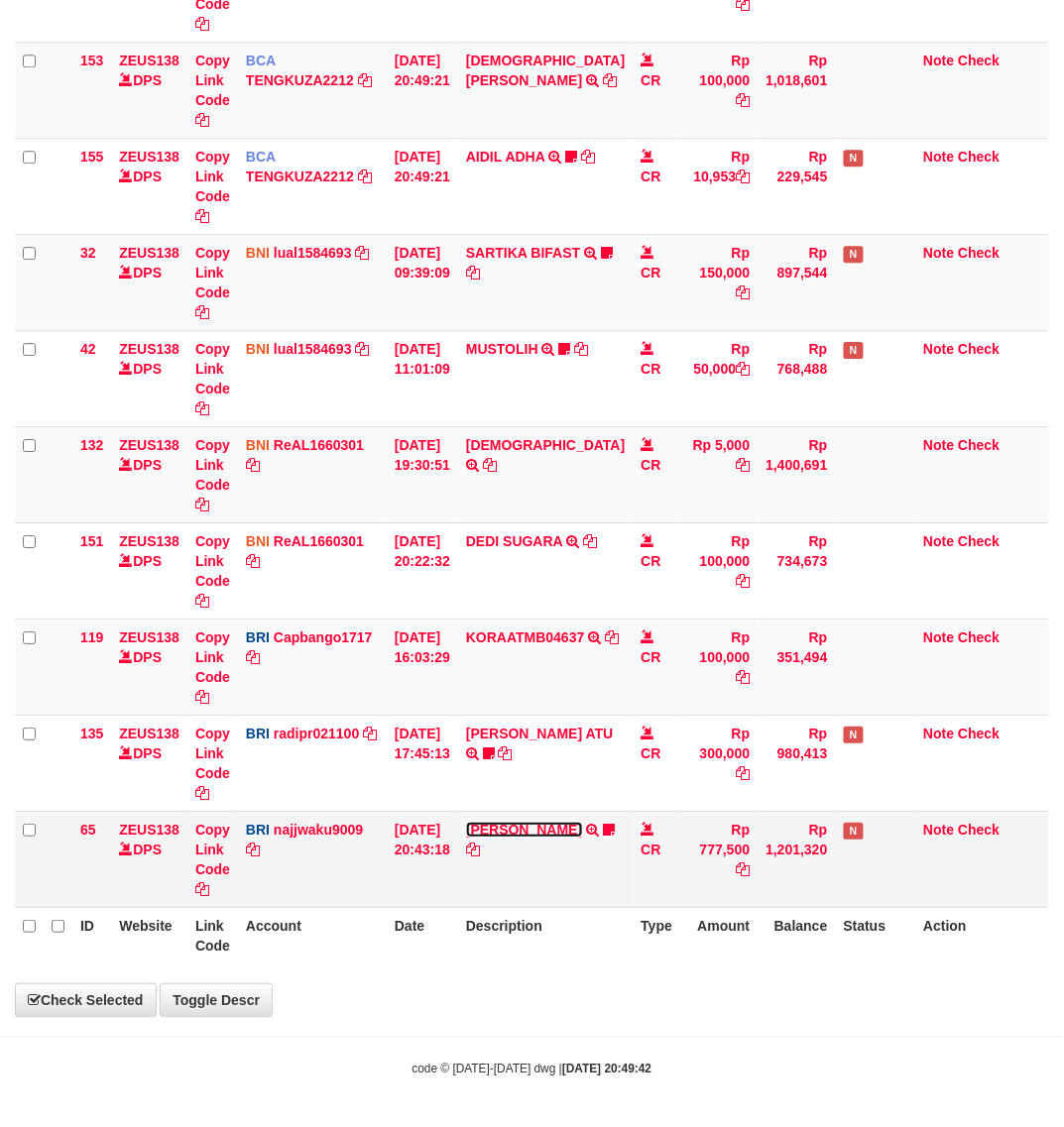 click on "EDY PURNOMO" at bounding box center (524, 830) 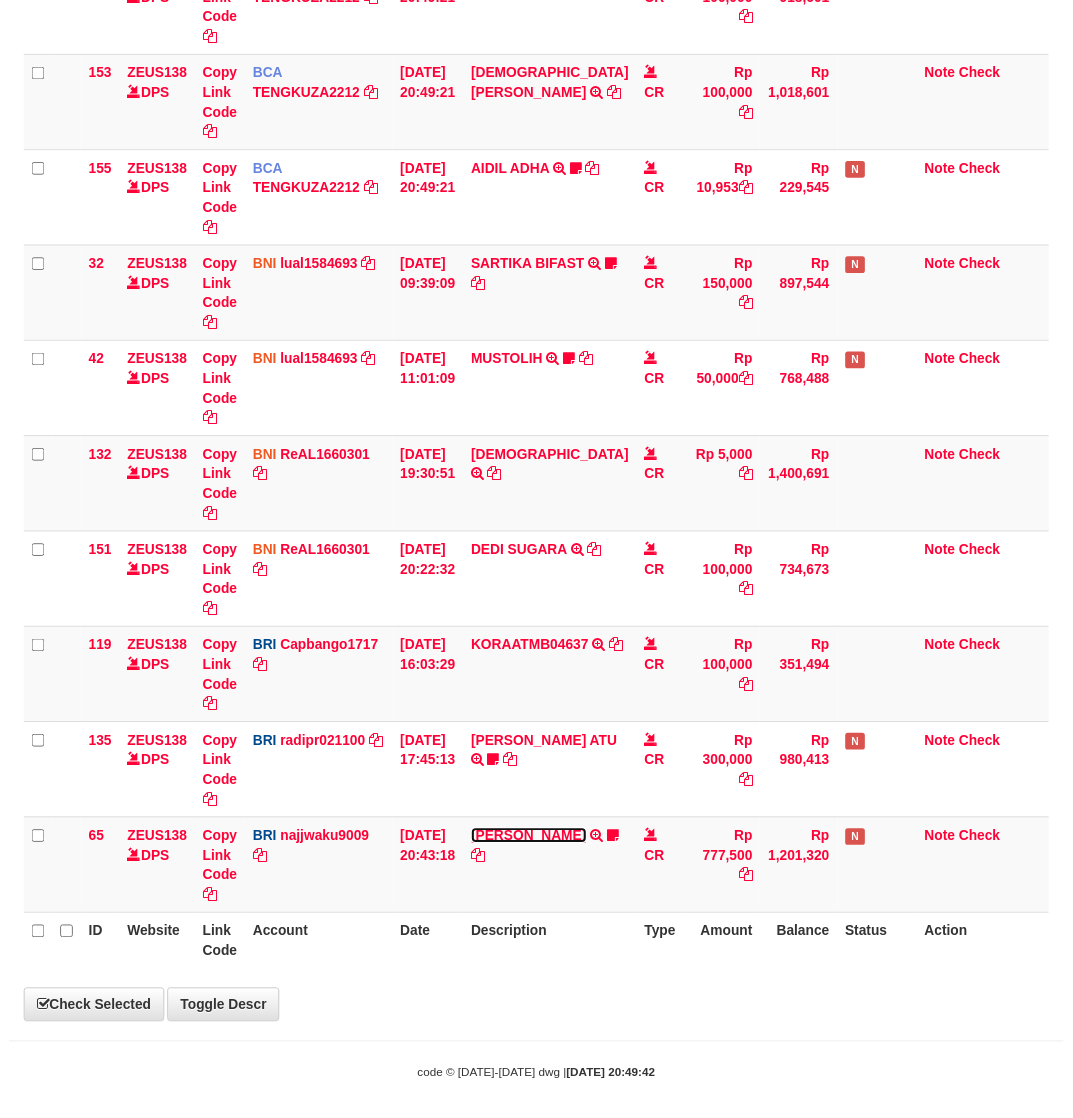 scroll, scrollTop: 677, scrollLeft: 0, axis: vertical 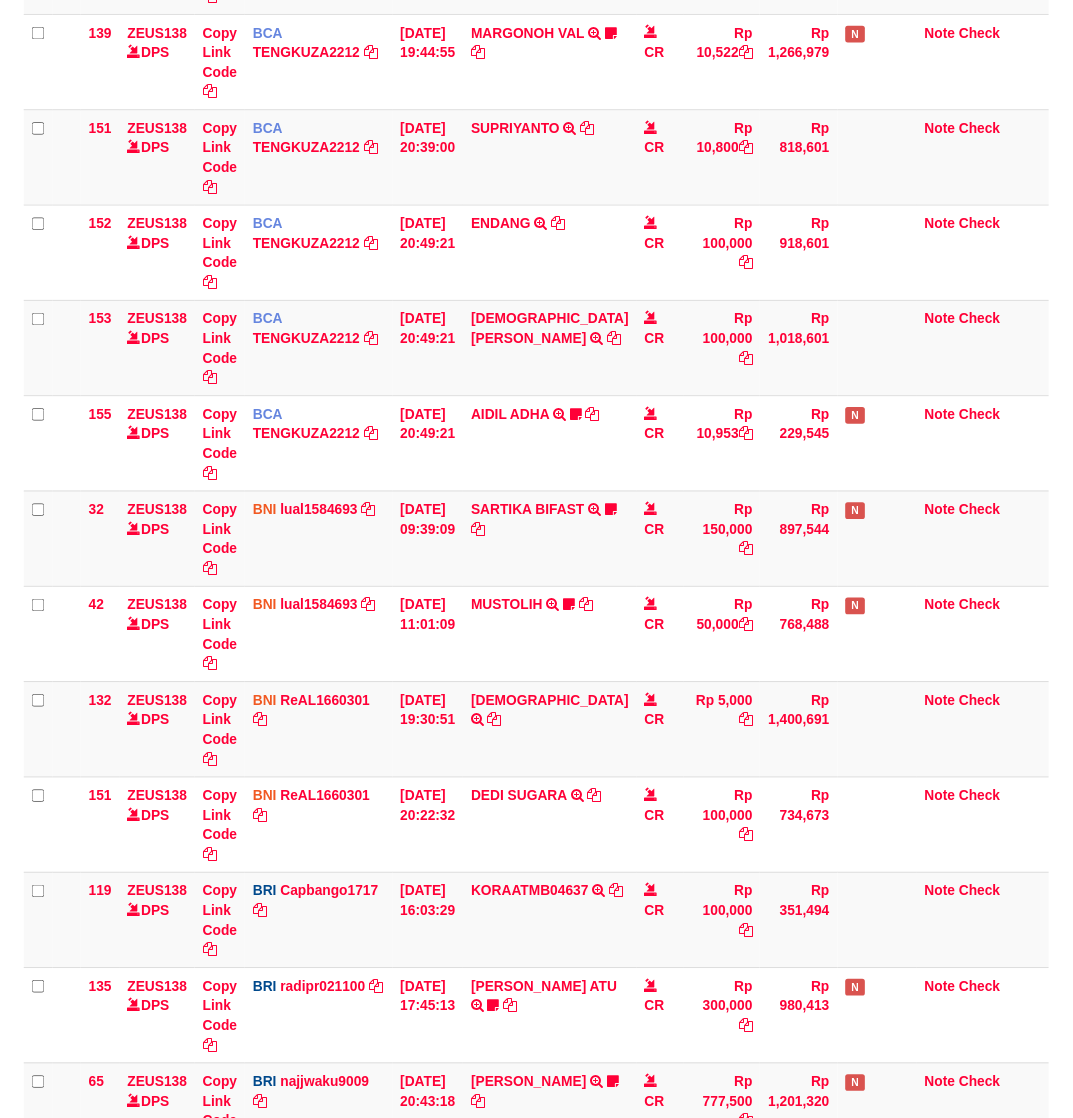 select on "***" 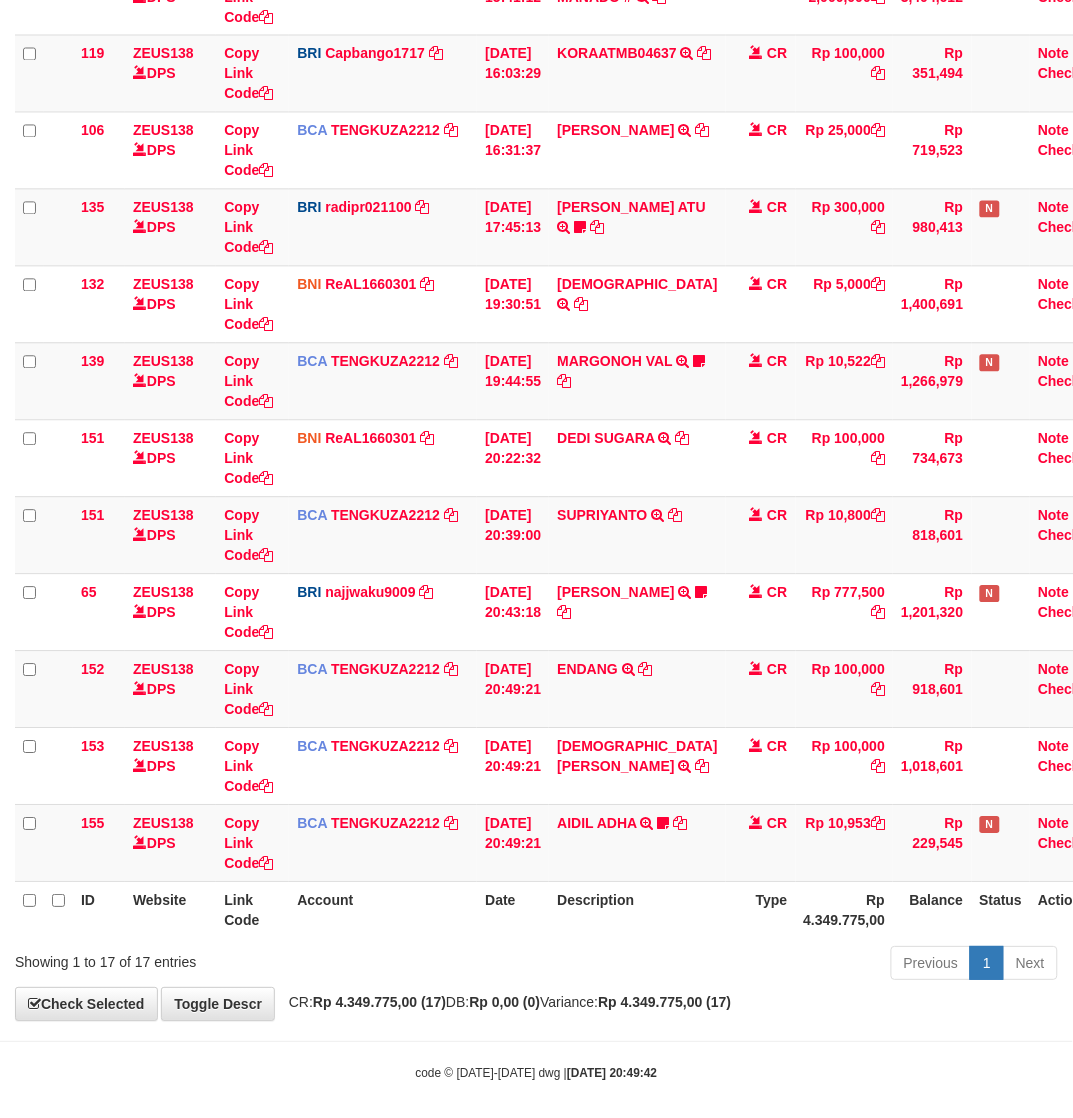 drag, startPoint x: 647, startPoint y: 1046, endPoint x: 5, endPoint y: 886, distance: 661.6374 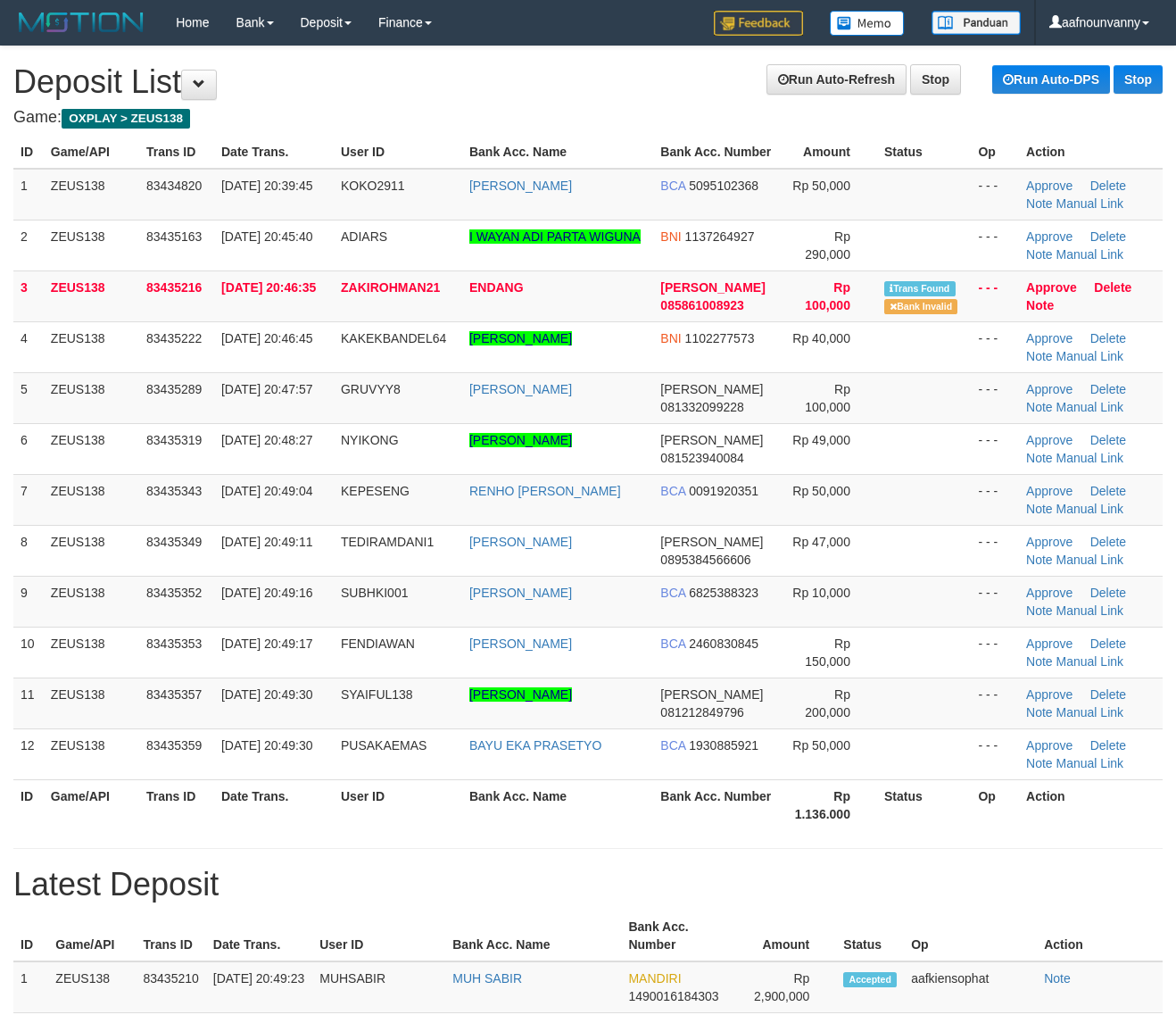 scroll, scrollTop: 0, scrollLeft: 0, axis: both 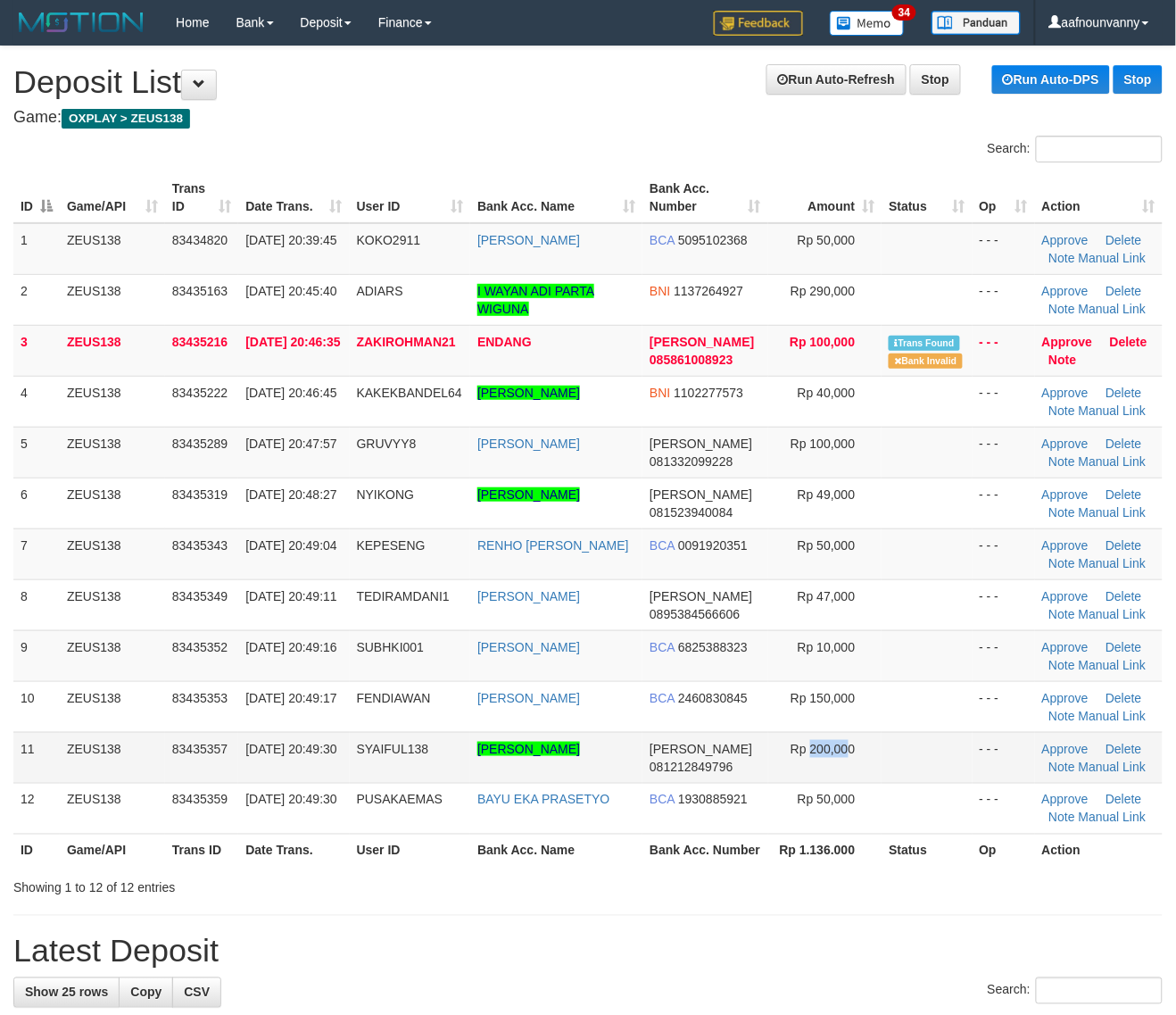 drag, startPoint x: 808, startPoint y: 755, endPoint x: 1010, endPoint y: 760, distance: 202.0619 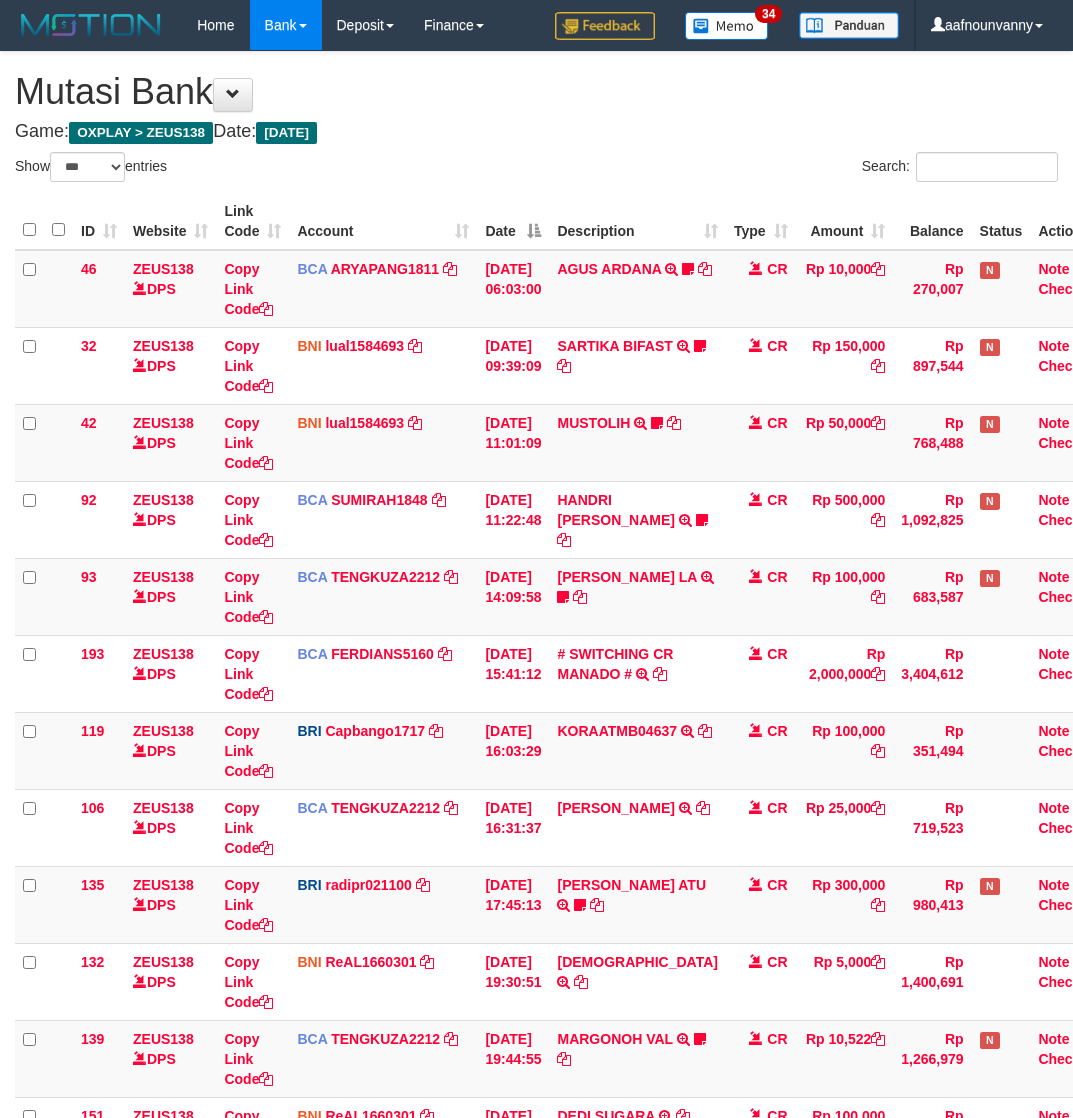 select on "***" 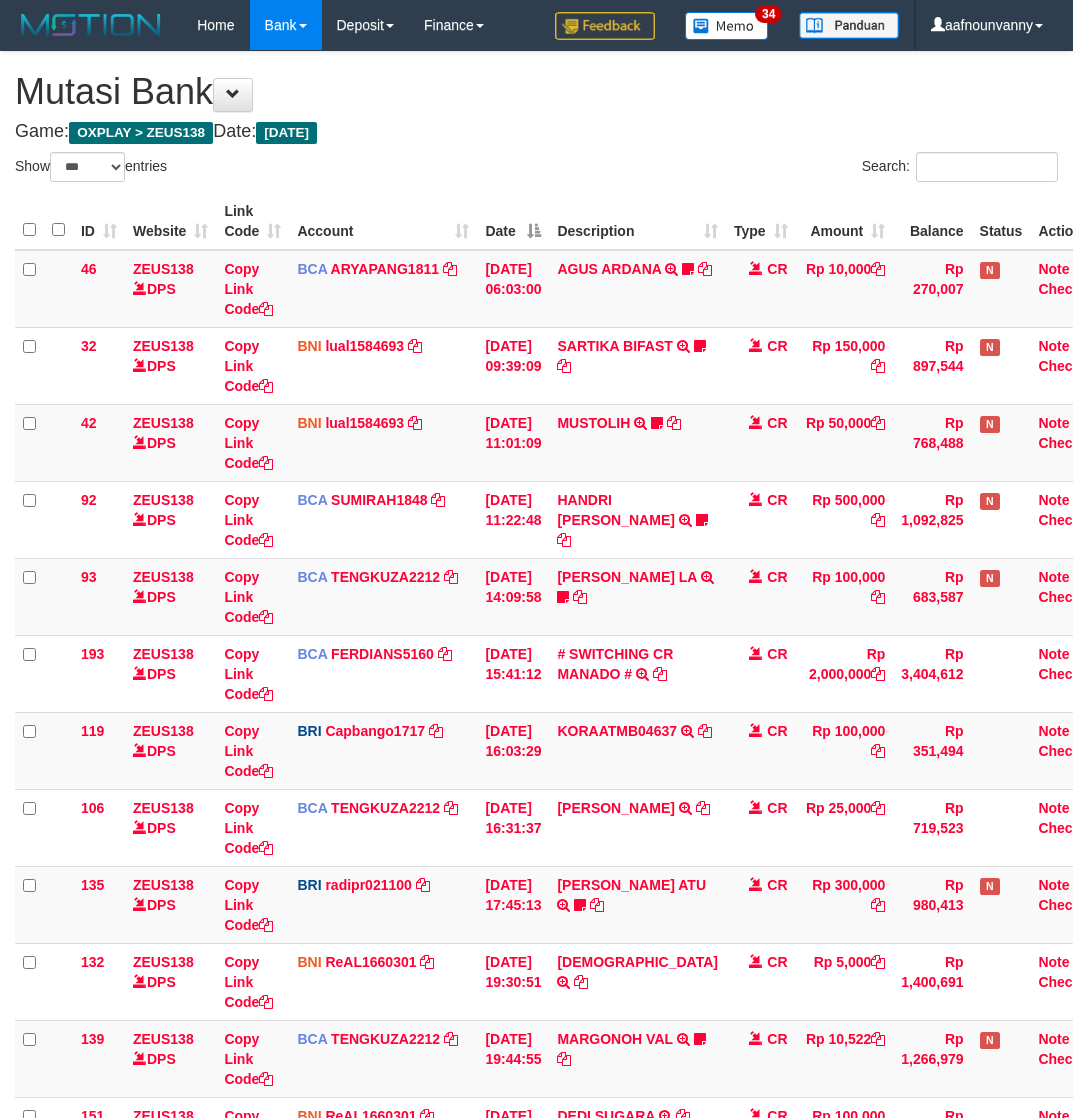 scroll, scrollTop: 677, scrollLeft: 0, axis: vertical 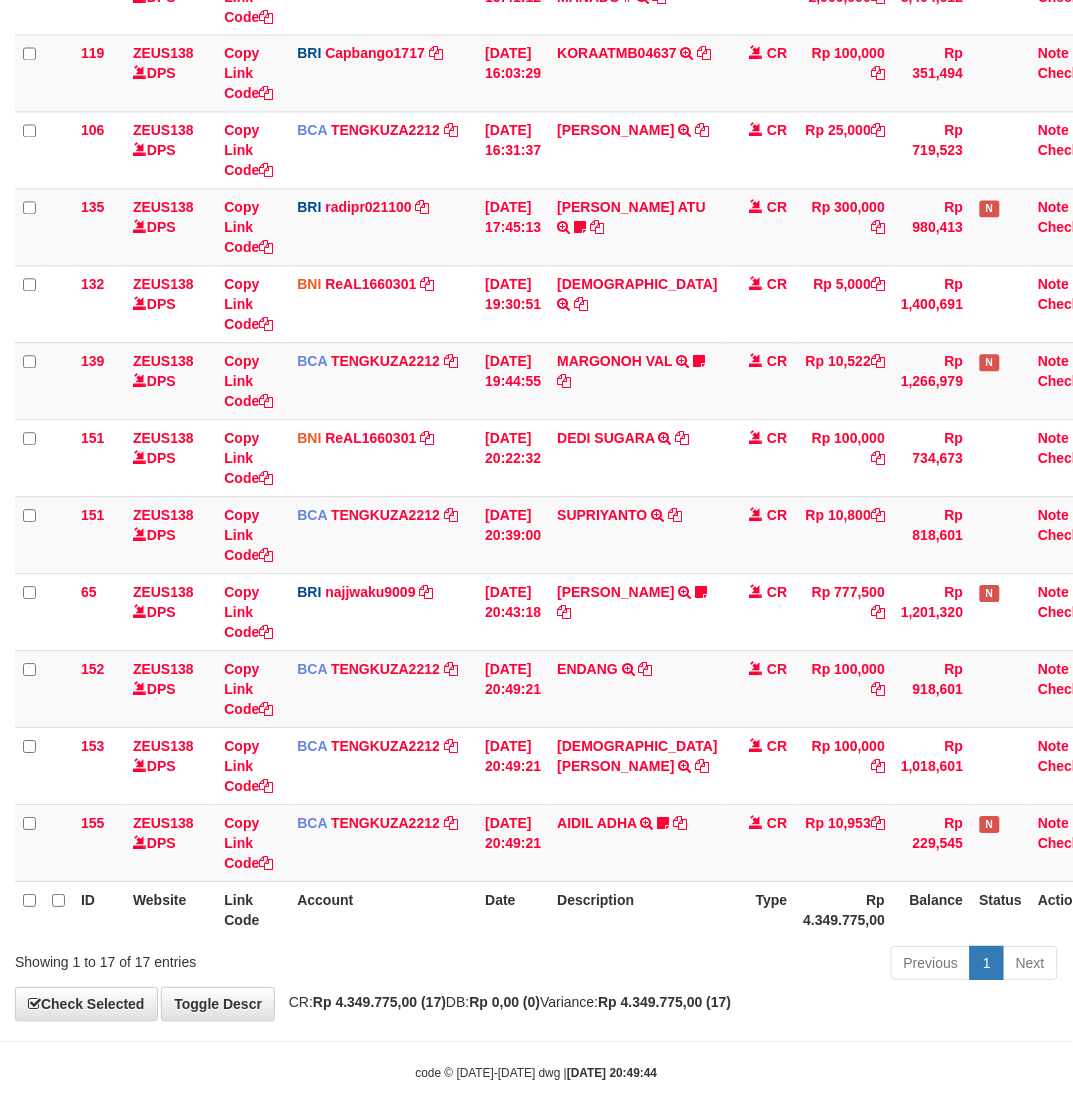 click on "Previous 1 Next" at bounding box center [760, 966] 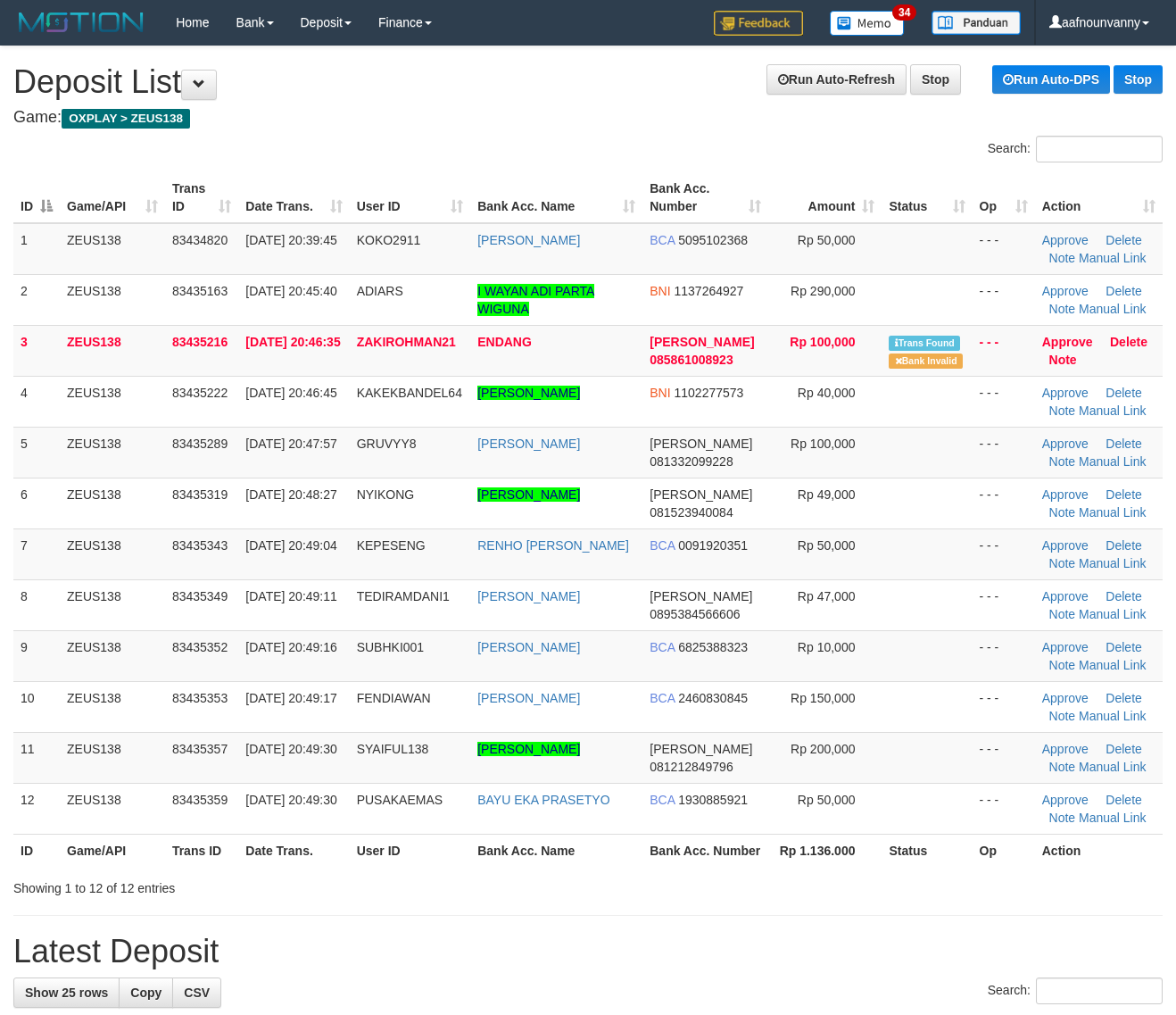 scroll, scrollTop: 0, scrollLeft: 0, axis: both 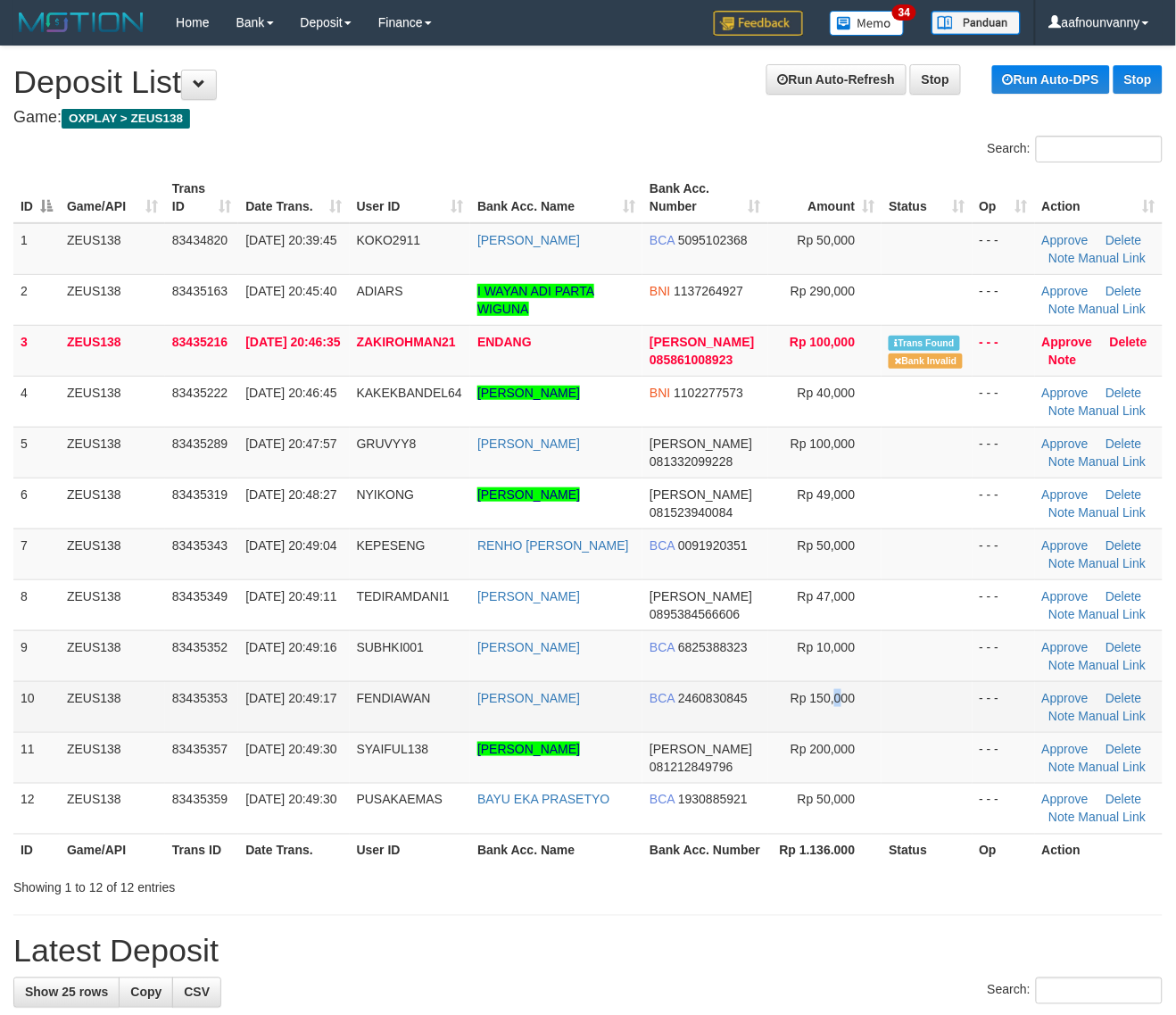 click on "Rp 150,000" at bounding box center [825, 706] 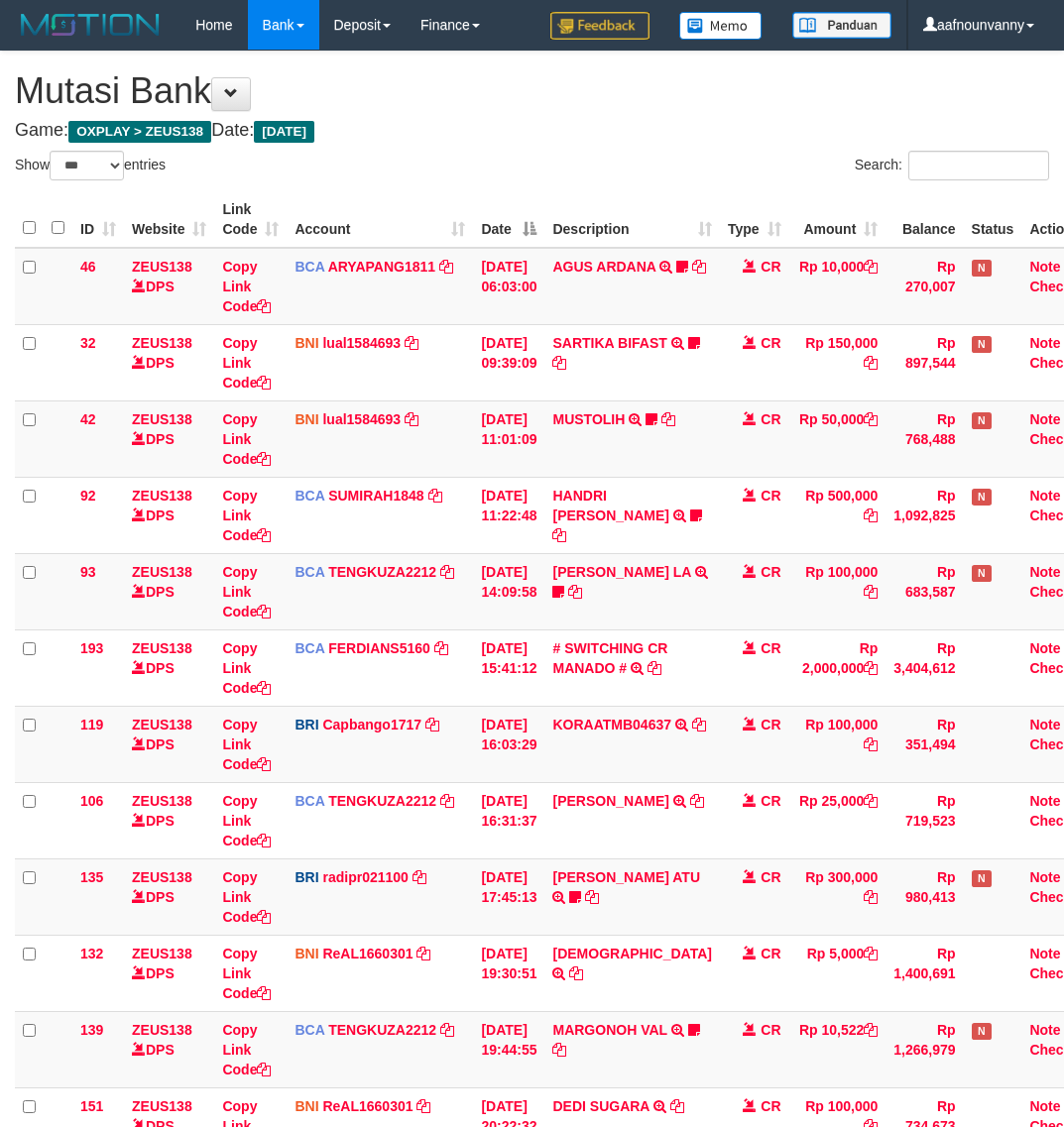 select on "***" 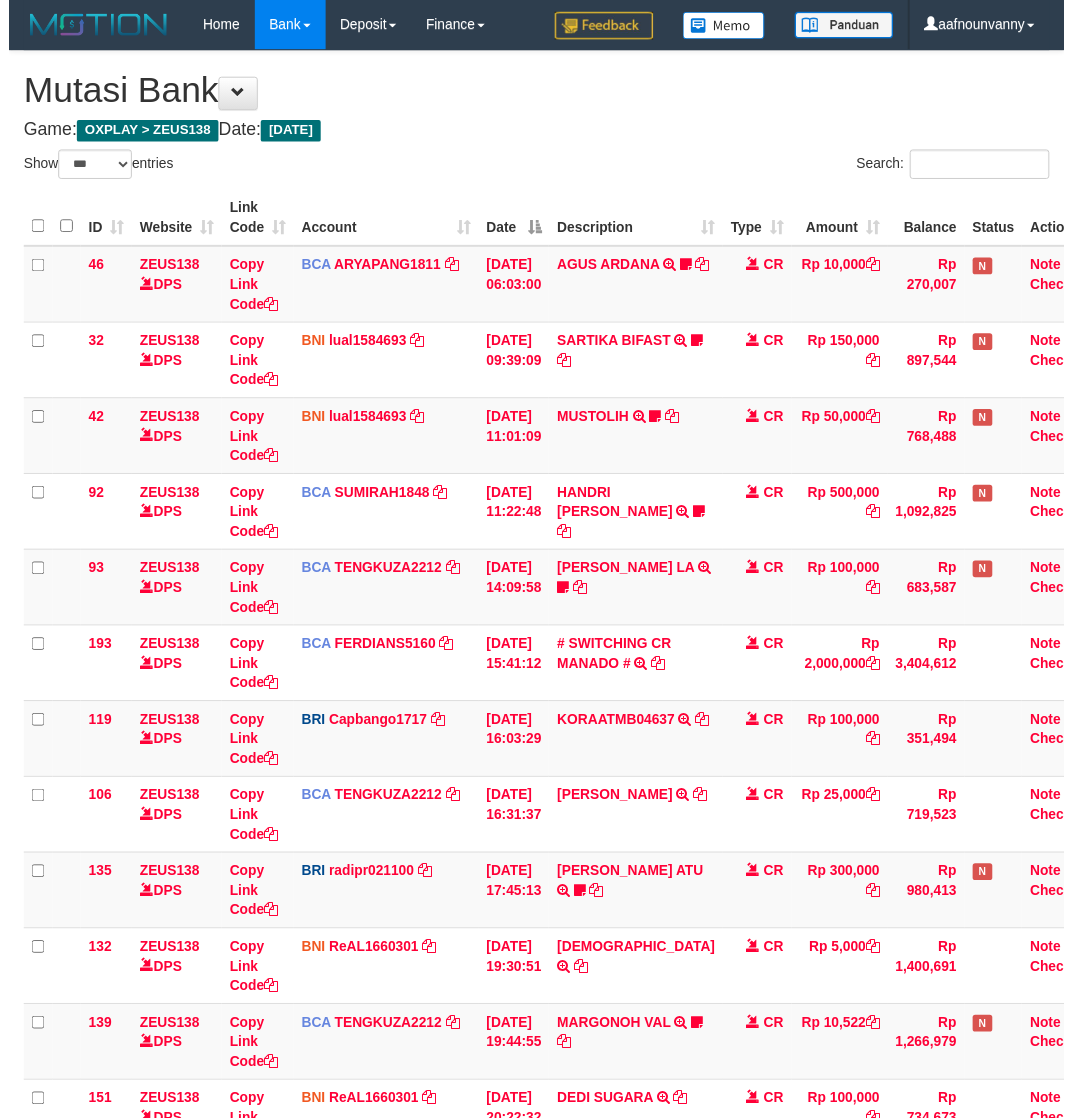 scroll, scrollTop: 677, scrollLeft: 0, axis: vertical 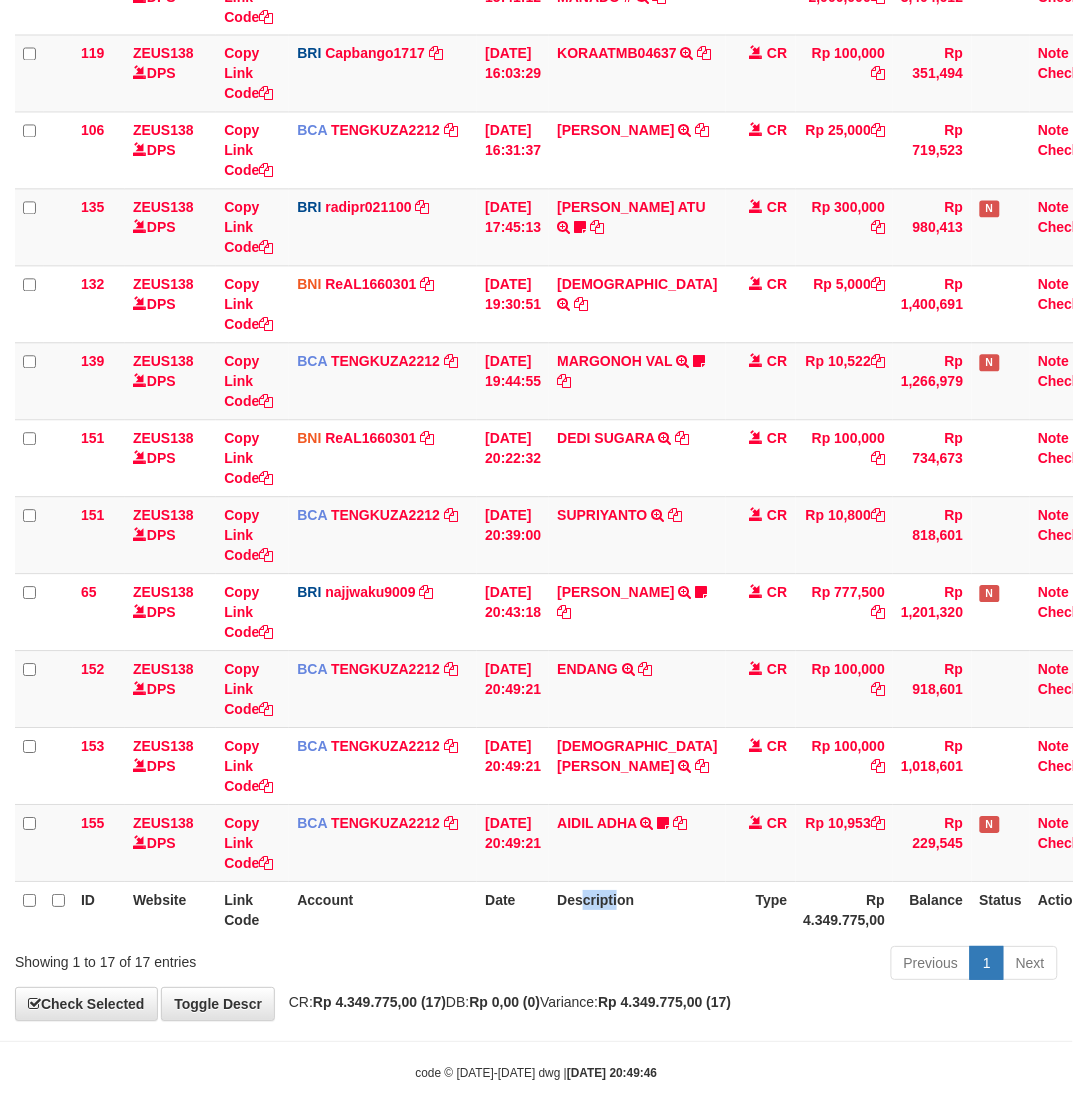 click on "Description" at bounding box center [637, 910] 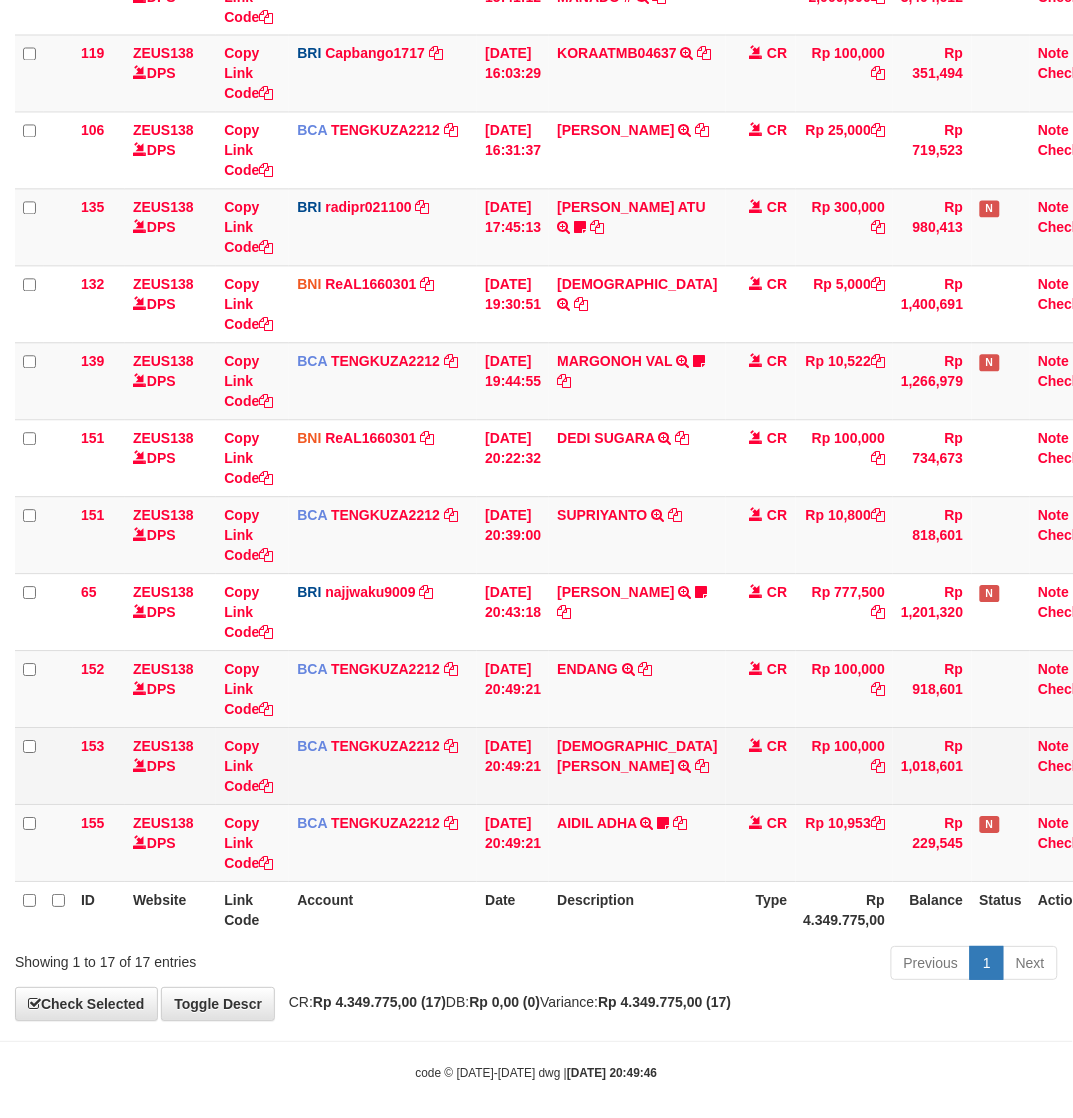 click on "[DEMOGRAPHIC_DATA][PERSON_NAME]         TRSF E-BANKING CR 1107/FTSCY/WS95031
100000.00[PERSON_NAME]" at bounding box center [637, 766] 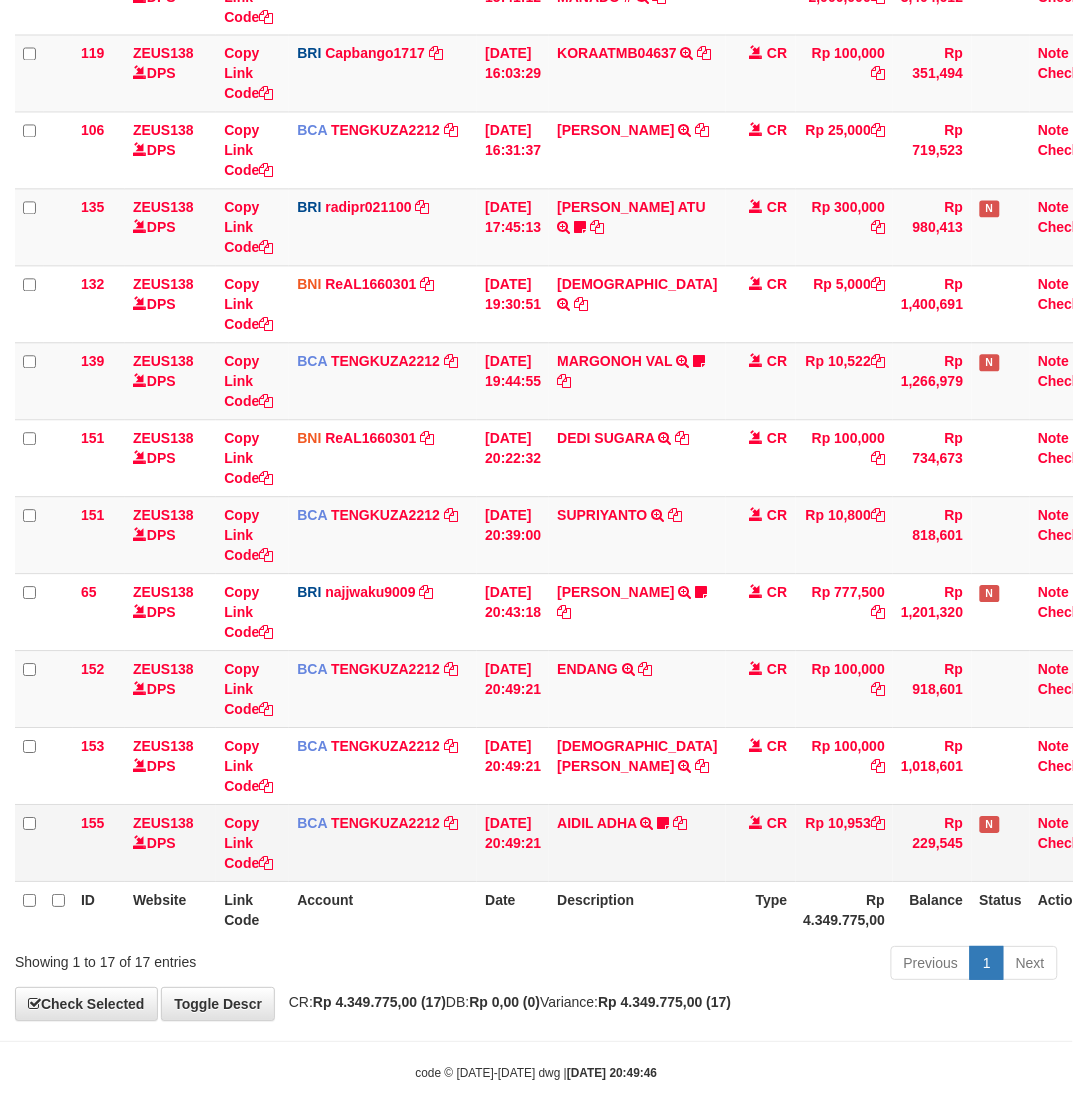 click on "AIDIL ADHA            TRSF E-BANKING CR 1107/FTSCY/WS95051
10953.002025071133997184 TRFDN-AIDIL ADHA ESPAY DEBIT INDONE    Kokjadi100" at bounding box center (637, 843) 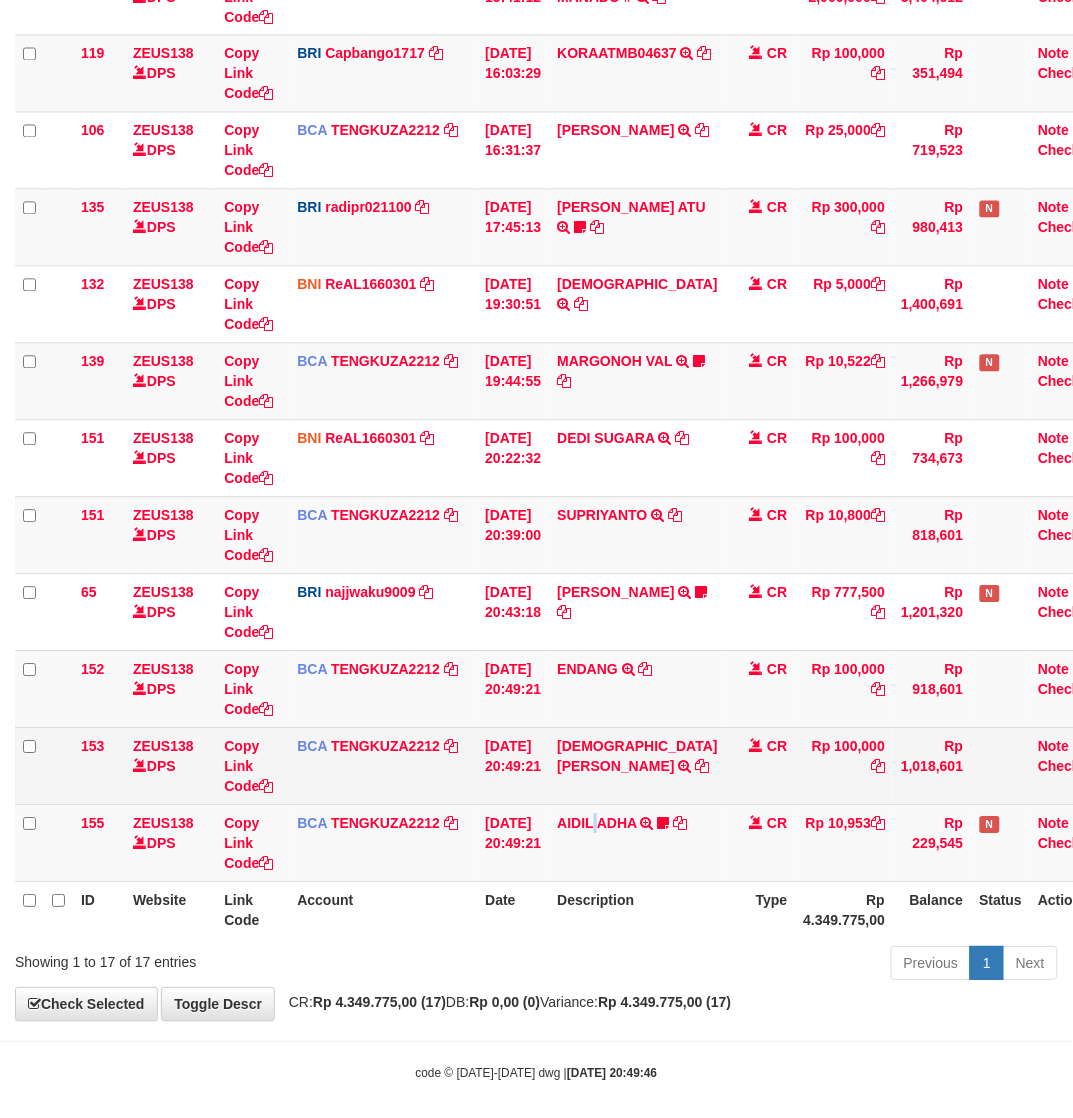 drag, startPoint x: 607, startPoint y: 816, endPoint x: 602, endPoint y: 798, distance: 18.681541 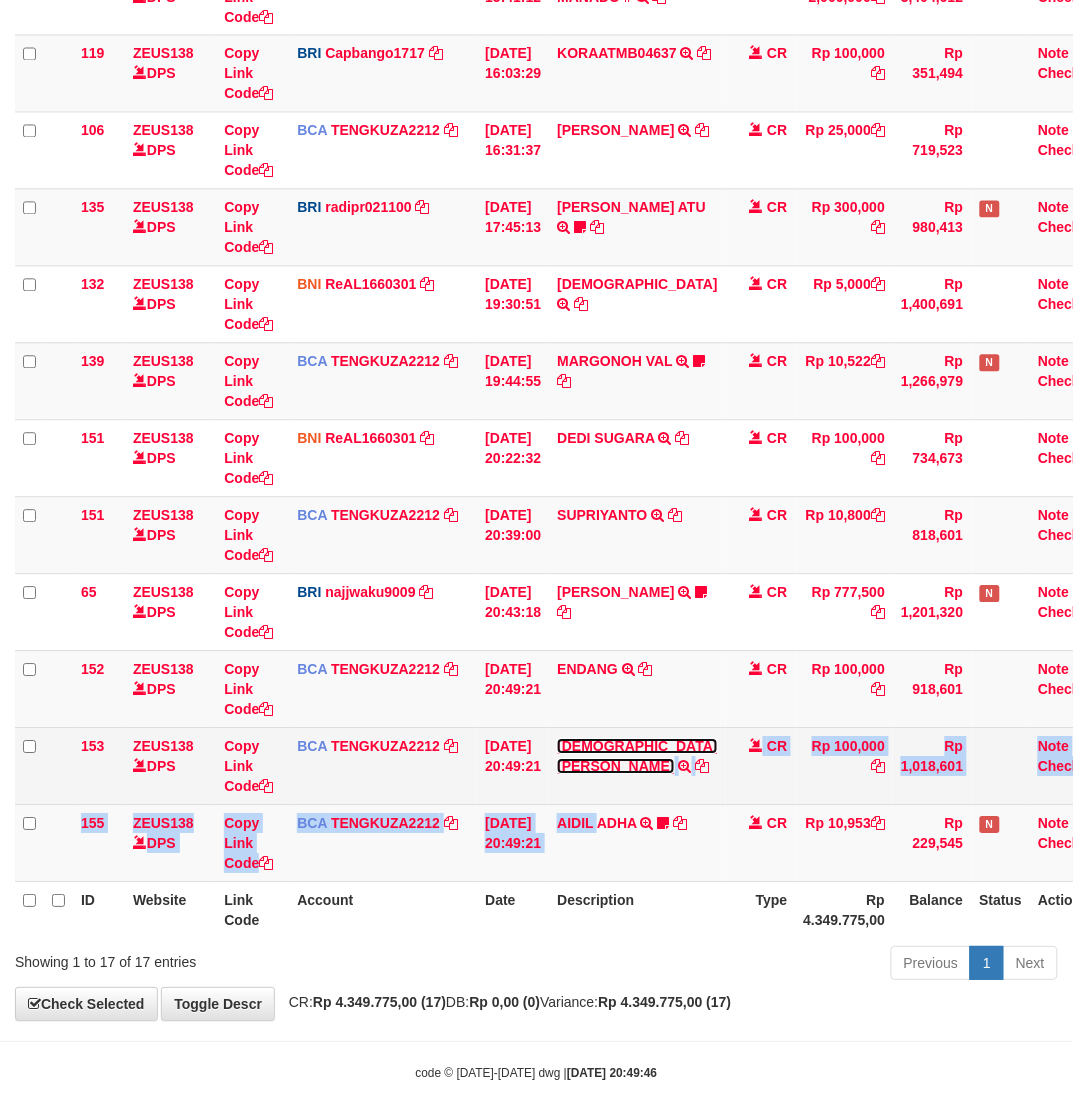 click on "MUHAMMAD NUR" at bounding box center (637, 757) 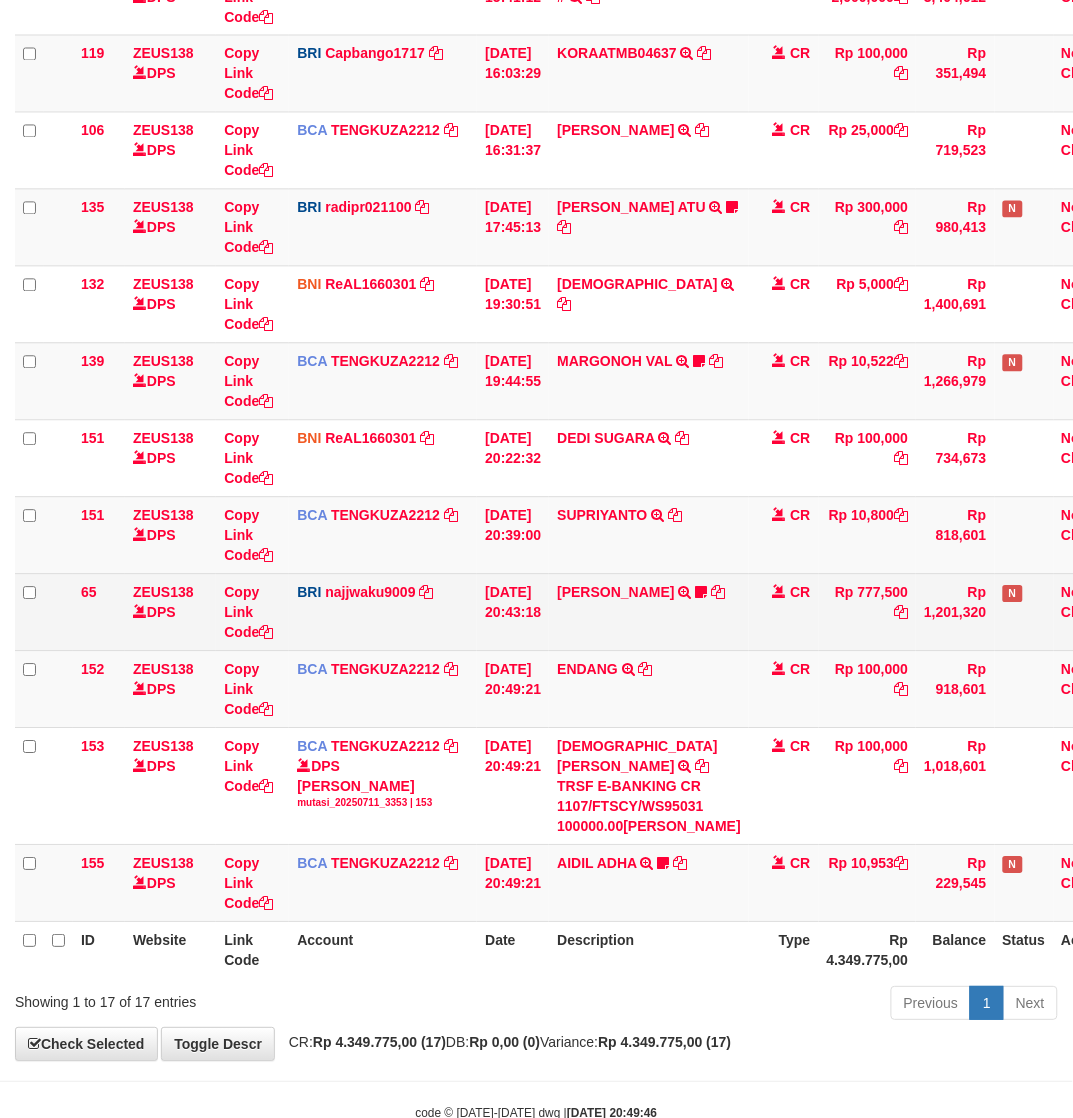 click on "EDY PURNOMO            TRANSFER NBMB EDY PURNOMO TO SITI KURNIA NINGSIH    UNTUNGSELALU234" at bounding box center (649, 612) 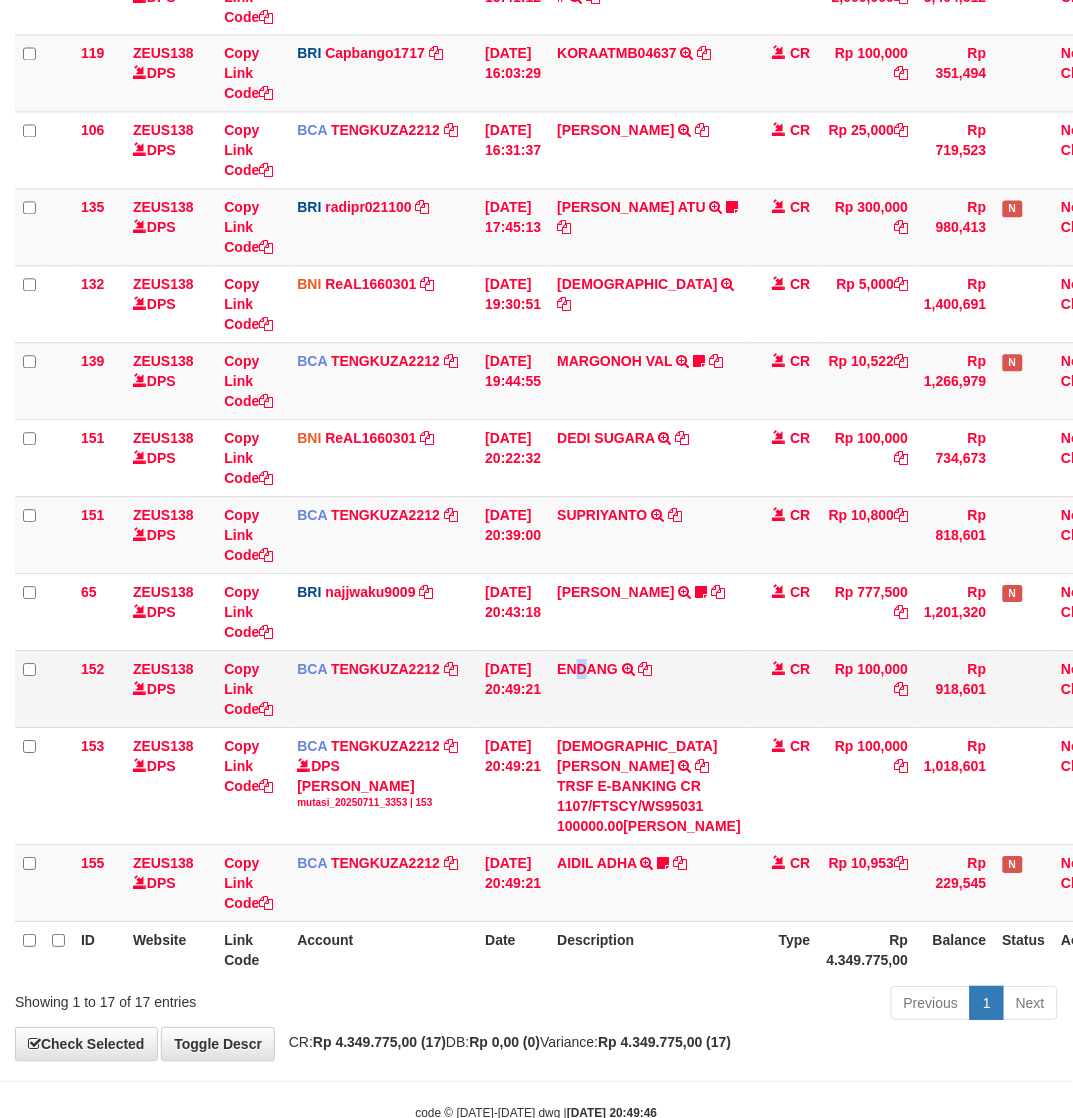drag, startPoint x: 595, startPoint y: 655, endPoint x: 598, endPoint y: 685, distance: 30.149628 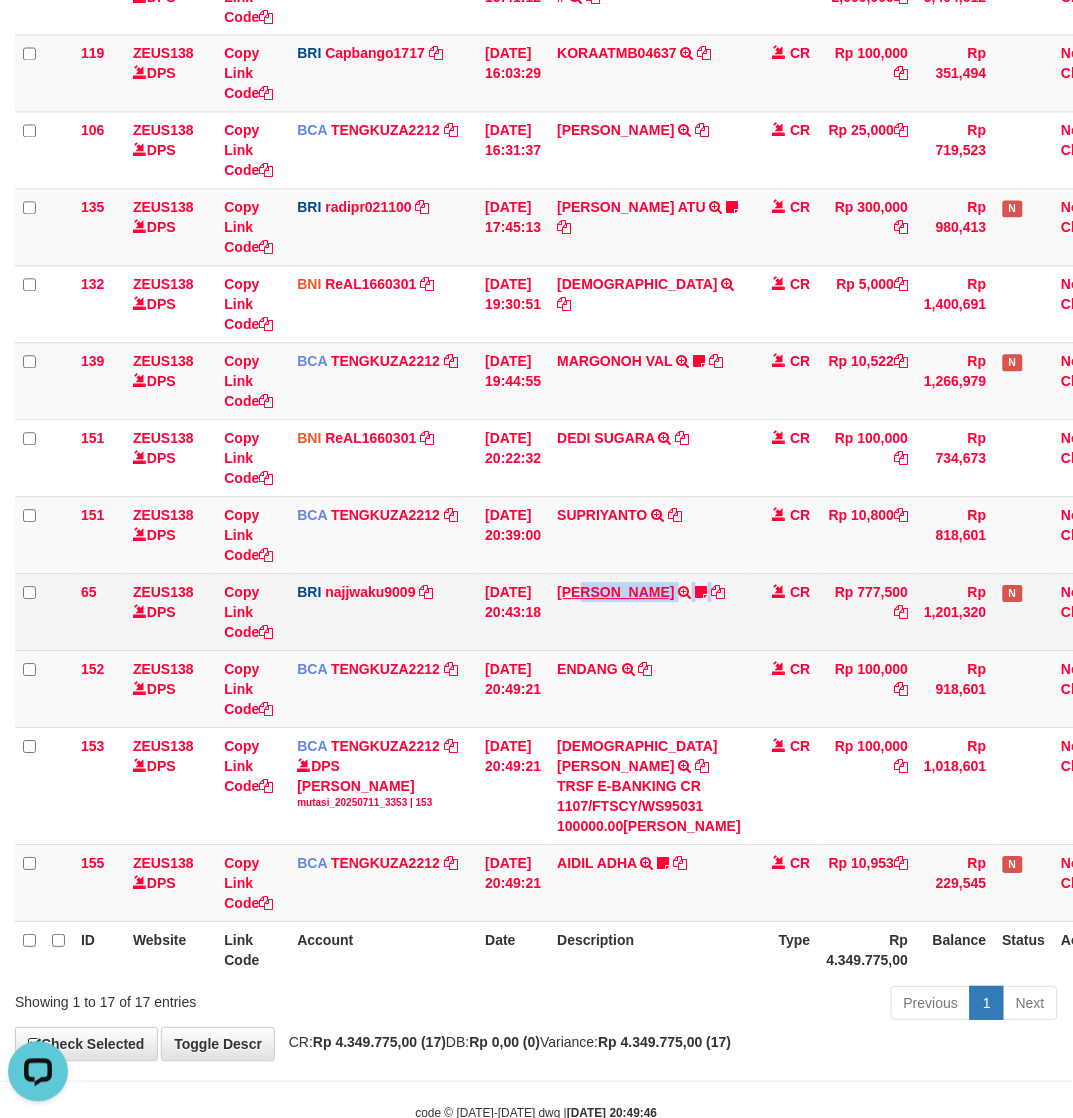 scroll, scrollTop: 0, scrollLeft: 0, axis: both 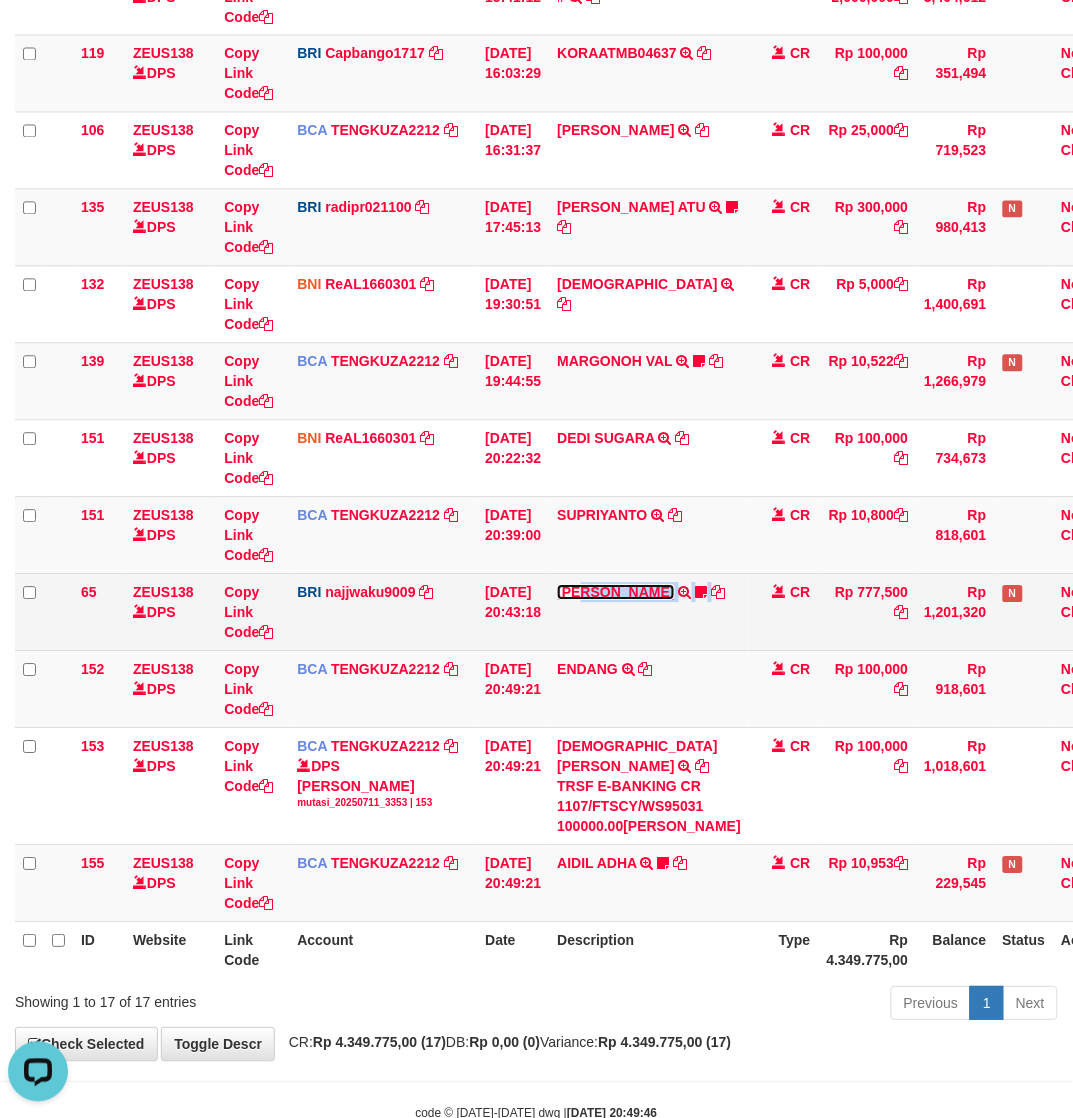 click on "[PERSON_NAME]" at bounding box center [615, 593] 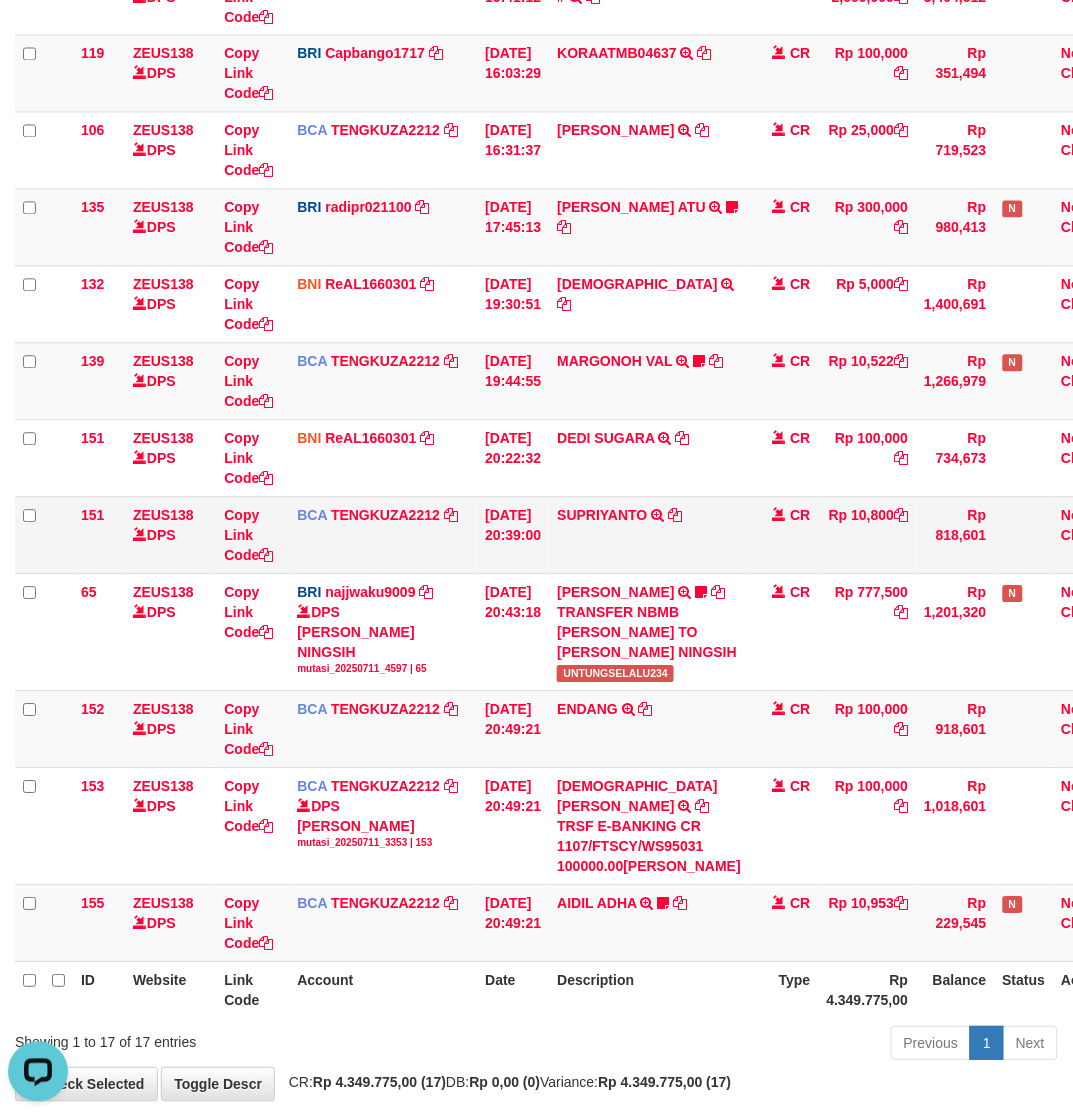 click on "SUPRIYANTO         TRSF E-BANKING CR 1107/FTSCY/WS95051
10800.002025071195510908 TRFDN-SUPRIYANTO ESPAY DEBIT INDONE" at bounding box center (649, 535) 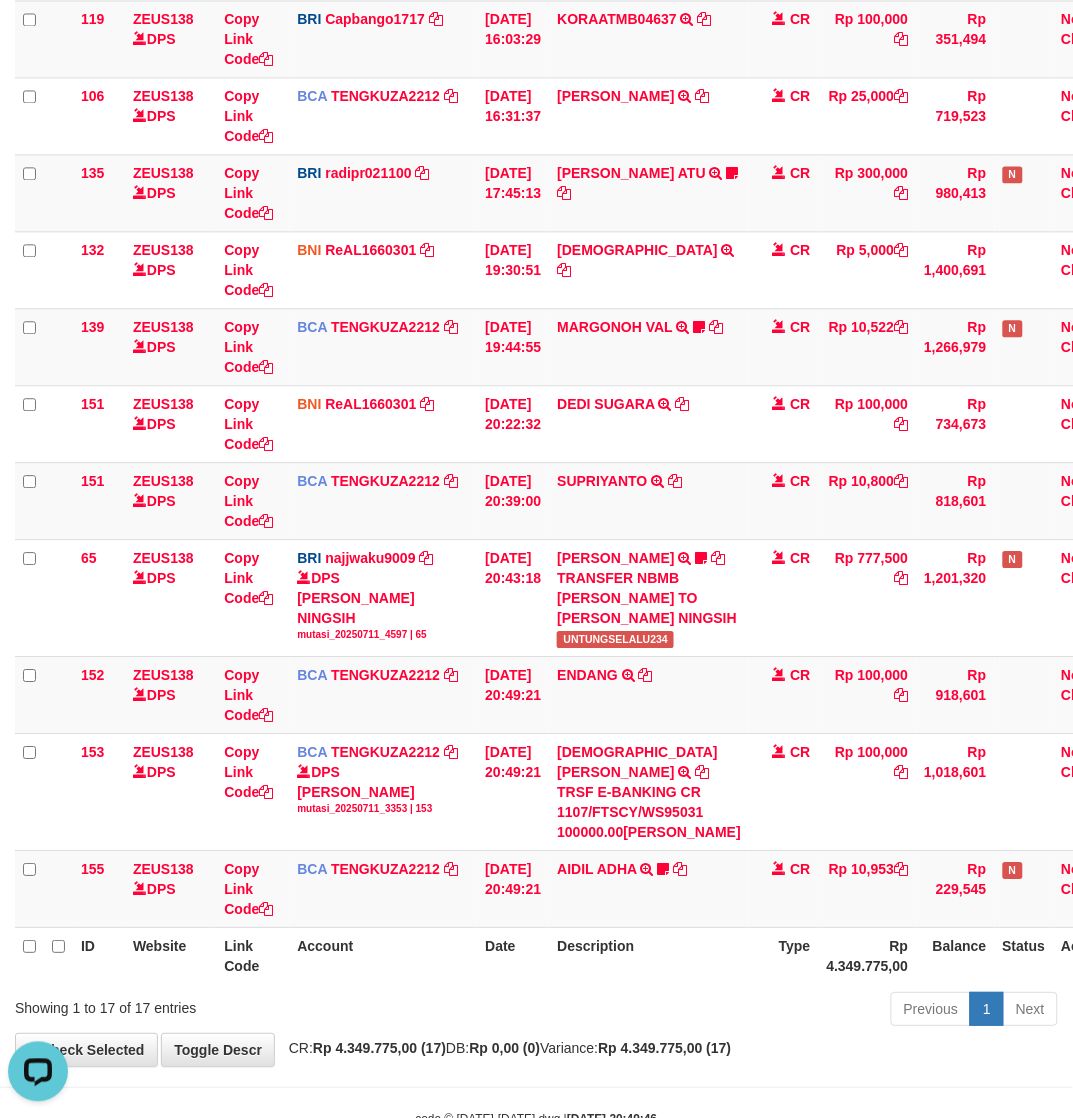 scroll, scrollTop: 815, scrollLeft: 0, axis: vertical 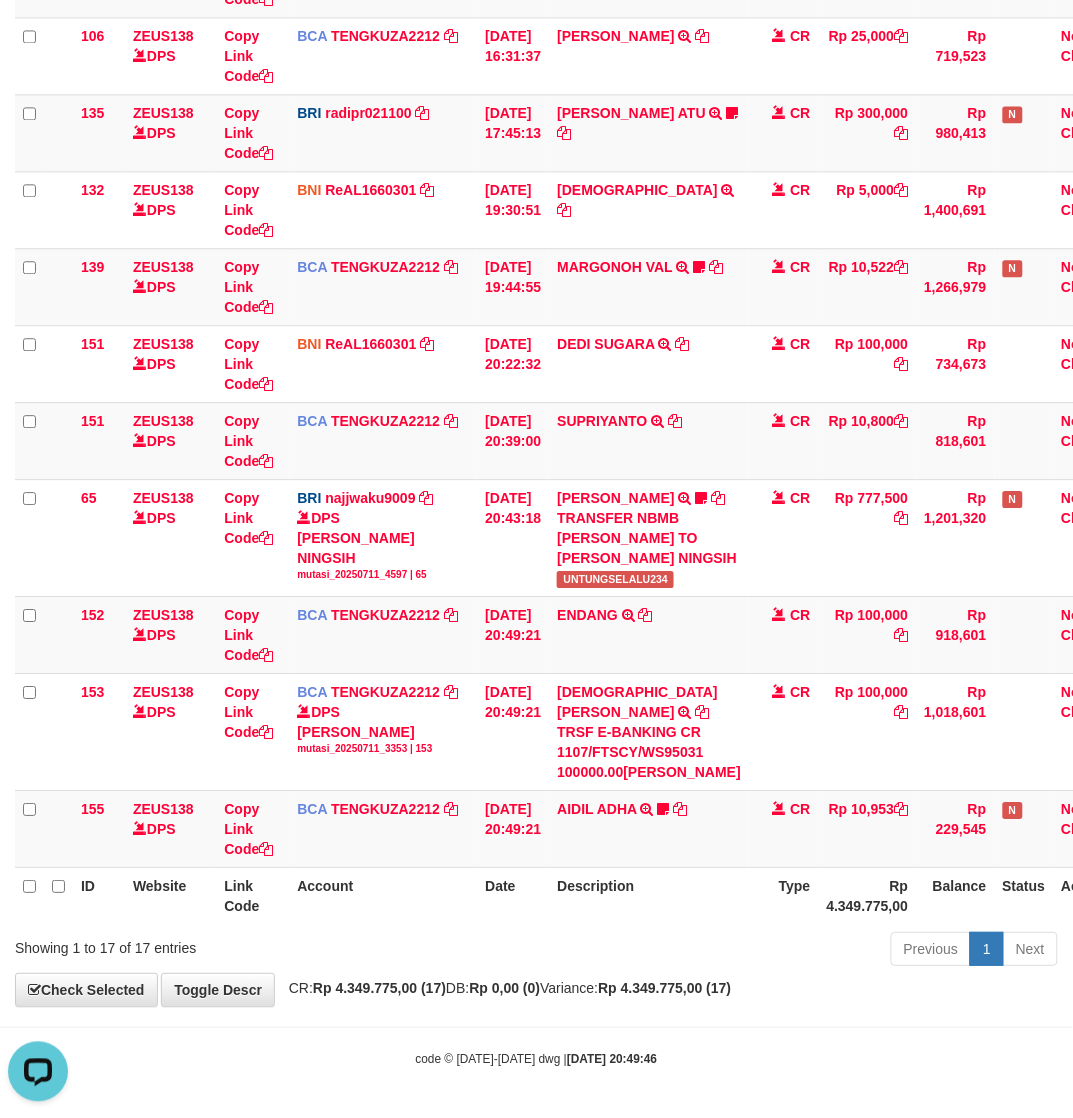 drag, startPoint x: 563, startPoint y: 1026, endPoint x: 713, endPoint y: 1066, distance: 155.24174 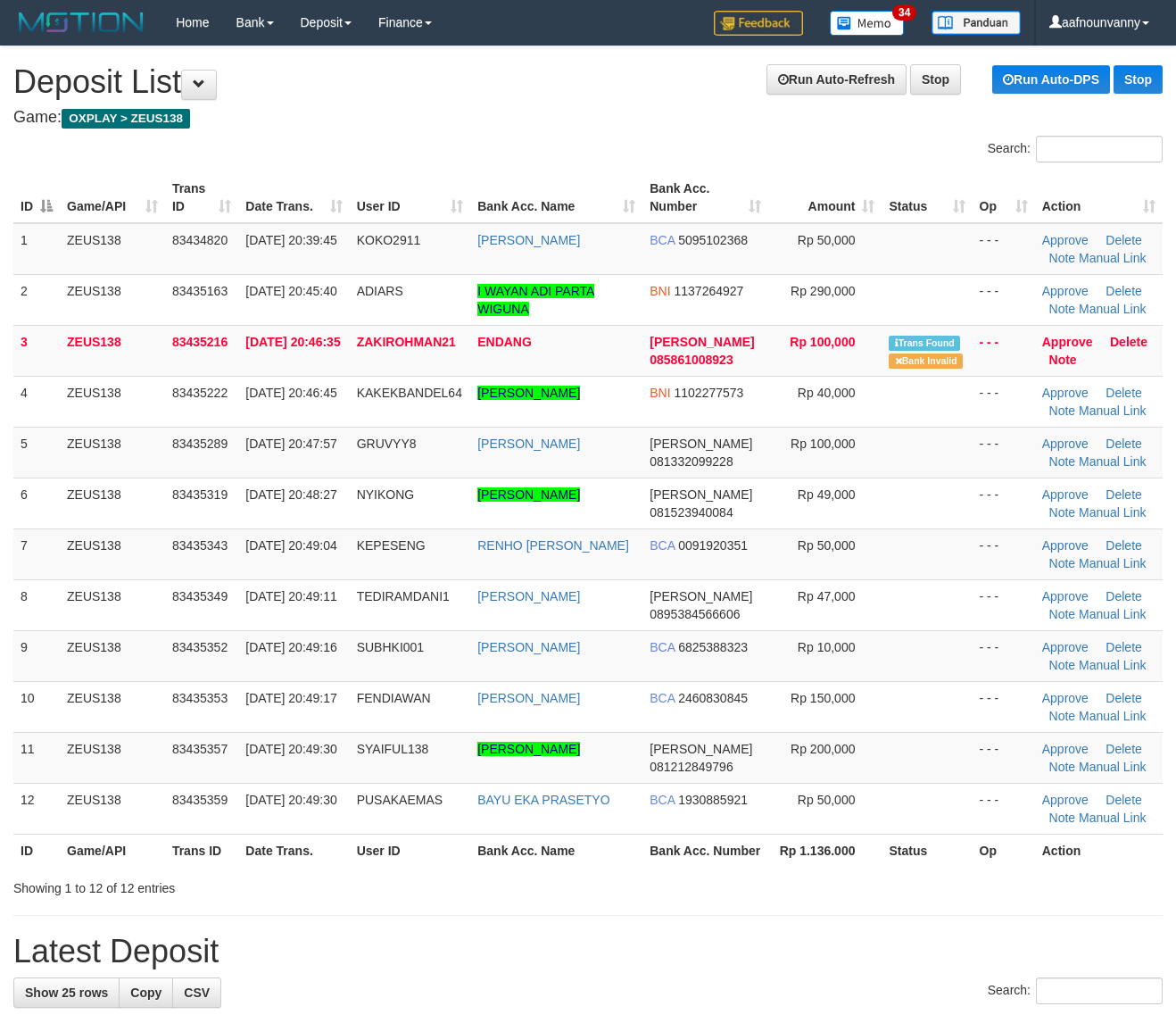 scroll, scrollTop: 0, scrollLeft: 0, axis: both 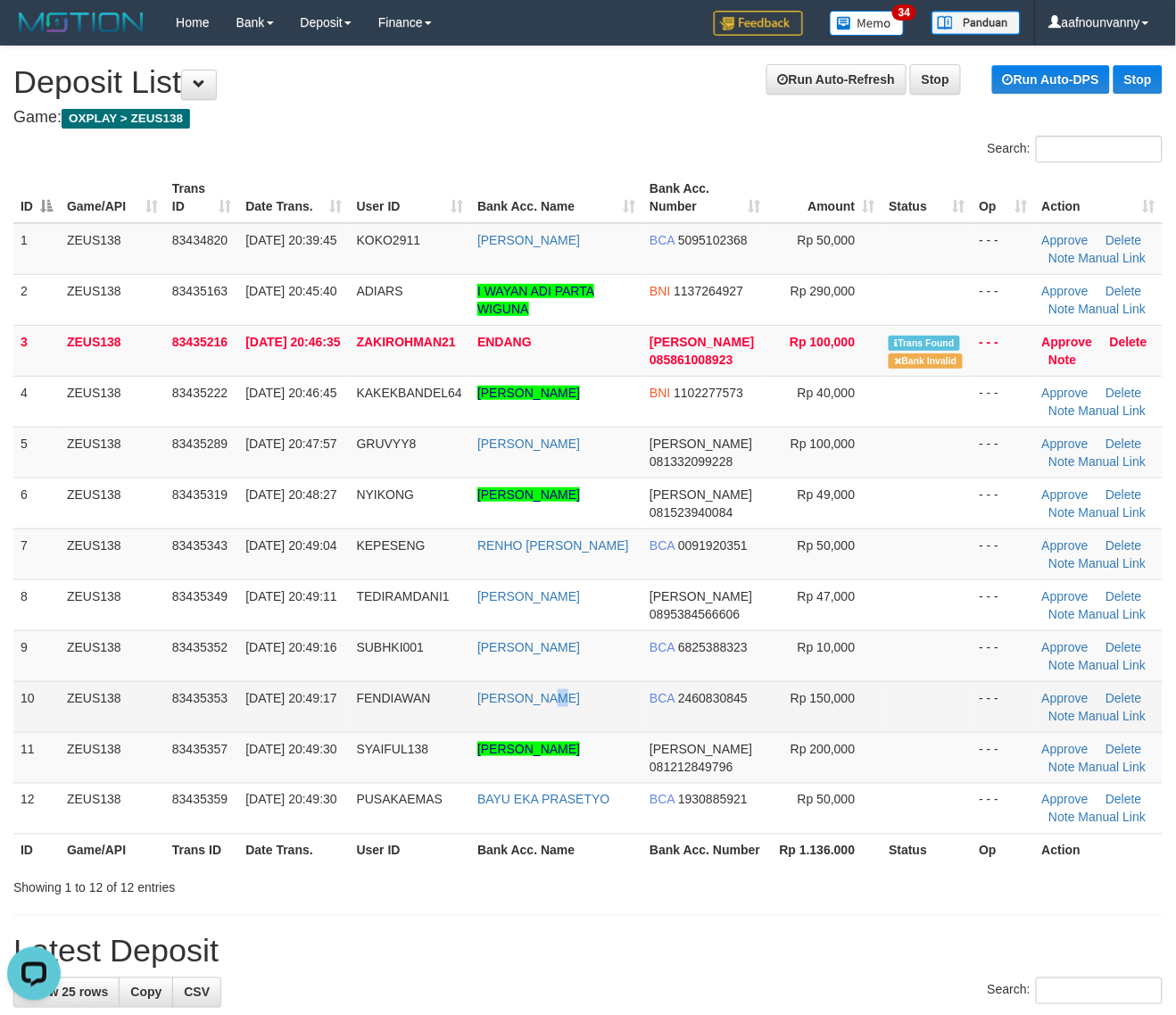 click on "FENDI KURNIAWAN" at bounding box center (556, 706) 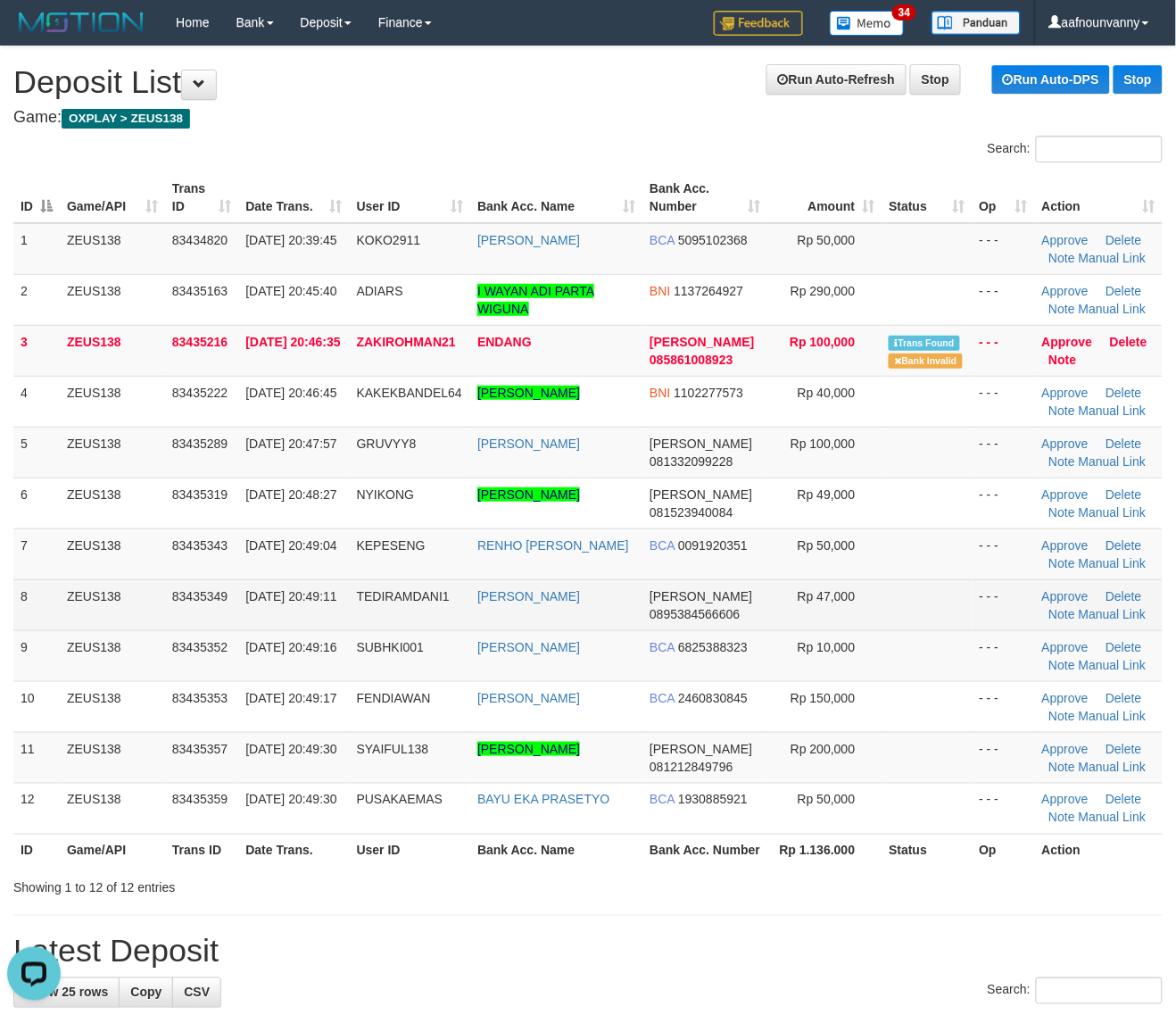 click on "DANA
0895384566606" at bounding box center [705, 604] 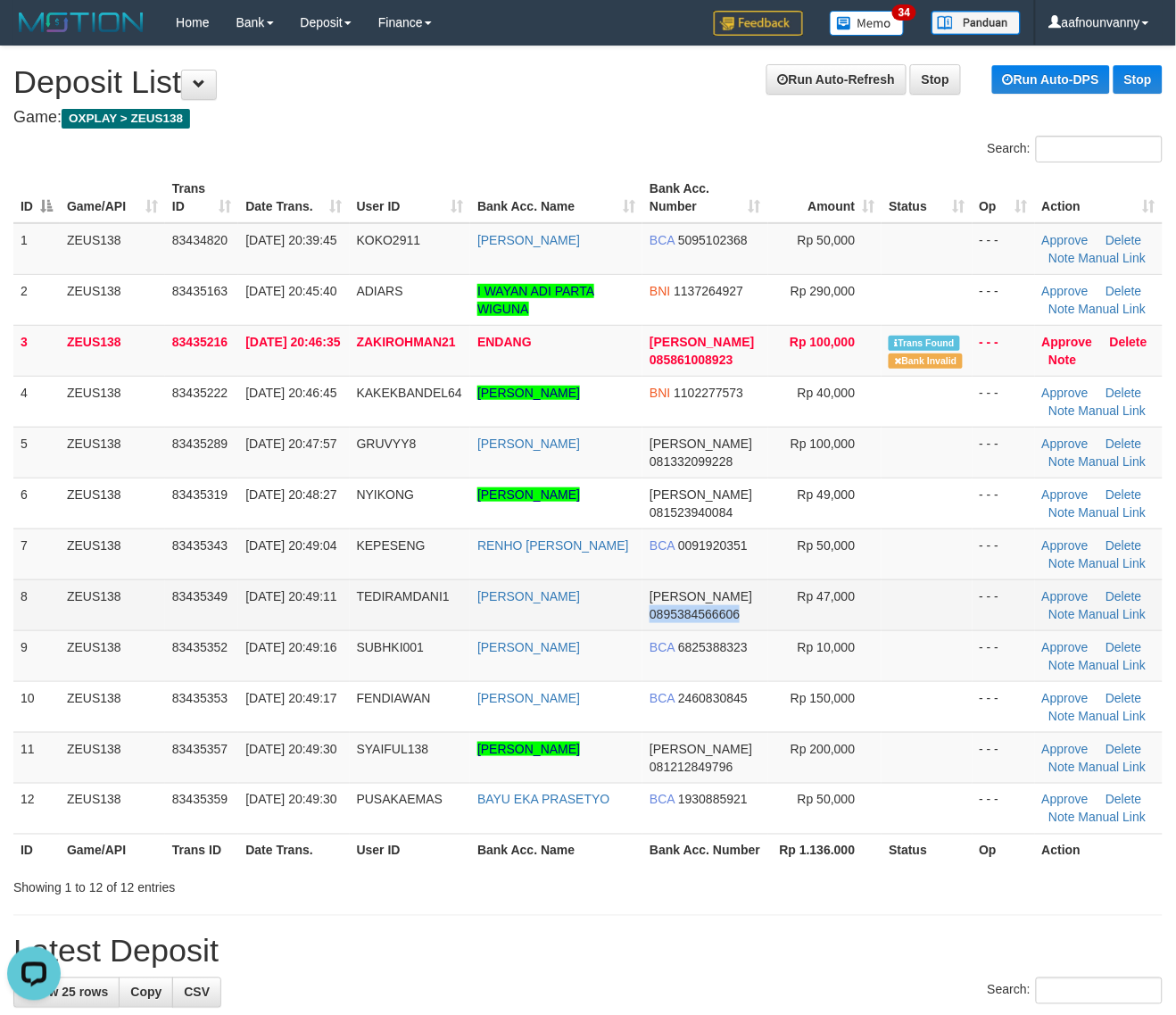 click on "DANA
0895384566606" at bounding box center (705, 604) 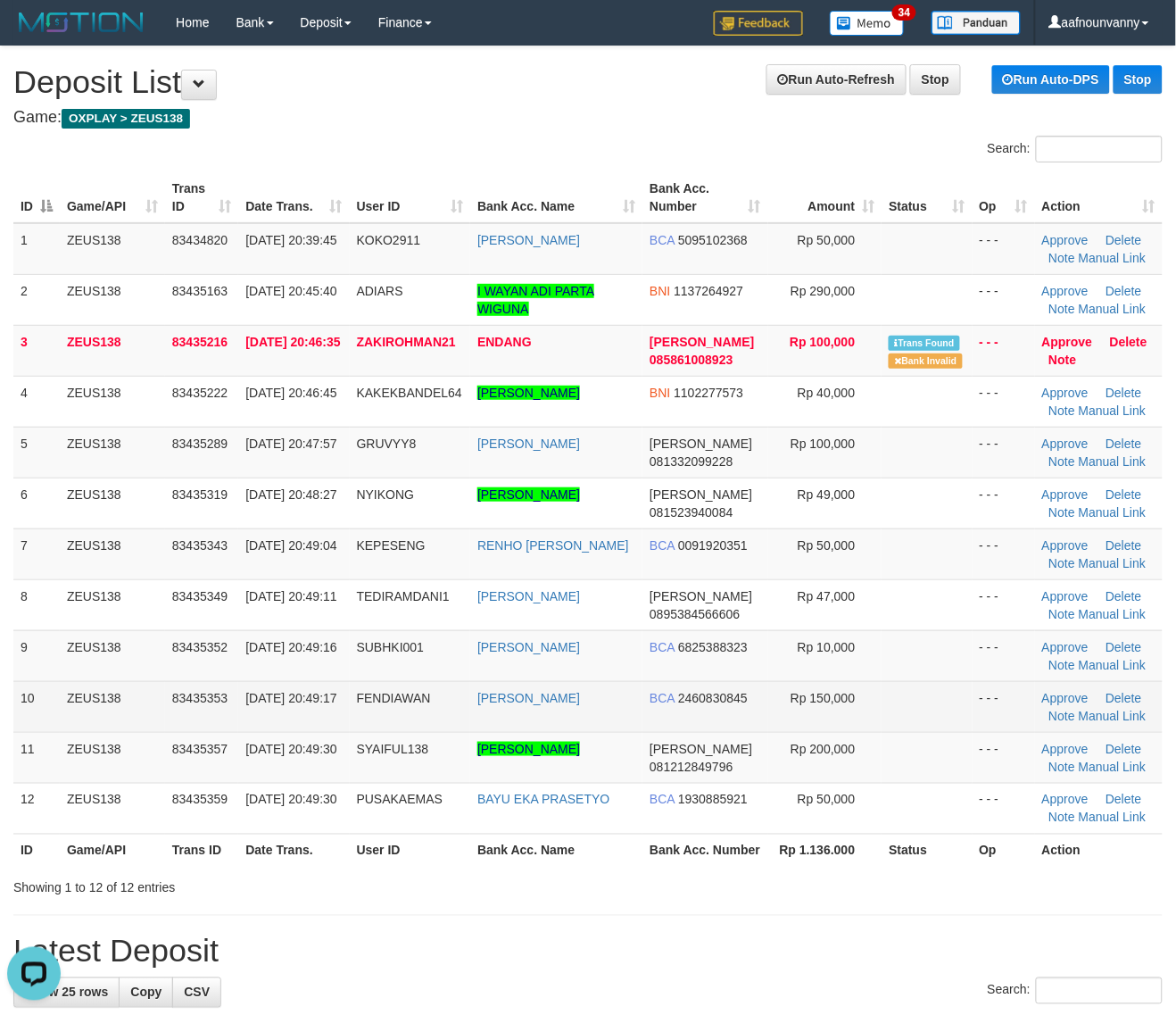 drag, startPoint x: 649, startPoint y: 708, endPoint x: 674, endPoint y: 708, distance: 25 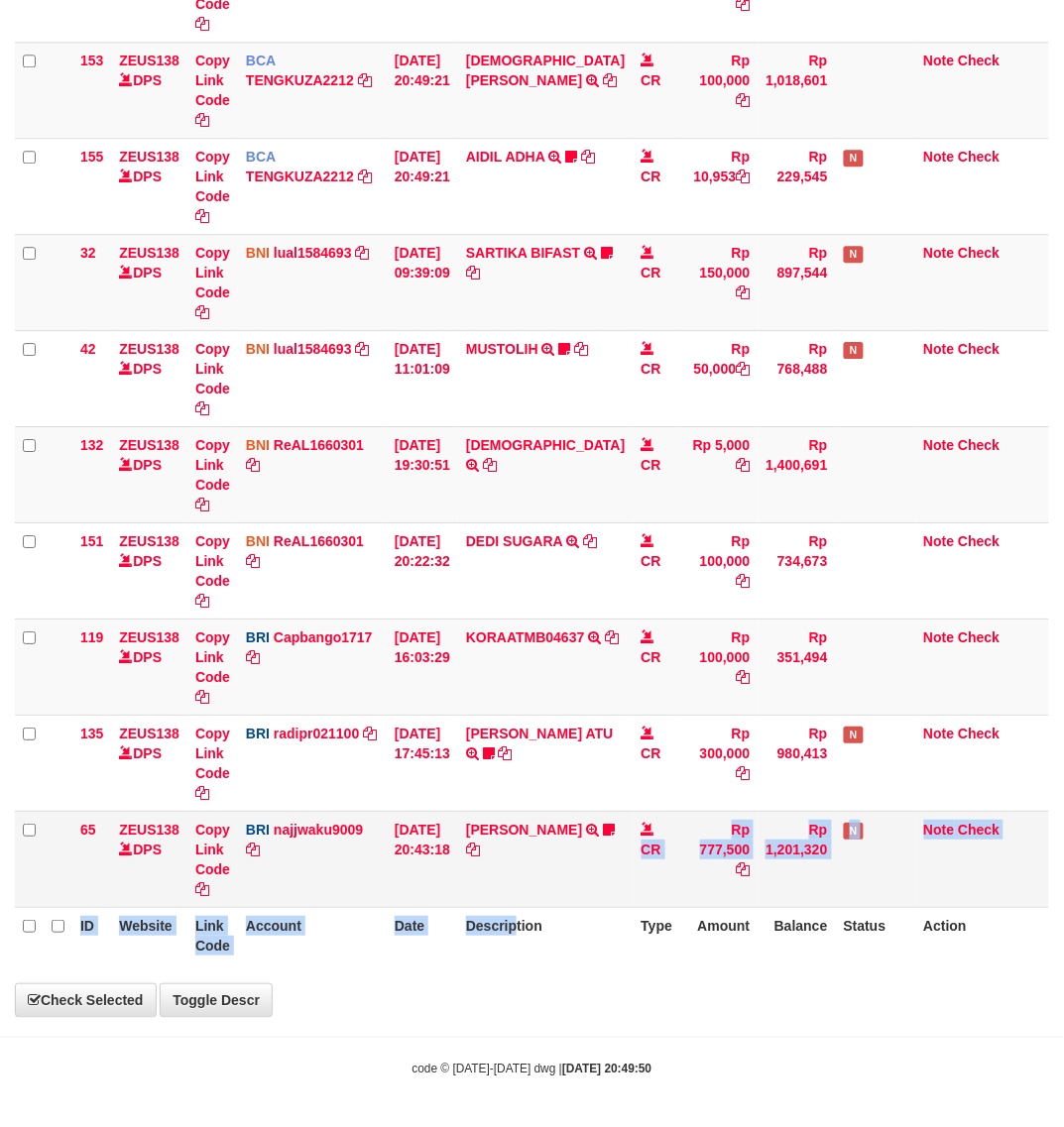 select on "***" 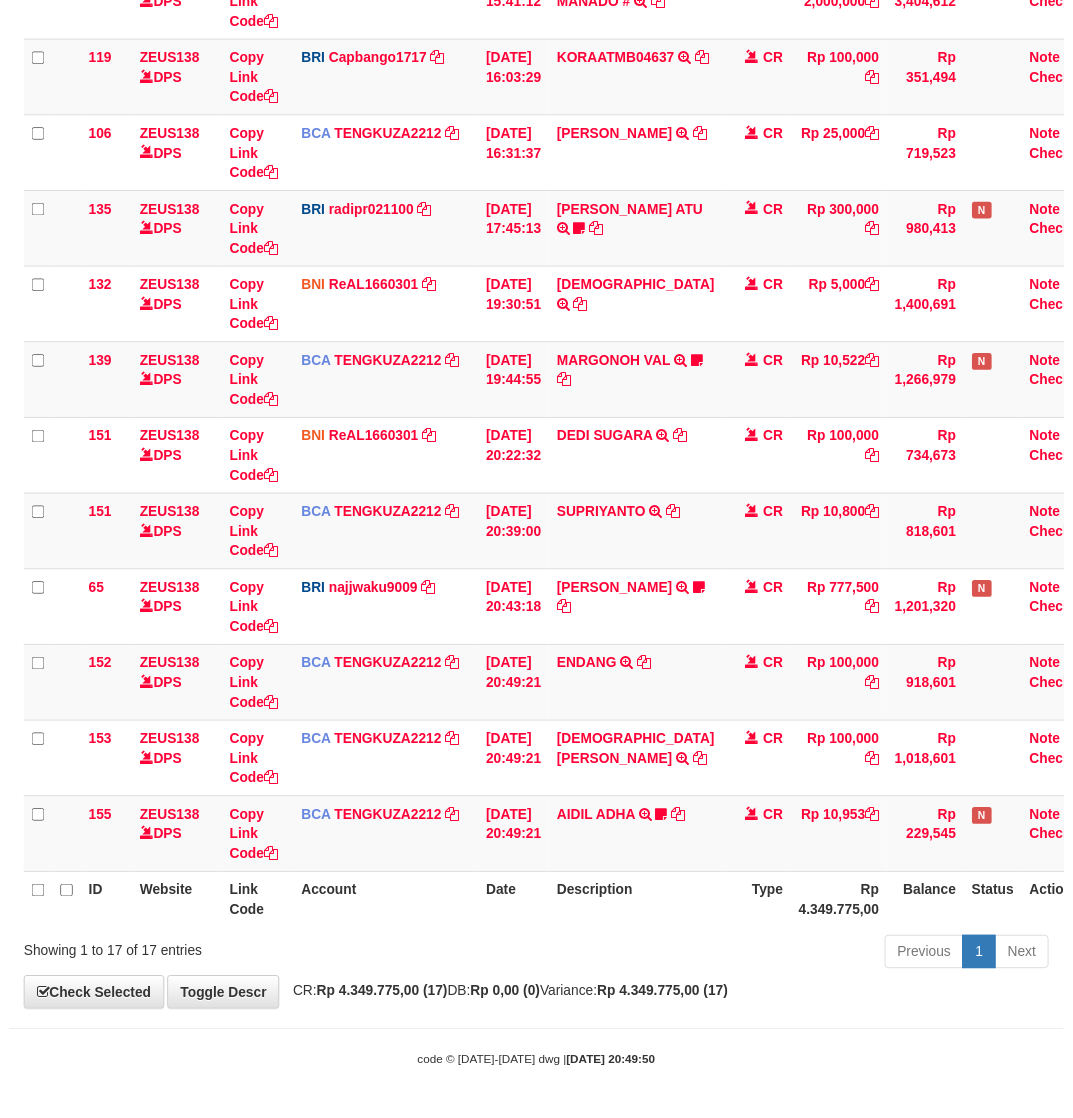 scroll, scrollTop: 677, scrollLeft: 0, axis: vertical 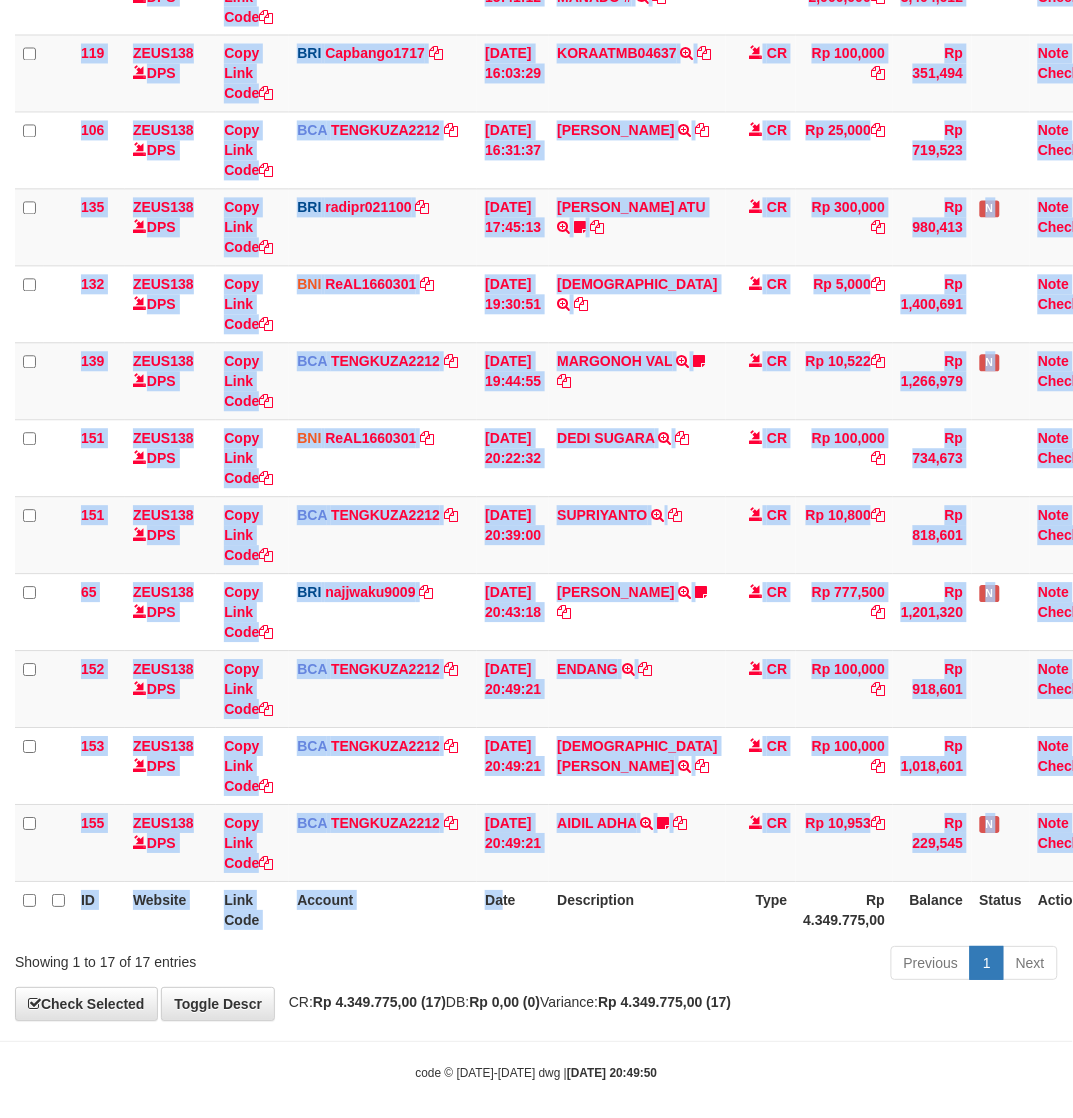 drag, startPoint x: 532, startPoint y: 920, endPoint x: 5, endPoint y: 756, distance: 551.92847 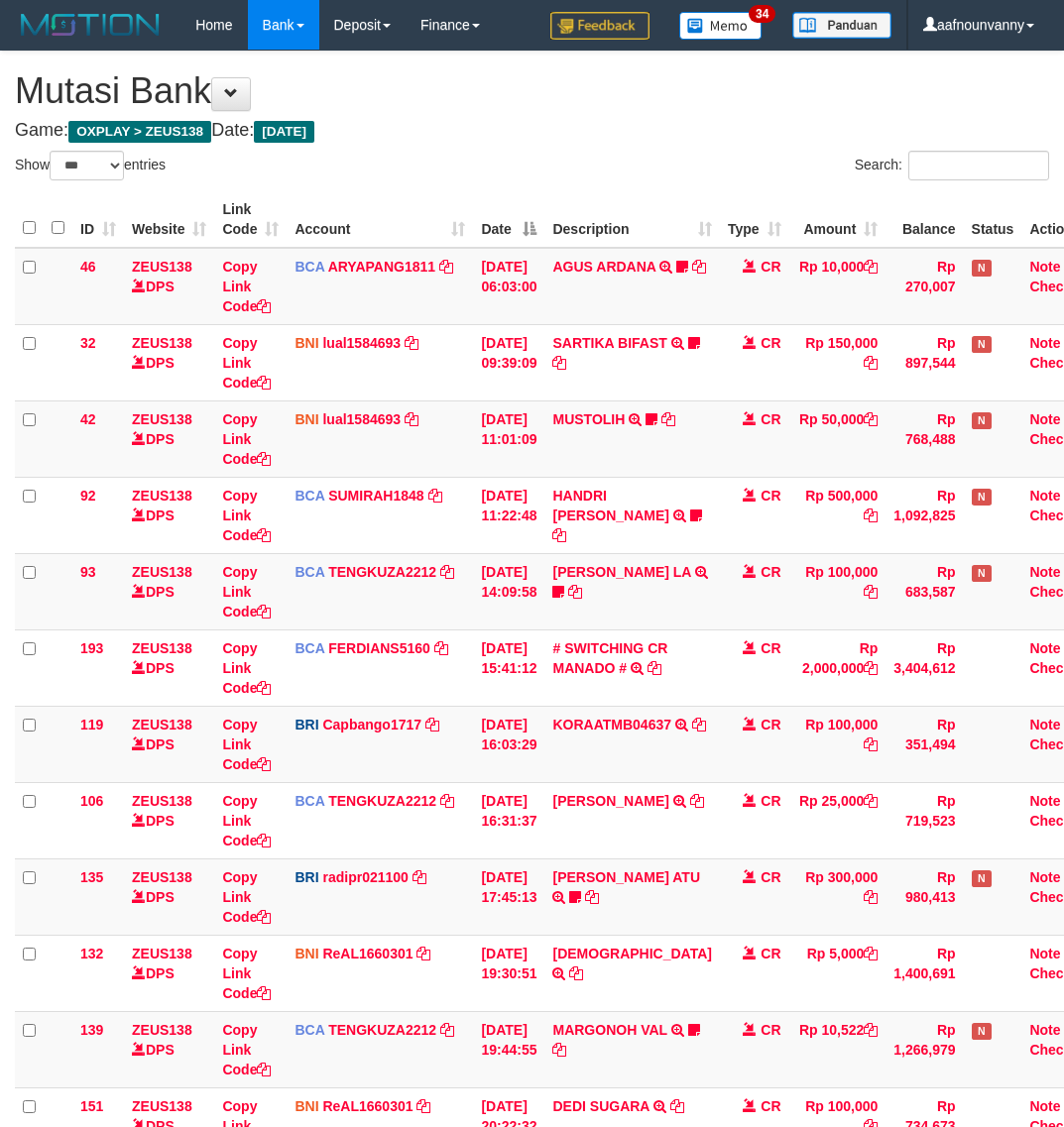 select on "***" 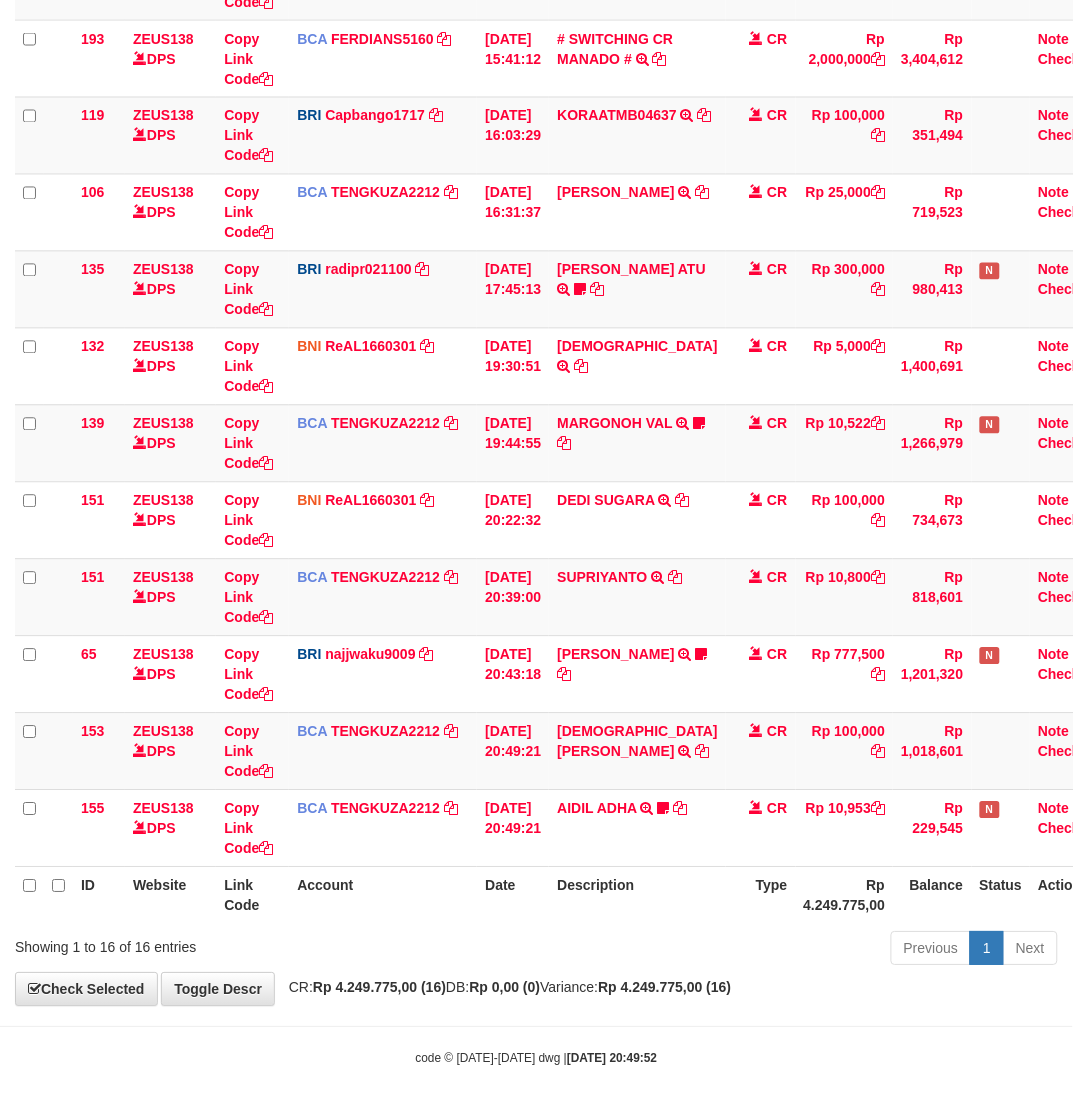 drag, startPoint x: 623, startPoint y: 1000, endPoint x: 10, endPoint y: 887, distance: 623.3282 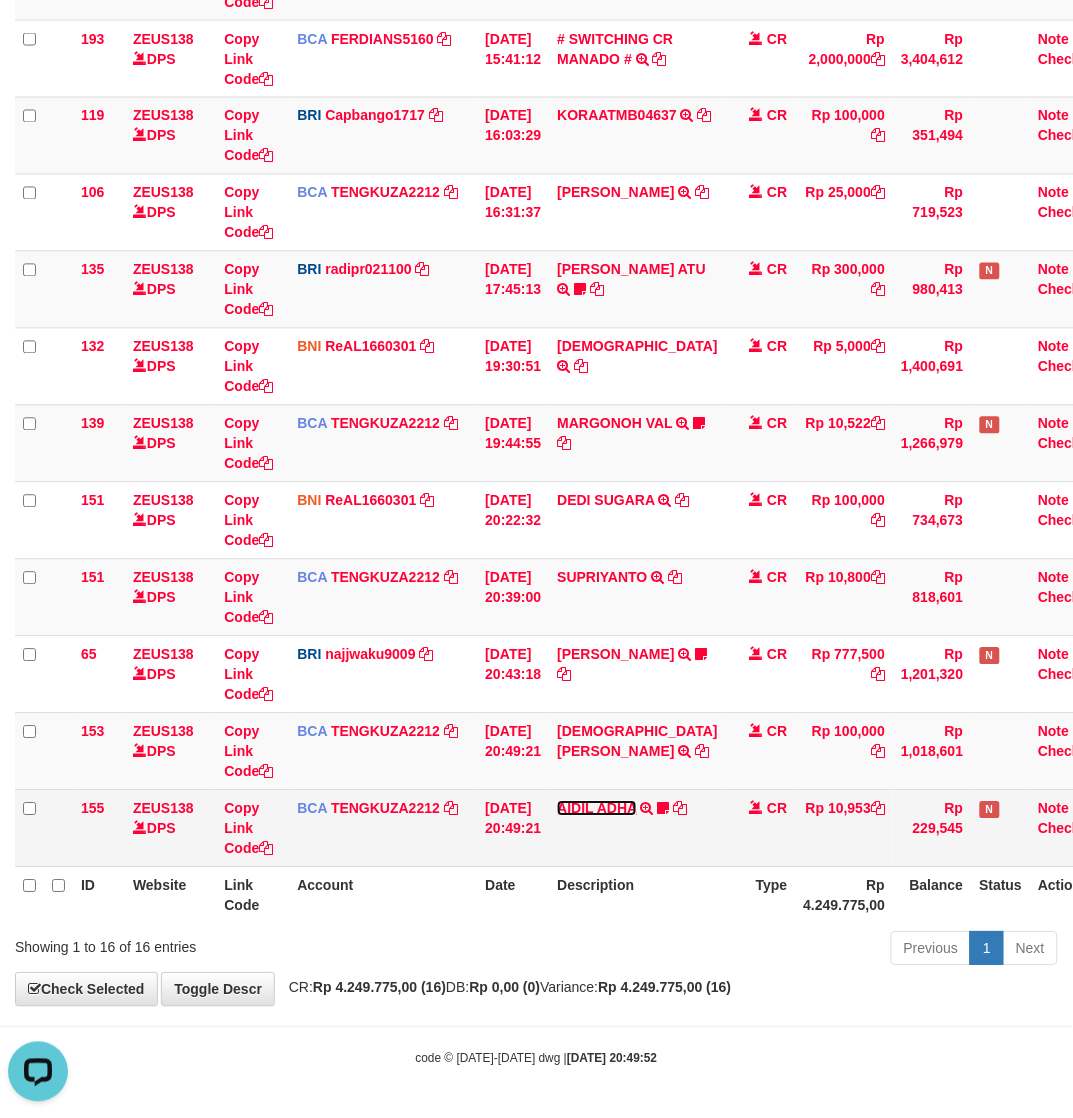scroll, scrollTop: 0, scrollLeft: 0, axis: both 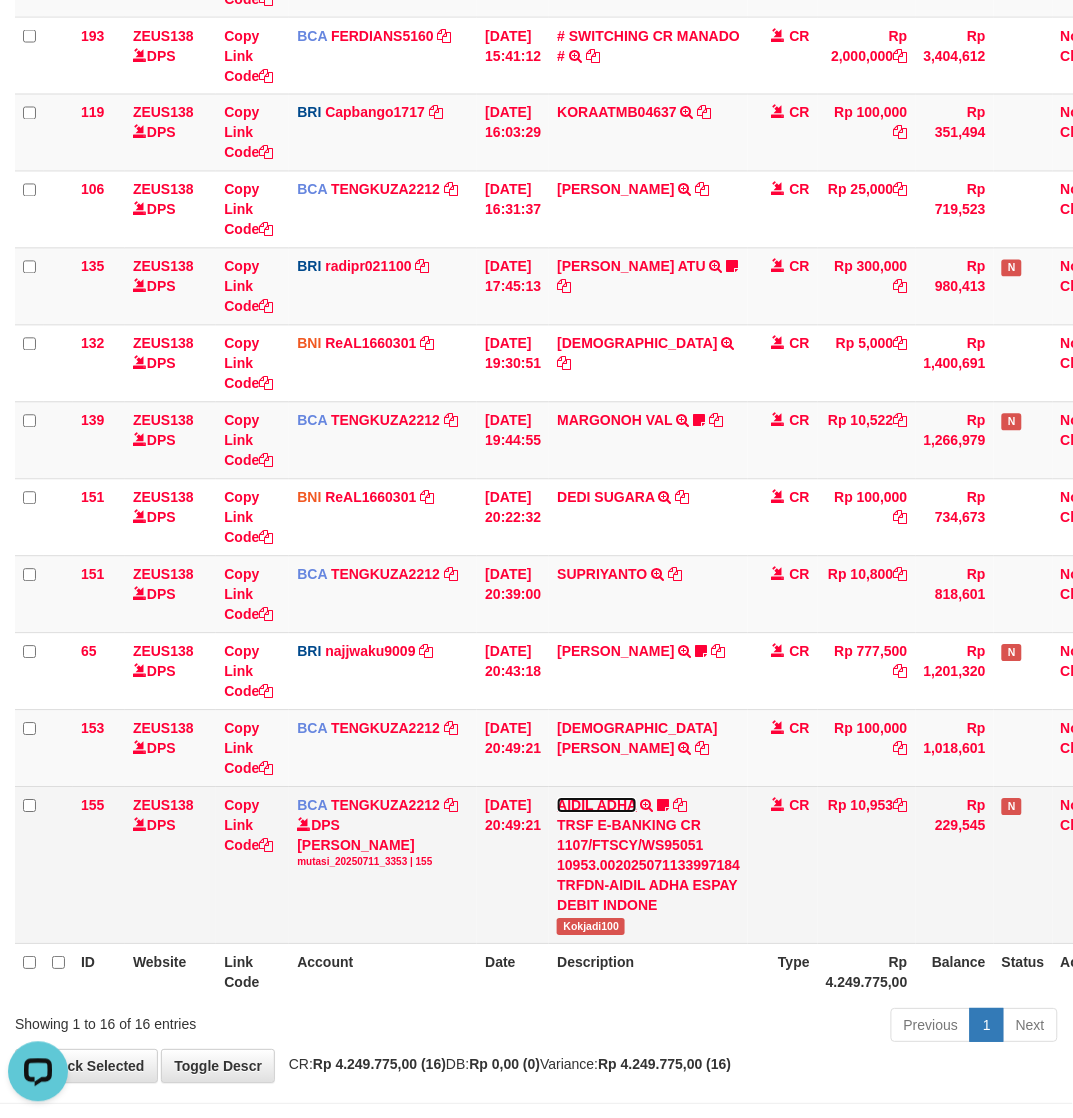 click on "AIDIL ADHA" at bounding box center [597, 806] 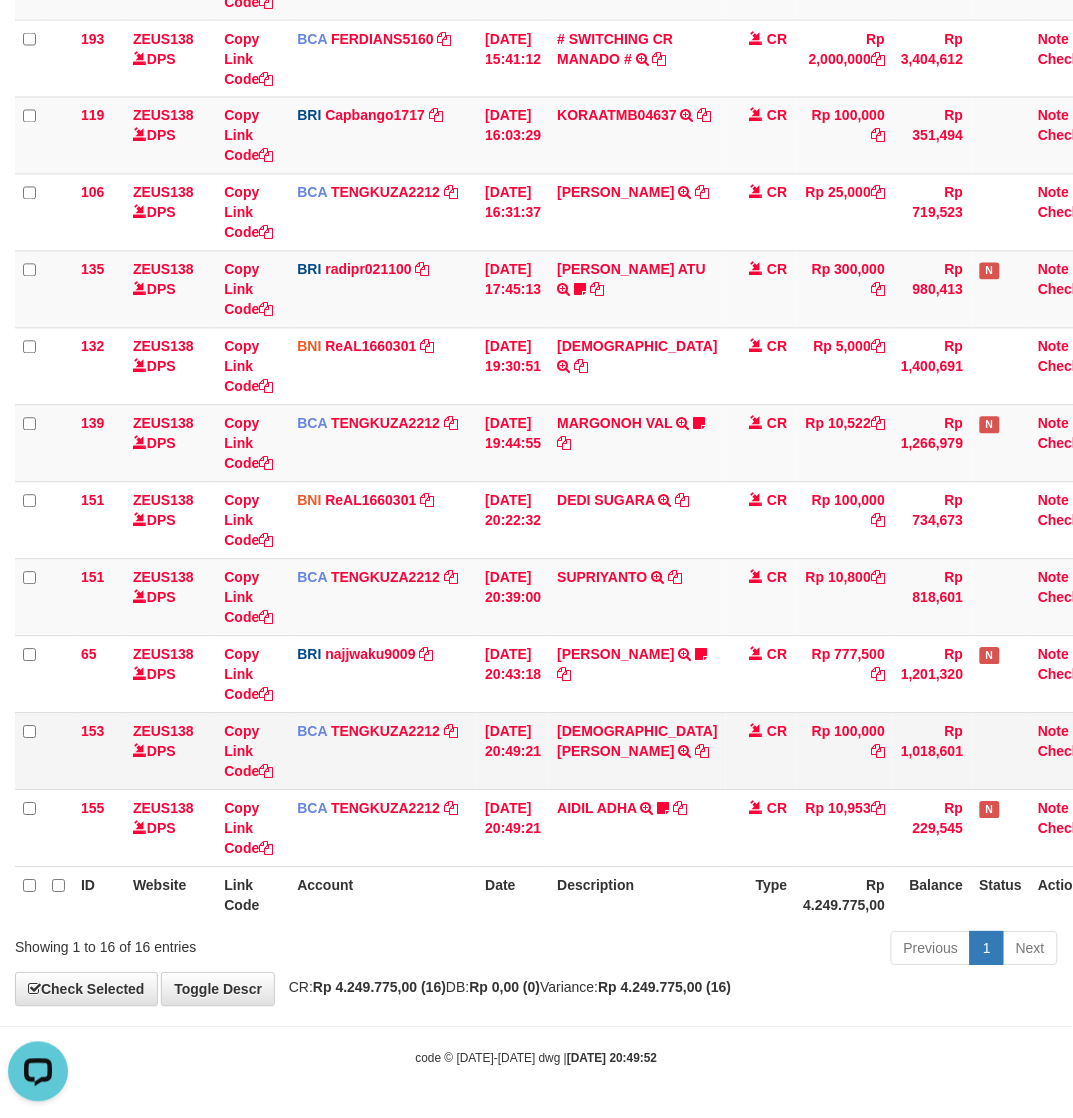 click on "MUHAMMAD NUR         TRSF E-BANKING CR 1107/FTSCY/WS95031
100000.00MUHAMMAD NUR" at bounding box center [637, 751] 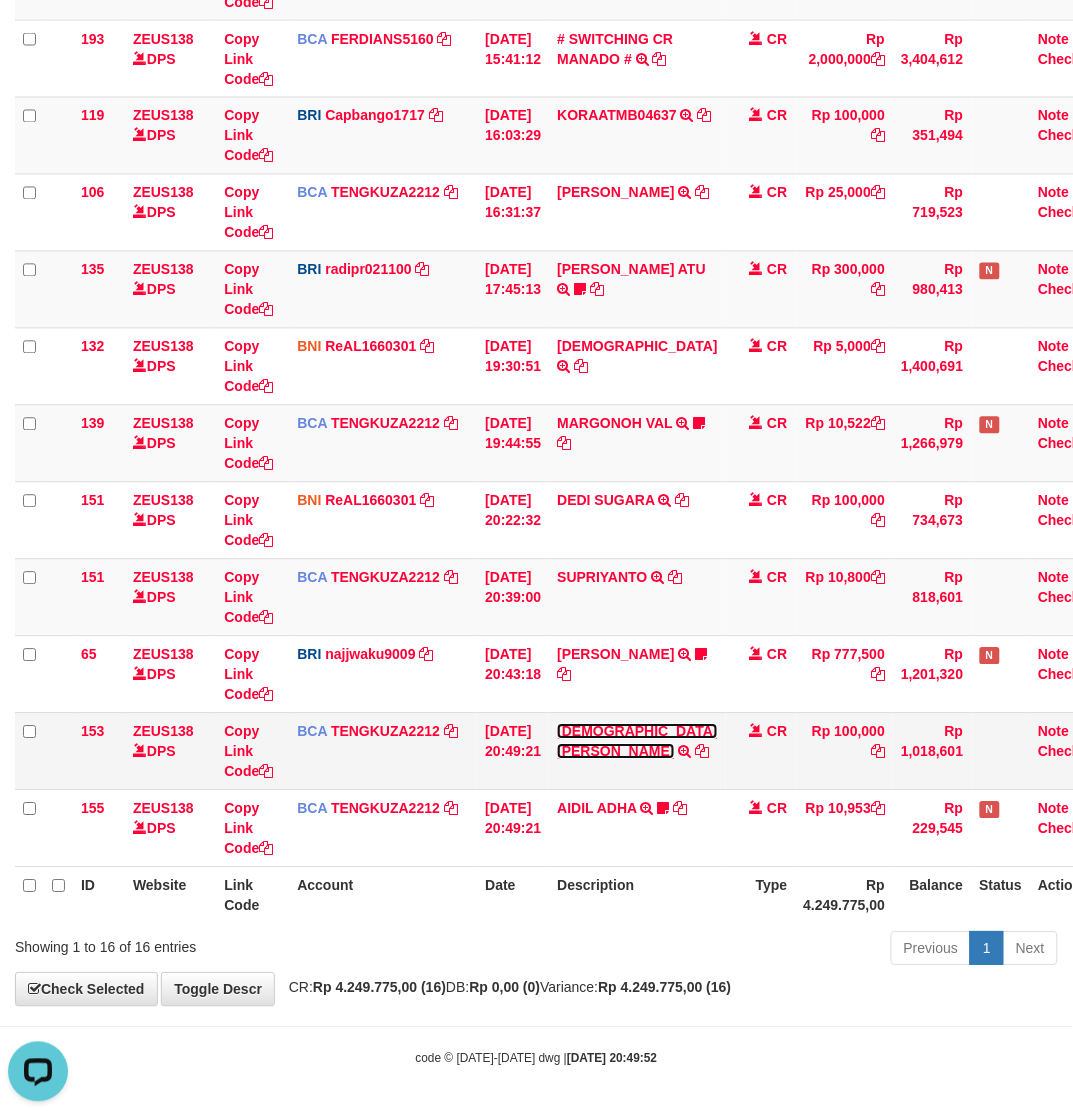 click on "MUHAMMAD NUR" at bounding box center [637, 742] 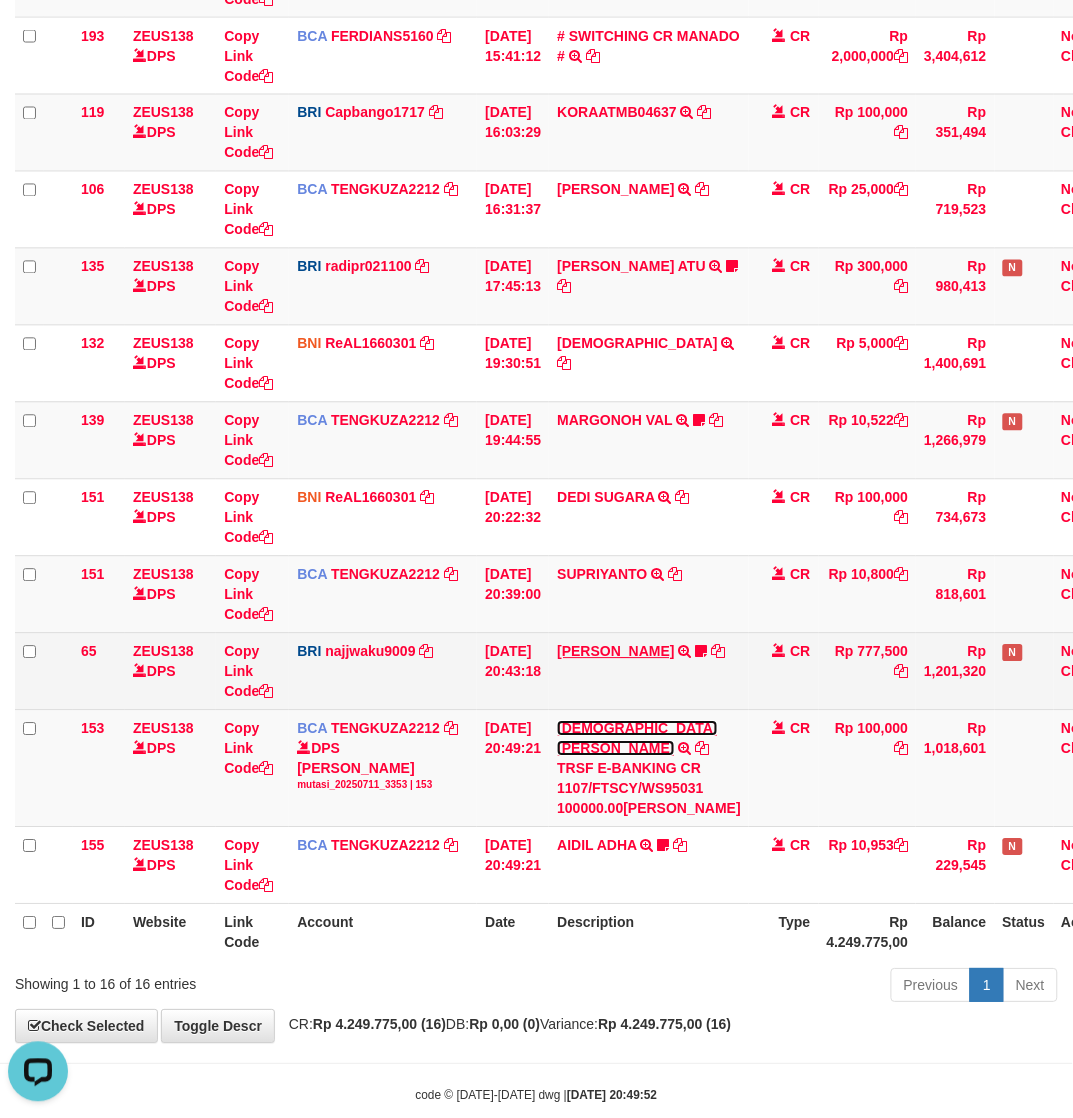drag, startPoint x: 595, startPoint y: 728, endPoint x: 596, endPoint y: 645, distance: 83.00603 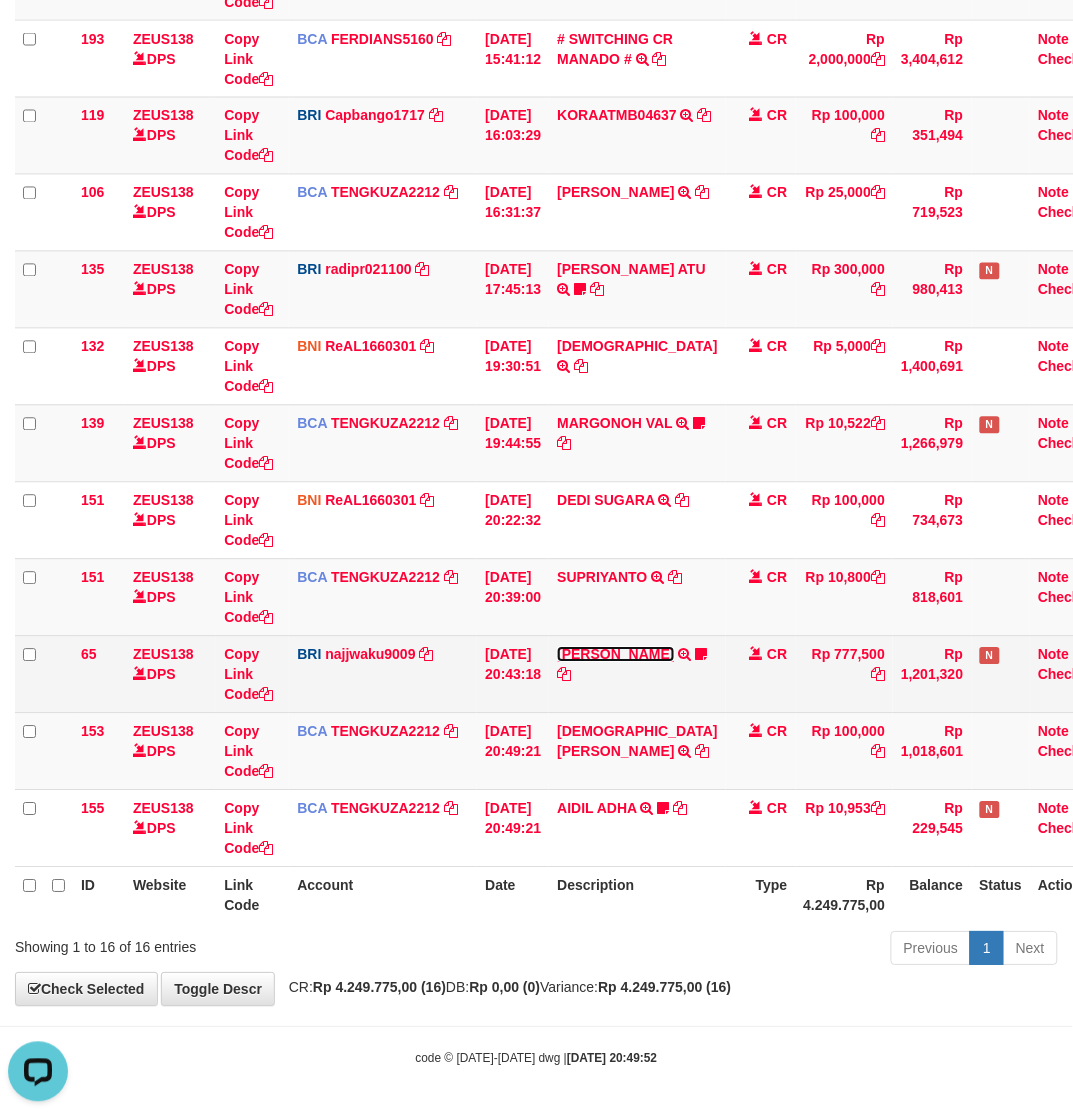 click on "EDY PURNOMO" at bounding box center (615, 655) 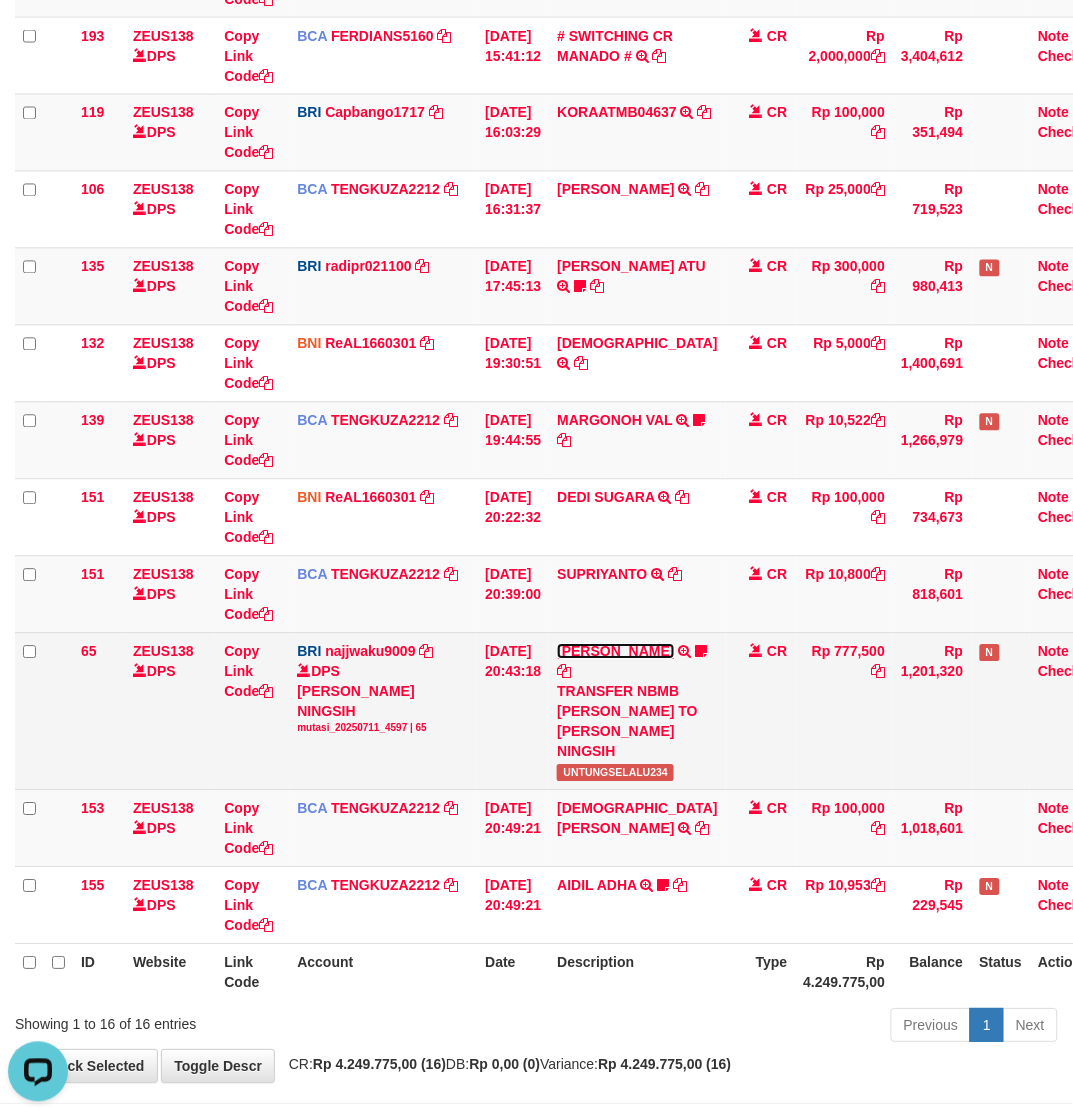 click on "[PERSON_NAME]" at bounding box center (615, 652) 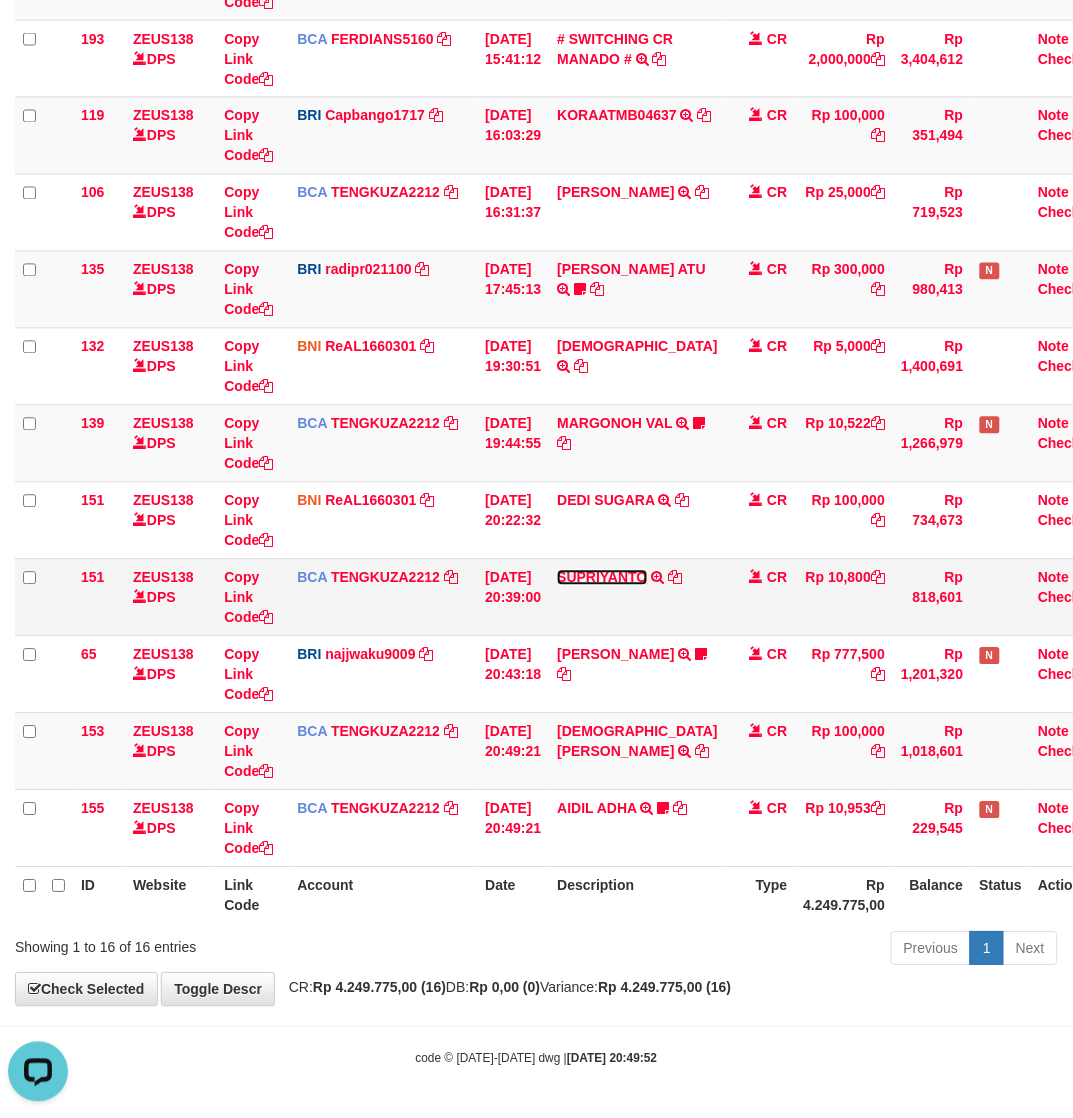click on "SUPRIYANTO" at bounding box center (602, 578) 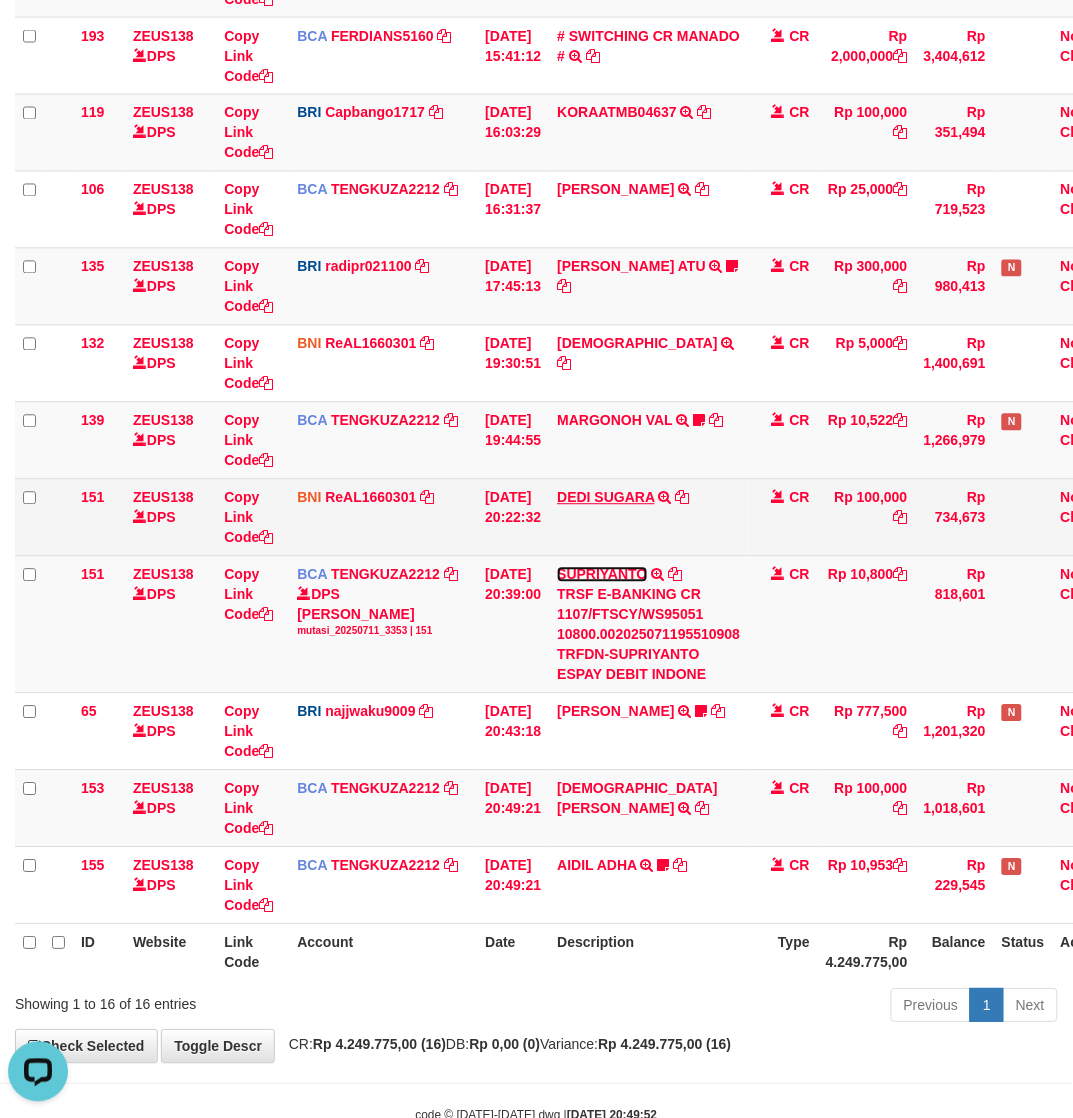 drag, startPoint x: 592, startPoint y: 570, endPoint x: 591, endPoint y: 497, distance: 73.00685 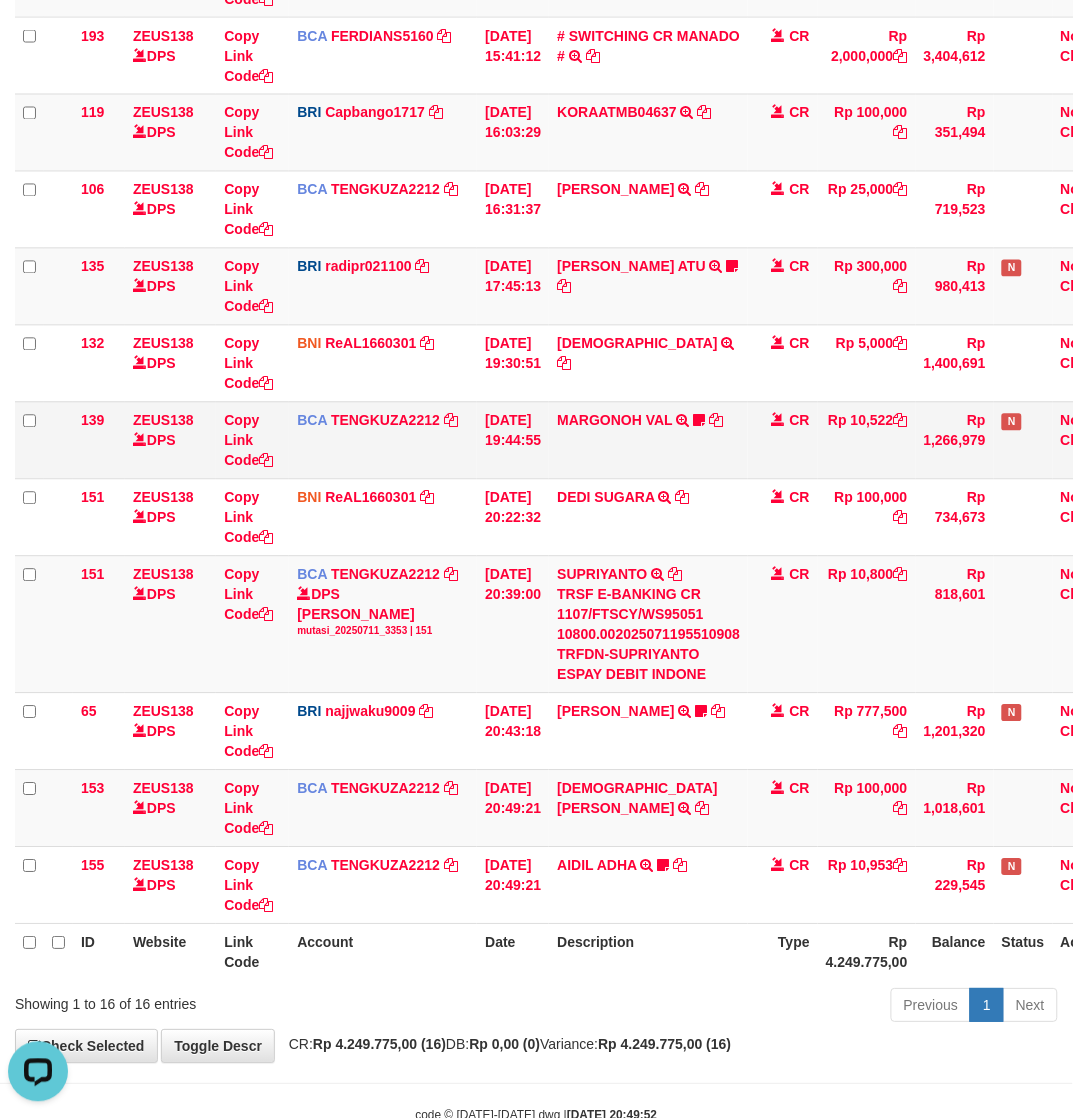 drag, startPoint x: 591, startPoint y: 488, endPoint x: 591, endPoint y: 470, distance: 18 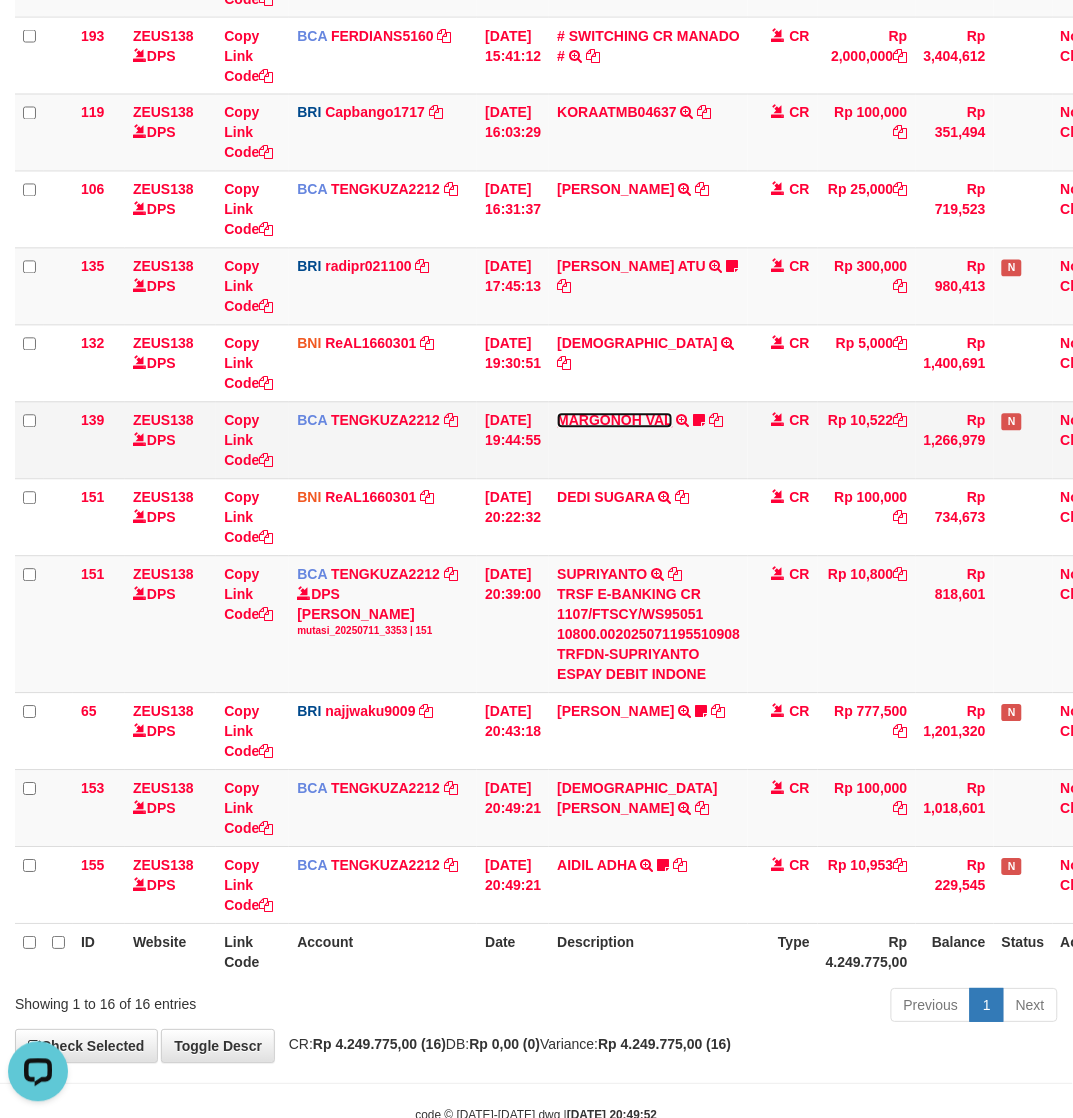 click on "MARGONOH VAL" at bounding box center (614, 421) 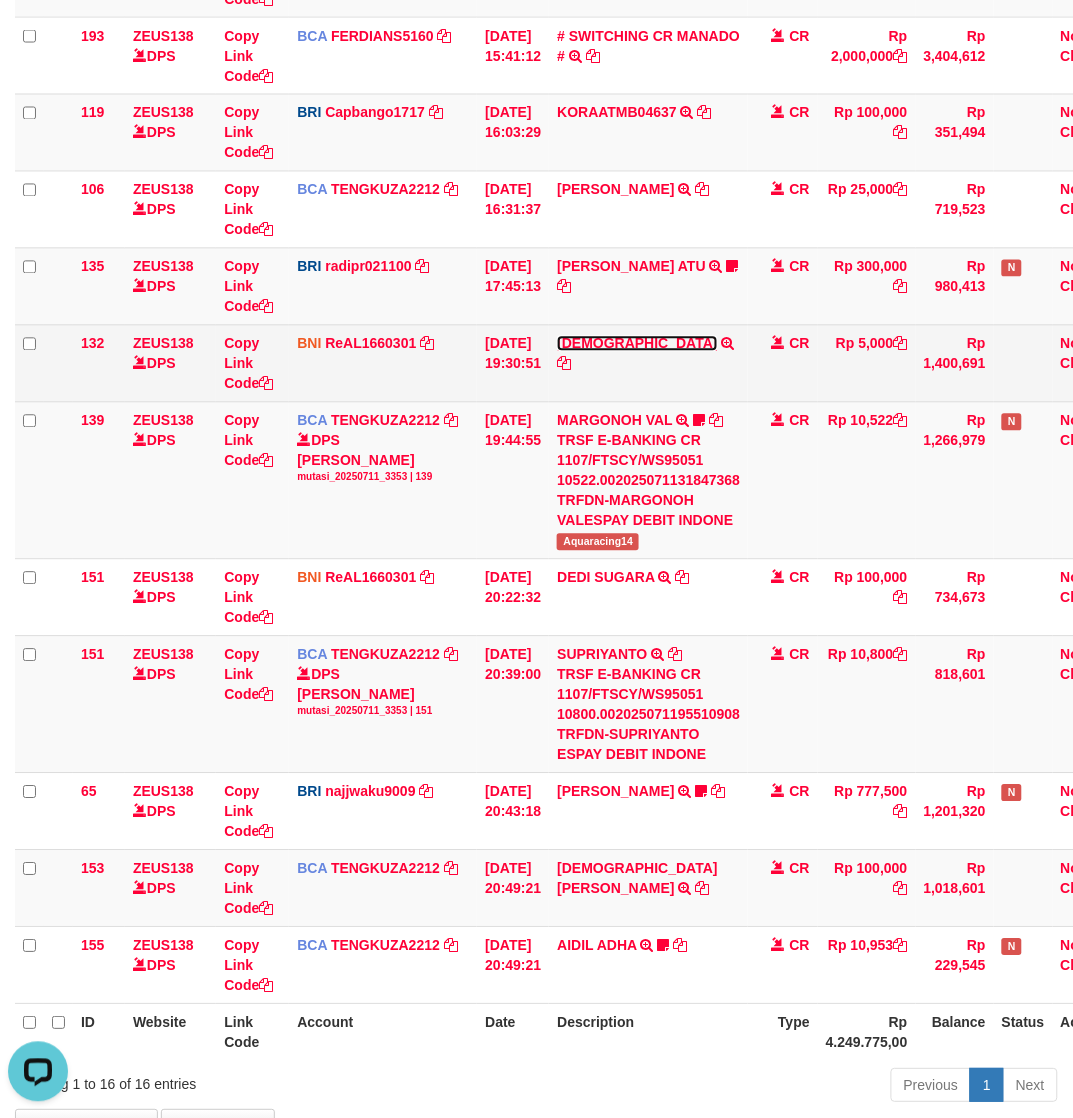 click on "SAMSUL" at bounding box center [637, 344] 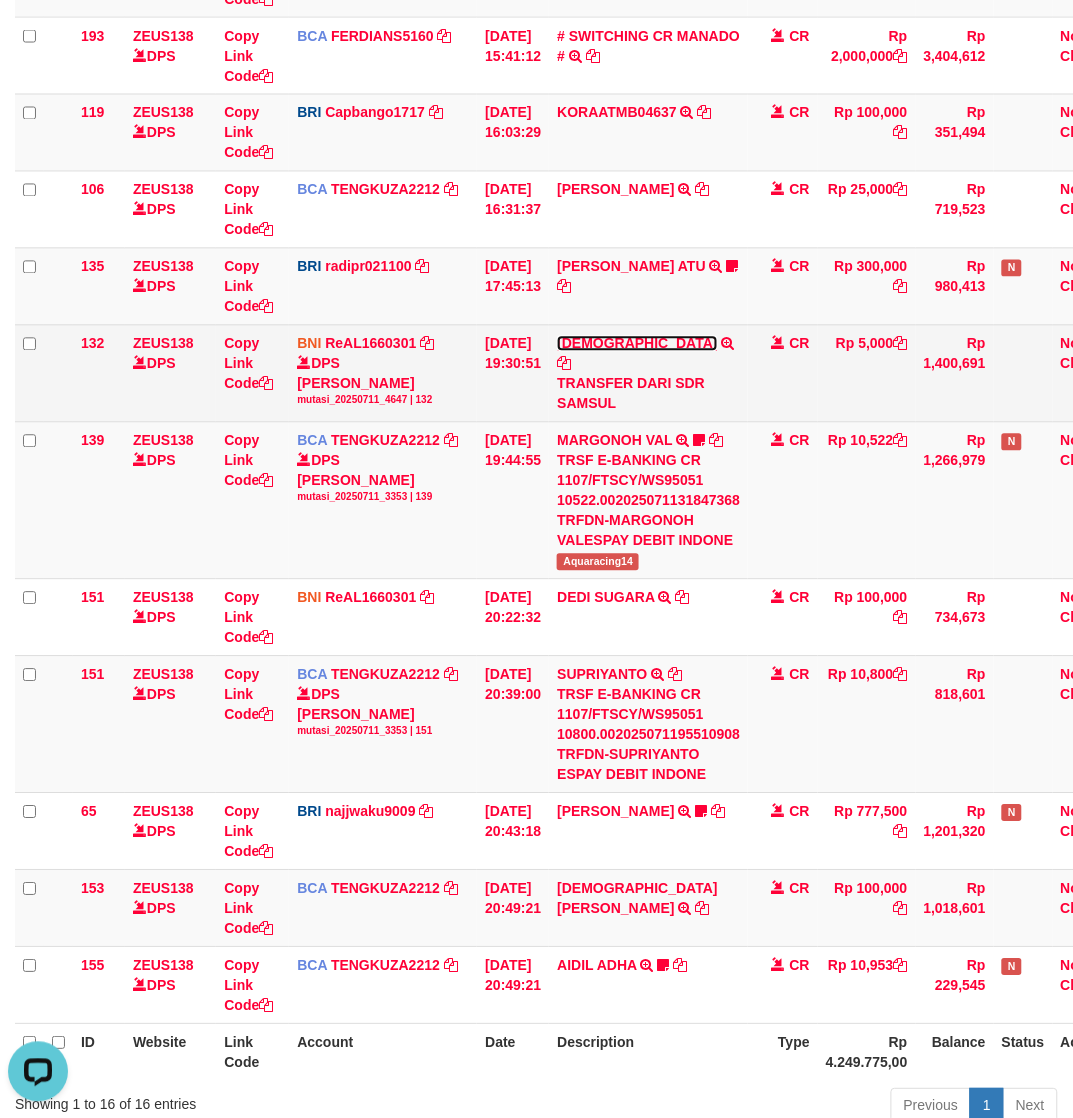 drag, startPoint x: 595, startPoint y: 338, endPoint x: 601, endPoint y: 413, distance: 75.23962 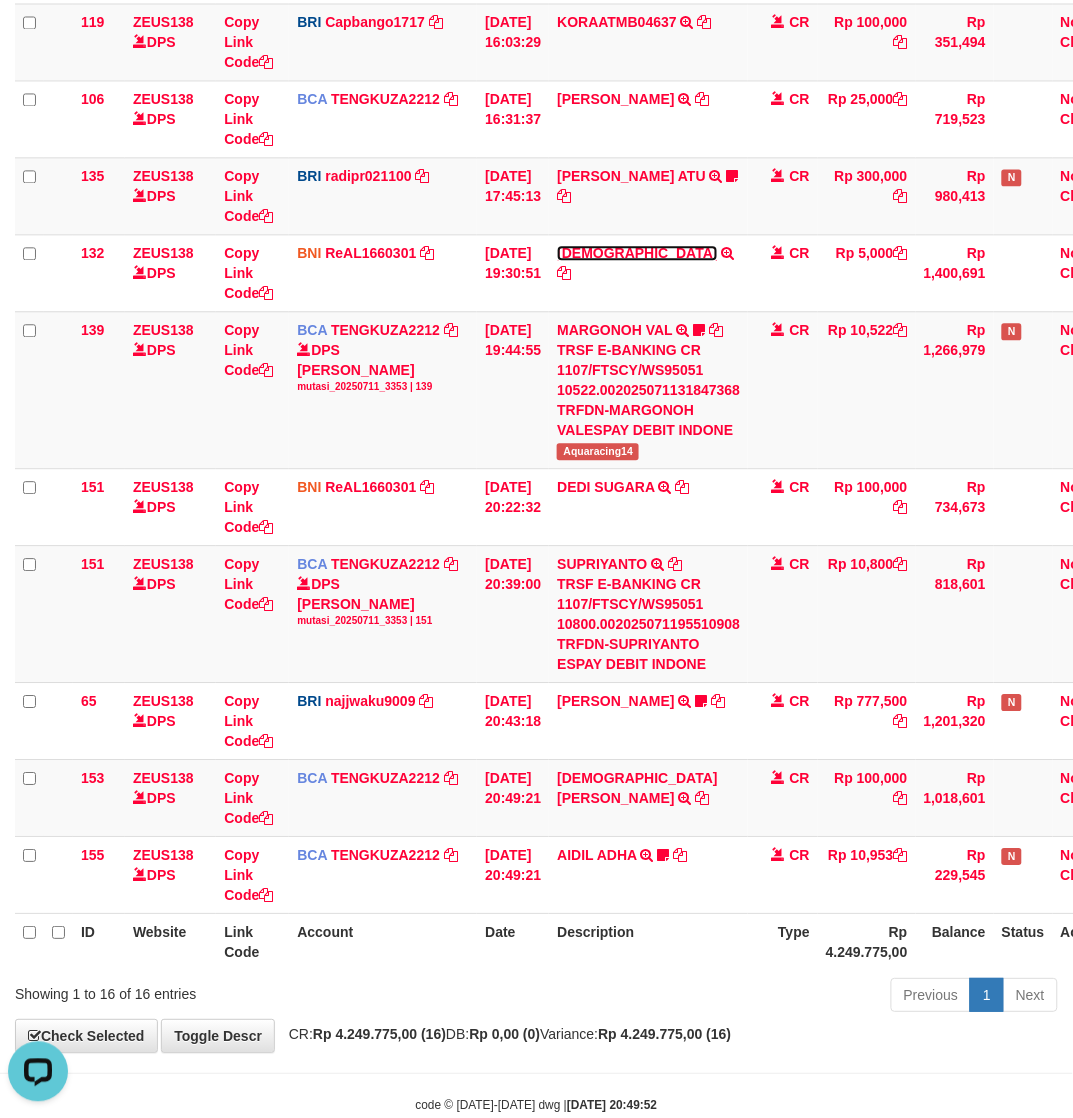 scroll, scrollTop: 758, scrollLeft: 0, axis: vertical 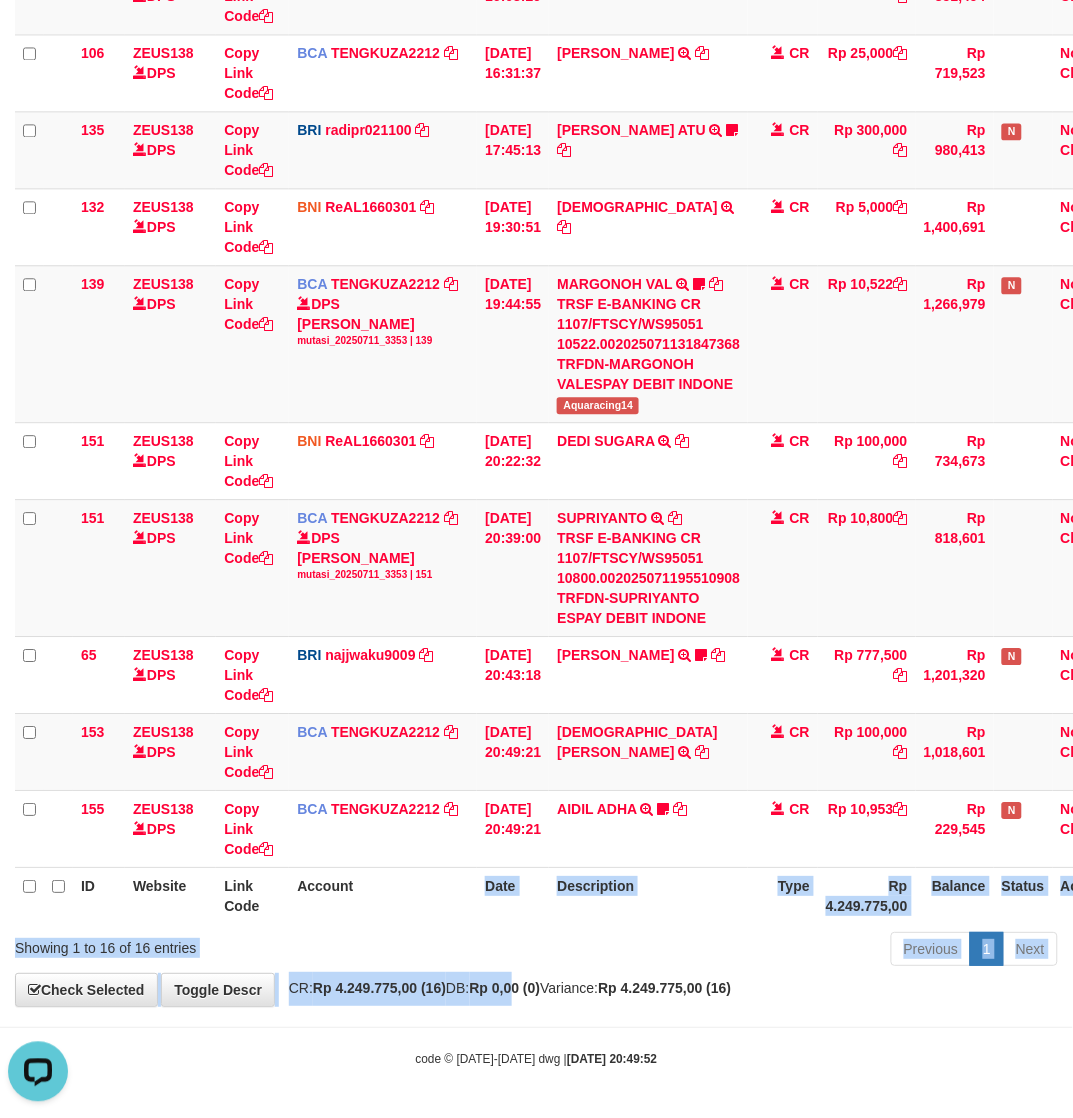 drag, startPoint x: 552, startPoint y: 981, endPoint x: 10, endPoint y: 790, distance: 574.6695 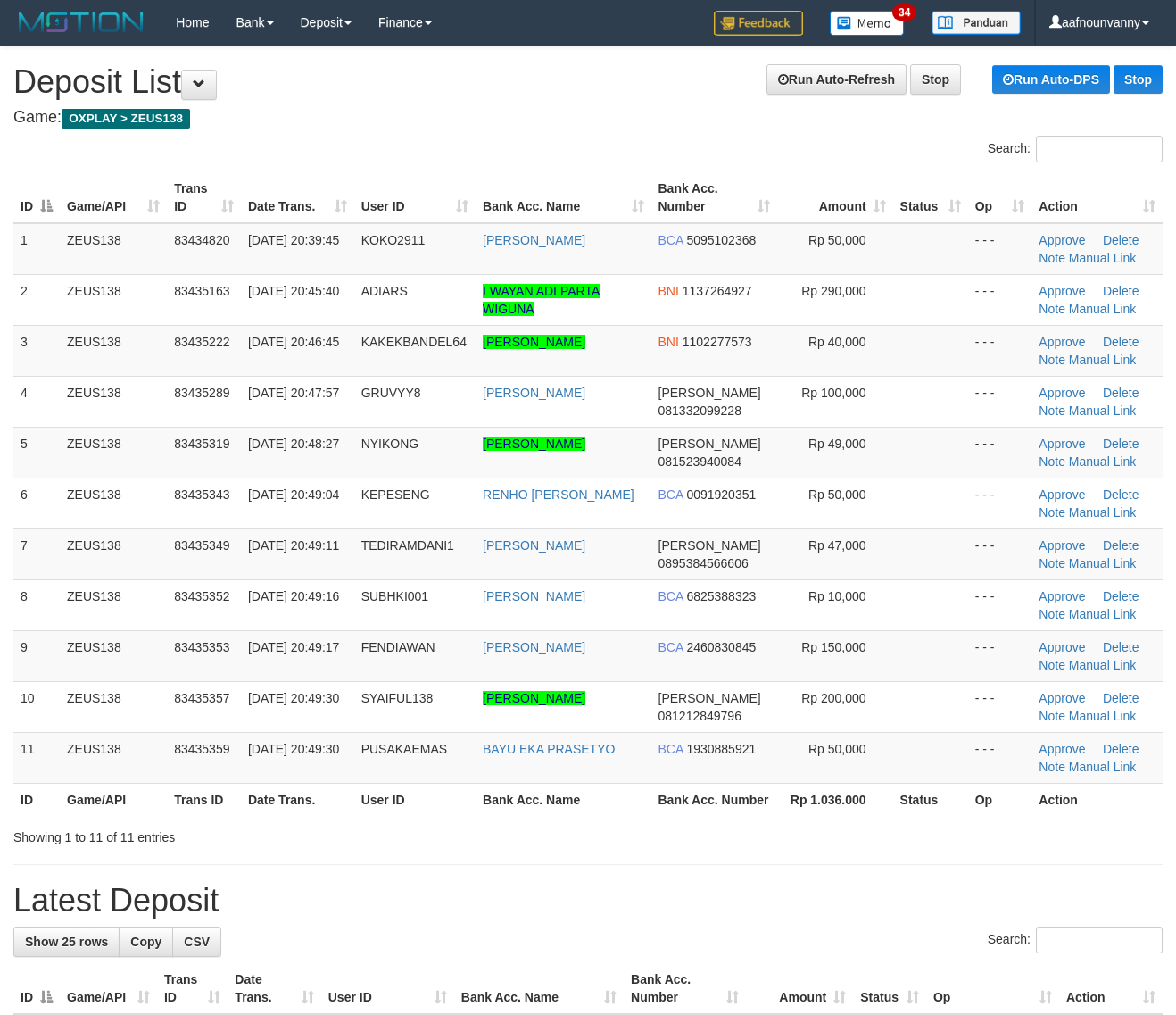 scroll, scrollTop: 0, scrollLeft: 0, axis: both 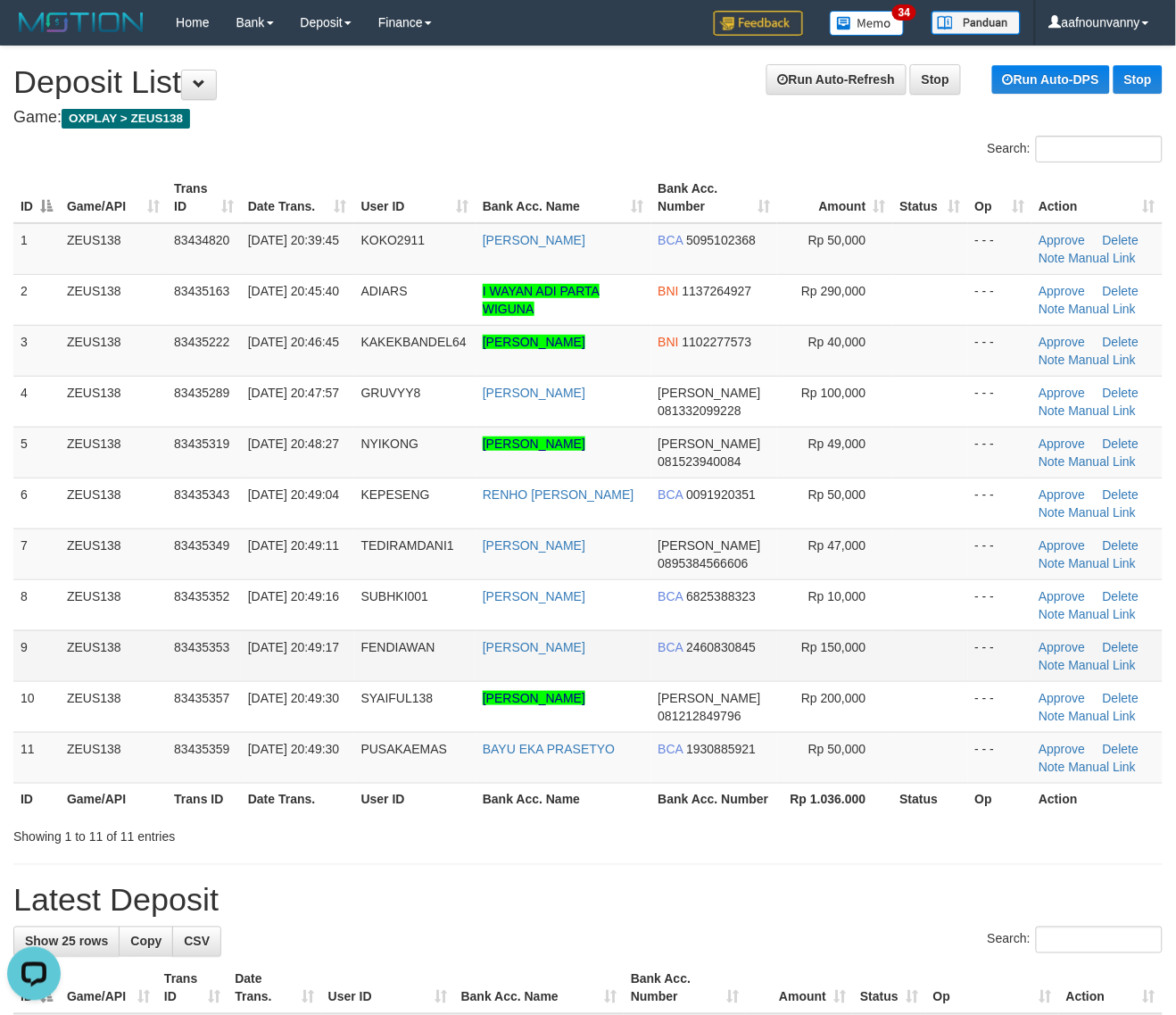 click on "Rp 150,000" at bounding box center [834, 655] 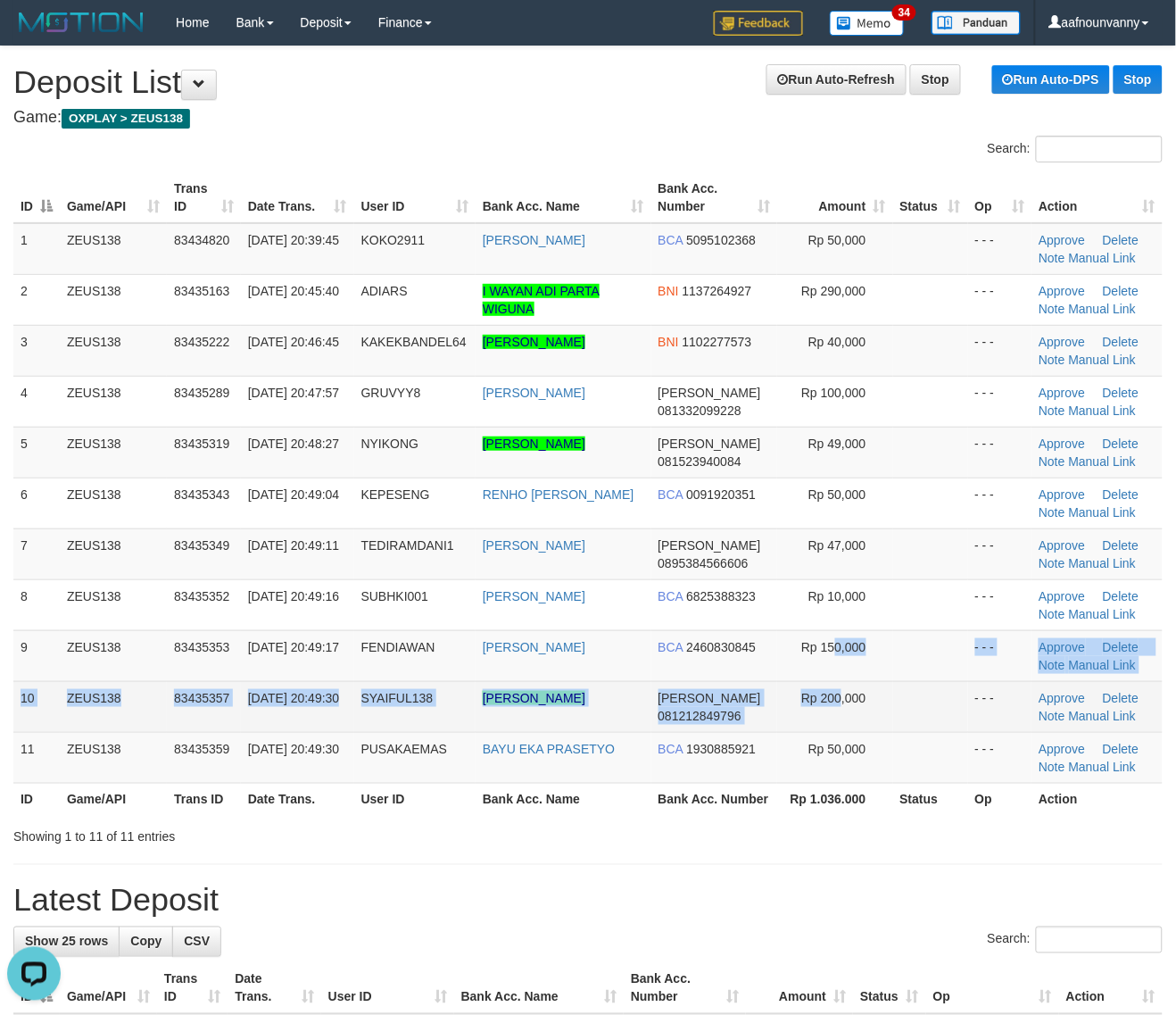 drag, startPoint x: 840, startPoint y: 684, endPoint x: 879, endPoint y: 699, distance: 41.785165 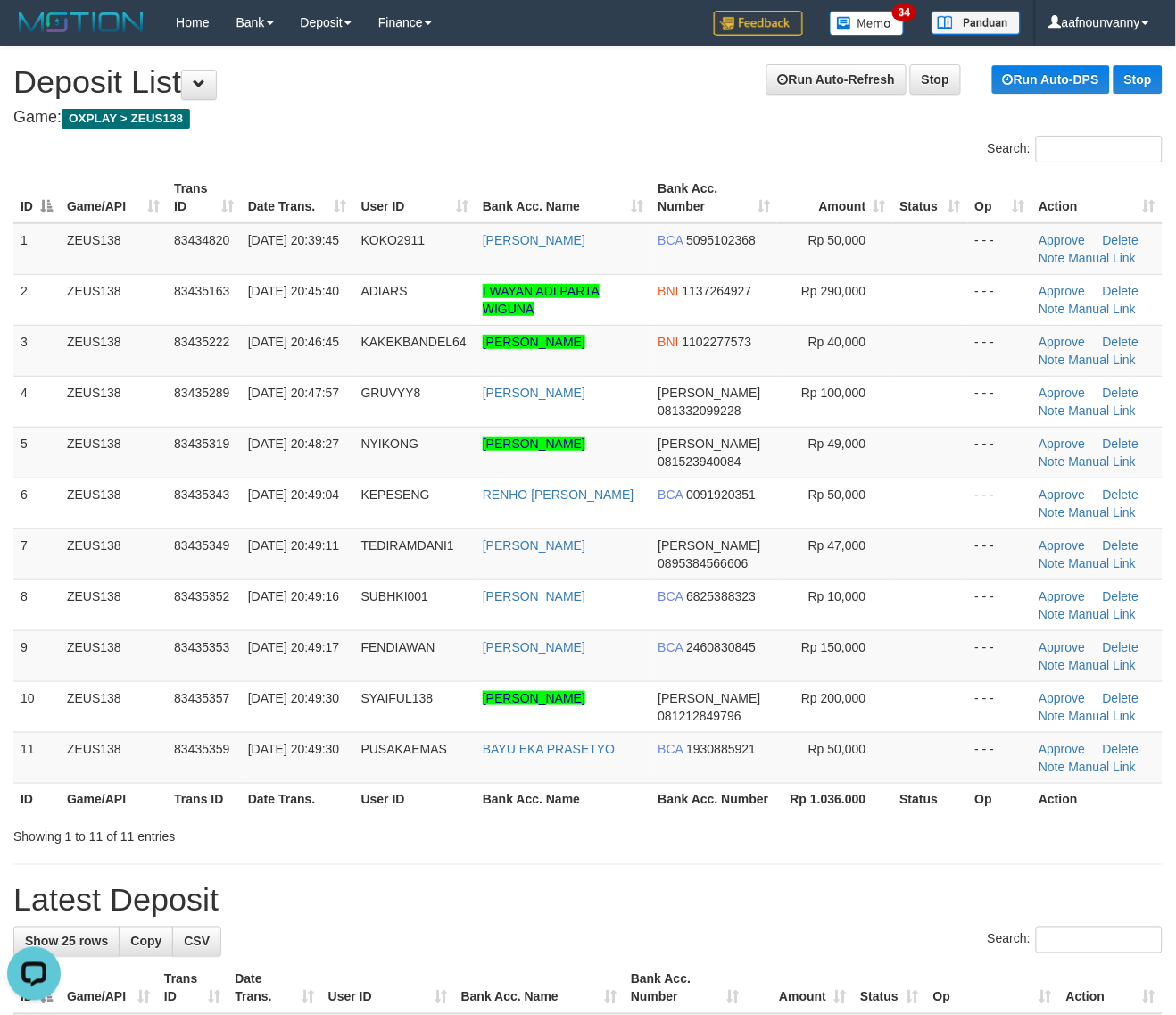 drag, startPoint x: 889, startPoint y: 703, endPoint x: 1192, endPoint y: 720, distance: 303.47652 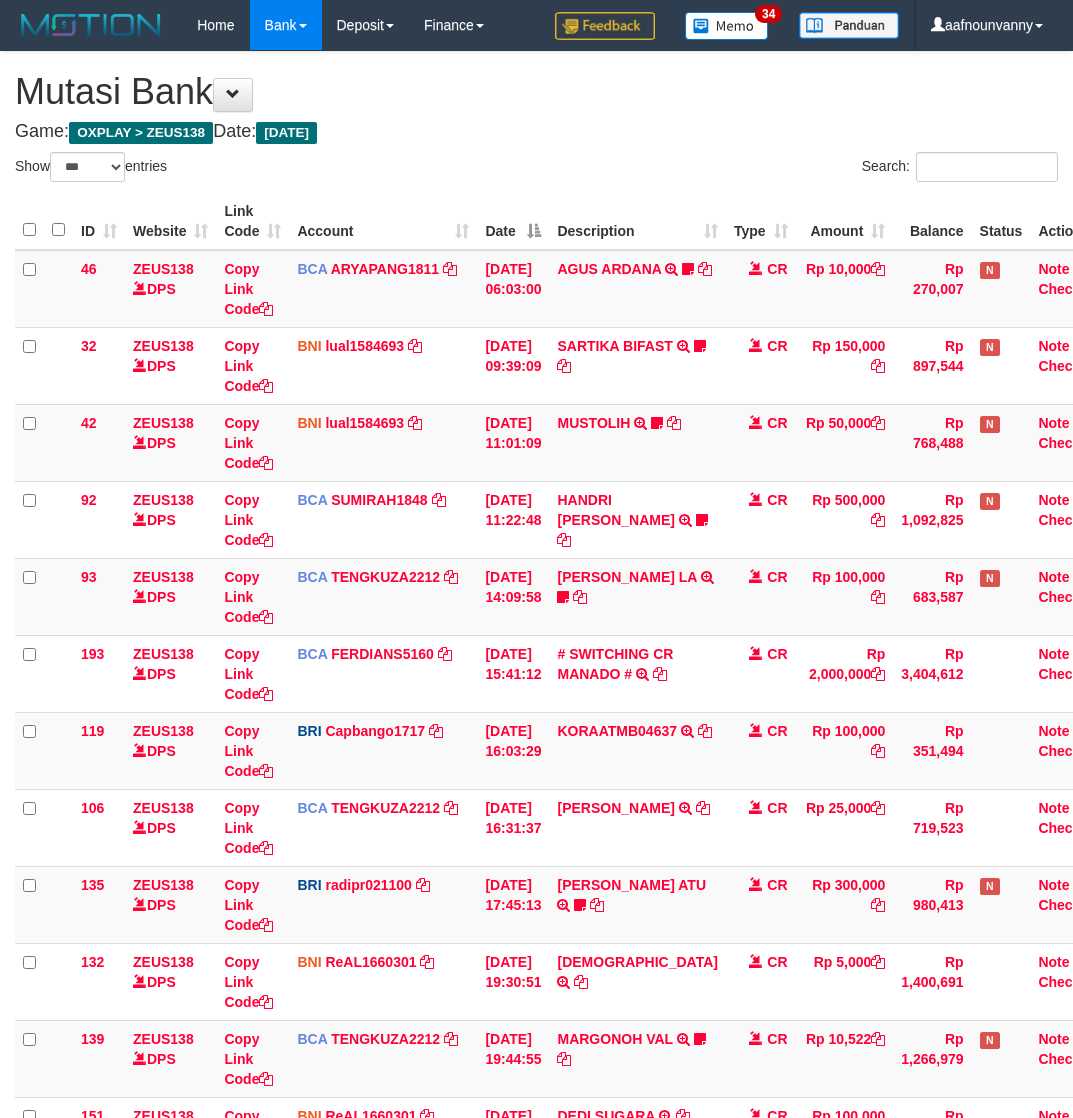 select on "***" 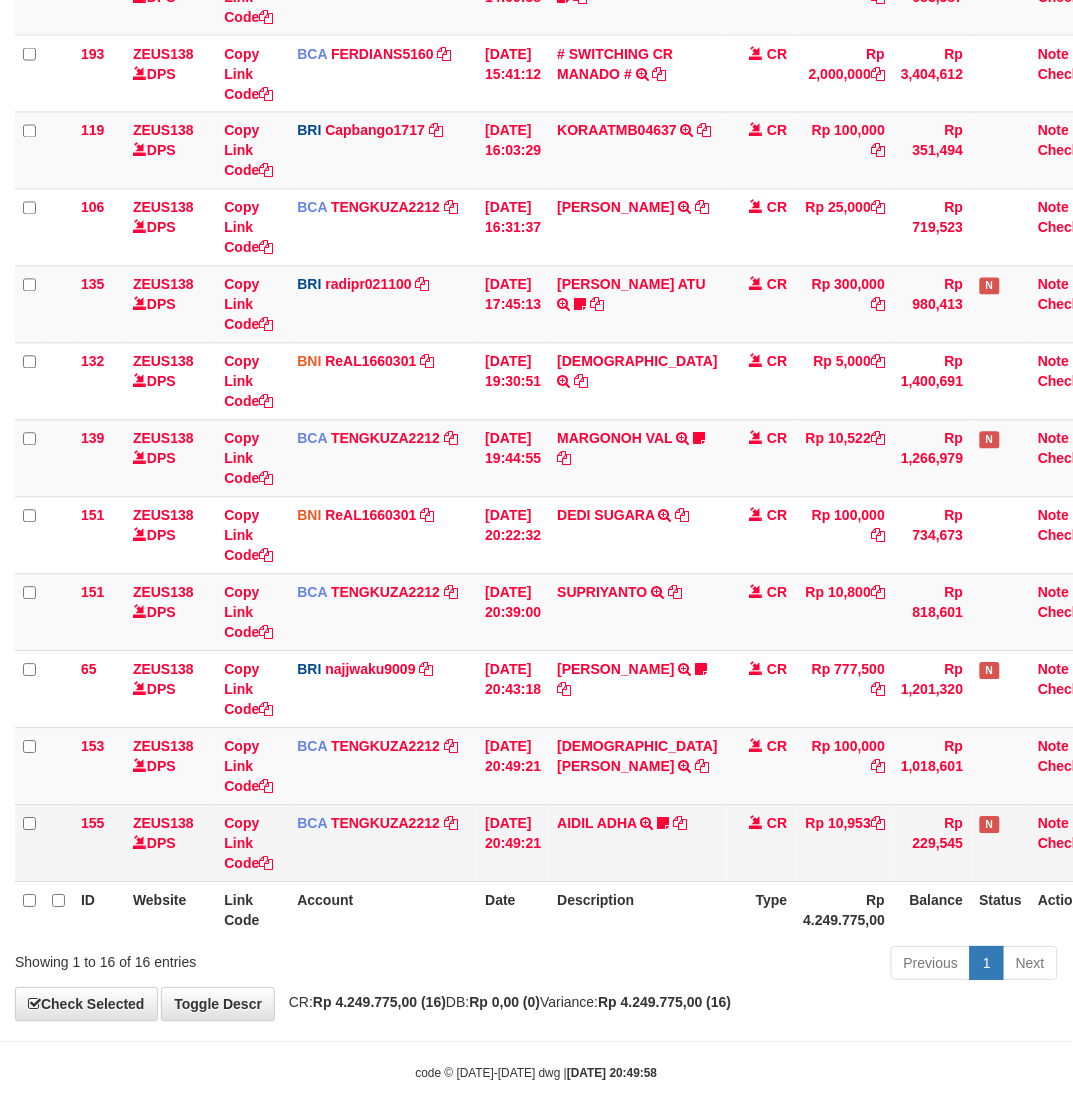 scroll, scrollTop: 618, scrollLeft: 0, axis: vertical 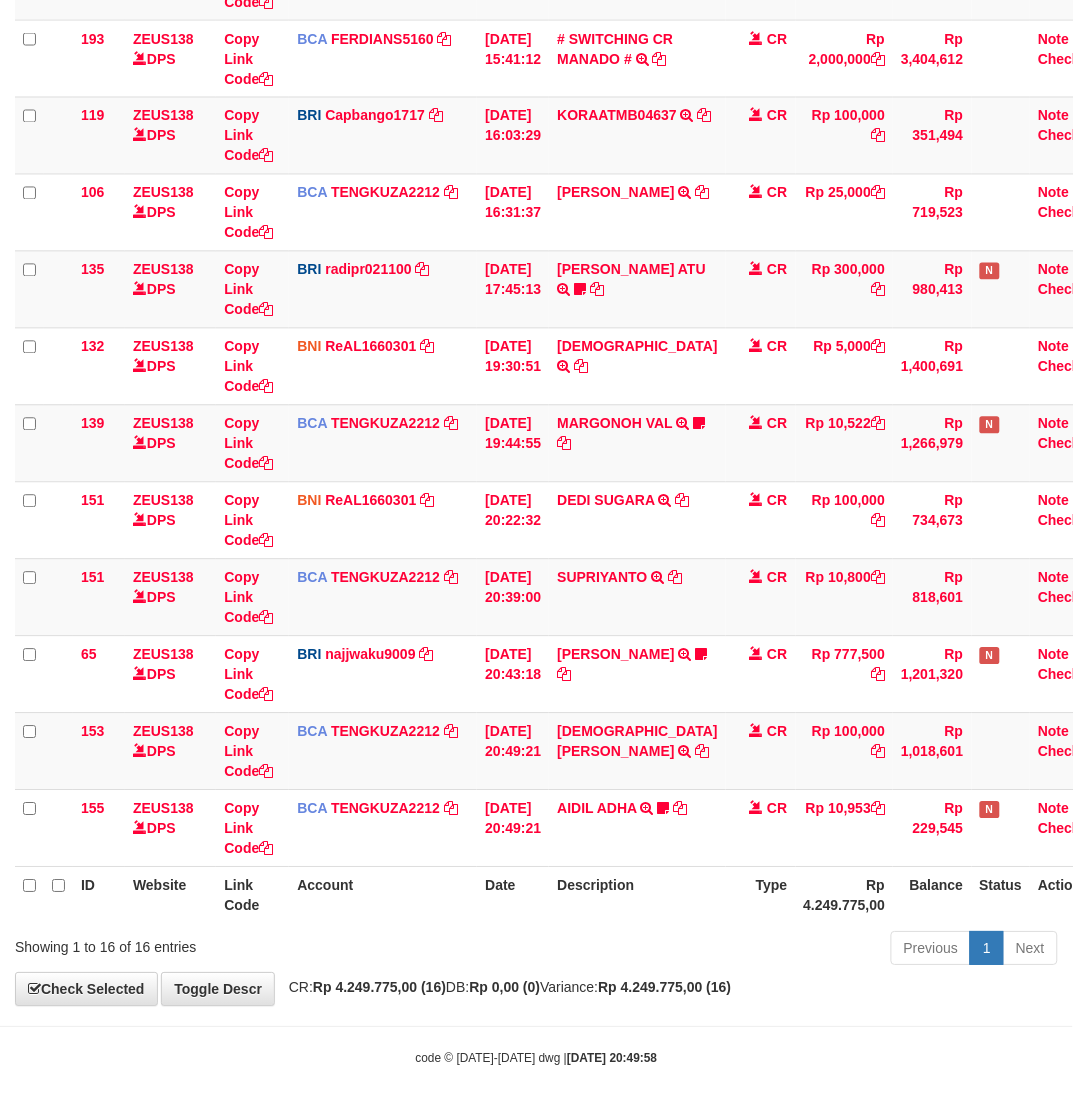 click on "Description" at bounding box center [637, 895] 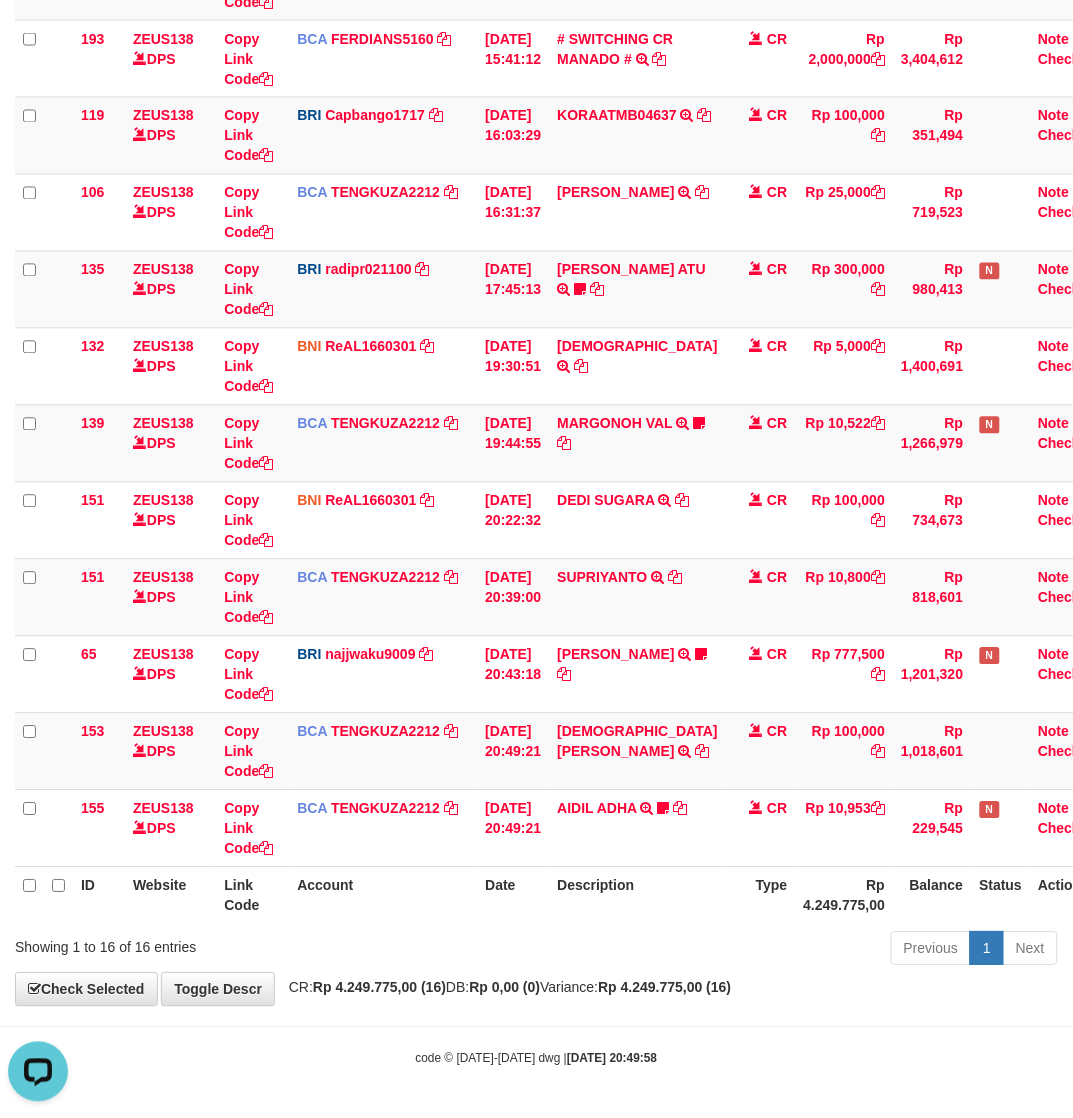 scroll, scrollTop: 0, scrollLeft: 0, axis: both 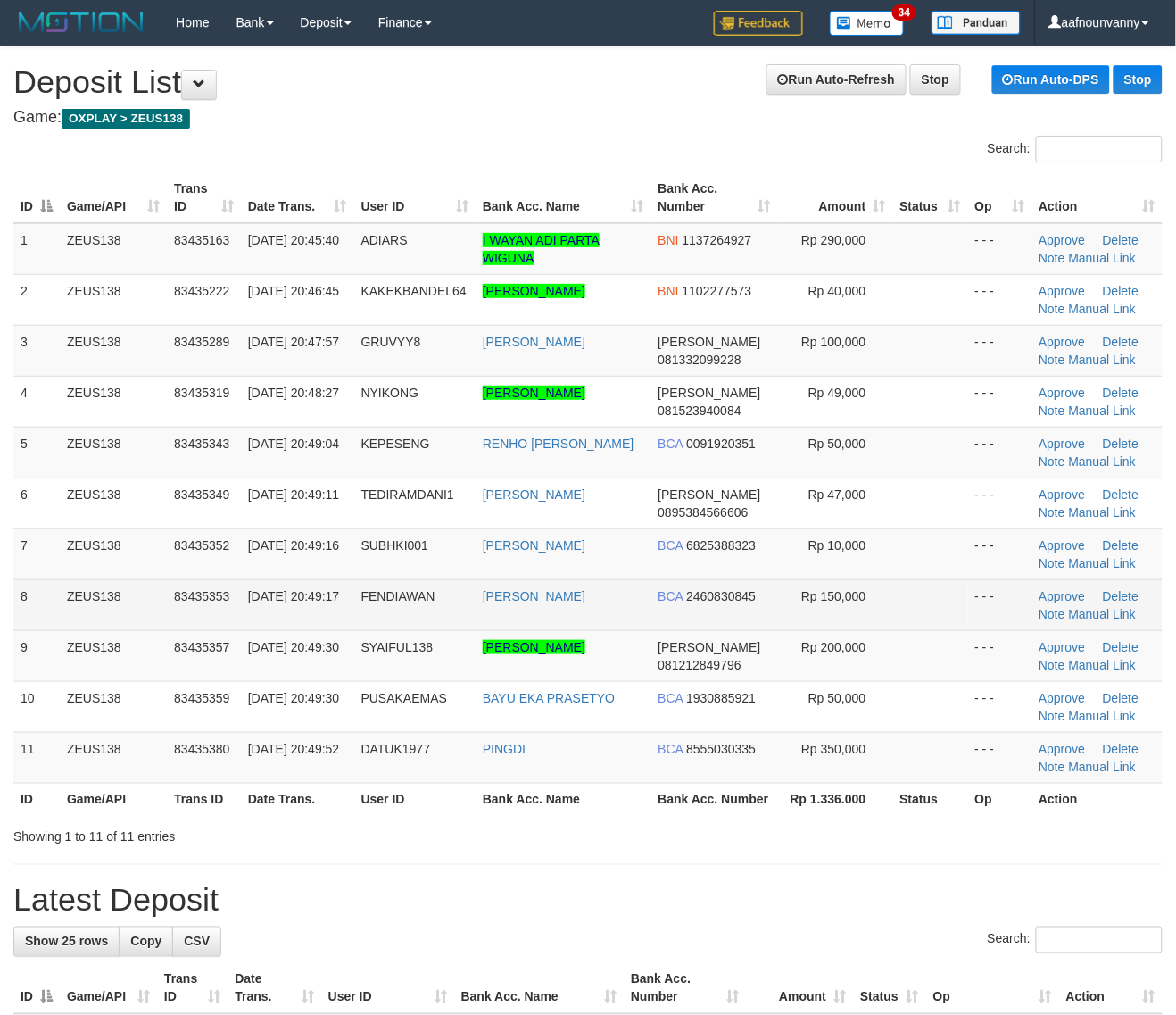 click on "8
ZEUS138
83435353
11/07/2025 20:49:17
FENDIAWAN
FENDI KURNIAWAN
BCA
2460830845
Rp 150,000
- - -
Approve
Delete
Note
Manual Link" at bounding box center [588, 604] 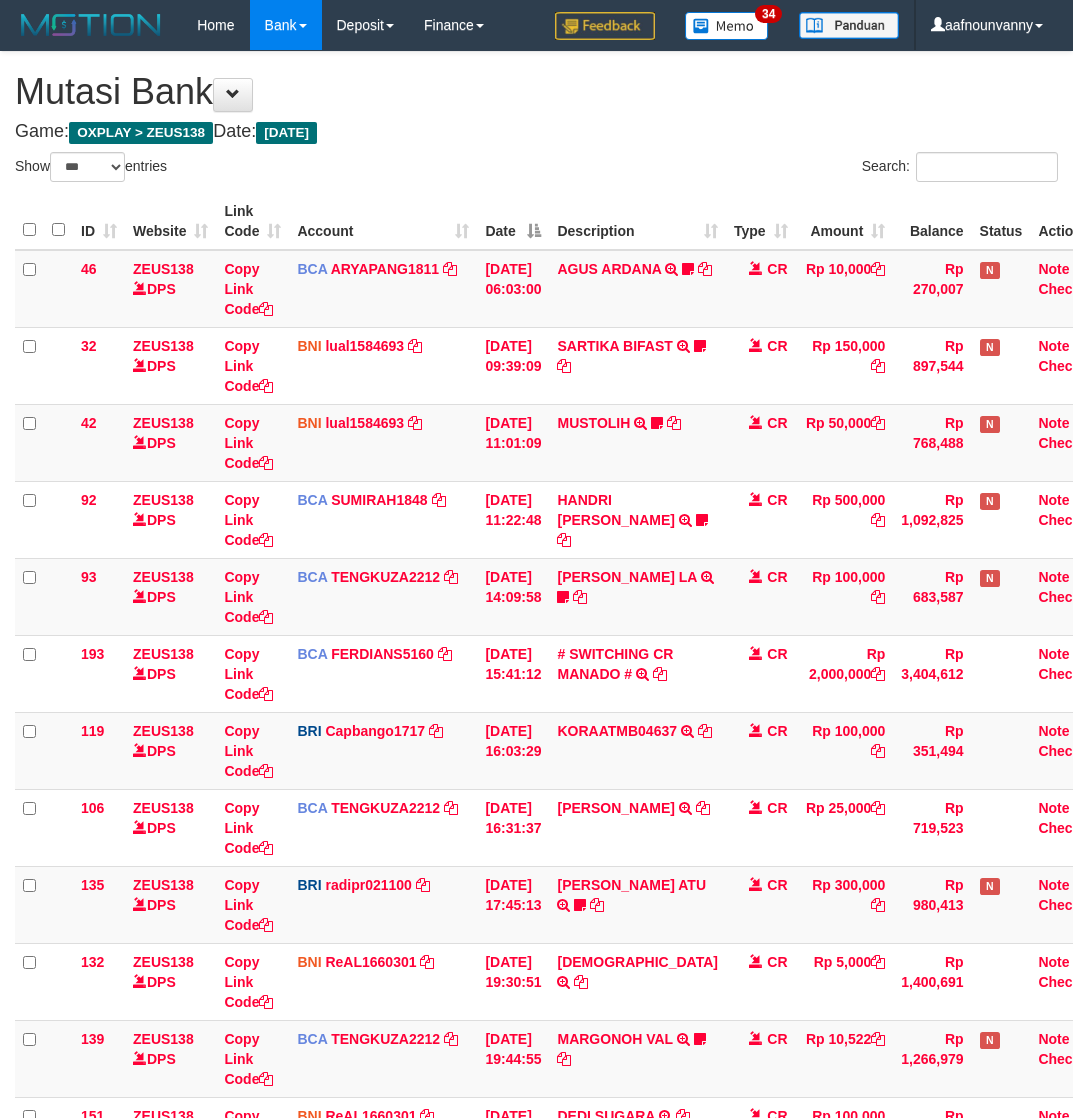 select on "***" 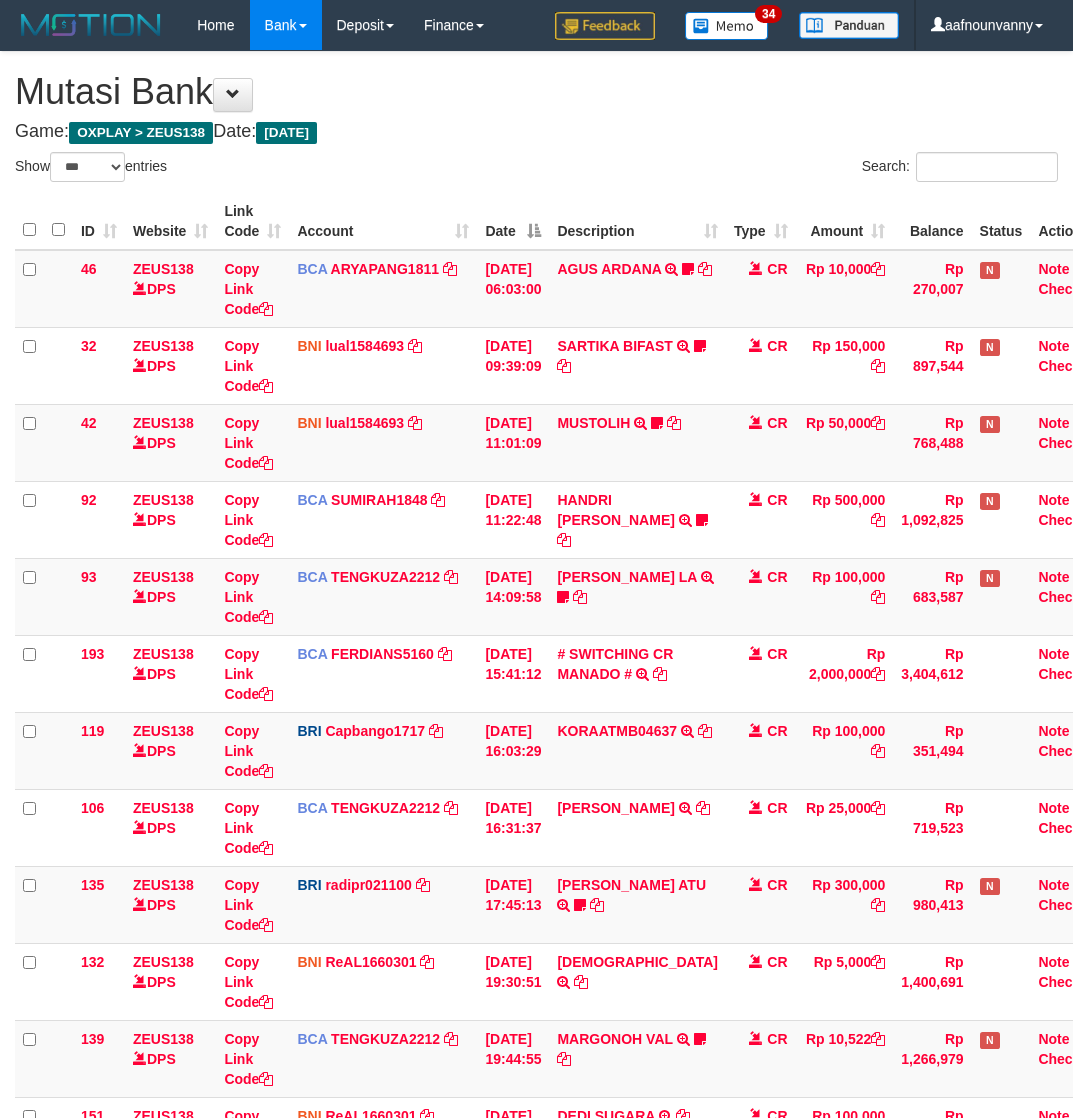 scroll, scrollTop: 618, scrollLeft: 0, axis: vertical 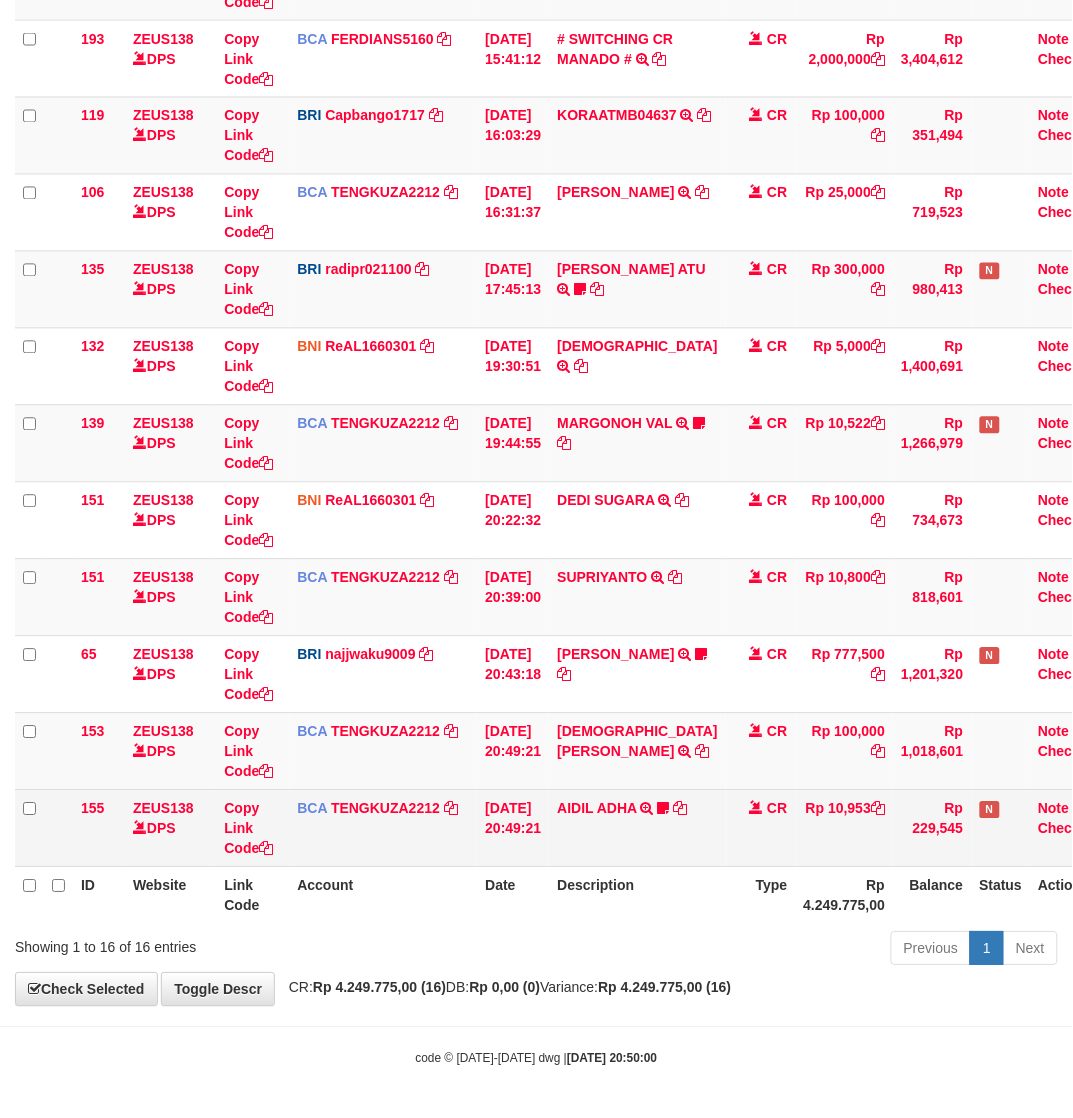 drag, startPoint x: 0, startPoint y: 0, endPoint x: 608, endPoint y: 845, distance: 1041.0038 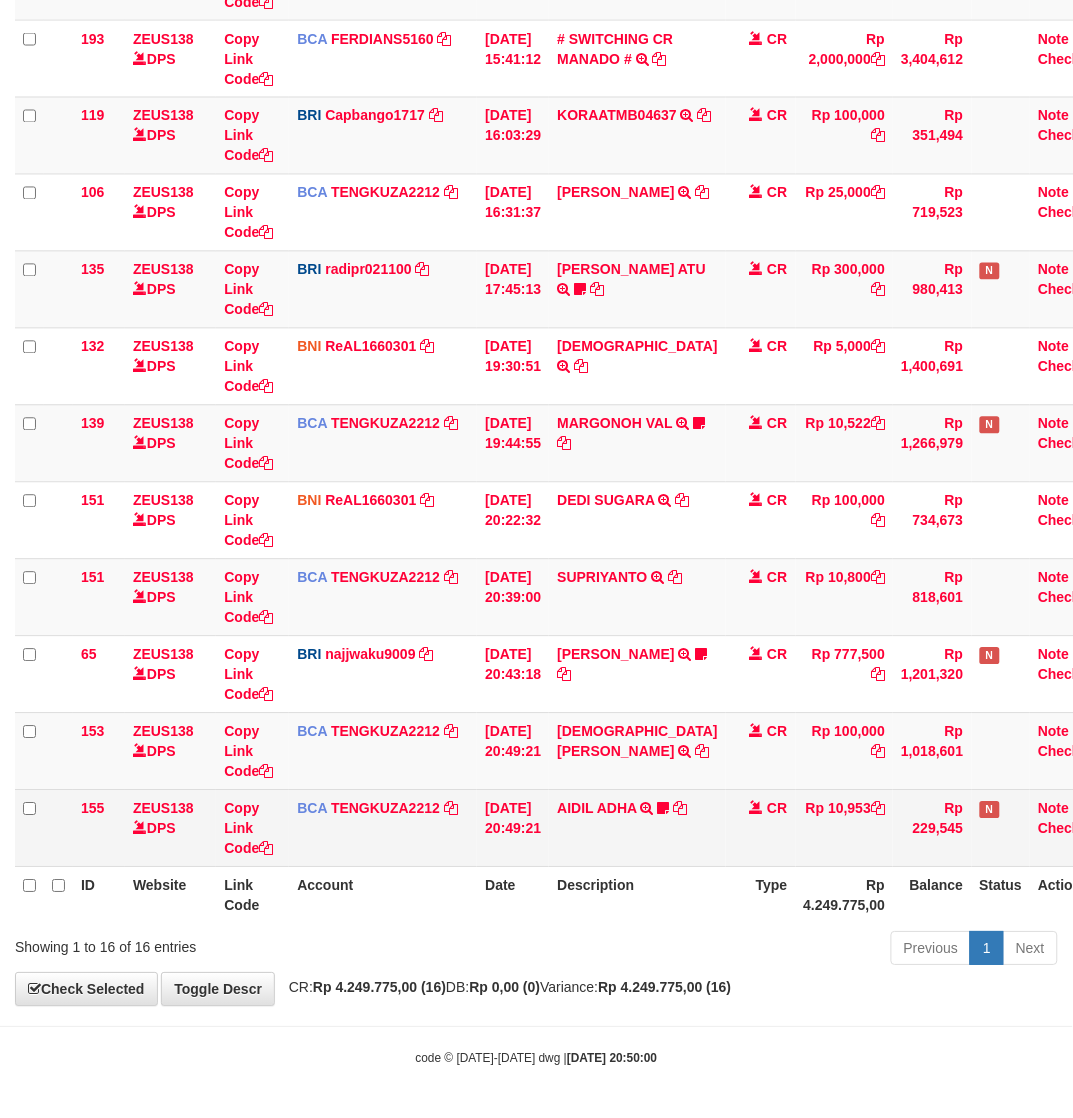 click on "Description" at bounding box center [637, 895] 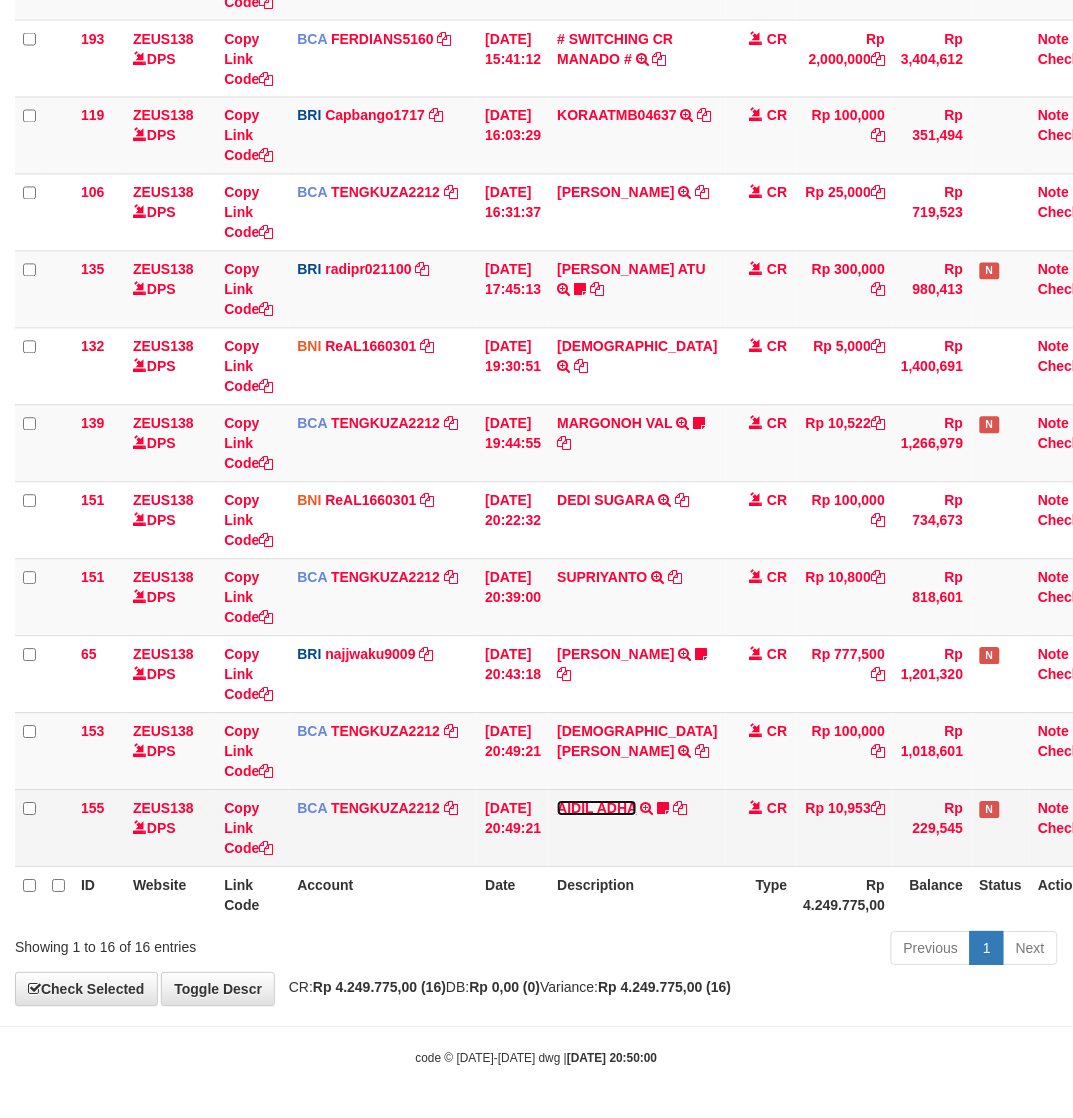 click on "AIDIL ADHA" at bounding box center [597, 809] 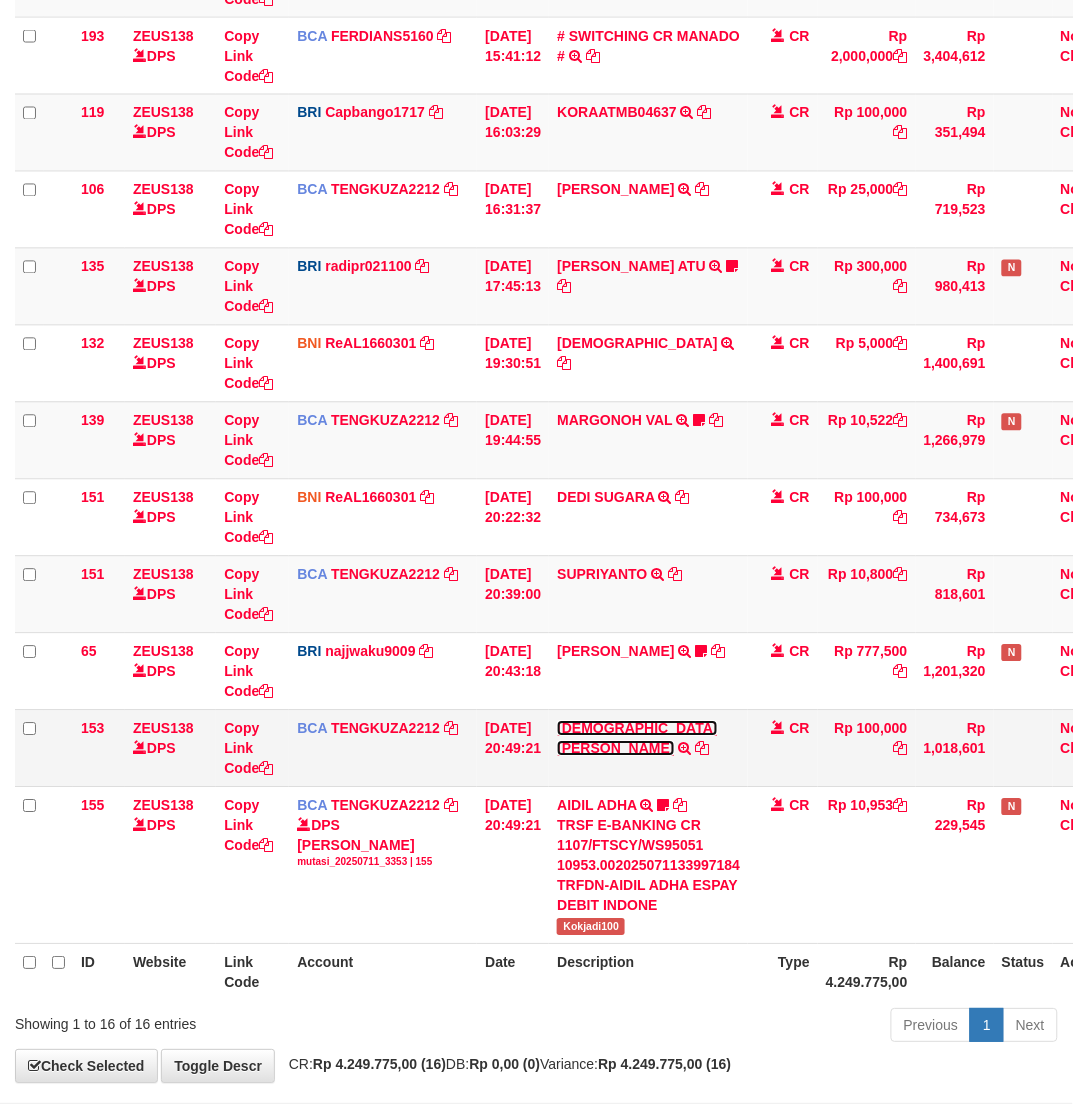 click on "[DEMOGRAPHIC_DATA][PERSON_NAME]" at bounding box center (637, 739) 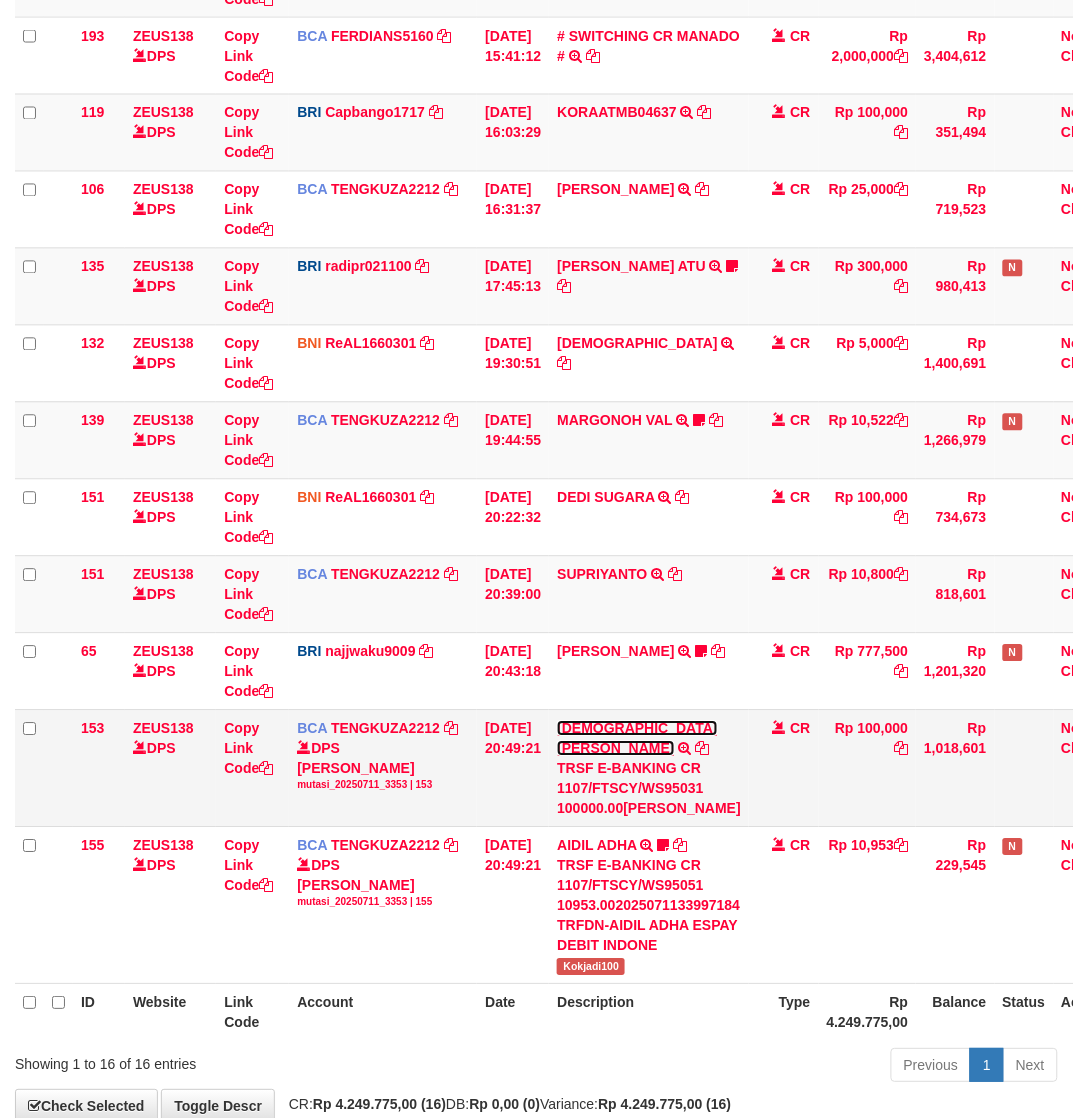 drag, startPoint x: 575, startPoint y: 722, endPoint x: 588, endPoint y: 665, distance: 58.463665 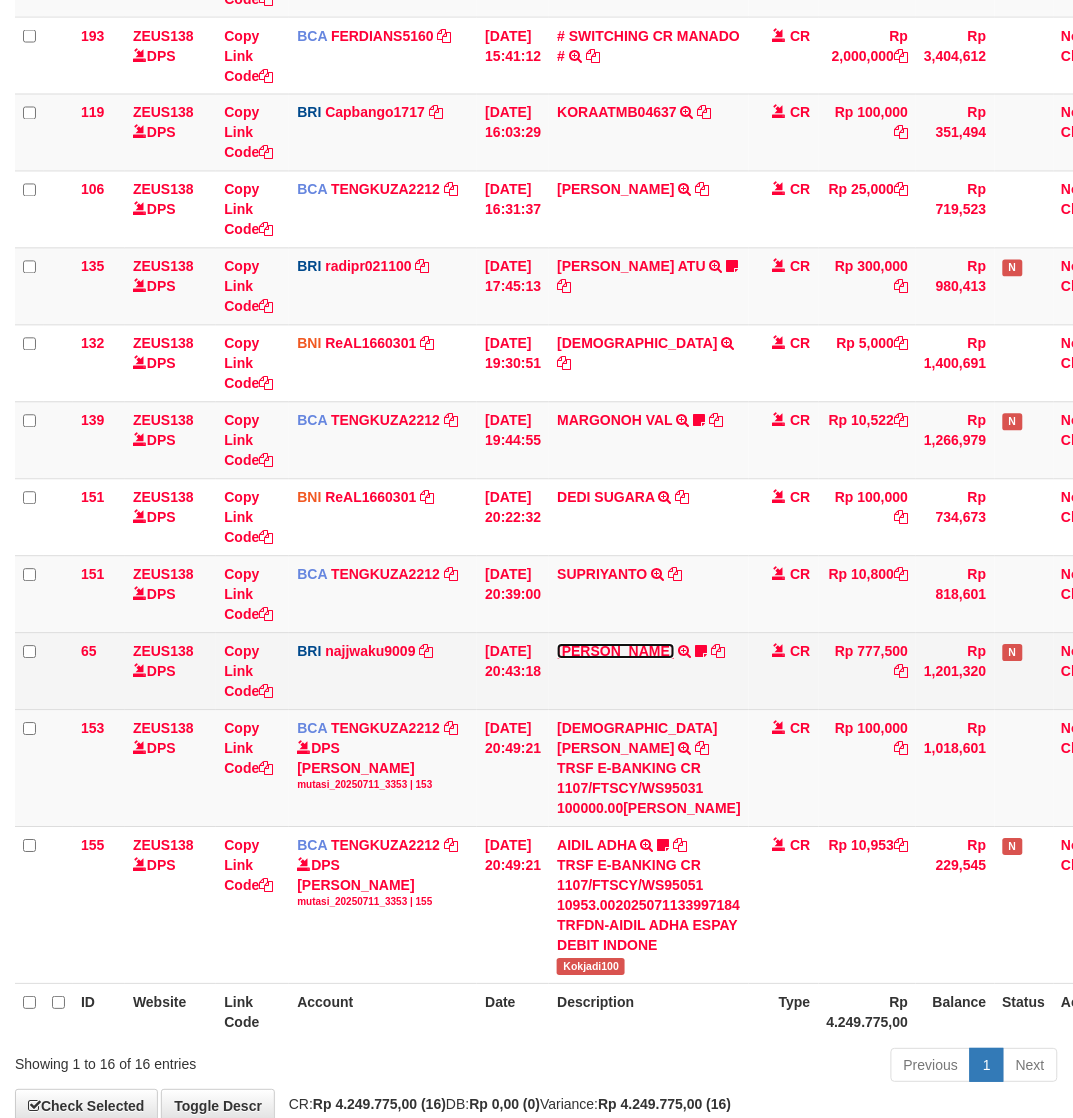 click on "[PERSON_NAME]" at bounding box center (615, 652) 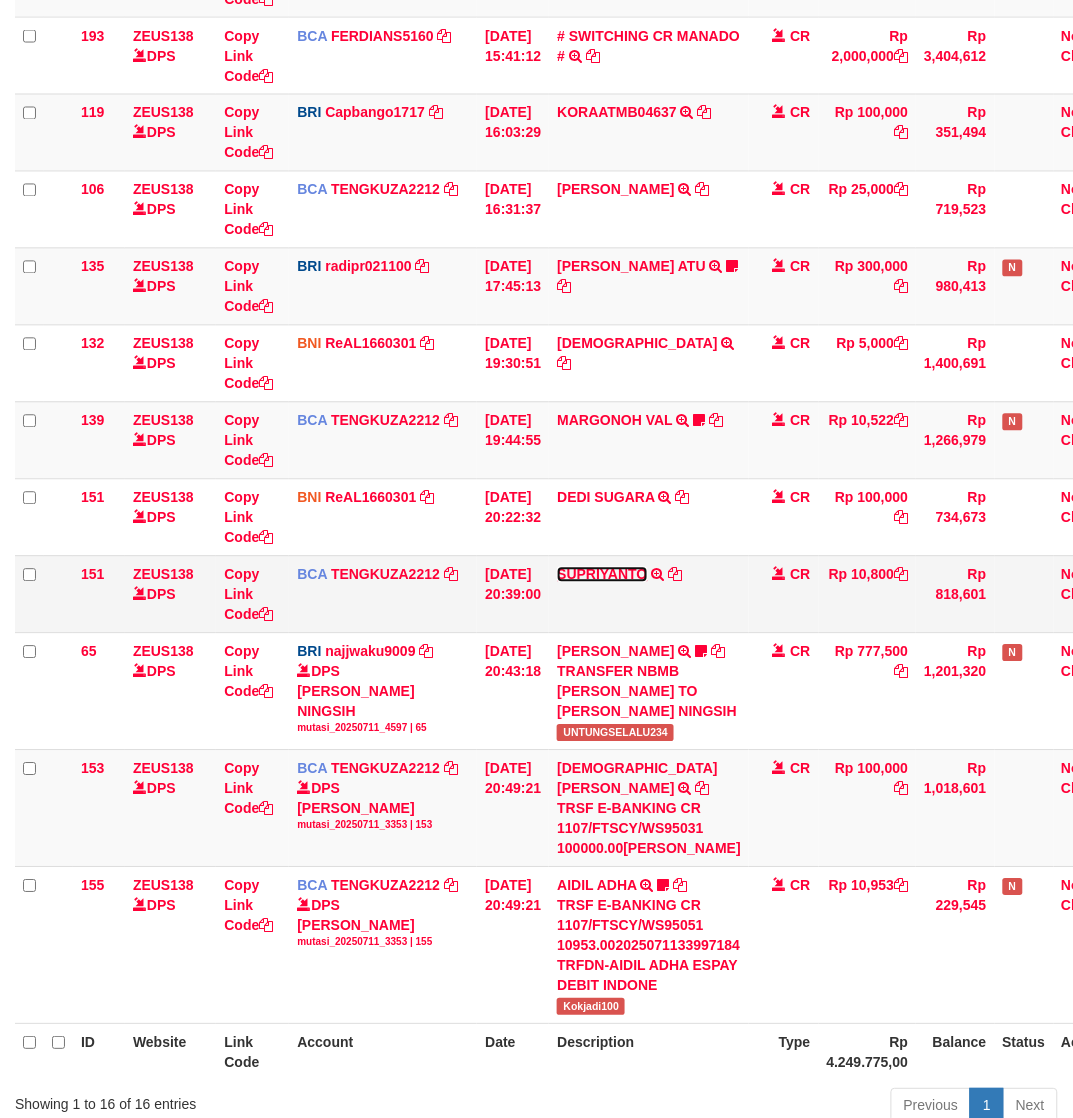 click on "SUPRIYANTO" at bounding box center (602, 575) 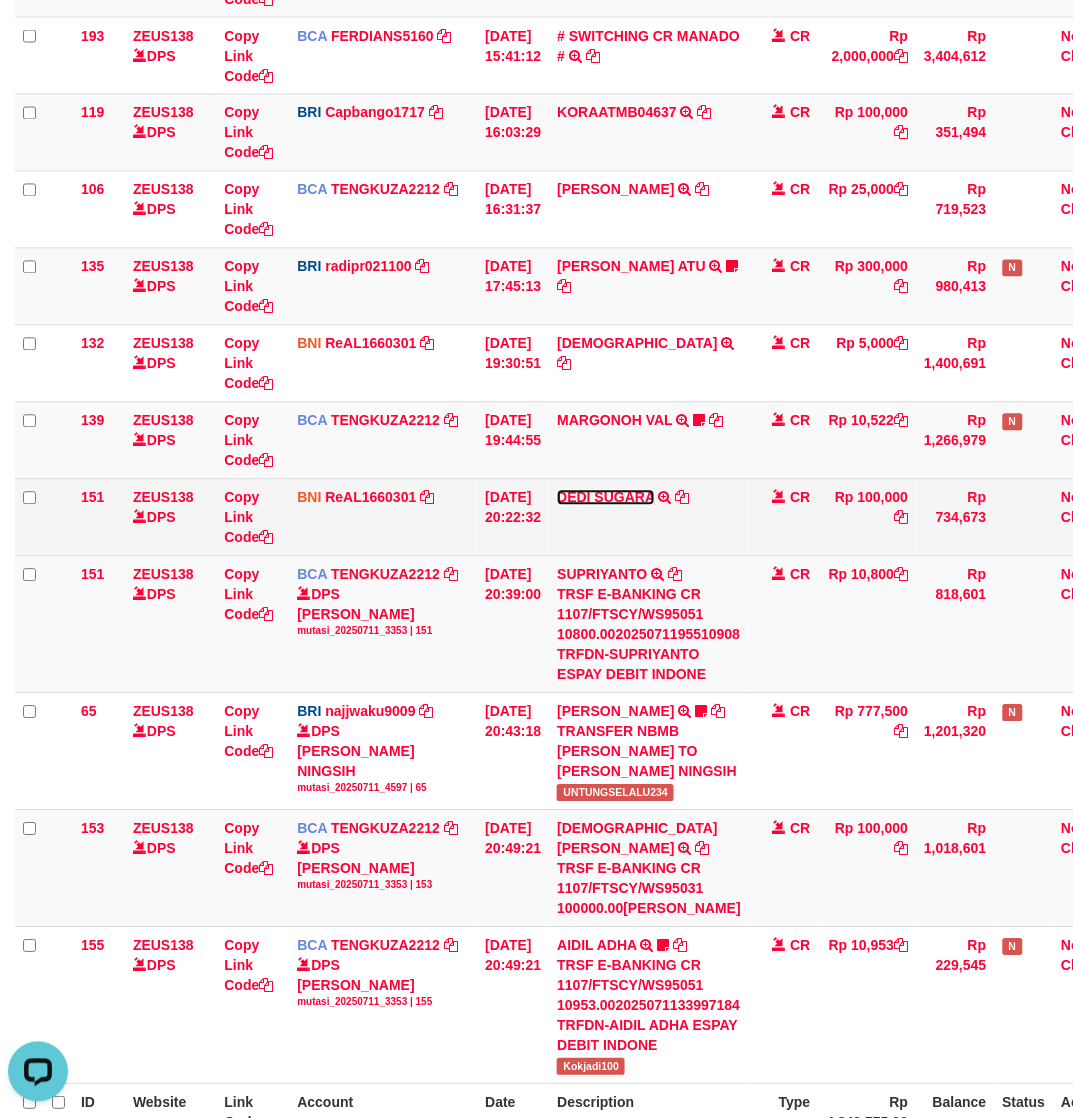 scroll, scrollTop: 0, scrollLeft: 0, axis: both 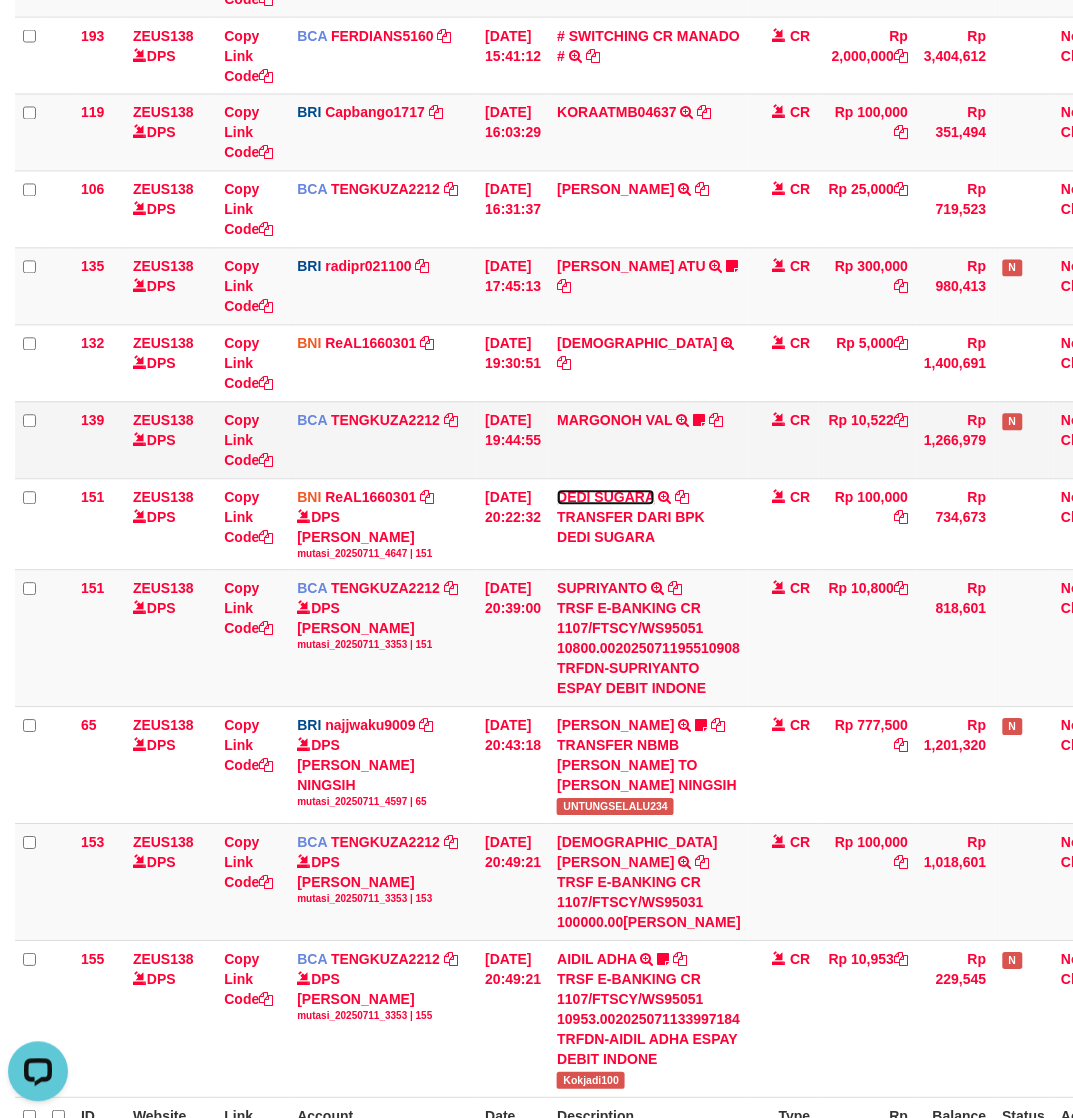 drag, startPoint x: 586, startPoint y: 498, endPoint x: 583, endPoint y: 432, distance: 66.068146 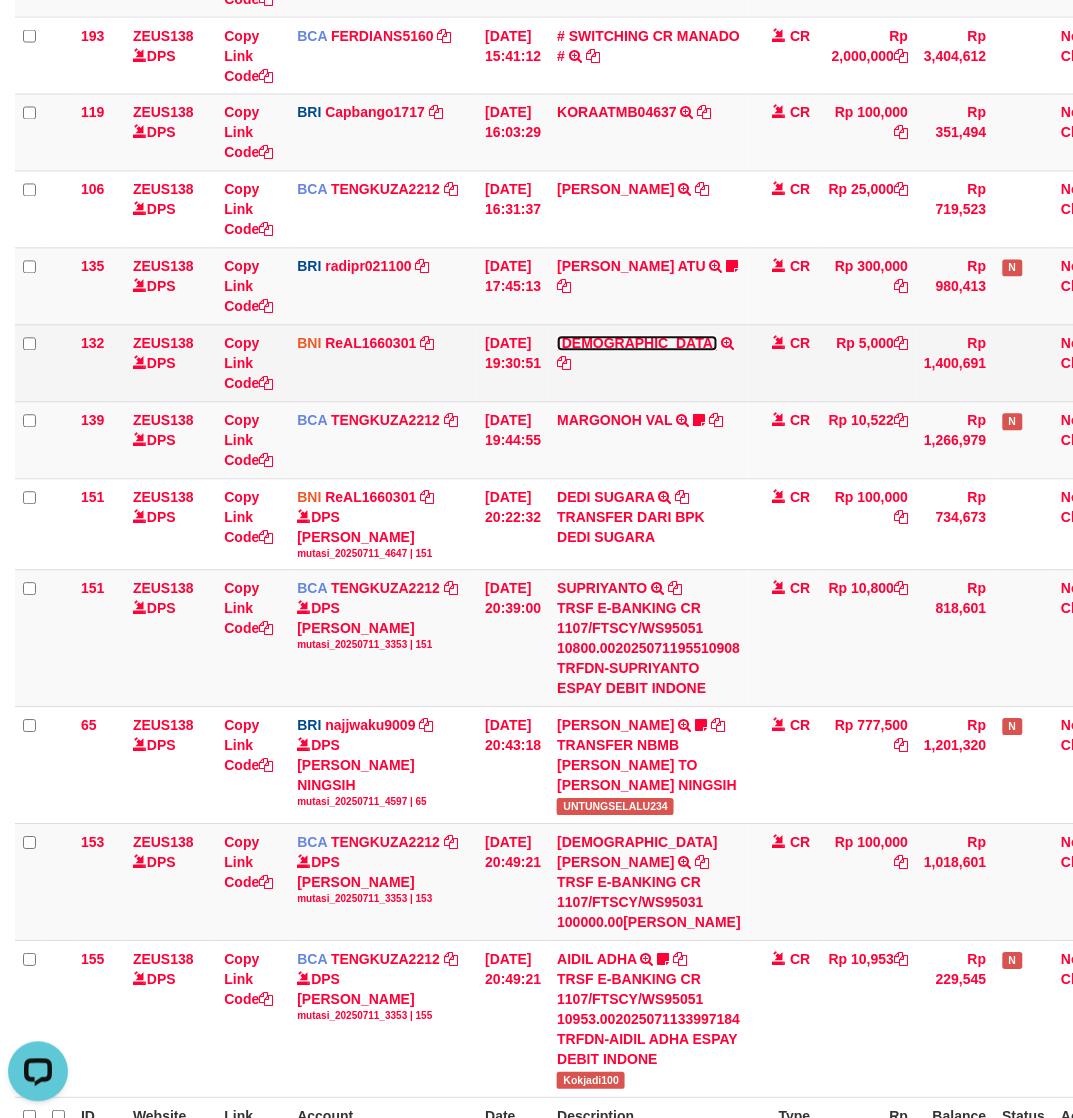 click on "SAMSUL" at bounding box center [637, 344] 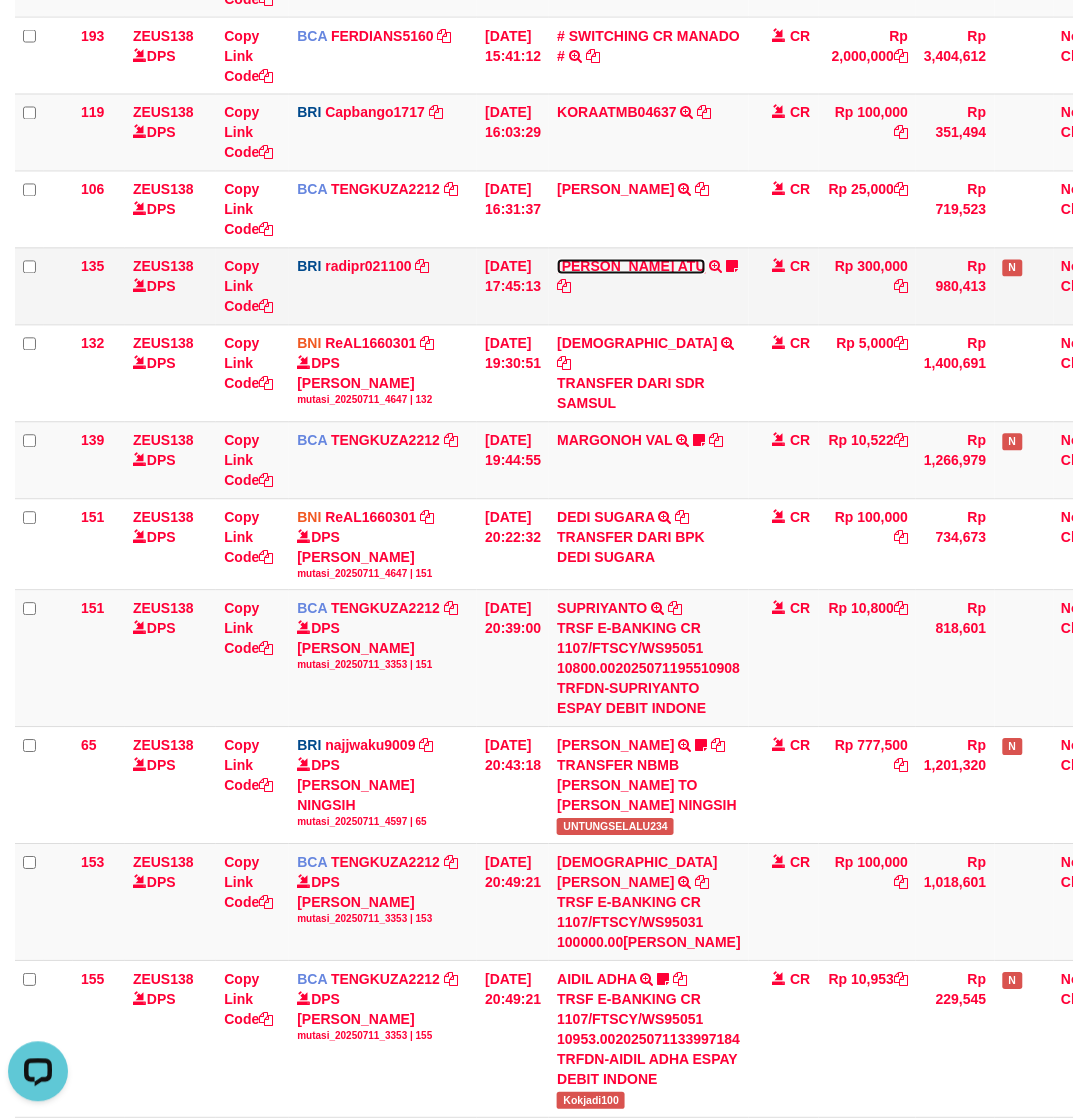 click on "[PERSON_NAME] ATU" at bounding box center [631, 267] 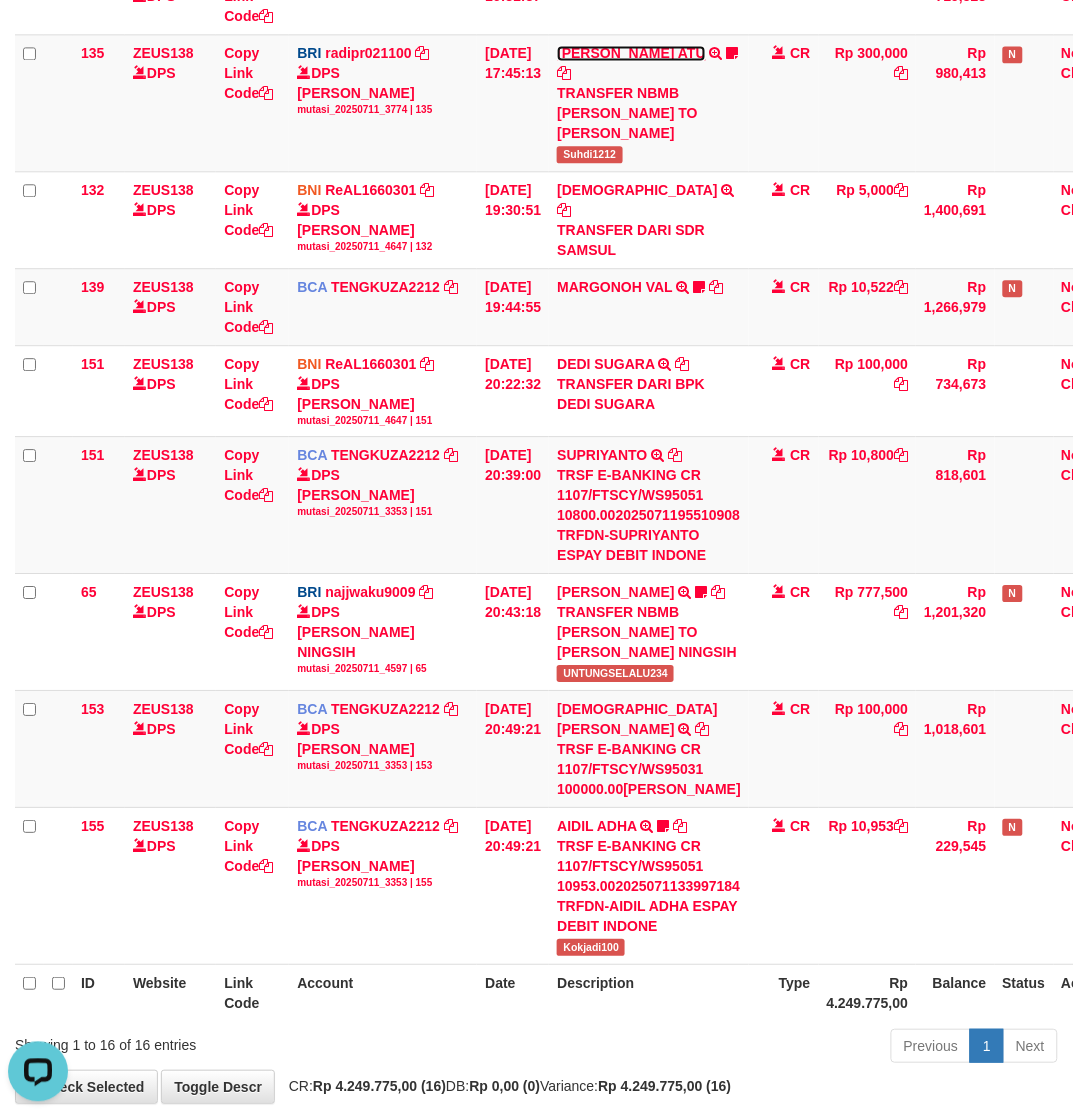 scroll, scrollTop: 926, scrollLeft: 0, axis: vertical 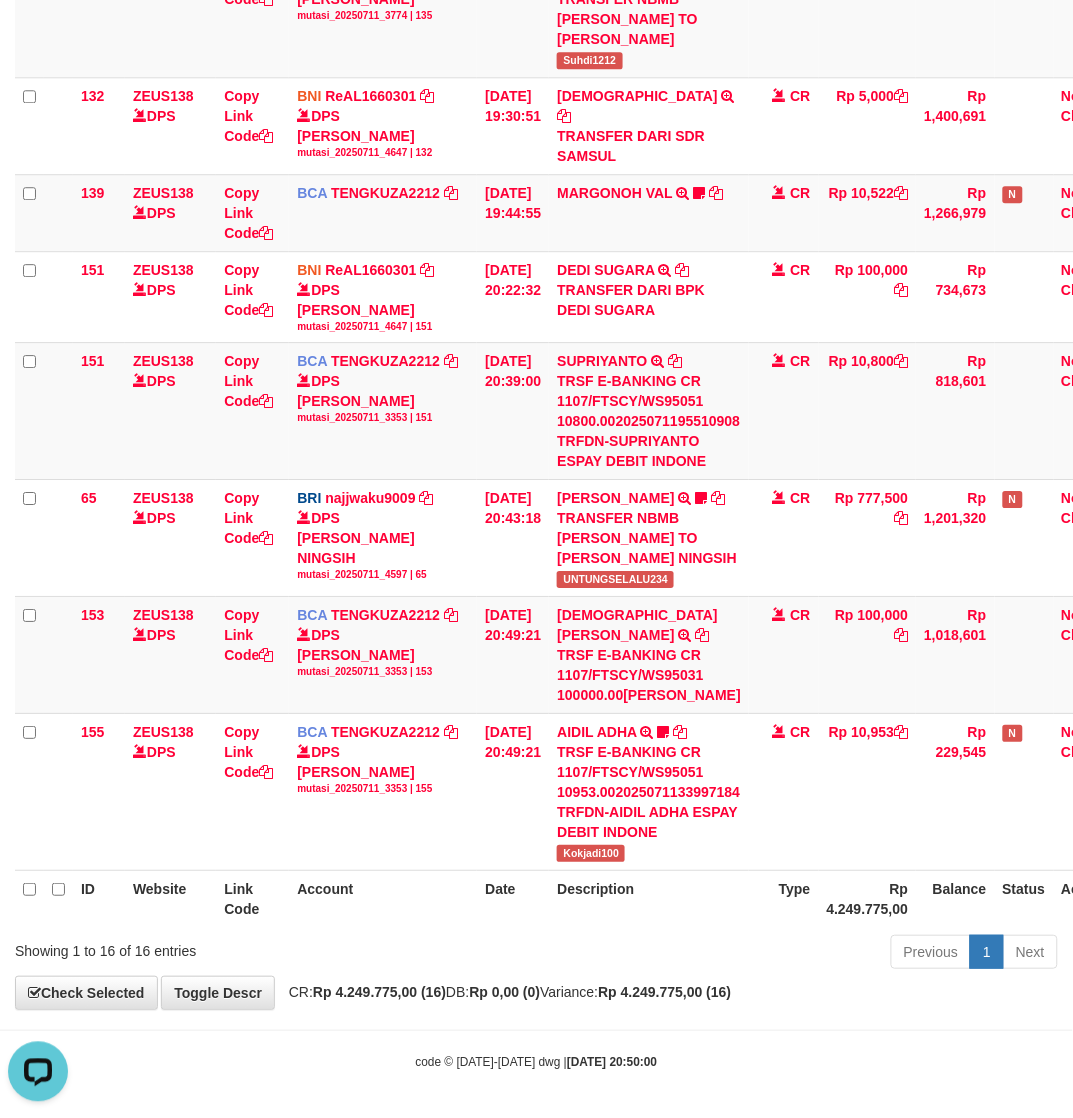 click on "Toggle navigation
Home
Bank
Account List
Load
By Website
Group
[OXPLAY]													ZEUS138
By Load Group (DPS)" at bounding box center [536, 97] 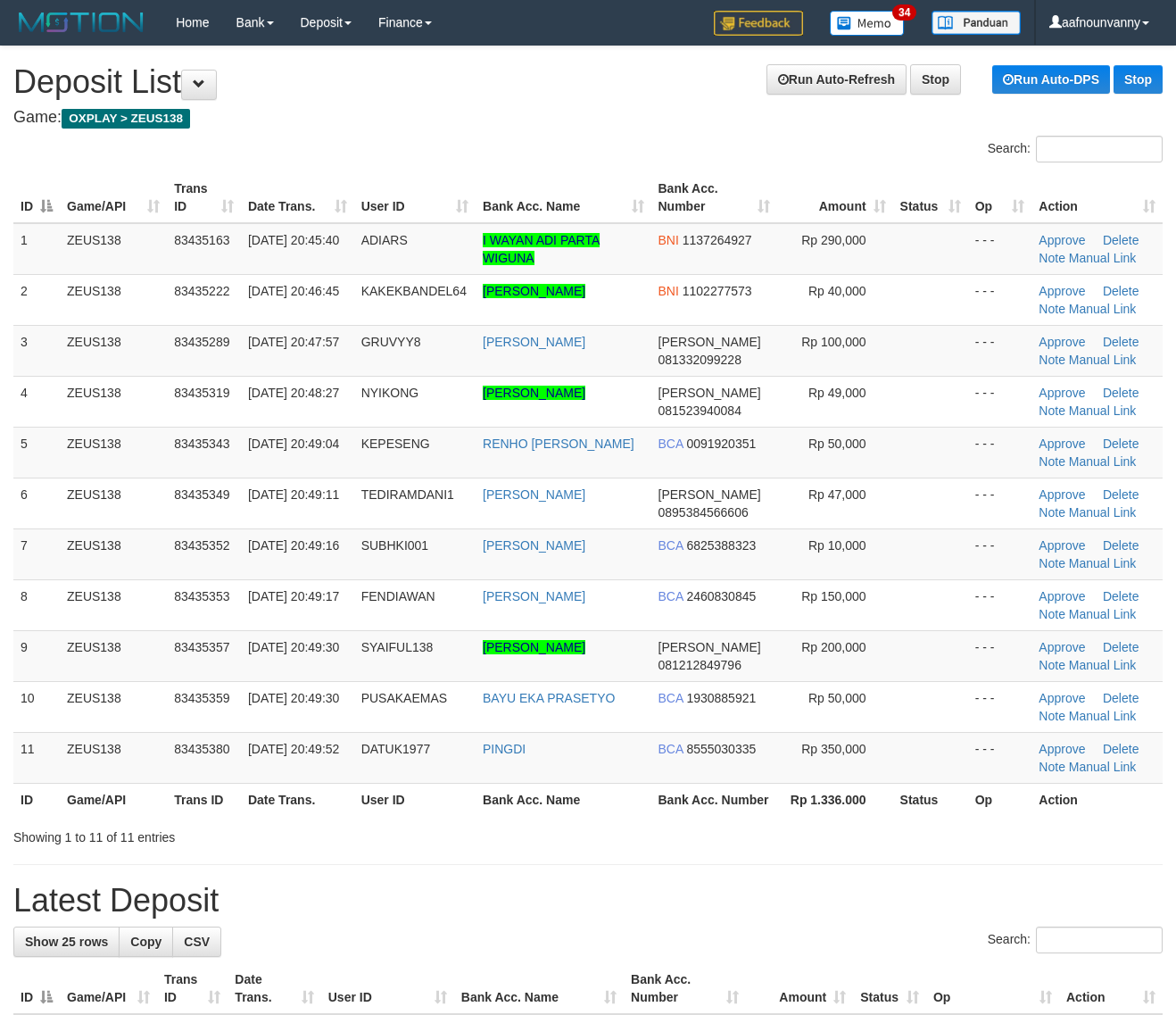 scroll, scrollTop: 0, scrollLeft: 0, axis: both 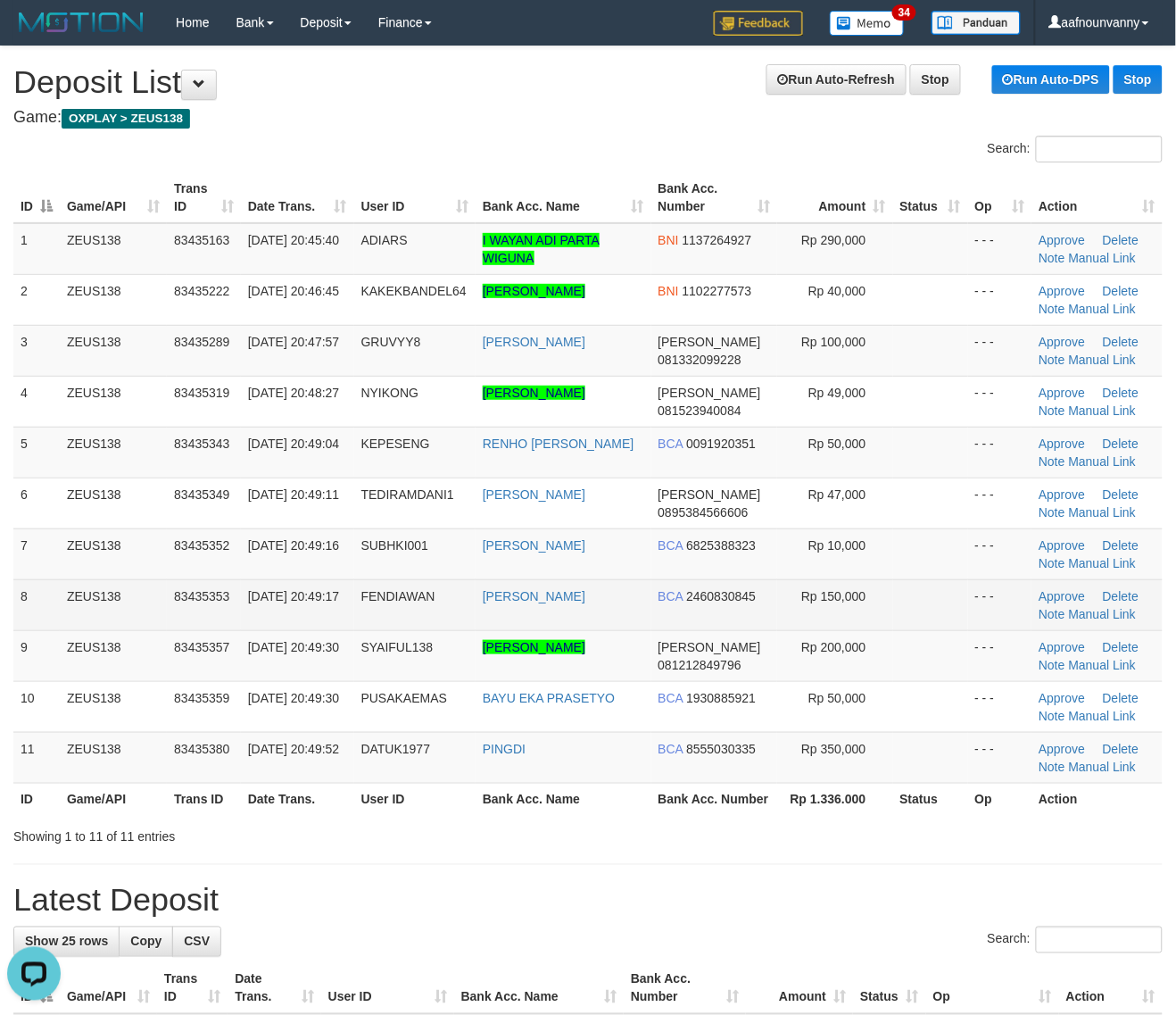 click on "FENDIAWAN" at bounding box center (415, 604) 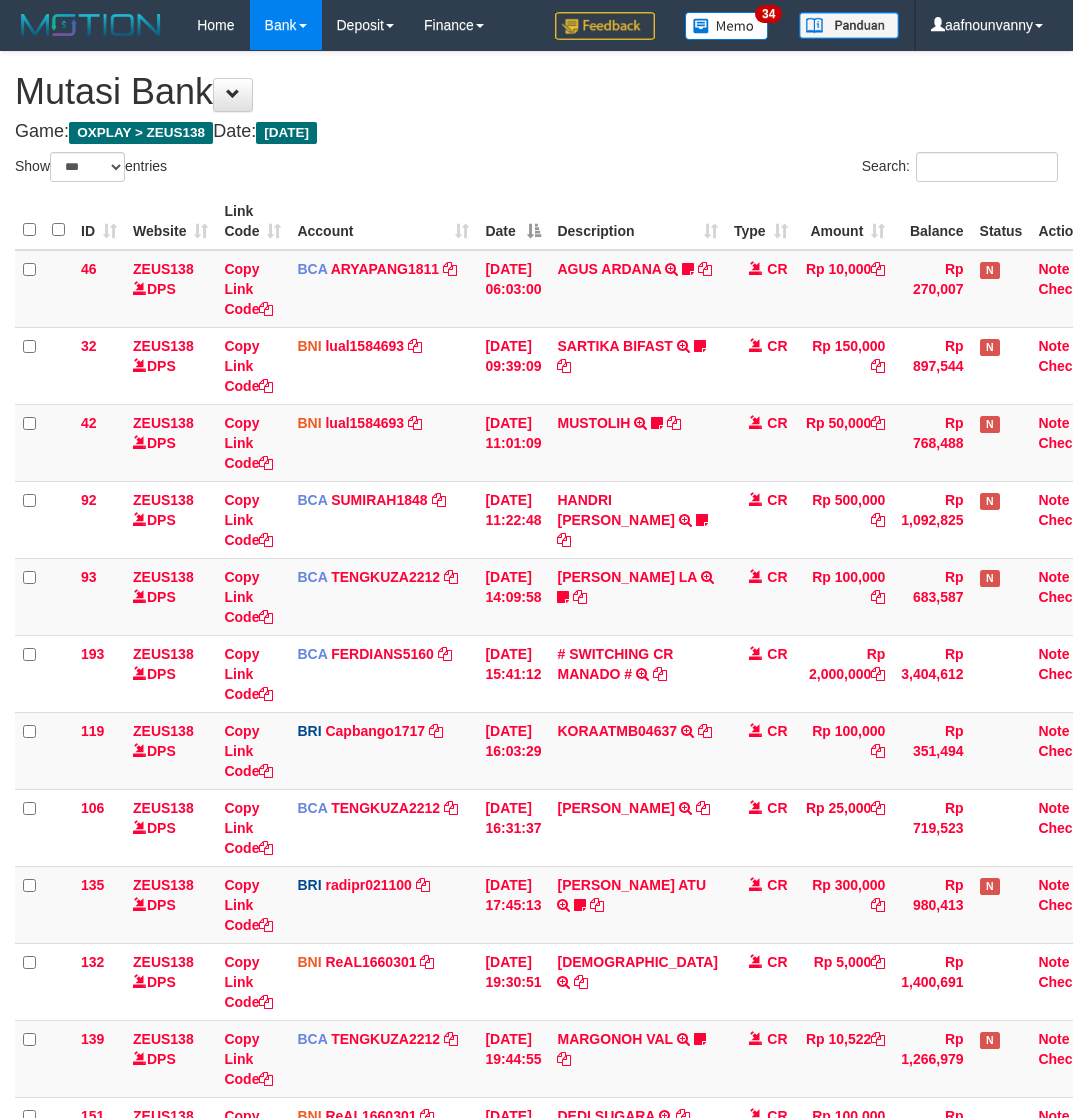 select on "***" 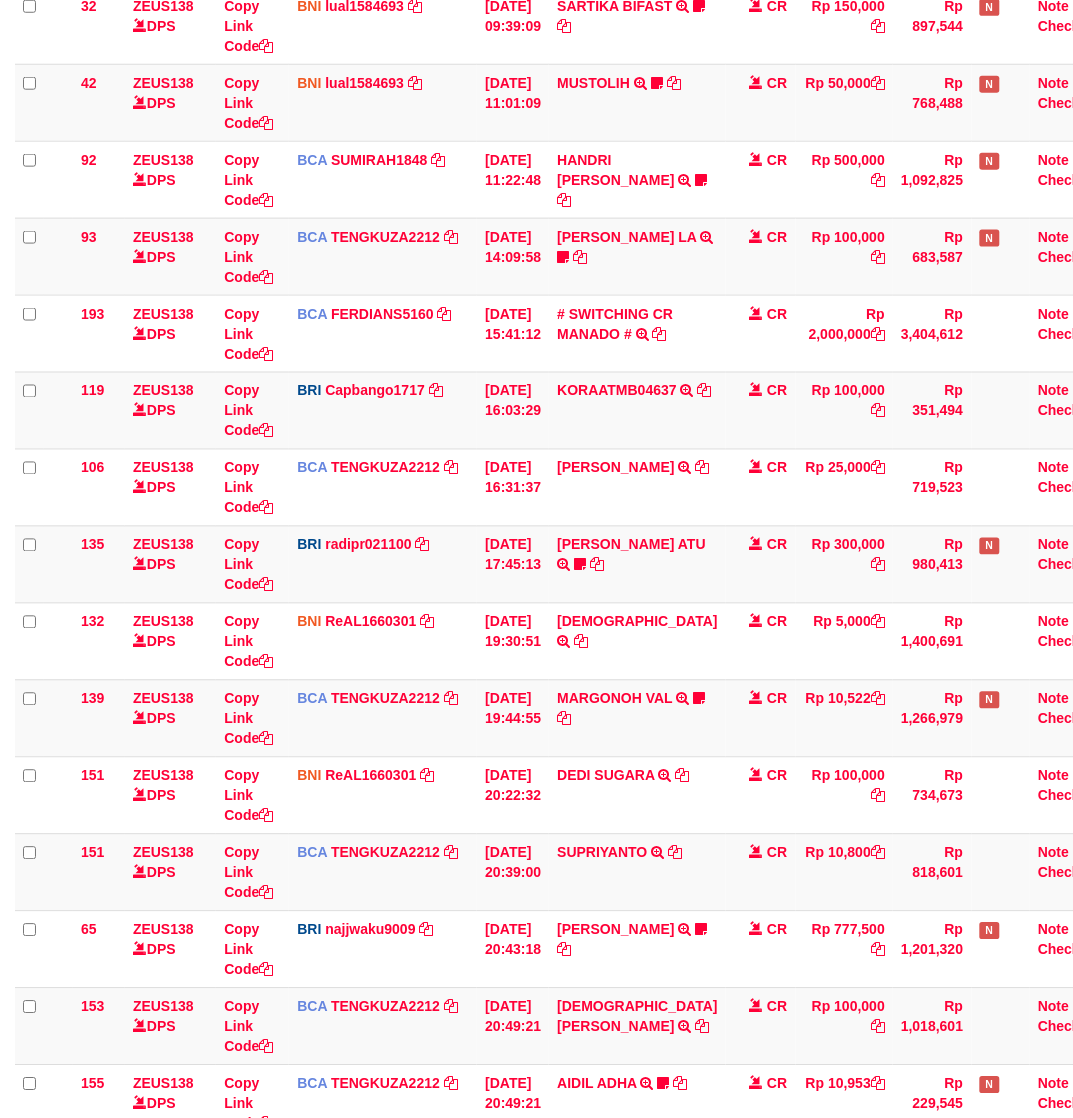 scroll, scrollTop: 618, scrollLeft: 0, axis: vertical 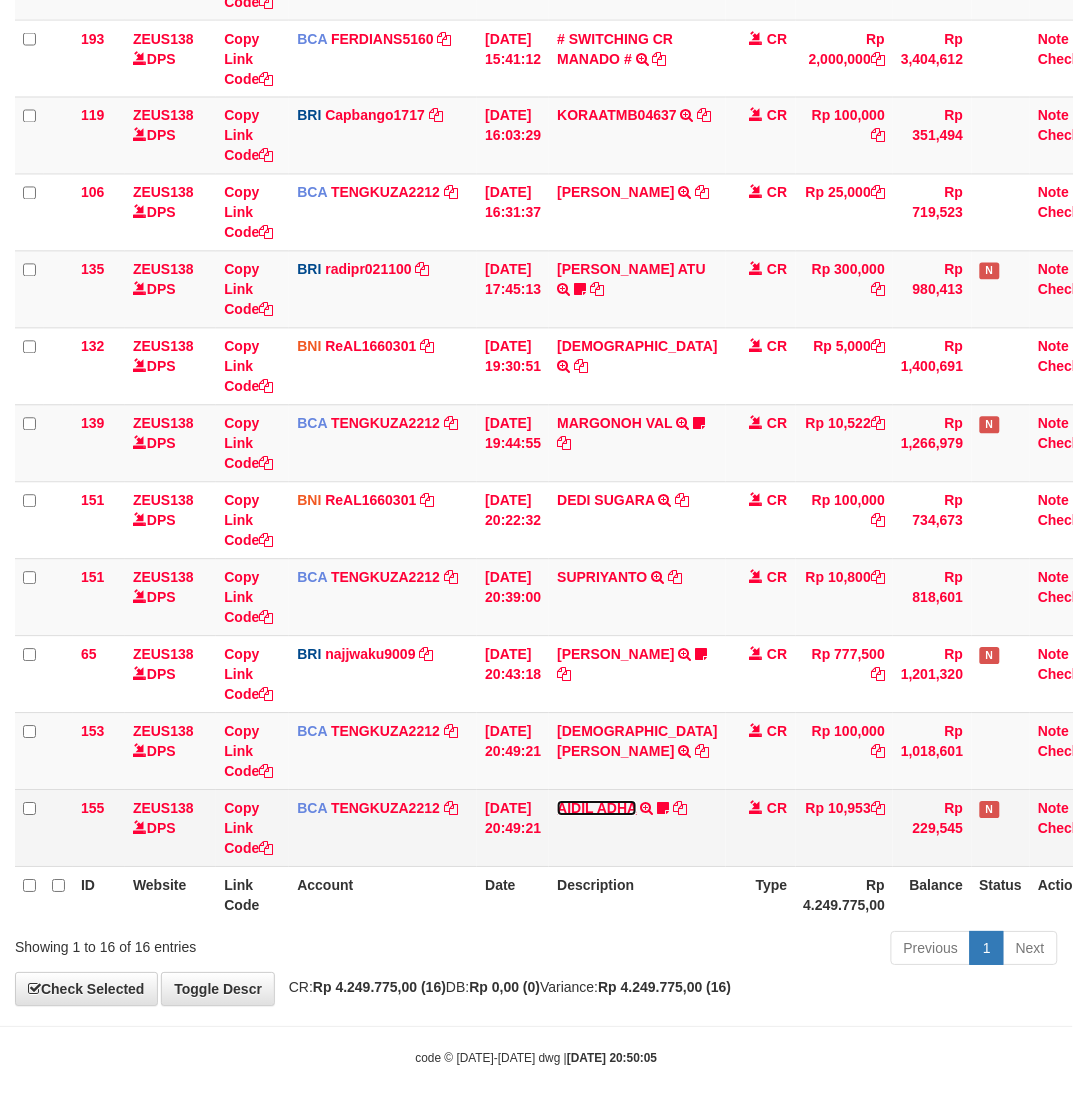 click on "AIDIL ADHA" at bounding box center [597, 809] 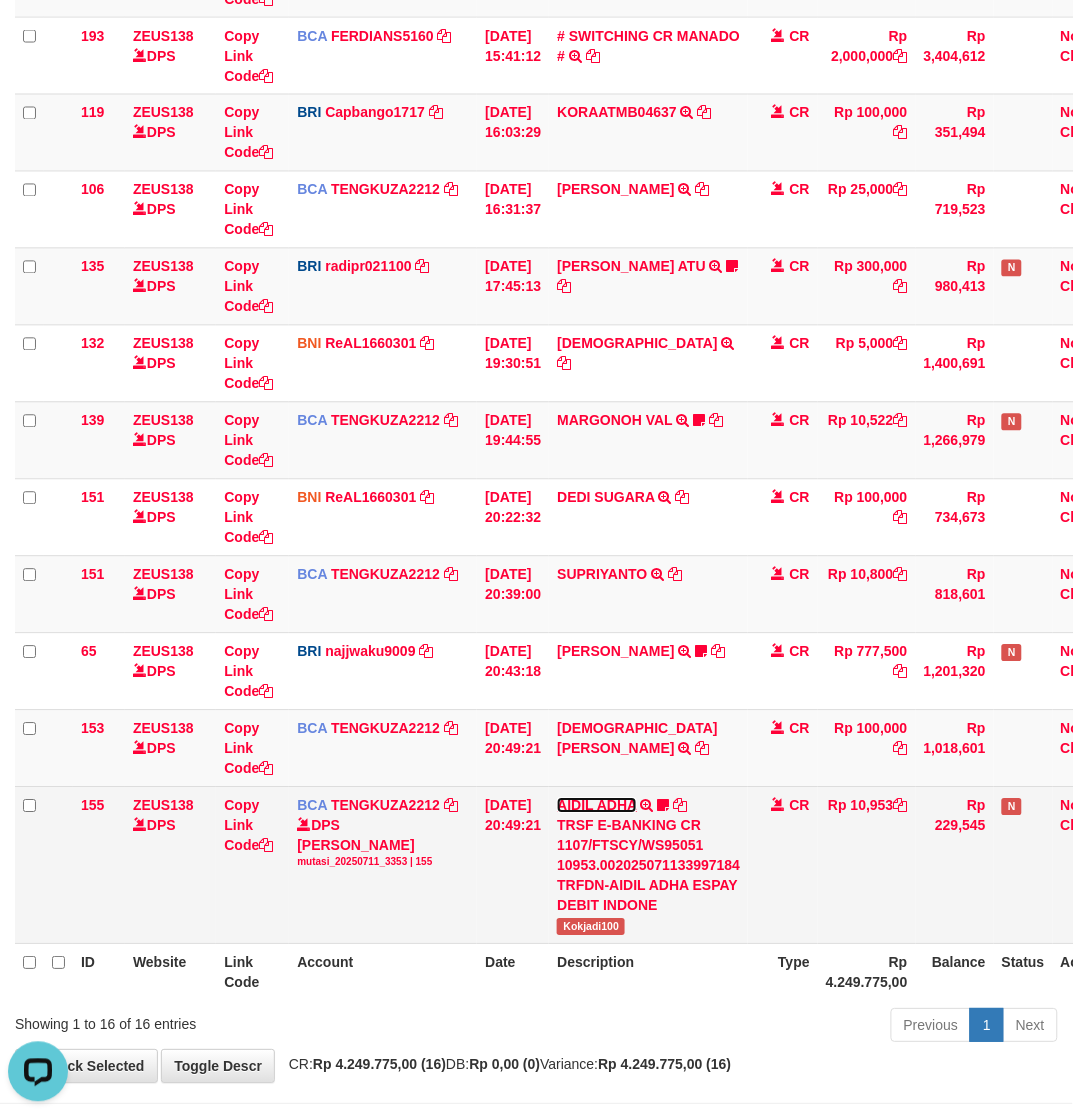 scroll, scrollTop: 0, scrollLeft: 0, axis: both 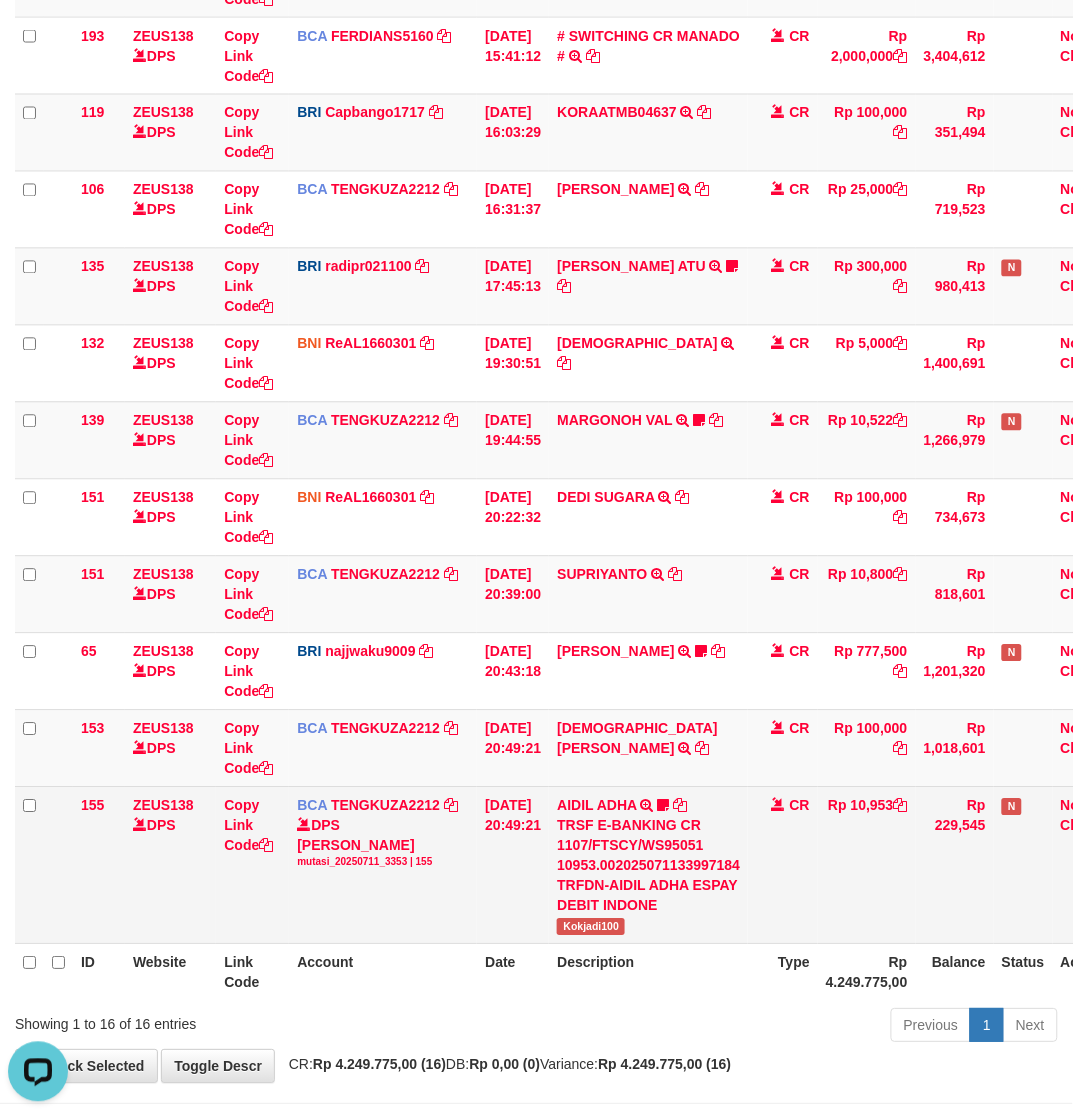 click on "Kokjadi100" at bounding box center (591, 927) 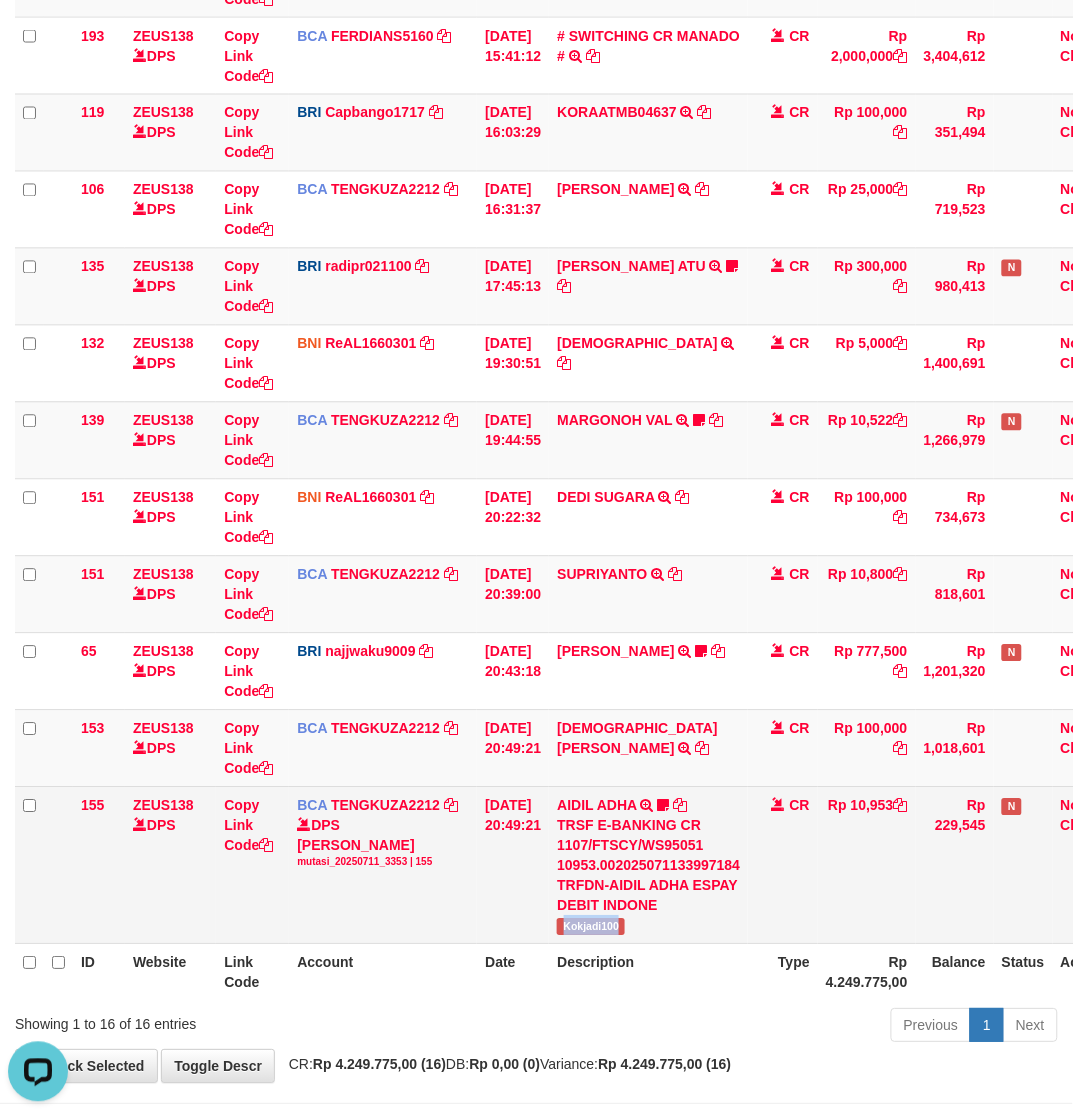 click on "Kokjadi100" at bounding box center (591, 927) 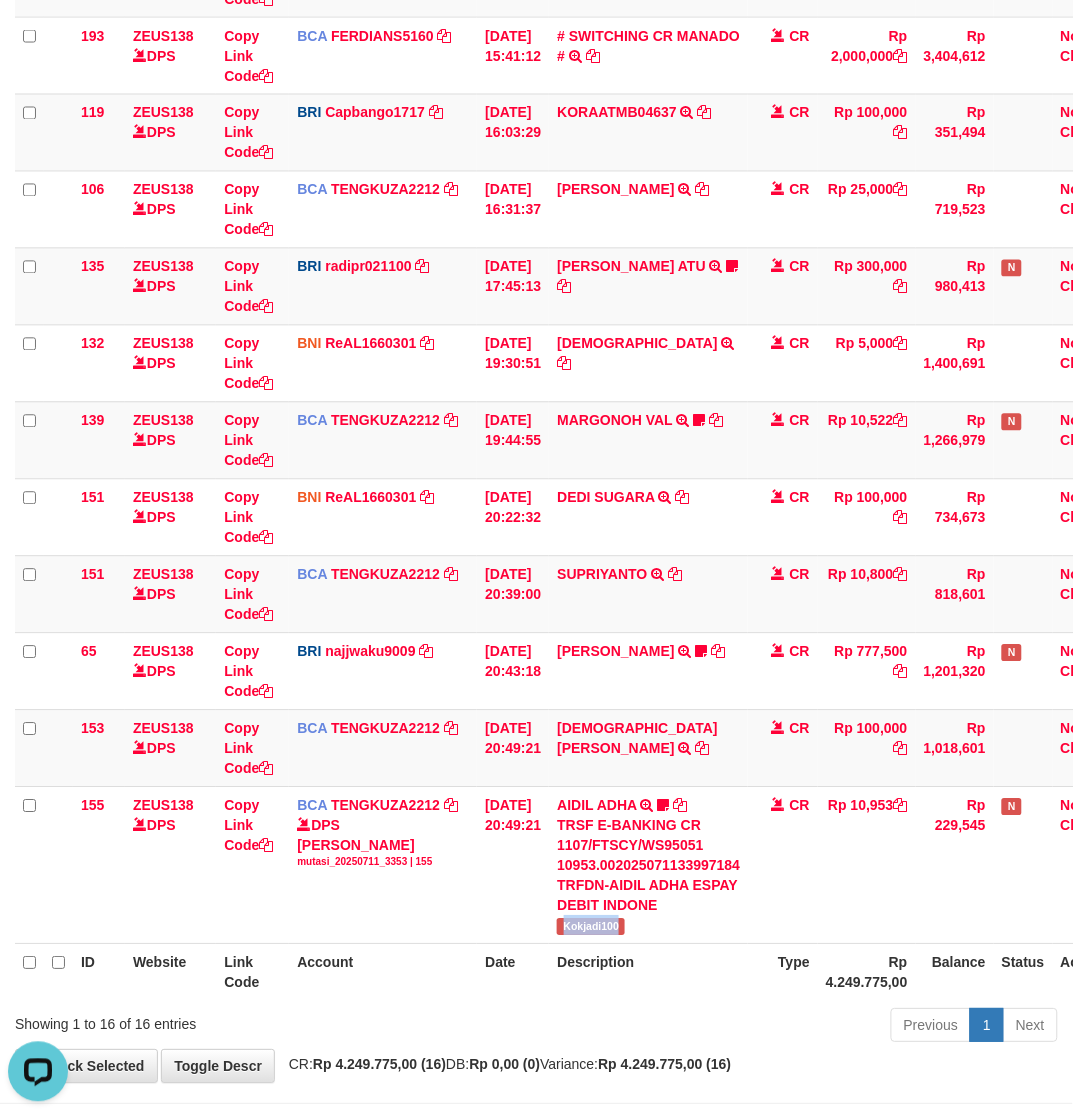 copy on "Kokjadi100" 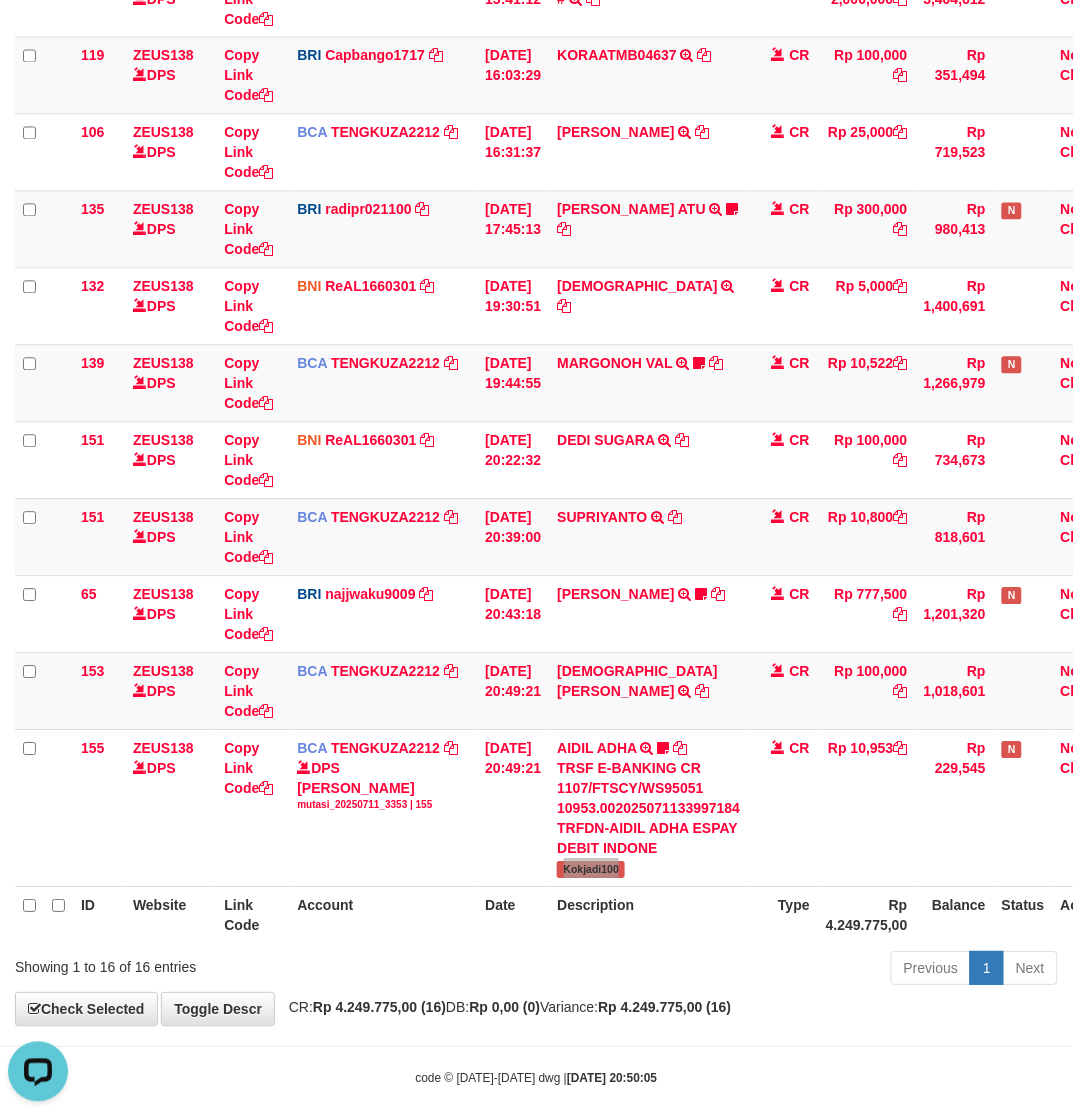 scroll, scrollTop: 698, scrollLeft: 0, axis: vertical 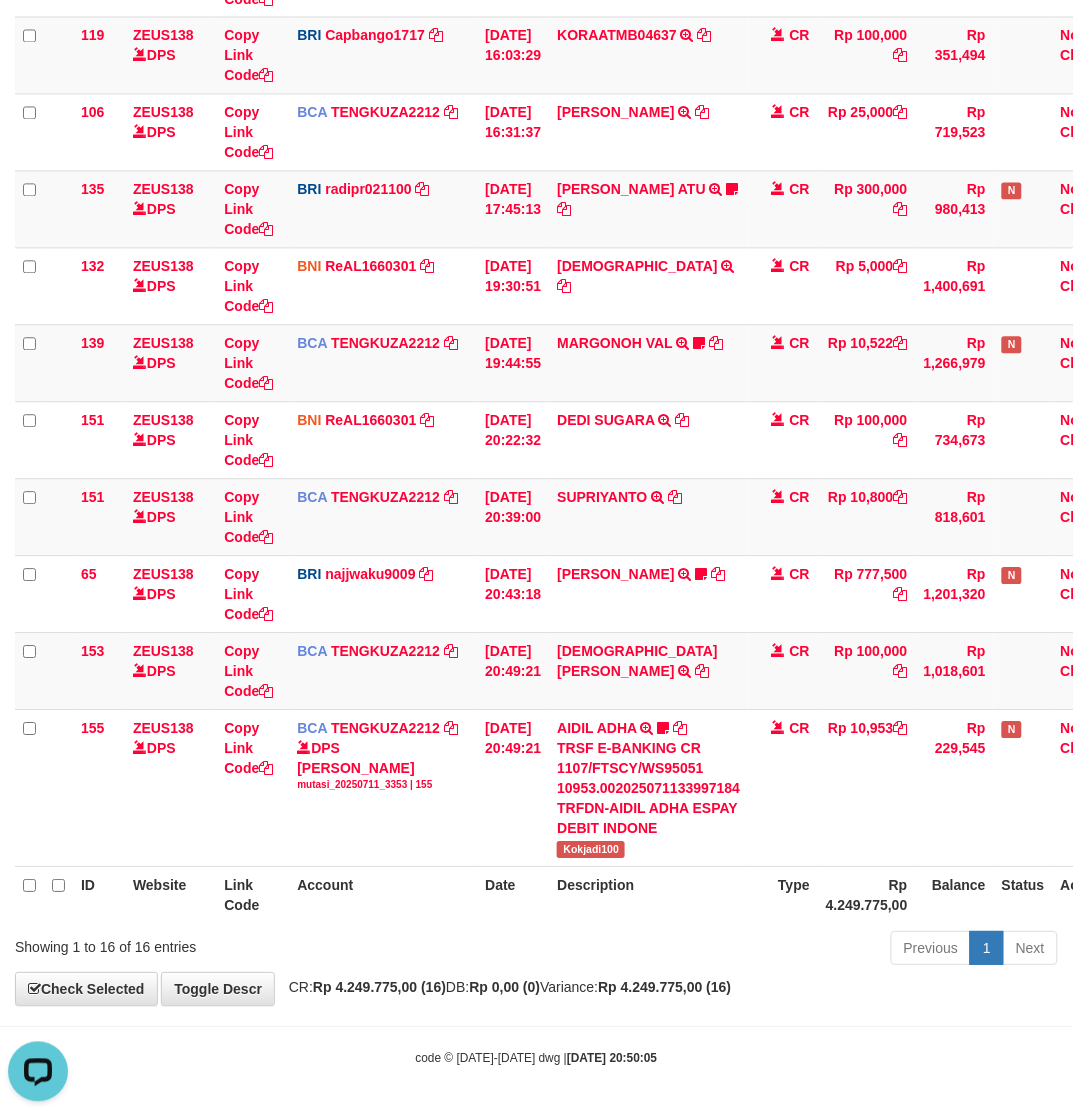 drag, startPoint x: 568, startPoint y: 951, endPoint x: 563, endPoint y: 931, distance: 20.615528 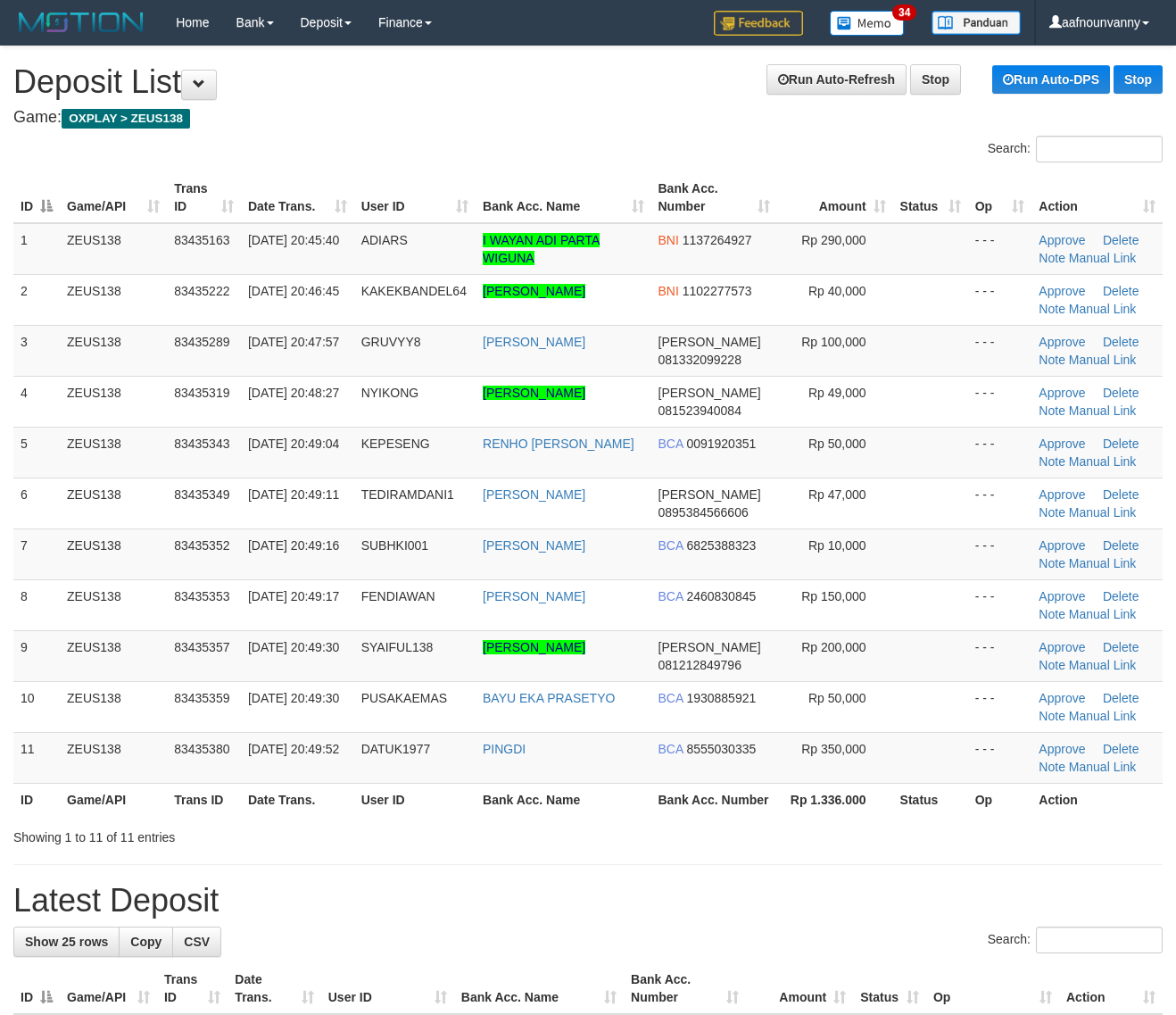 scroll, scrollTop: 0, scrollLeft: 0, axis: both 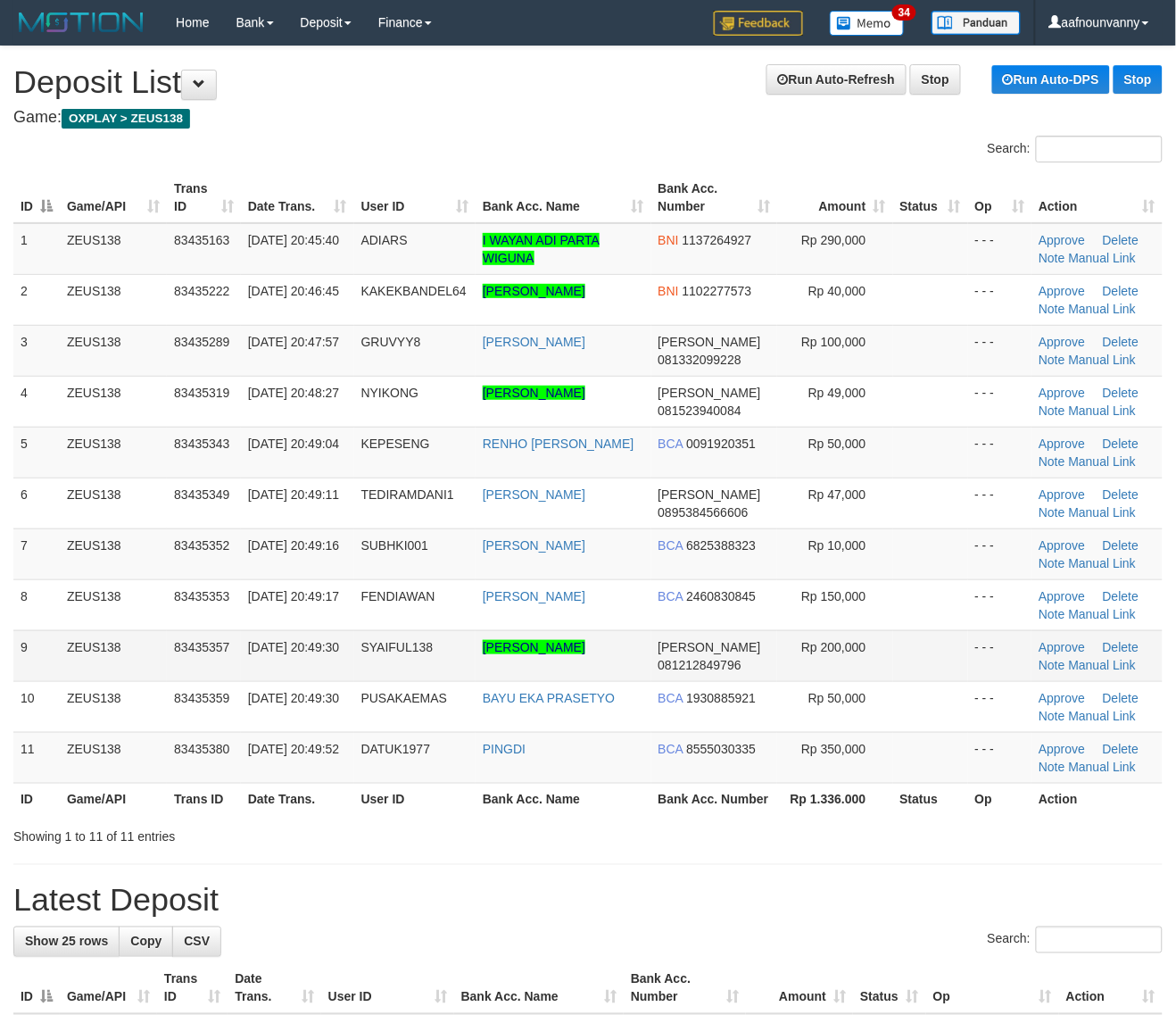 drag, startPoint x: 1019, startPoint y: 685, endPoint x: 978, endPoint y: 670, distance: 43.6578 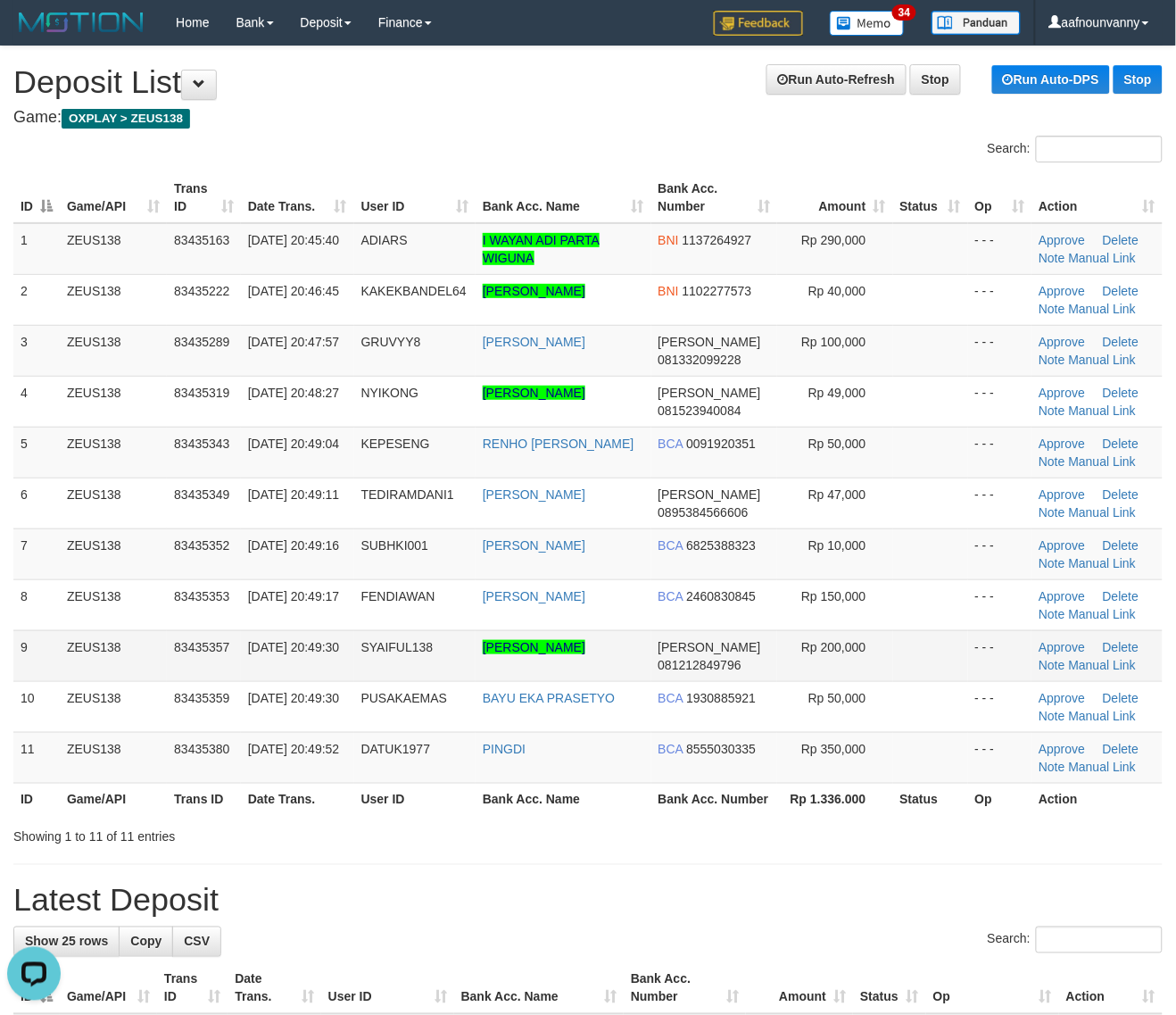 scroll, scrollTop: 0, scrollLeft: 0, axis: both 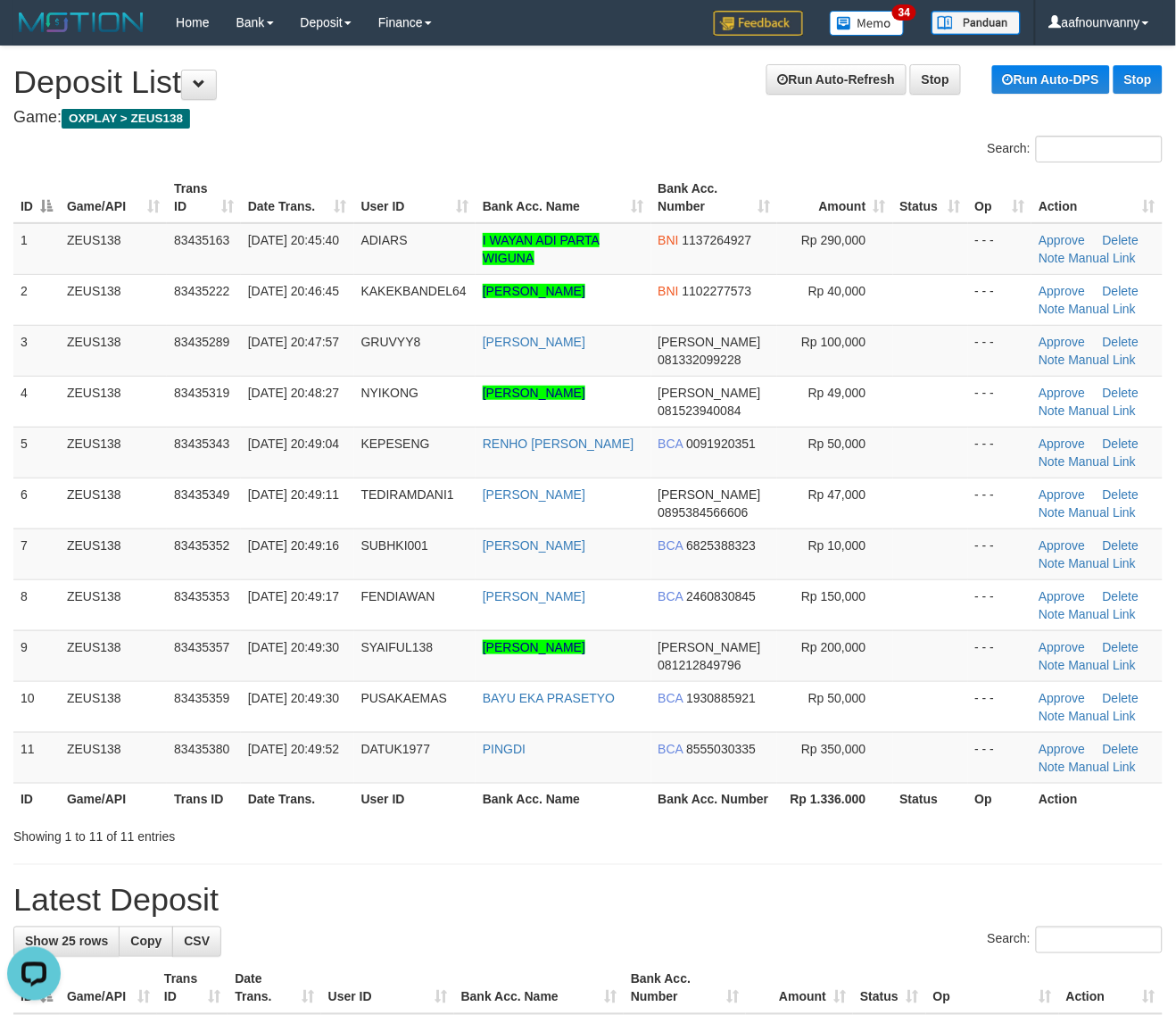 drag, startPoint x: 923, startPoint y: 656, endPoint x: 1188, endPoint y: 676, distance: 265.7536 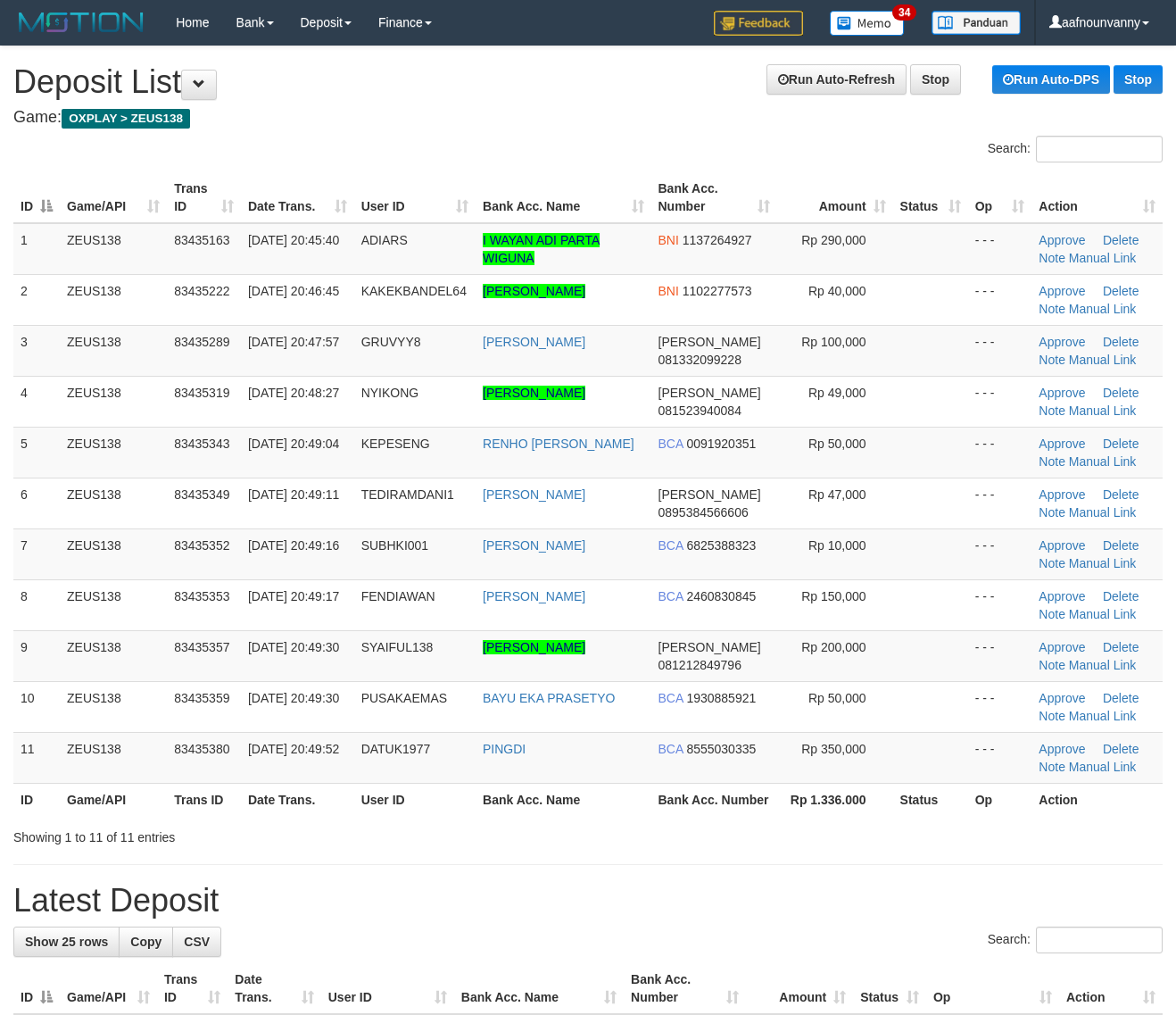 scroll, scrollTop: 0, scrollLeft: 0, axis: both 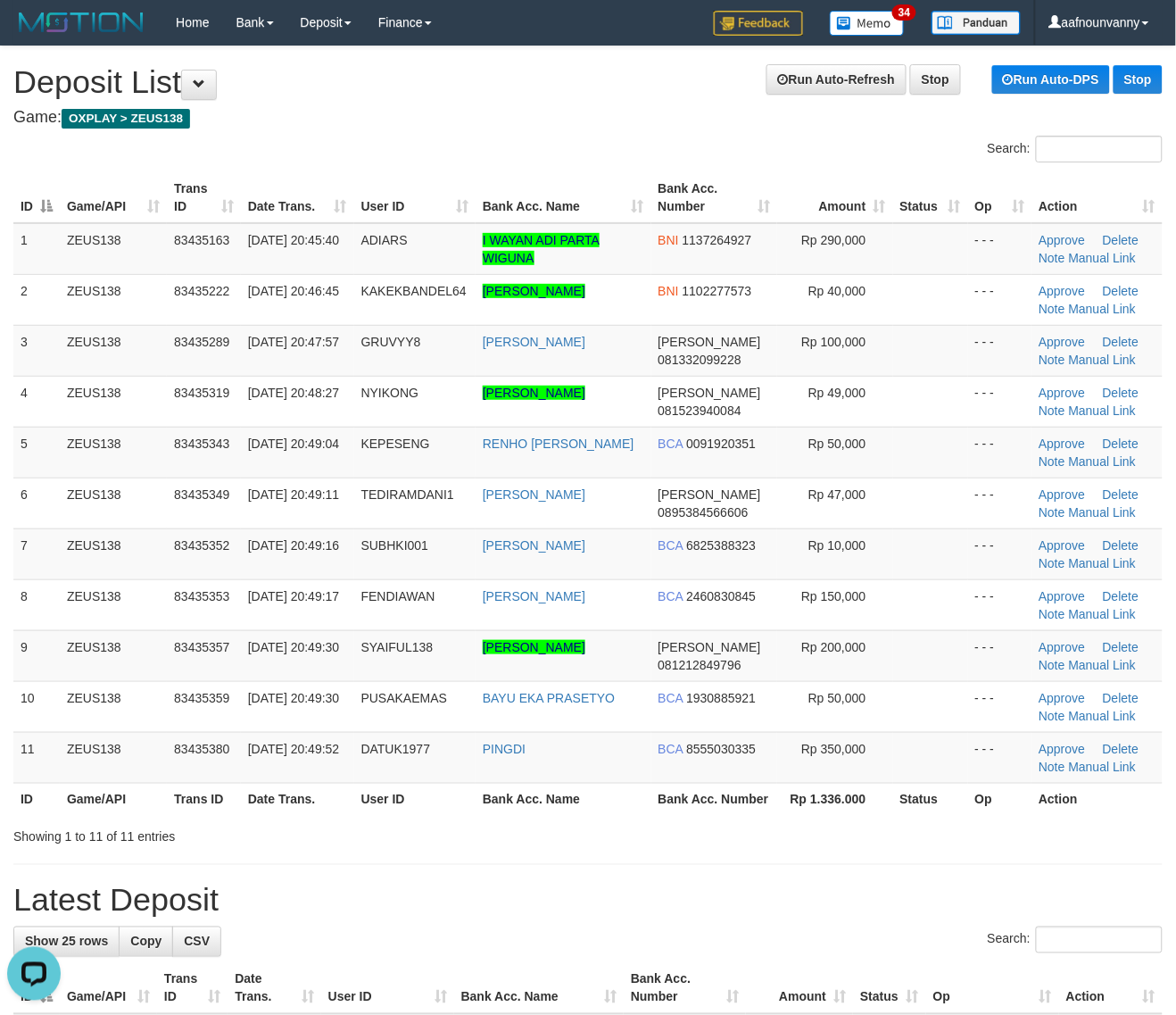 drag, startPoint x: 764, startPoint y: 609, endPoint x: 1192, endPoint y: 745, distance: 449.088 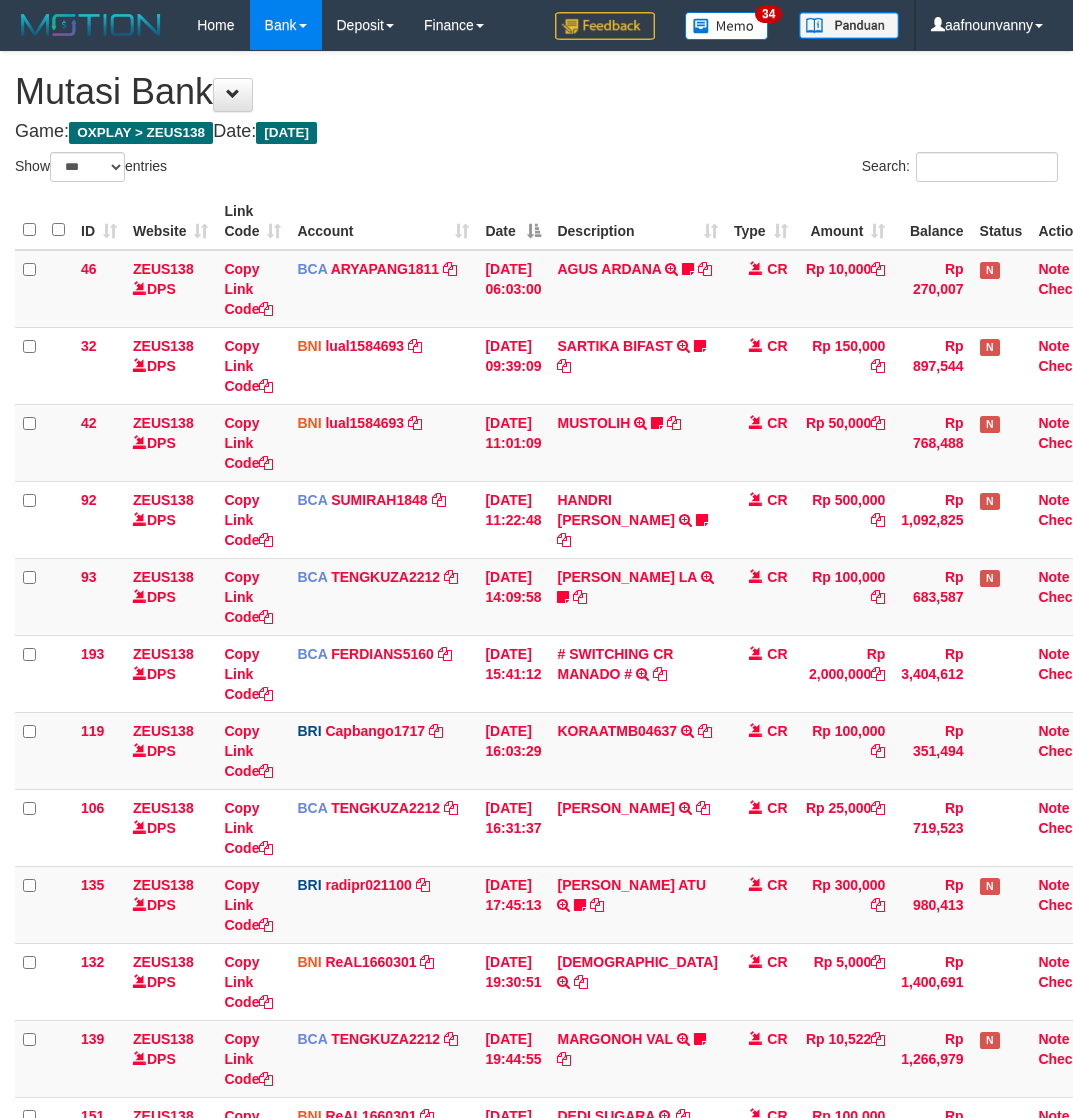 select on "***" 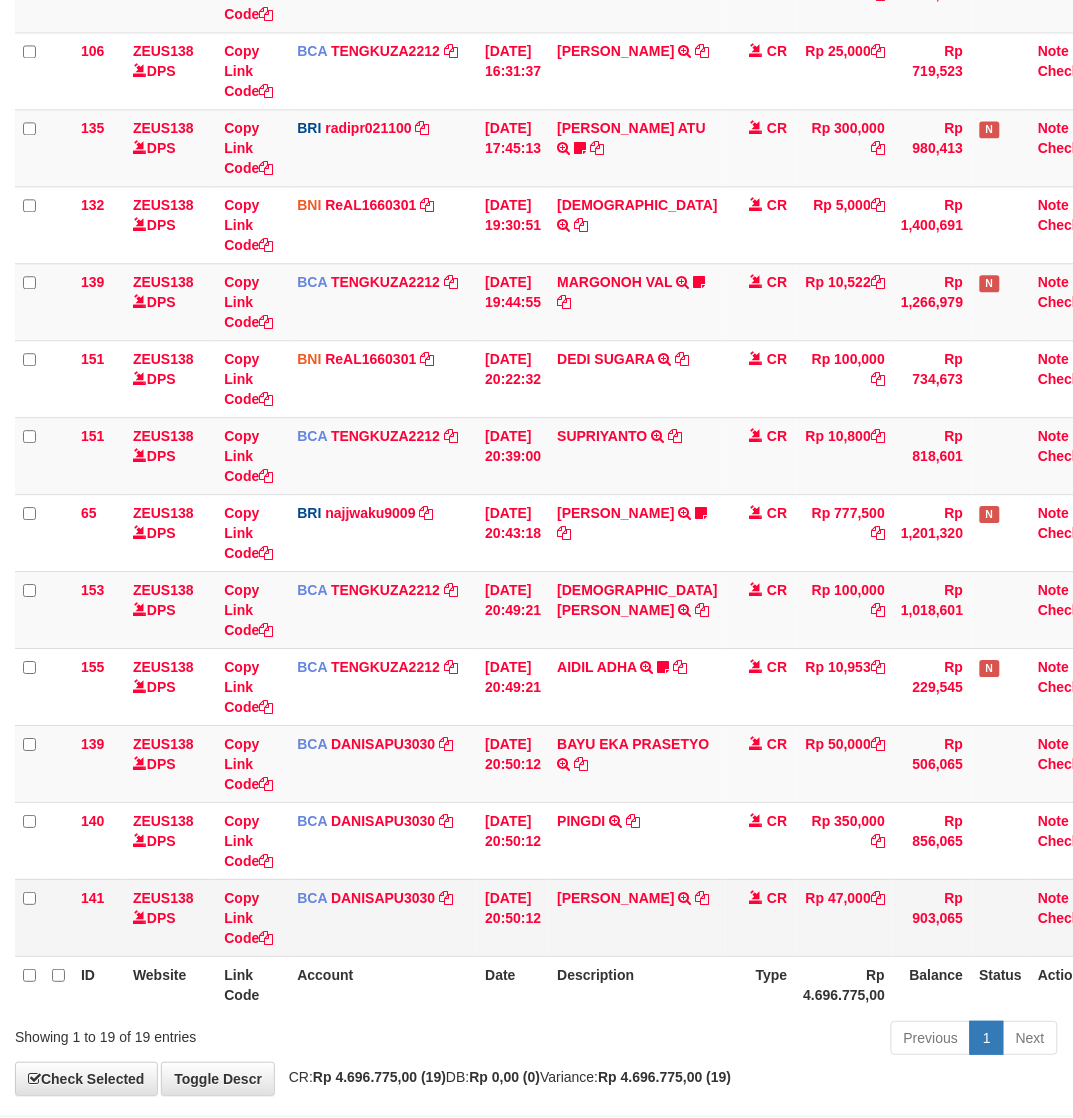 scroll, scrollTop: 698, scrollLeft: 0, axis: vertical 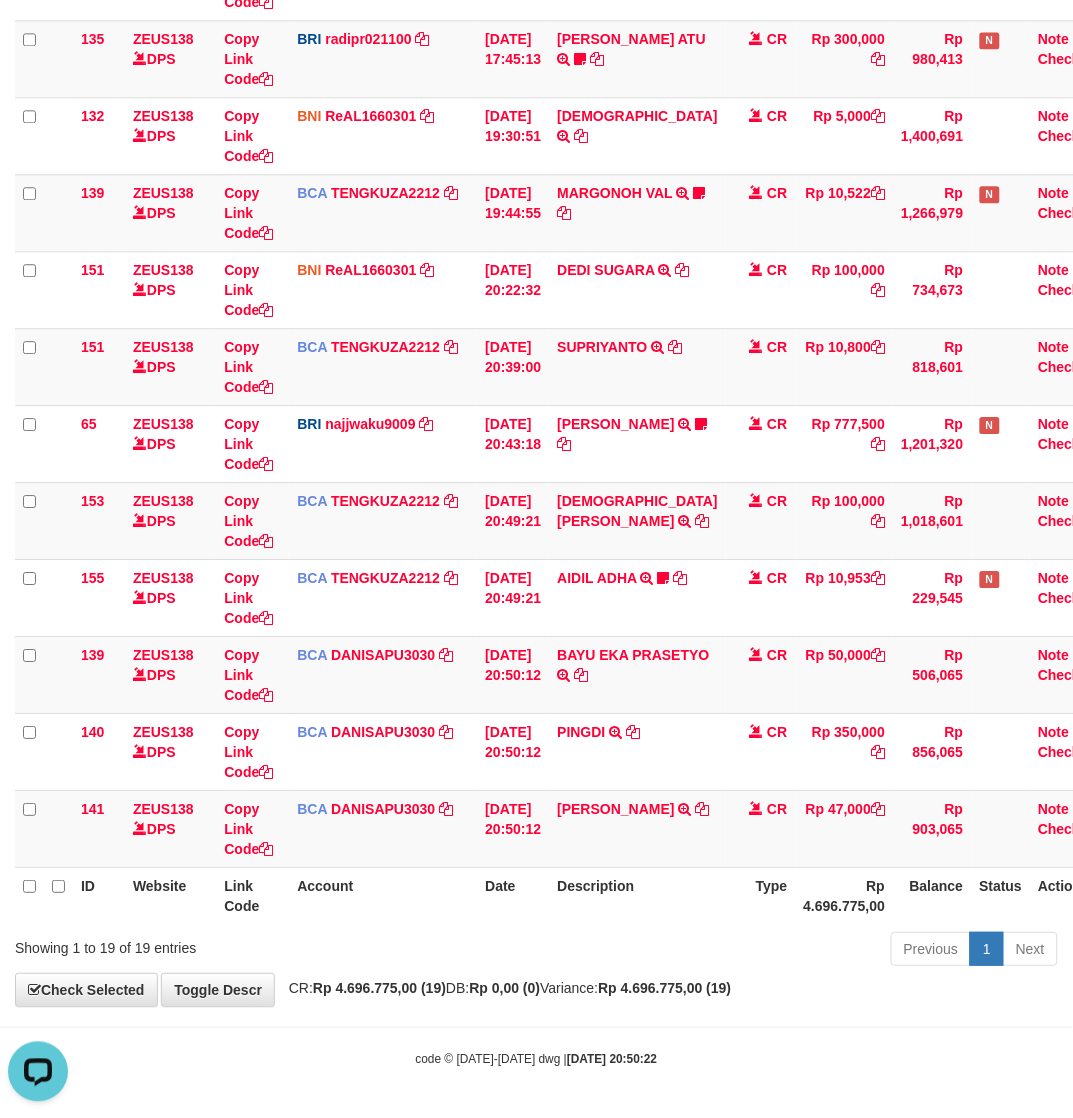 click at bounding box center [536, 1027] 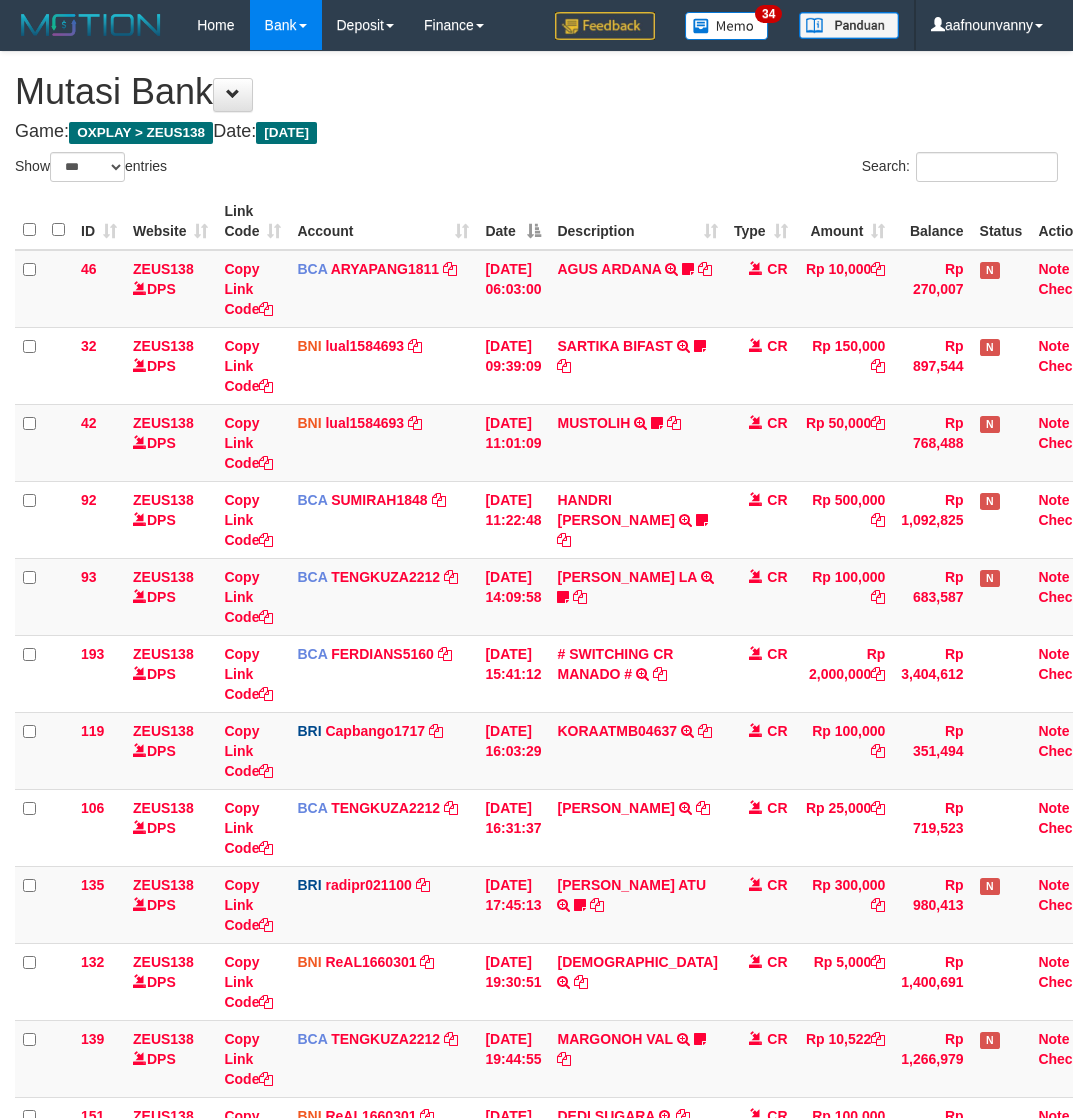 select on "***" 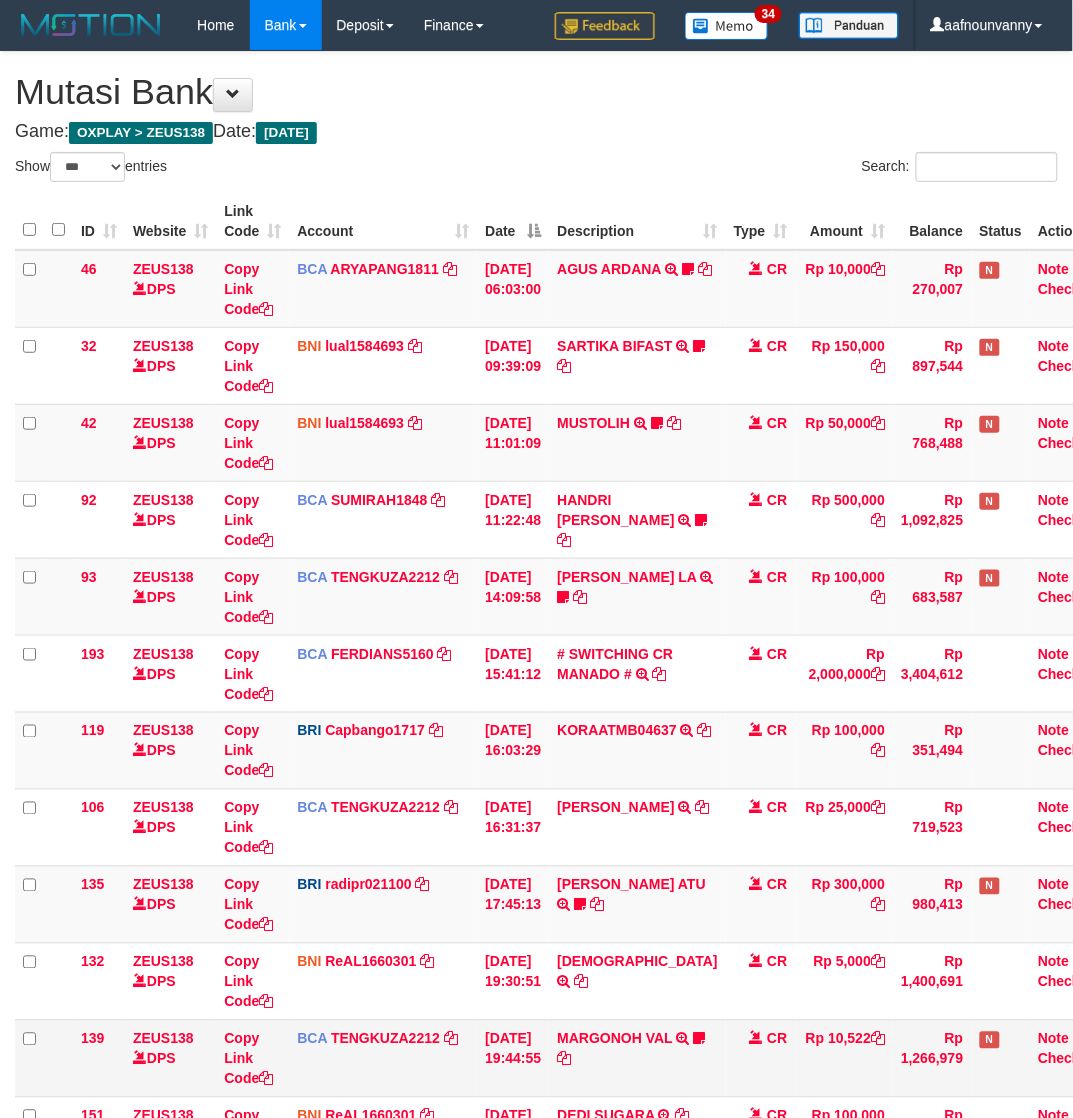 scroll, scrollTop: 618, scrollLeft: 0, axis: vertical 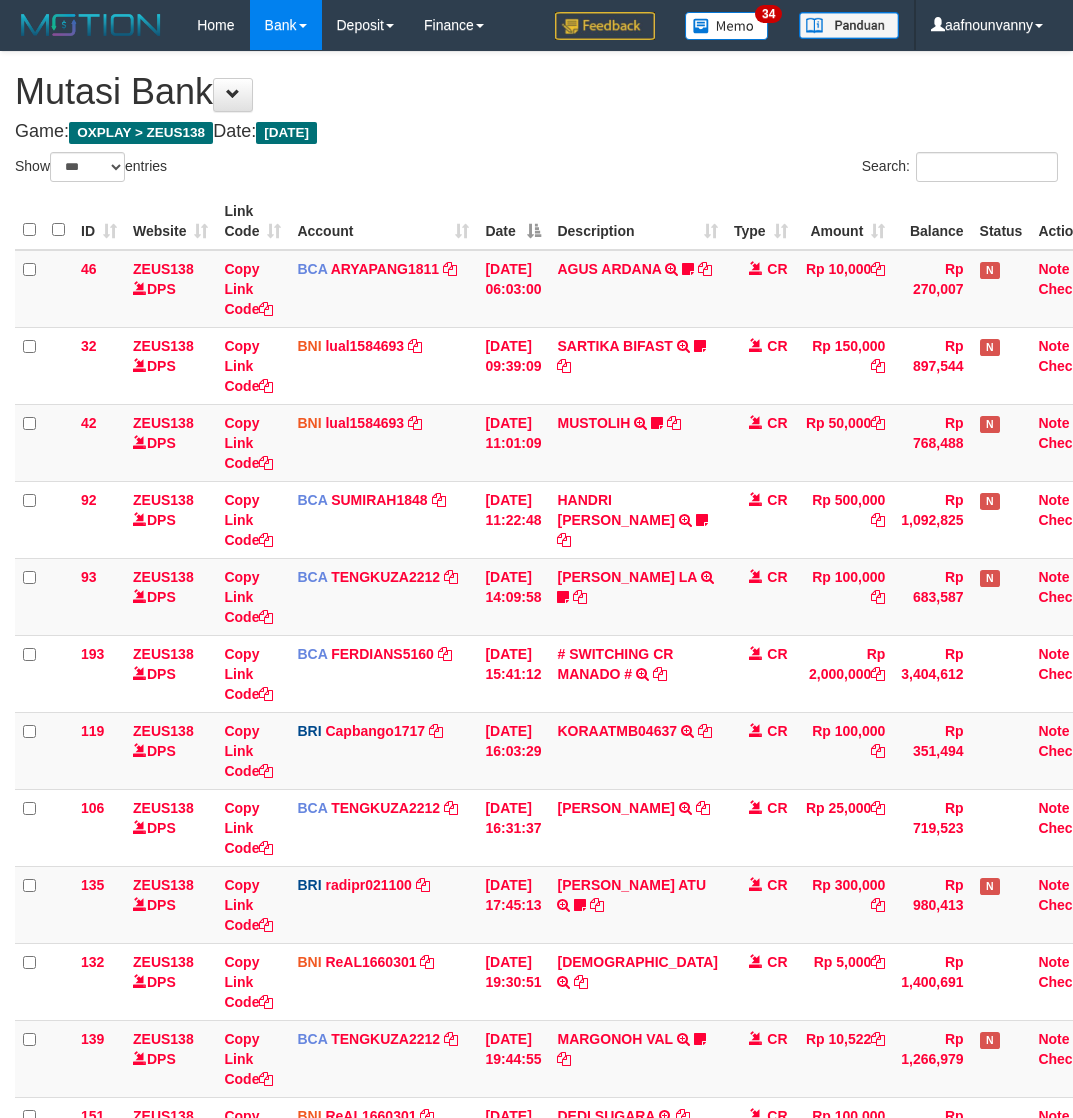 select on "***" 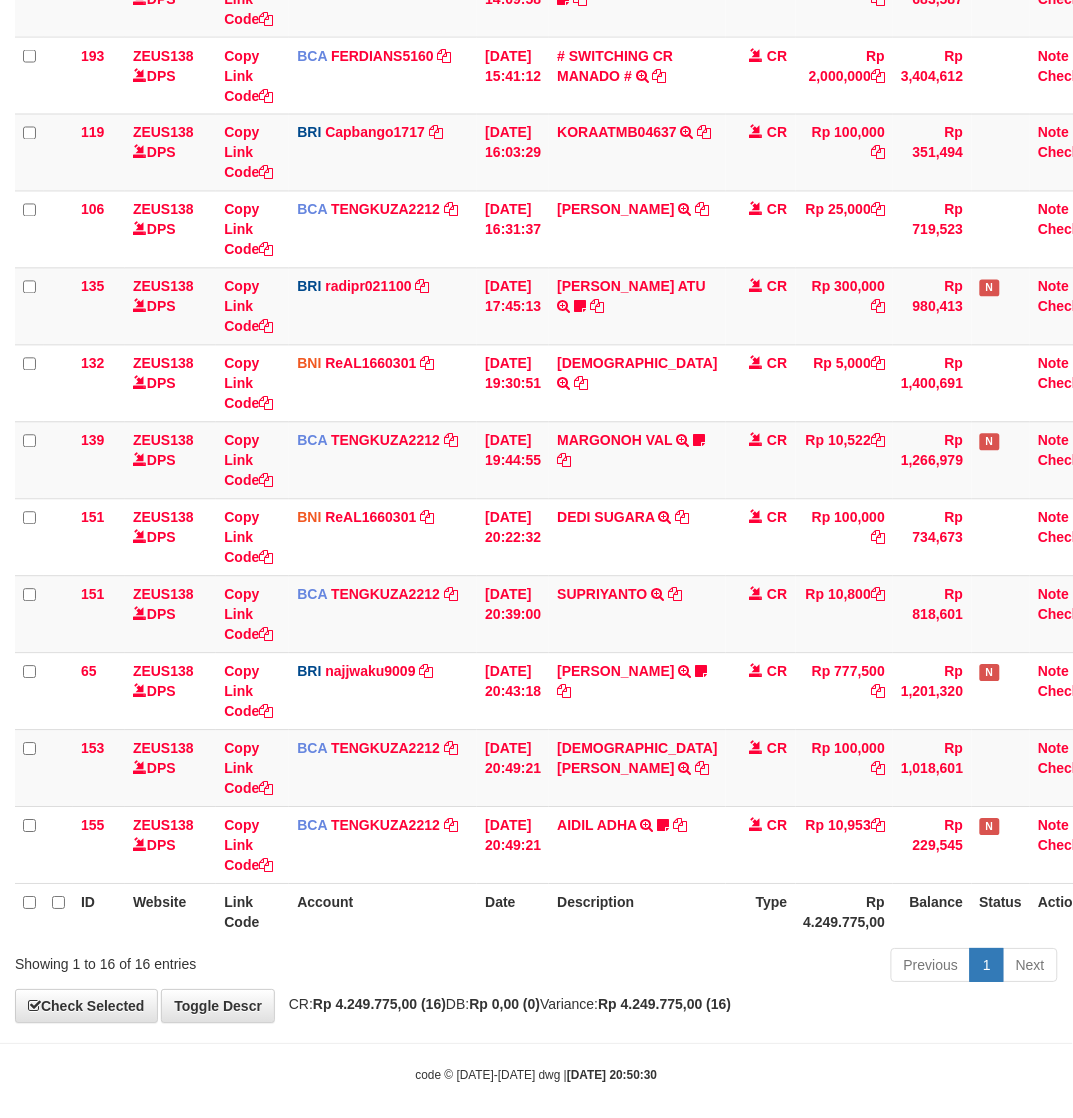 scroll, scrollTop: 618, scrollLeft: 0, axis: vertical 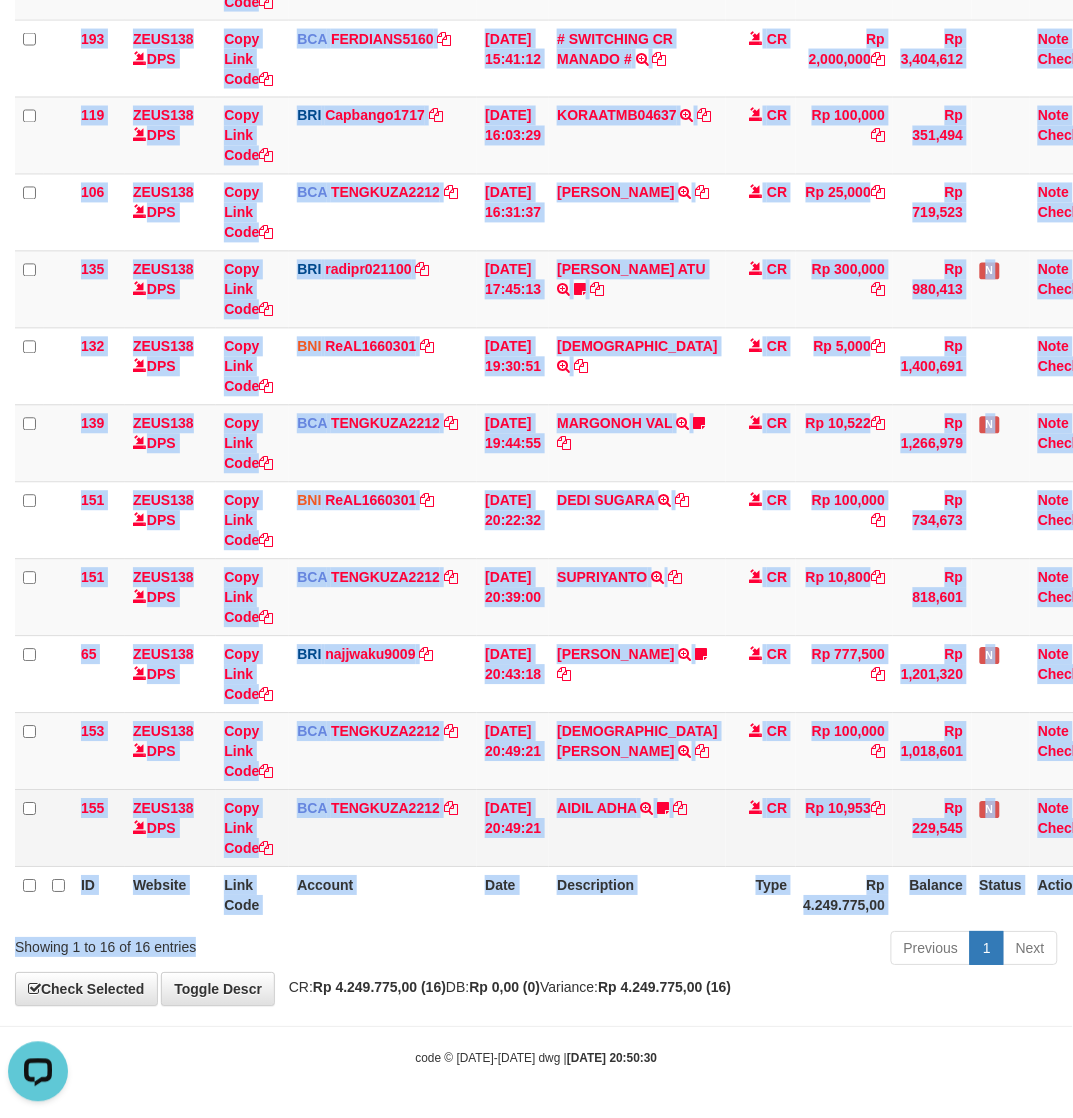 drag, startPoint x: 422, startPoint y: 926, endPoint x: 22, endPoint y: 798, distance: 419.98096 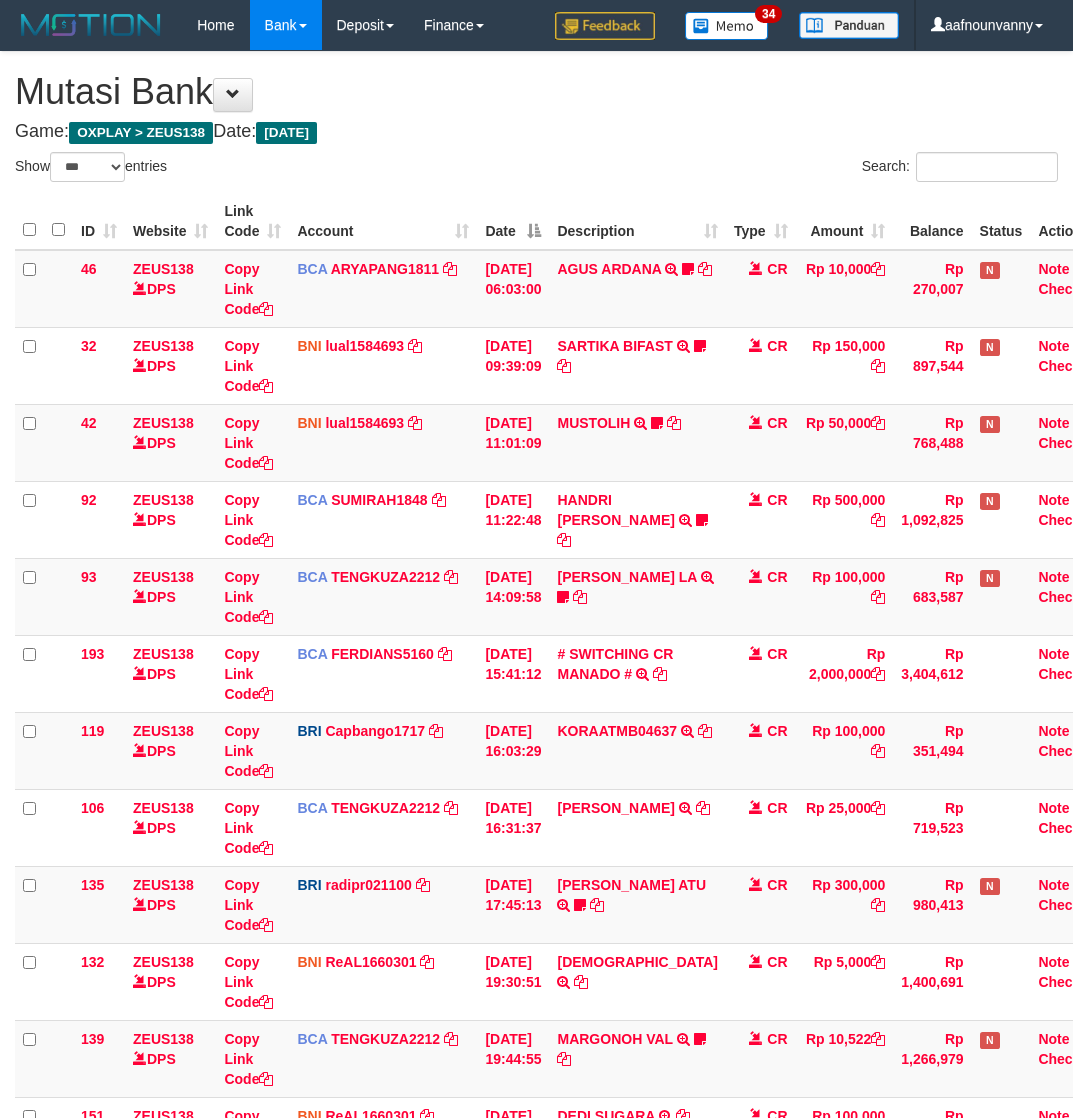 select on "***" 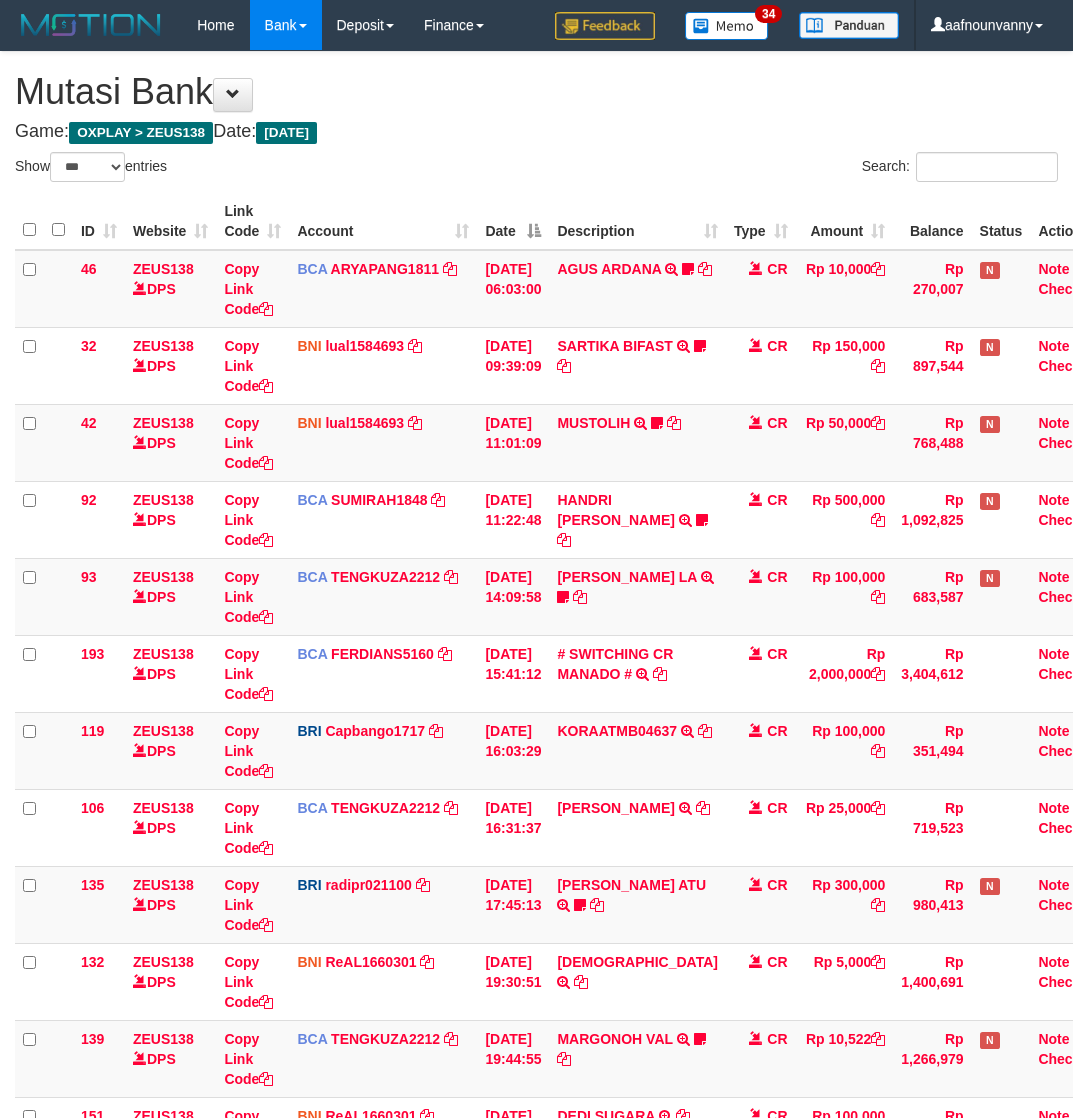 scroll, scrollTop: 618, scrollLeft: 0, axis: vertical 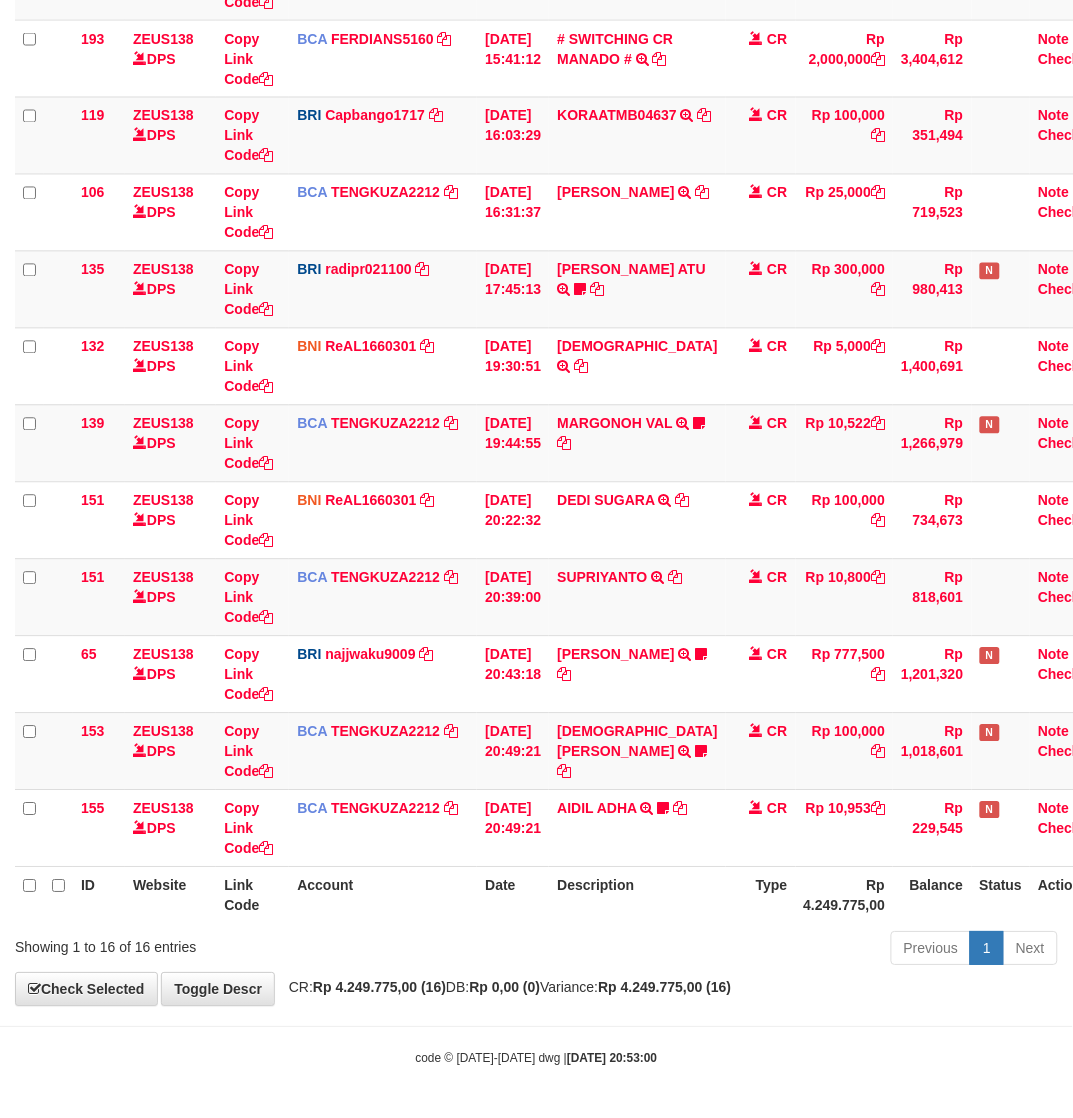 drag, startPoint x: 658, startPoint y: 905, endPoint x: 587, endPoint y: 881, distance: 74.94665 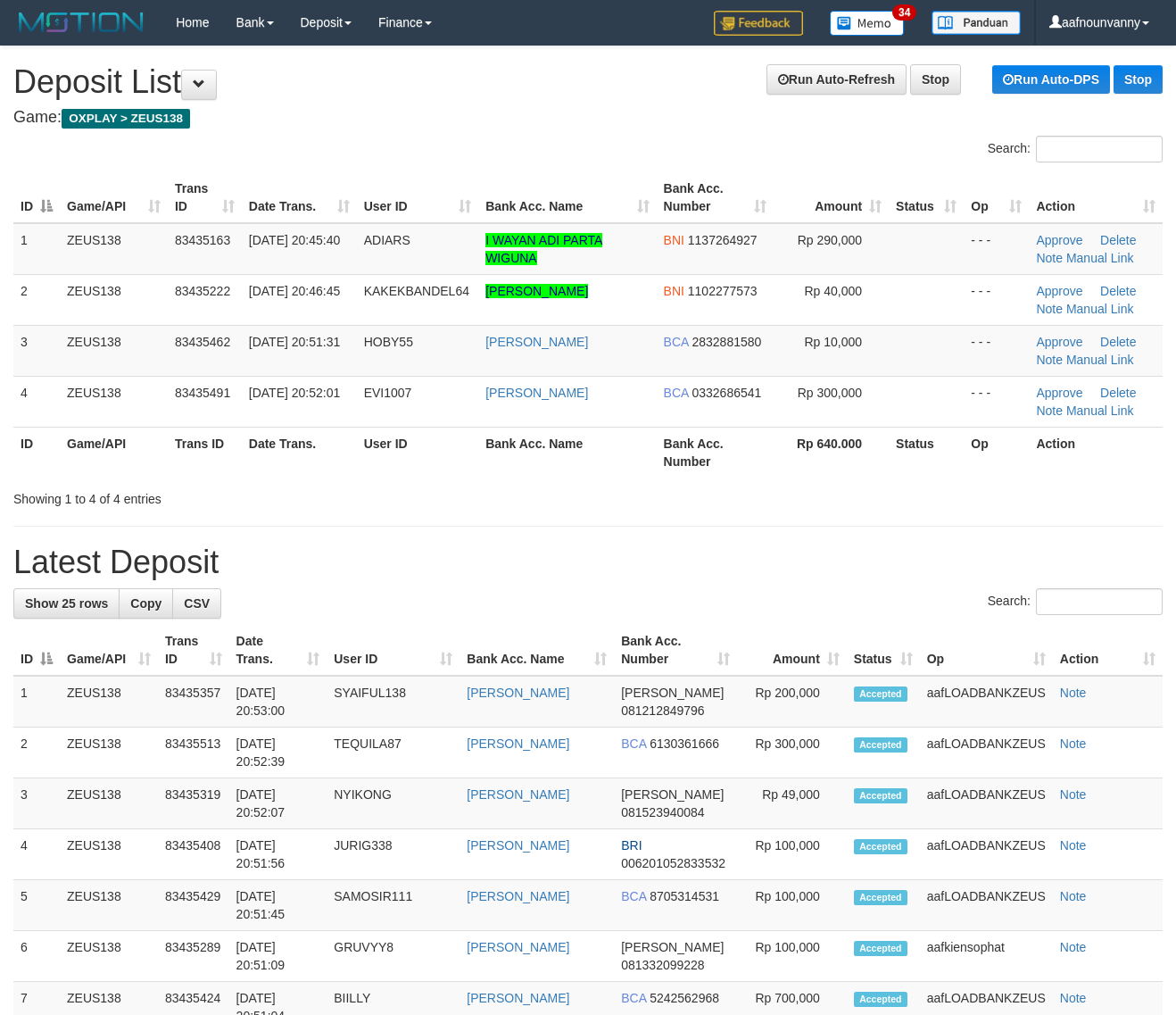 scroll, scrollTop: 0, scrollLeft: 0, axis: both 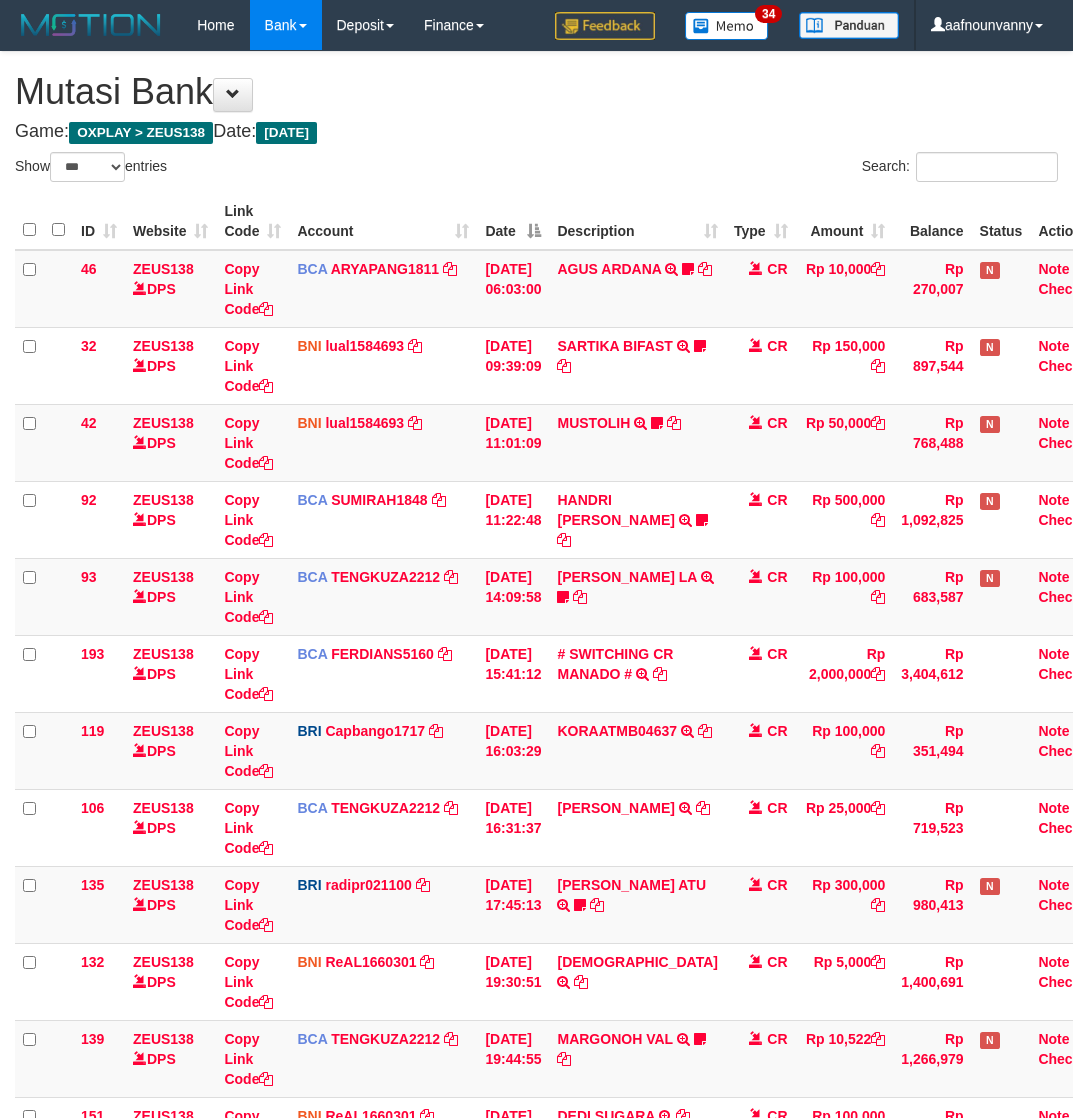 select on "***" 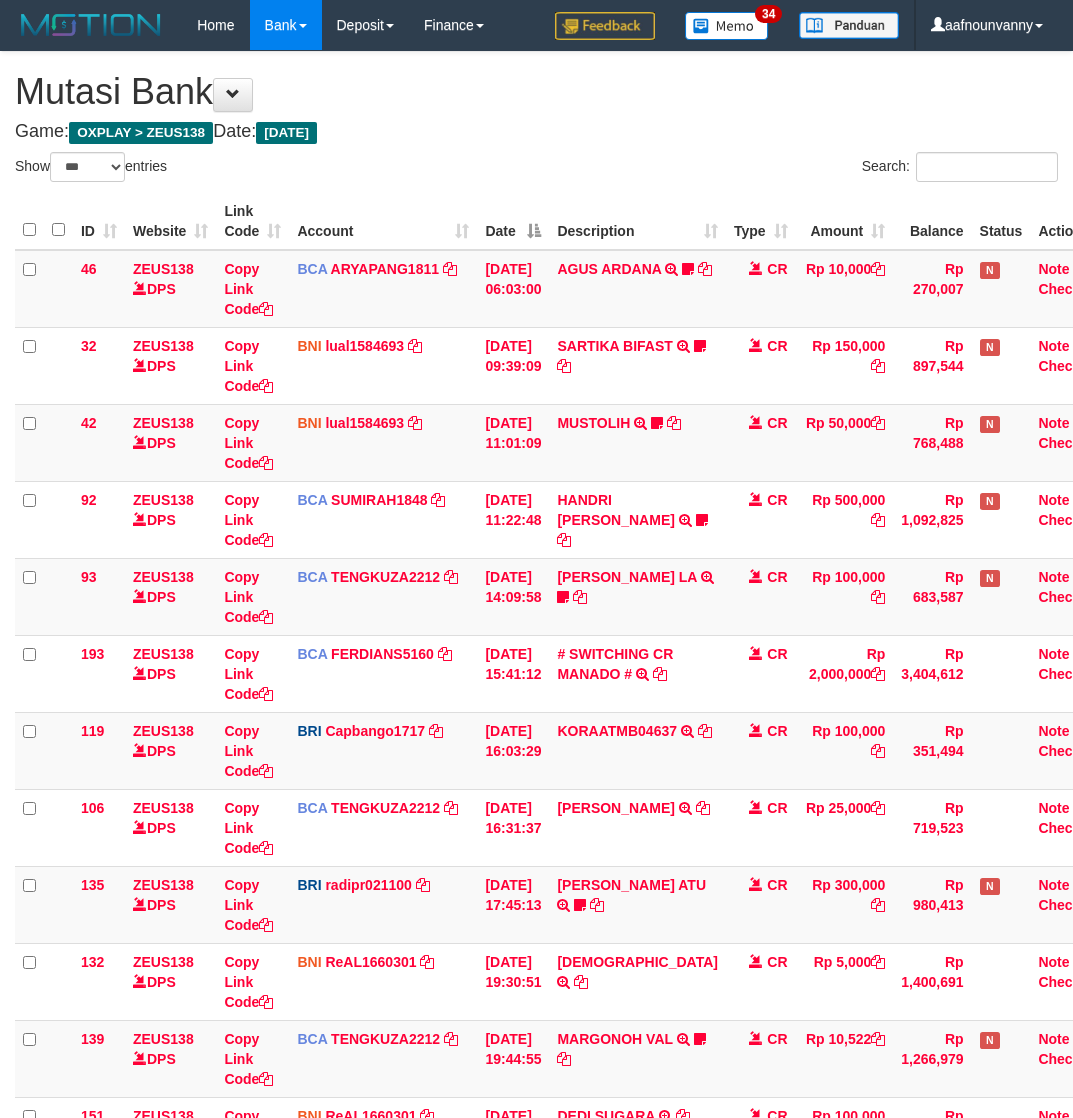 scroll, scrollTop: 618, scrollLeft: 0, axis: vertical 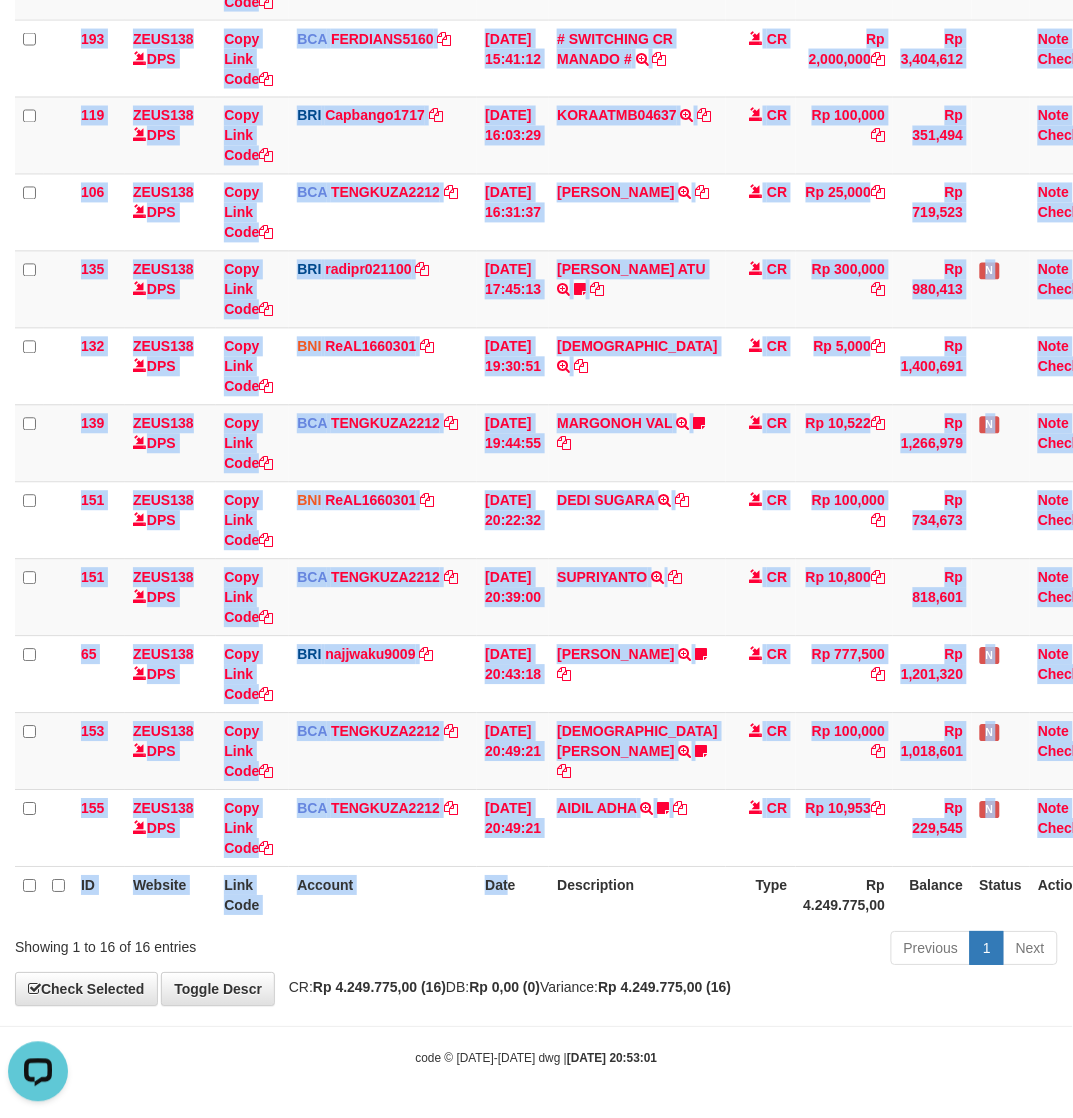 drag, startPoint x: 545, startPoint y: 923, endPoint x: 5, endPoint y: 740, distance: 570.1658 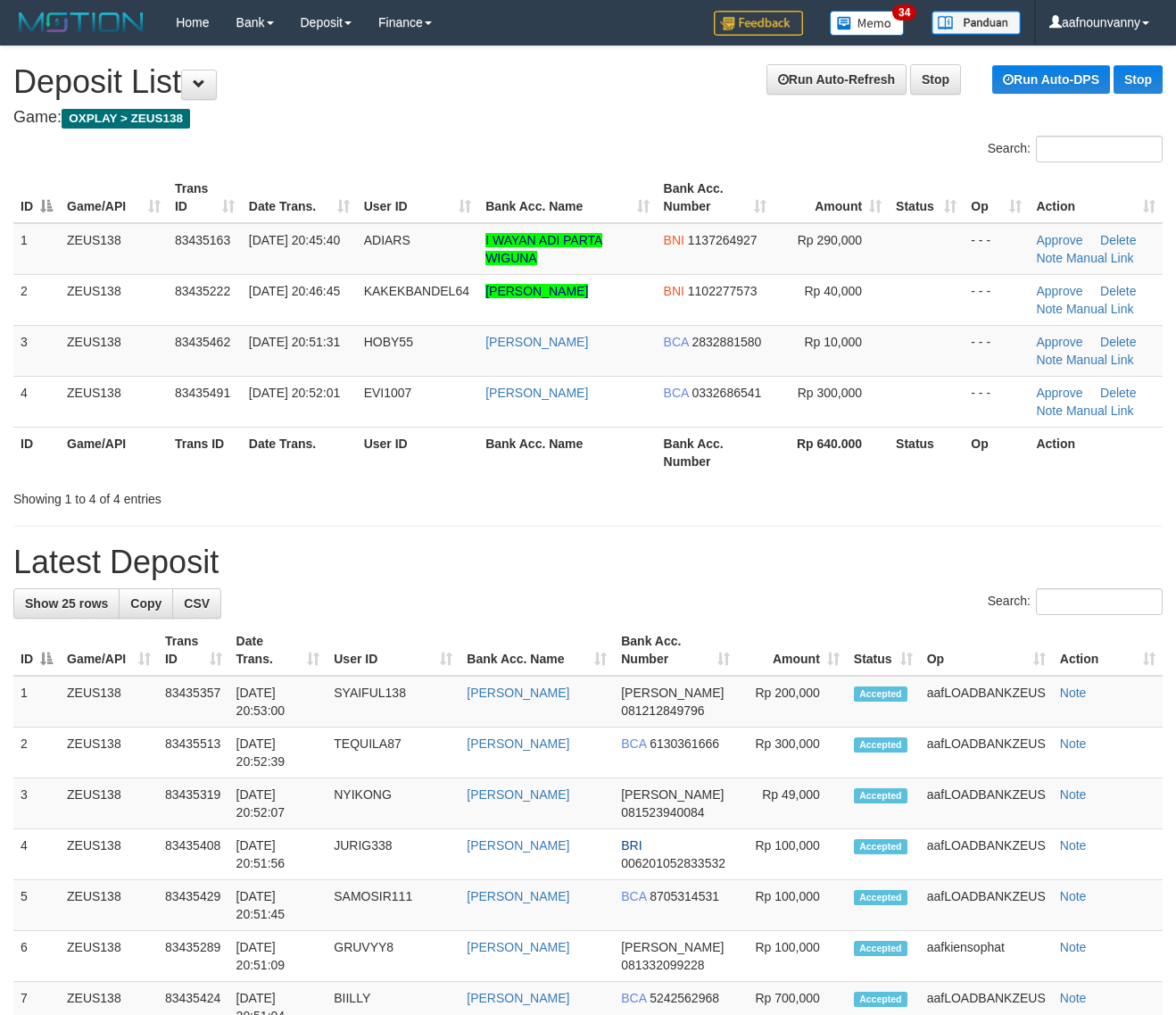 scroll, scrollTop: 0, scrollLeft: 0, axis: both 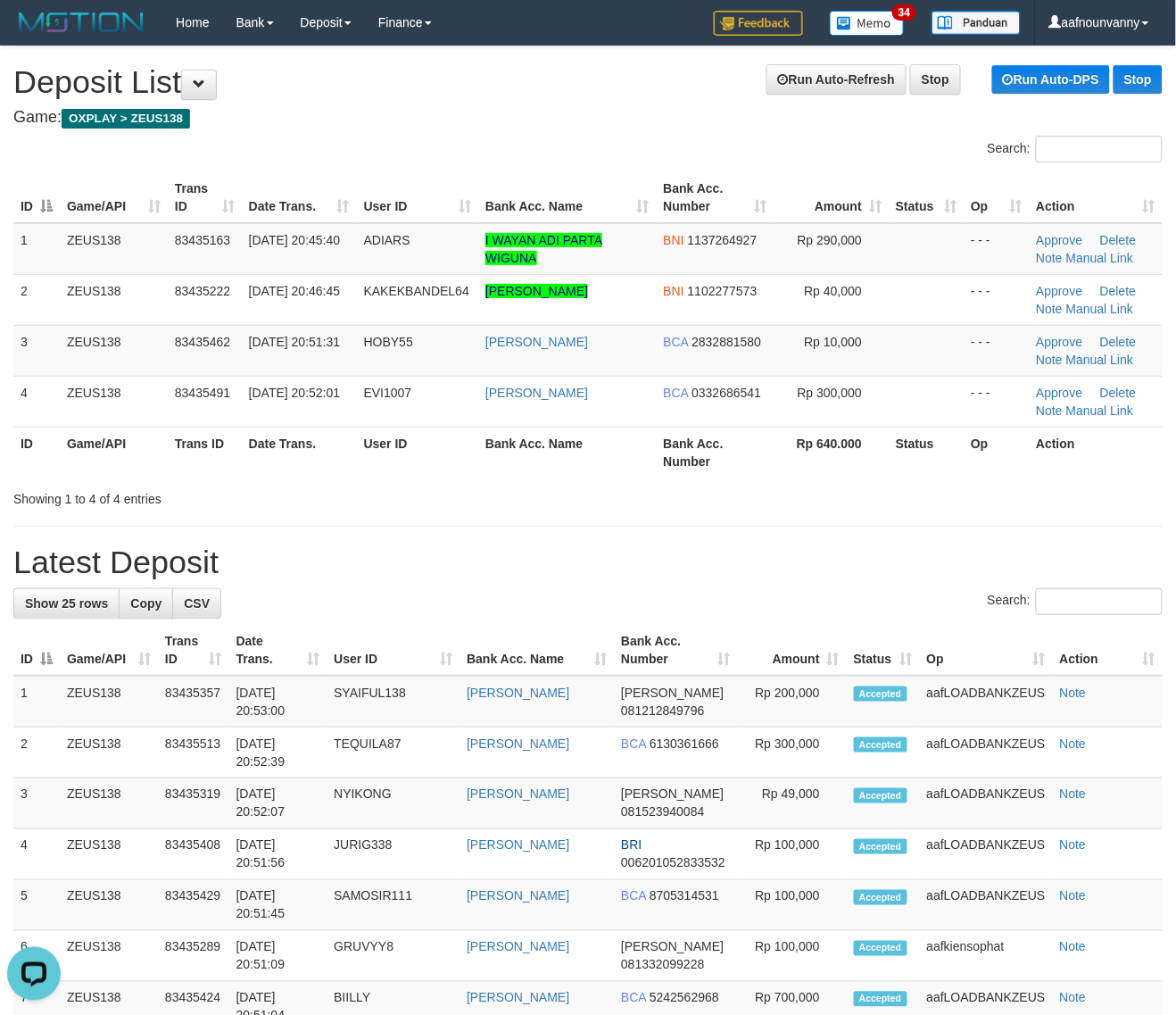 click on "Showing 1 to 4 of 4 entries" at bounding box center (588, 495) 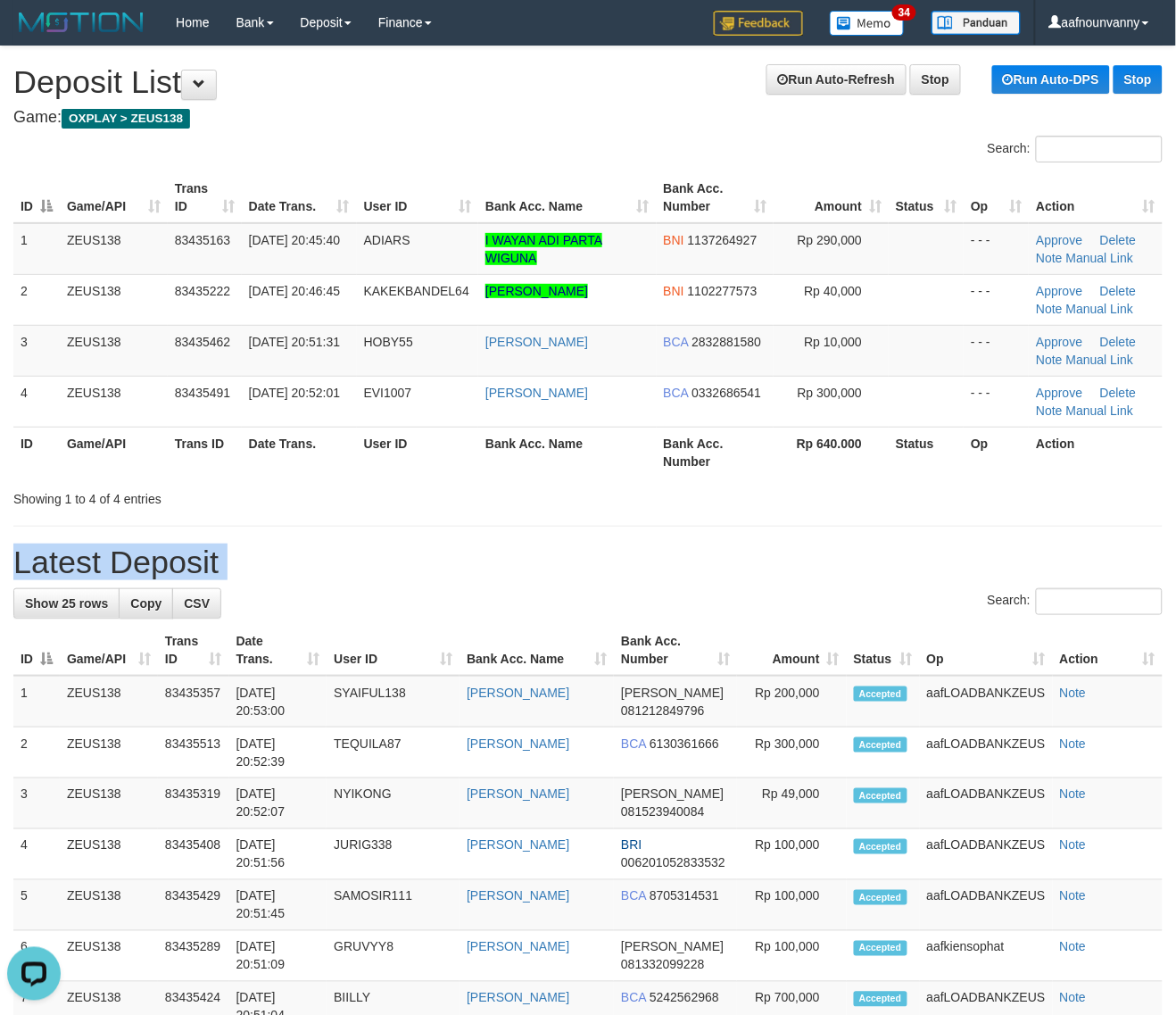 drag, startPoint x: 549, startPoint y: 491, endPoint x: 790, endPoint y: 587, distance: 259.417 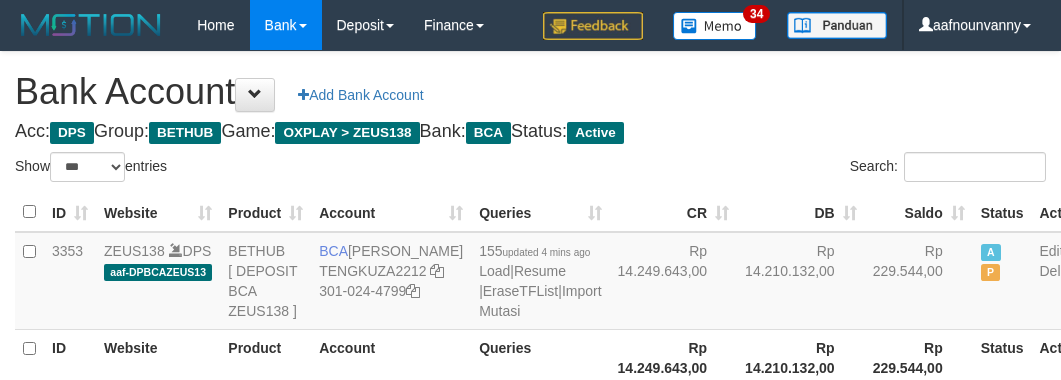 select on "***" 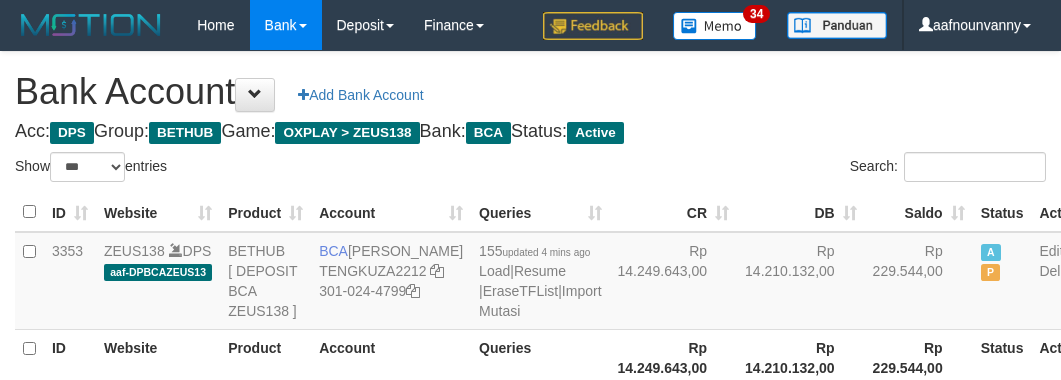 scroll, scrollTop: 226, scrollLeft: 0, axis: vertical 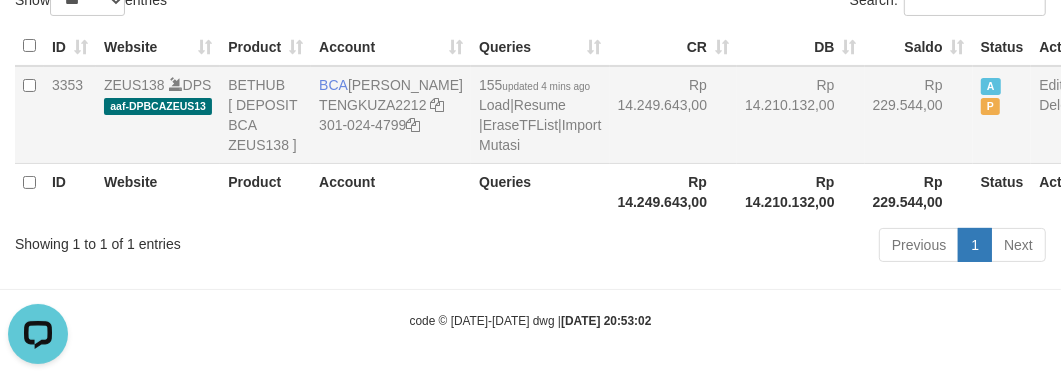 drag, startPoint x: 790, startPoint y: 152, endPoint x: 325, endPoint y: 88, distance: 469.38364 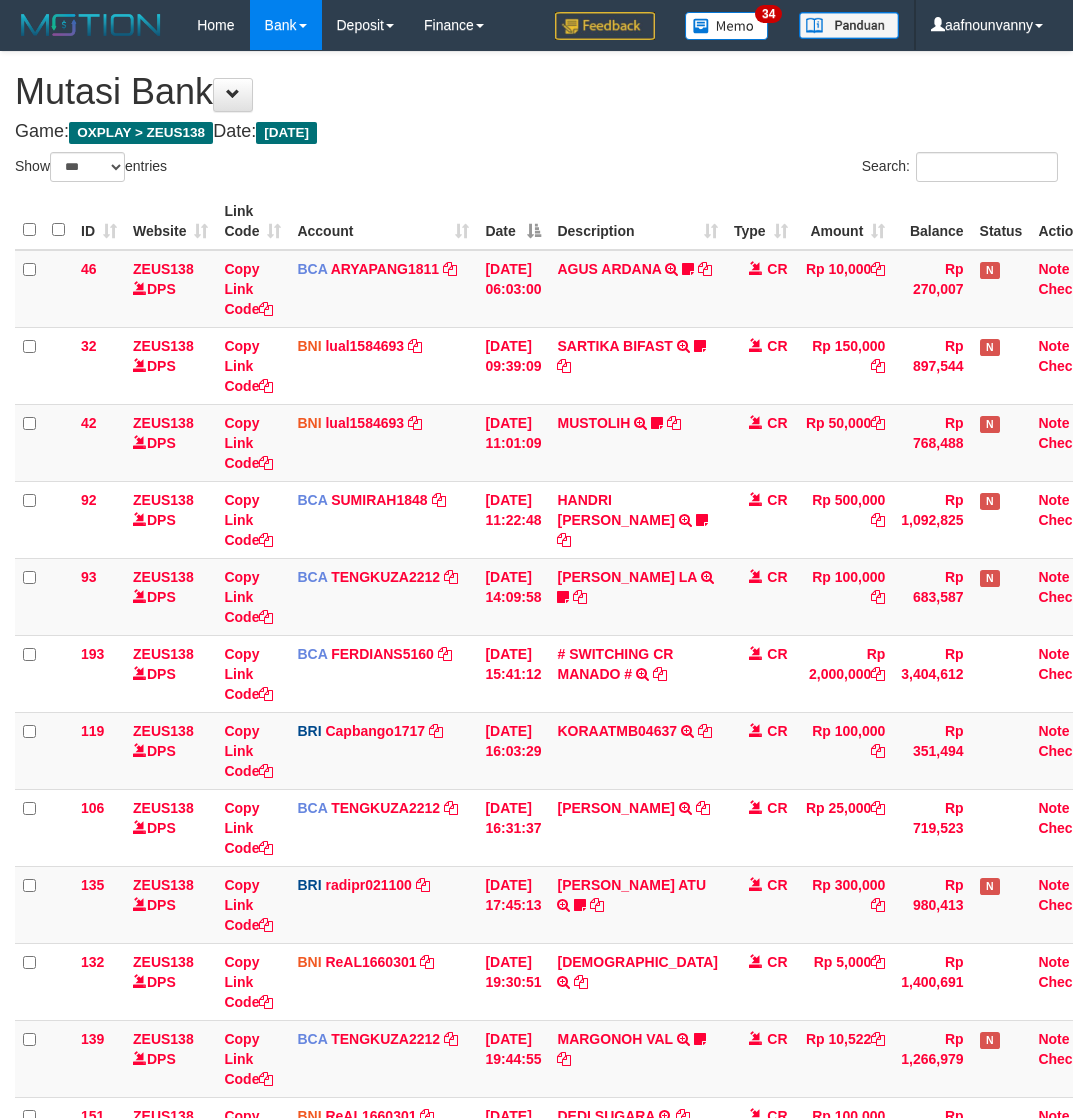 select on "***" 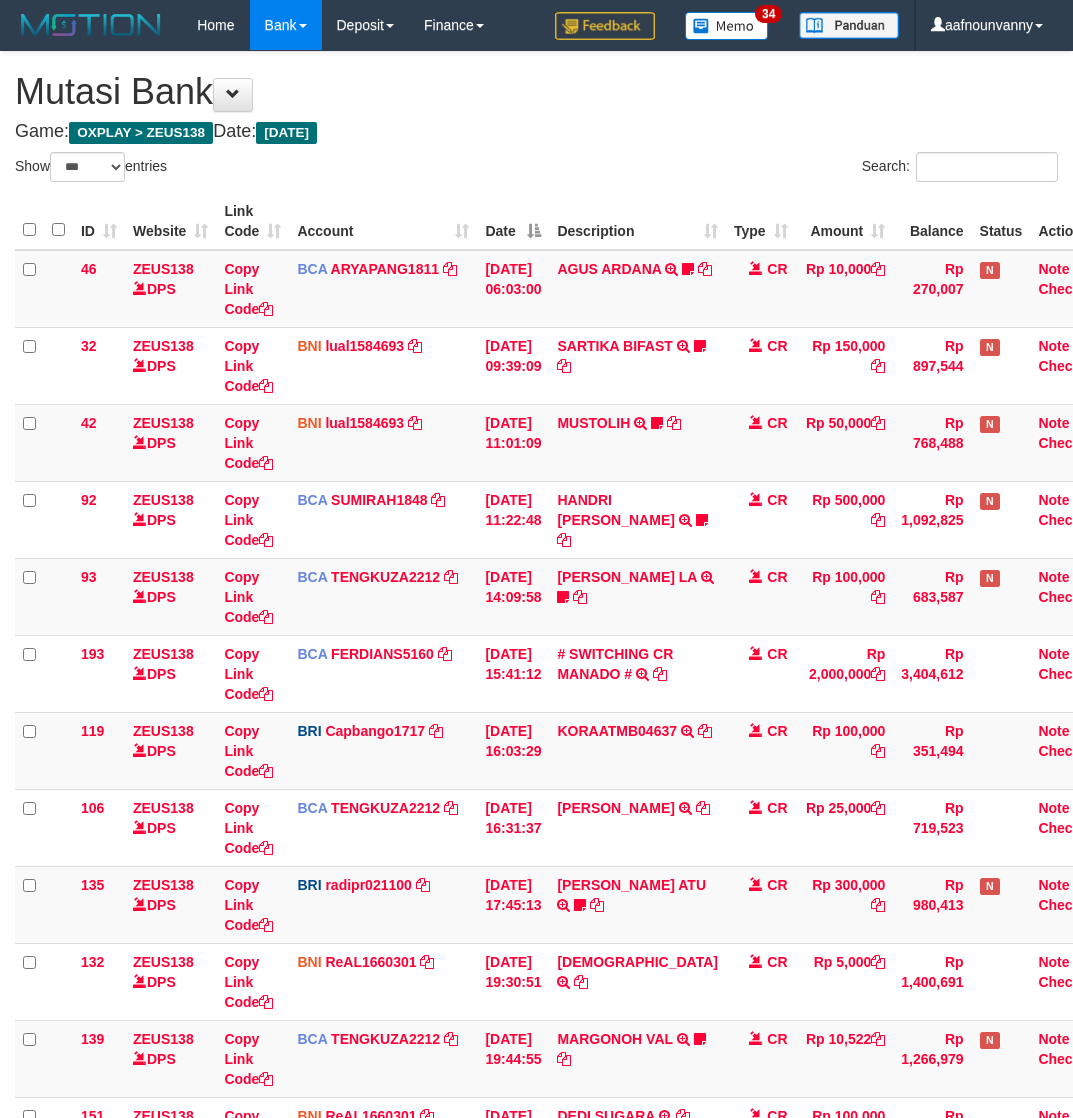 scroll, scrollTop: 618, scrollLeft: 0, axis: vertical 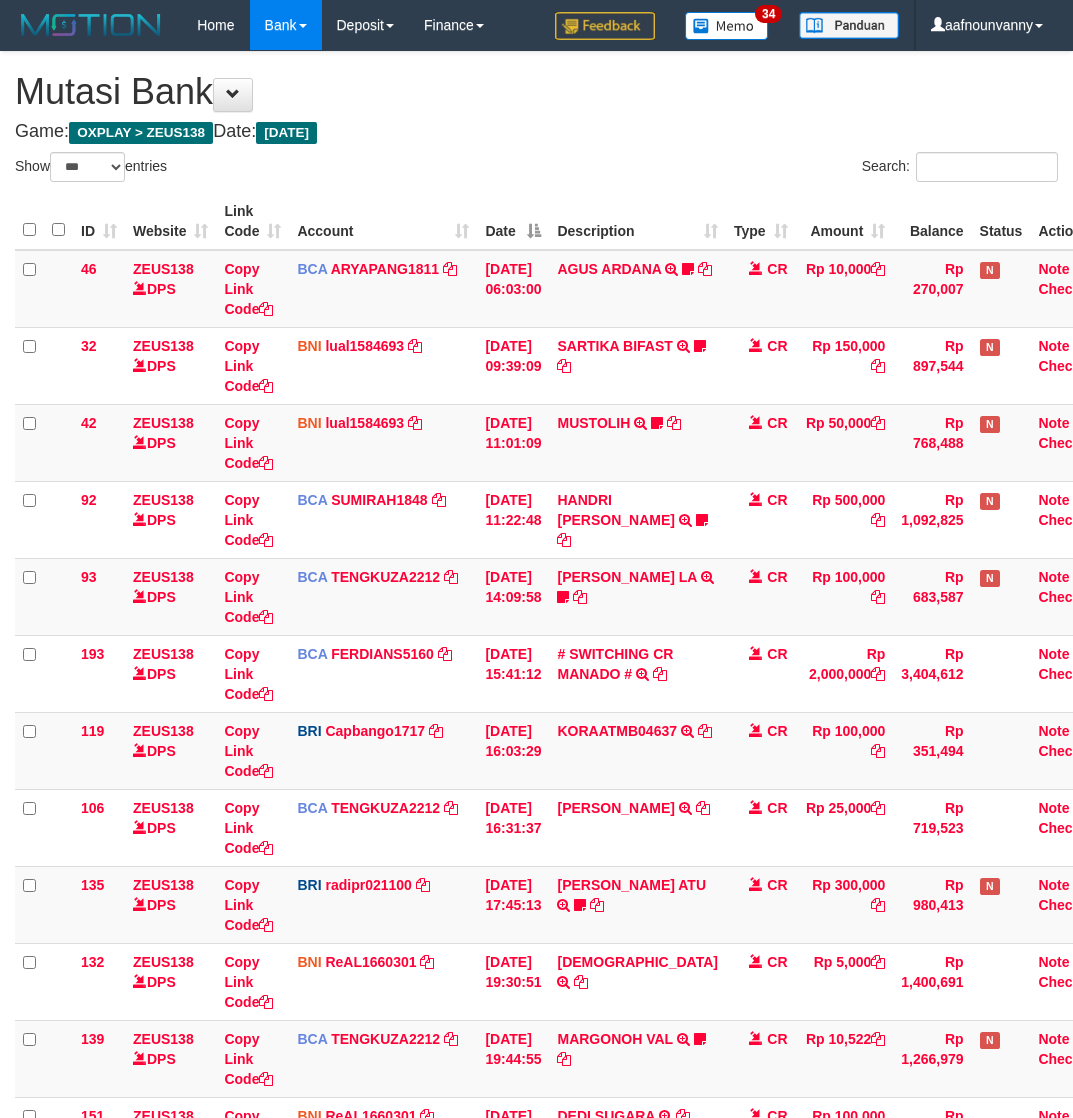 select on "***" 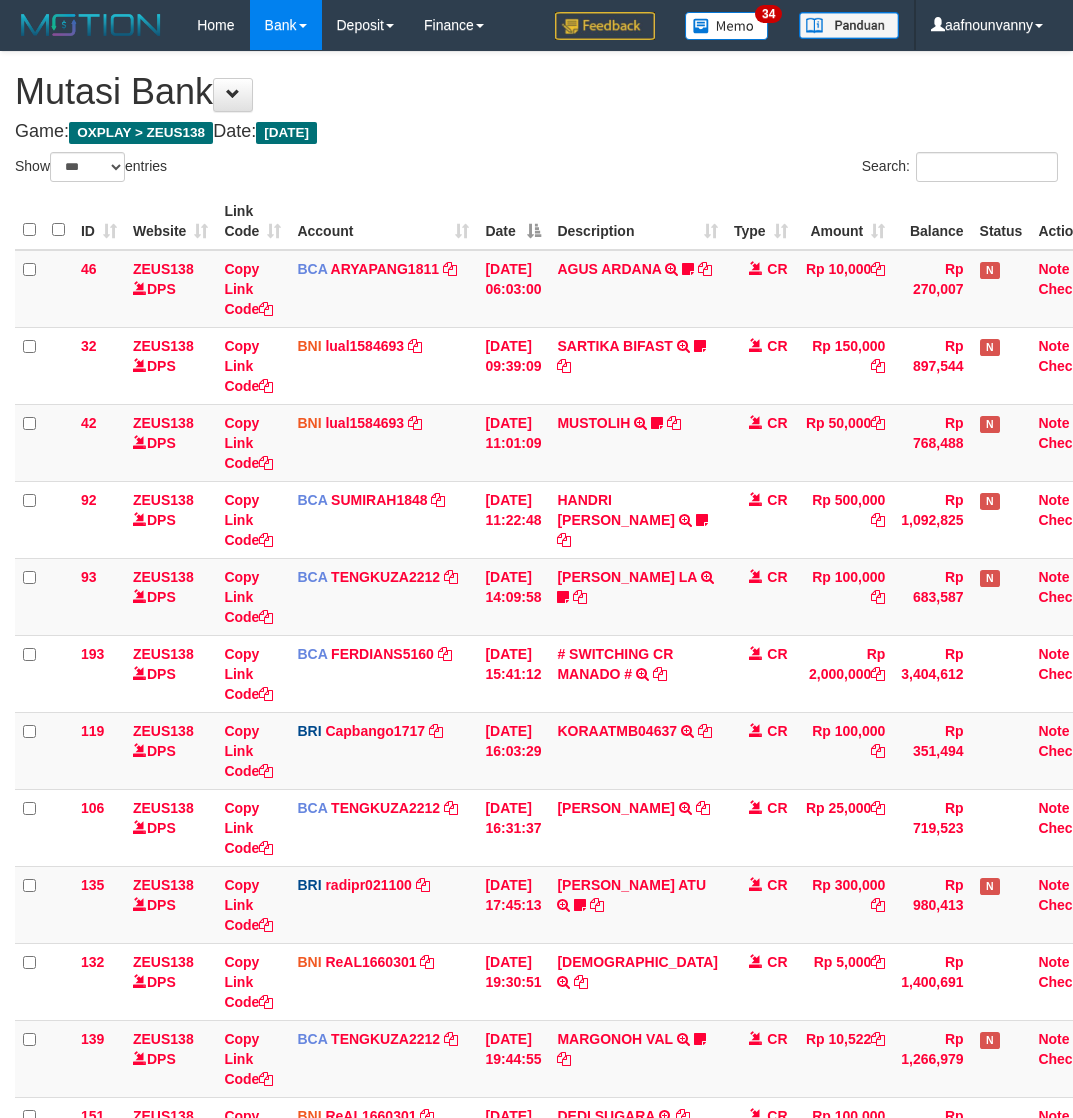 scroll, scrollTop: 618, scrollLeft: 0, axis: vertical 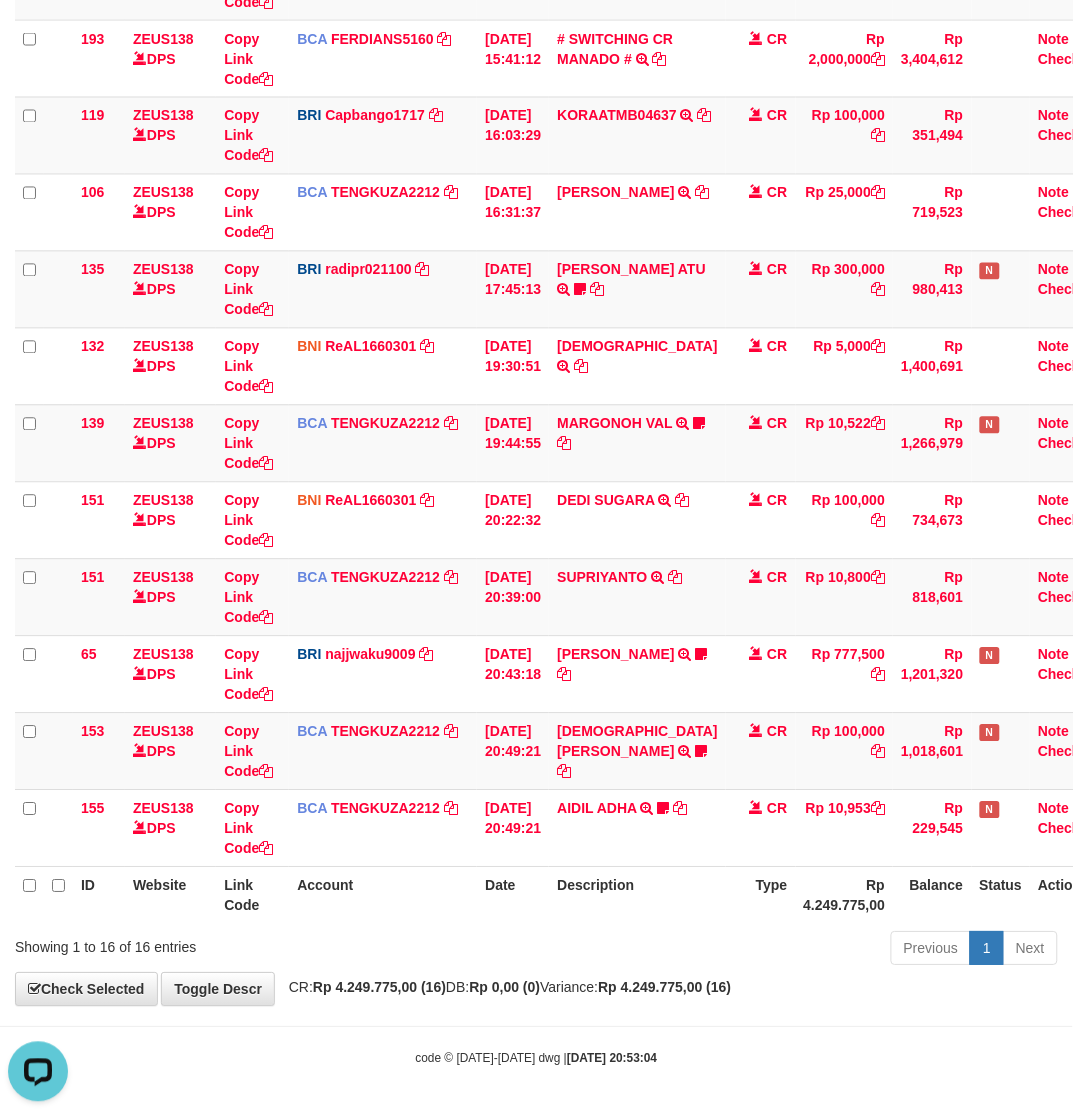 drag, startPoint x: 211, startPoint y: 890, endPoint x: 185, endPoint y: 883, distance: 26.925823 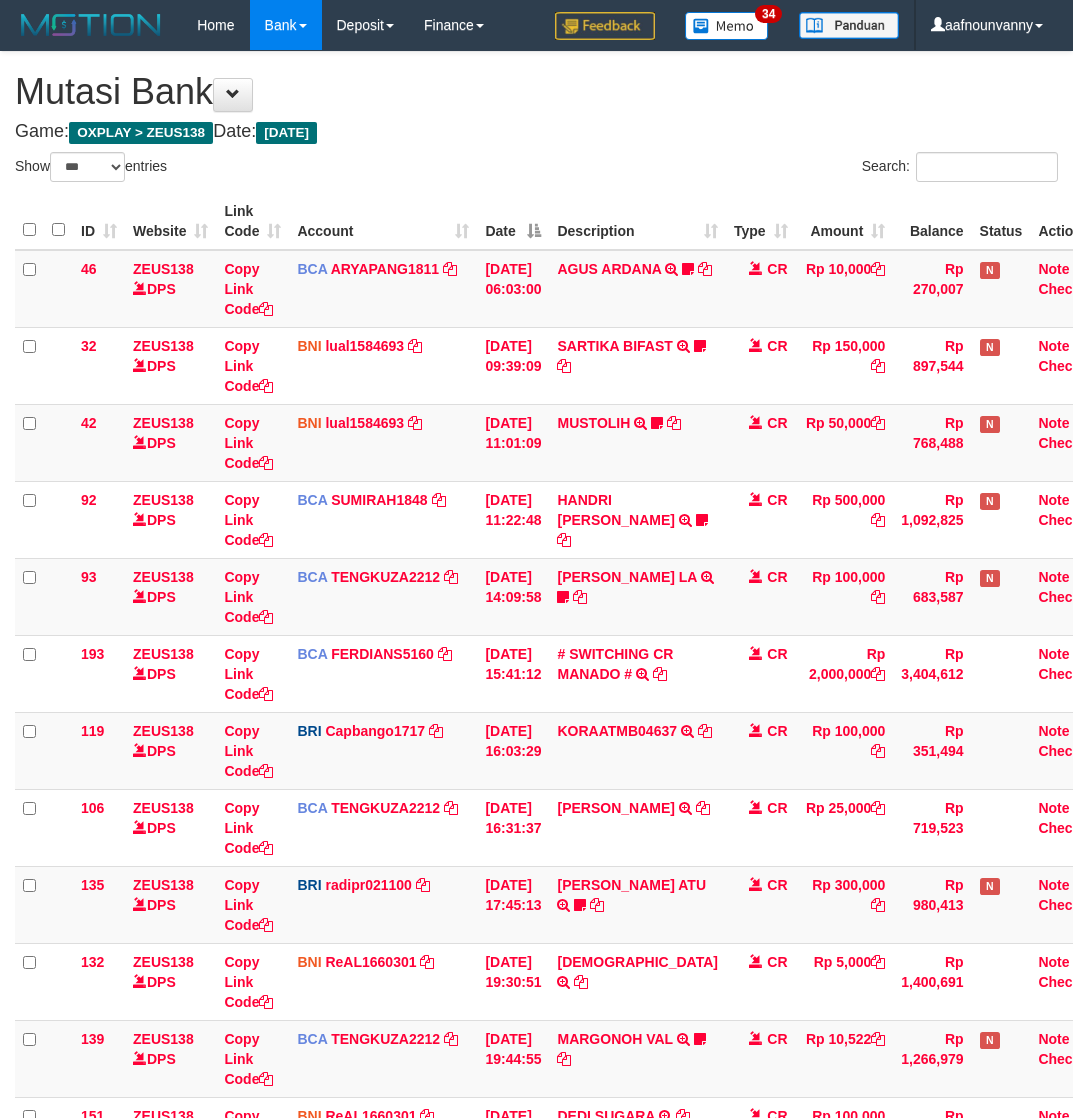 select on "***" 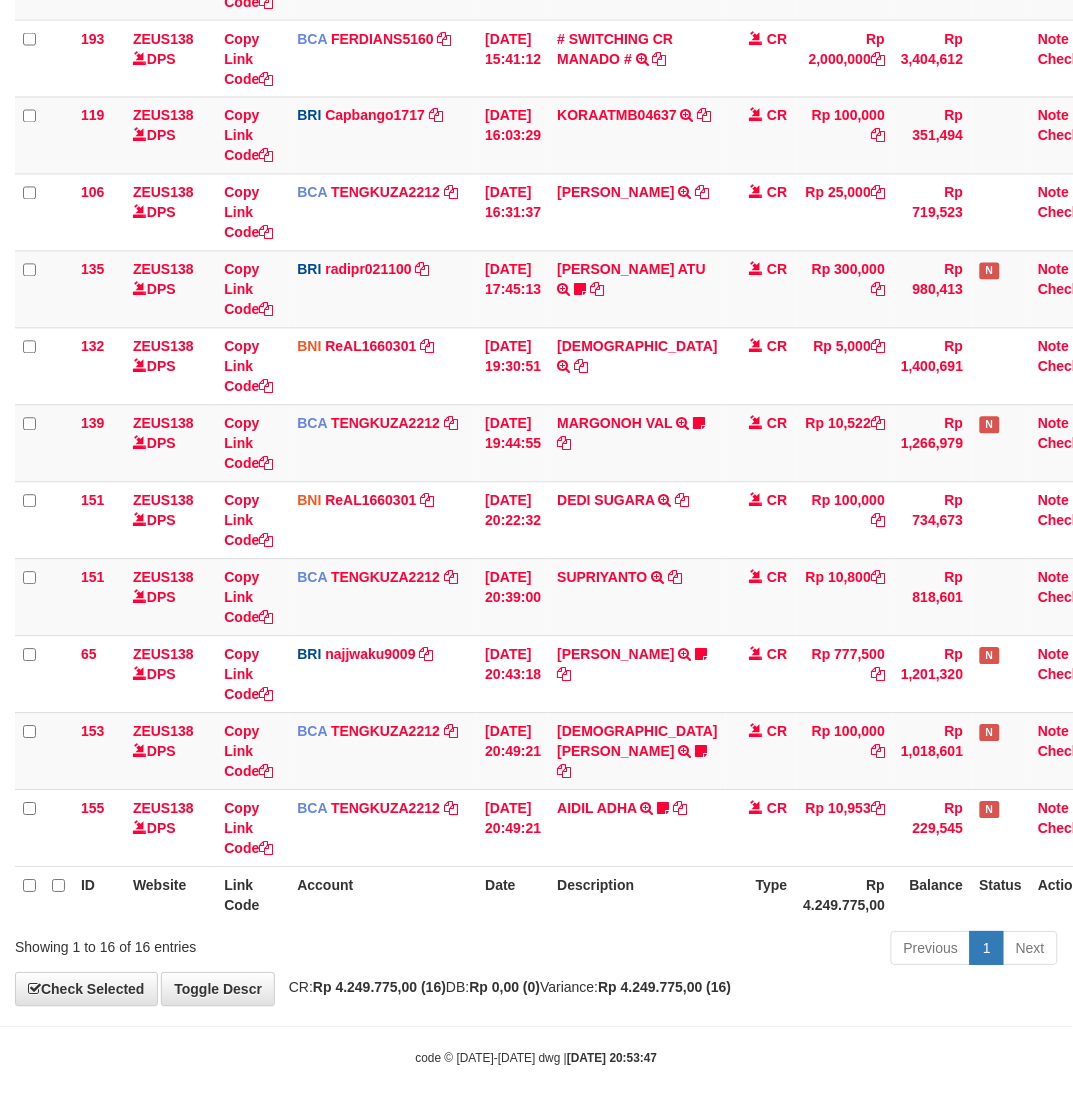 scroll, scrollTop: 618, scrollLeft: 0, axis: vertical 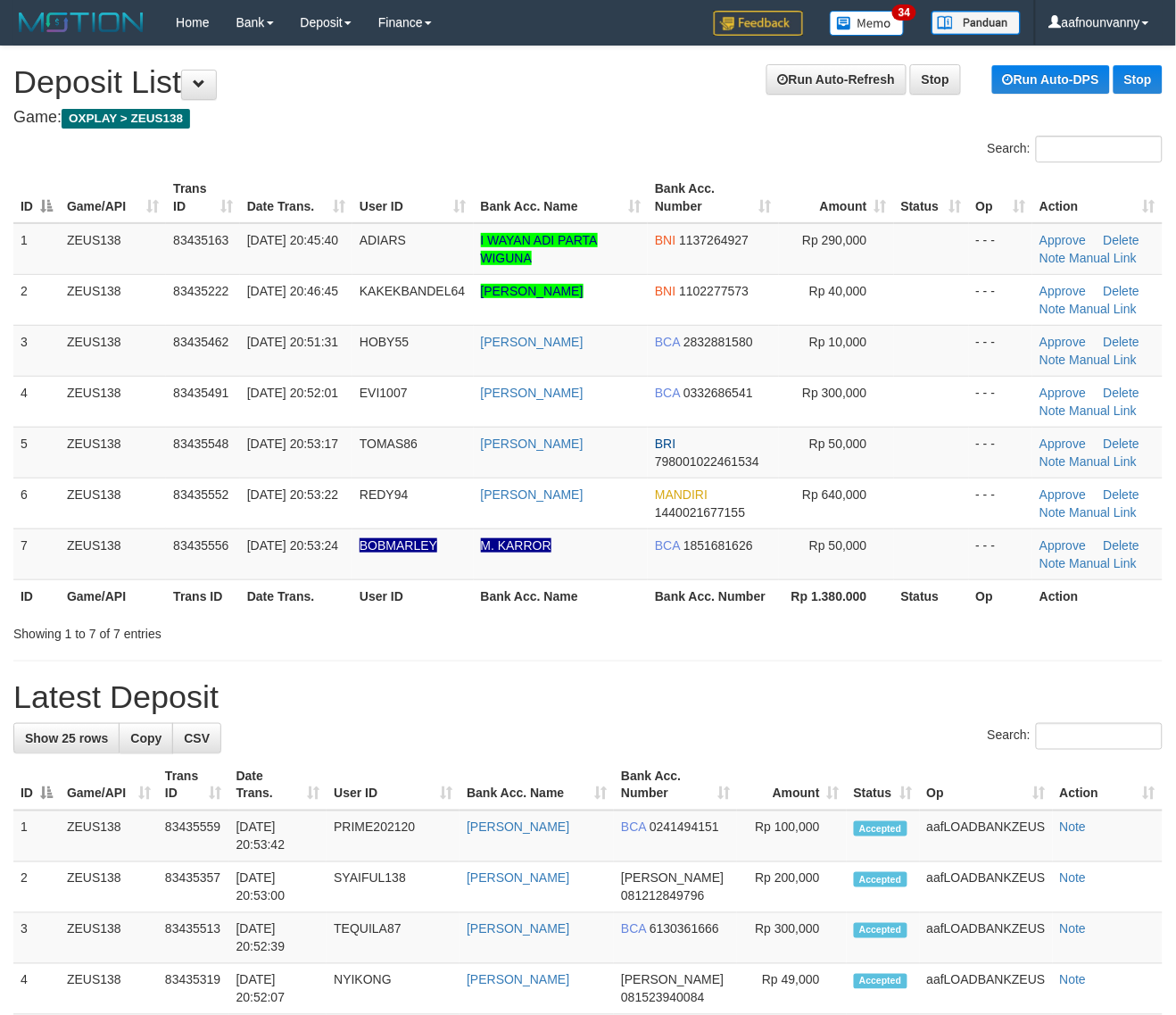 click at bounding box center [832, 618] 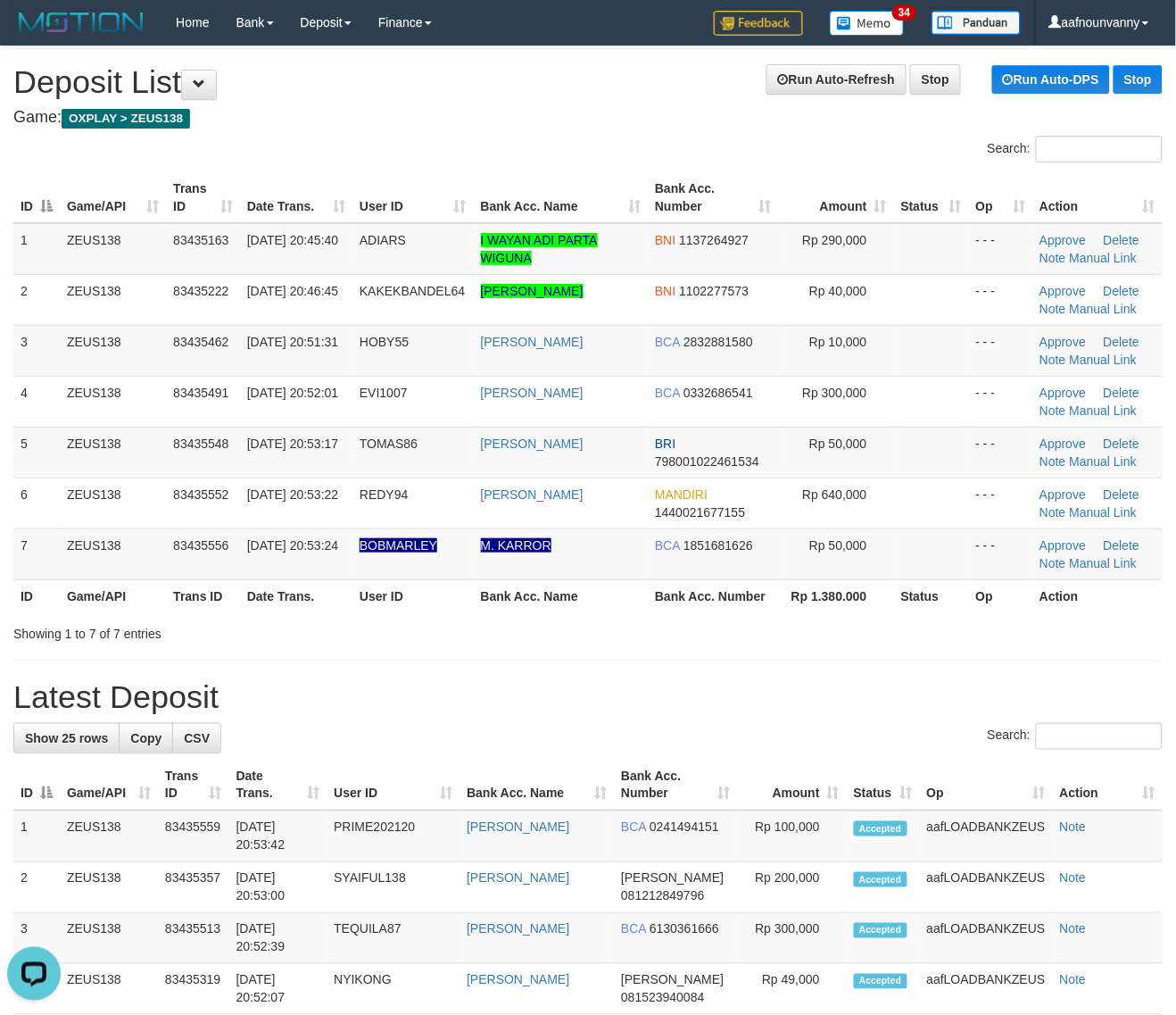 scroll, scrollTop: 0, scrollLeft: 0, axis: both 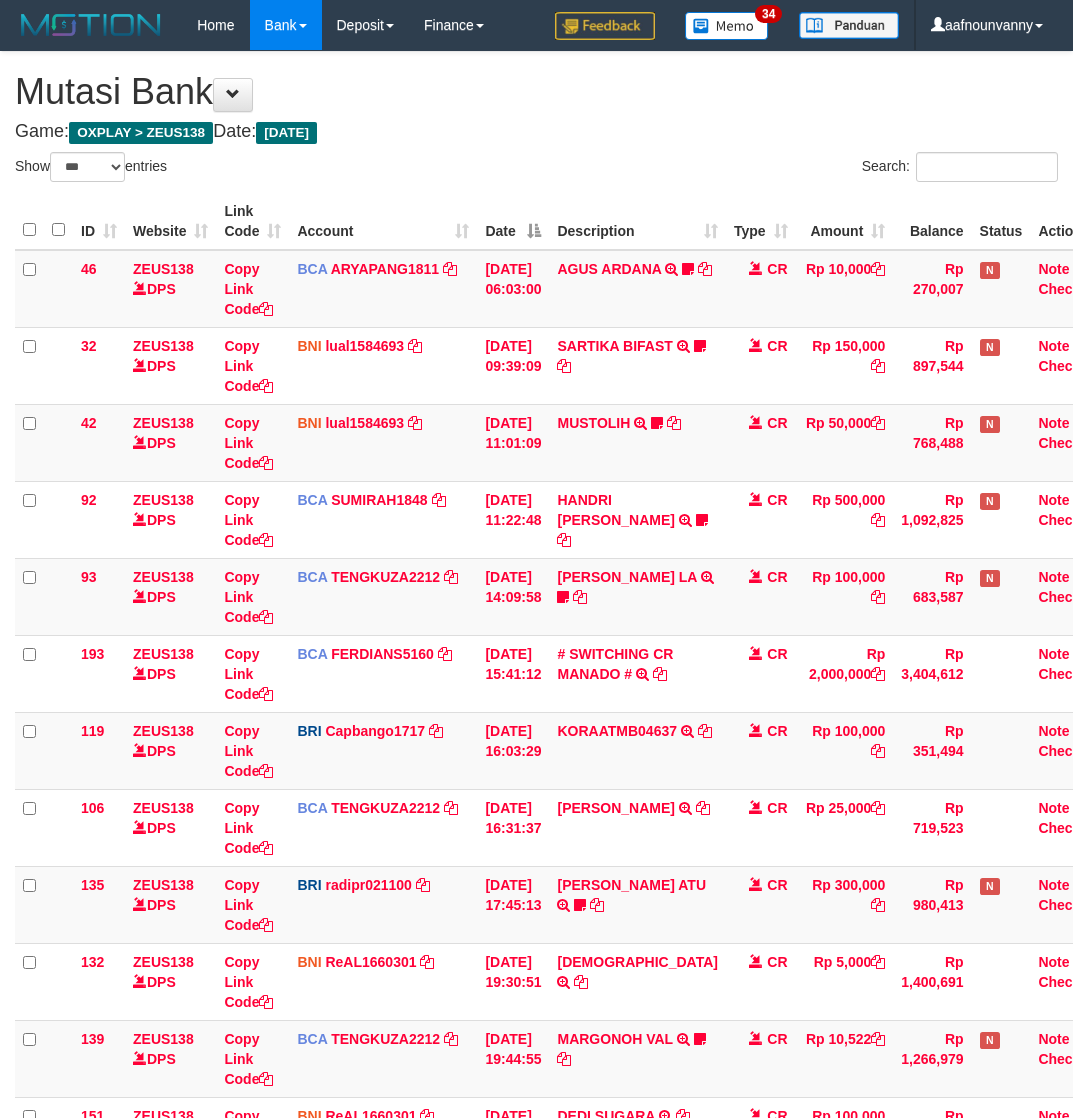 select on "***" 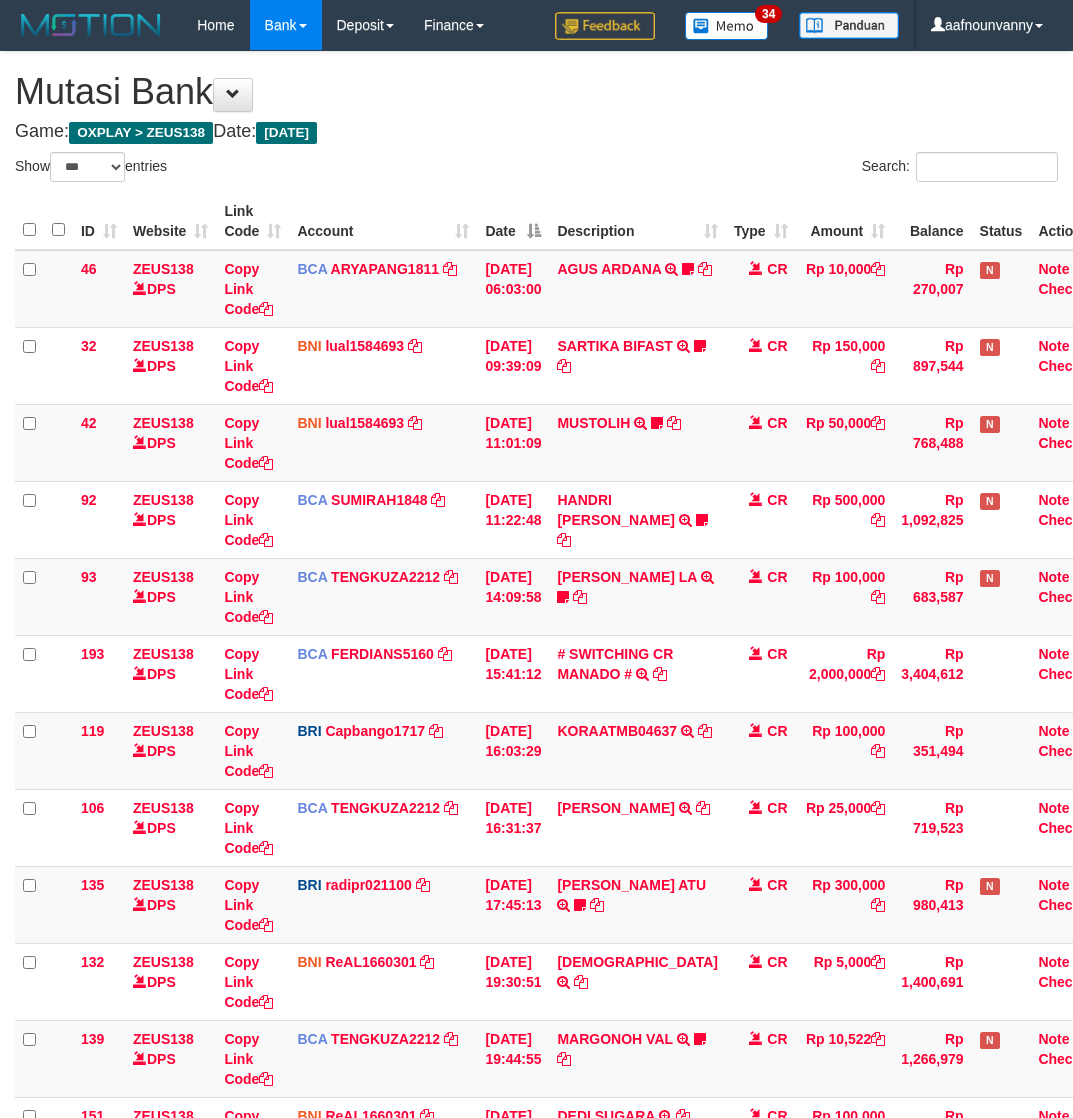 scroll, scrollTop: 618, scrollLeft: 0, axis: vertical 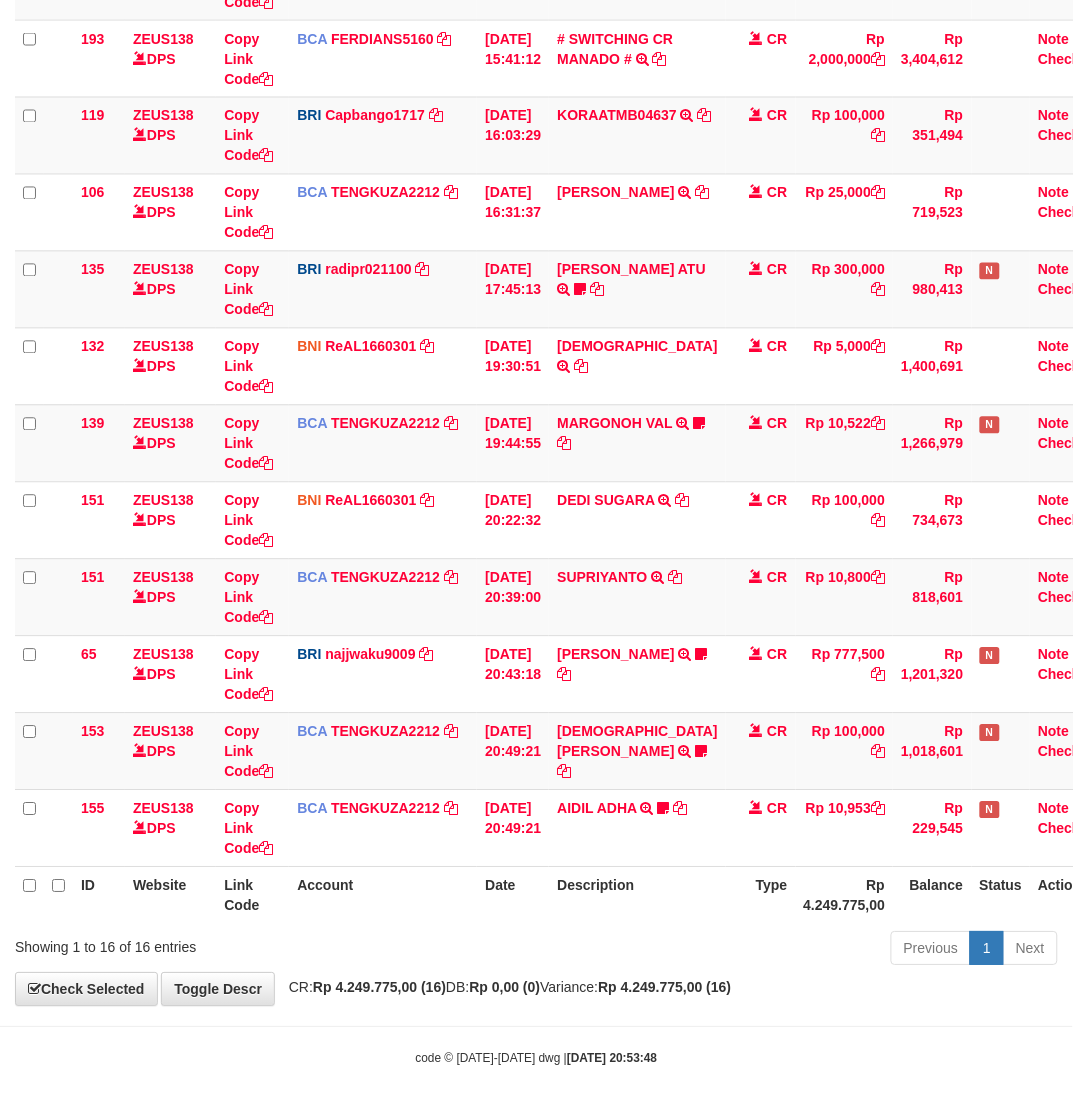 drag, startPoint x: 637, startPoint y: 910, endPoint x: 0, endPoint y: 741, distance: 659.0372 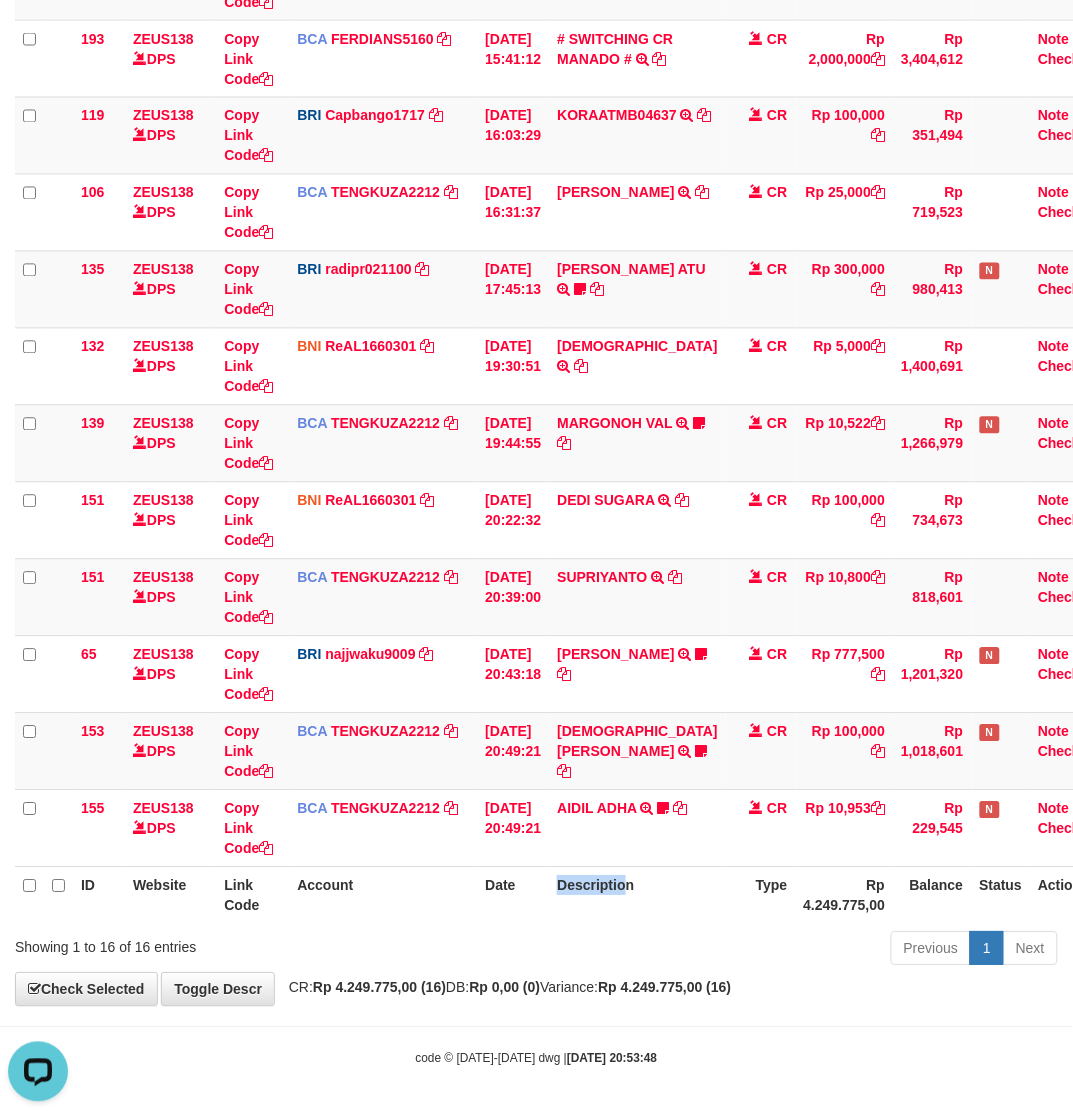 scroll, scrollTop: 0, scrollLeft: 0, axis: both 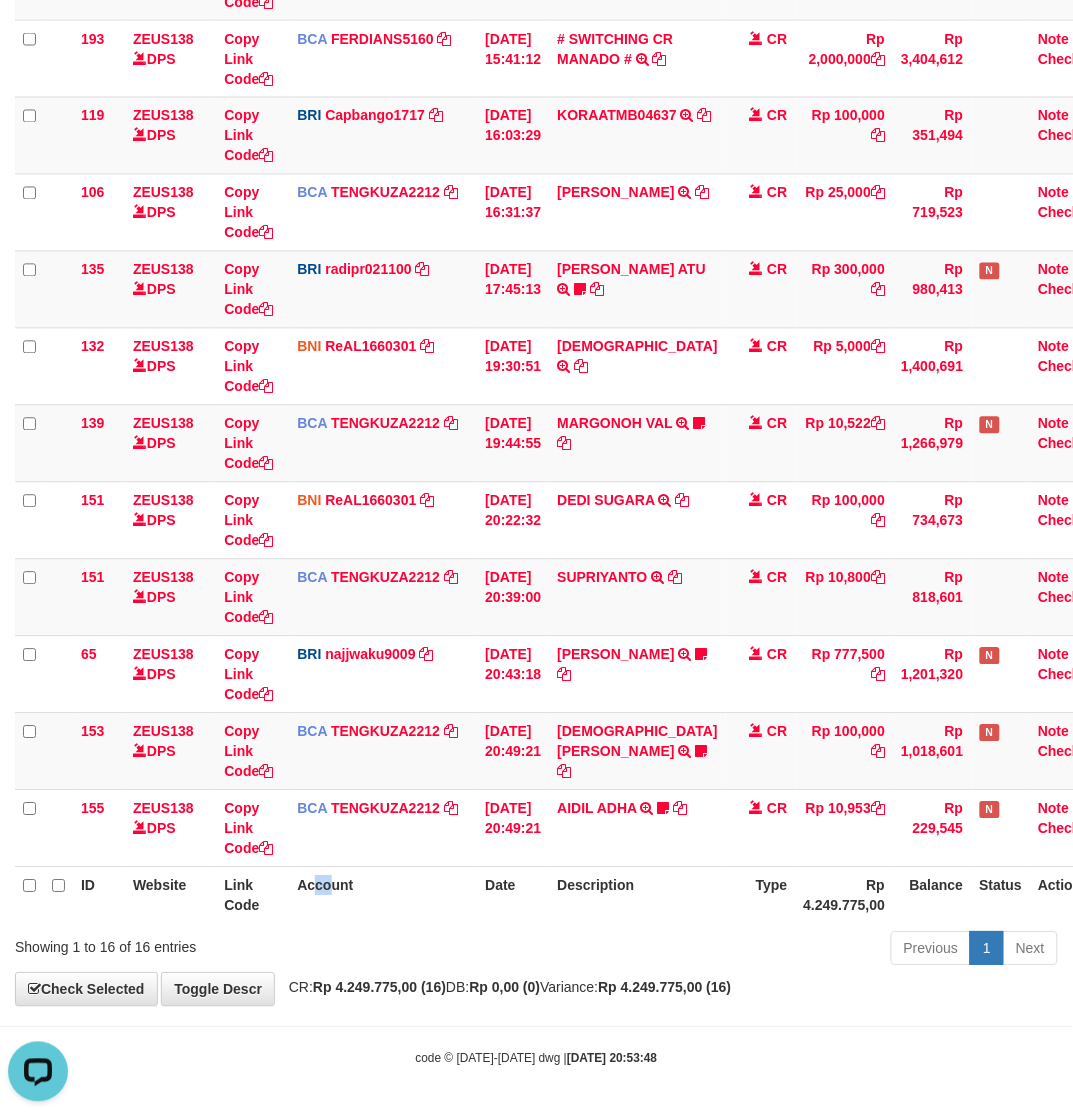 click on "Account" at bounding box center (383, 895) 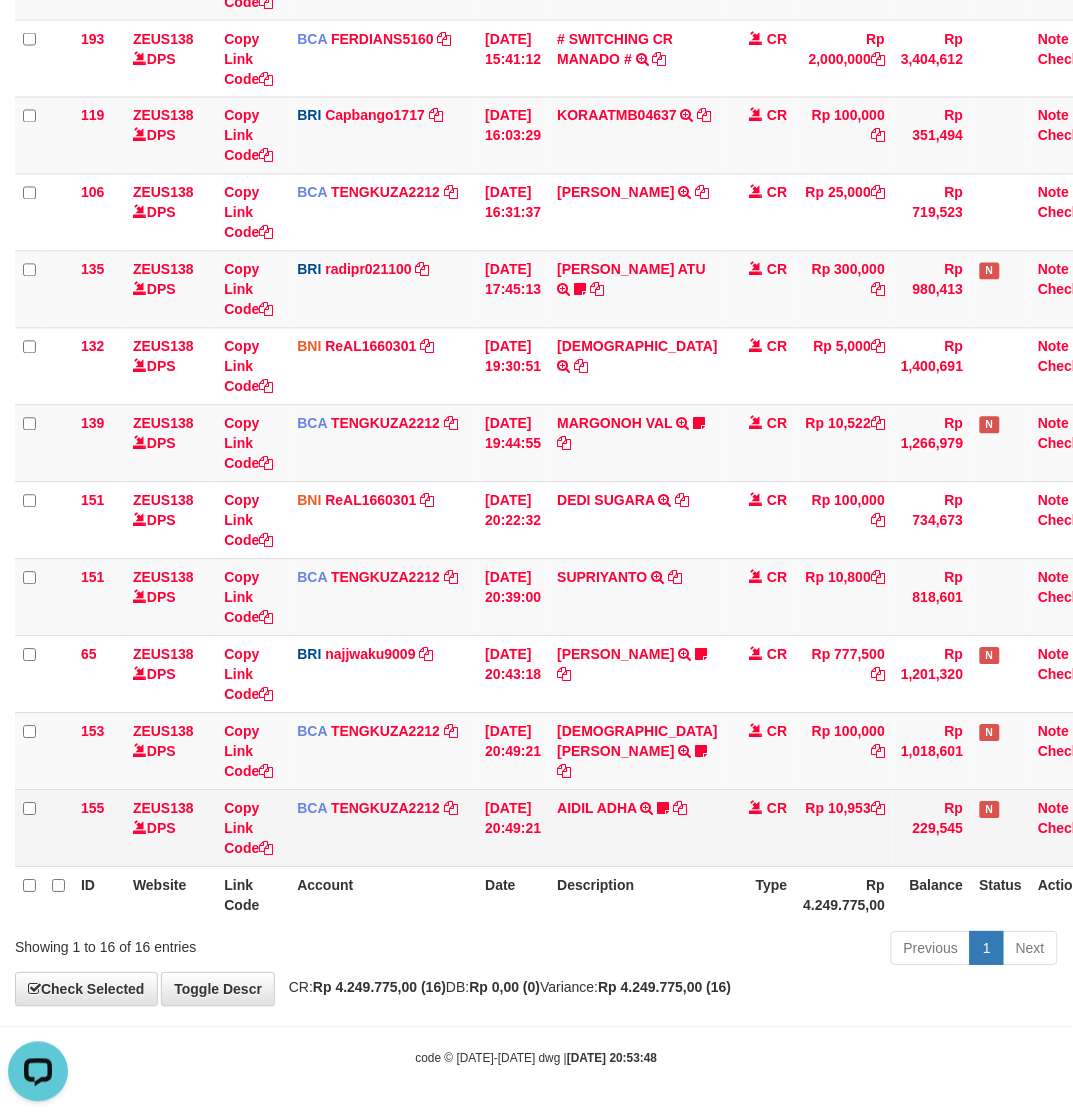click on "AIDIL ADHA            TRSF E-BANKING CR 1107/FTSCY/WS95051
10953.002025071133997184 TRFDN-AIDIL ADHA ESPAY DEBIT INDONE    Kokjadi100" at bounding box center (637, 828) 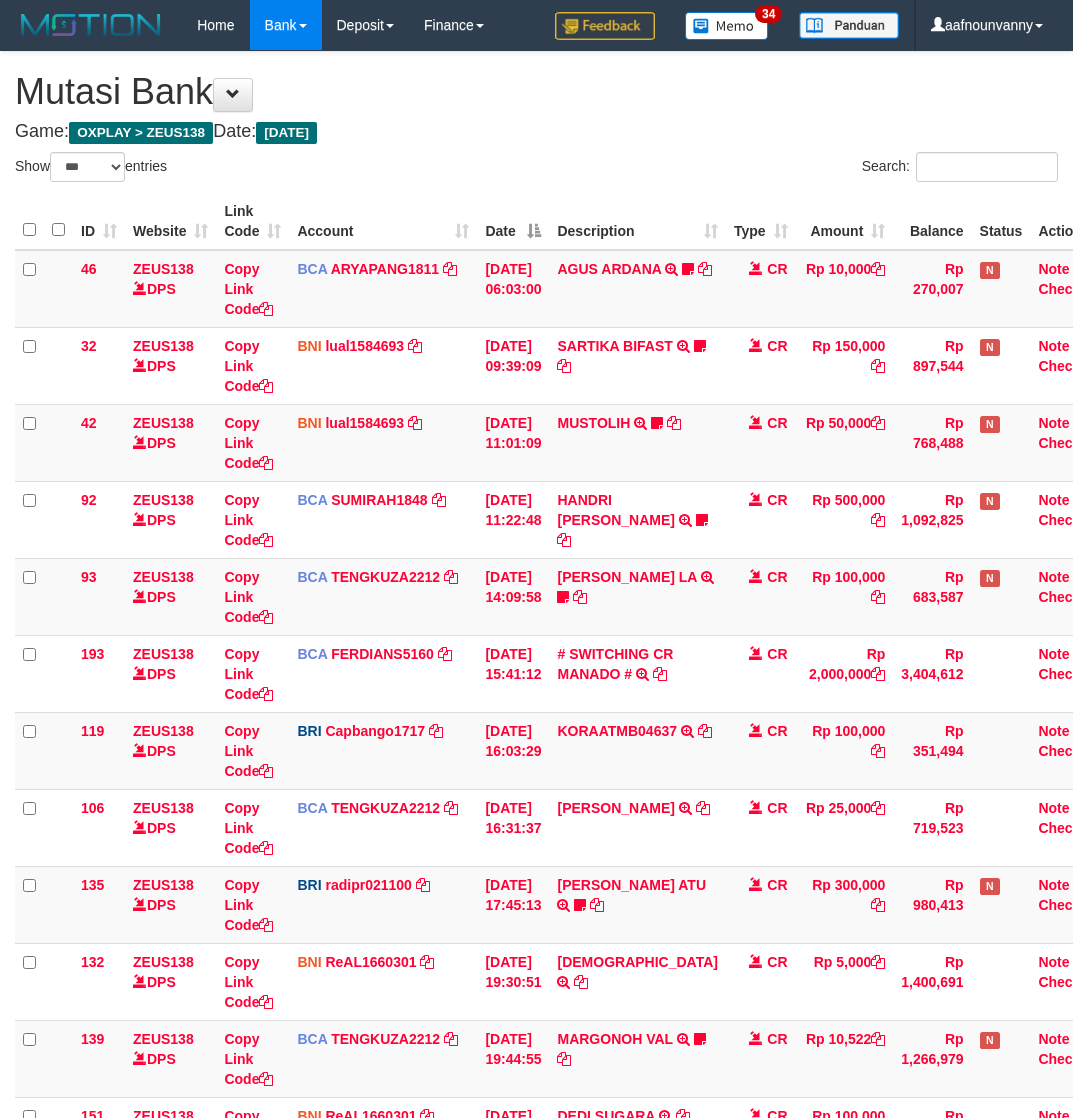 select on "***" 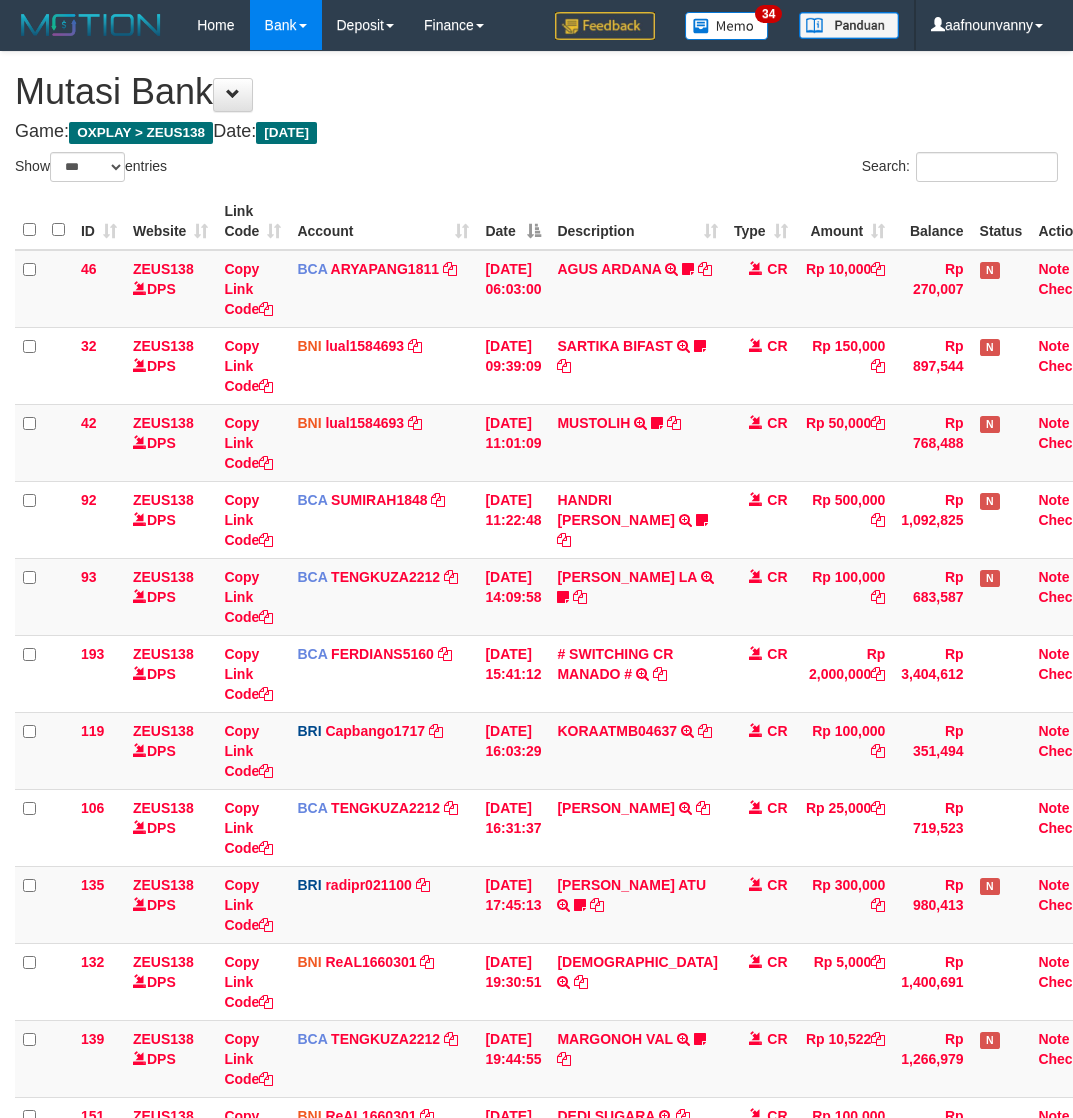 scroll, scrollTop: 618, scrollLeft: 0, axis: vertical 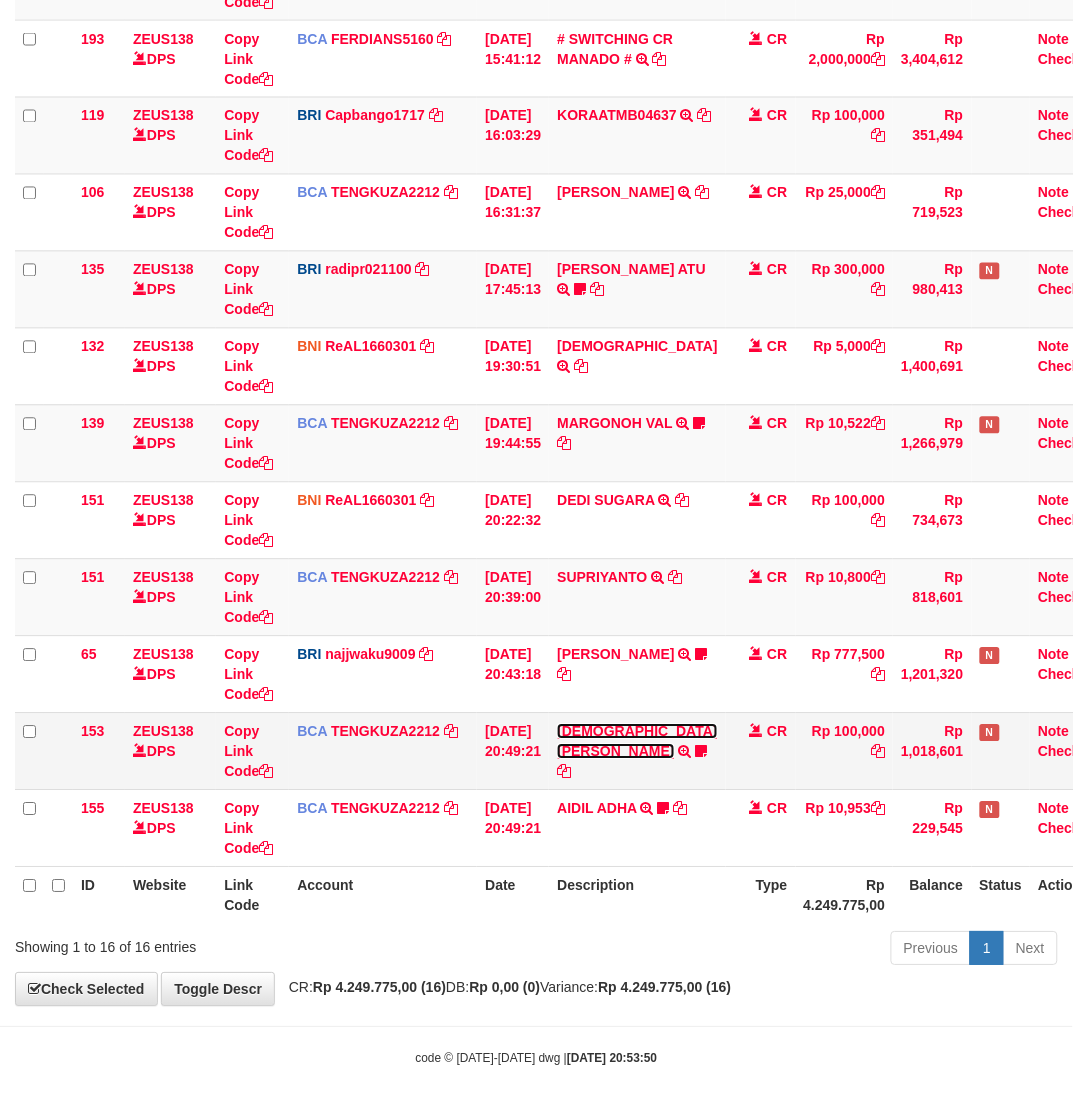 click on "MUHAMMAD NUR" at bounding box center (637, 742) 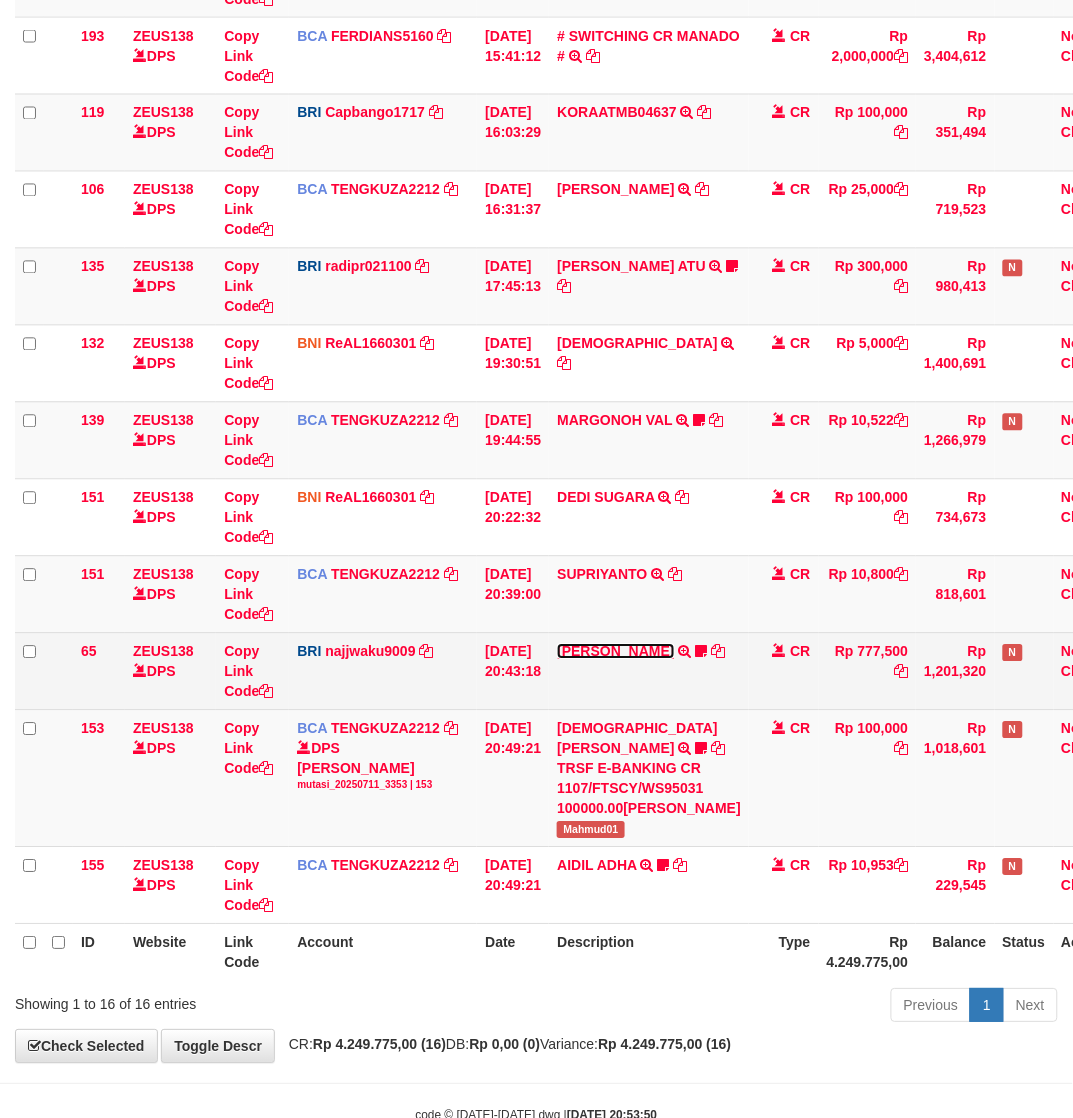 click on "[PERSON_NAME]" at bounding box center (615, 652) 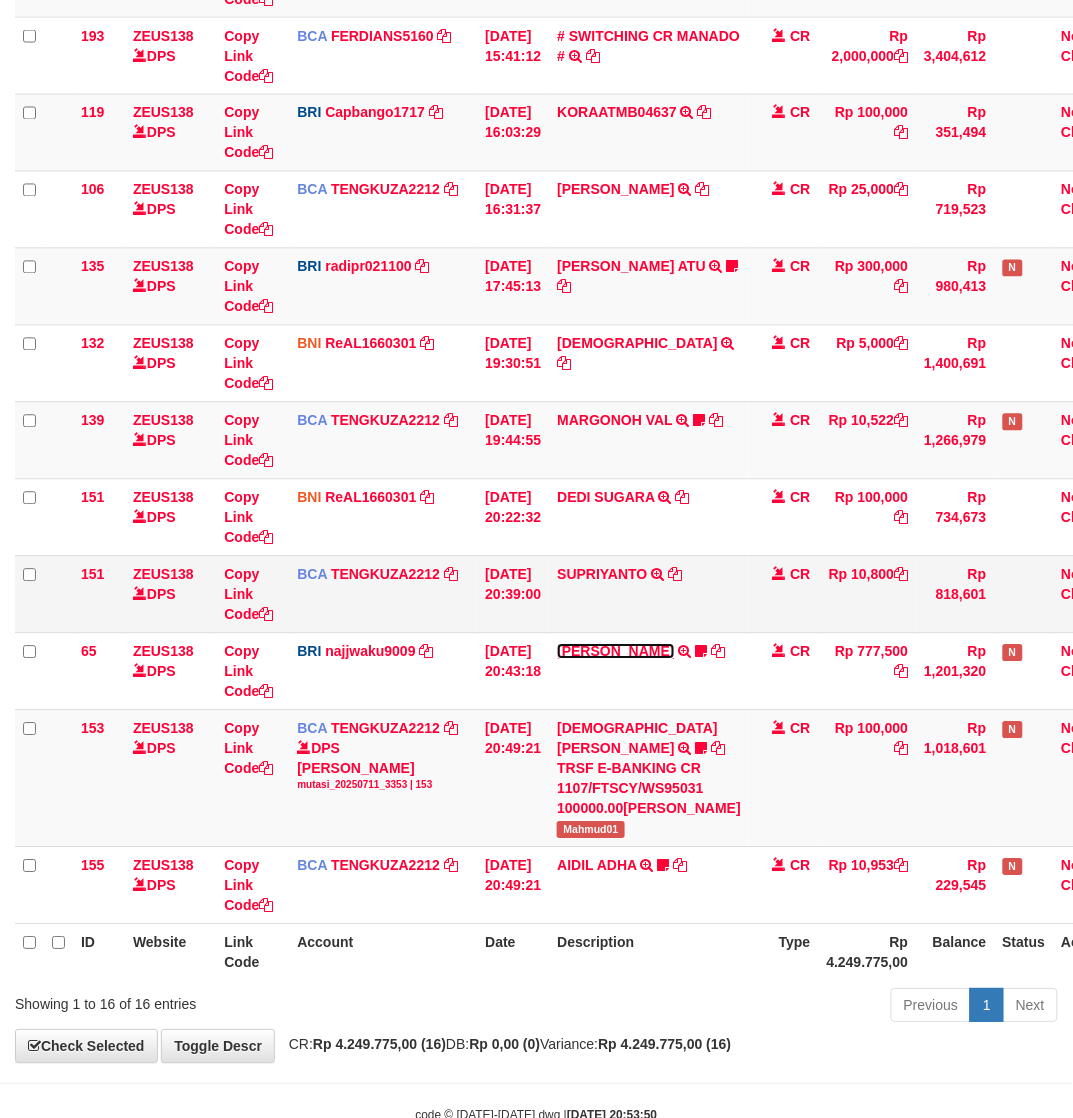 click on "46
ZEUS138    DPS
Copy Link Code
BCA
ARYAPANG1811
DPS
ARYA PANGESTU
mutasi_20250711_2620 | 46
mutasi_20250711_2620 | 46
11/07/2025 06:03:00
AGUS ARDANA            TRSF E-BANKING CR 1107/FTSCY/WS95051
10000.002025071158167087 TRFDN-AGUS ARDANA ESPAY DEBIT INDONE    Aguslike
tunggu bukti tranfer
CR
Rp 10,000
Rp 270,007
N
Note
Check
32
ZEUS138    DPS
Copy Link Code
BNI
lual1584693" at bounding box center (575, 278) 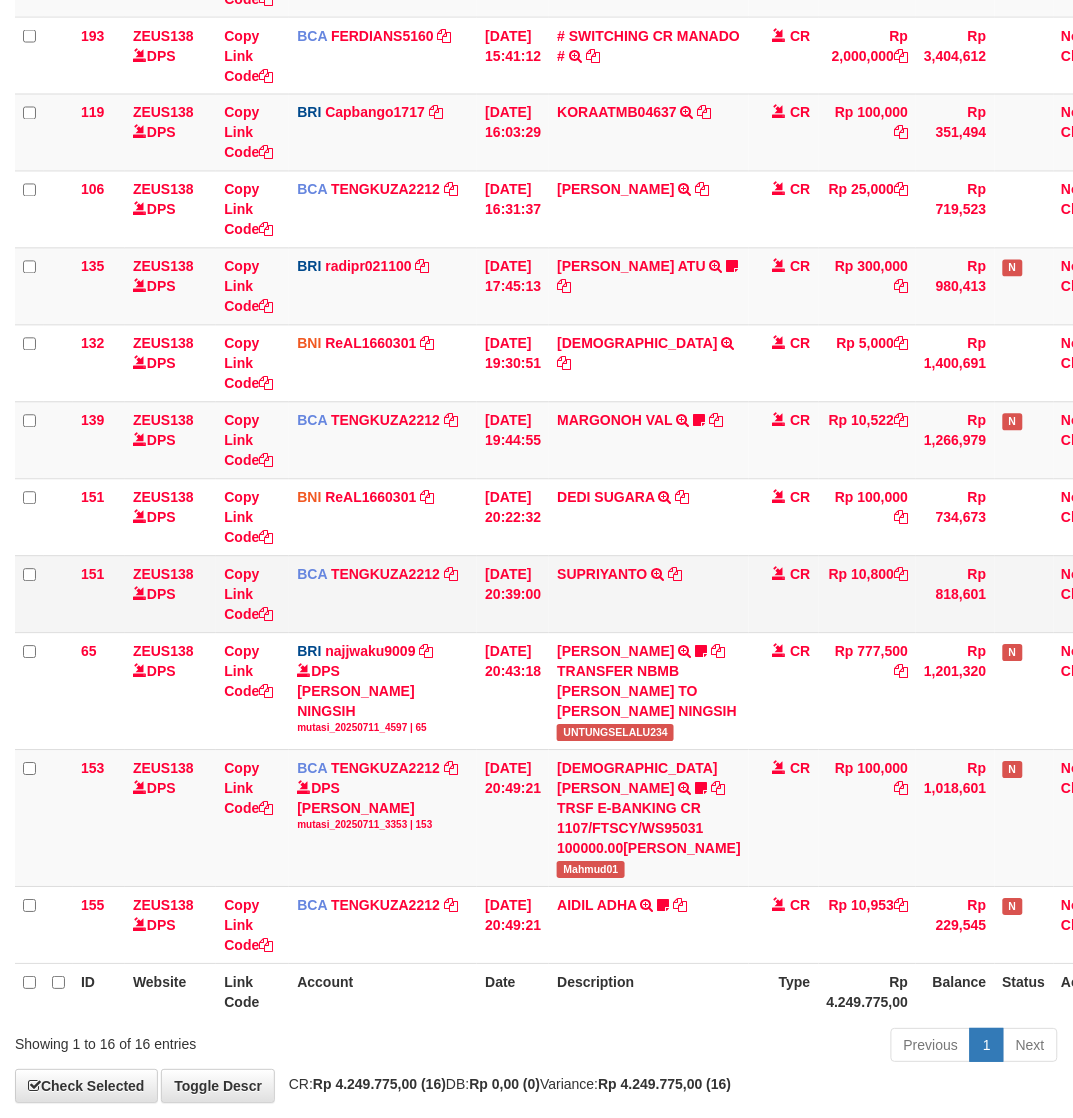 click on "SUPRIYANTO         TRSF E-BANKING CR 1107/FTSCY/WS95051
10800.002025071195510908 TRFDN-SUPRIYANTO ESPAY DEBIT INDONE" at bounding box center [649, 594] 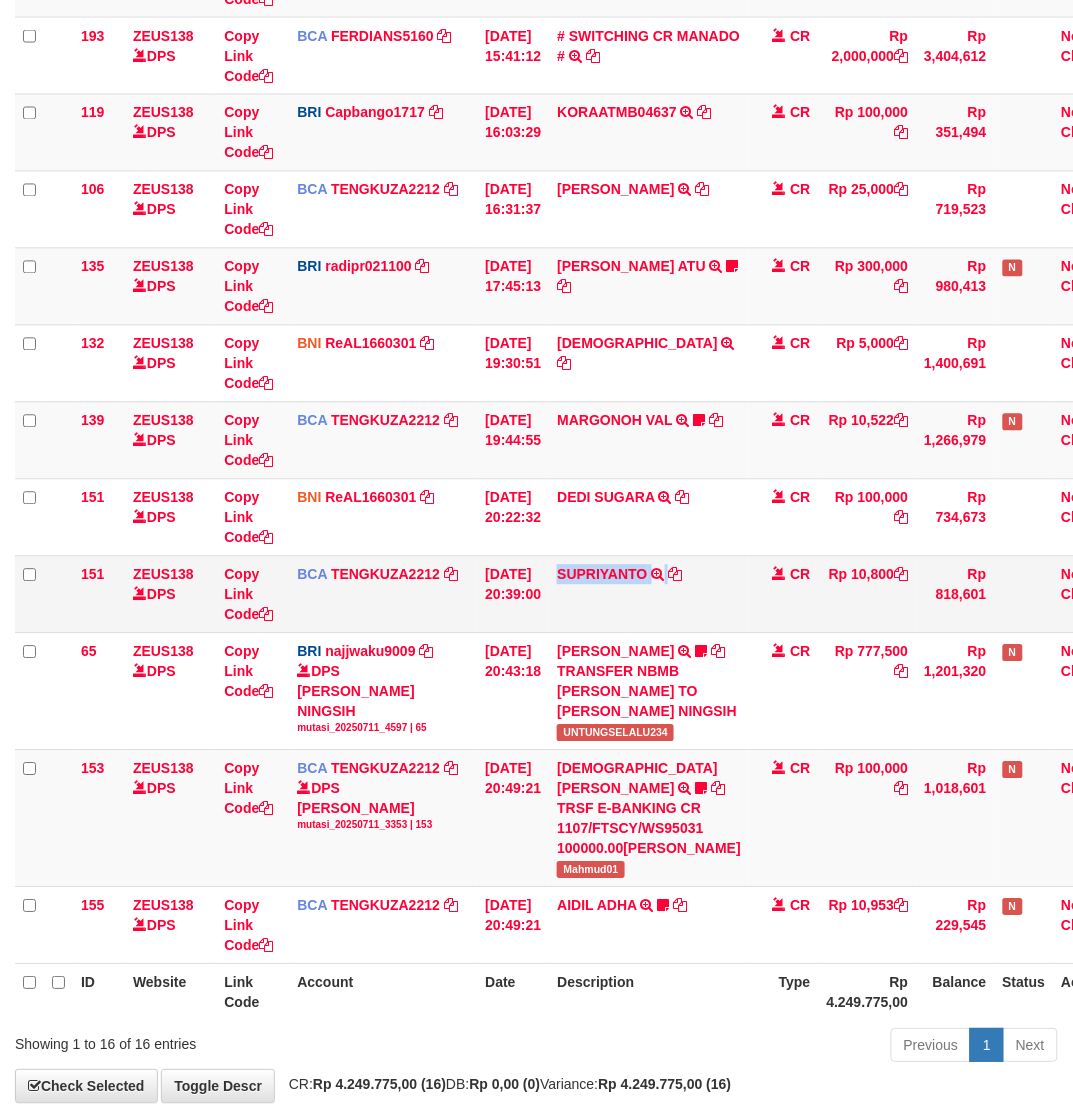 click on "SUPRIYANTO         TRSF E-BANKING CR 1107/FTSCY/WS95051
10800.002025071195510908 TRFDN-SUPRIYANTO ESPAY DEBIT INDONE" at bounding box center (649, 594) 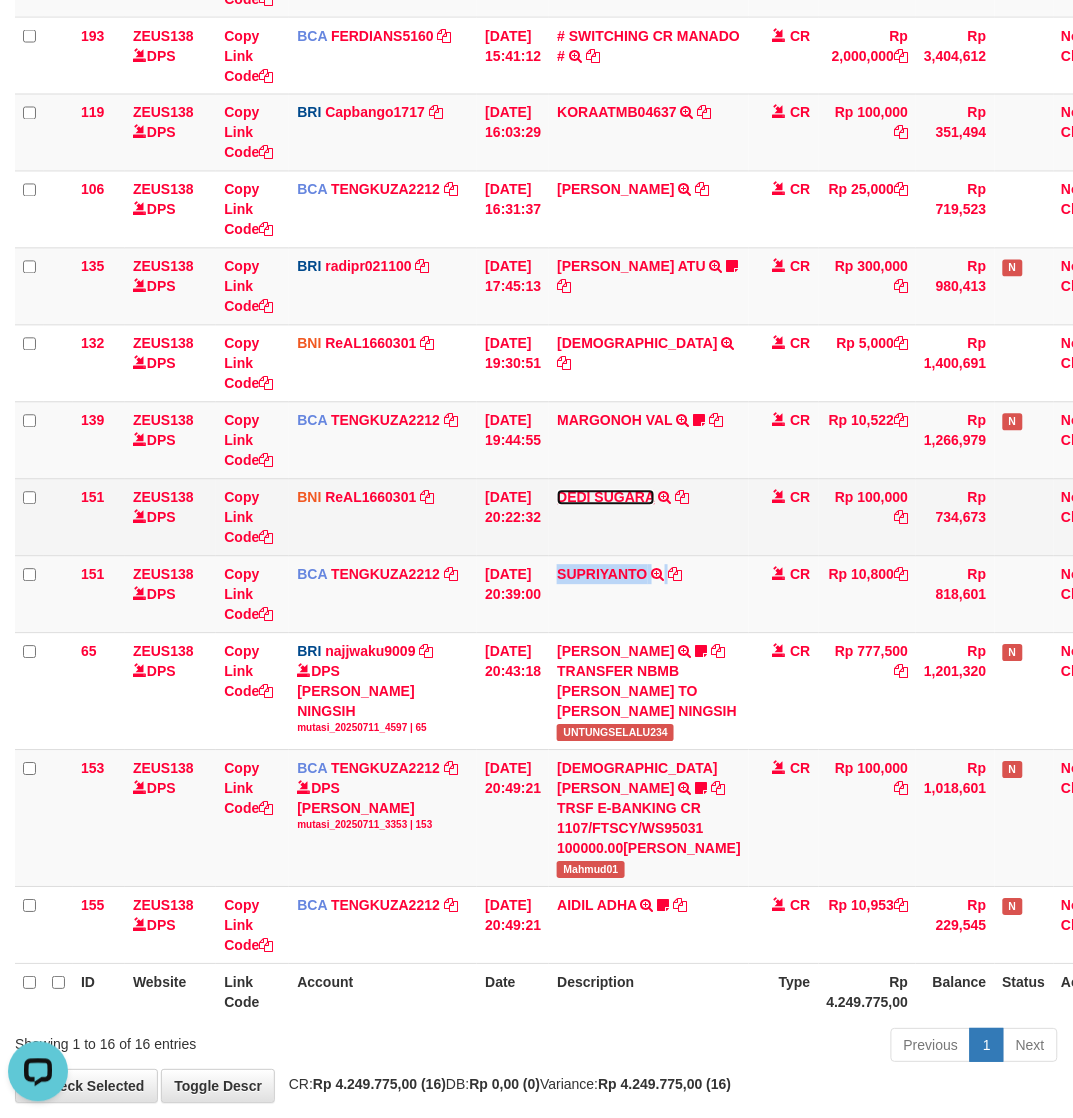 scroll, scrollTop: 0, scrollLeft: 0, axis: both 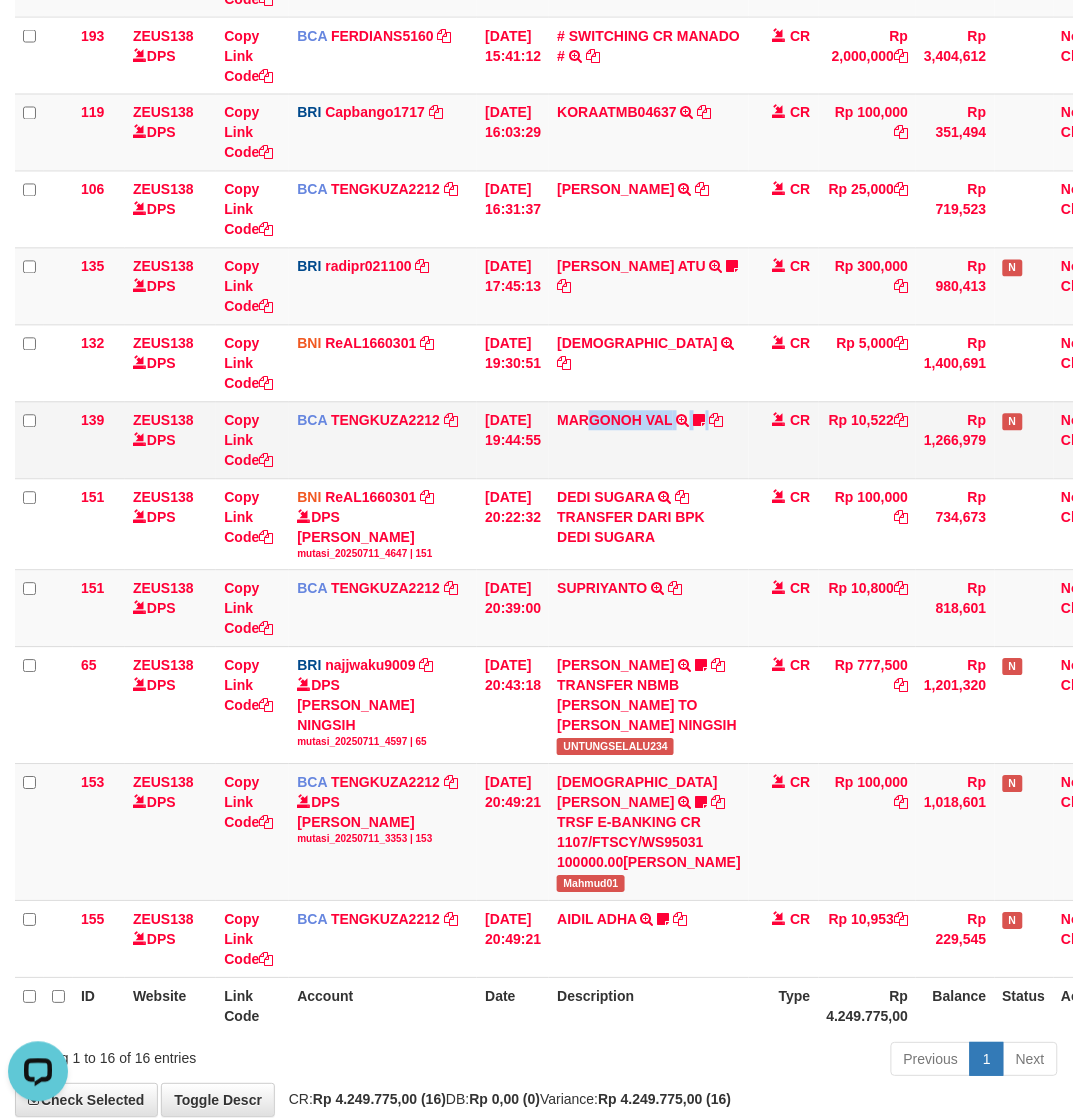 click on "MARGONOH VAL            TRSF E-BANKING CR 1107/FTSCY/WS95051
10522.002025071131847368 TRFDN-MARGONOH VALESPAY DEBIT INDONE    Aquaracing14" at bounding box center (649, 440) 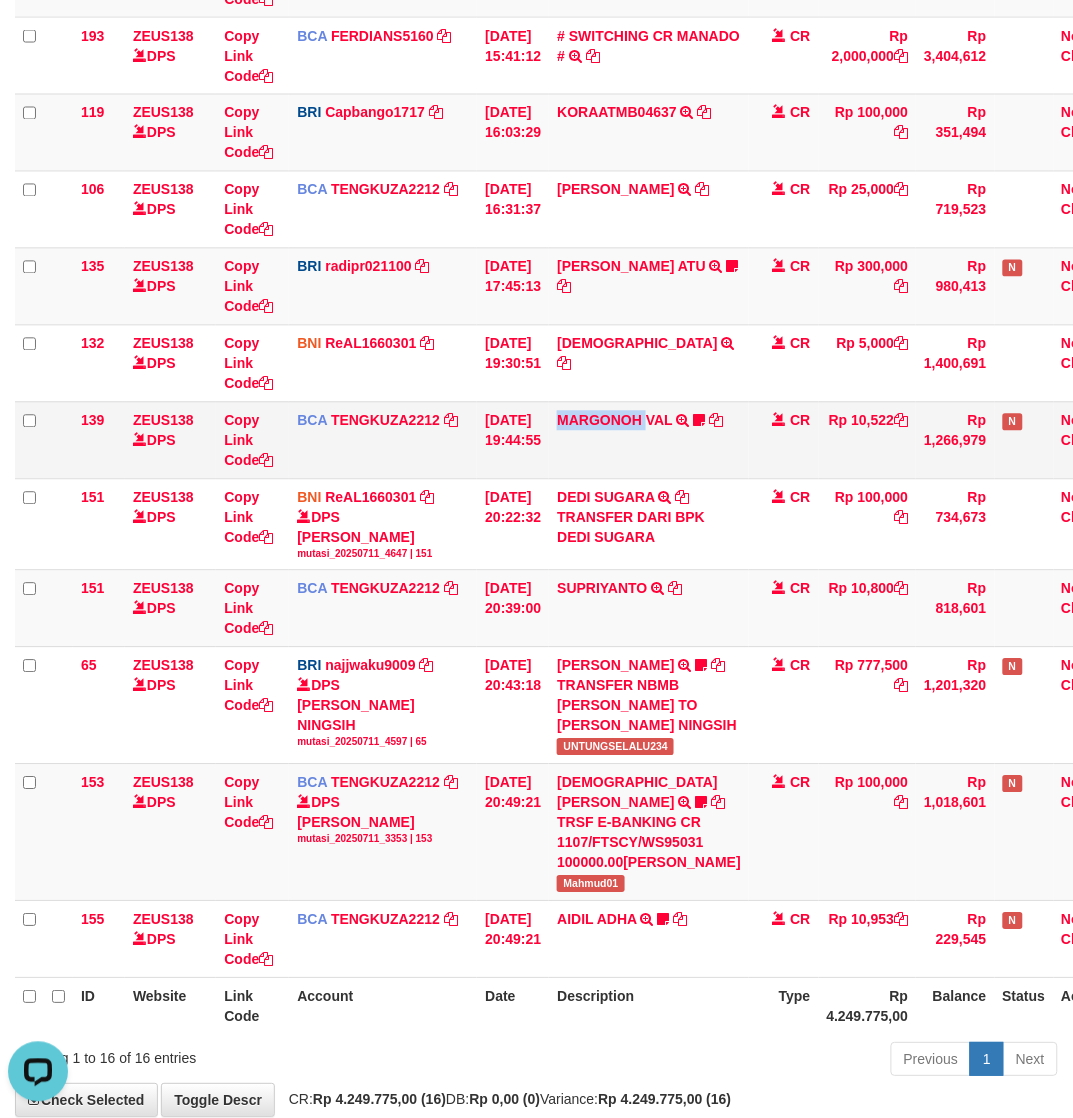 drag, startPoint x: 602, startPoint y: 411, endPoint x: 605, endPoint y: 463, distance: 52.086468 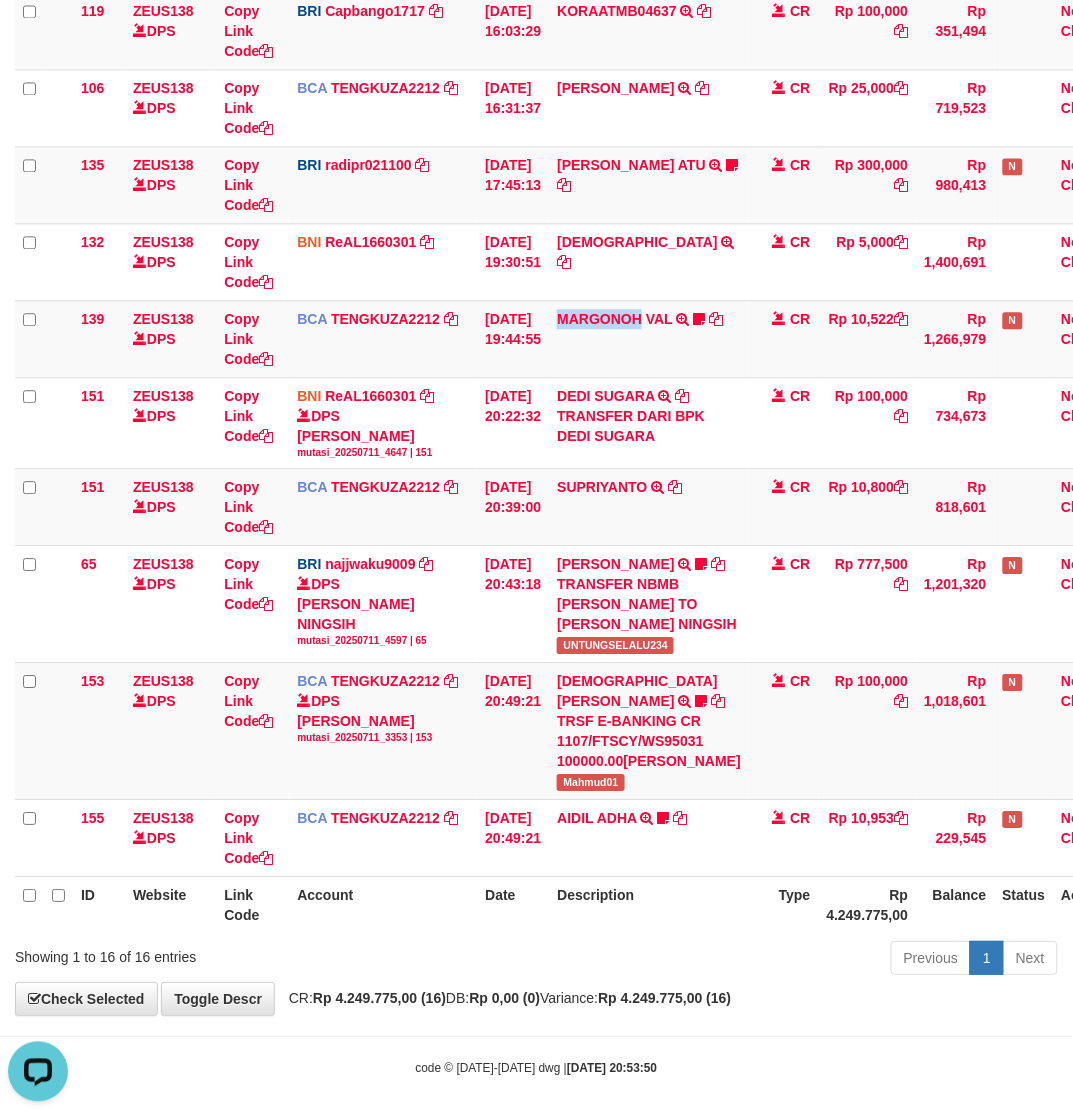 scroll, scrollTop: 772, scrollLeft: 0, axis: vertical 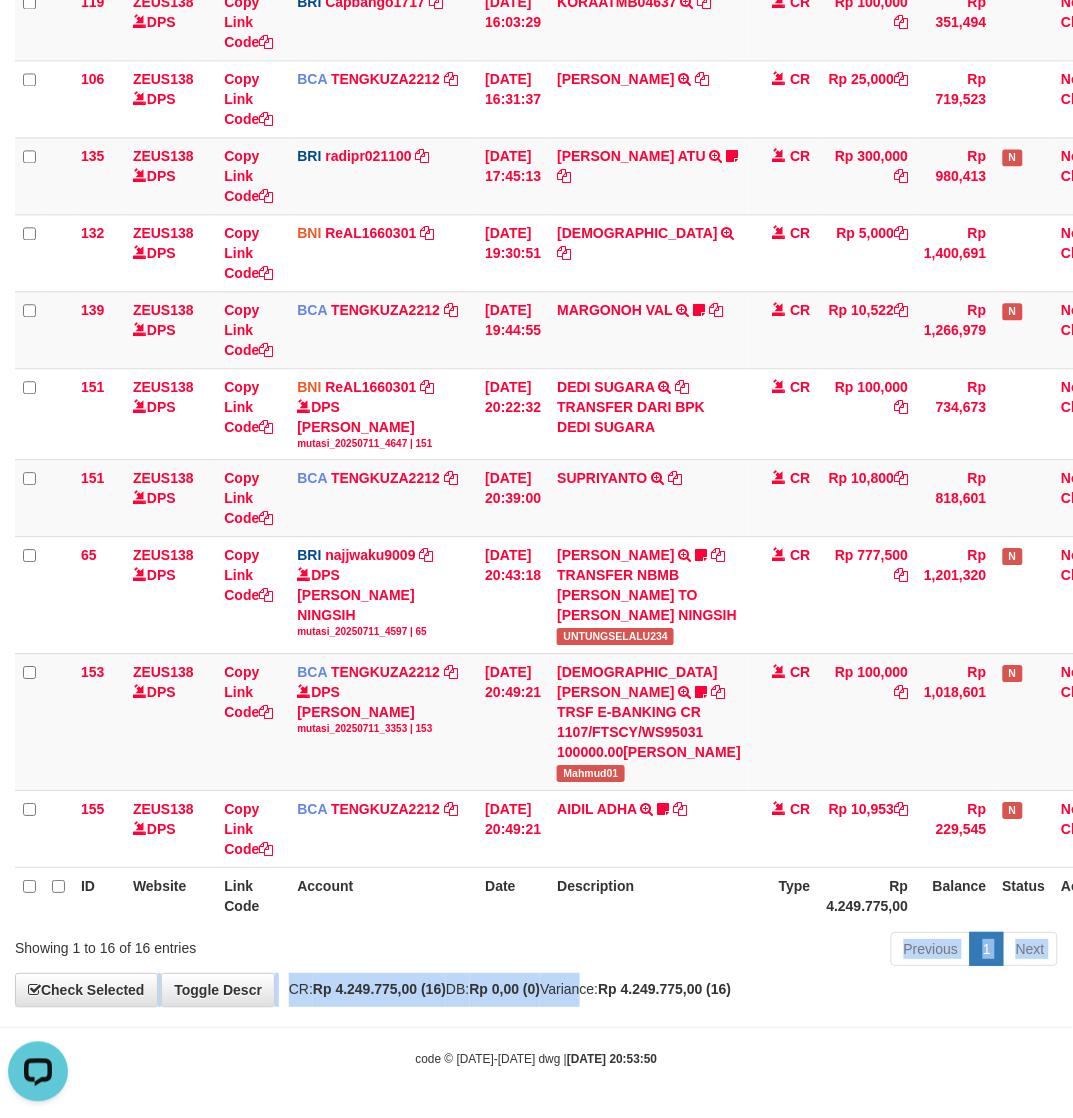 click on "**********" at bounding box center (536, 165) 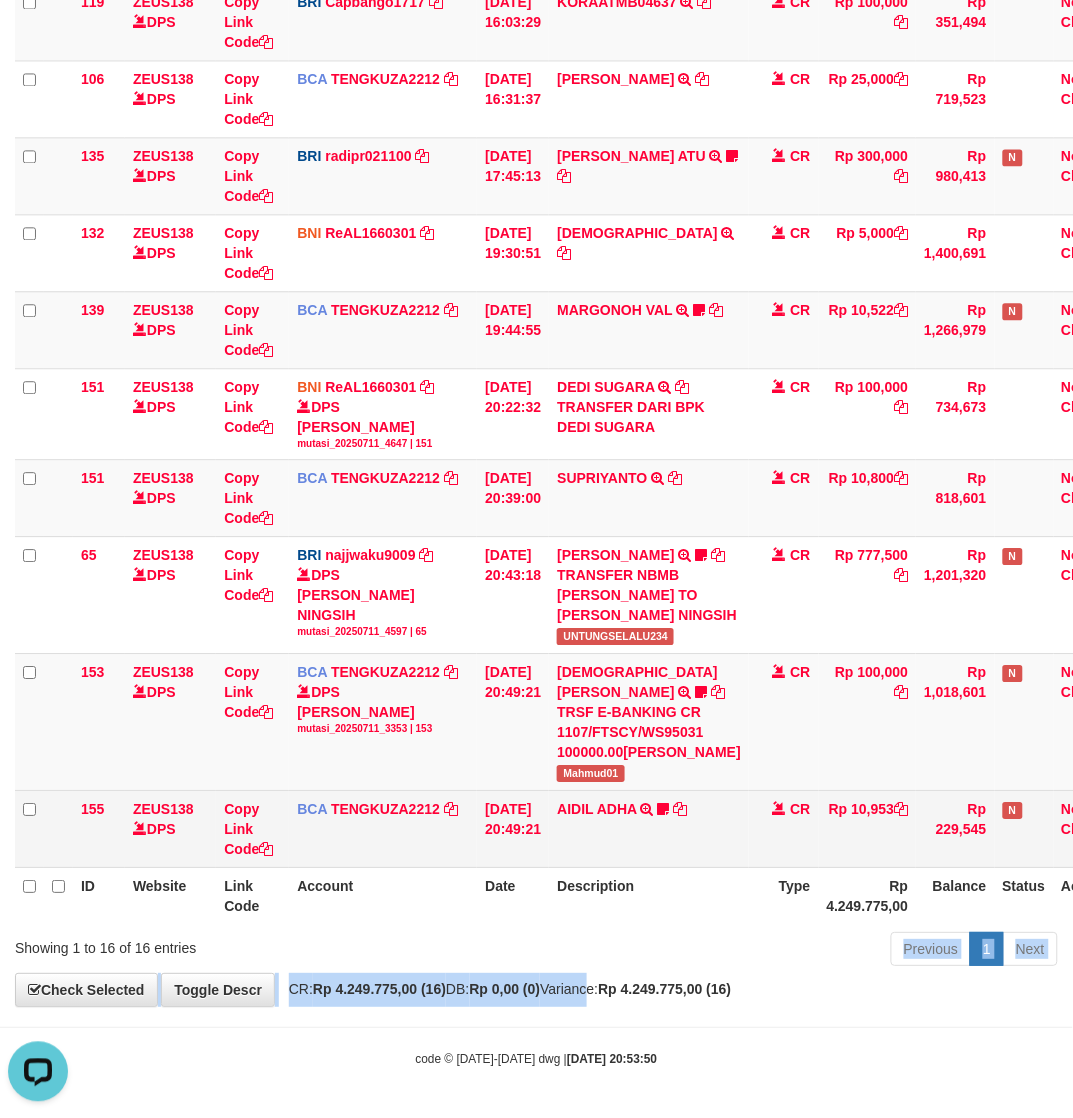 click on "**********" at bounding box center (536, 165) 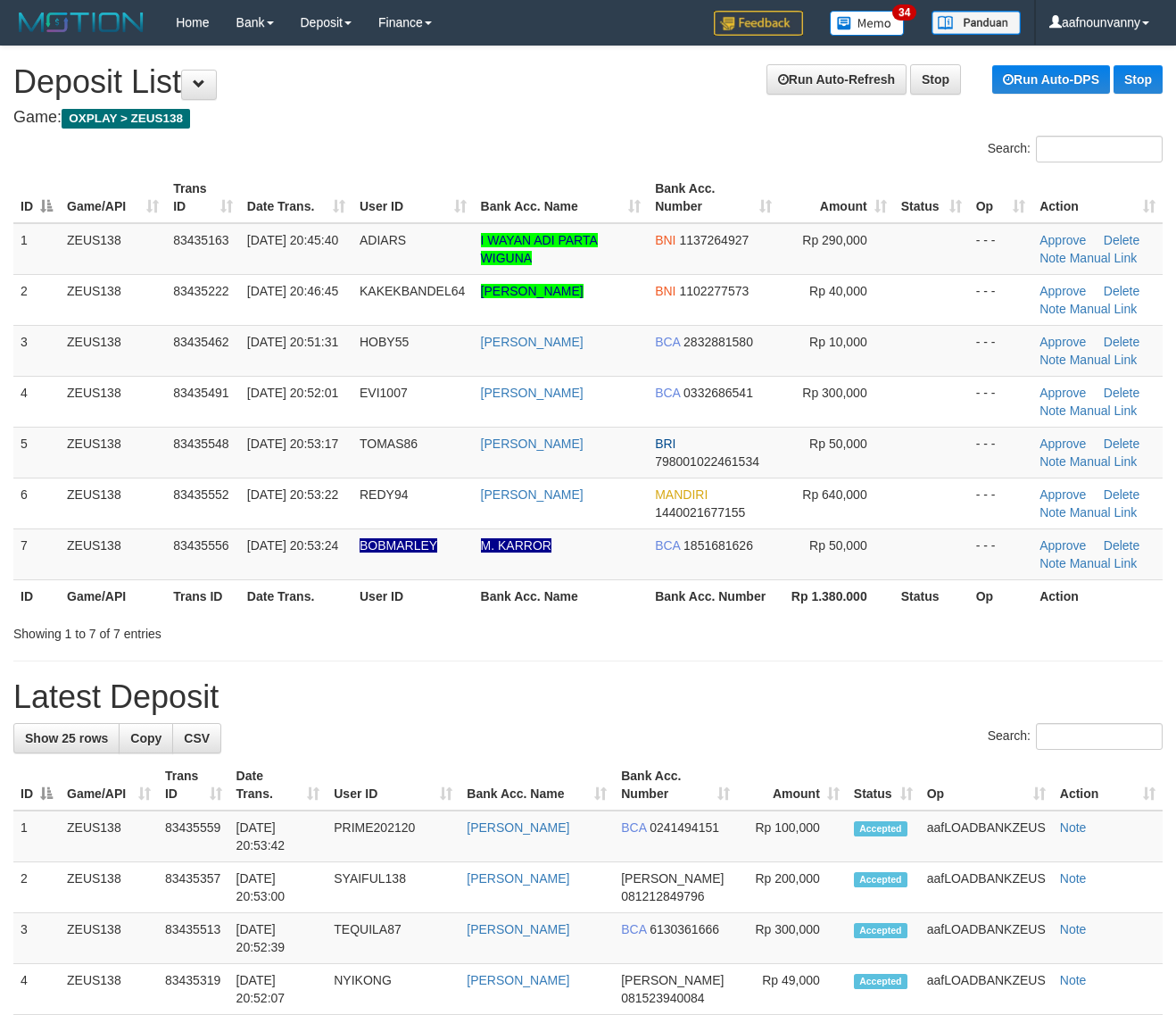 scroll, scrollTop: 0, scrollLeft: 0, axis: both 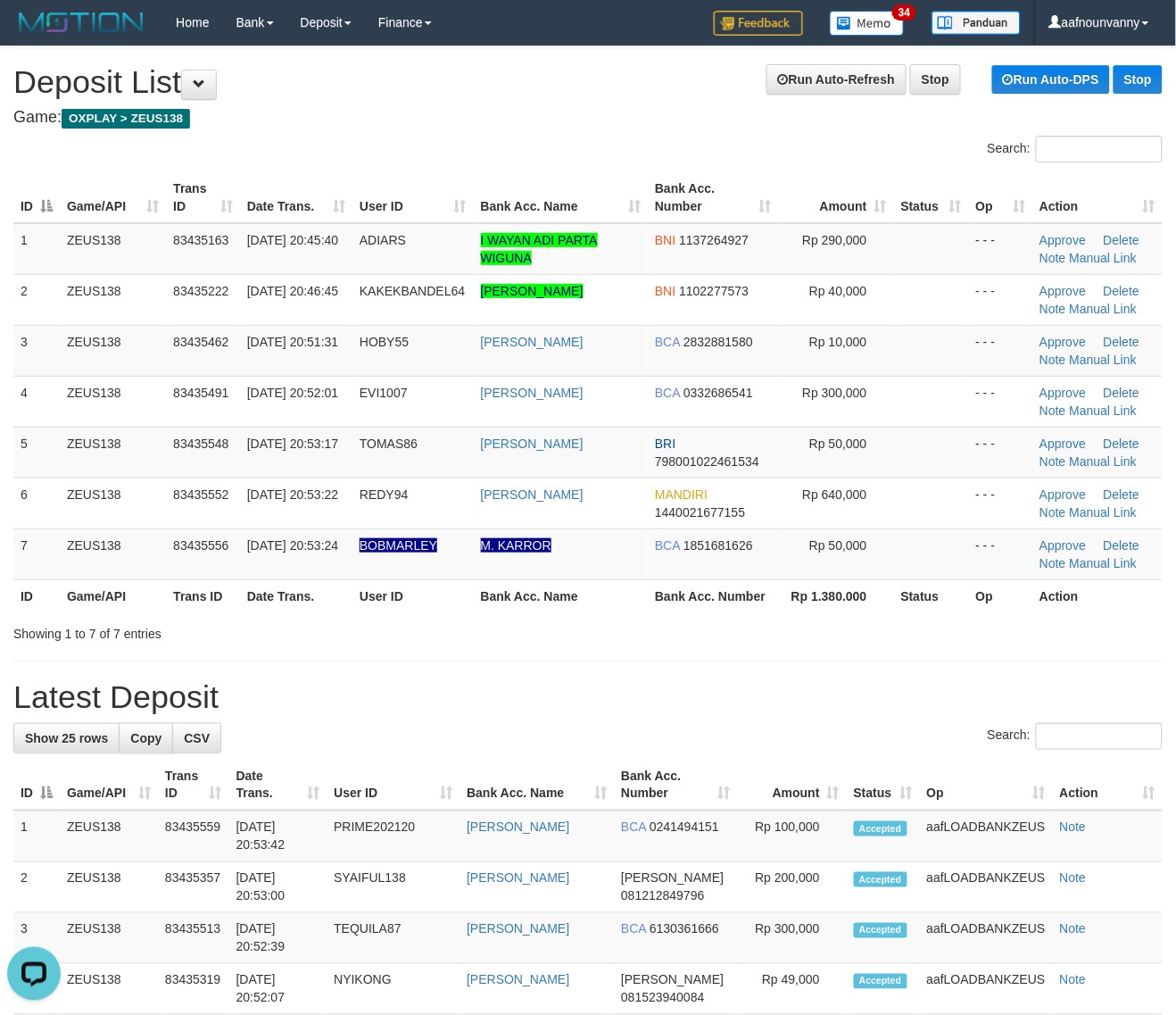 drag, startPoint x: 511, startPoint y: 692, endPoint x: 651, endPoint y: 729, distance: 144.80677 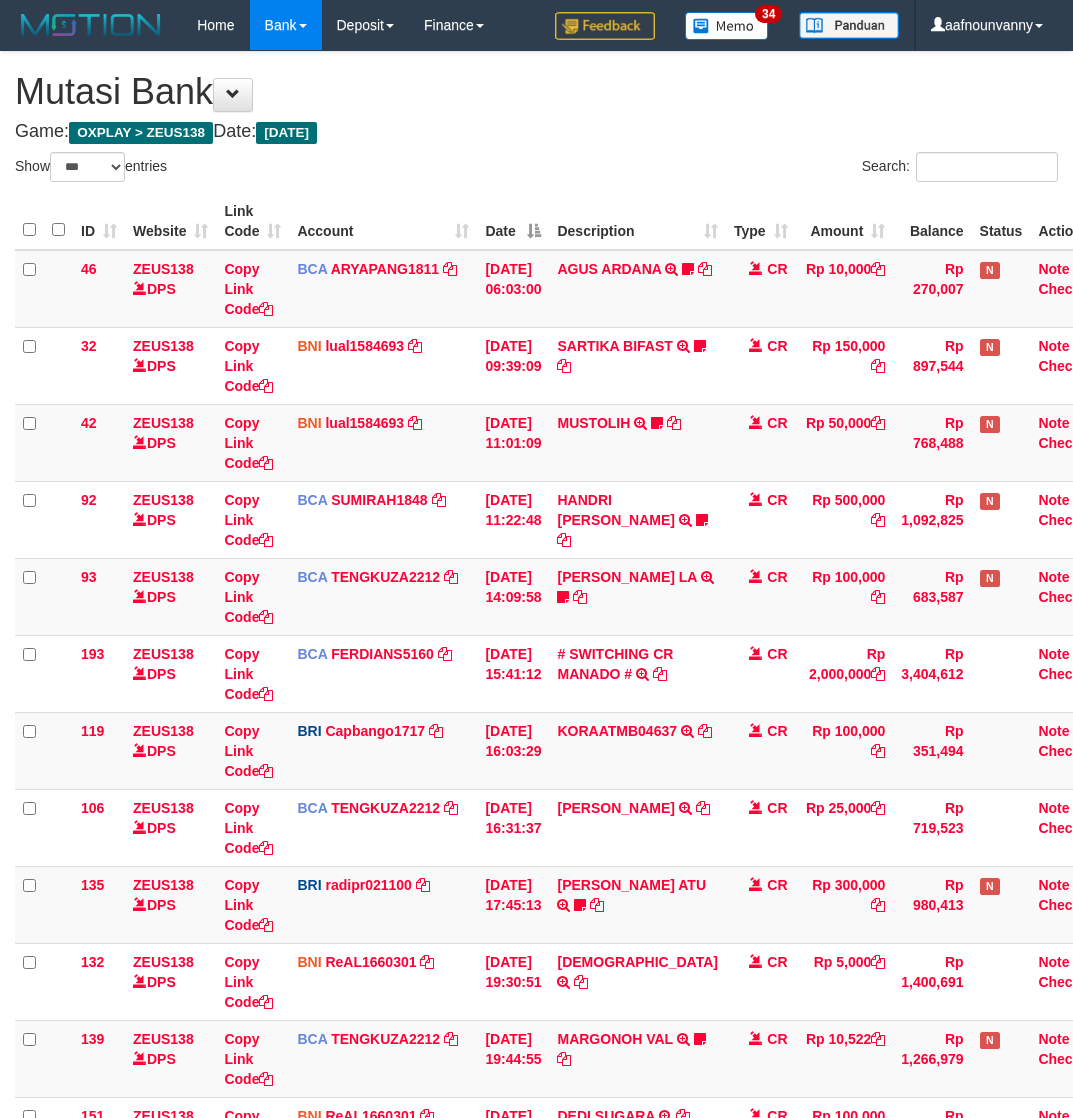 select on "***" 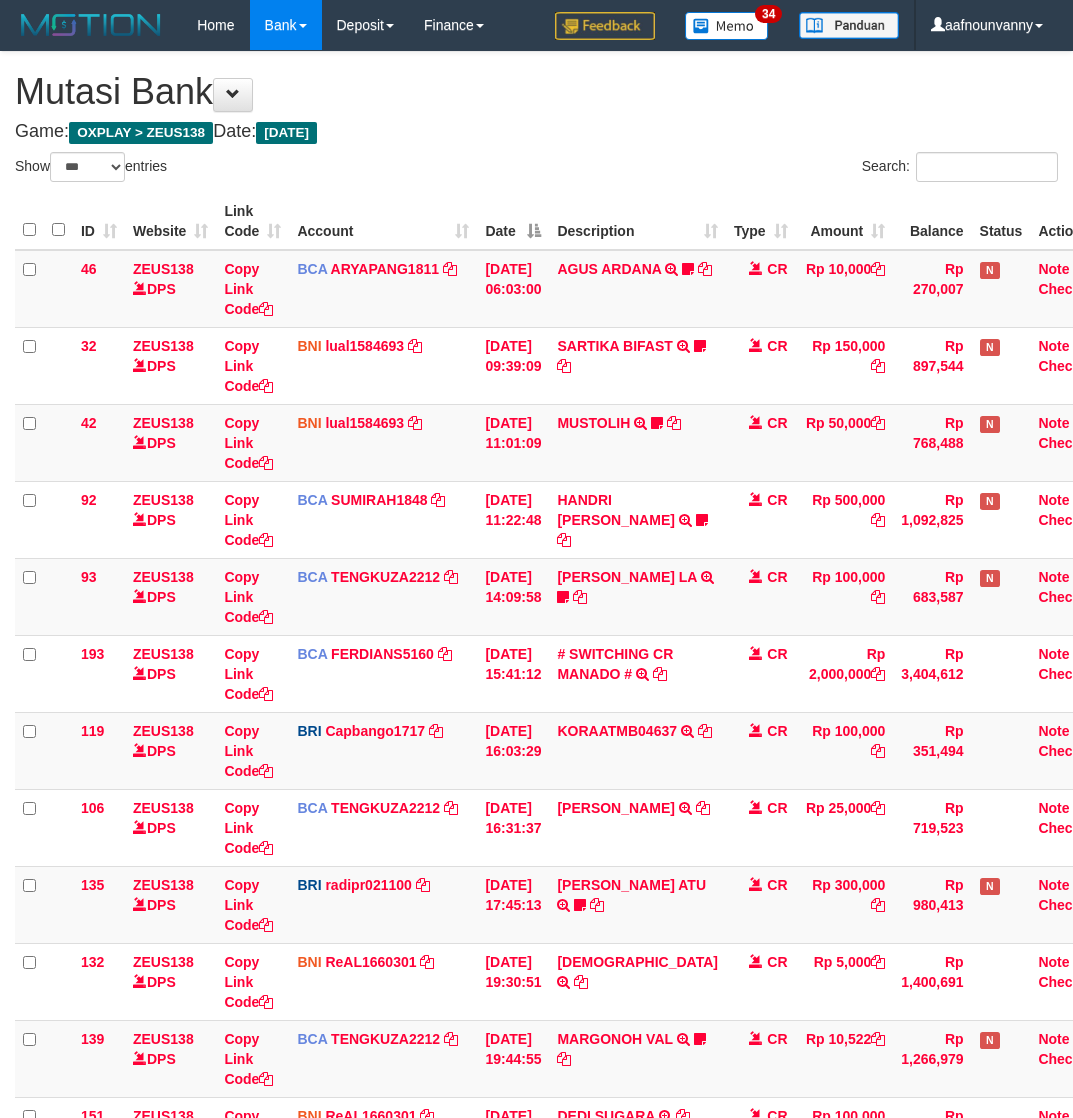 scroll, scrollTop: 598, scrollLeft: 0, axis: vertical 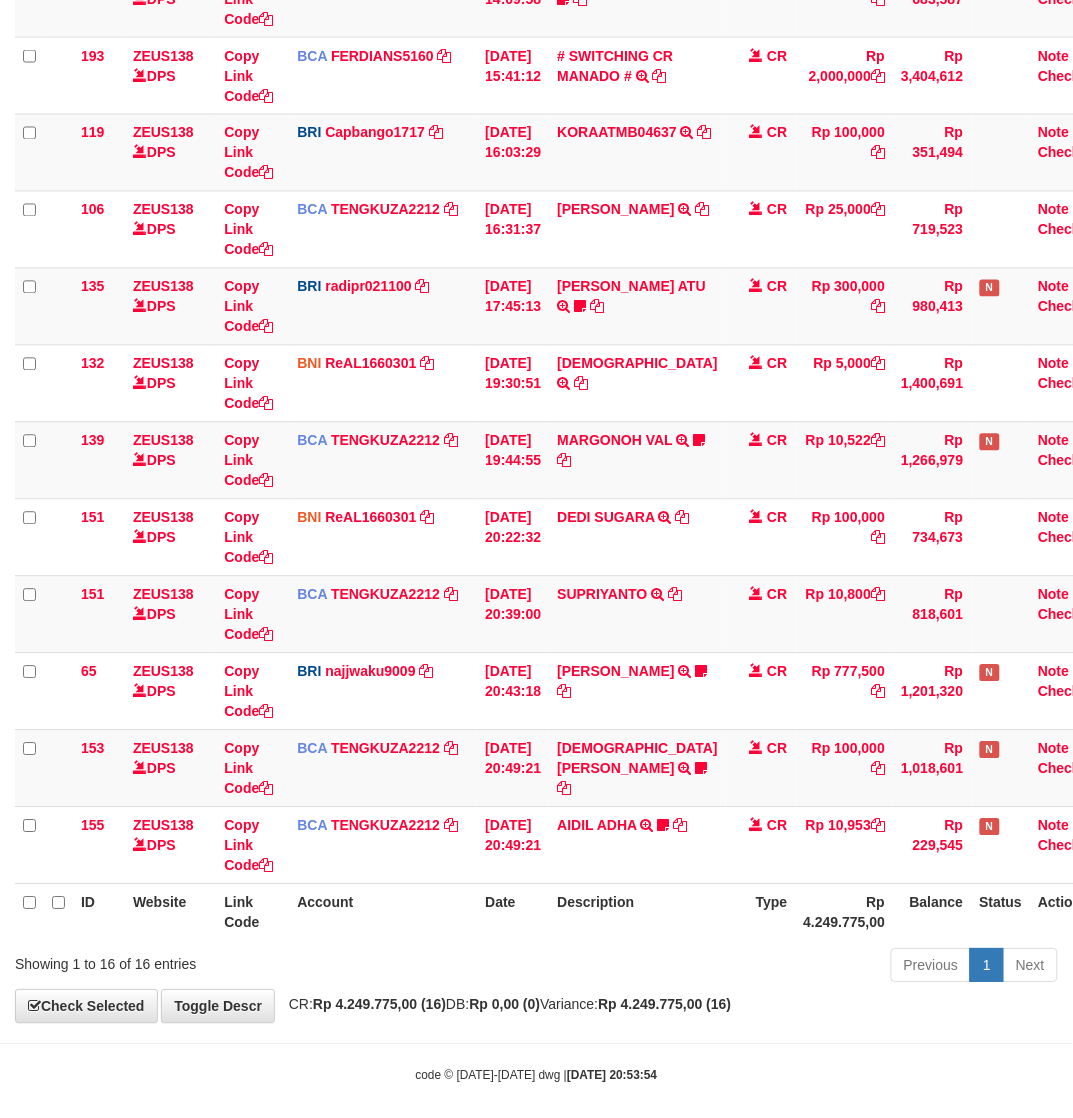 click on "Previous 1 Next" at bounding box center (760, 968) 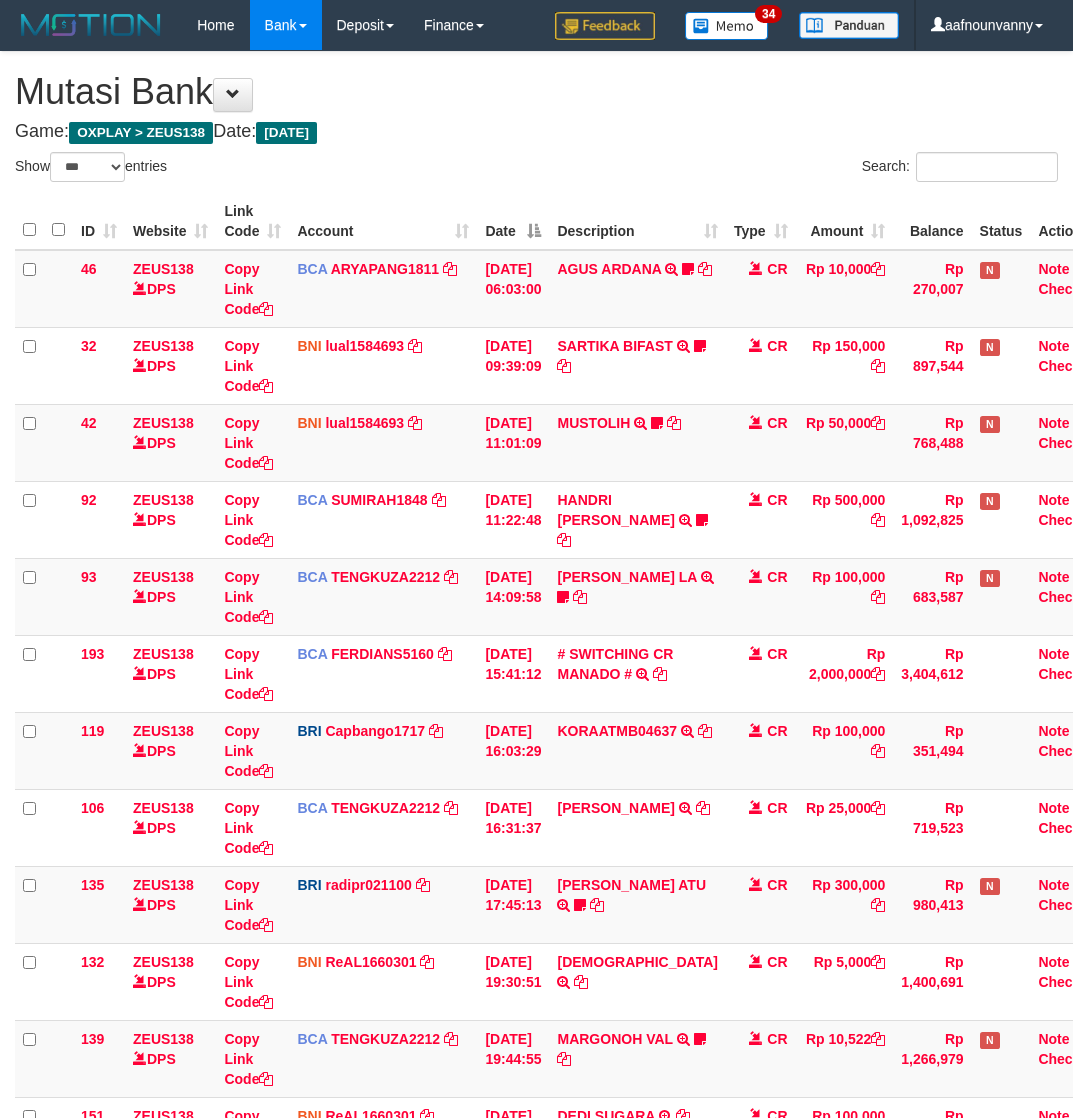select on "***" 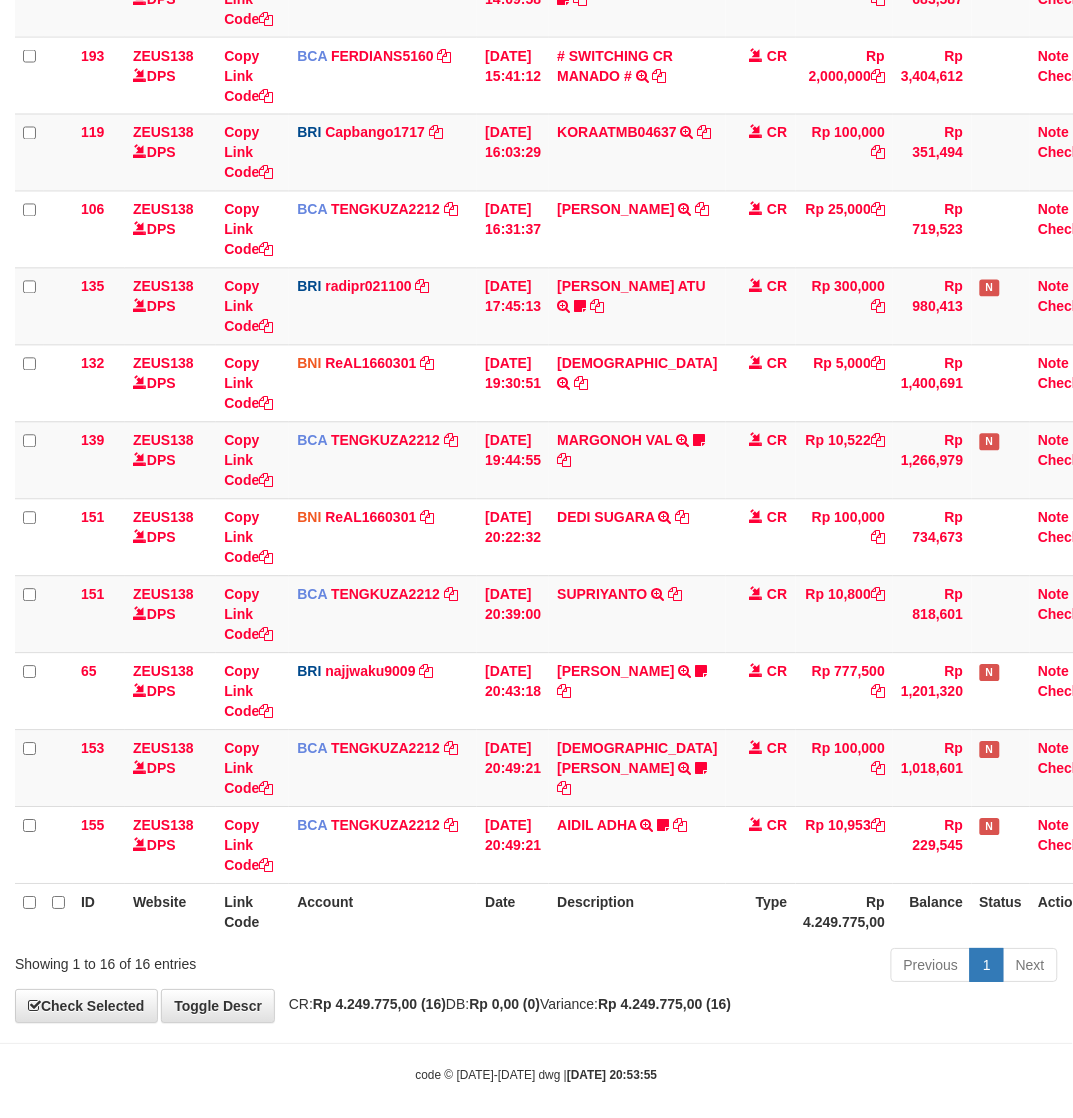 scroll, scrollTop: 618, scrollLeft: 0, axis: vertical 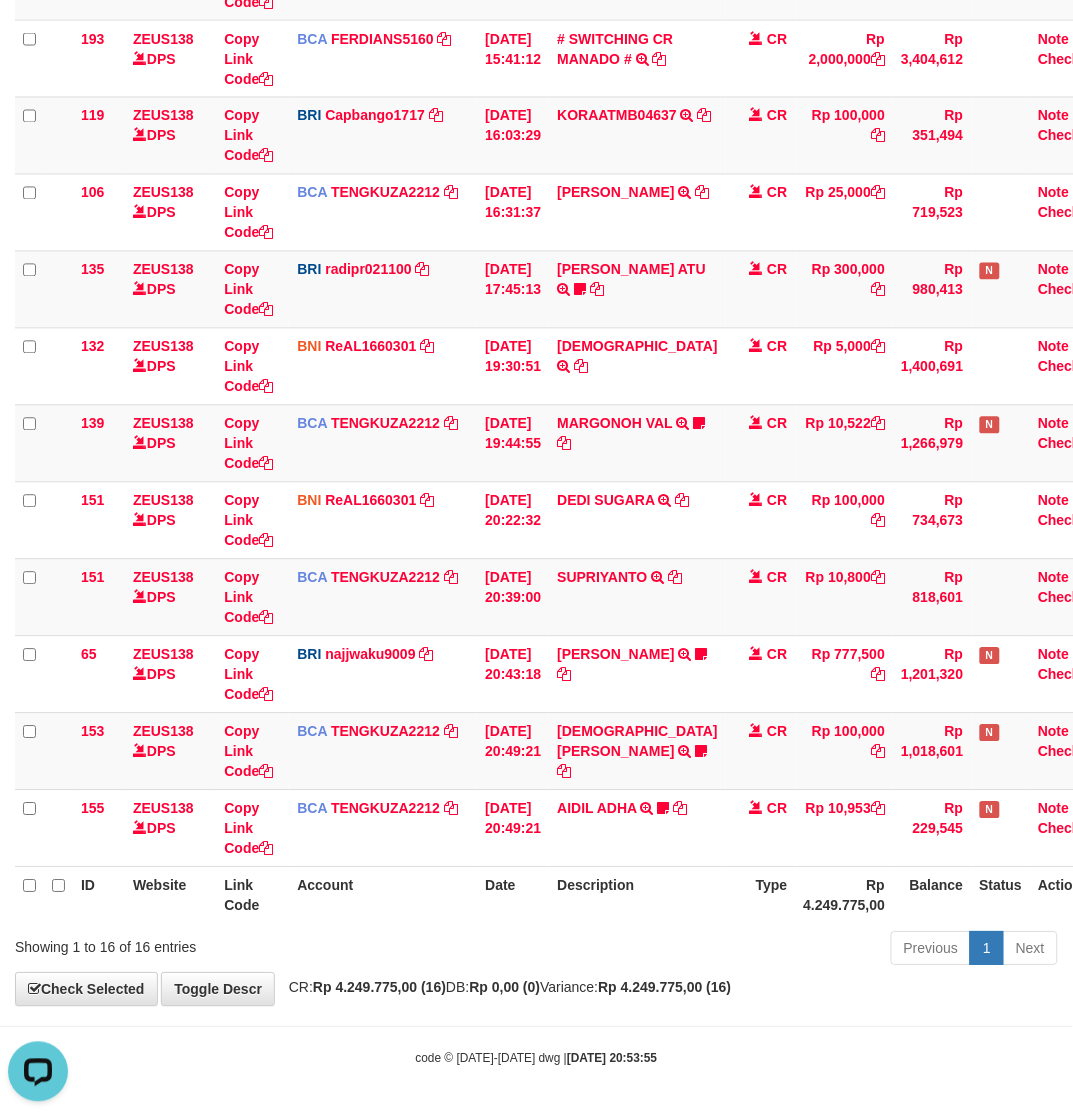 click on "Previous 1 Next" at bounding box center [760, 951] 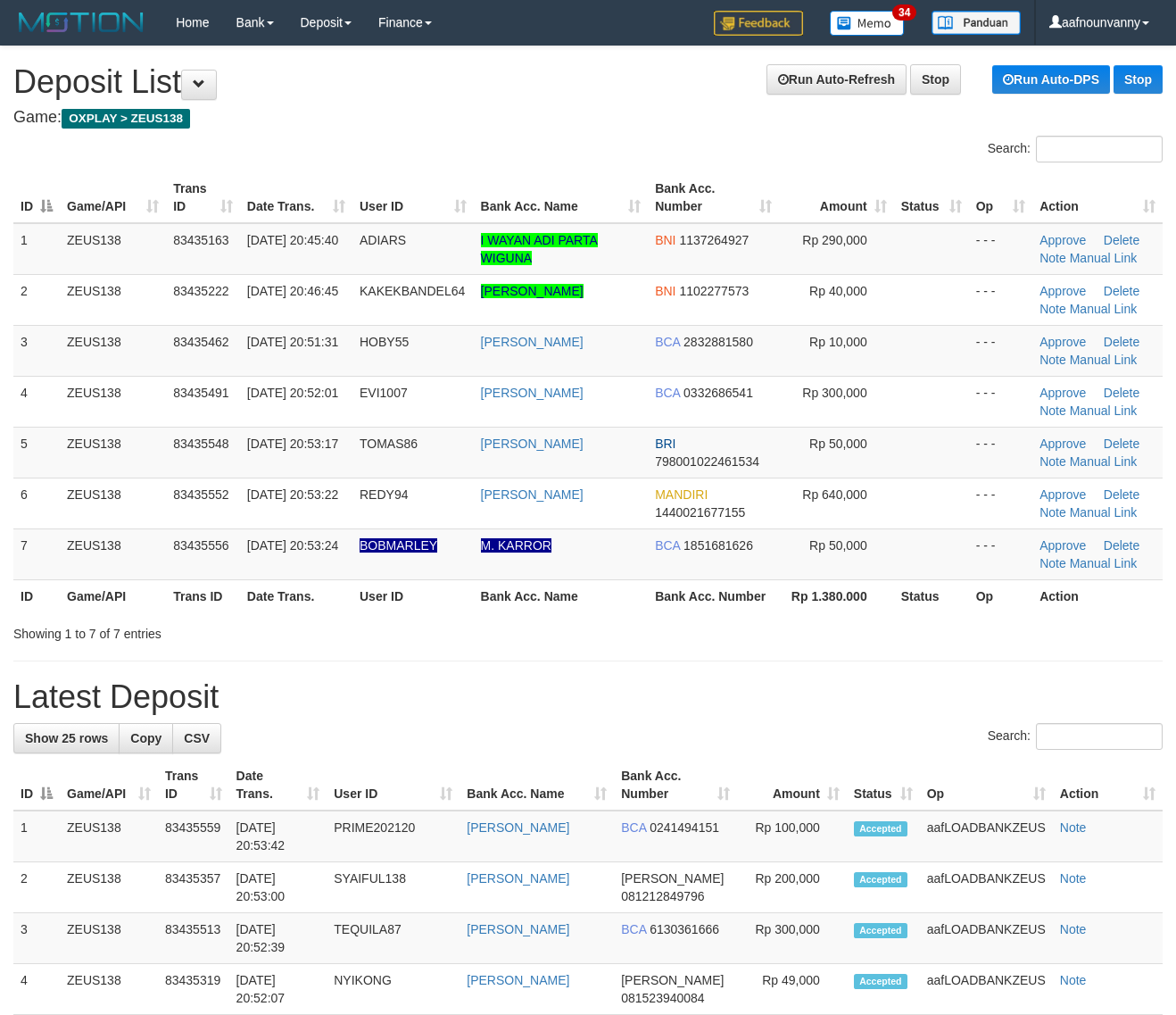 scroll, scrollTop: 0, scrollLeft: 0, axis: both 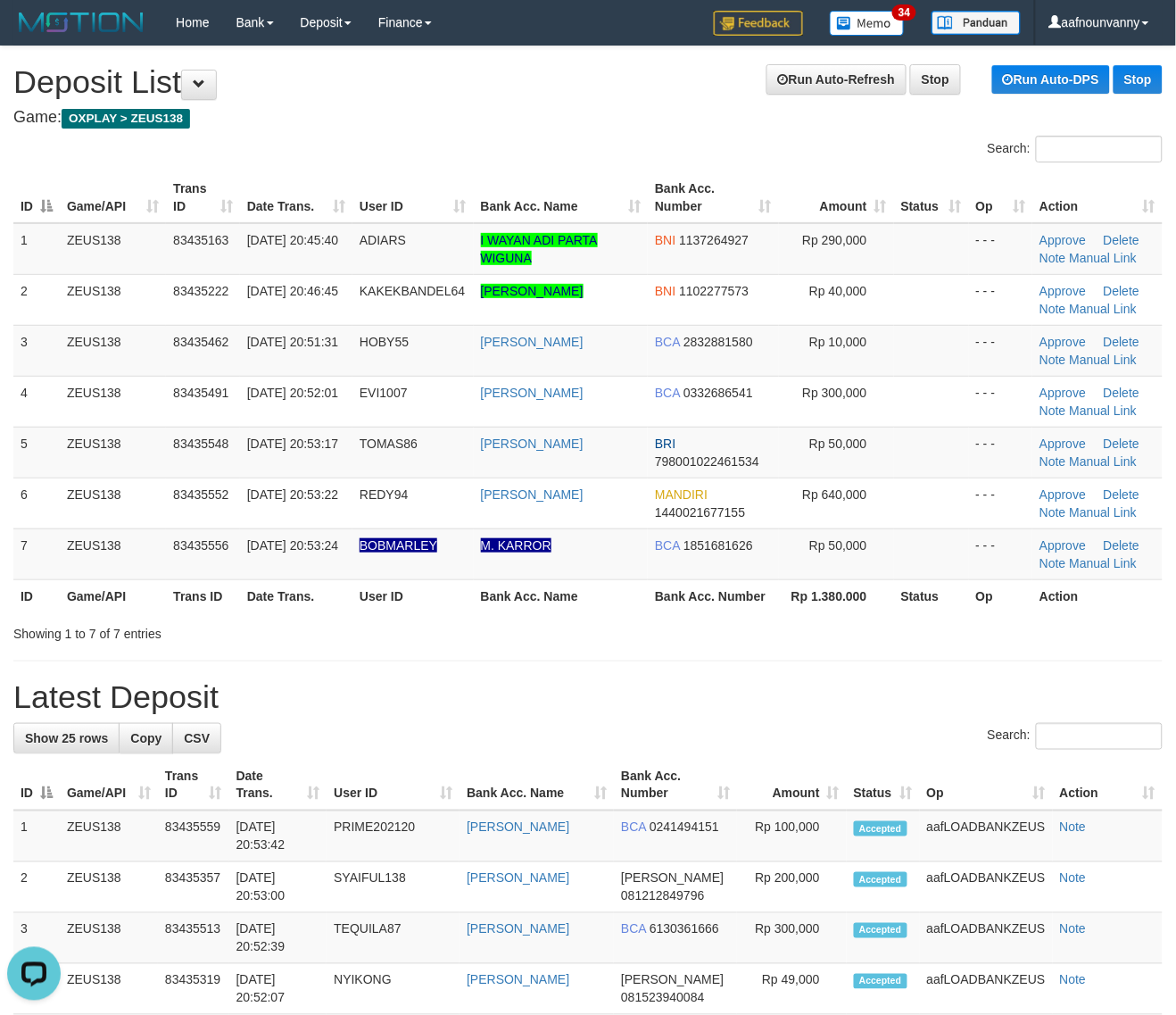 click on "Latest Deposit" at bounding box center (588, 697) 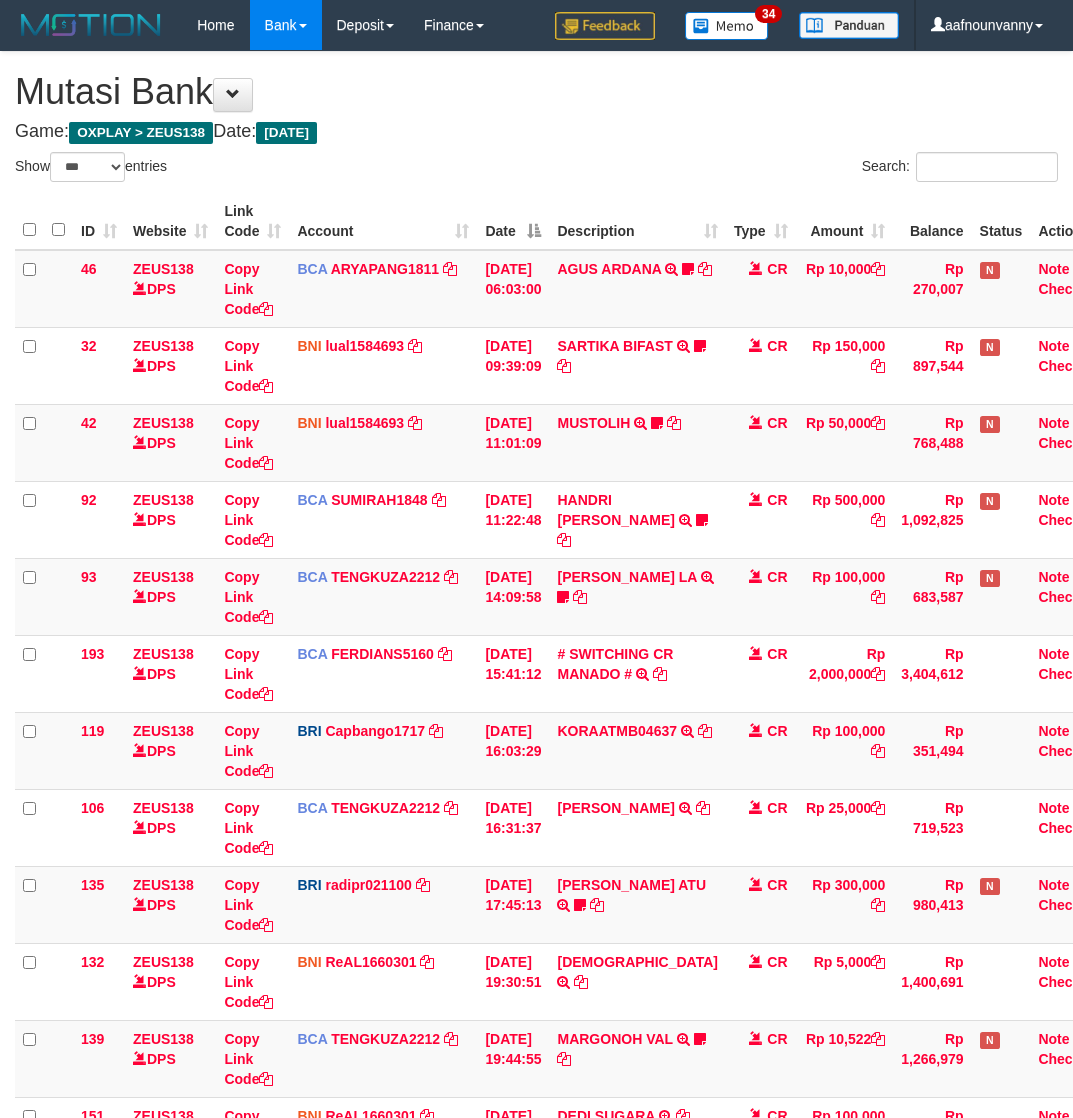select on "***" 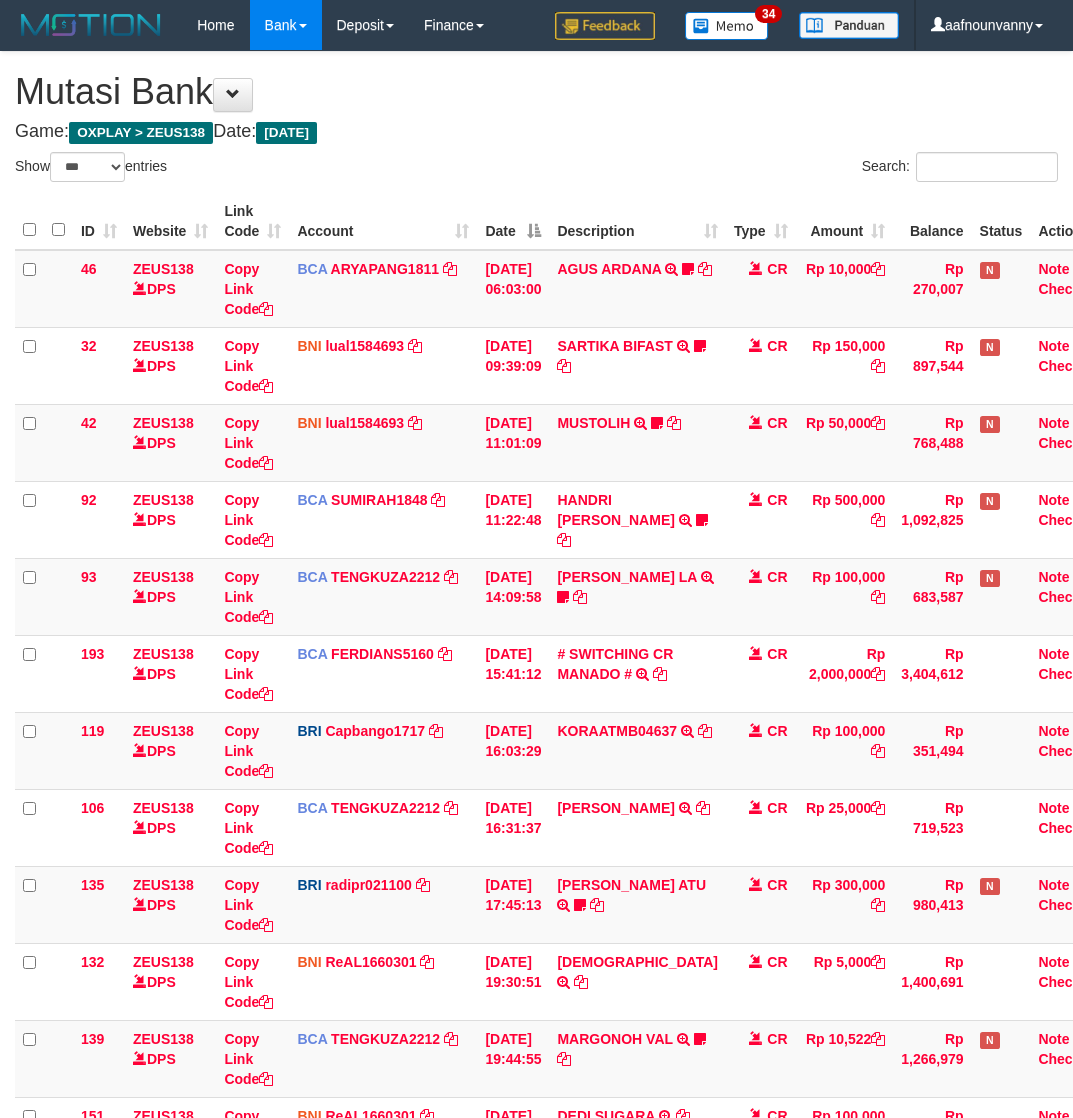 scroll, scrollTop: 618, scrollLeft: 0, axis: vertical 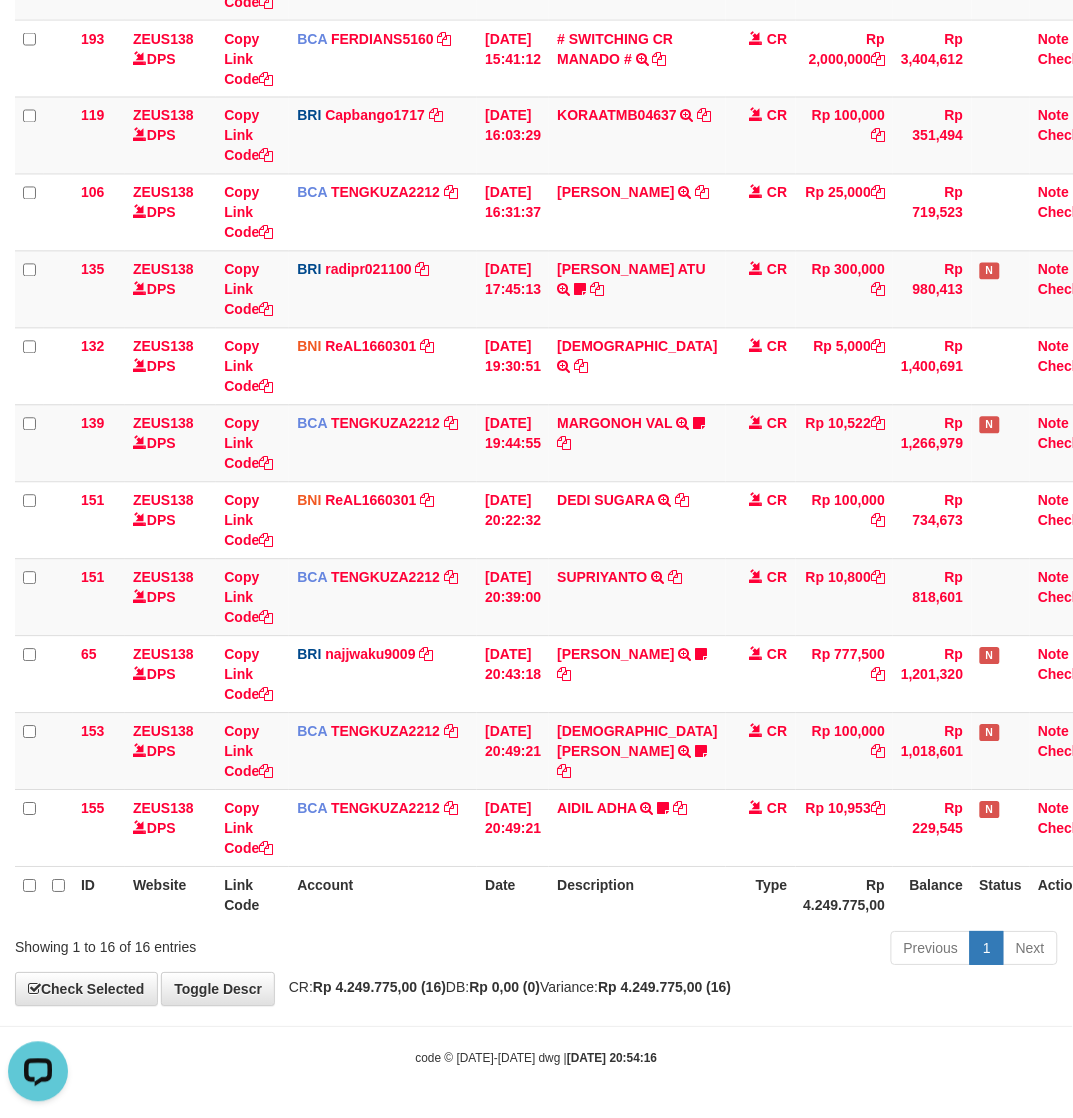 drag, startPoint x: 446, startPoint y: 921, endPoint x: 2, endPoint y: 738, distance: 480.2343 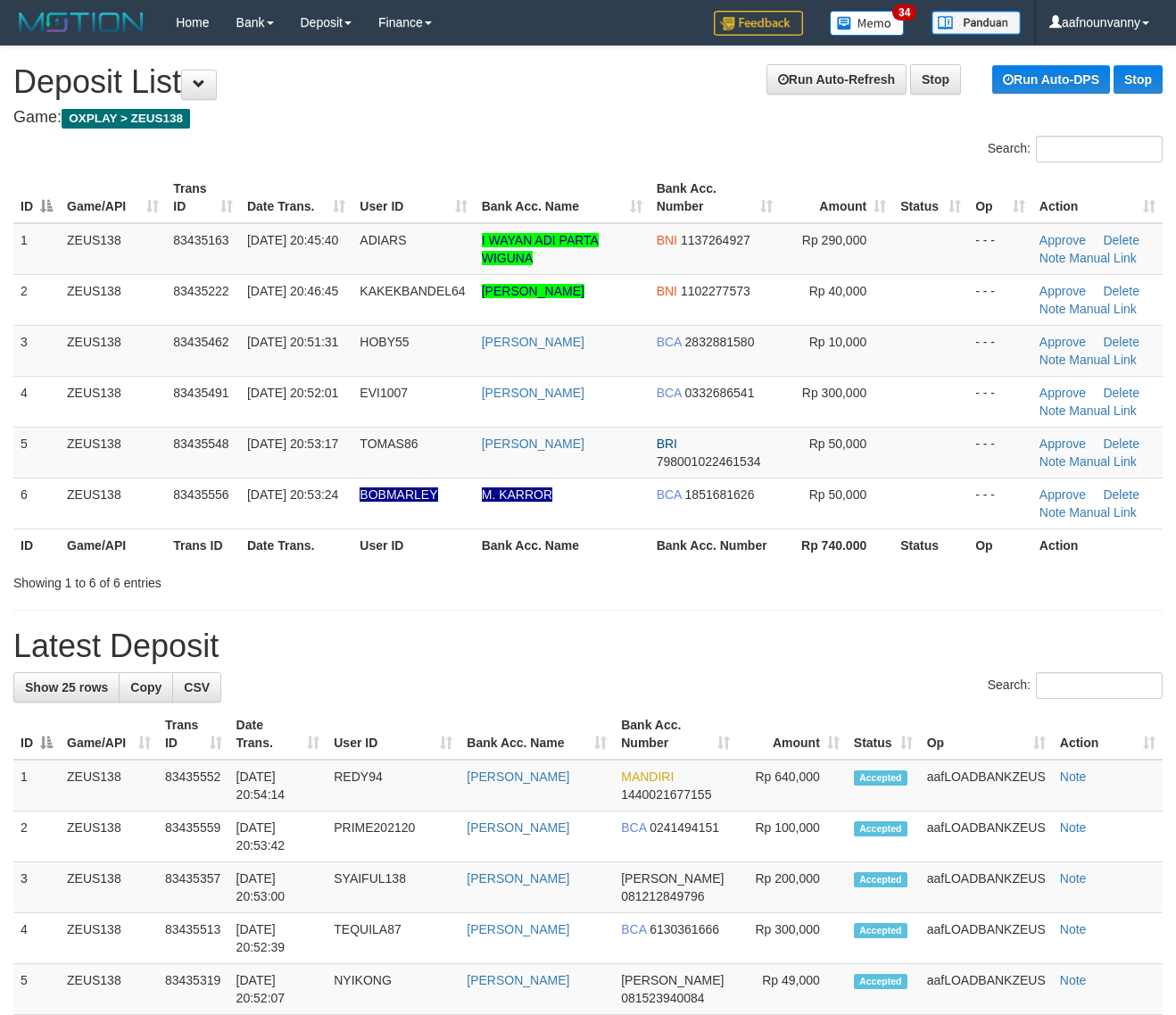 scroll, scrollTop: 0, scrollLeft: 0, axis: both 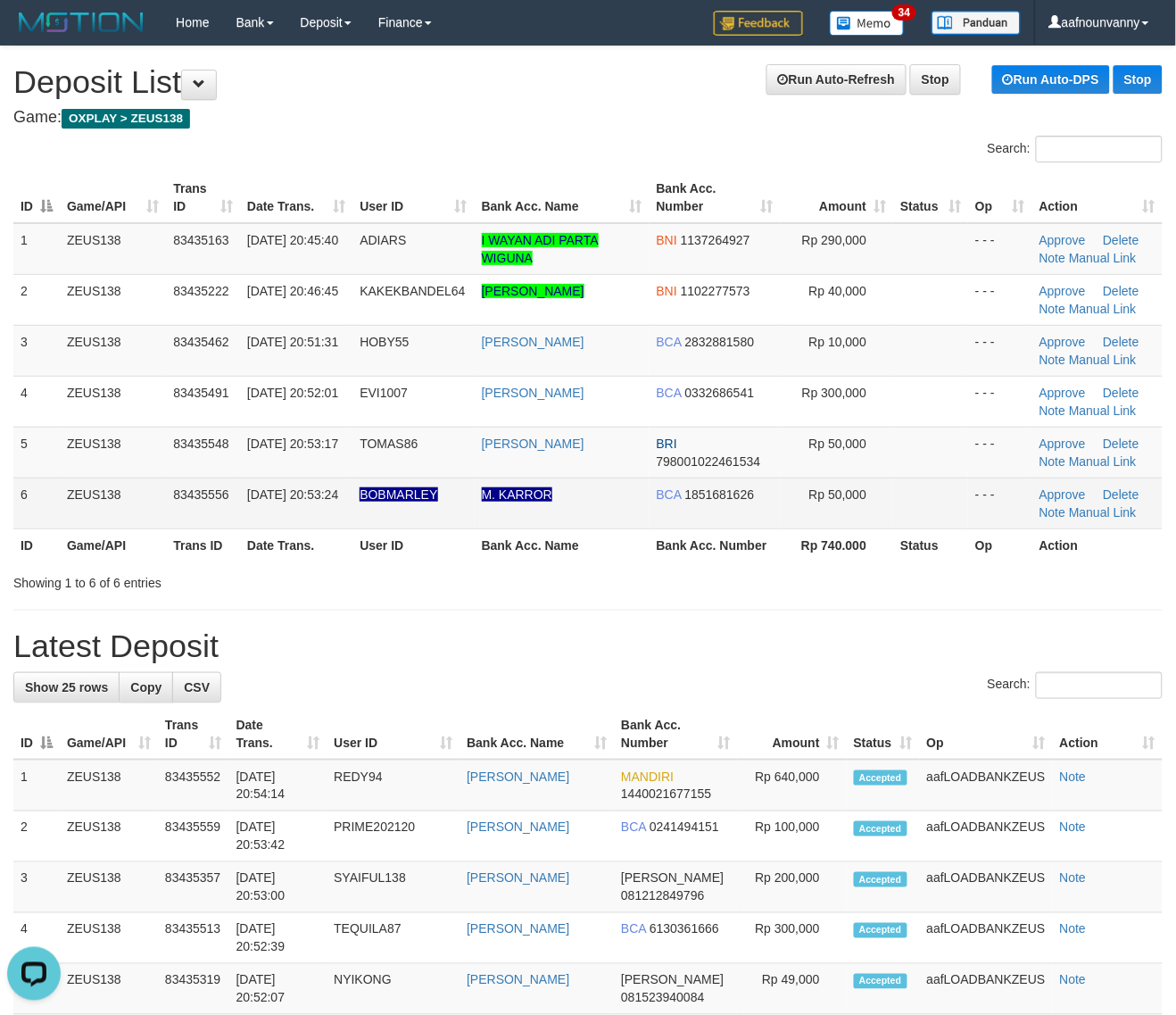 click on "M. KARROR" at bounding box center (562, 503) 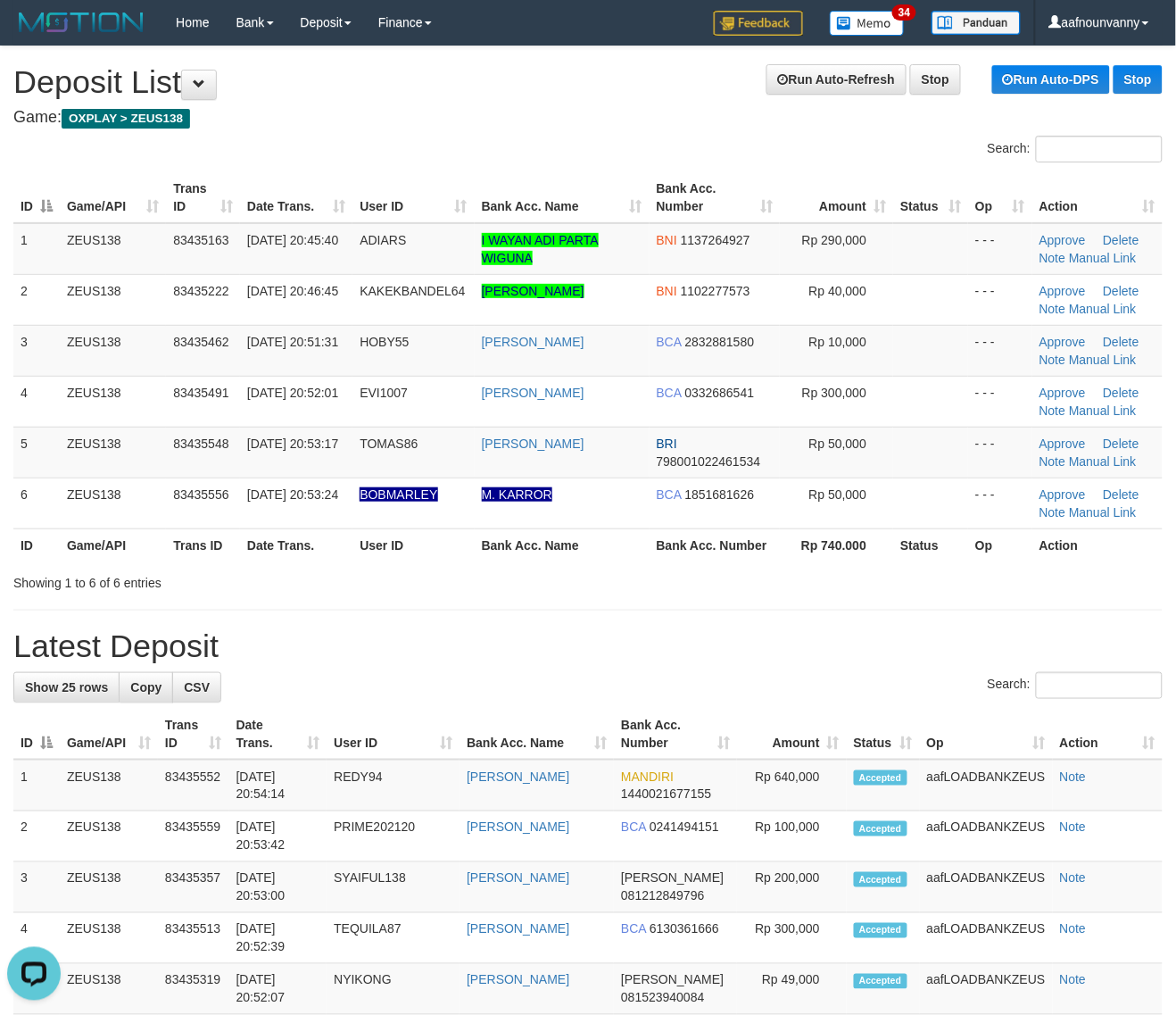 scroll, scrollTop: 148, scrollLeft: 0, axis: vertical 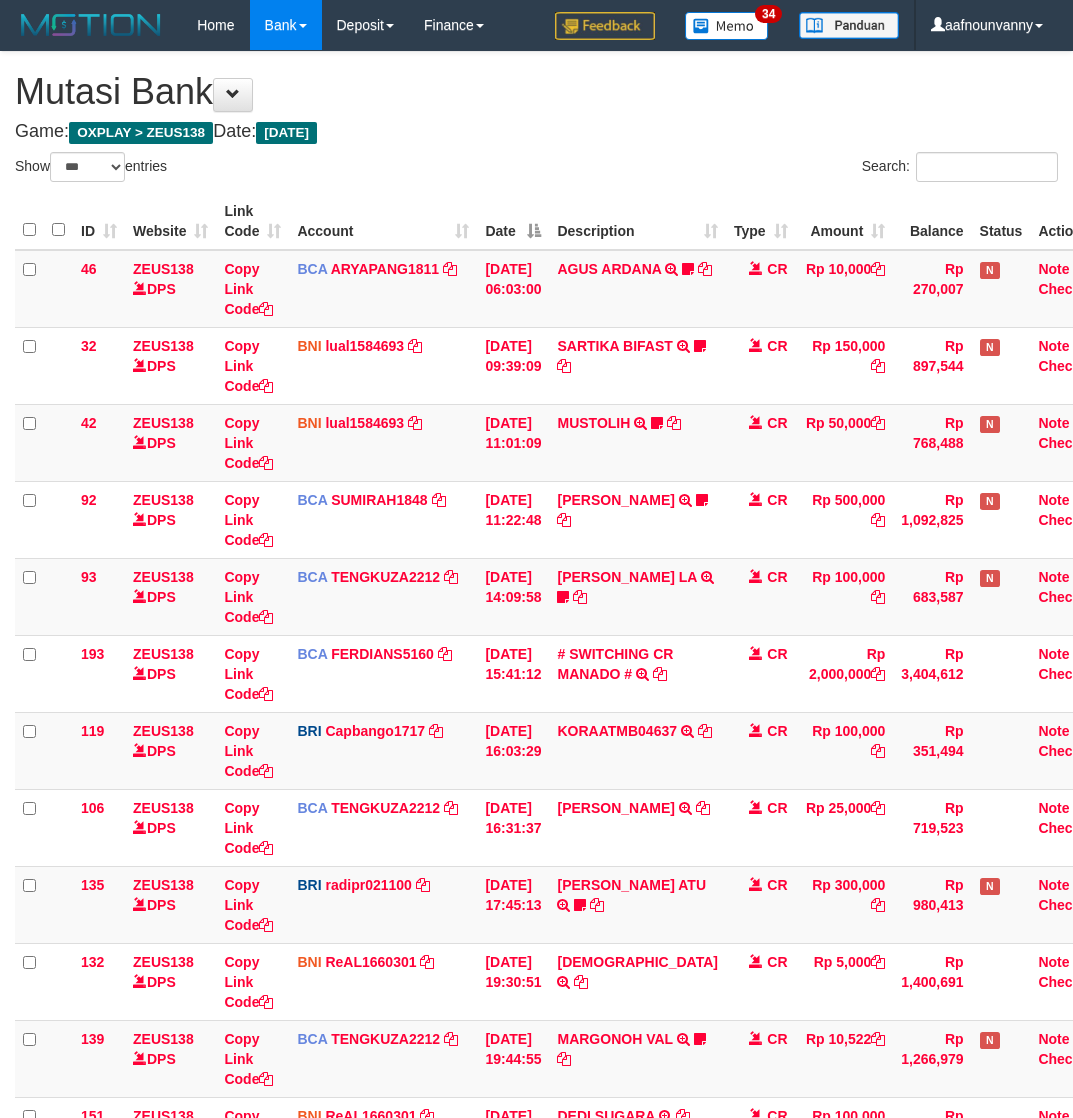 select on "***" 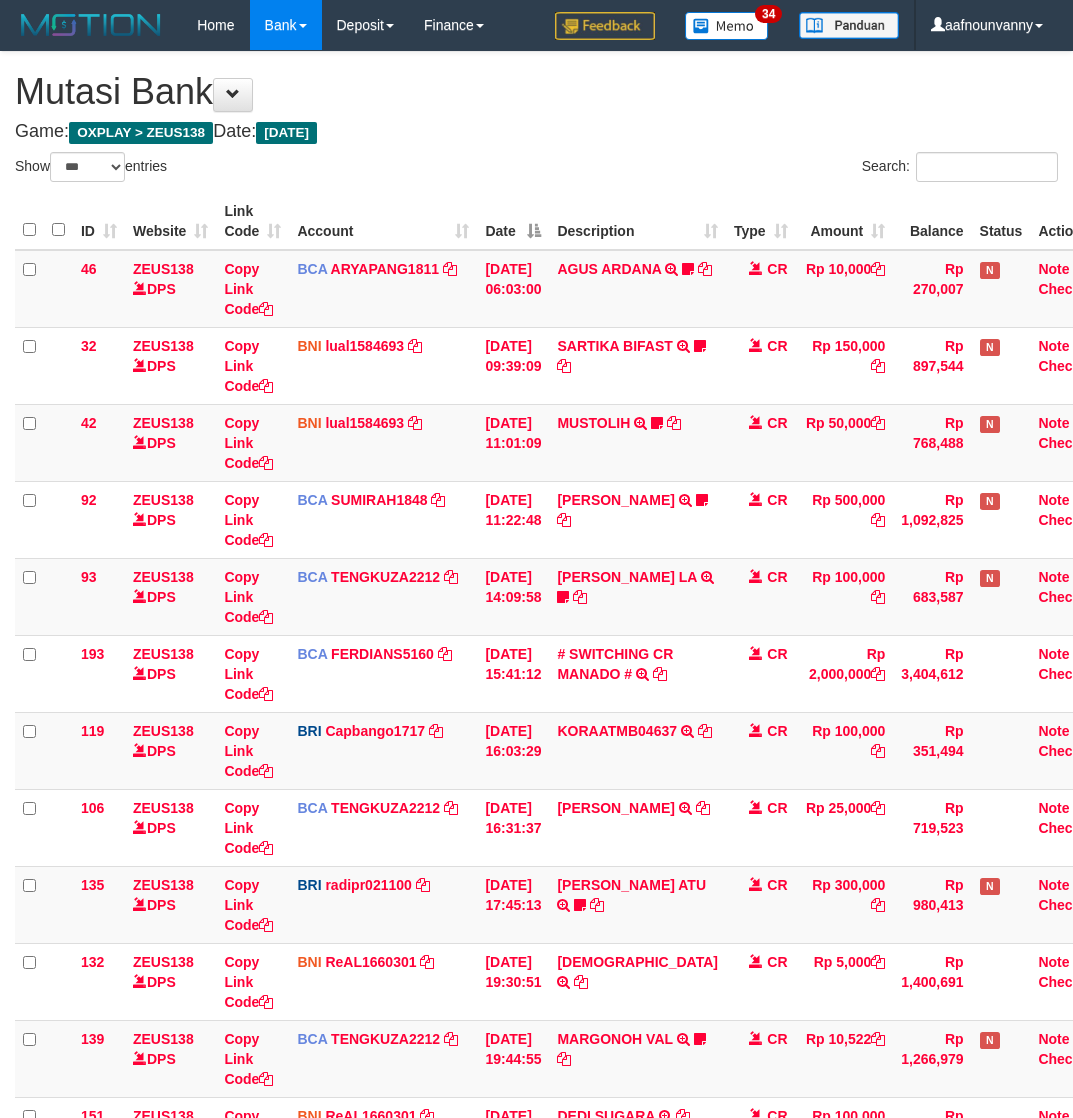 scroll, scrollTop: 618, scrollLeft: 0, axis: vertical 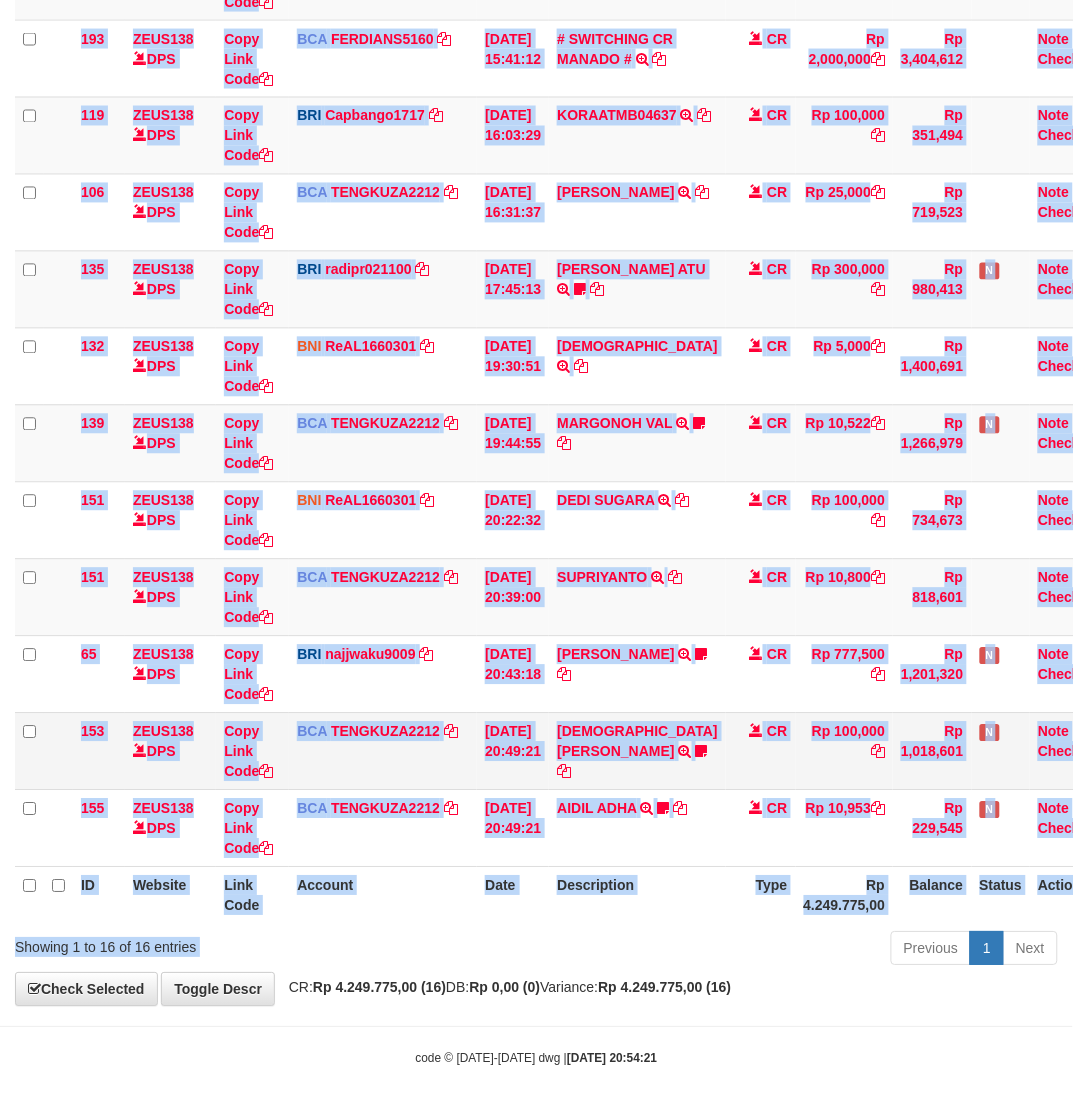 drag, startPoint x: 485, startPoint y: 923, endPoint x: 16, endPoint y: 718, distance: 511.84567 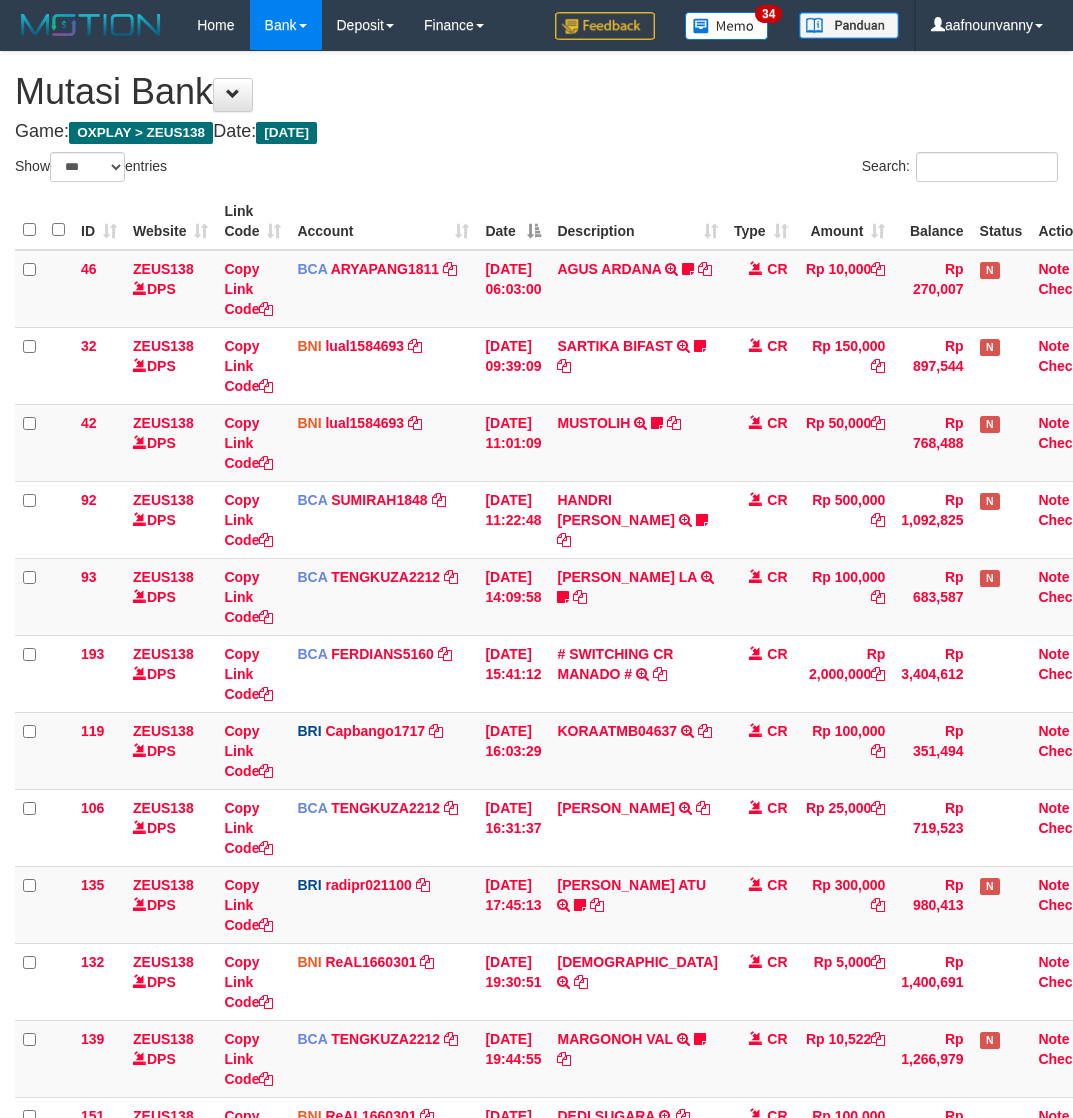 select on "***" 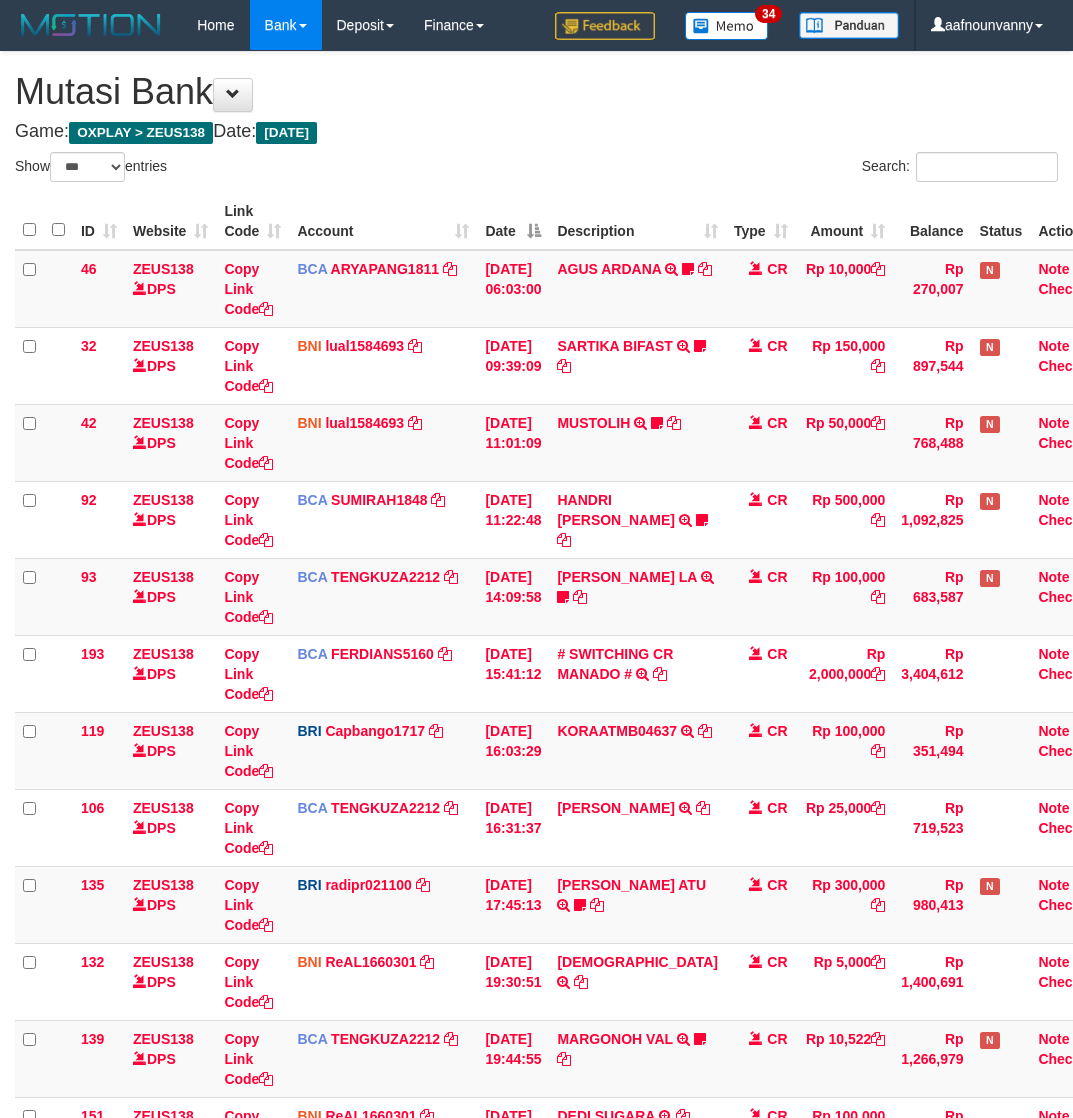scroll, scrollTop: 618, scrollLeft: 0, axis: vertical 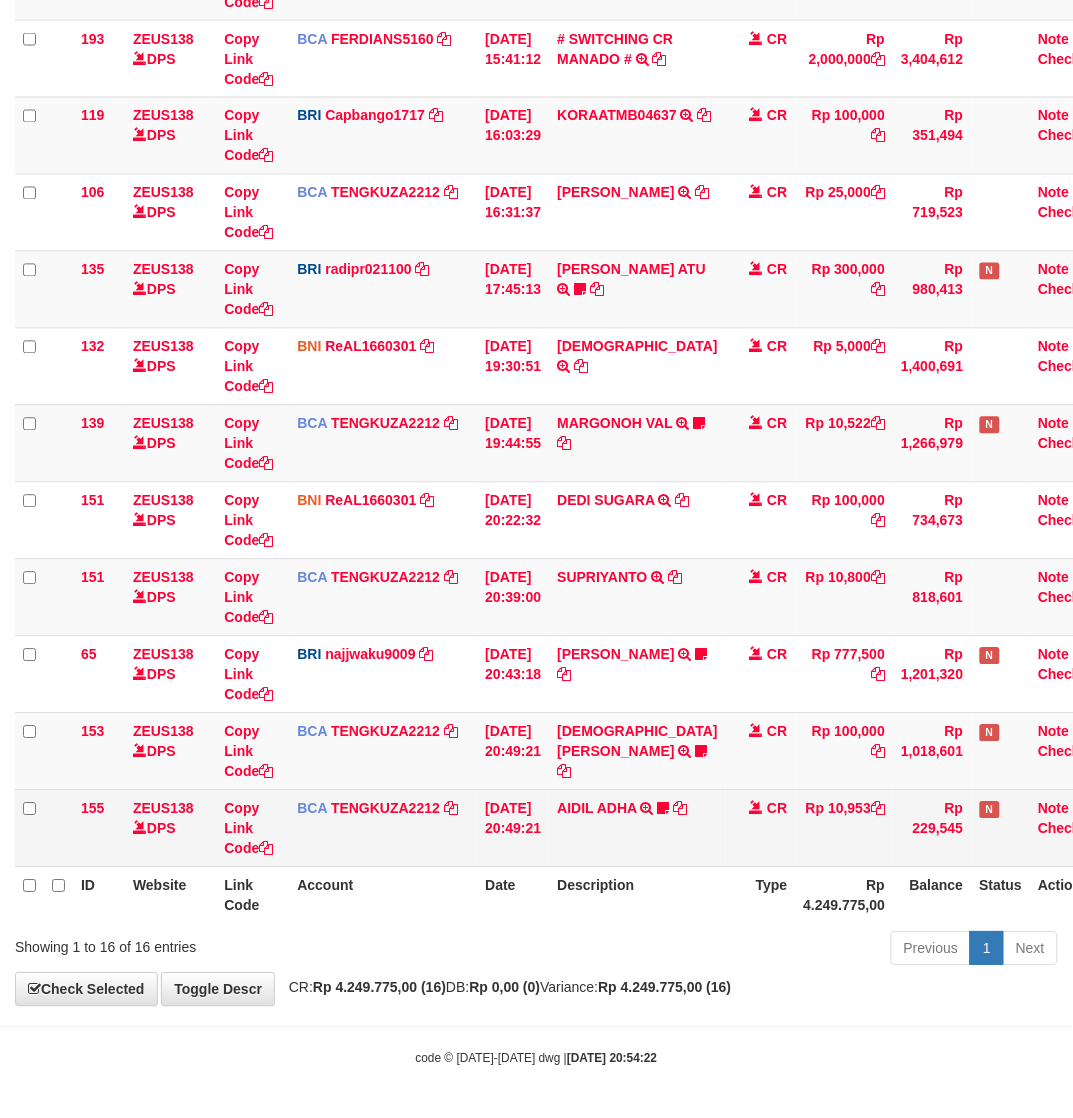 drag, startPoint x: 552, startPoint y: 913, endPoint x: 571, endPoint y: 852, distance: 63.89053 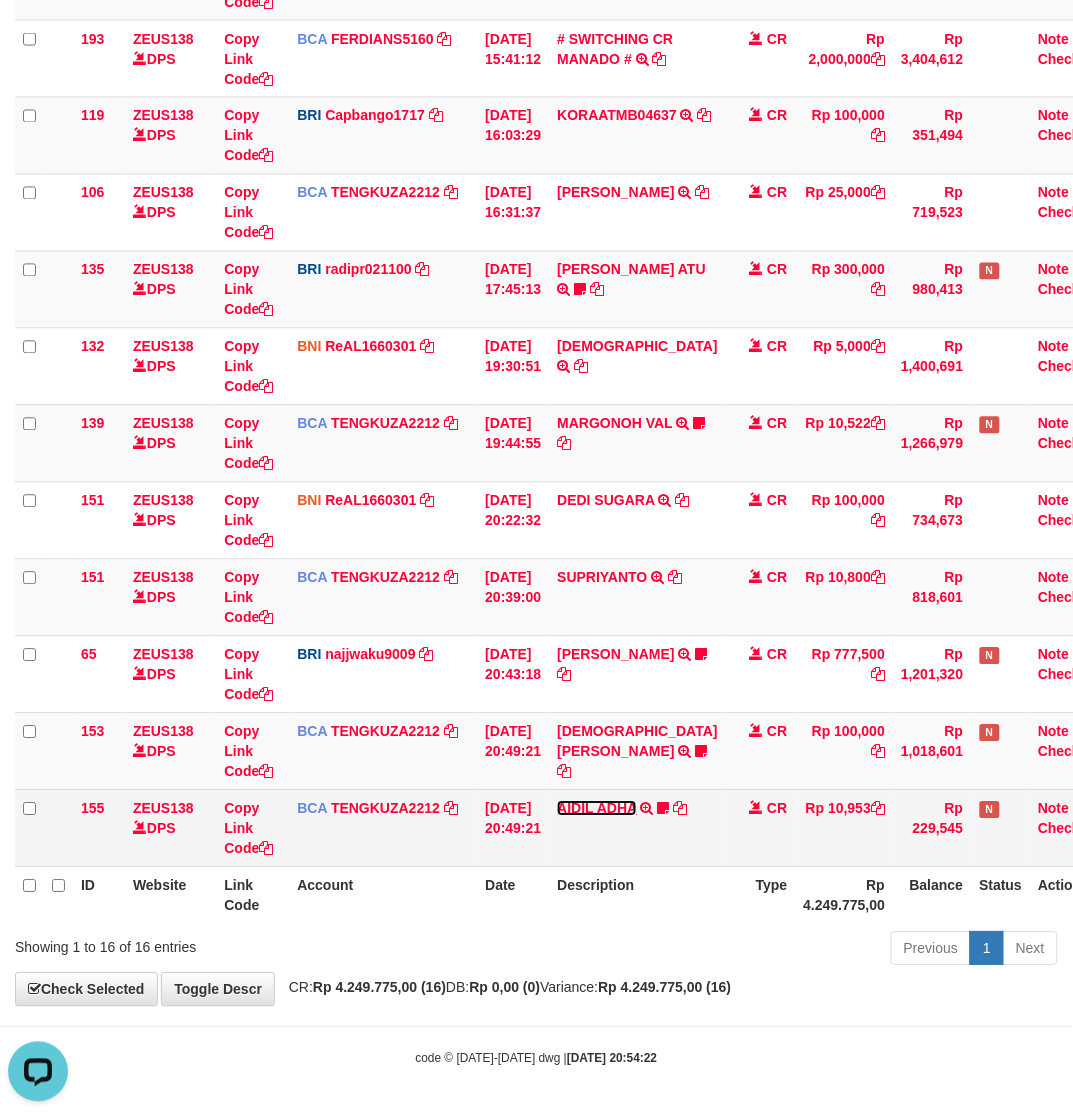 scroll, scrollTop: 0, scrollLeft: 0, axis: both 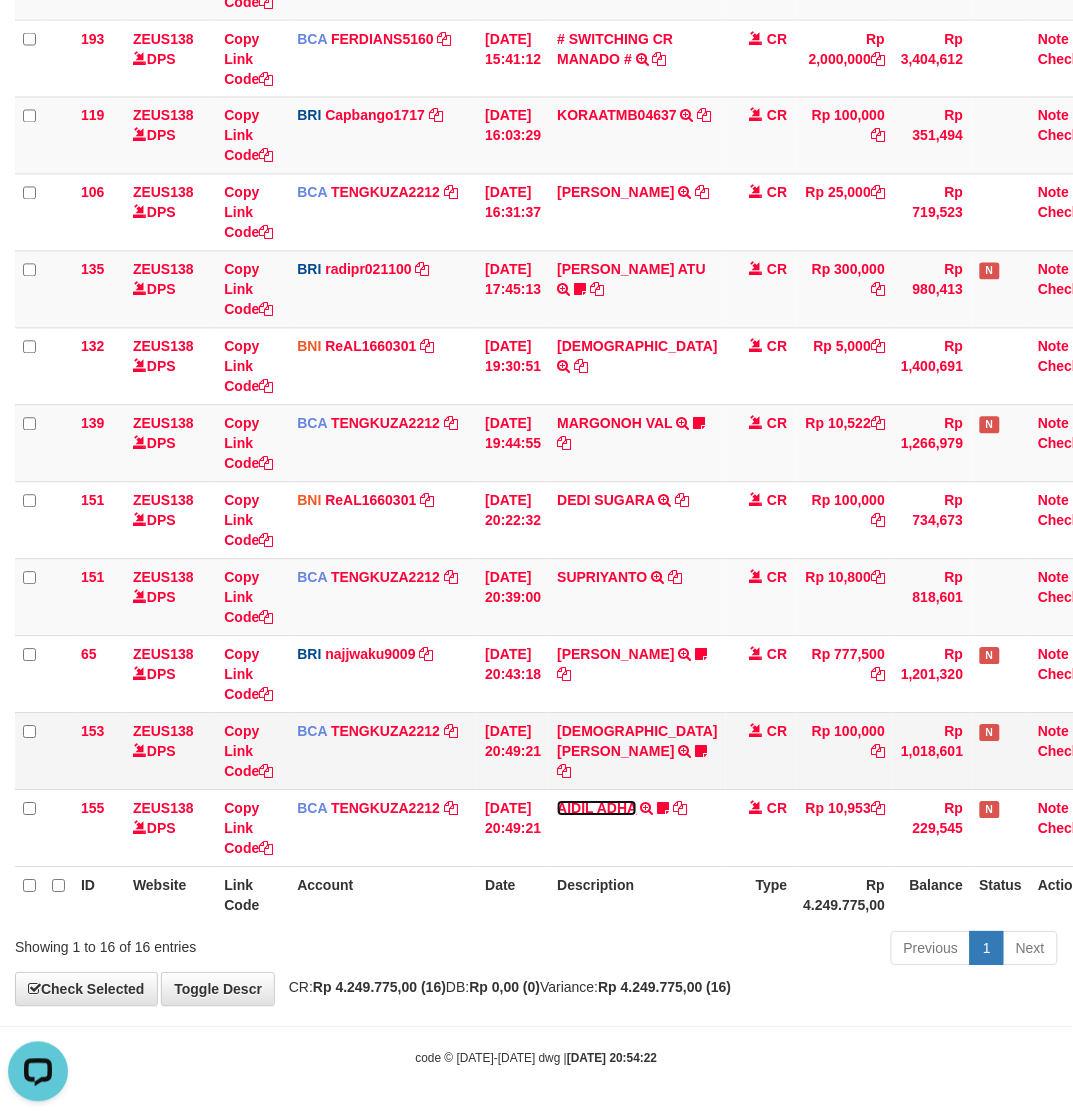 drag, startPoint x: 577, startPoint y: 806, endPoint x: 578, endPoint y: 747, distance: 59.008472 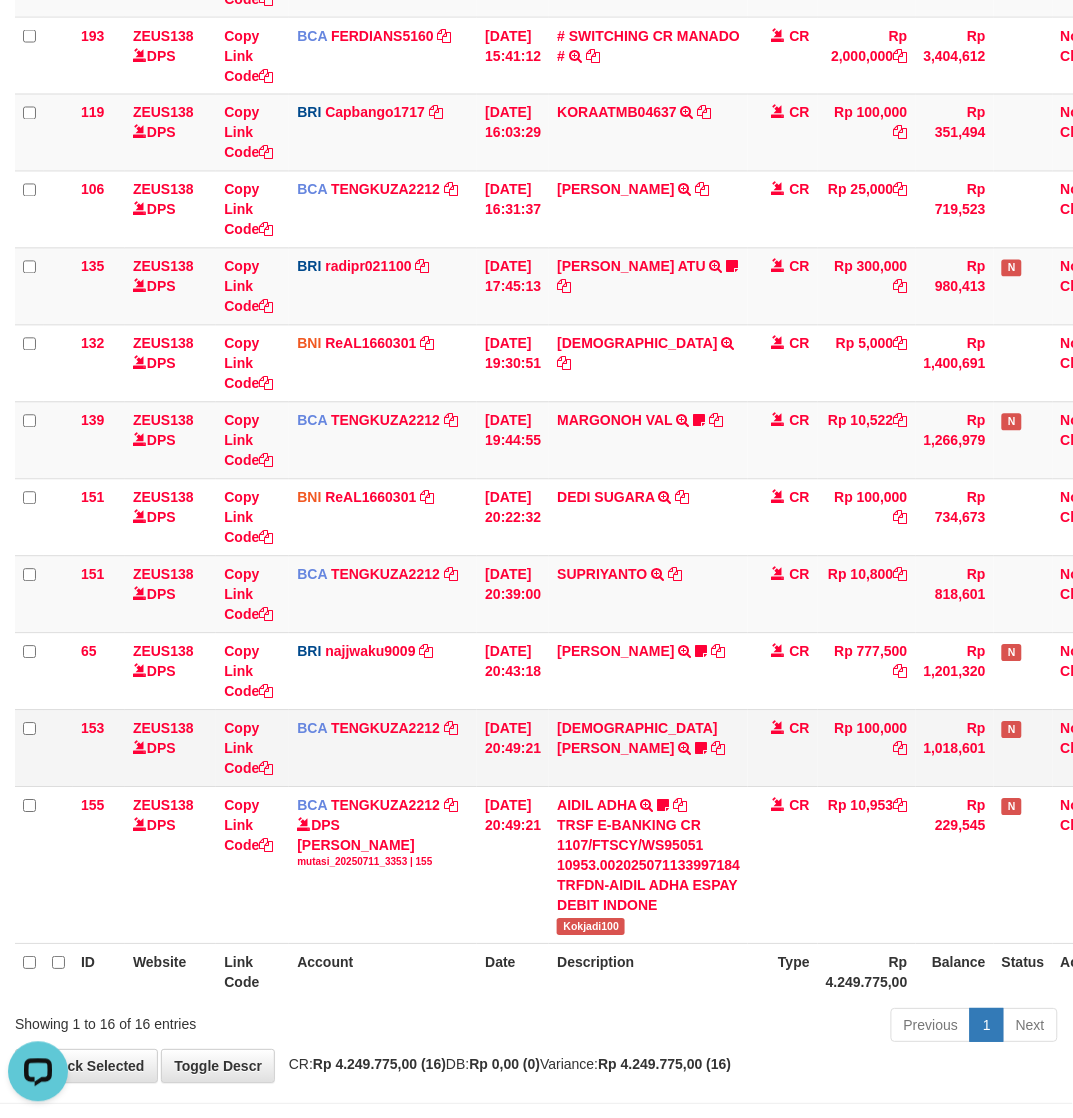 click on "MUHAMMAD NUR            TRSF E-BANKING CR 1107/FTSCY/WS95031
100000.00MUHAMMAD NUR    Mahmud01" at bounding box center [648, 748] 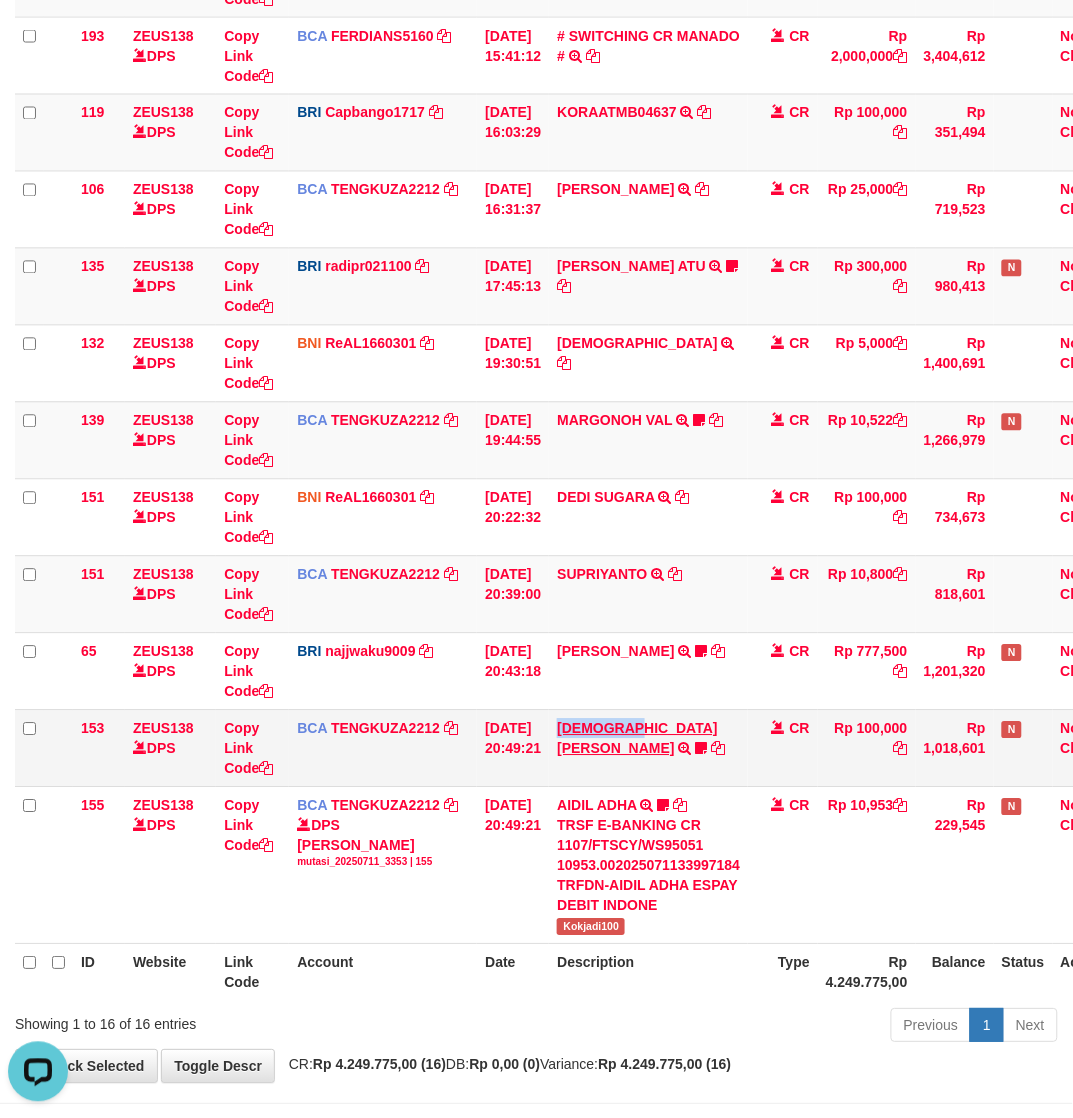 click on "MUHAMMAD NUR            TRSF E-BANKING CR 1107/FTSCY/WS95031
100000.00MUHAMMAD NUR    Mahmud01" at bounding box center (648, 748) 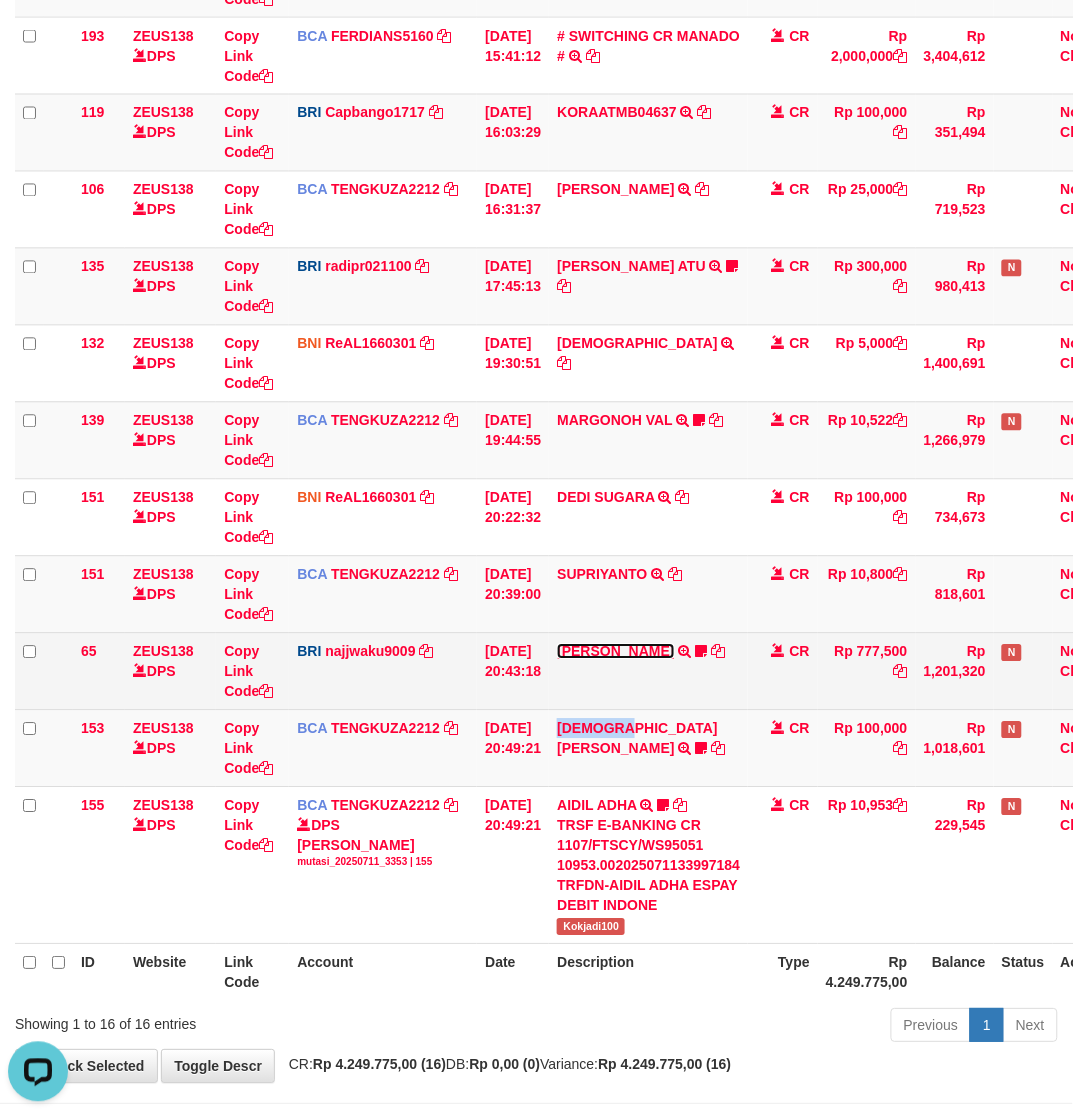 click on "EDY PURNOMO" at bounding box center [615, 652] 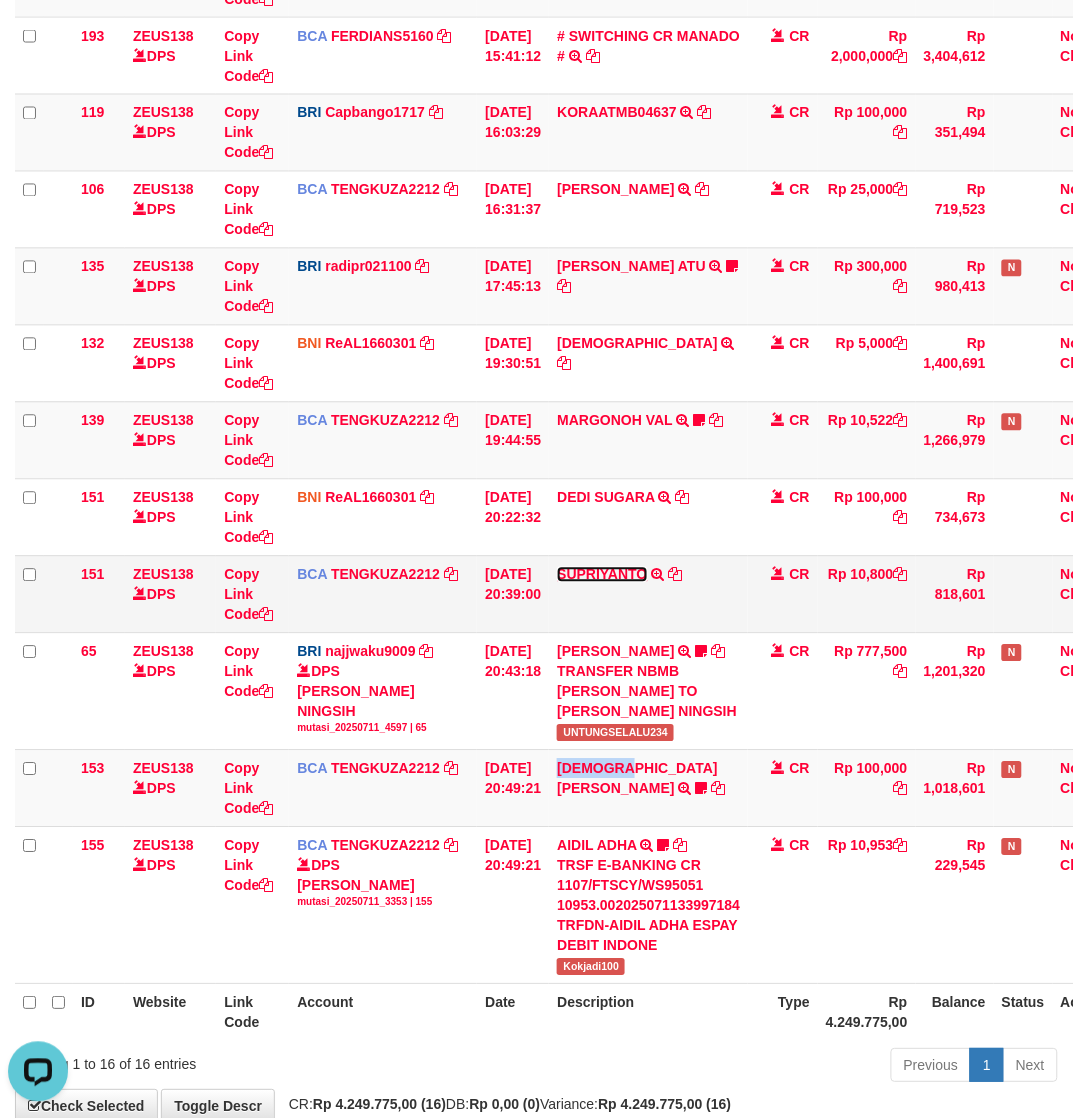 click on "SUPRIYANTO" at bounding box center (602, 575) 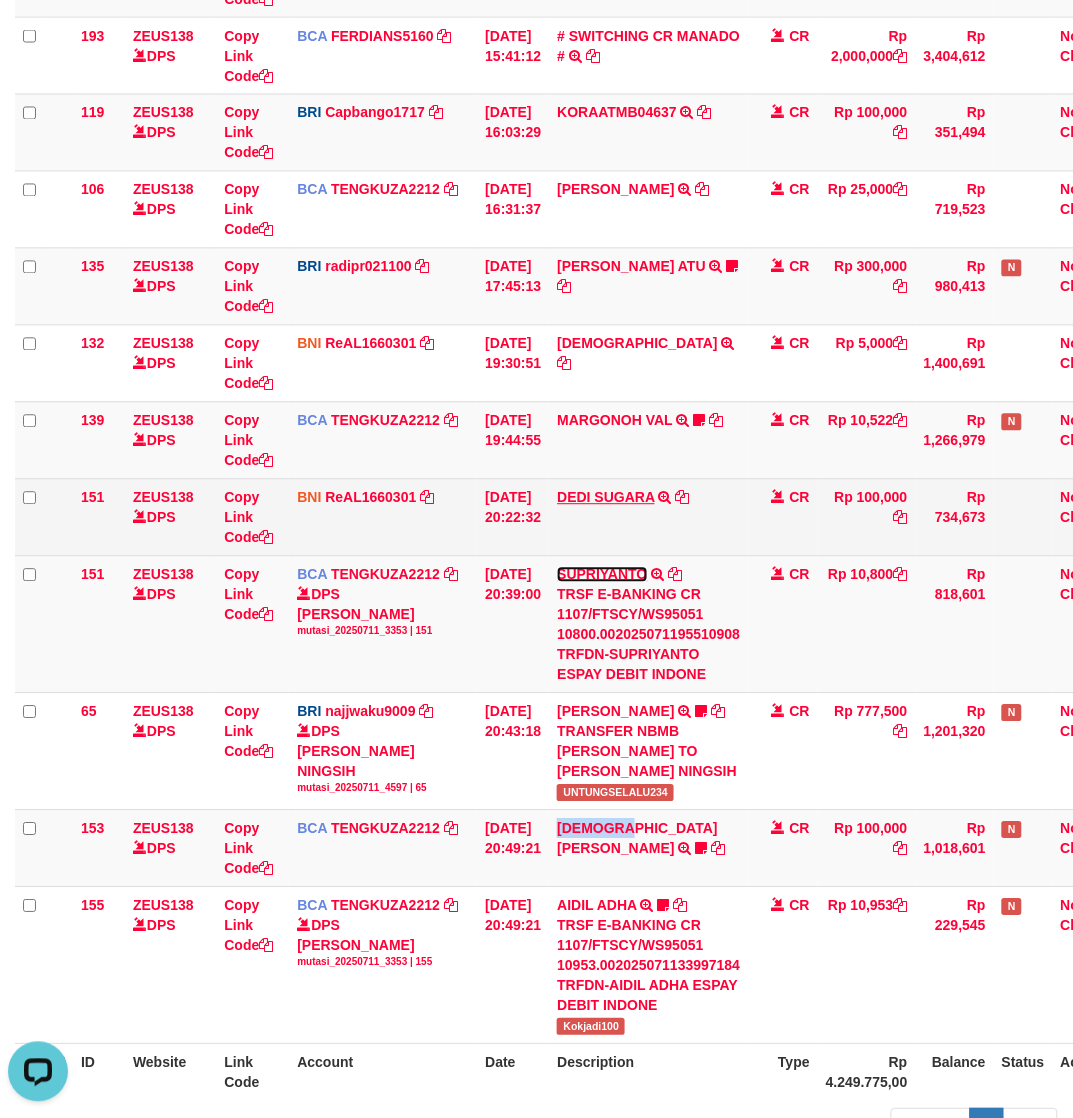 drag, startPoint x: 593, startPoint y: 573, endPoint x: 596, endPoint y: 500, distance: 73.061615 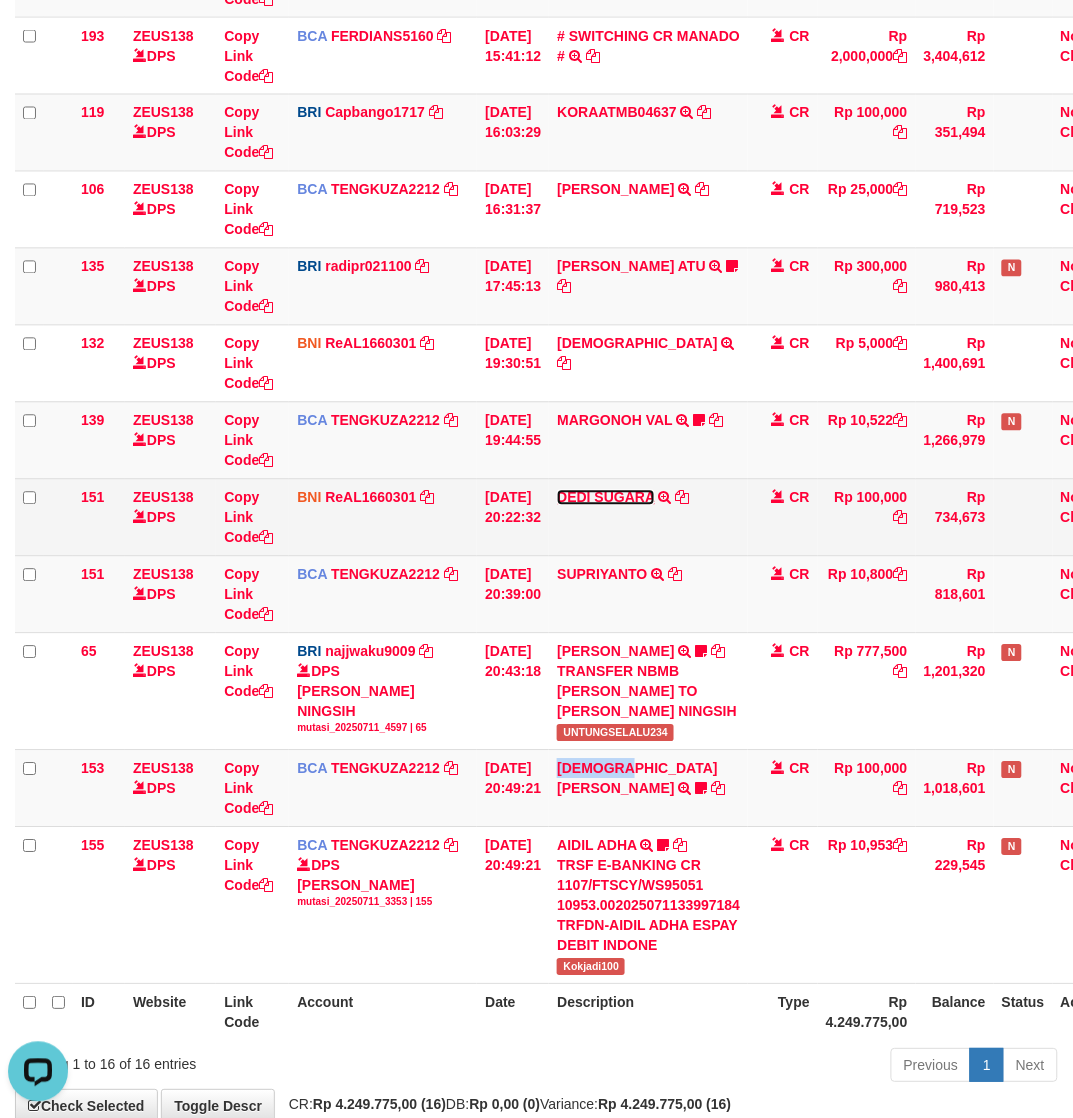 click on "DEDI SUGARA" at bounding box center (606, 498) 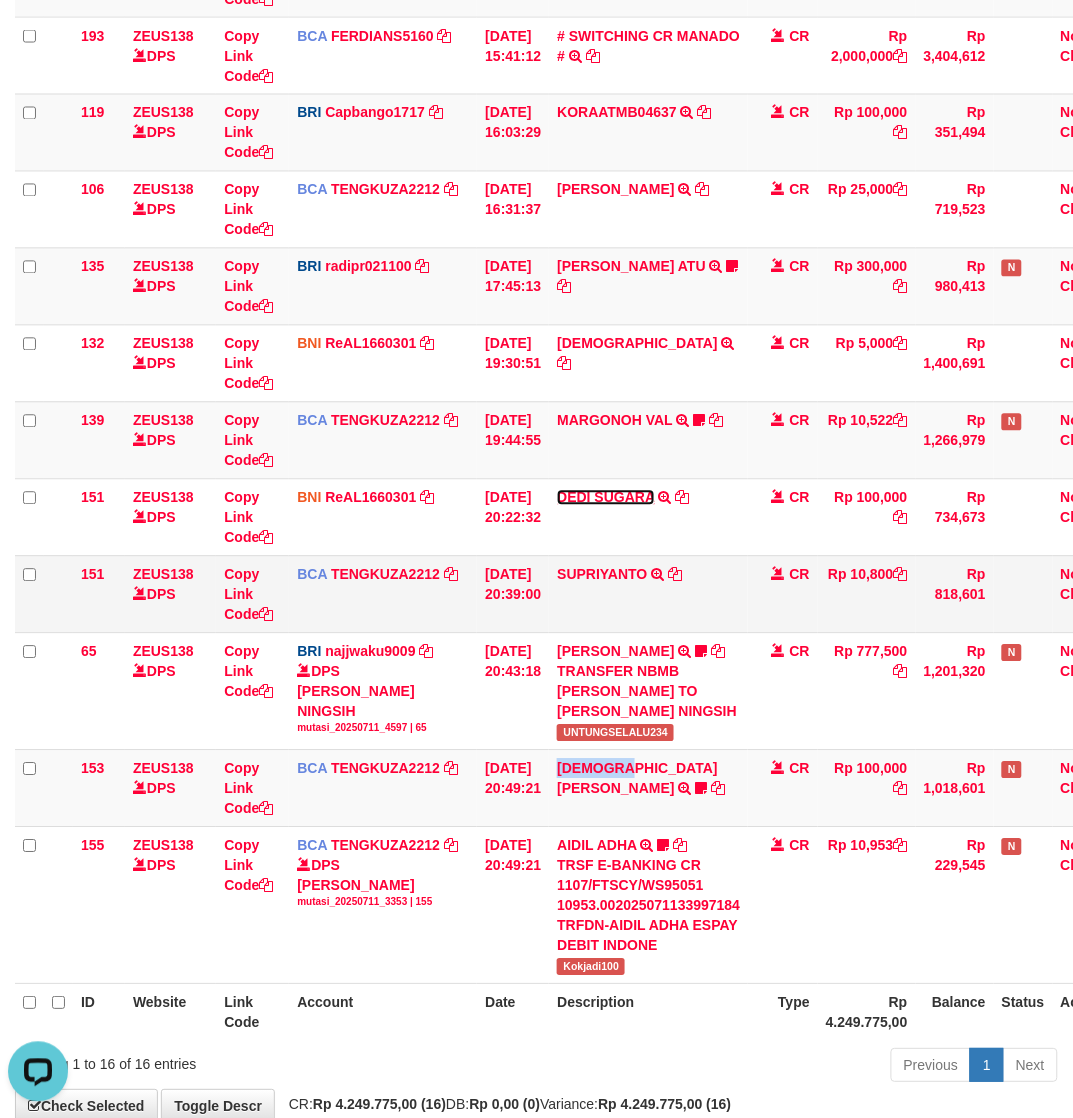 drag, startPoint x: 596, startPoint y: 500, endPoint x: 982, endPoint y: 632, distance: 407.94608 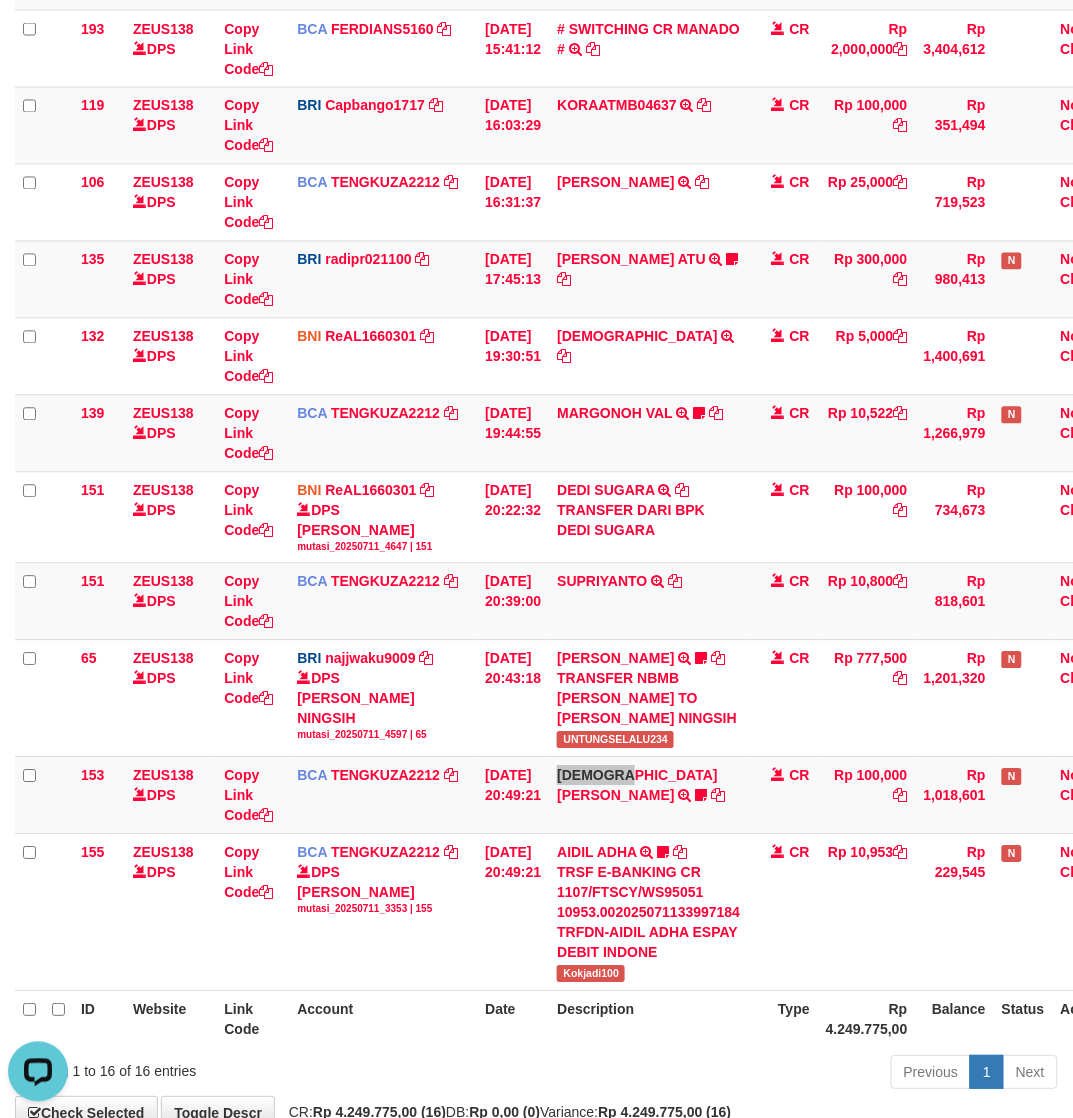 scroll, scrollTop: 752, scrollLeft: 0, axis: vertical 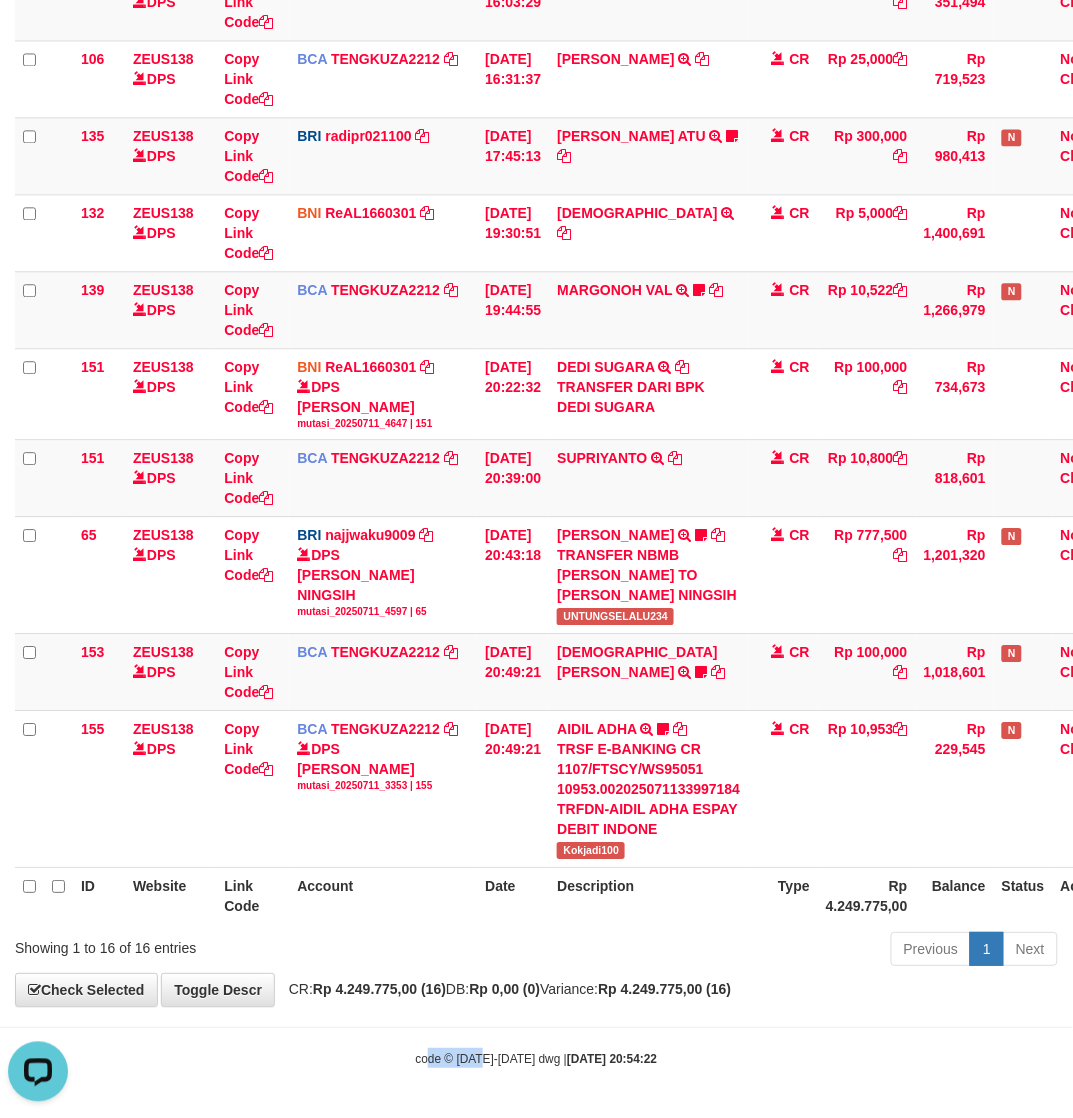 drag, startPoint x: 480, startPoint y: 1070, endPoint x: 5, endPoint y: 875, distance: 513.46857 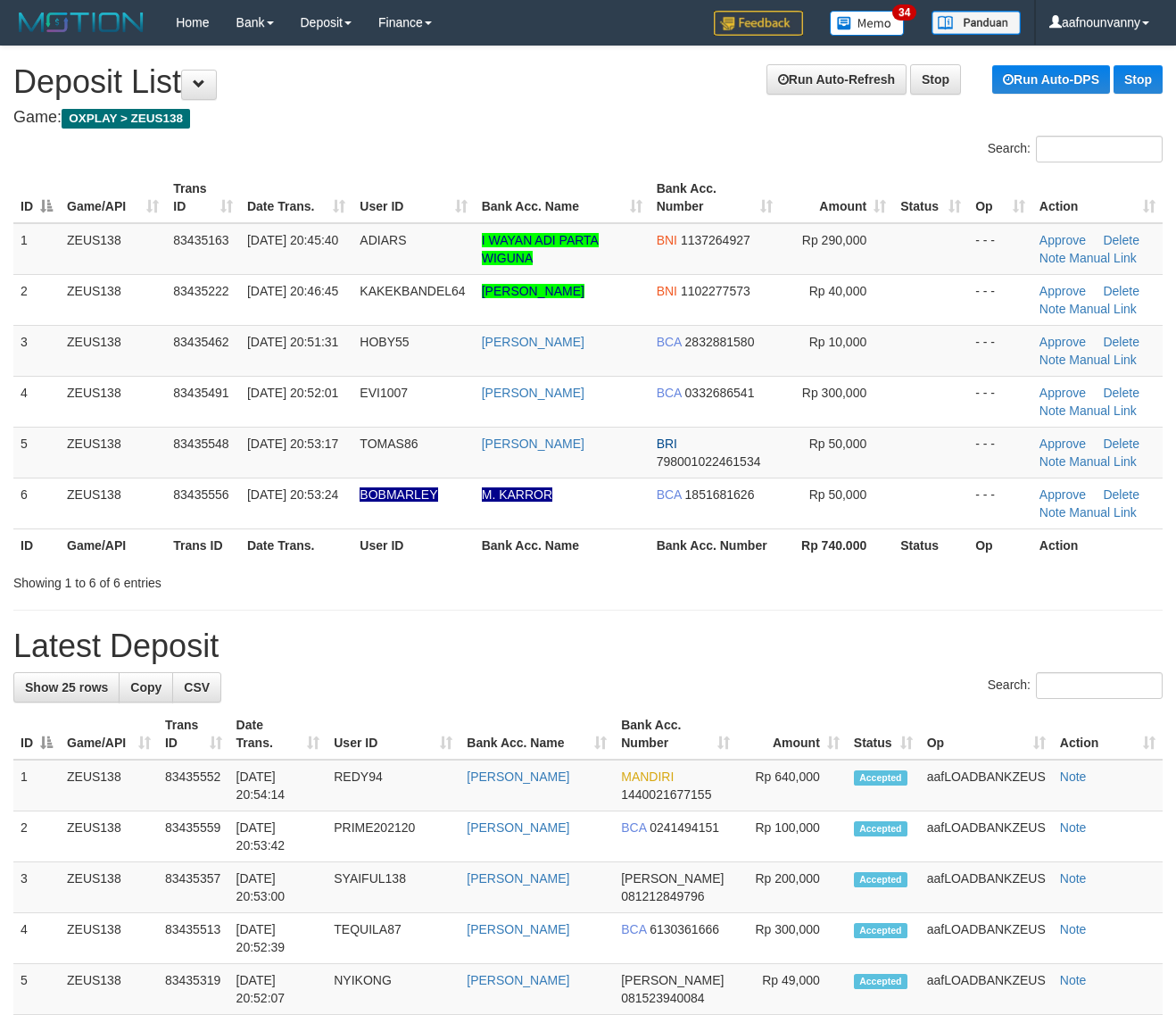 scroll, scrollTop: 113, scrollLeft: 0, axis: vertical 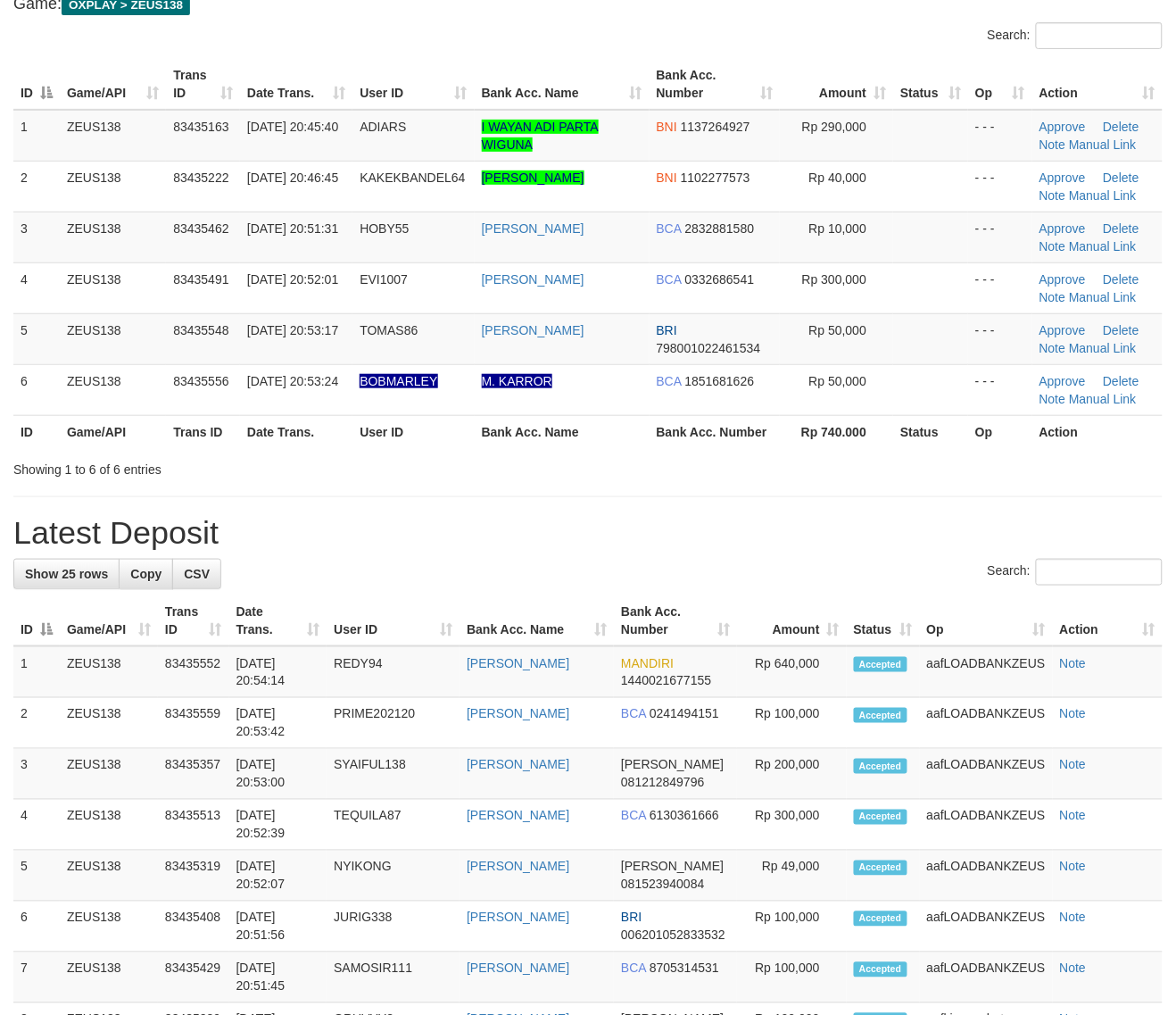 click on "Latest Deposit" at bounding box center [588, 533] 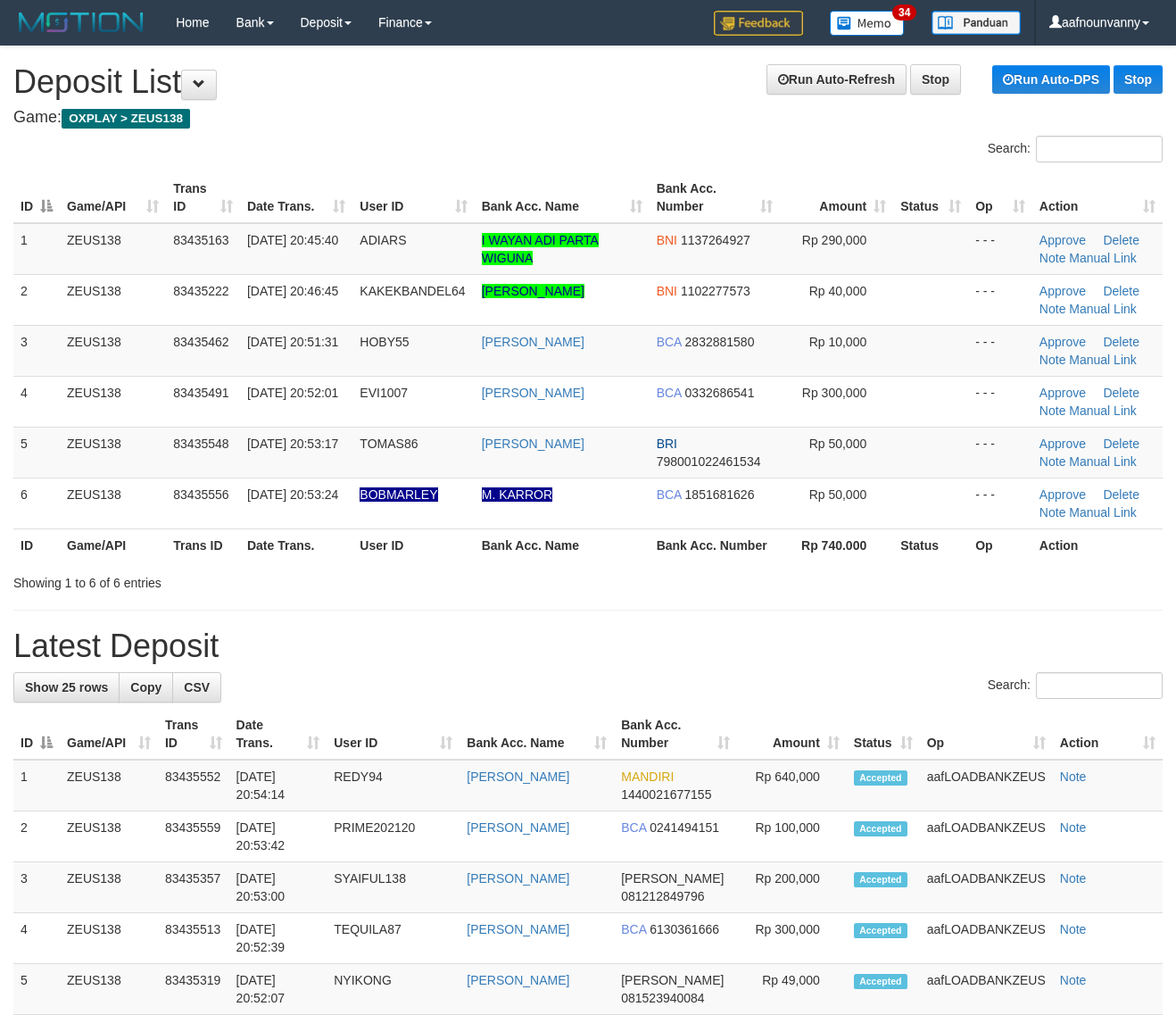 scroll, scrollTop: 114, scrollLeft: 0, axis: vertical 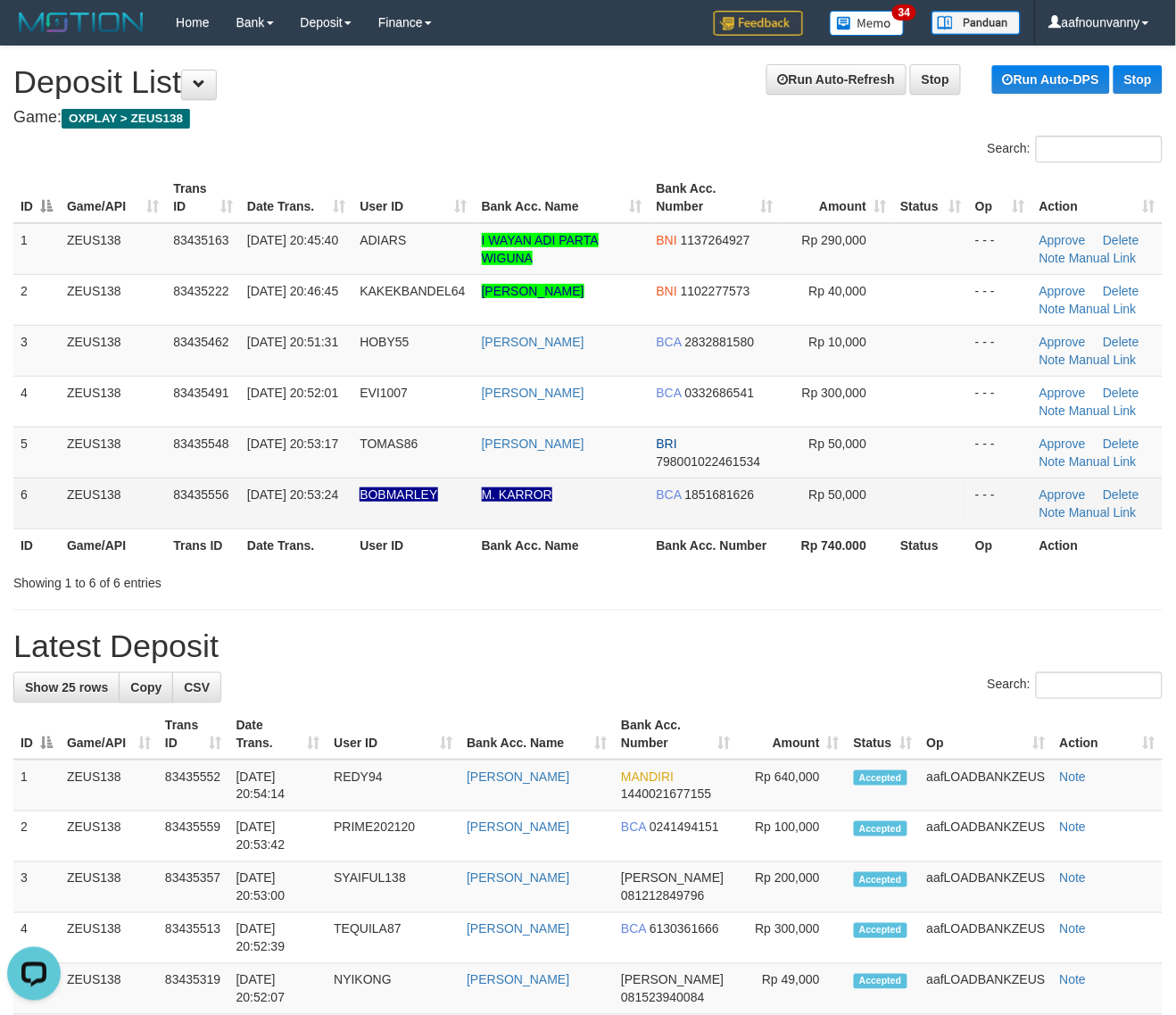 click on "M. KARROR" at bounding box center [562, 503] 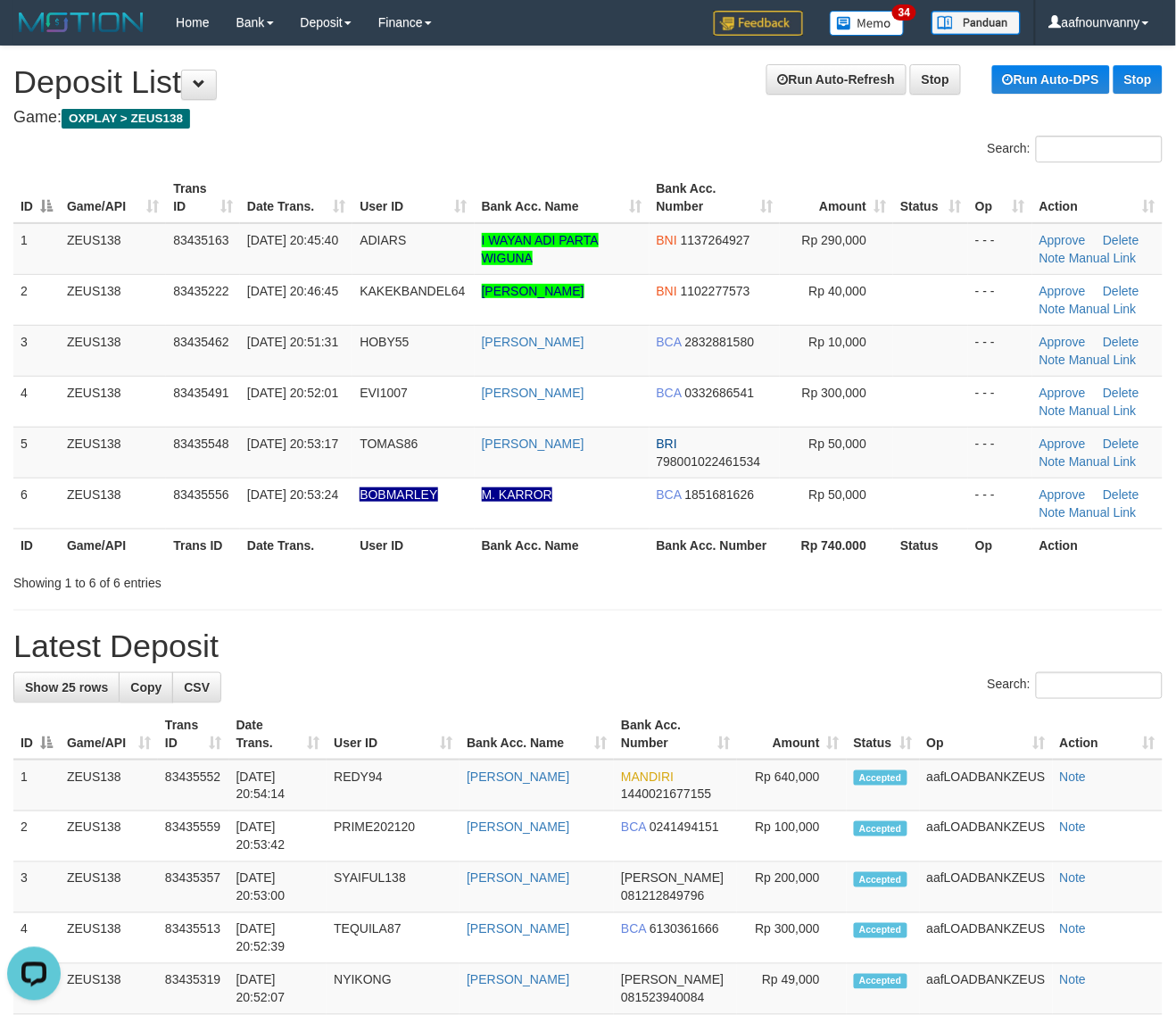 drag, startPoint x: 589, startPoint y: 497, endPoint x: 1182, endPoint y: 556, distance: 595.92785 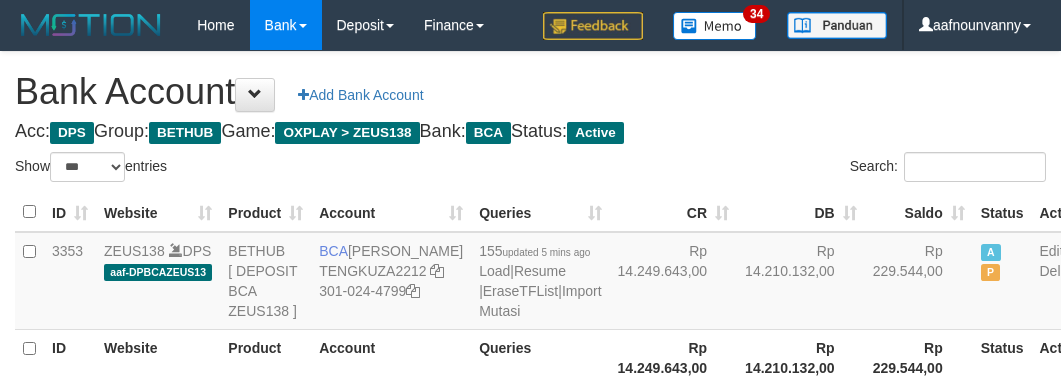 select on "***" 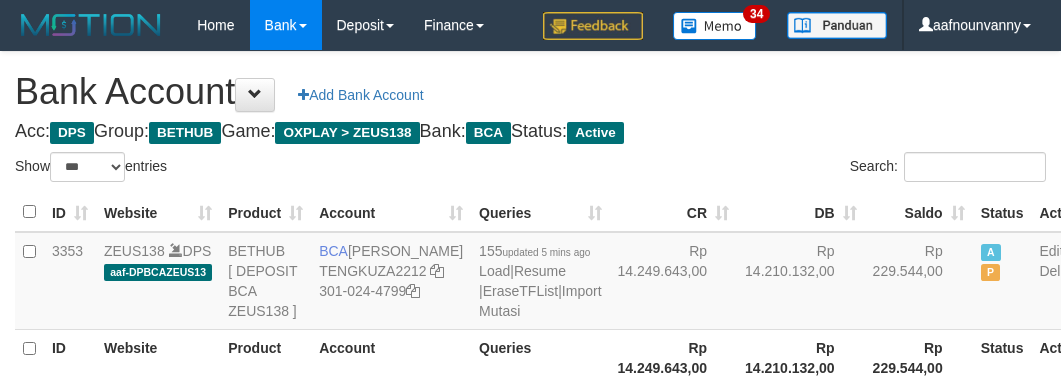 scroll, scrollTop: 226, scrollLeft: 0, axis: vertical 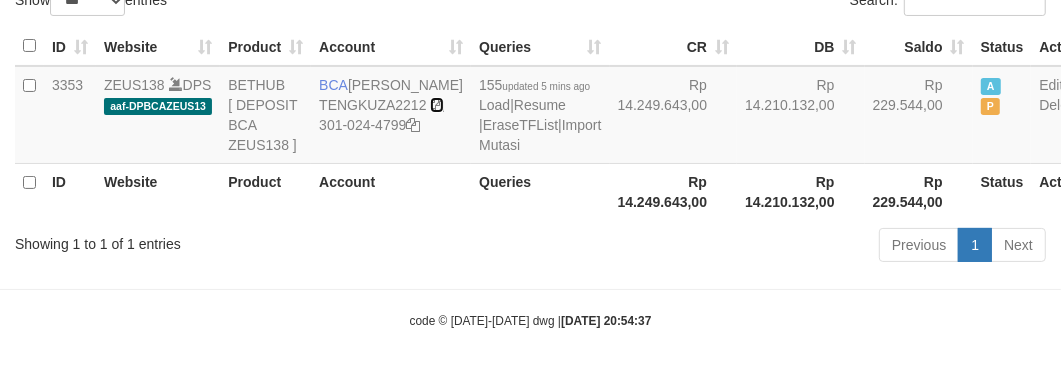 click at bounding box center (437, 105) 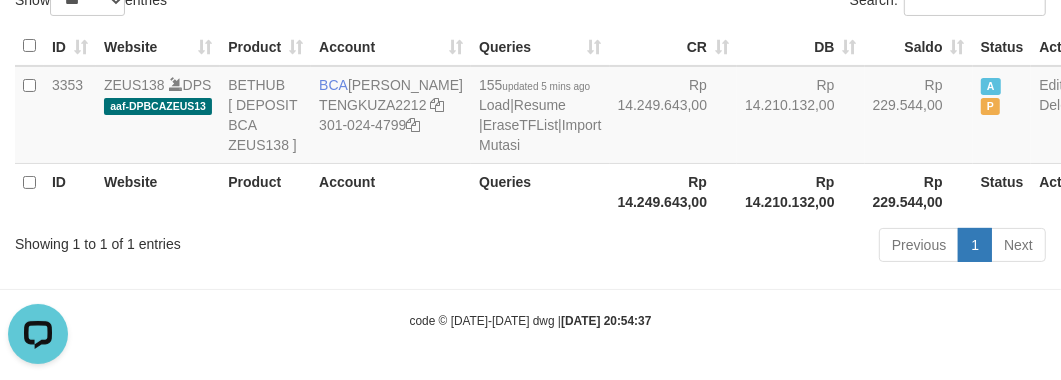 scroll, scrollTop: 0, scrollLeft: 0, axis: both 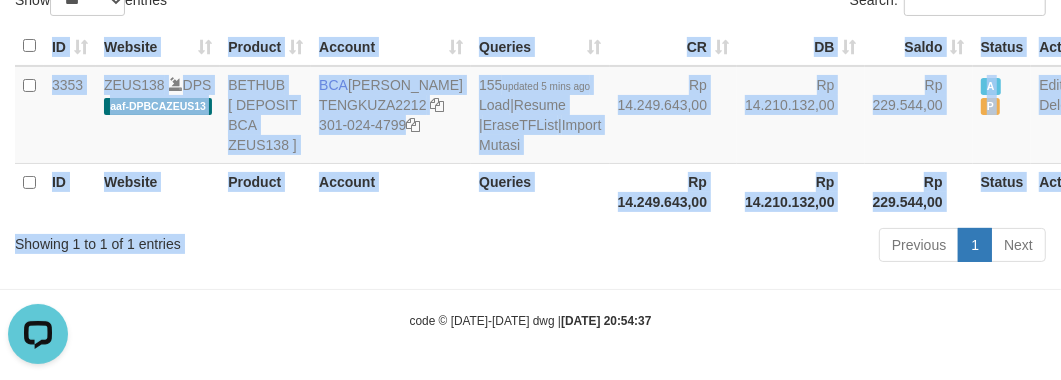 click on "Show  ** ** ** *** ***  entries Search:
ID Website Product Account Queries CR DB Saldo Status Action
3353
ZEUS138
DPS
aaf-DPBCAZEUS13
BETHUB
[ DEPOSIT BCA ZEUS138 ]
BCA
TENGKU ZAKI
TENGKUZA2212
301-024-4799
155  updated 5 mins ago
Load
|
Resume
|
EraseTFList
|
Import Mutasi
Rp 14.249.643,00
Rp 14.210.132,00
Rp 229.544,00
A
P
Edit
Delete
ID Website Product Account Queries Status" at bounding box center (530, 127) 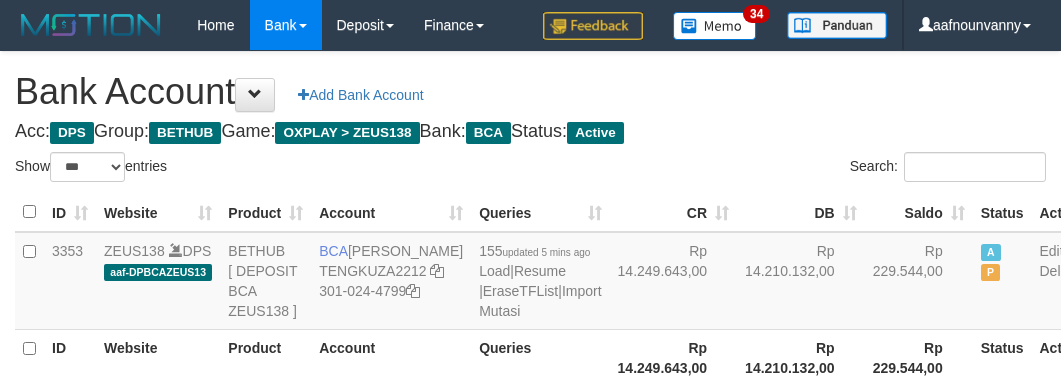 select on "***" 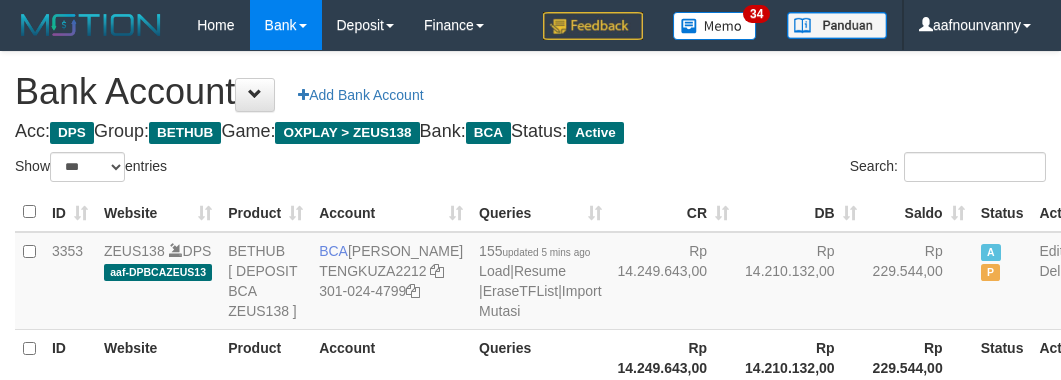 scroll, scrollTop: 226, scrollLeft: 0, axis: vertical 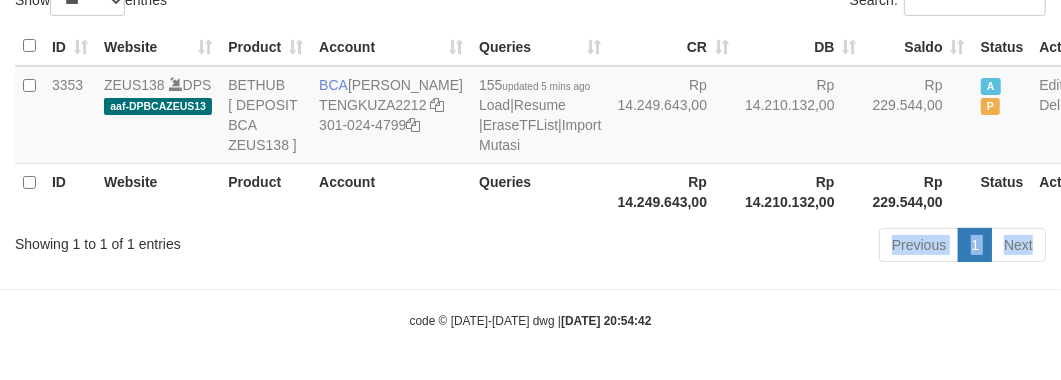 click on "Toggle navigation
Home
Bank
Account List
Load
By Website
Group
[OXPLAY]													ZEUS138
By Load Group (DPS)" at bounding box center [530, 107] 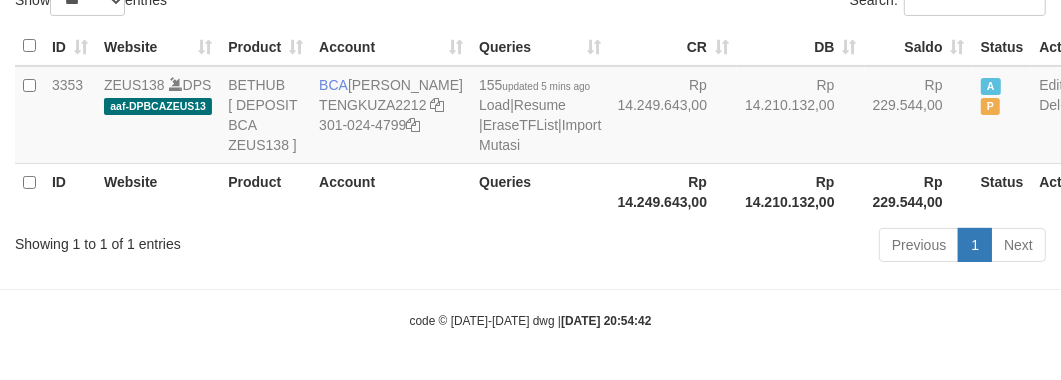 click on "Toggle navigation
Home
Bank
Account List
Load
By Website
Group
[OXPLAY]													ZEUS138
By Load Group (DPS)" at bounding box center [530, 107] 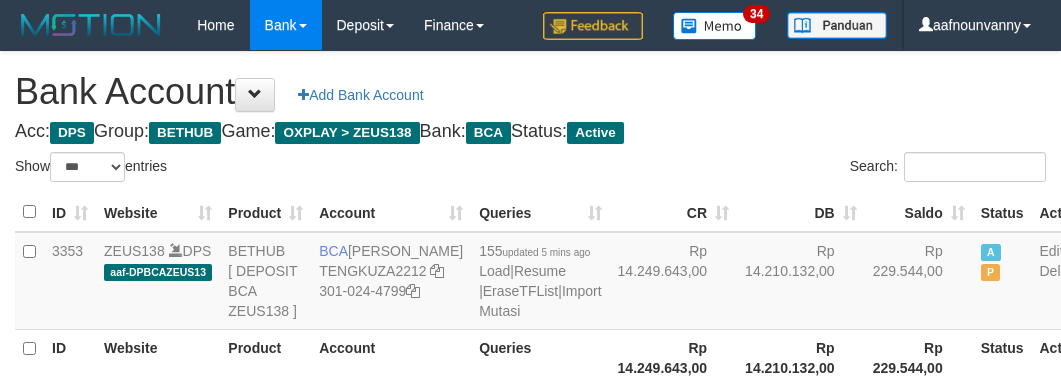 select on "***" 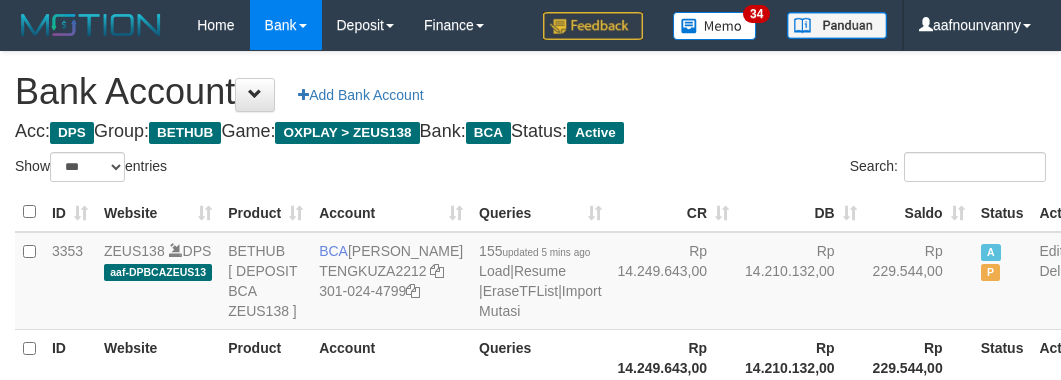 scroll, scrollTop: 226, scrollLeft: 0, axis: vertical 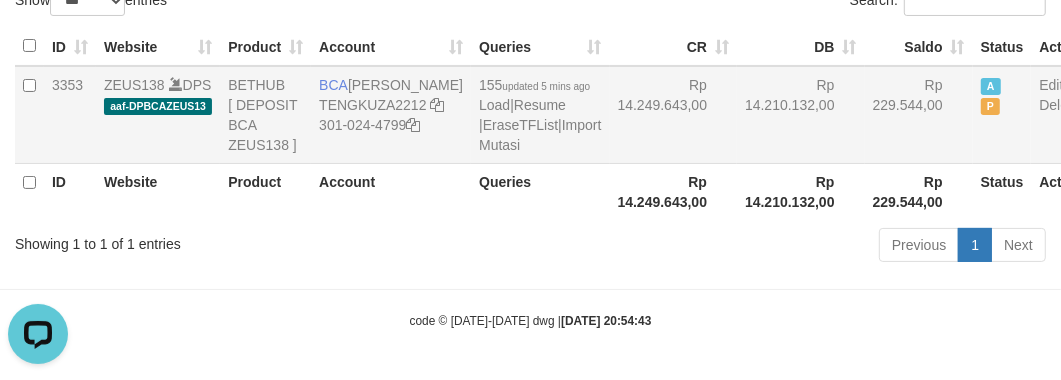 click on "BCA
TENGKU ZAKI
TENGKUZA2212
301-024-4799" at bounding box center [391, 115] 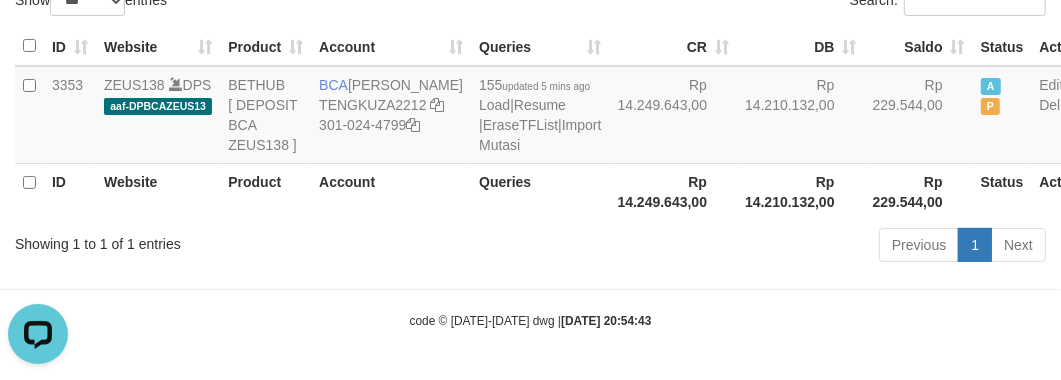 copy on "[PERSON_NAME]" 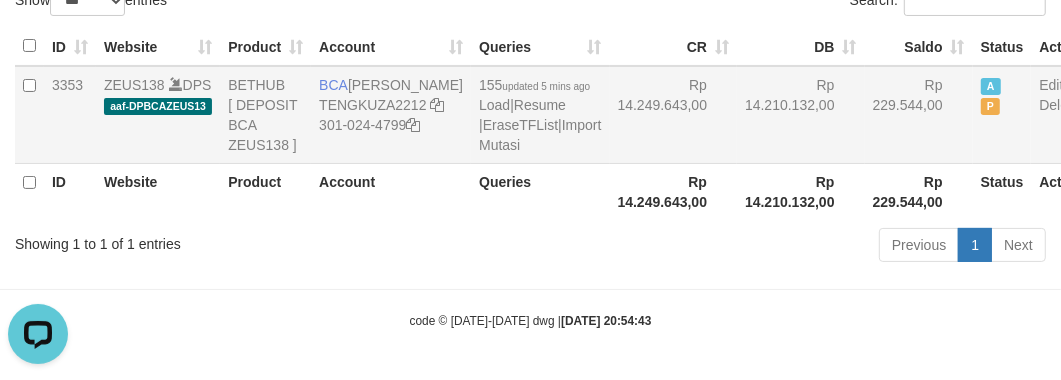 click on "Rp 14.249.643,00" at bounding box center (674, 115) 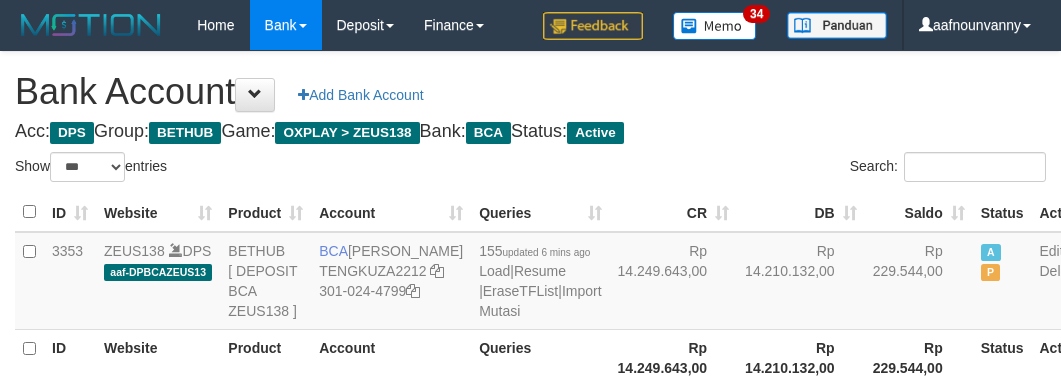 select on "***" 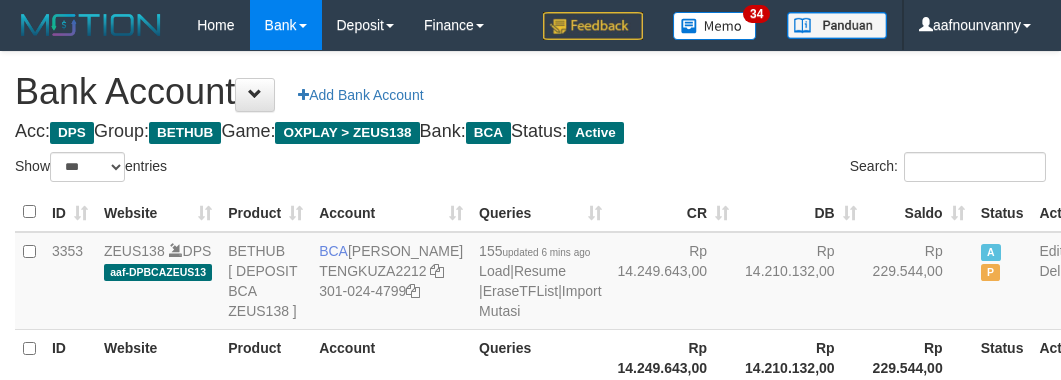 scroll, scrollTop: 222, scrollLeft: 0, axis: vertical 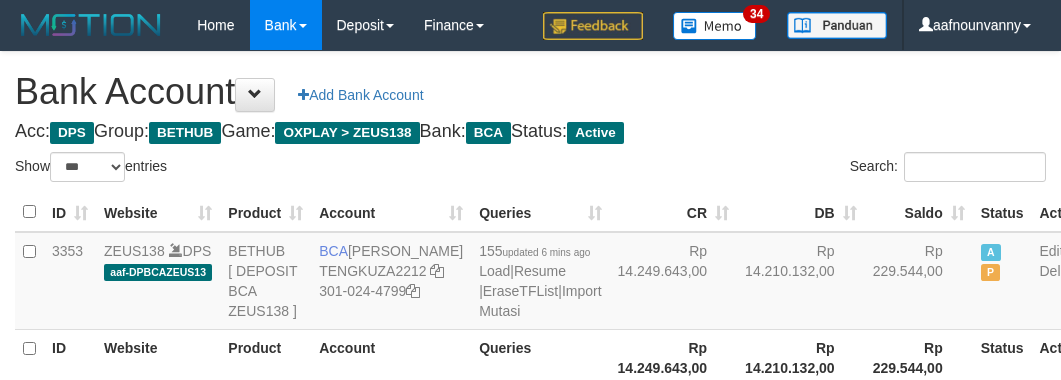 select on "***" 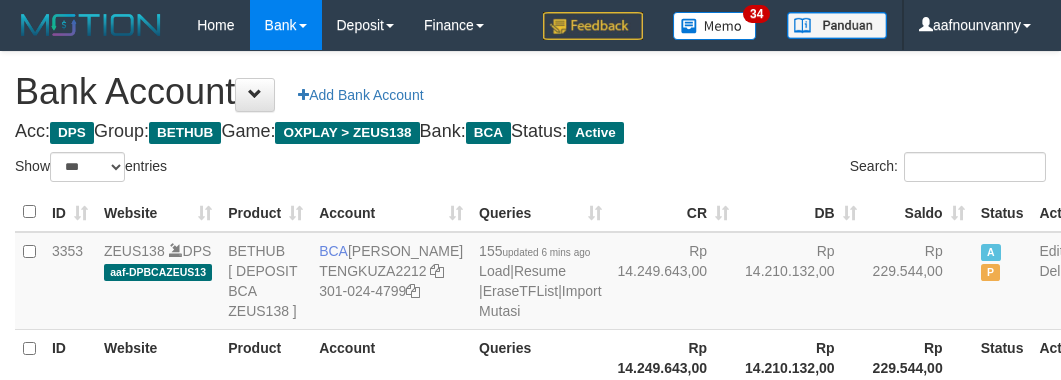 scroll, scrollTop: 222, scrollLeft: 0, axis: vertical 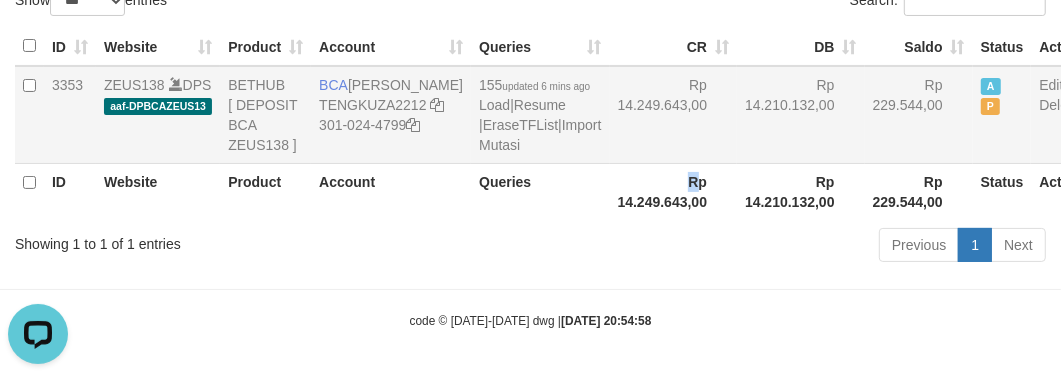 drag, startPoint x: 593, startPoint y: 191, endPoint x: 297, endPoint y: 66, distance: 321.31137 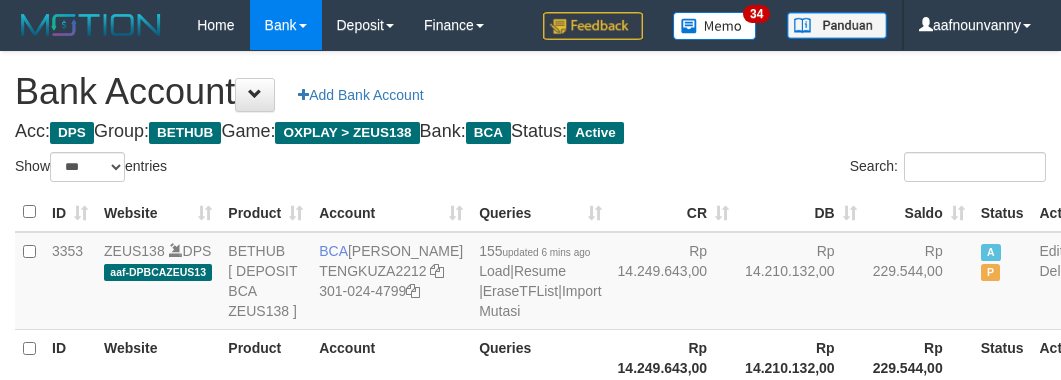 select on "***" 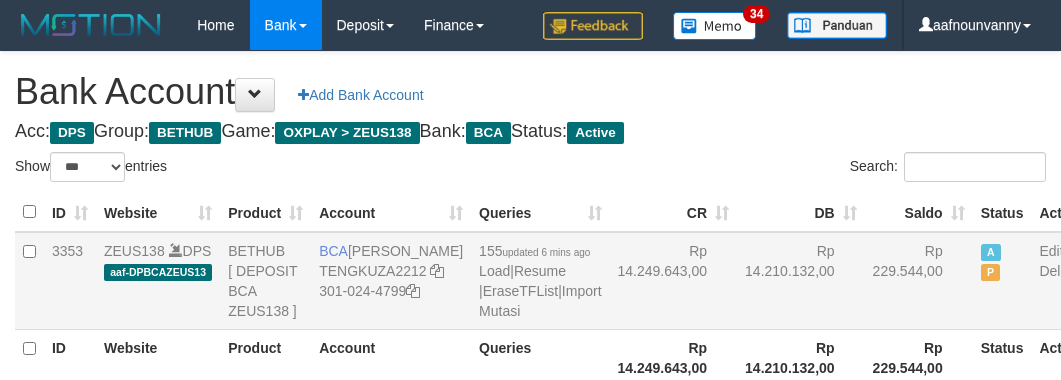 scroll, scrollTop: 222, scrollLeft: 0, axis: vertical 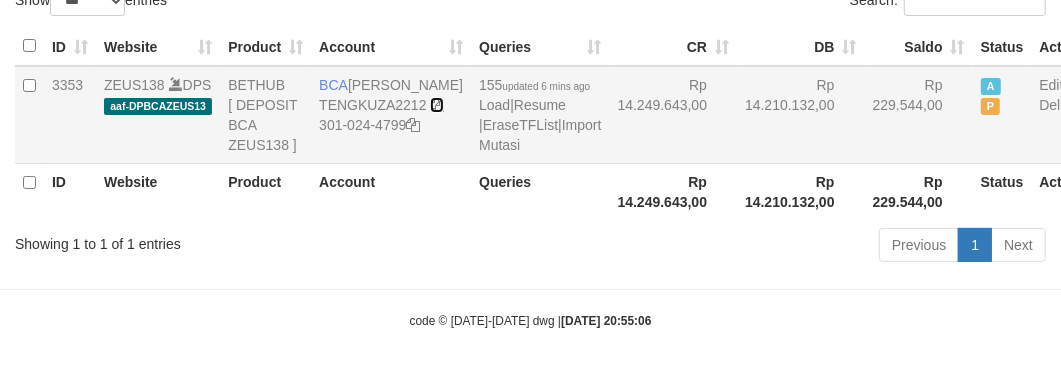 click at bounding box center (437, 105) 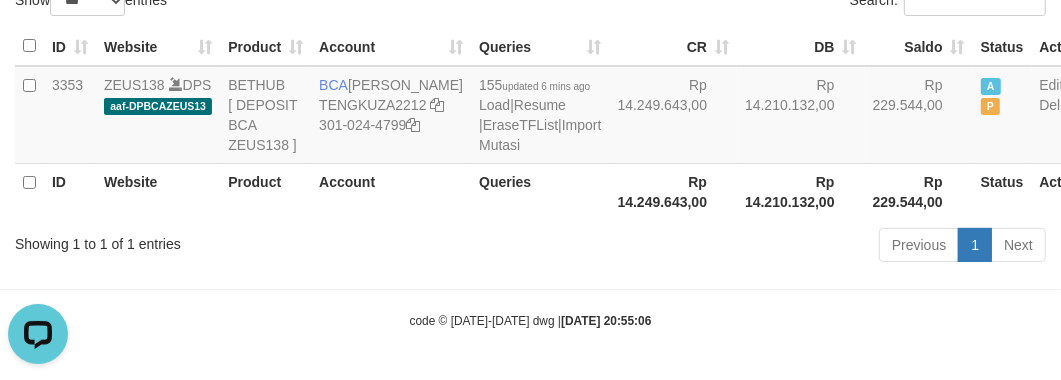 scroll, scrollTop: 0, scrollLeft: 0, axis: both 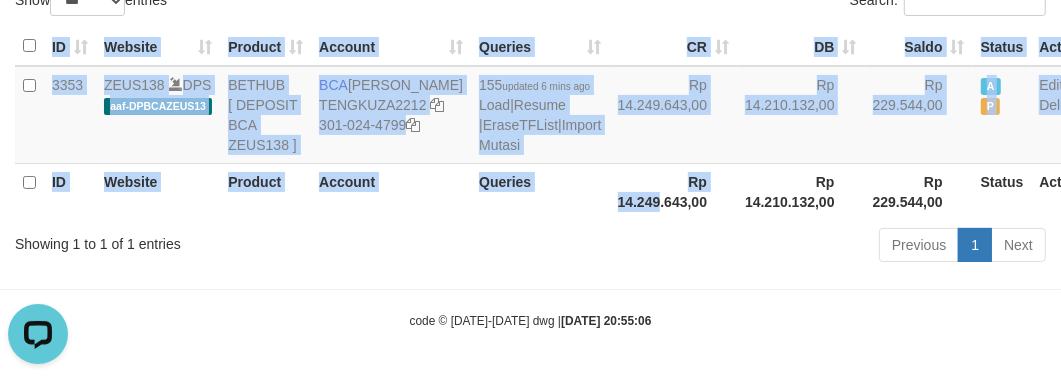 click on "ID Website Product Account Queries CR DB Saldo Status Action
3353
ZEUS138
DPS
aaf-DPBCAZEUS13
BETHUB
[ DEPOSIT BCA ZEUS138 ]
BCA
TENGKU ZAKI
TENGKUZA2212
301-024-4799
155  updated 6 mins ago
Load
|
Resume
|
EraseTFList
|
Import Mutasi
Rp 14.249.643,00
Rp 14.210.132,00
Rp 229.544,00
A
P
Edit
Delete
ID Website Product Account Queries Rp 14.249.643,00 Rp 14.210.132,00 Rp 229.544,00" at bounding box center [530, 123] 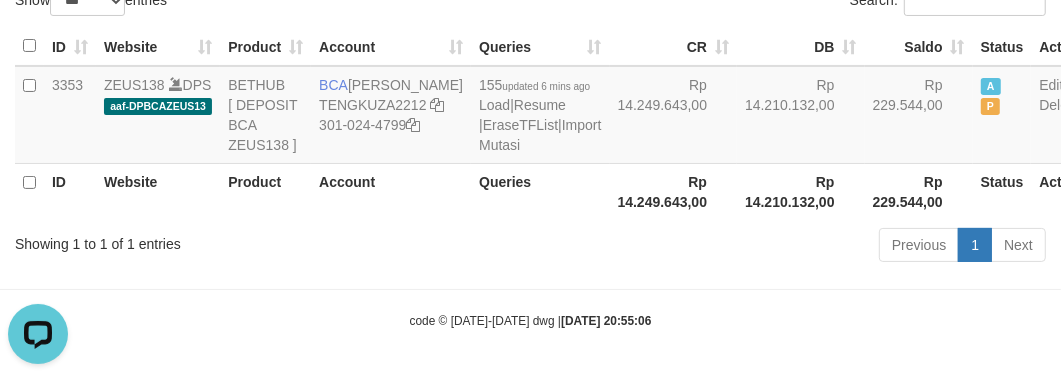 click on "Previous 1 Next" at bounding box center (751, 247) 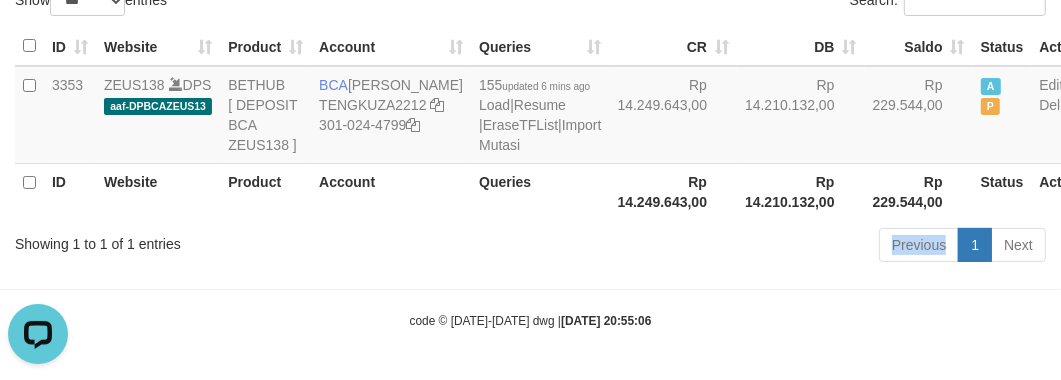 click on "Previous 1 Next" at bounding box center (751, 247) 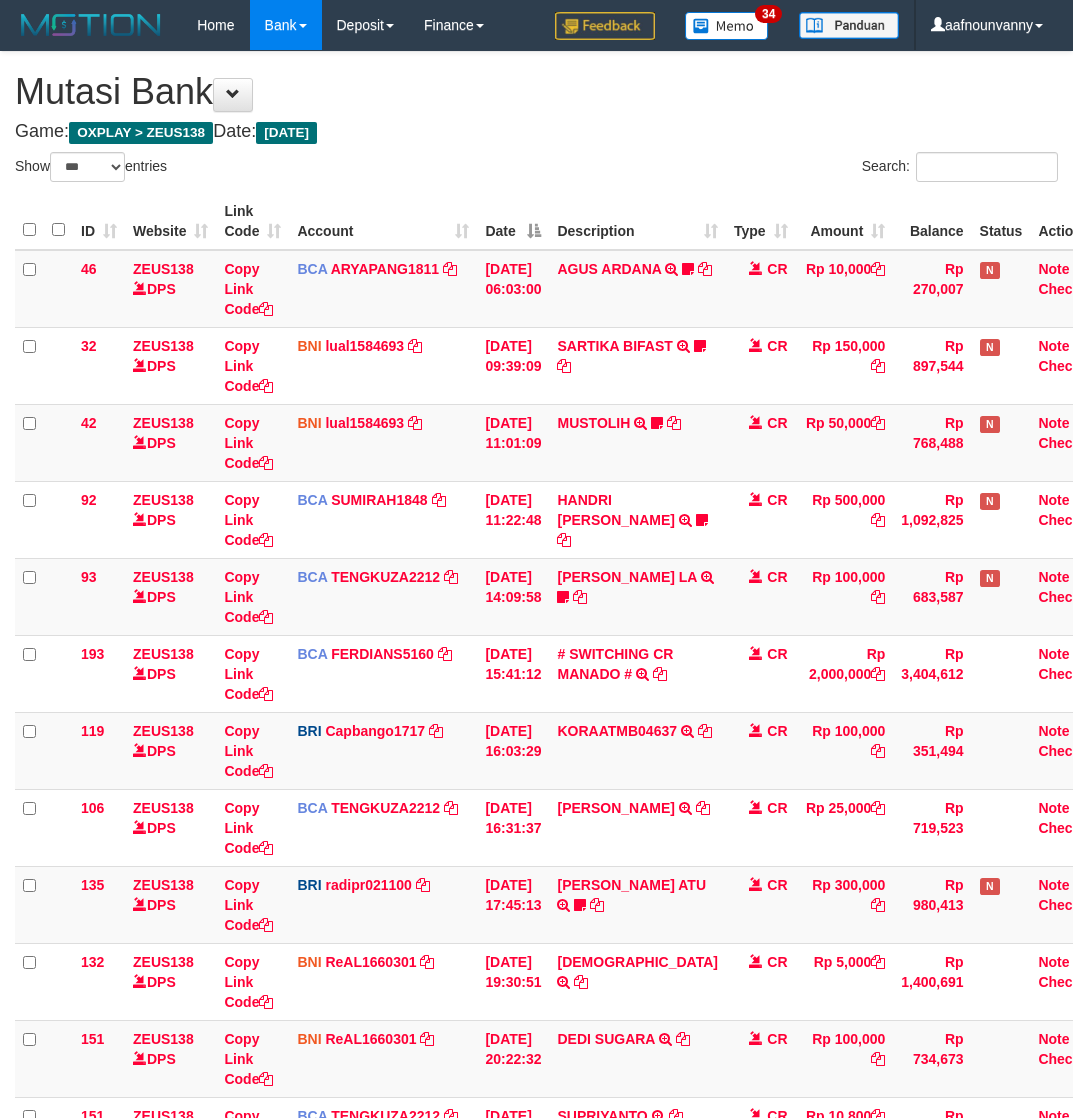 select on "***" 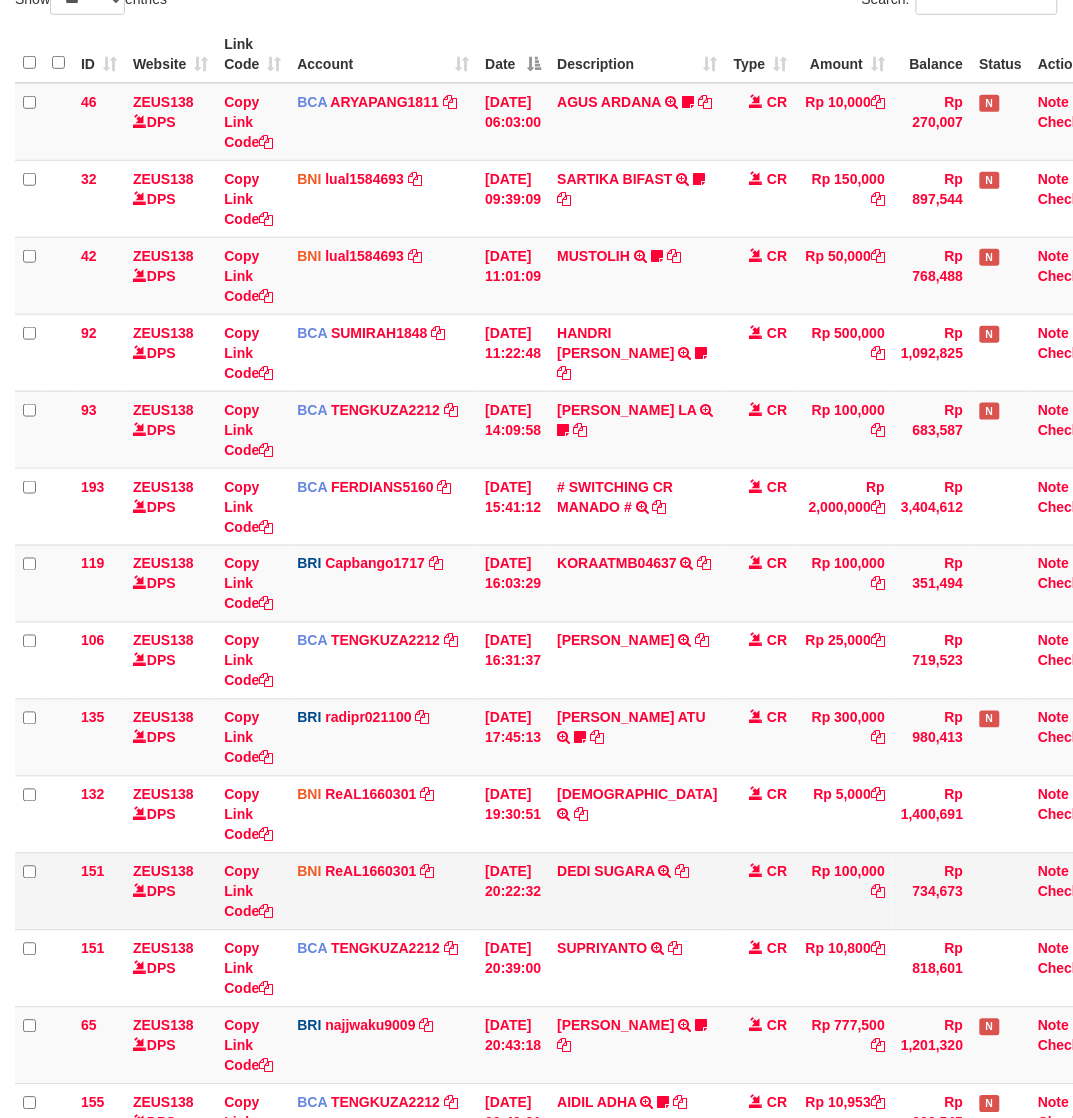 scroll, scrollTop: 333, scrollLeft: 0, axis: vertical 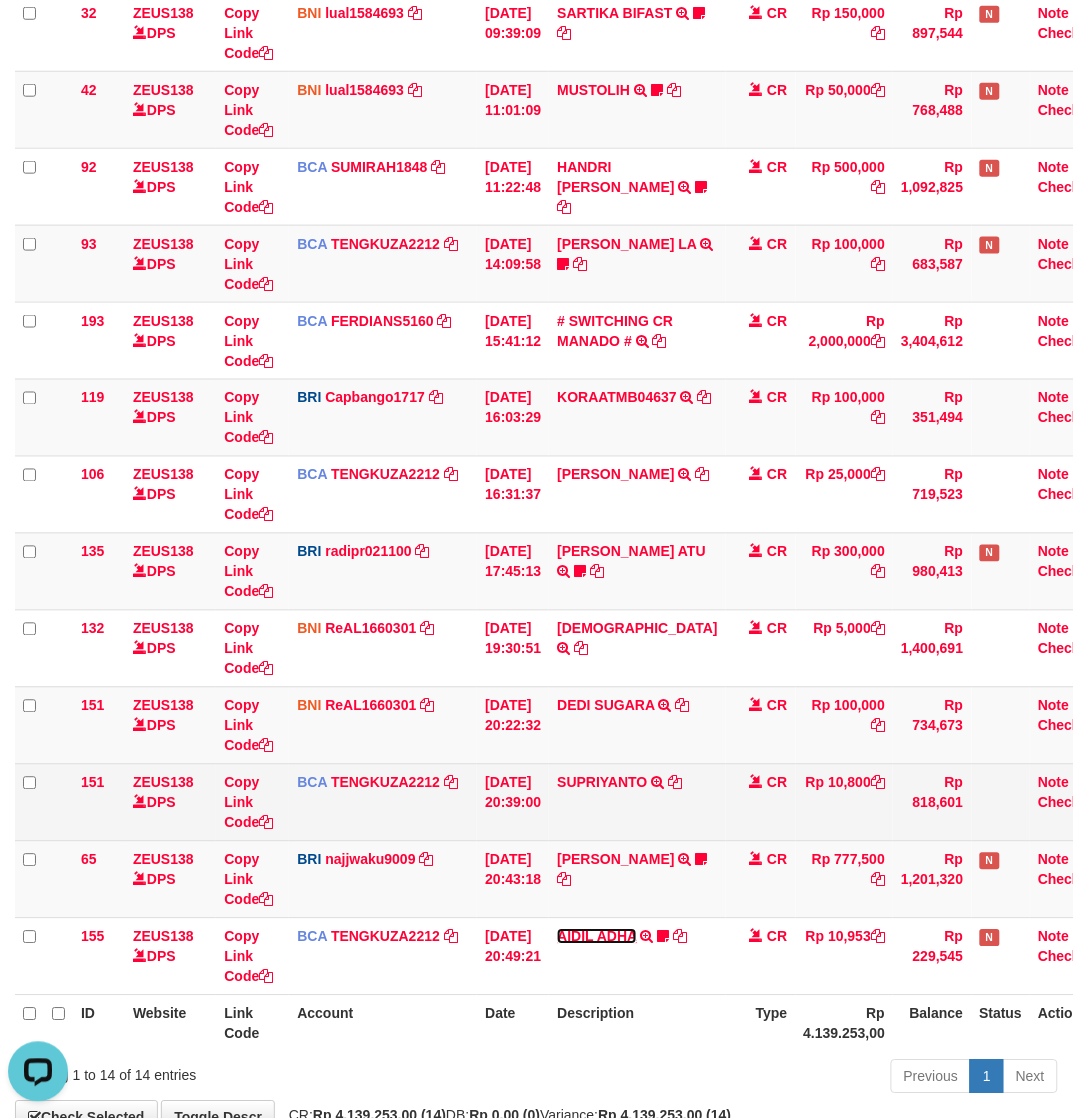 drag, startPoint x: 610, startPoint y: 941, endPoint x: 15, endPoint y: 825, distance: 606.2021 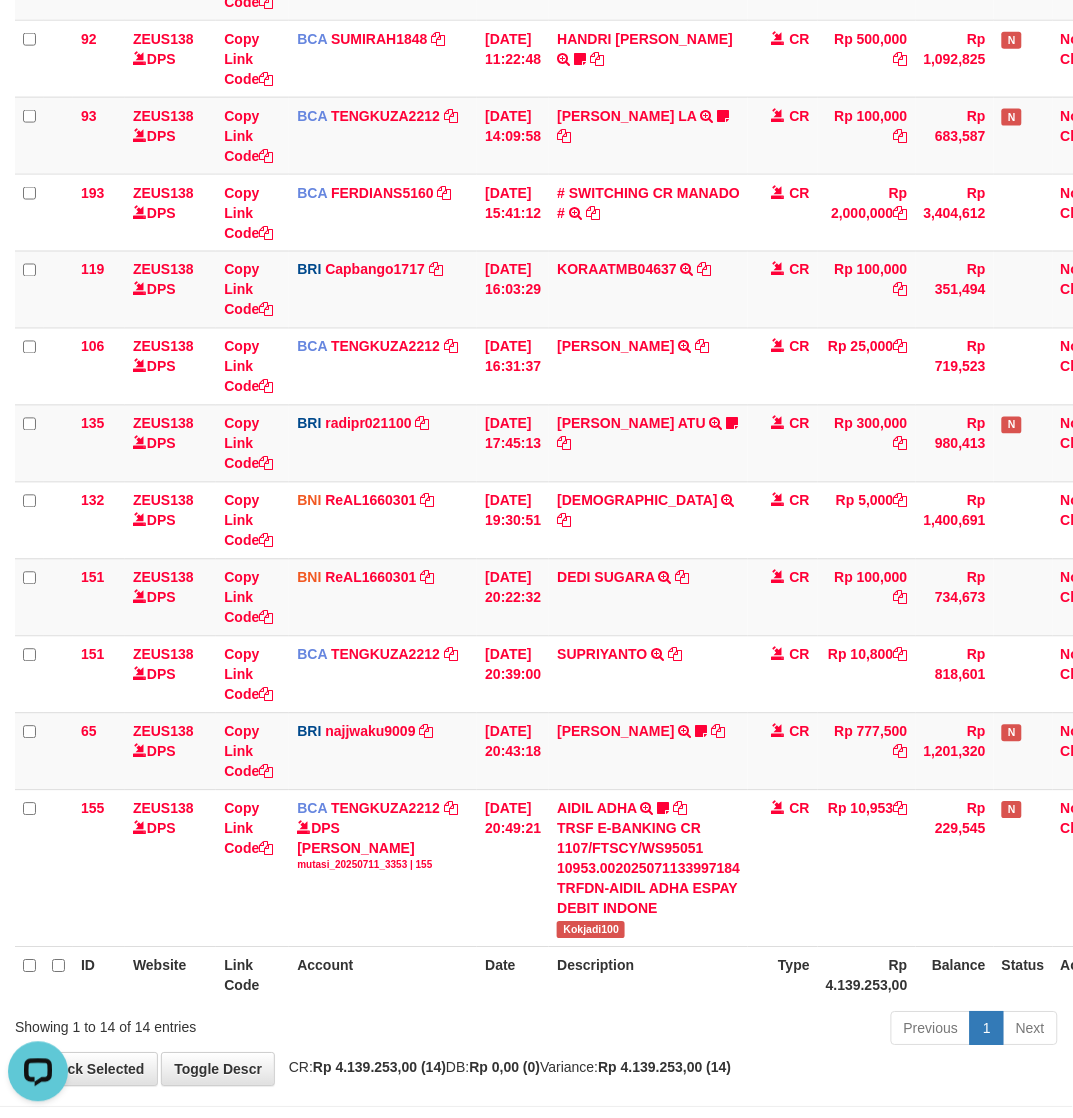 scroll, scrollTop: 543, scrollLeft: 0, axis: vertical 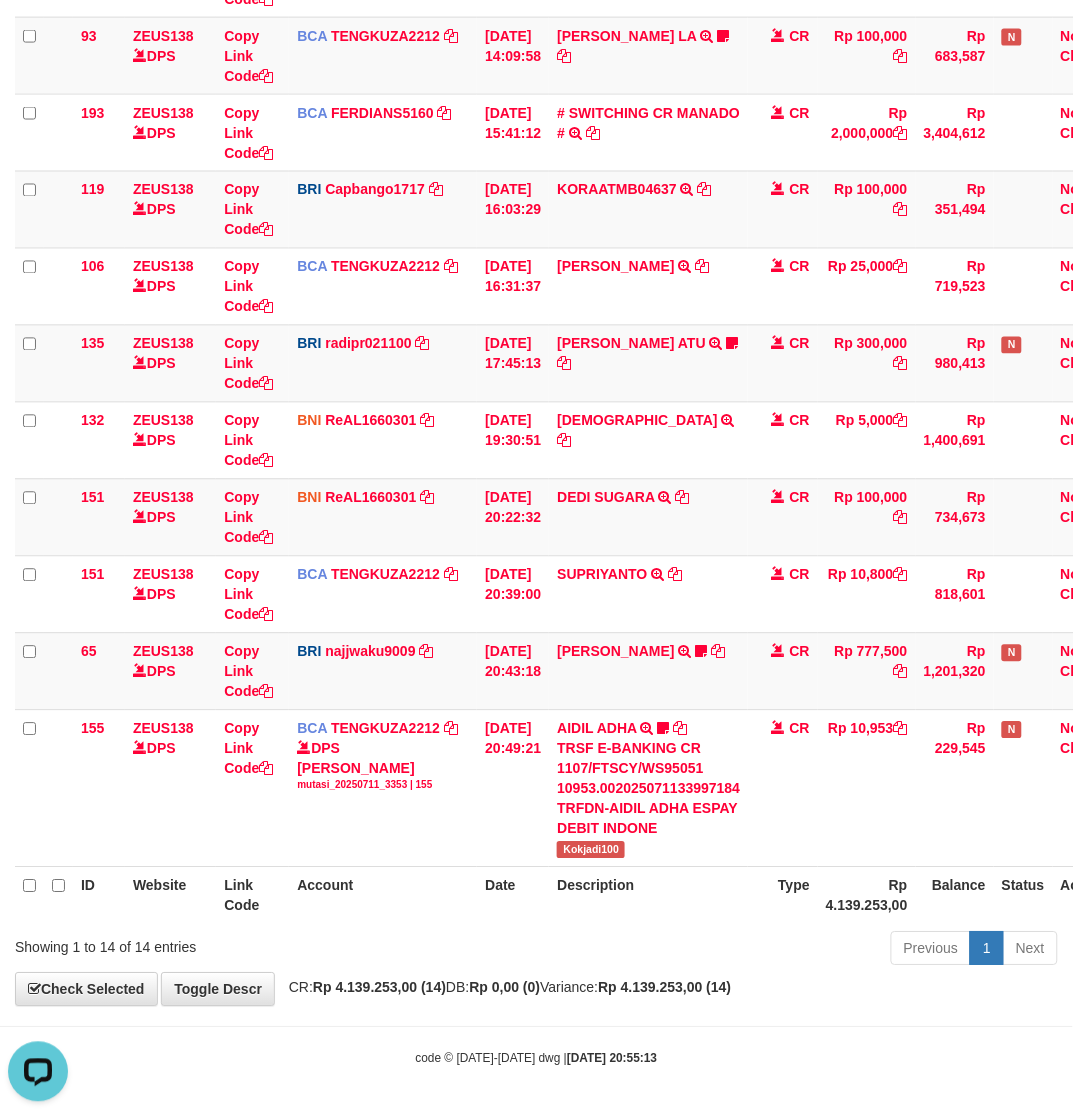 drag, startPoint x: 536, startPoint y: 1017, endPoint x: 11, endPoint y: 857, distance: 548.83966 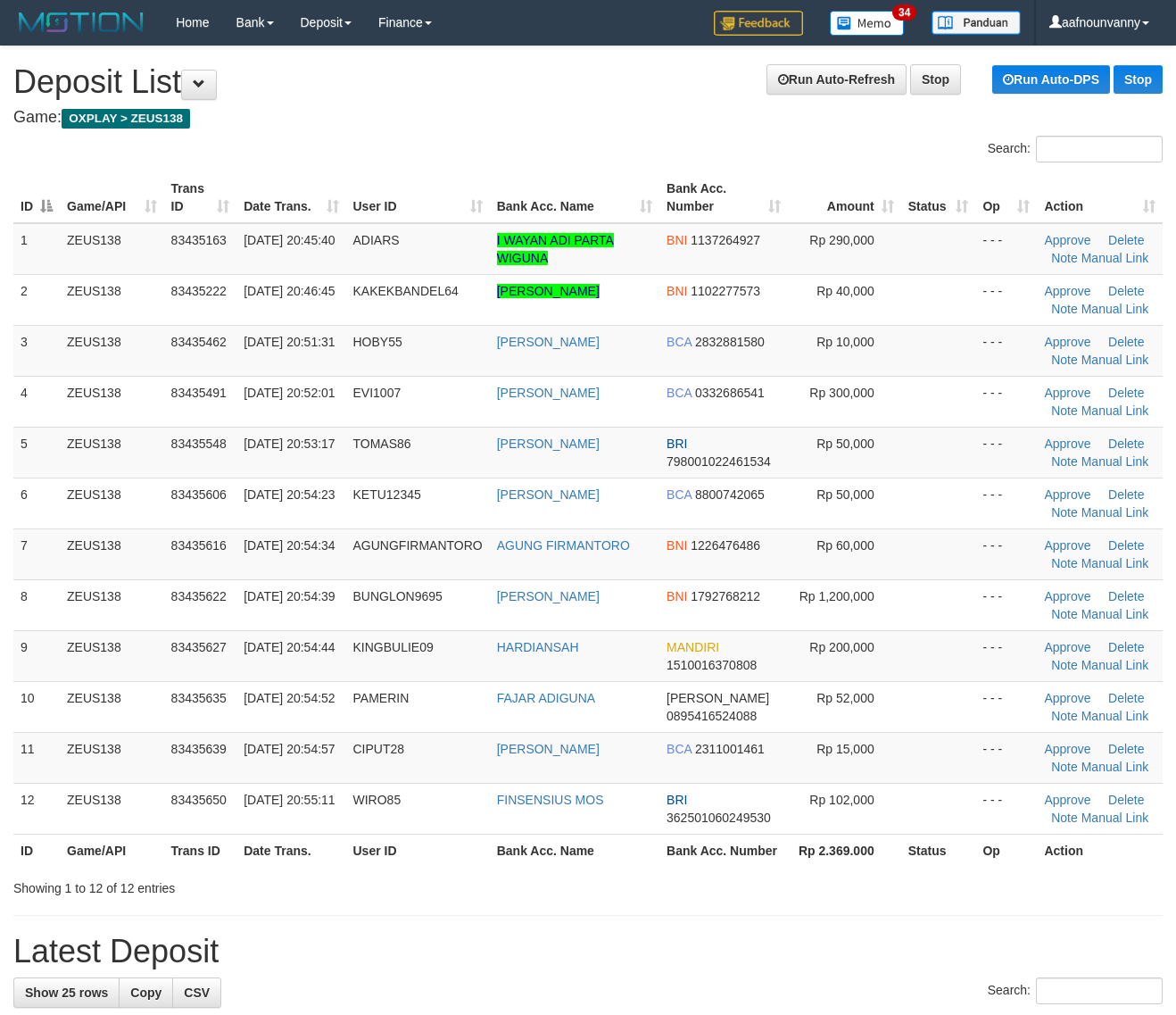 scroll, scrollTop: 0, scrollLeft: 0, axis: both 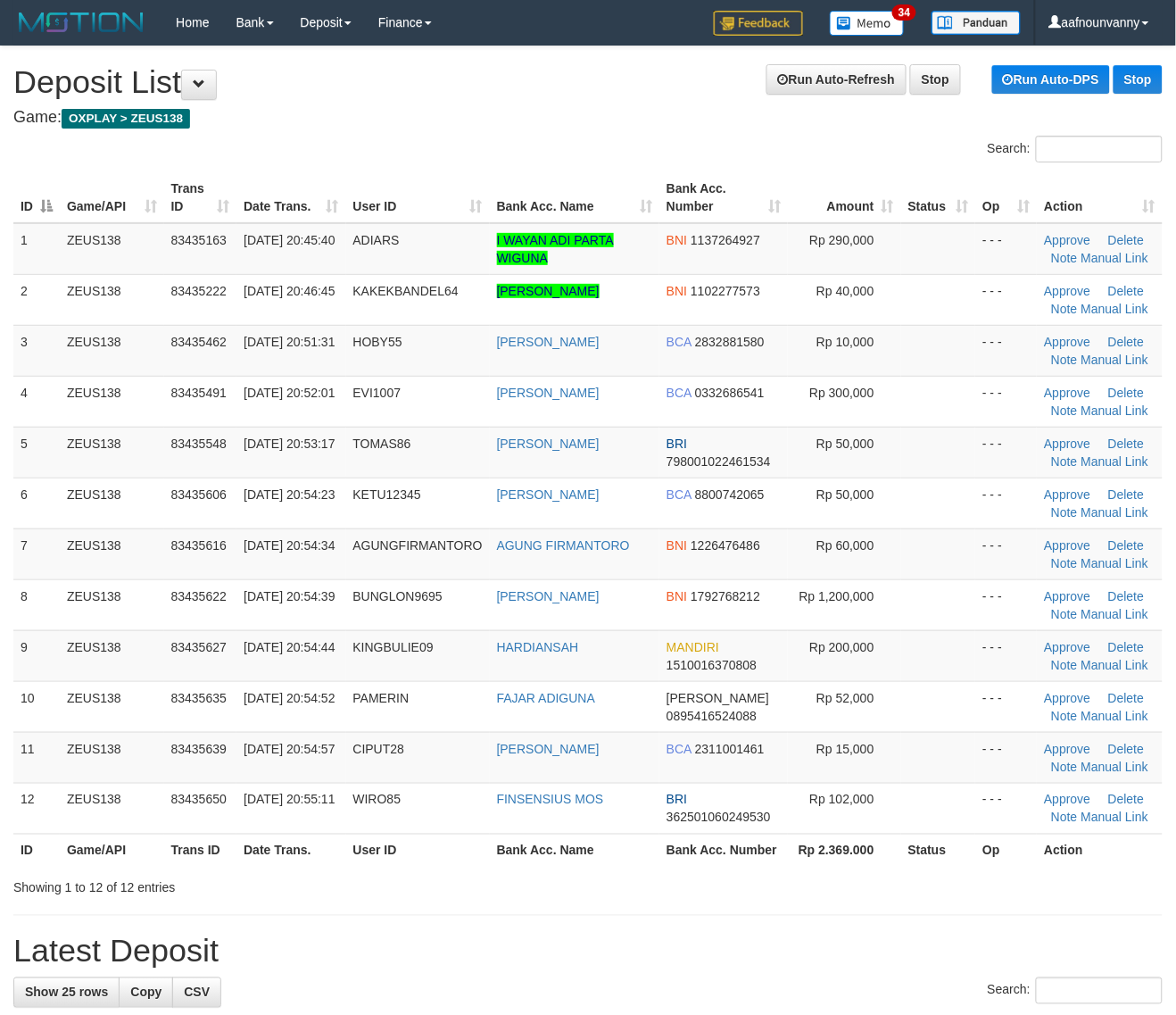 click on "1
ZEUS138
83435163
[DATE] 20:45:40
ADIARS
I WAYAN ADI PARTA WIGUNA
BNI
1137264927
Rp 290,000
- - -
Approve
[GEOGRAPHIC_DATA]
Note
Manual Link
2
ZEUS138
83435222
[DATE] 20:46:45
KAKEKBANDEL64
[PERSON_NAME]
BNI
1102277573
Rp 40,000" at bounding box center (588, 528) 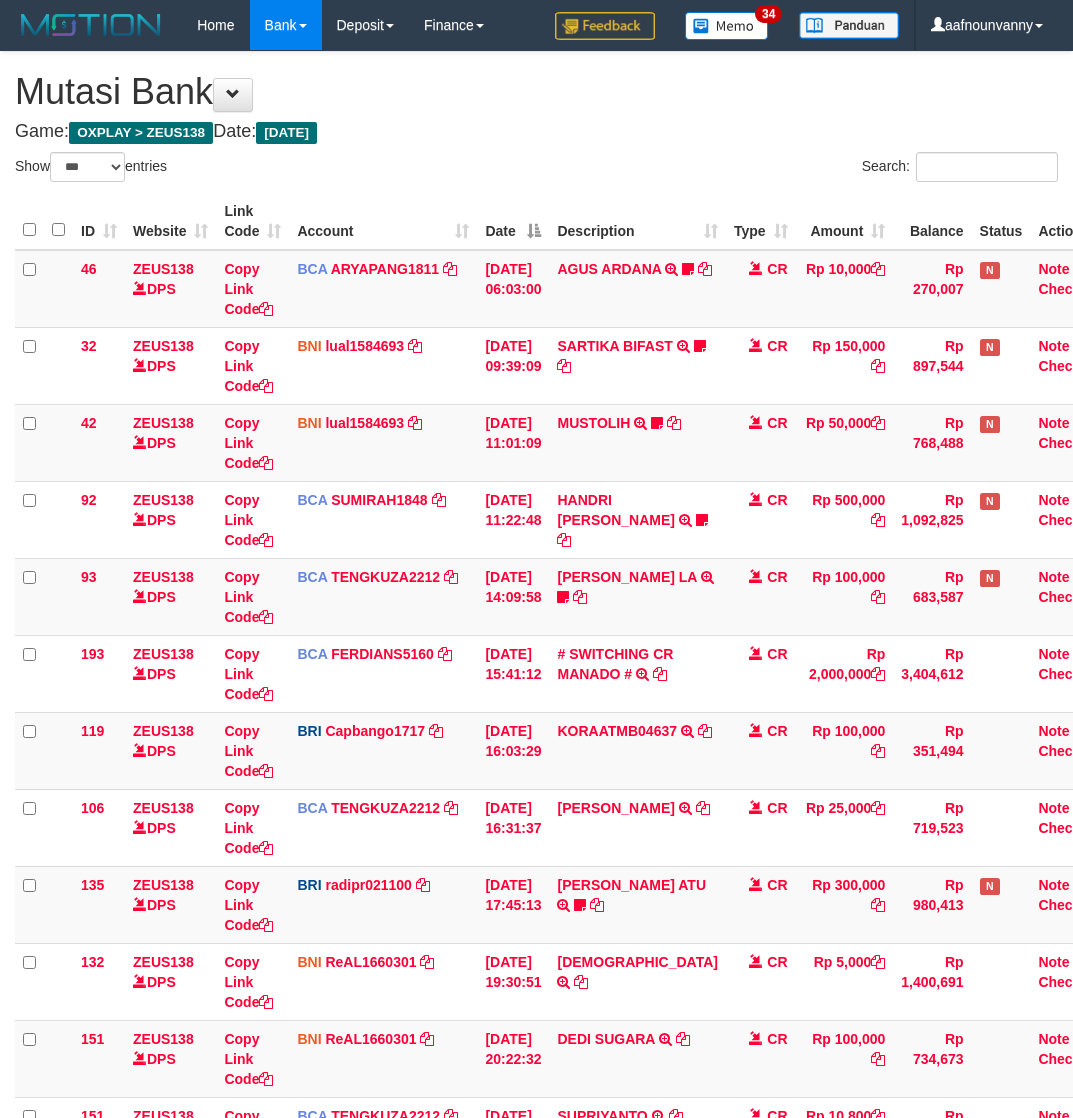 select on "***" 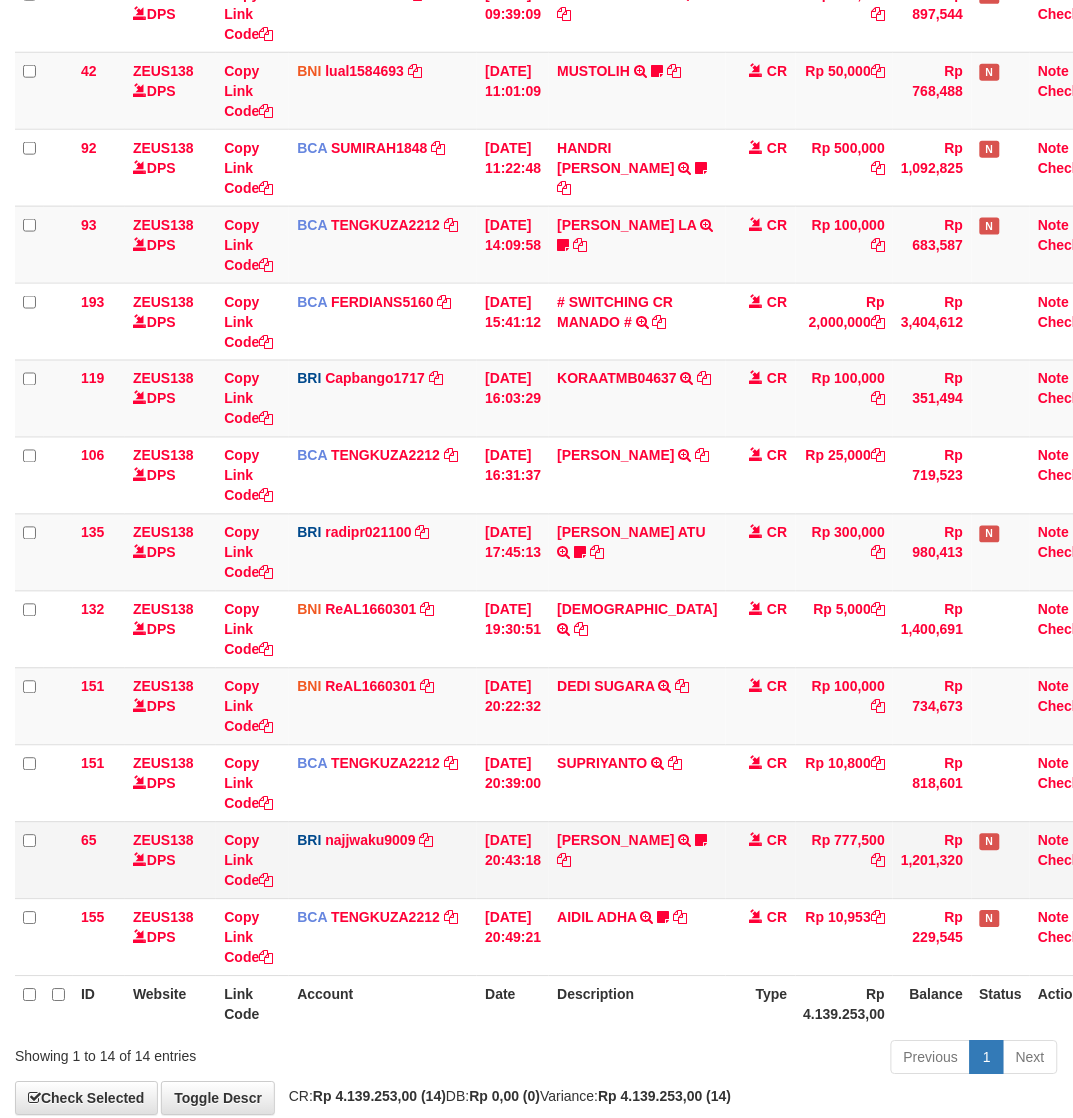 drag, startPoint x: 537, startPoint y: 1008, endPoint x: 30, endPoint y: 881, distance: 522.6643 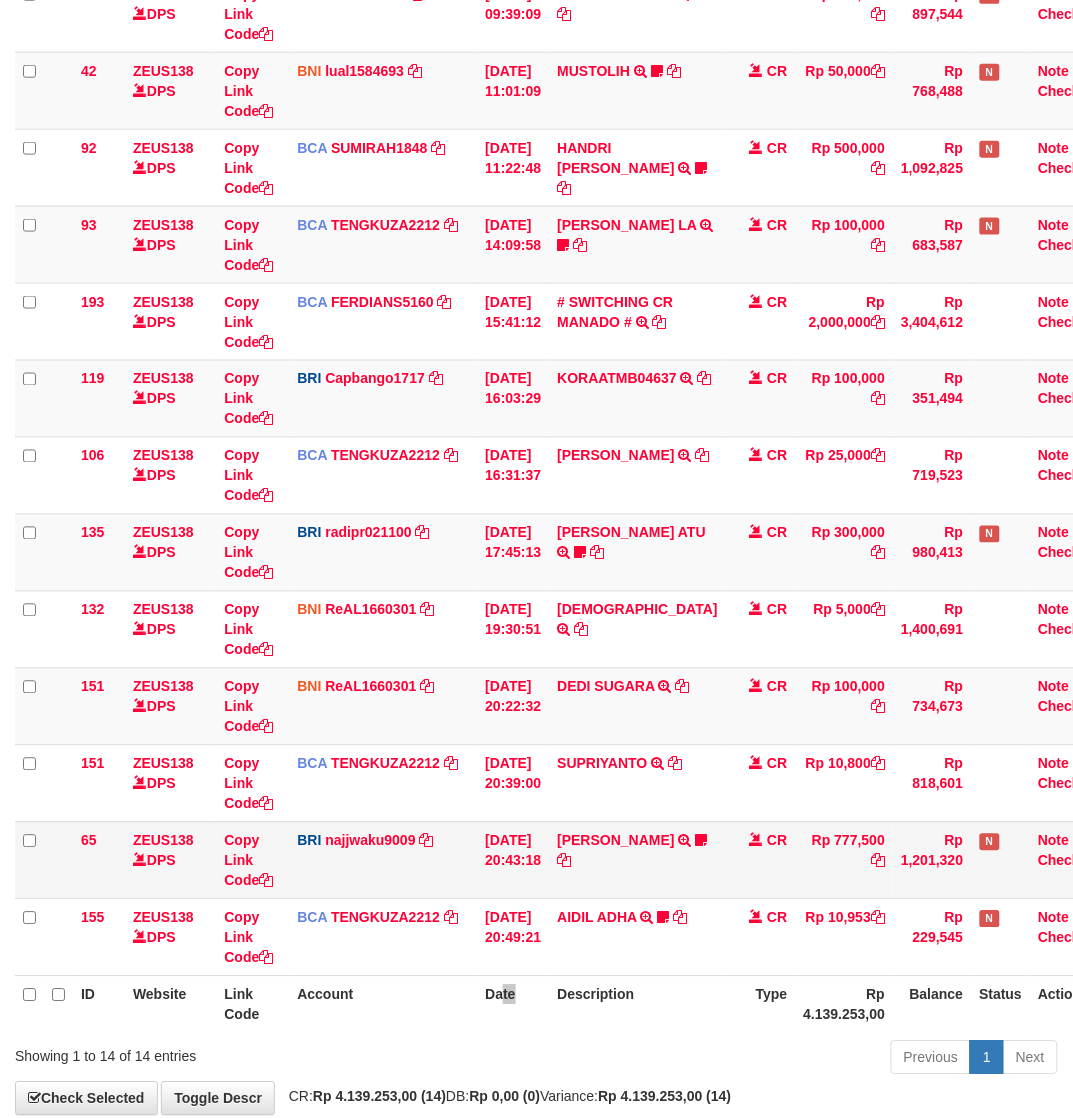 scroll, scrollTop: 463, scrollLeft: 0, axis: vertical 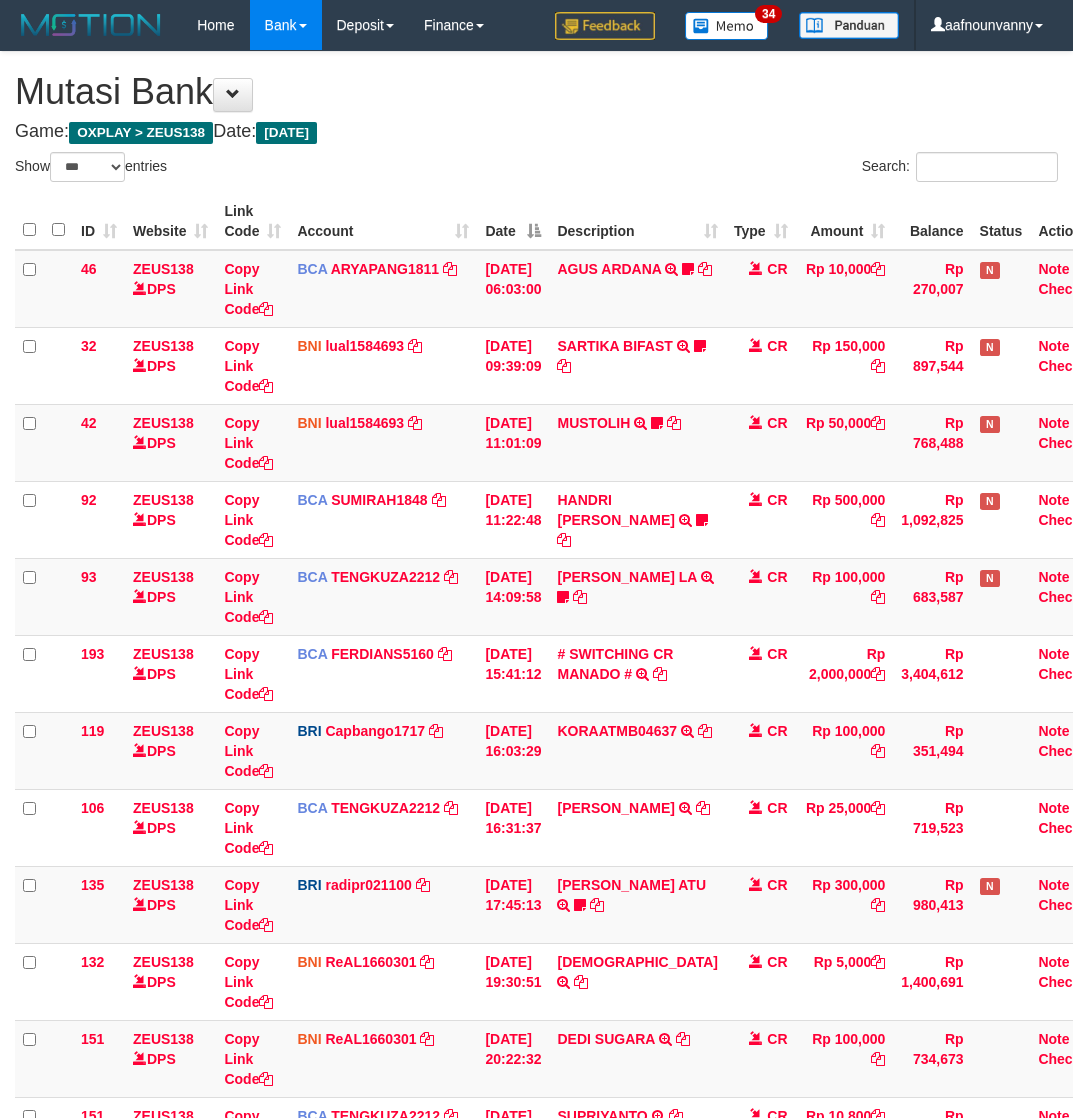 select on "***" 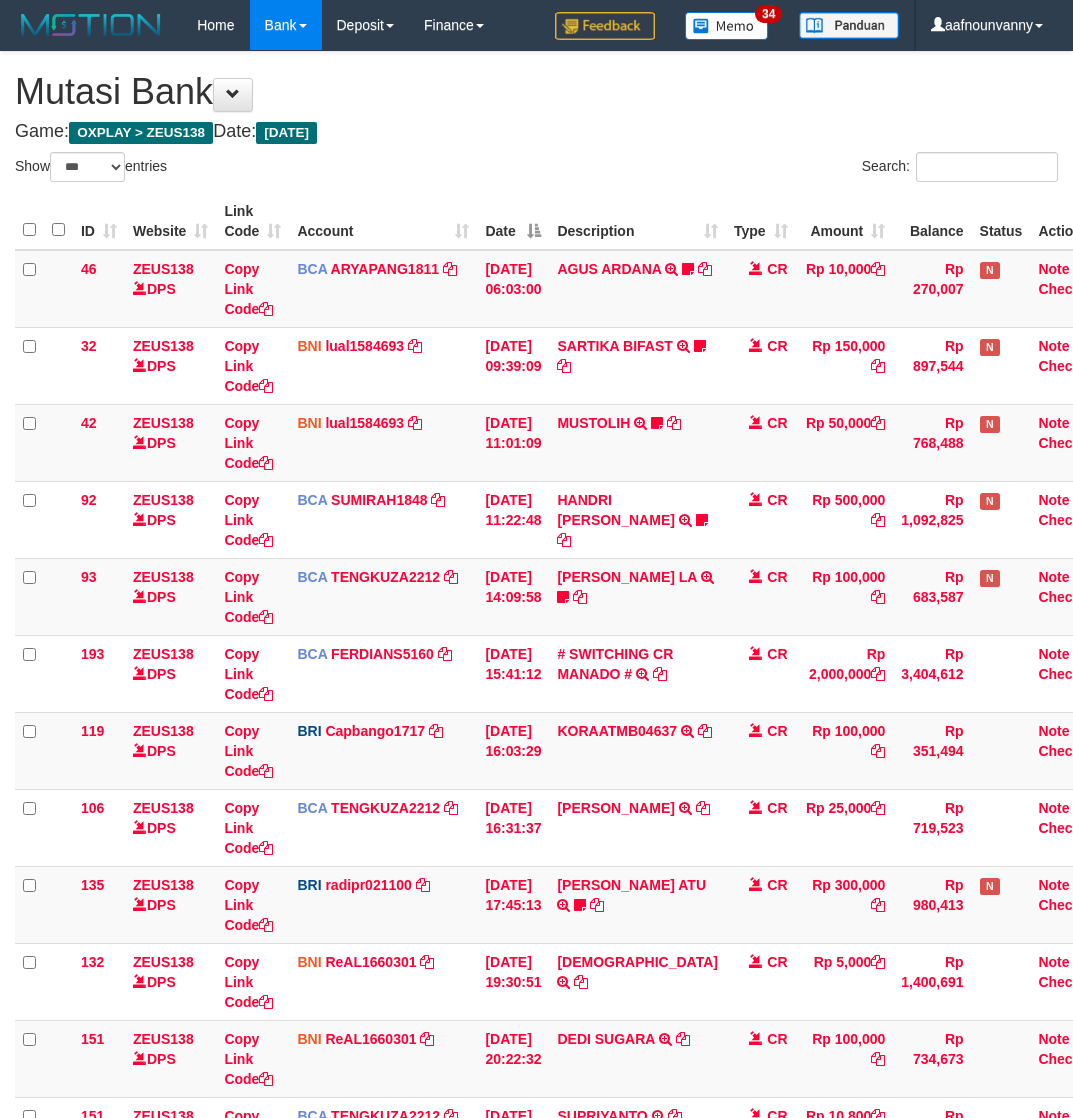 scroll, scrollTop: 462, scrollLeft: 0, axis: vertical 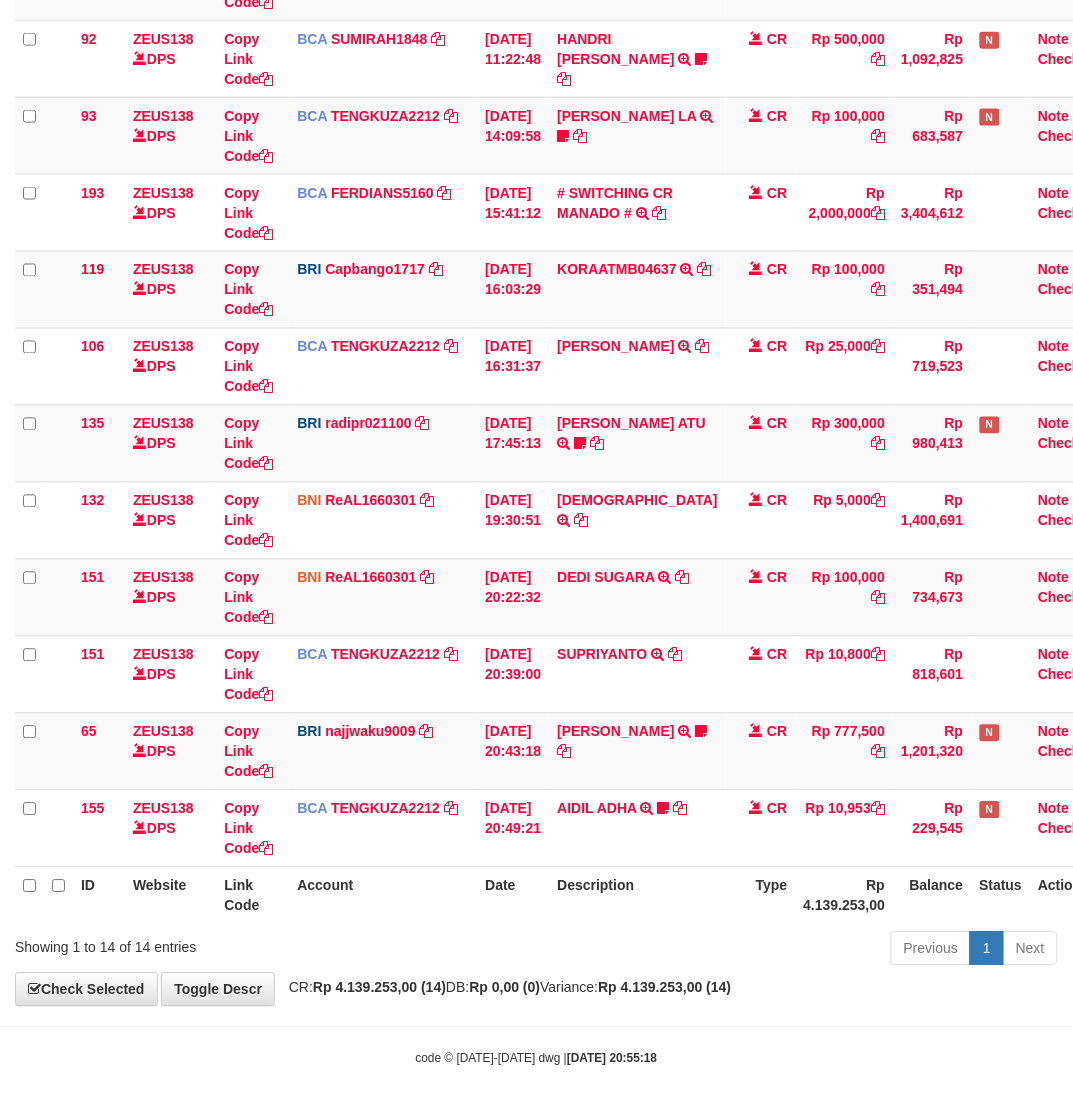 click on "Previous 1 Next" at bounding box center [760, 951] 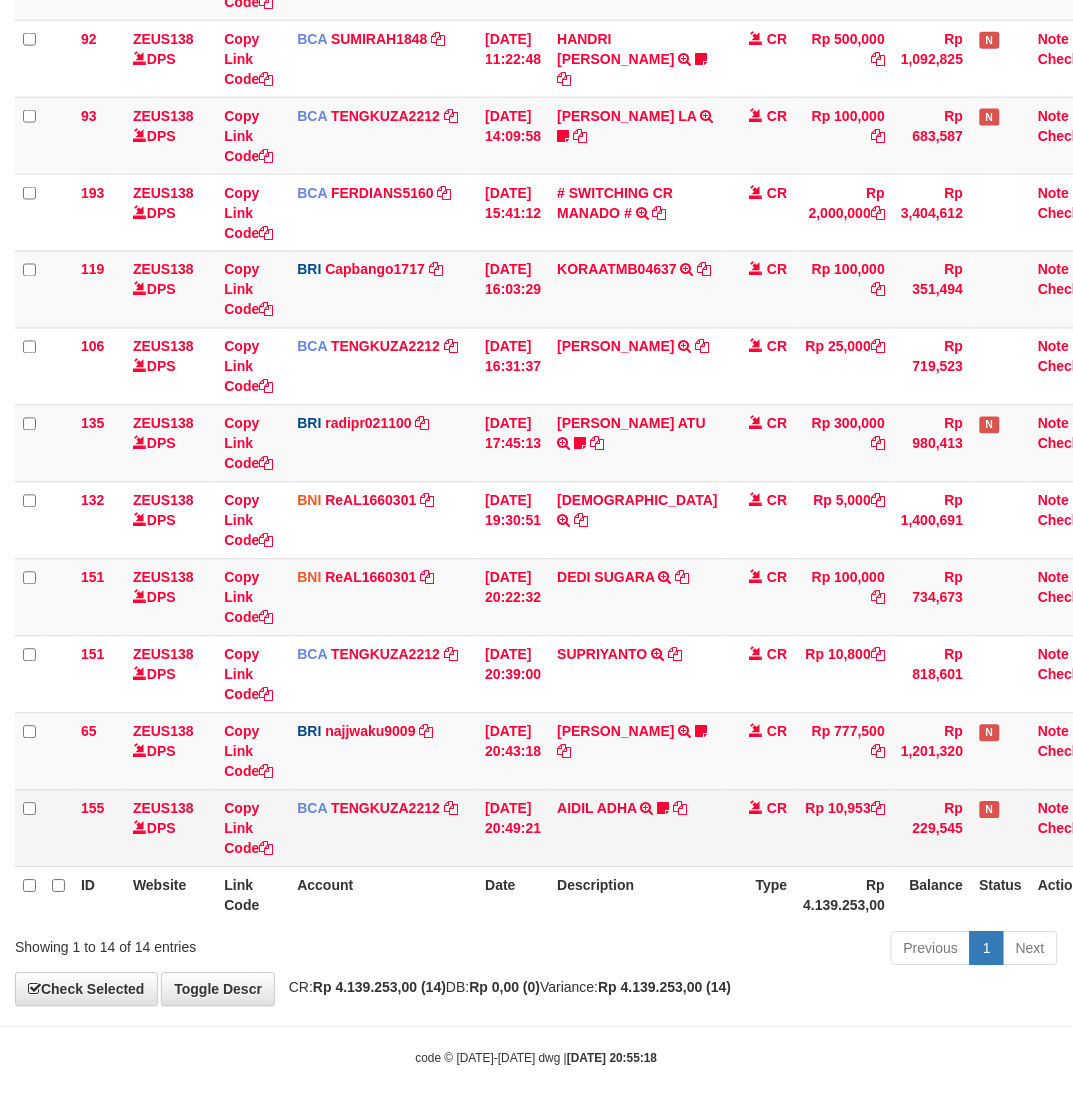 drag, startPoint x: 522, startPoint y: 955, endPoint x: 257, endPoint y: 865, distance: 279.86603 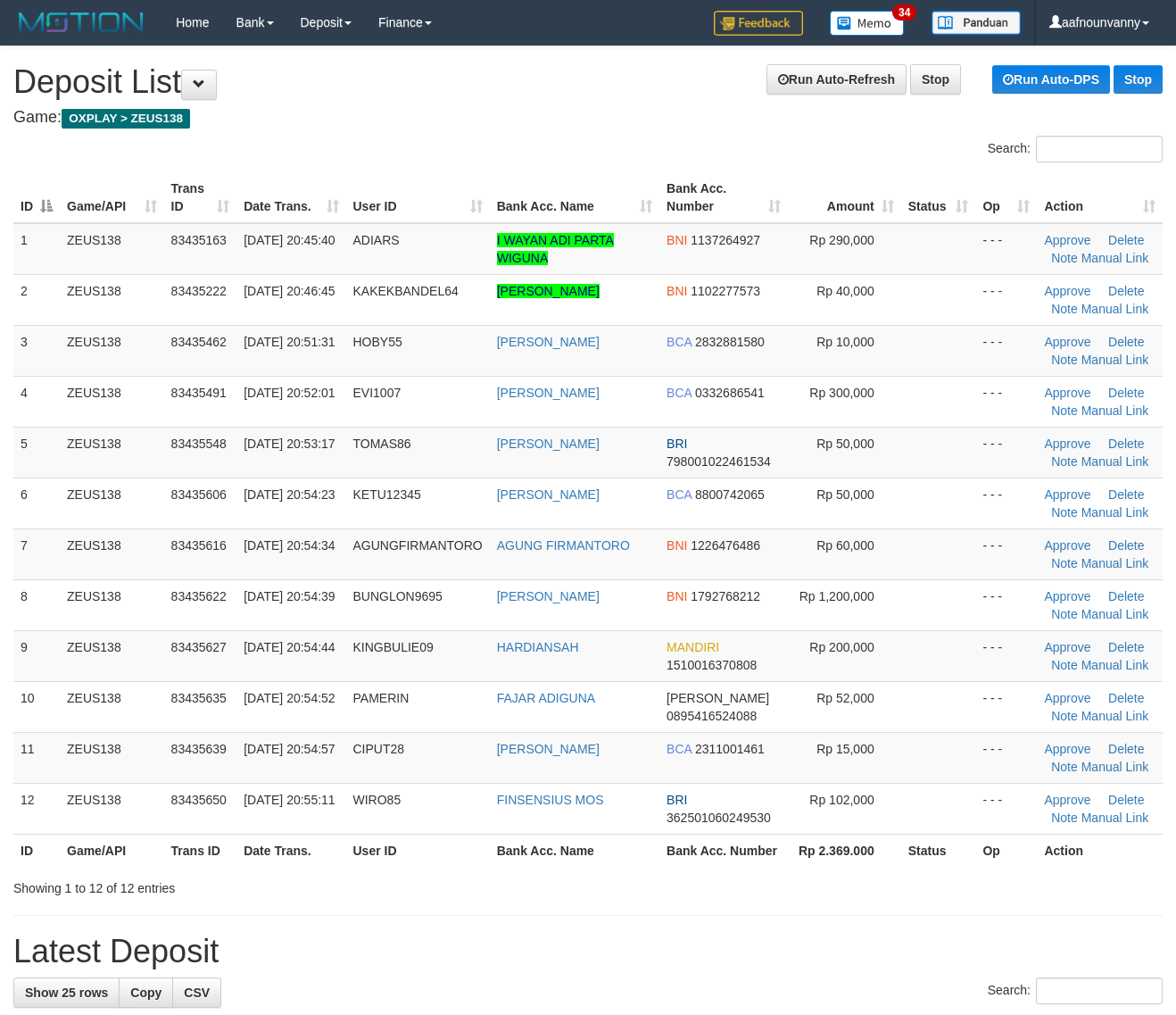 scroll, scrollTop: 0, scrollLeft: 0, axis: both 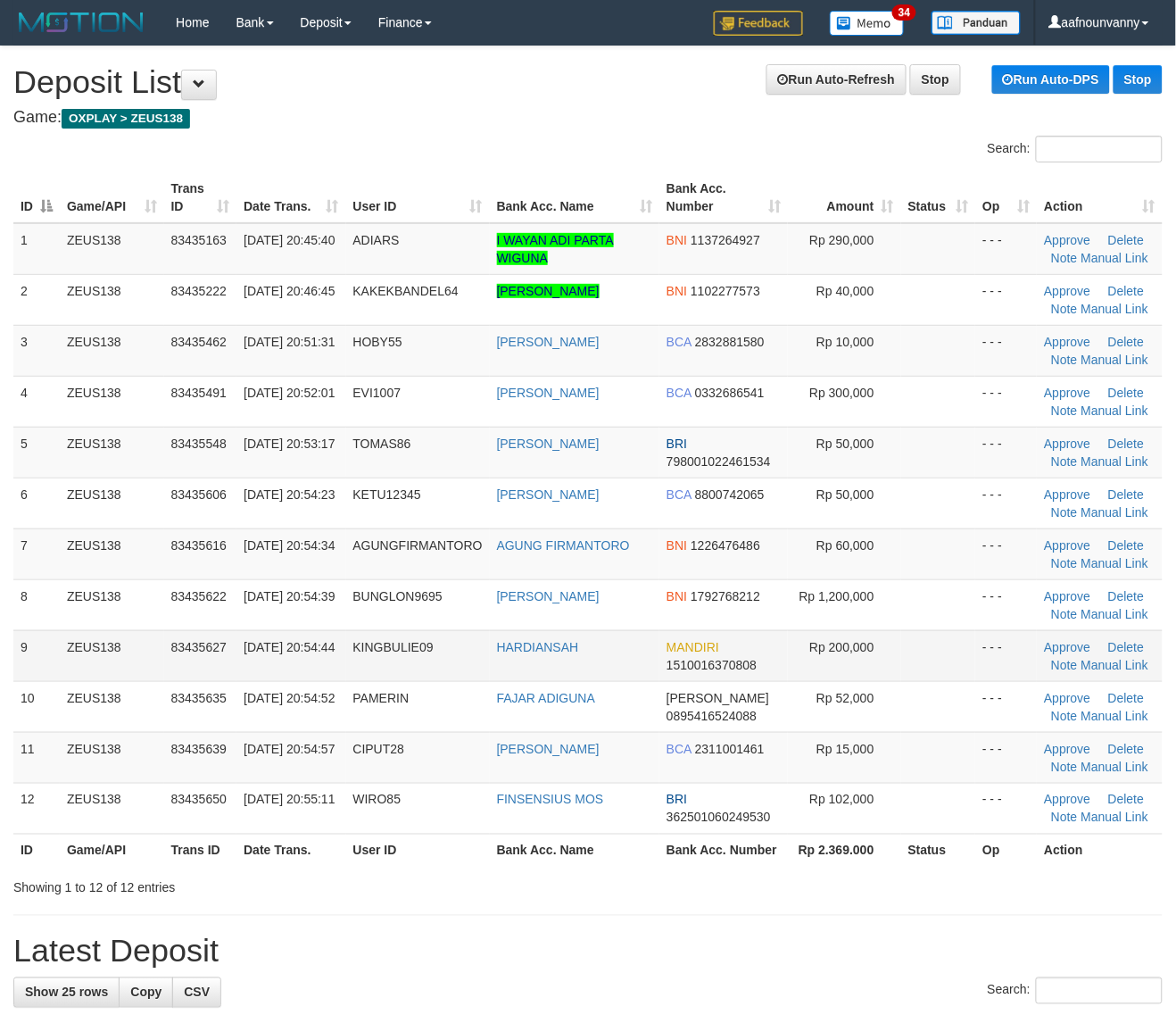drag, startPoint x: 154, startPoint y: 604, endPoint x: 434, endPoint y: 674, distance: 288.61739 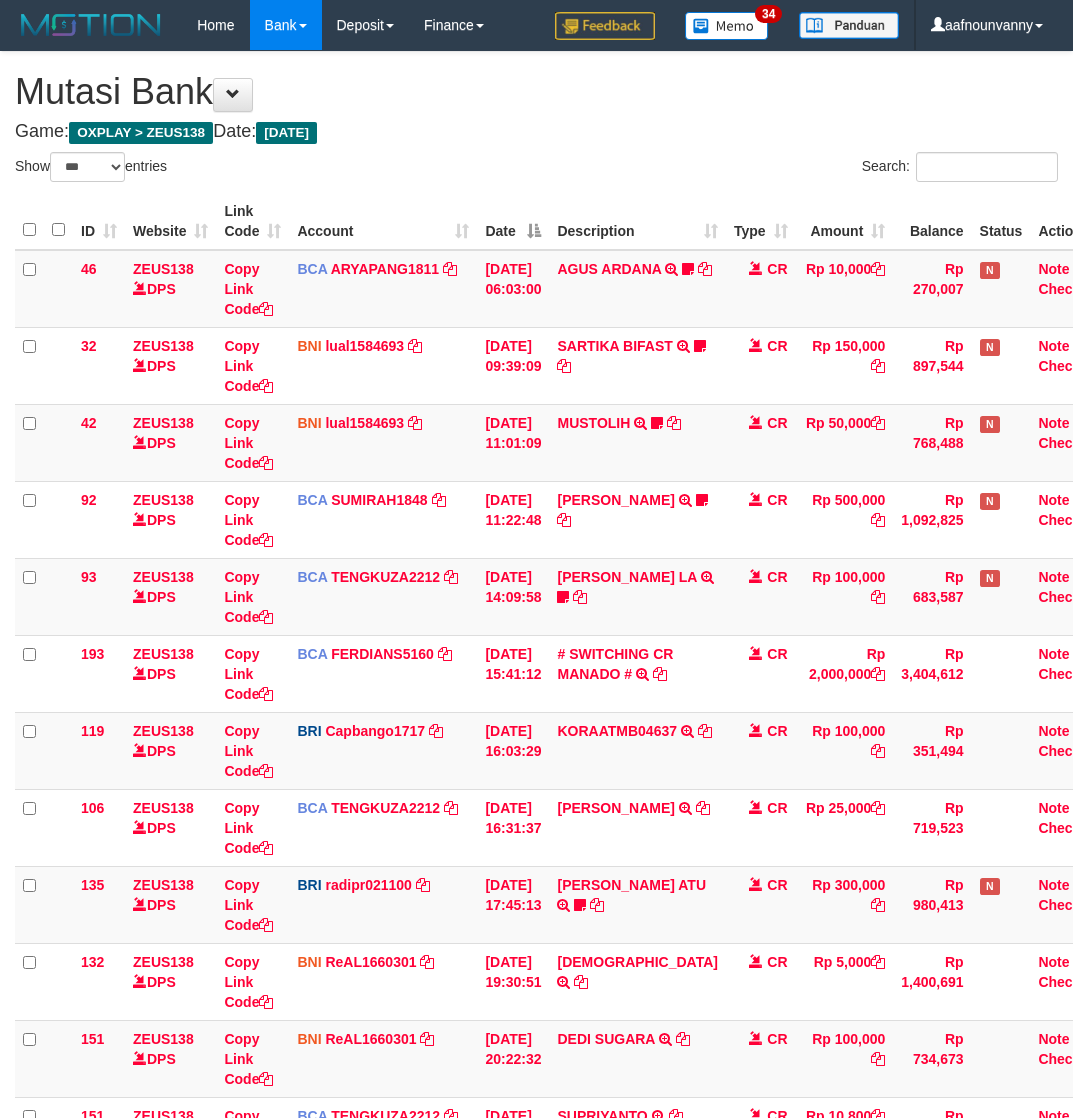 select on "***" 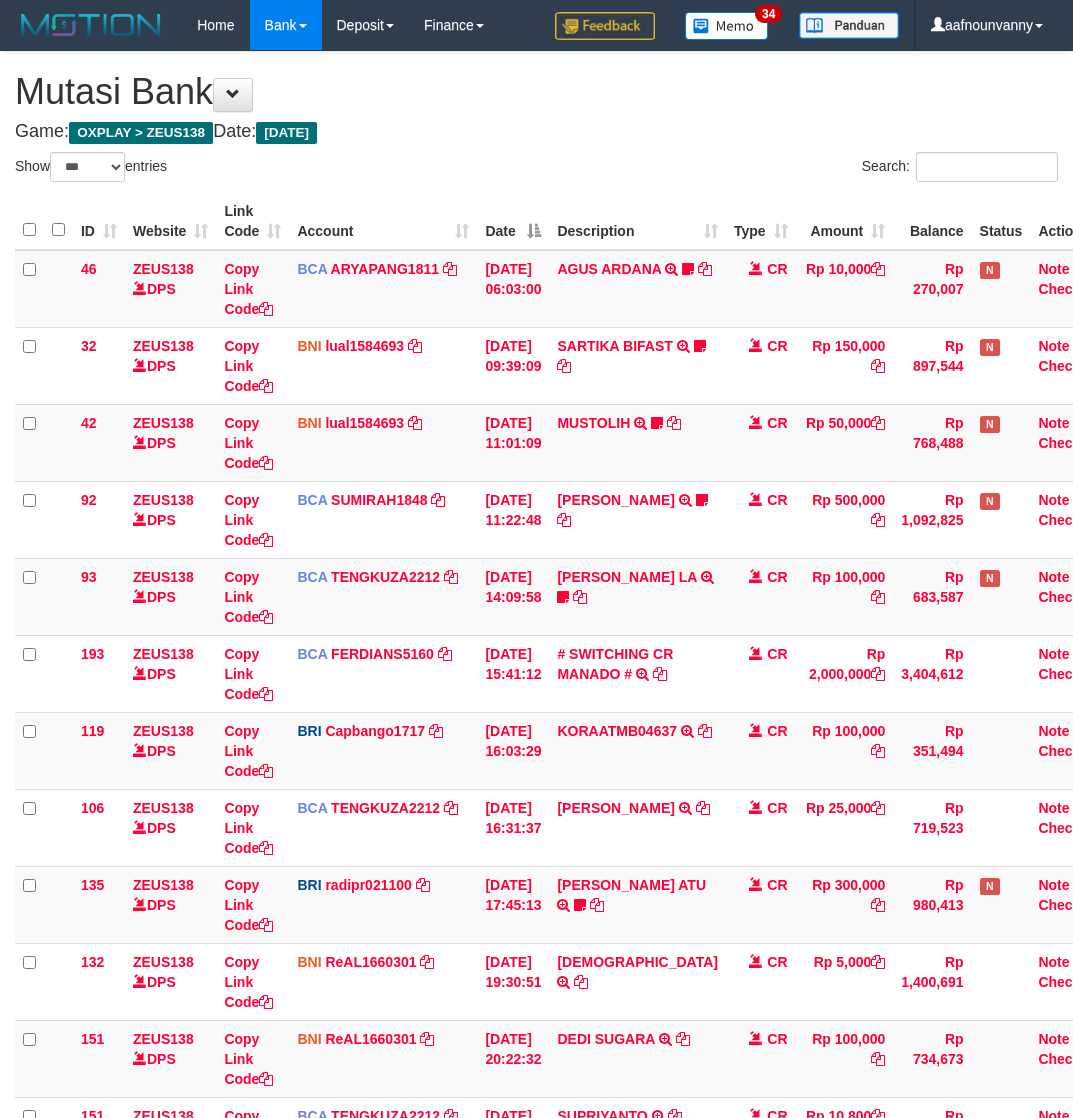 scroll, scrollTop: 462, scrollLeft: 0, axis: vertical 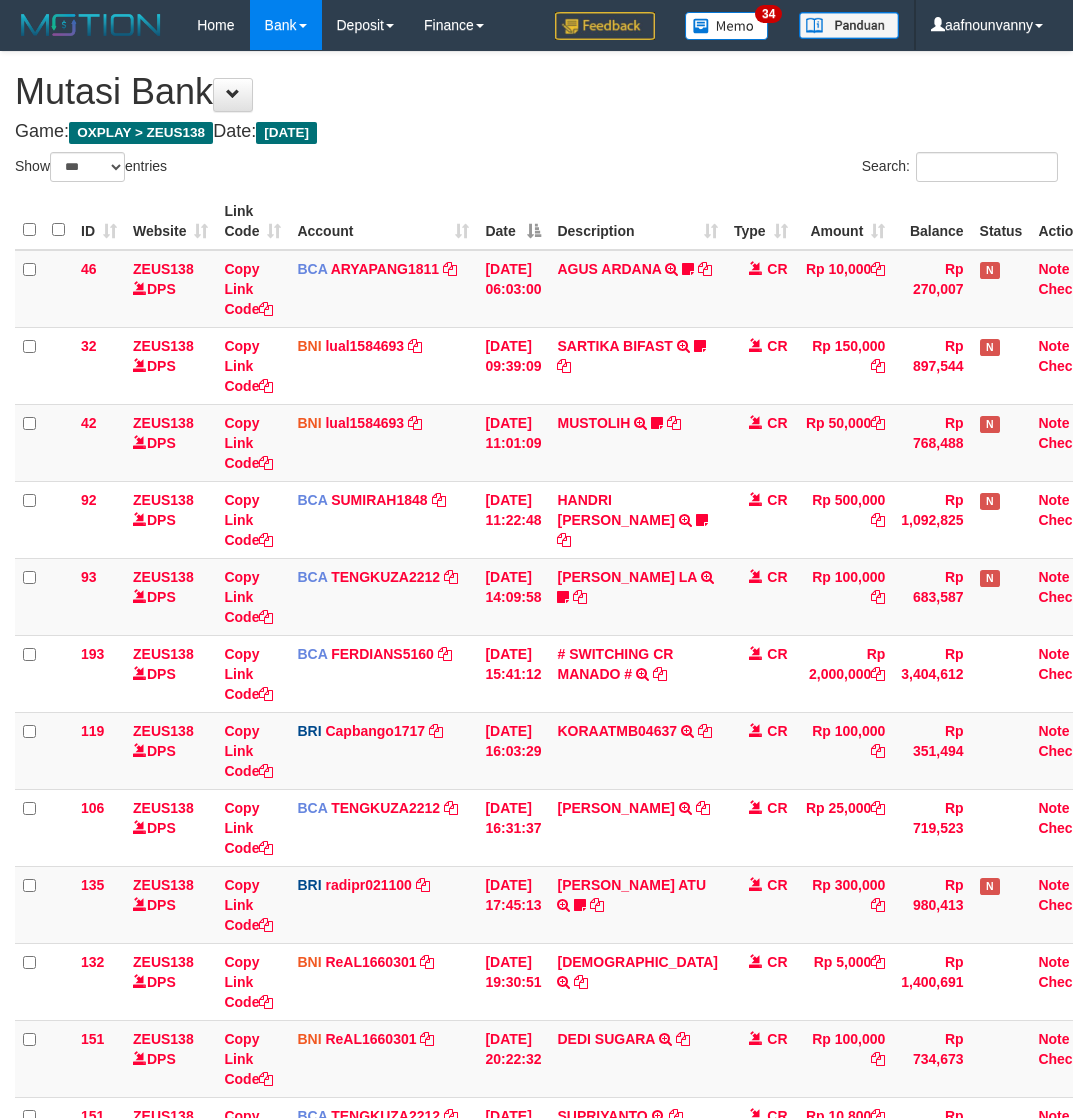 select on "***" 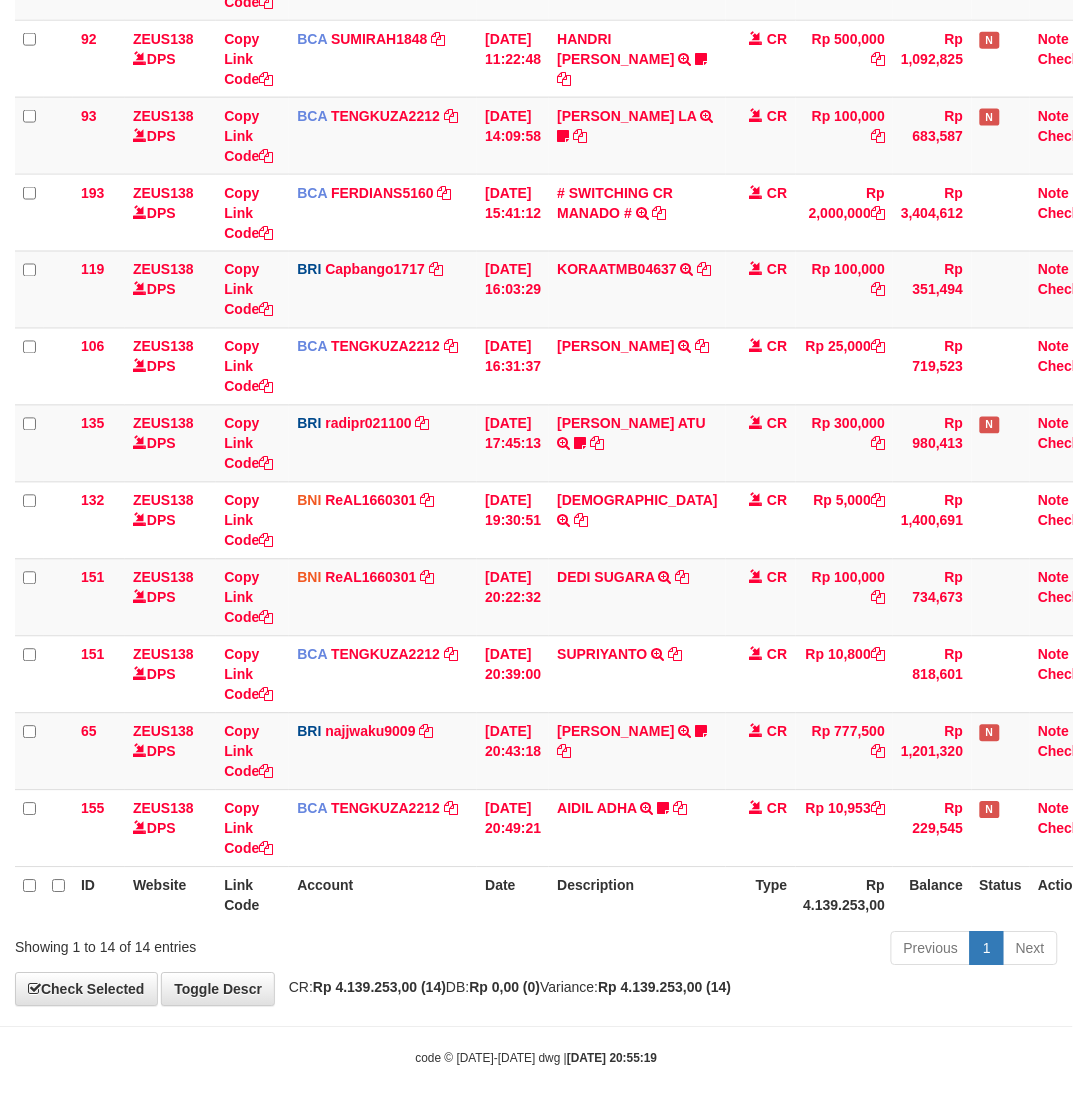 drag, startPoint x: 0, startPoint y: 0, endPoint x: 571, endPoint y: 1015, distance: 1164.5884 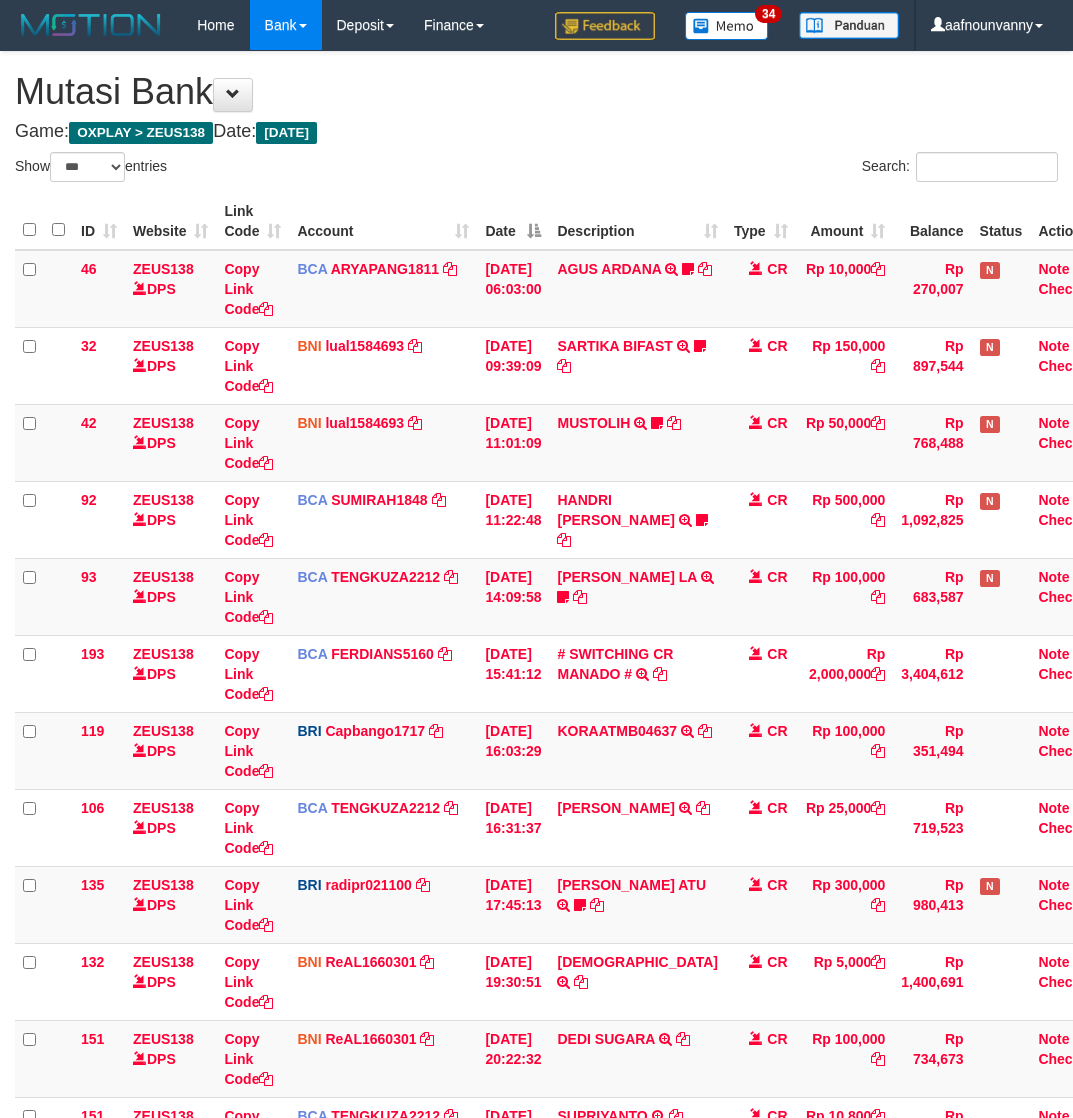 select on "***" 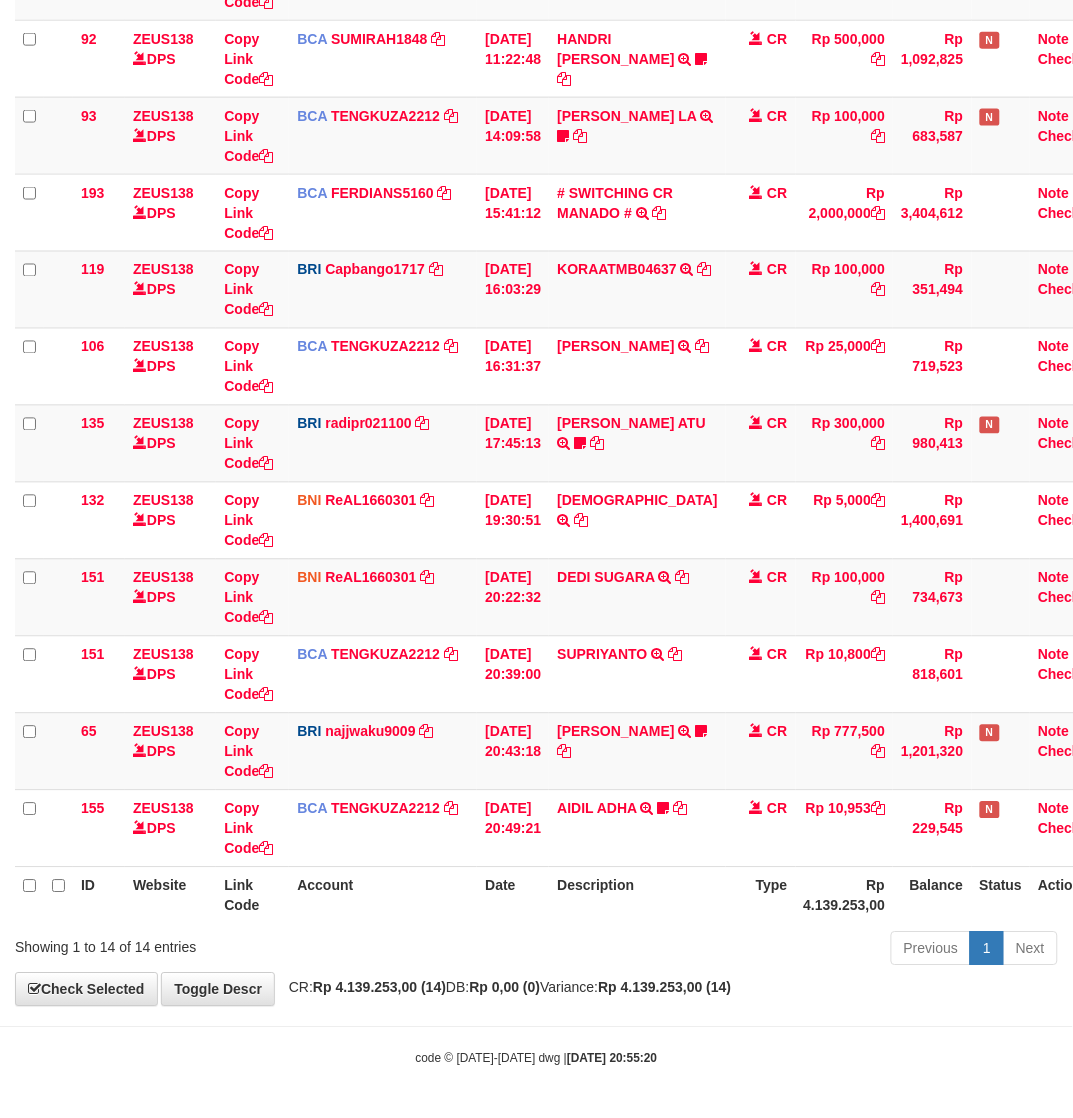 scroll, scrollTop: 463, scrollLeft: 0, axis: vertical 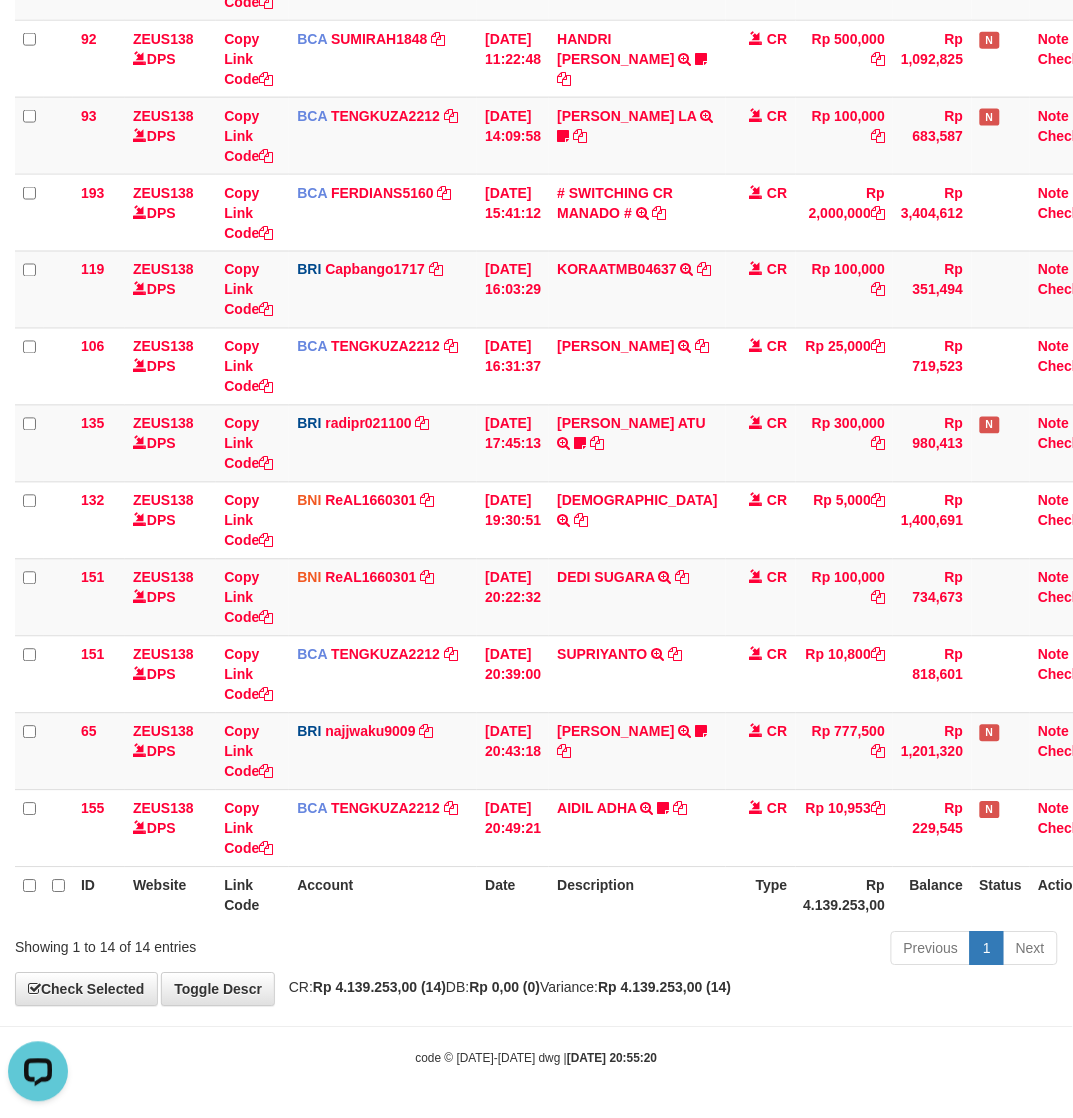 drag, startPoint x: 690, startPoint y: 1017, endPoint x: 432, endPoint y: 965, distance: 263.18814 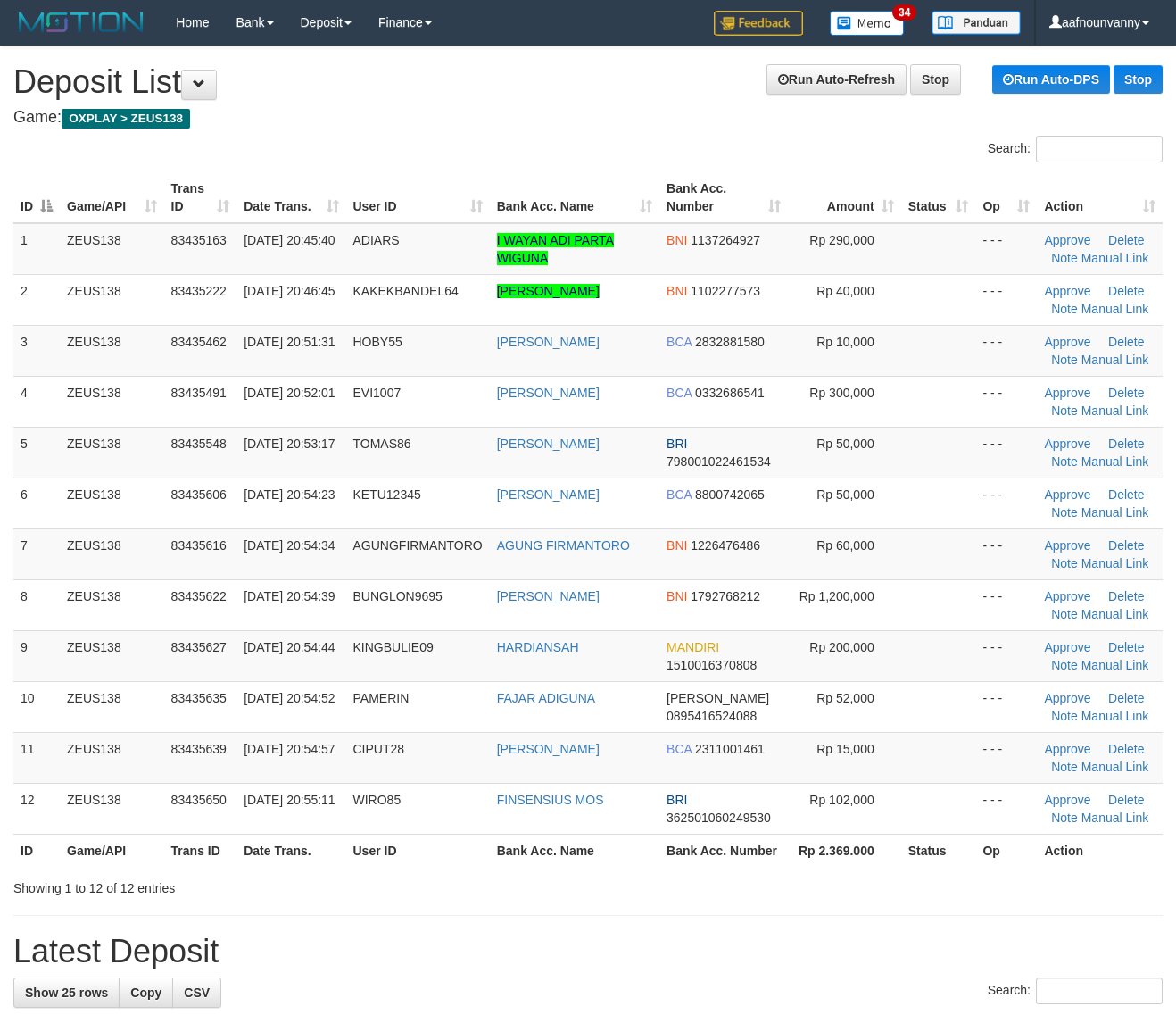 scroll, scrollTop: 0, scrollLeft: 0, axis: both 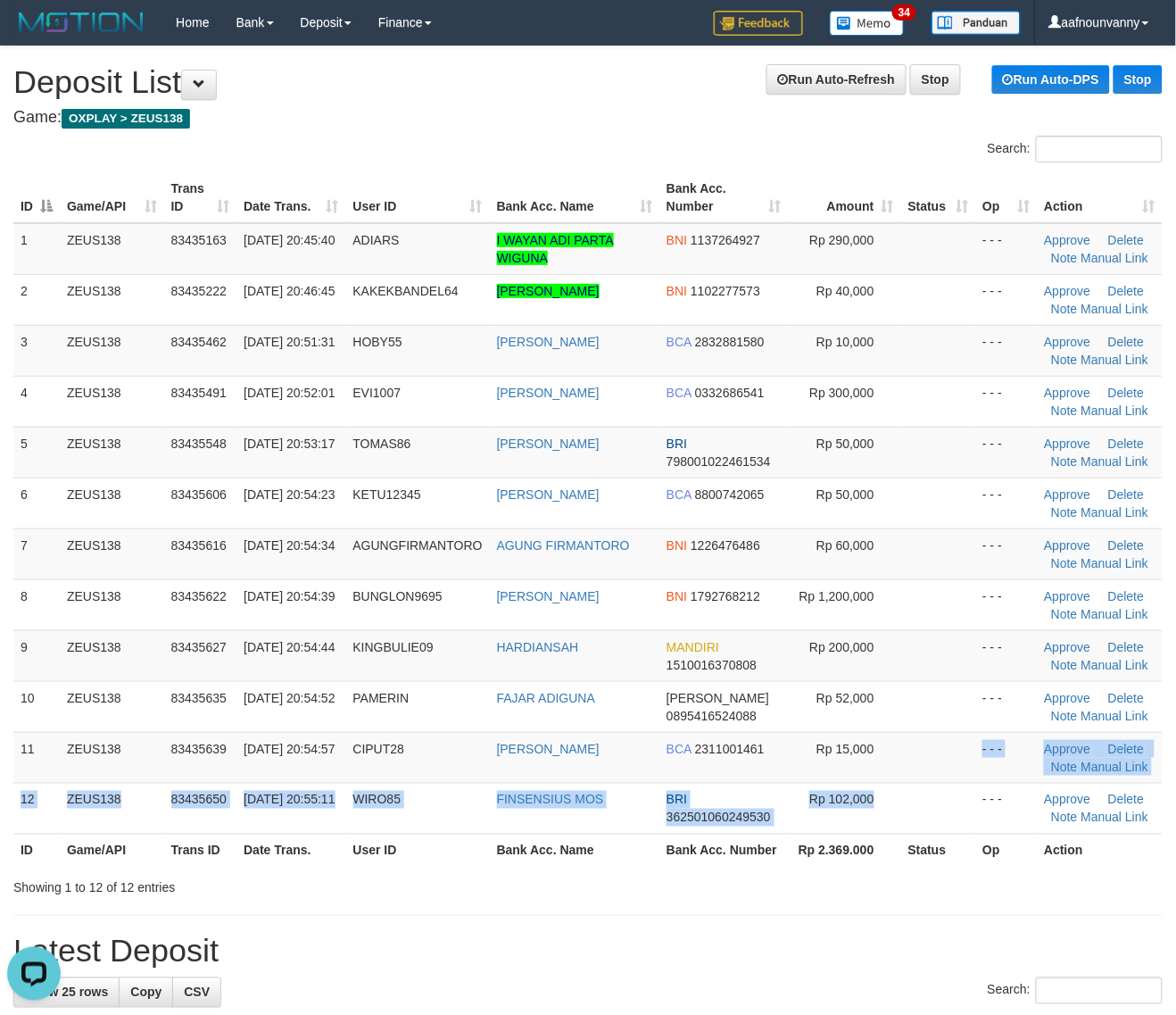 drag, startPoint x: 948, startPoint y: 783, endPoint x: 1191, endPoint y: 830, distance: 247.5035 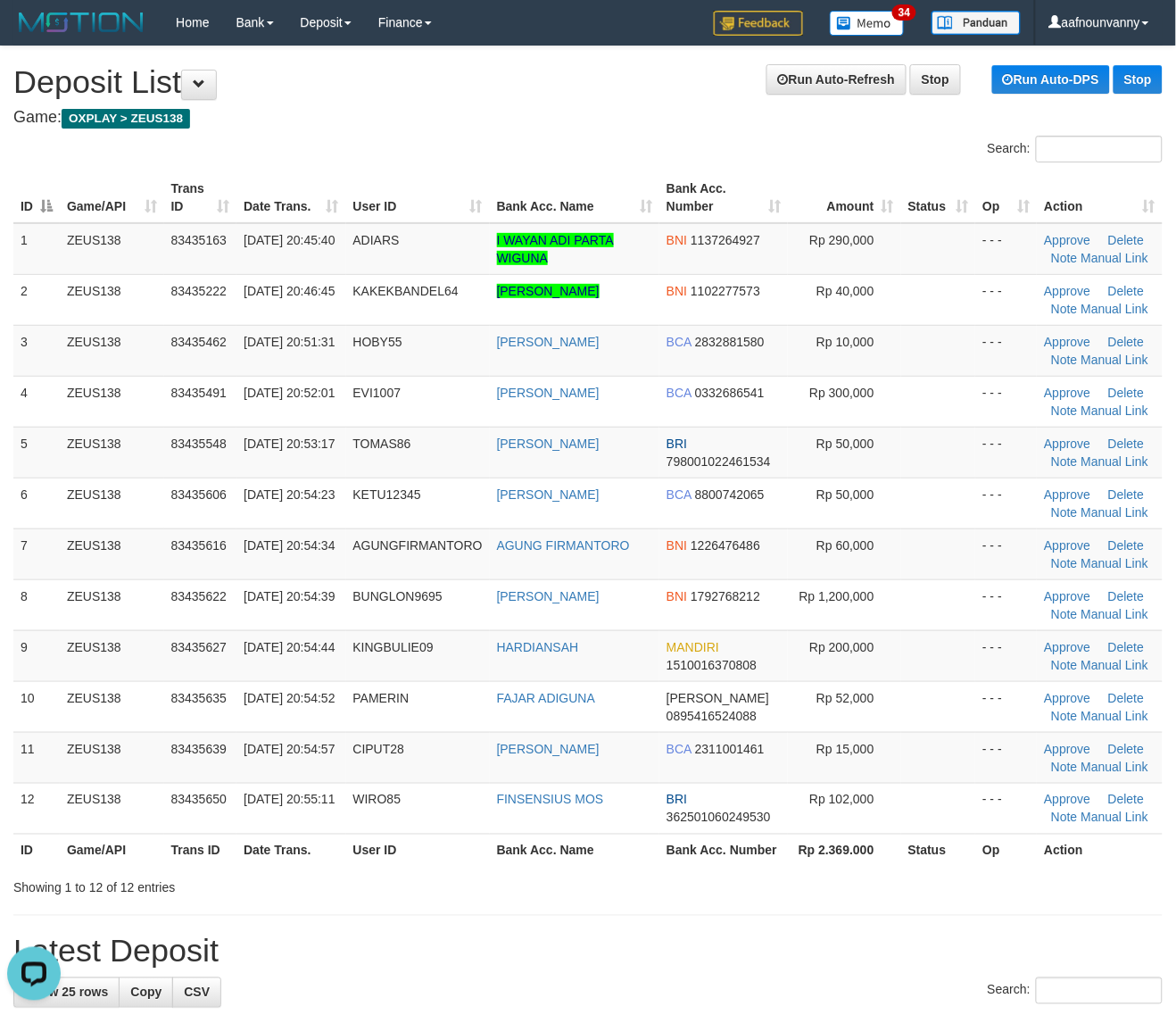 drag, startPoint x: 636, startPoint y: 786, endPoint x: 1183, endPoint y: 844, distance: 550.0664 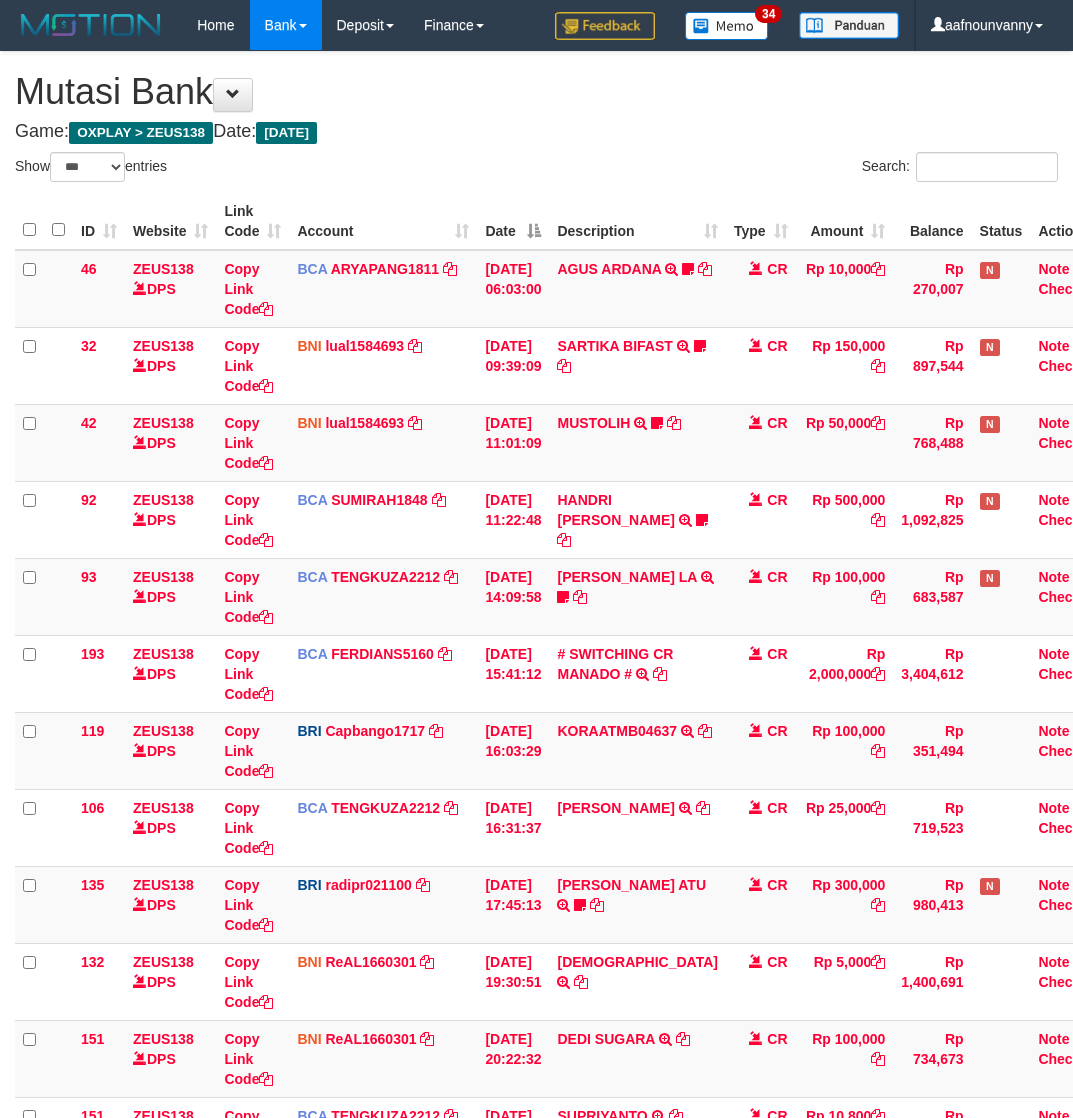 select on "***" 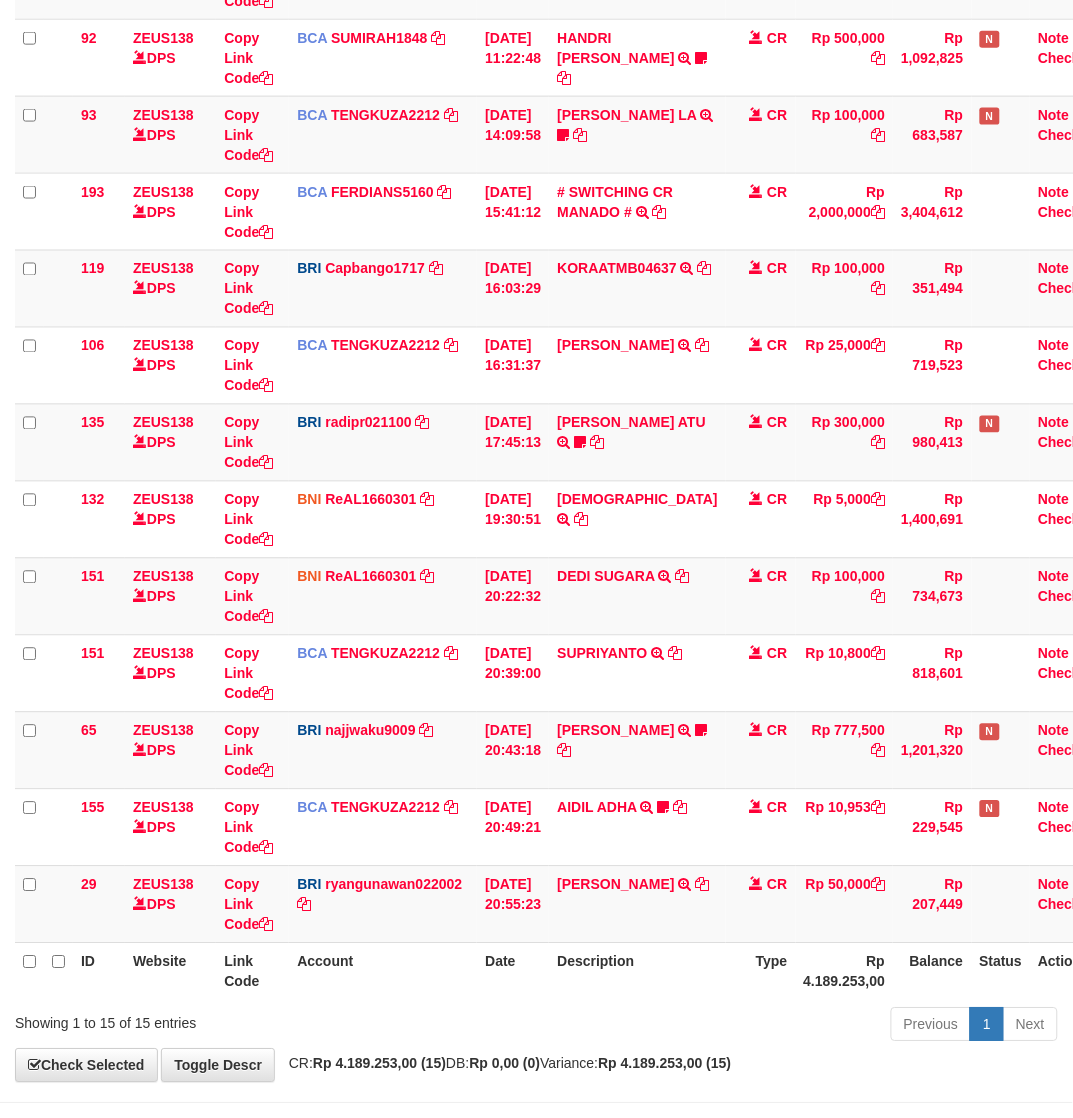 click on "Previous 1 Next" at bounding box center [760, 1027] 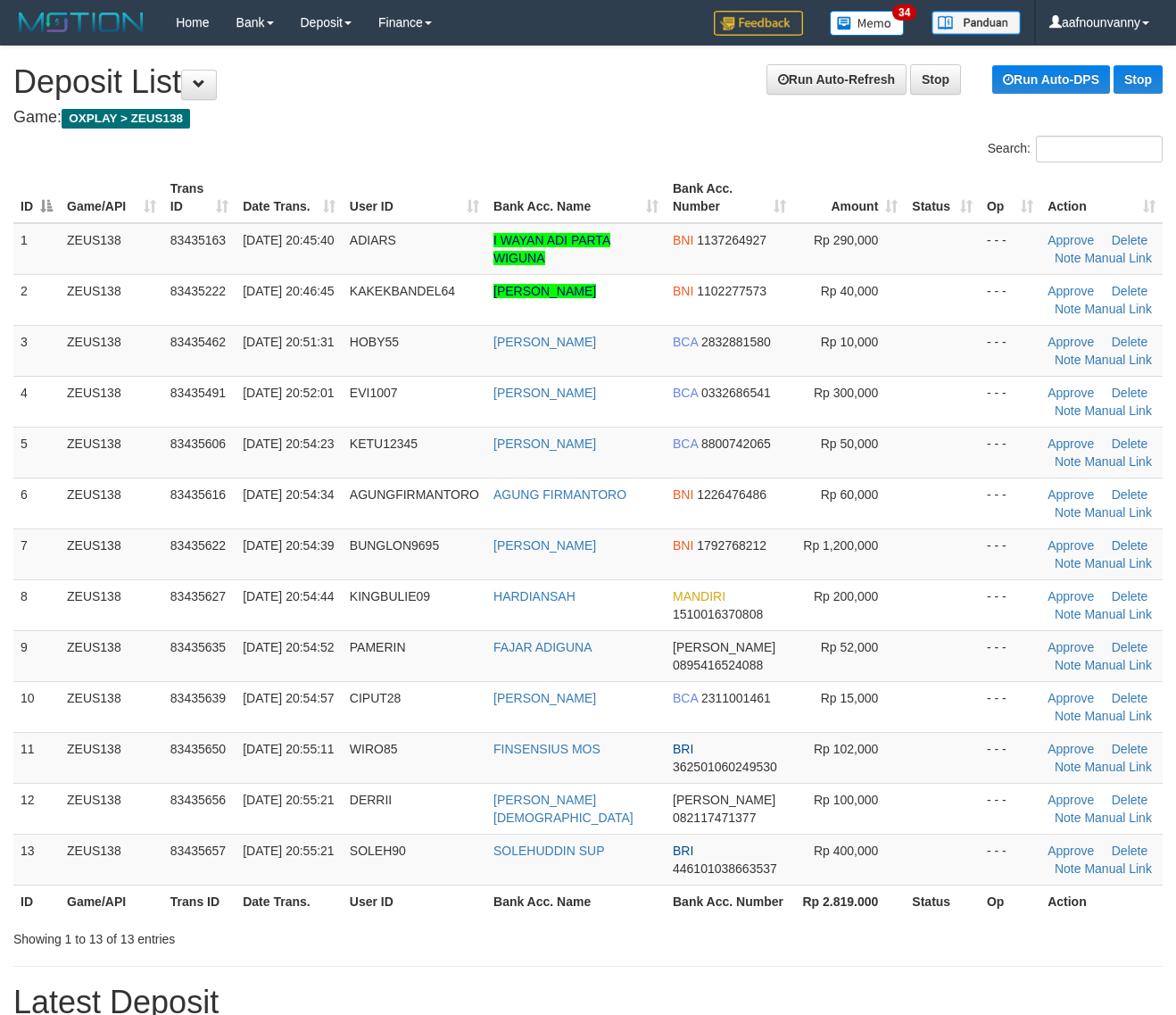 scroll, scrollTop: 0, scrollLeft: 0, axis: both 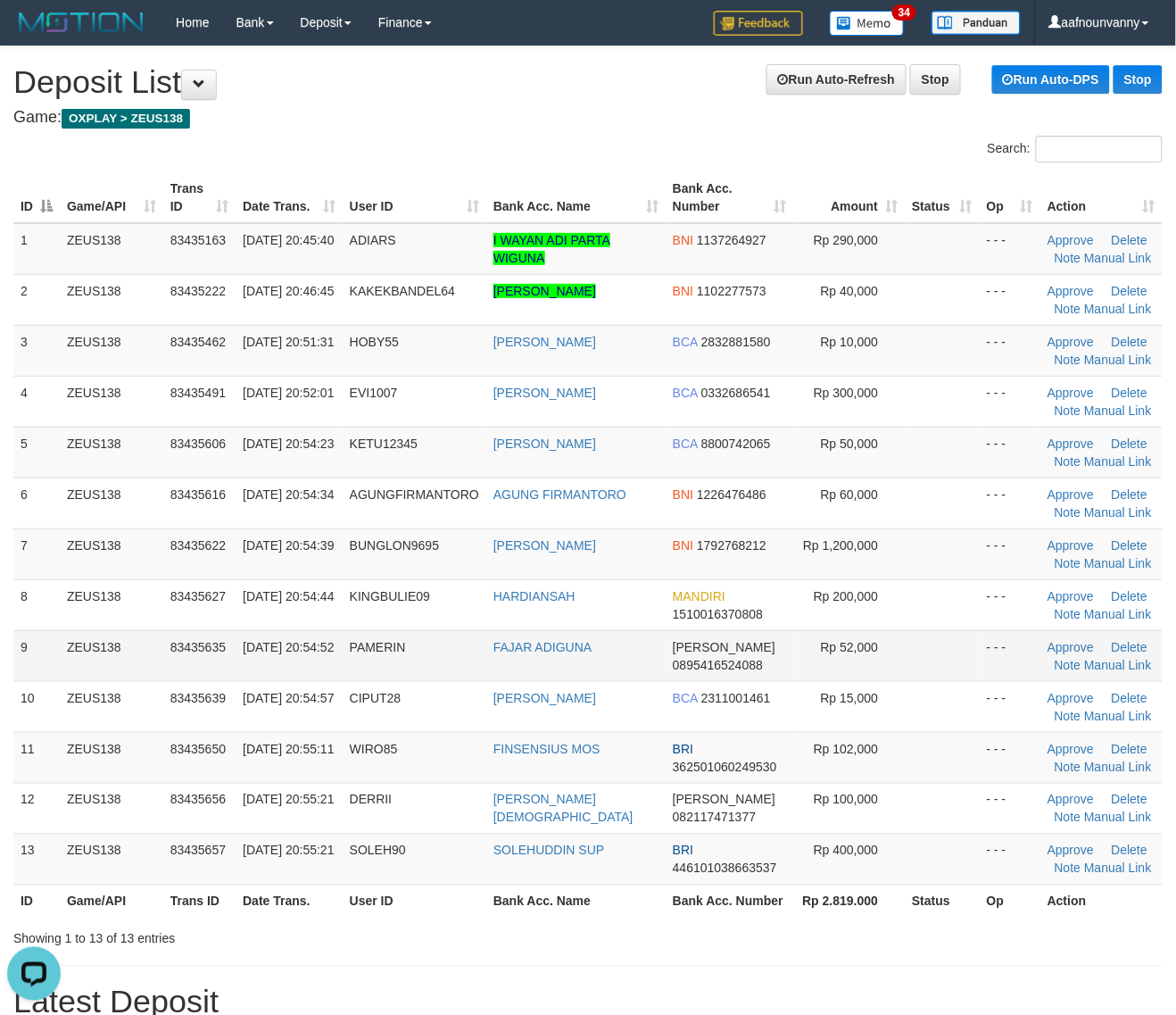 click on "[PERSON_NAME]" at bounding box center [724, 647] 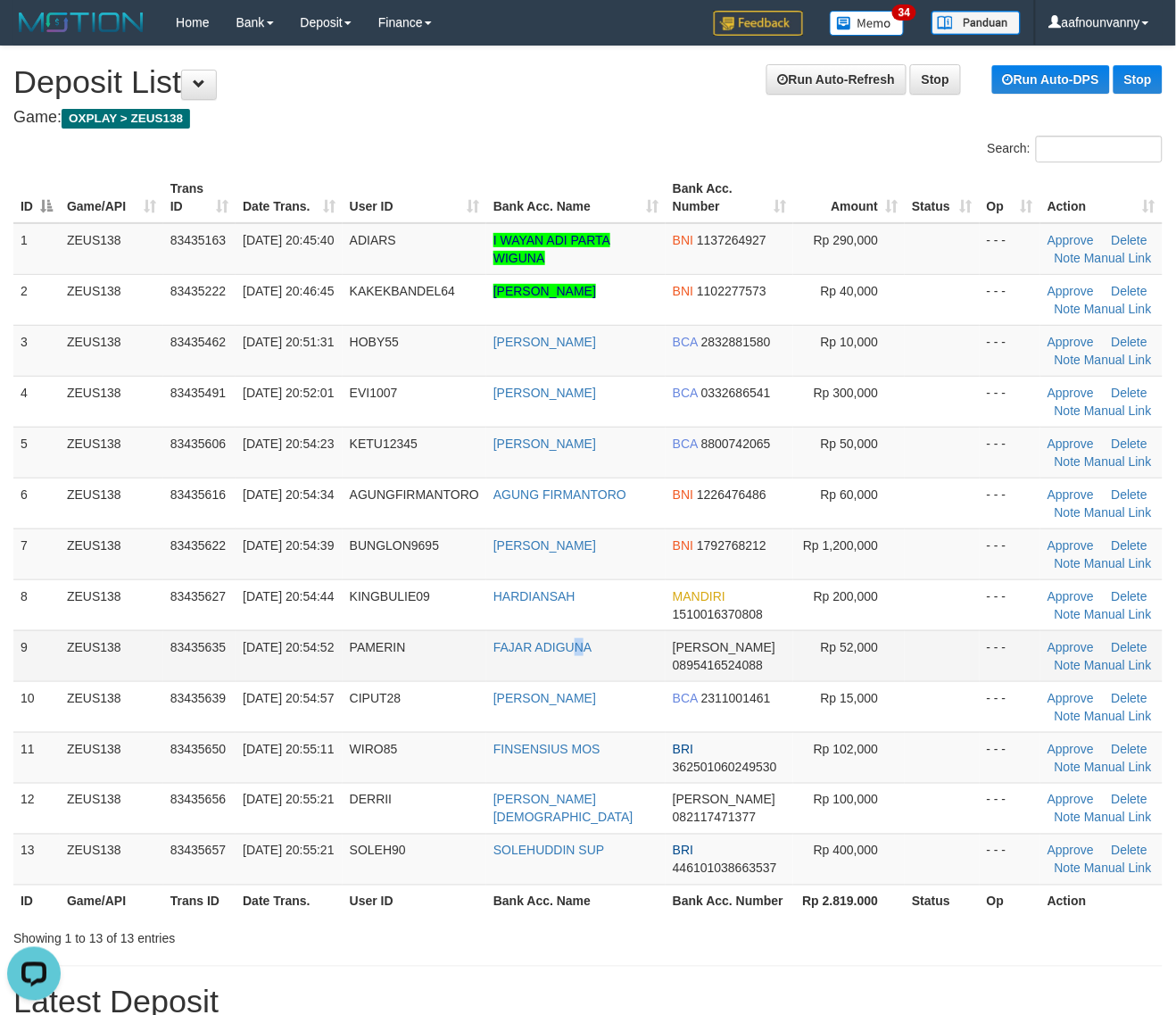click on "FAJAR ADIGUNA" at bounding box center [576, 655] 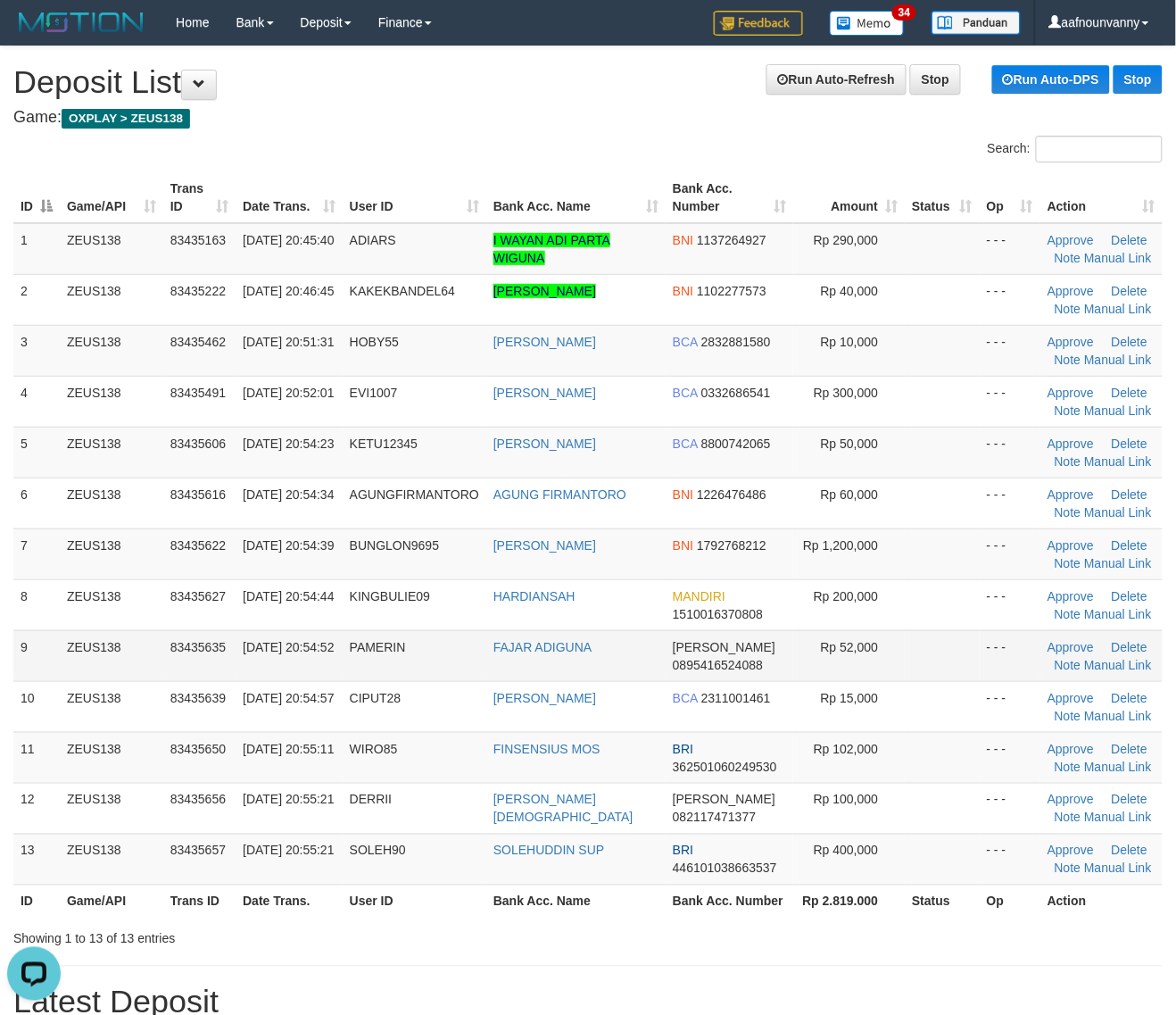 click on "FAJAR ADIGUNA" at bounding box center (576, 655) 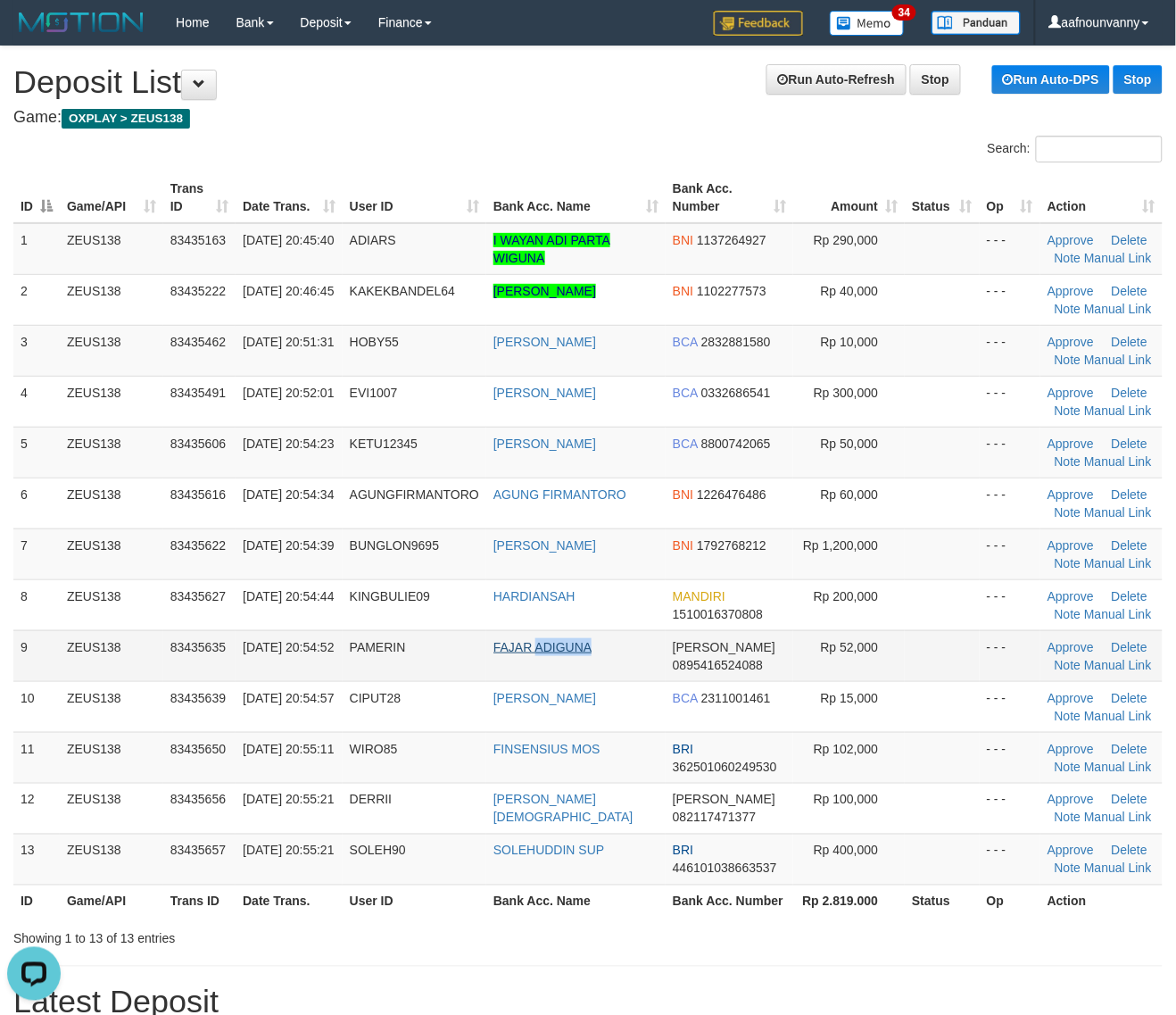 drag, startPoint x: 556, startPoint y: 662, endPoint x: 568, endPoint y: 650, distance: 16.97056 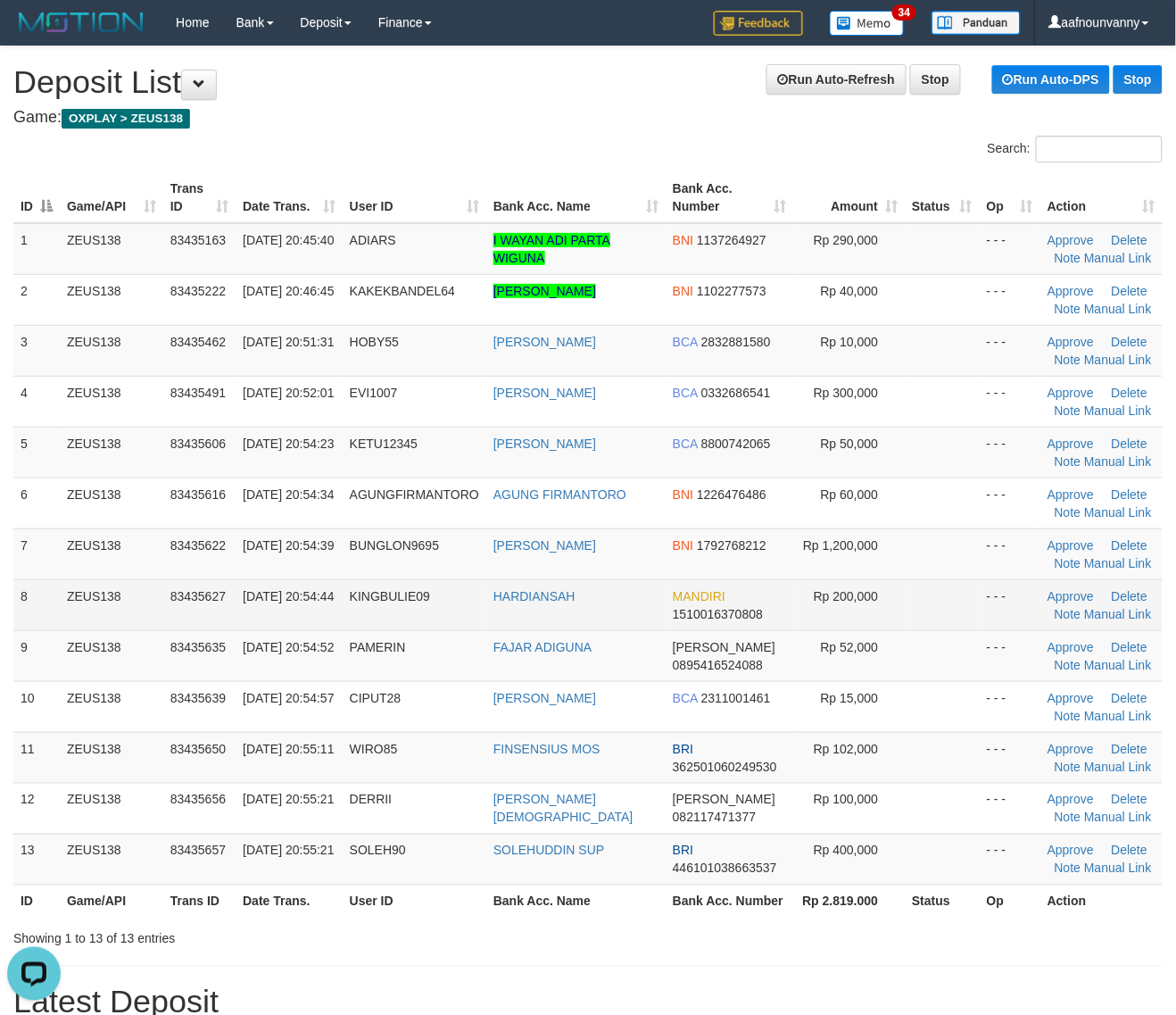 click on "[DATE] 20:54:44" at bounding box center (289, 604) 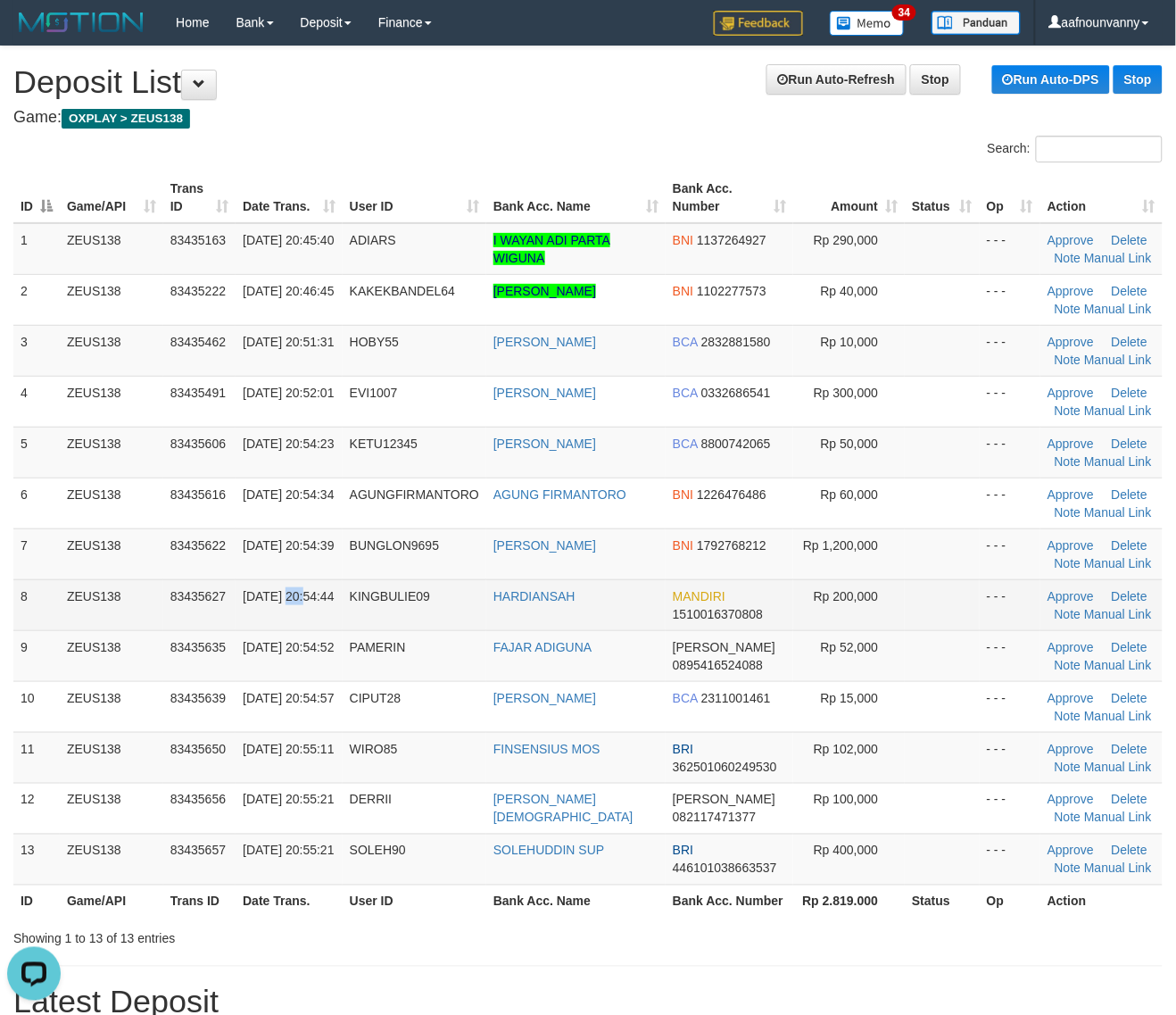 drag, startPoint x: 355, startPoint y: 587, endPoint x: 626, endPoint y: 611, distance: 272.06066 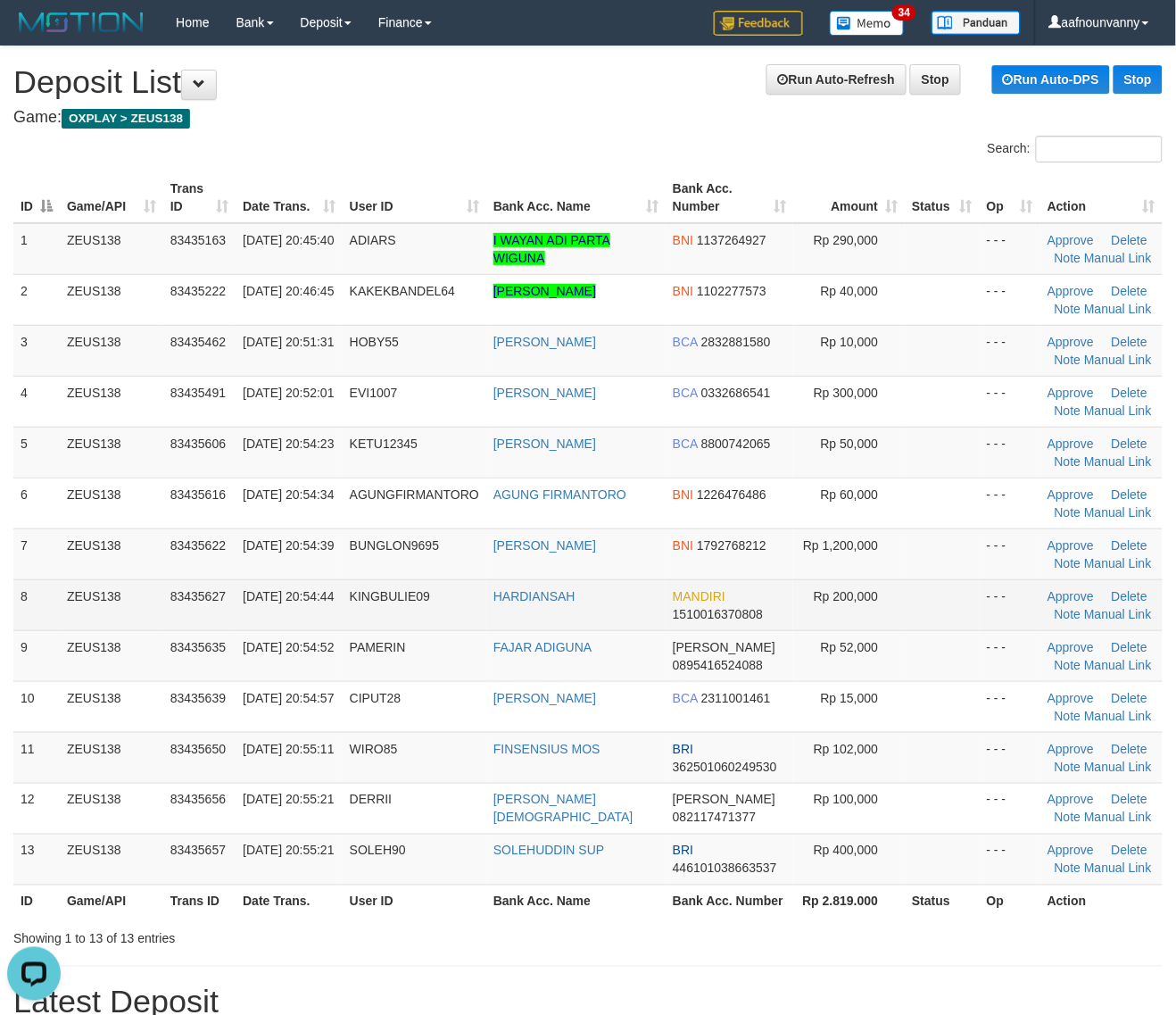 click on "Rp 200,000" at bounding box center [849, 604] 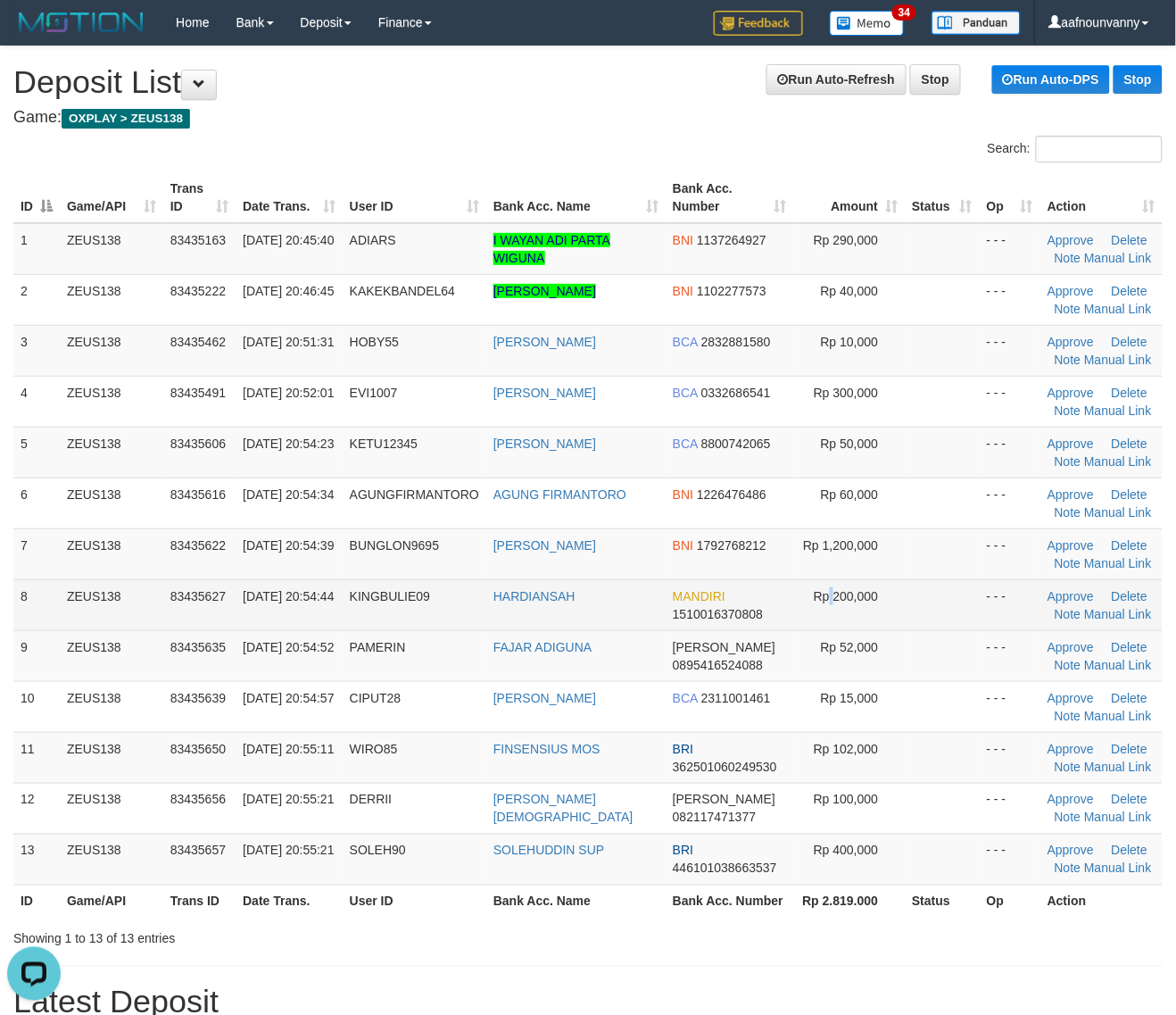 click on "Rp 200,000" at bounding box center [849, 604] 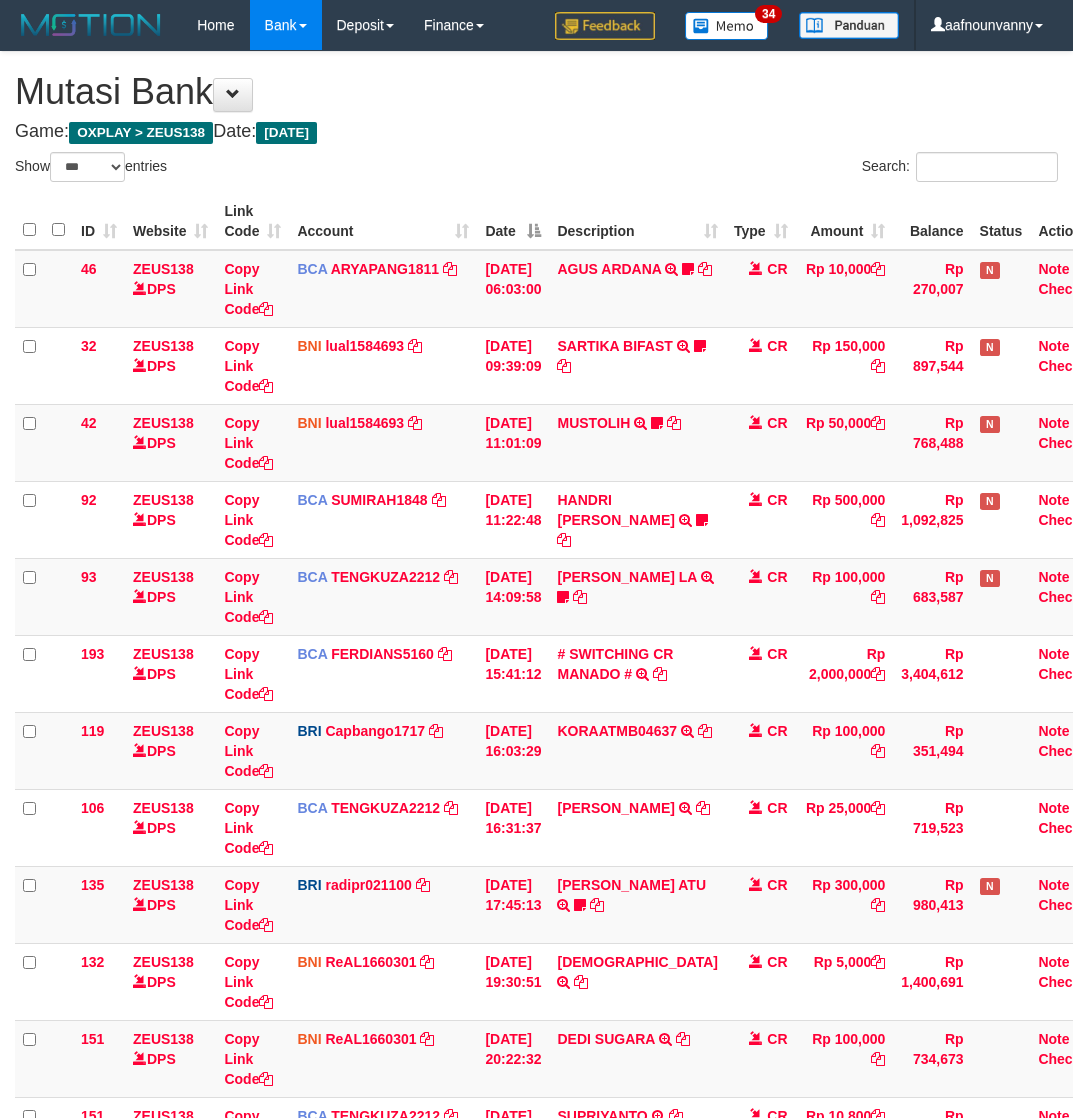 select on "***" 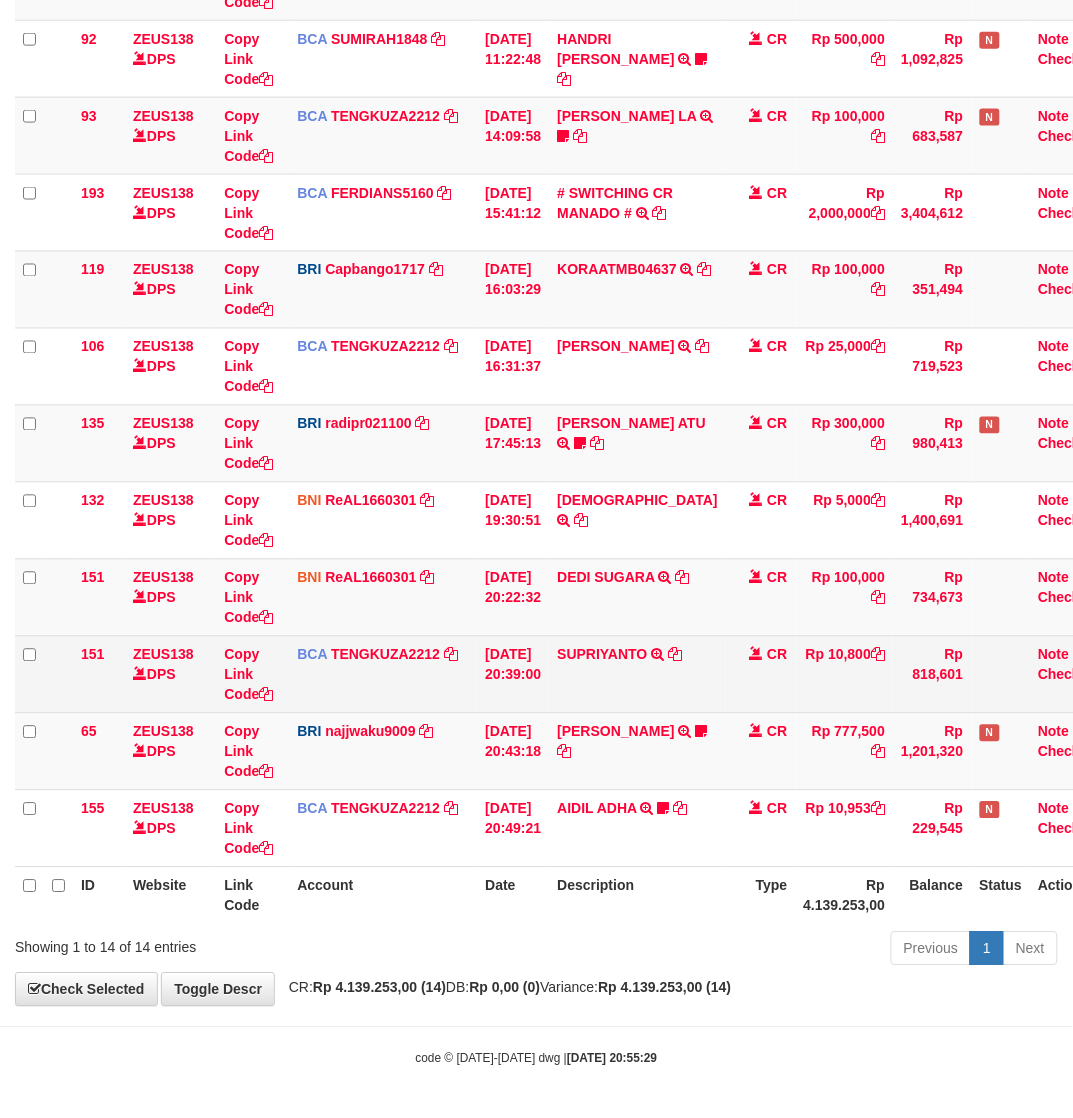 scroll, scrollTop: 463, scrollLeft: 0, axis: vertical 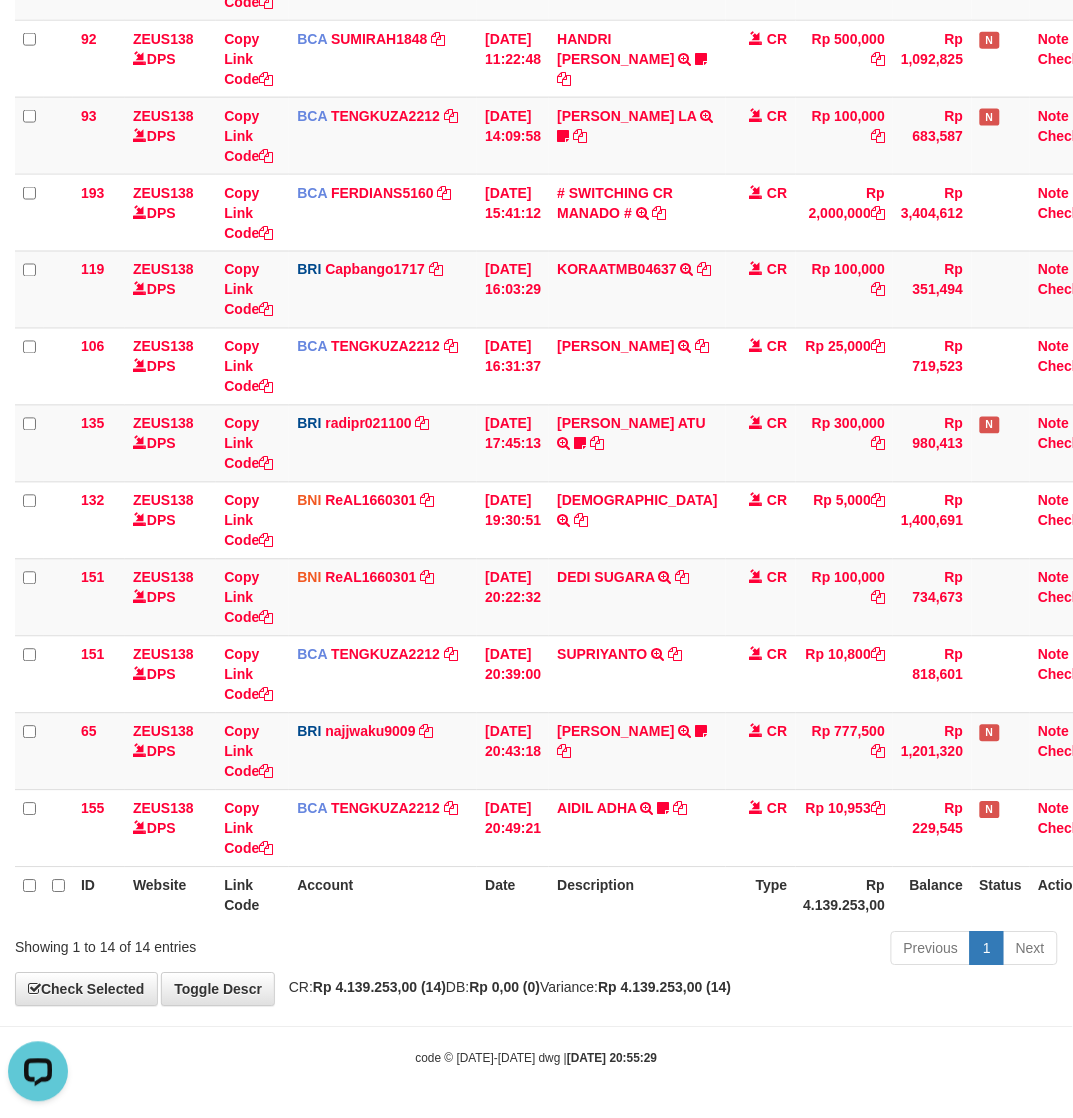 click on "Previous 1 Next" at bounding box center (760, 951) 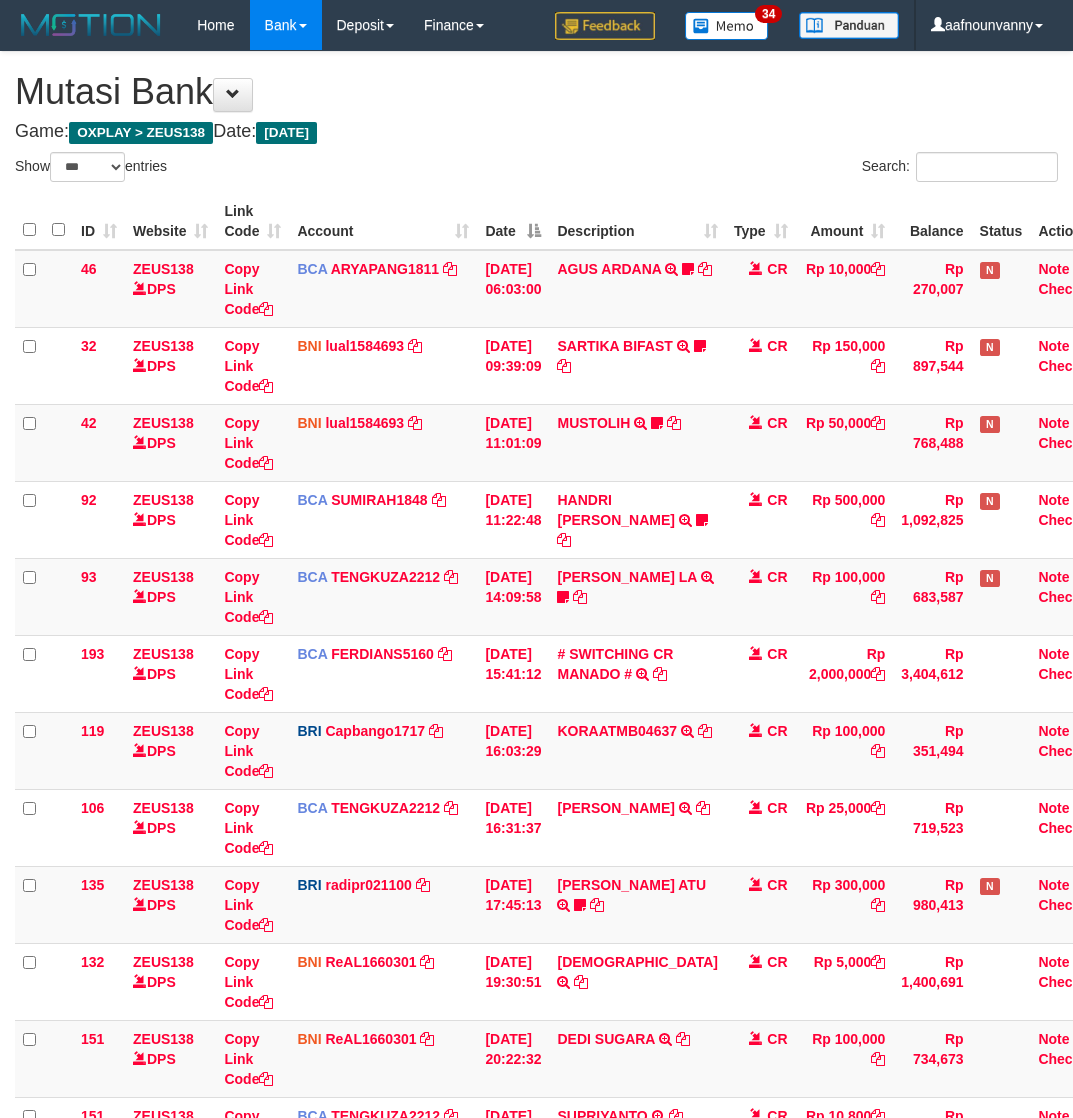 select on "***" 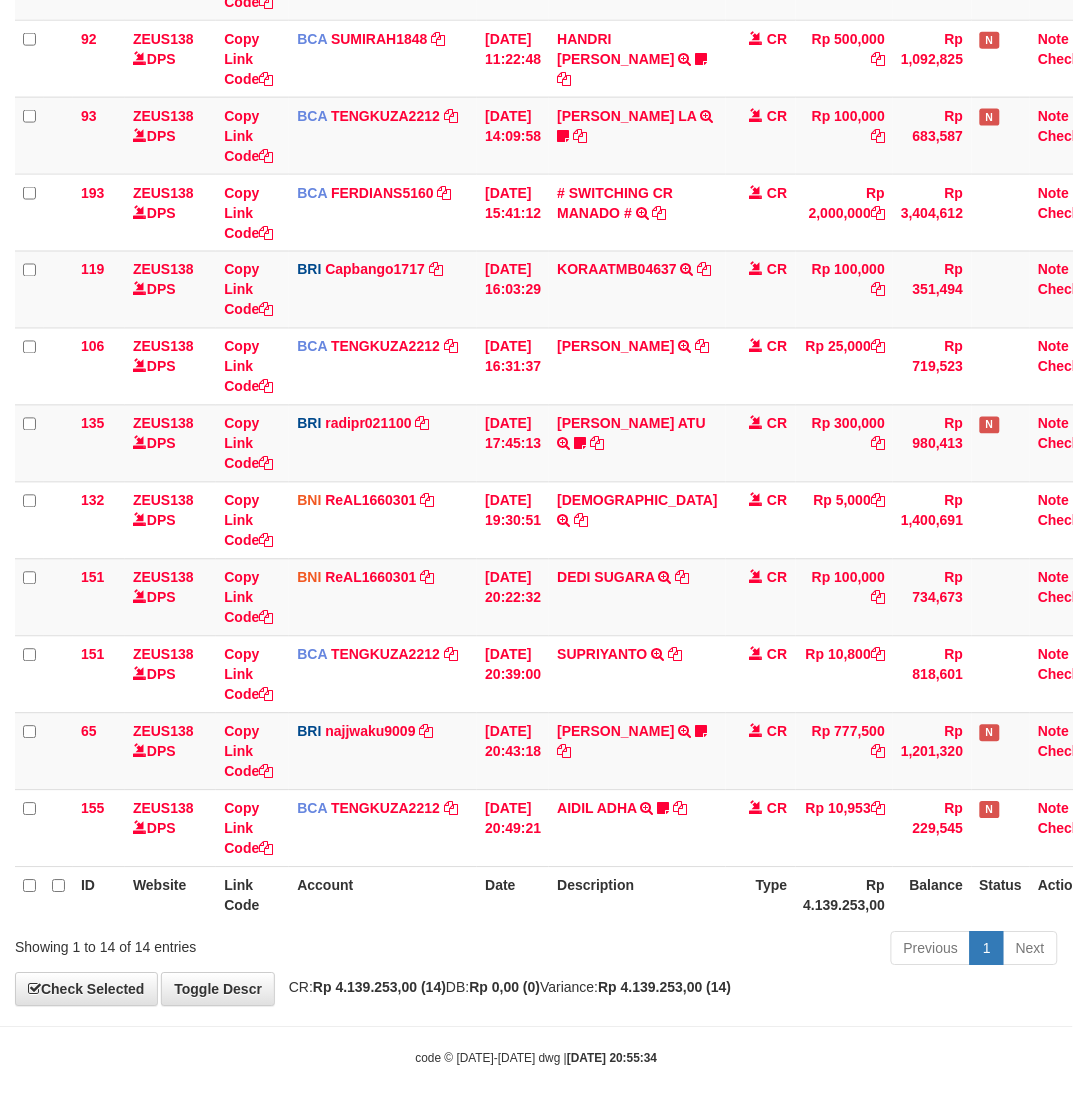 scroll, scrollTop: 463, scrollLeft: 0, axis: vertical 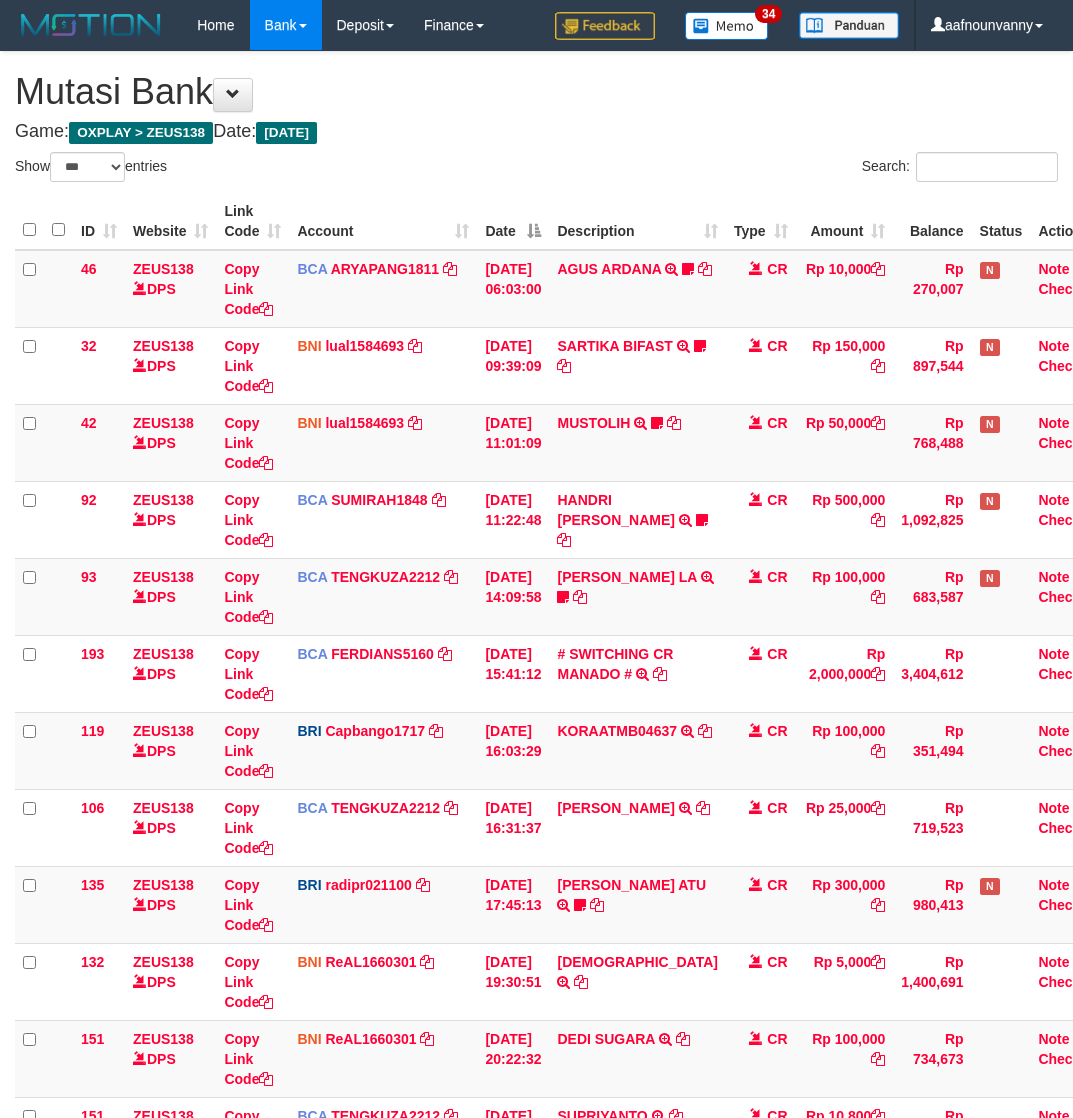 select on "***" 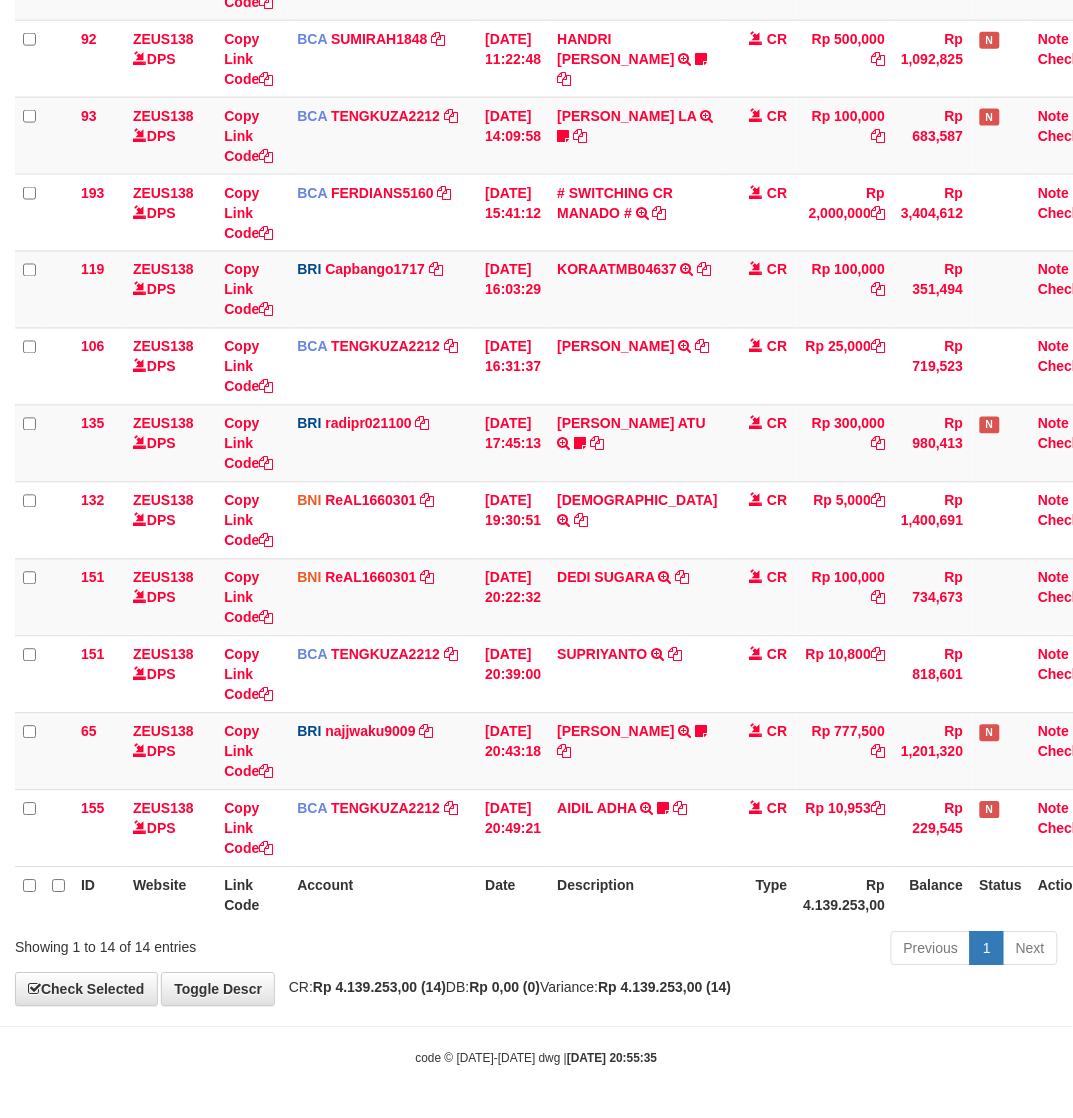 scroll, scrollTop: 463, scrollLeft: 0, axis: vertical 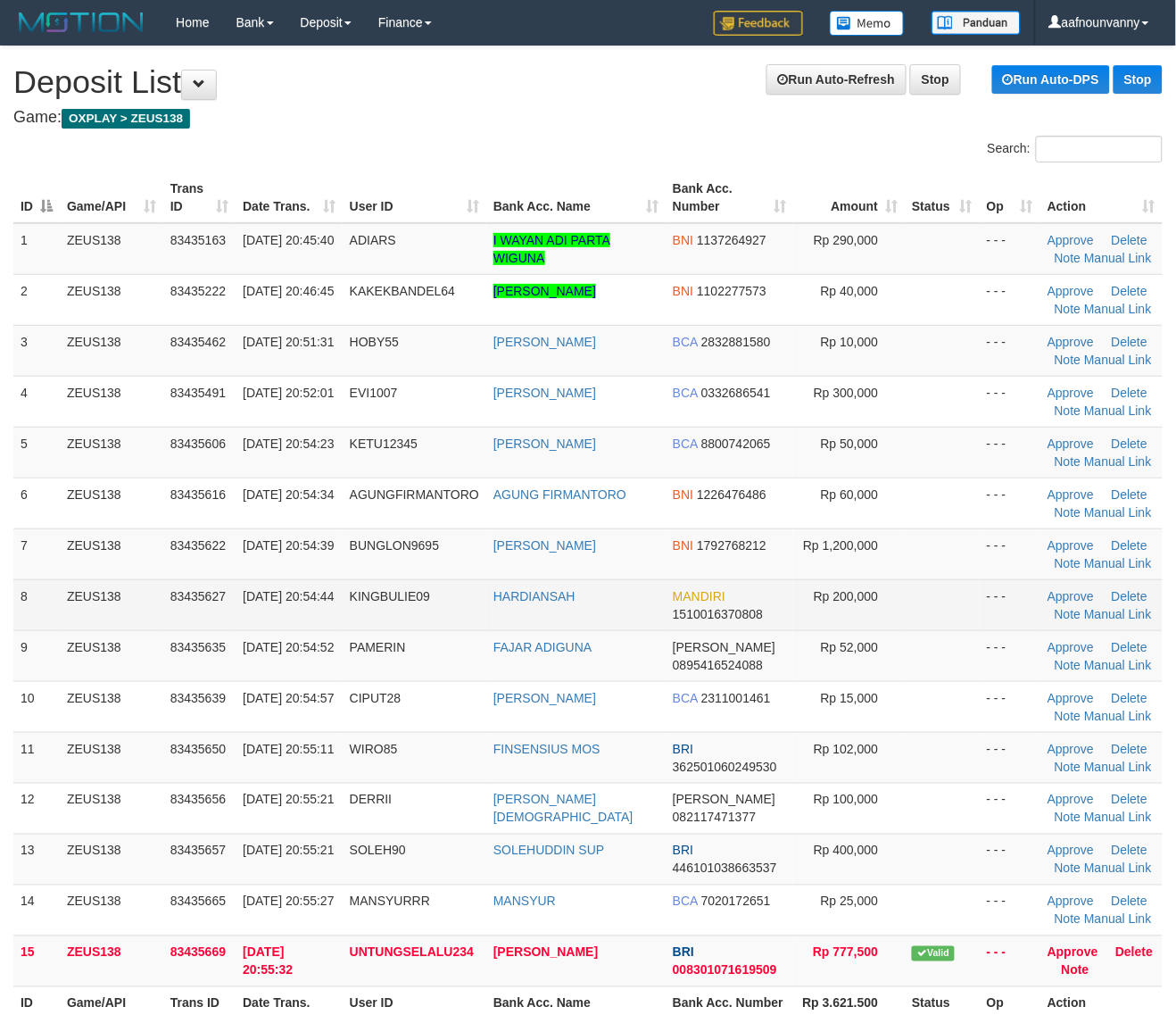 drag, startPoint x: 0, startPoint y: 0, endPoint x: 825, endPoint y: 614, distance: 1028.407 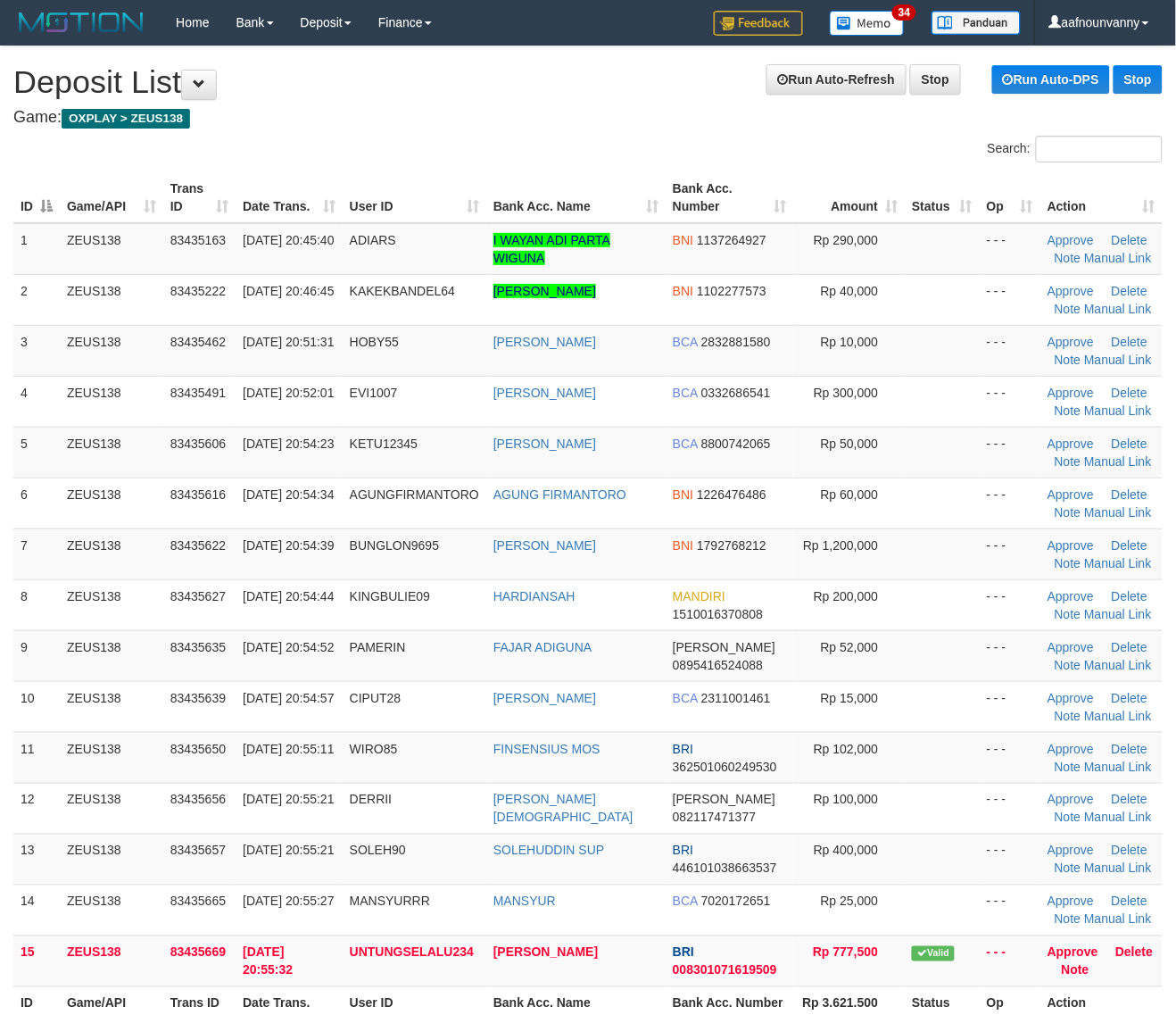 drag, startPoint x: 644, startPoint y: 630, endPoint x: 1182, endPoint y: 729, distance: 547.0329 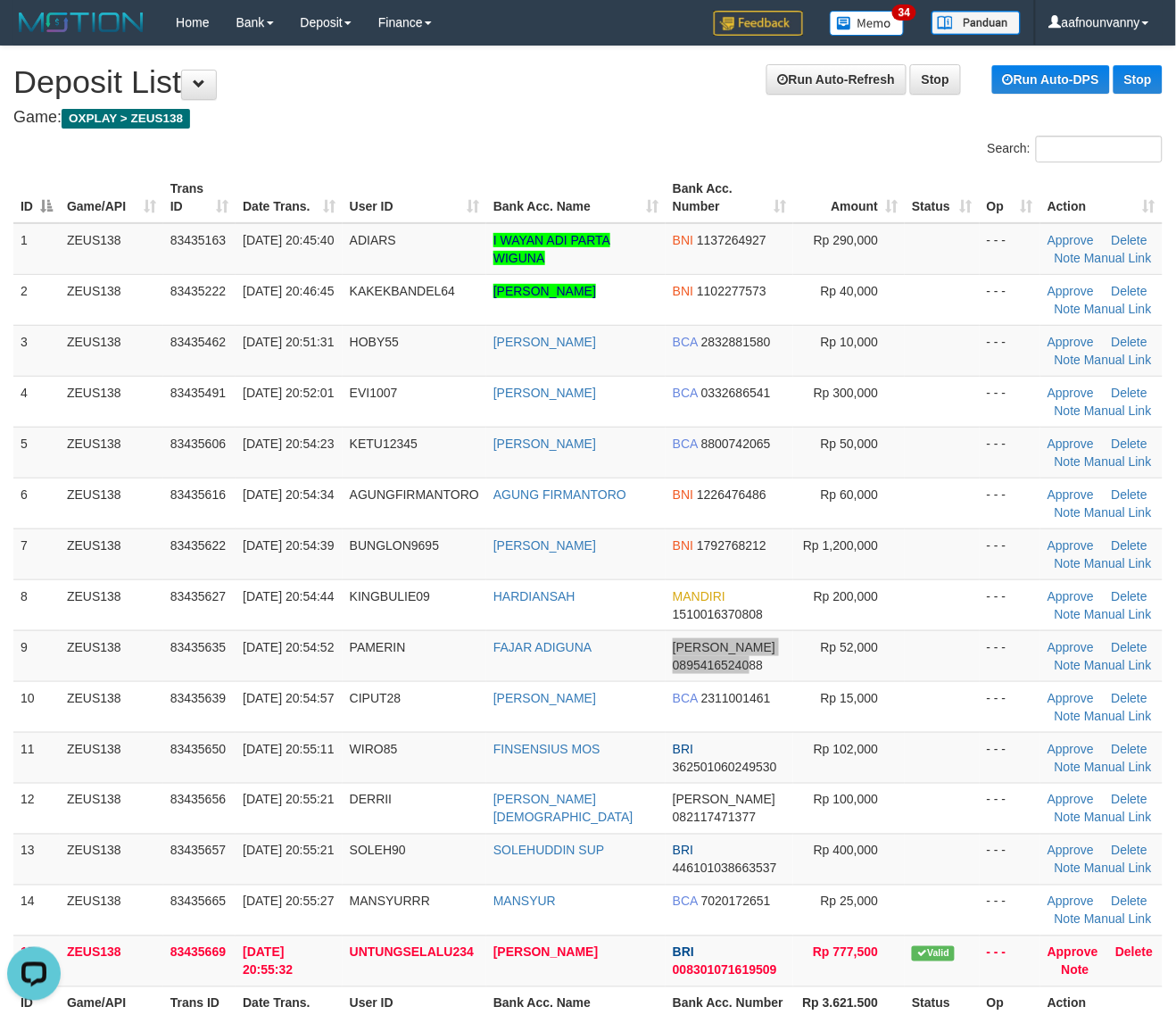 scroll, scrollTop: 0, scrollLeft: 0, axis: both 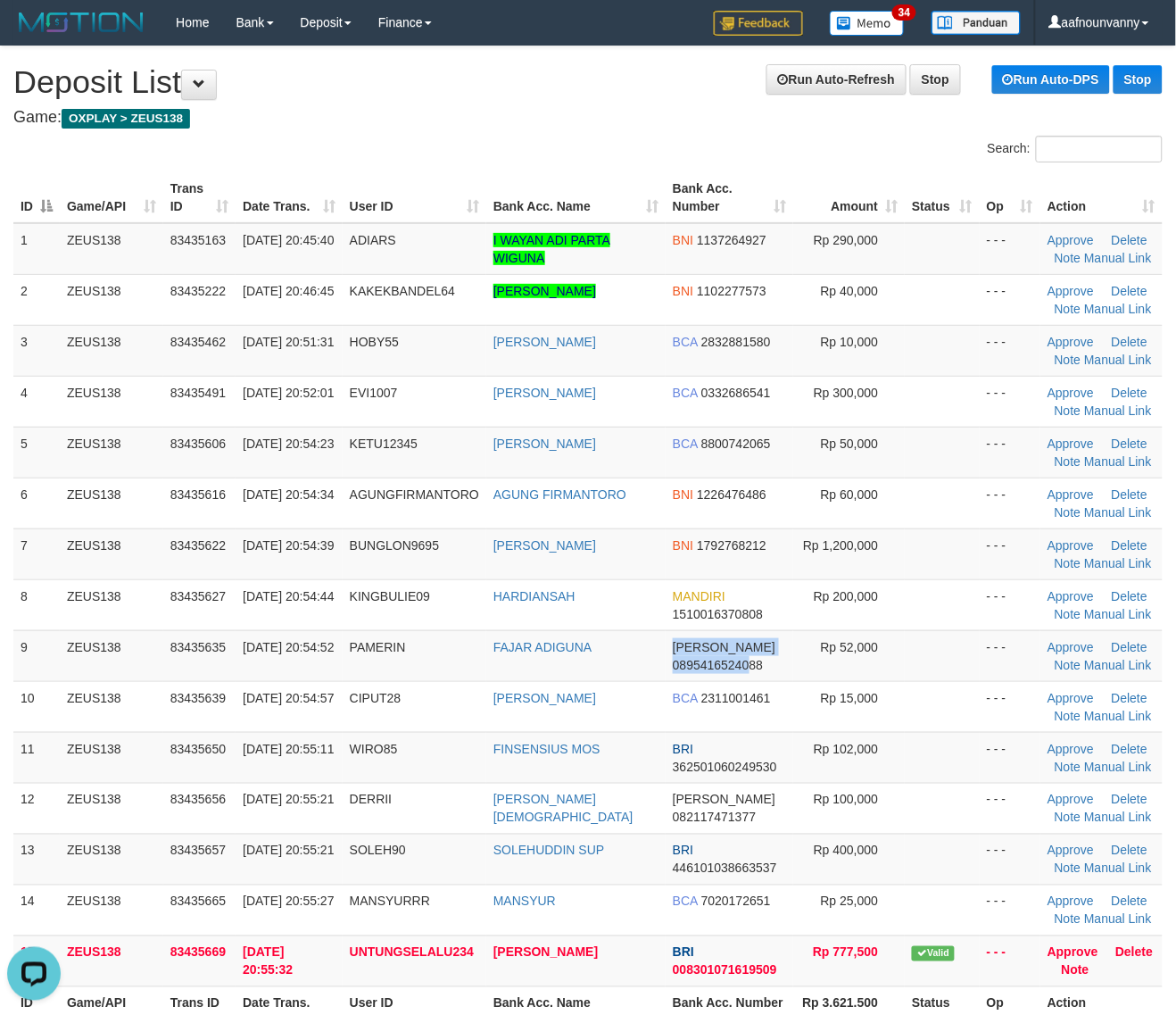 drag, startPoint x: 301, startPoint y: 623, endPoint x: 1170, endPoint y: 743, distance: 877.24626 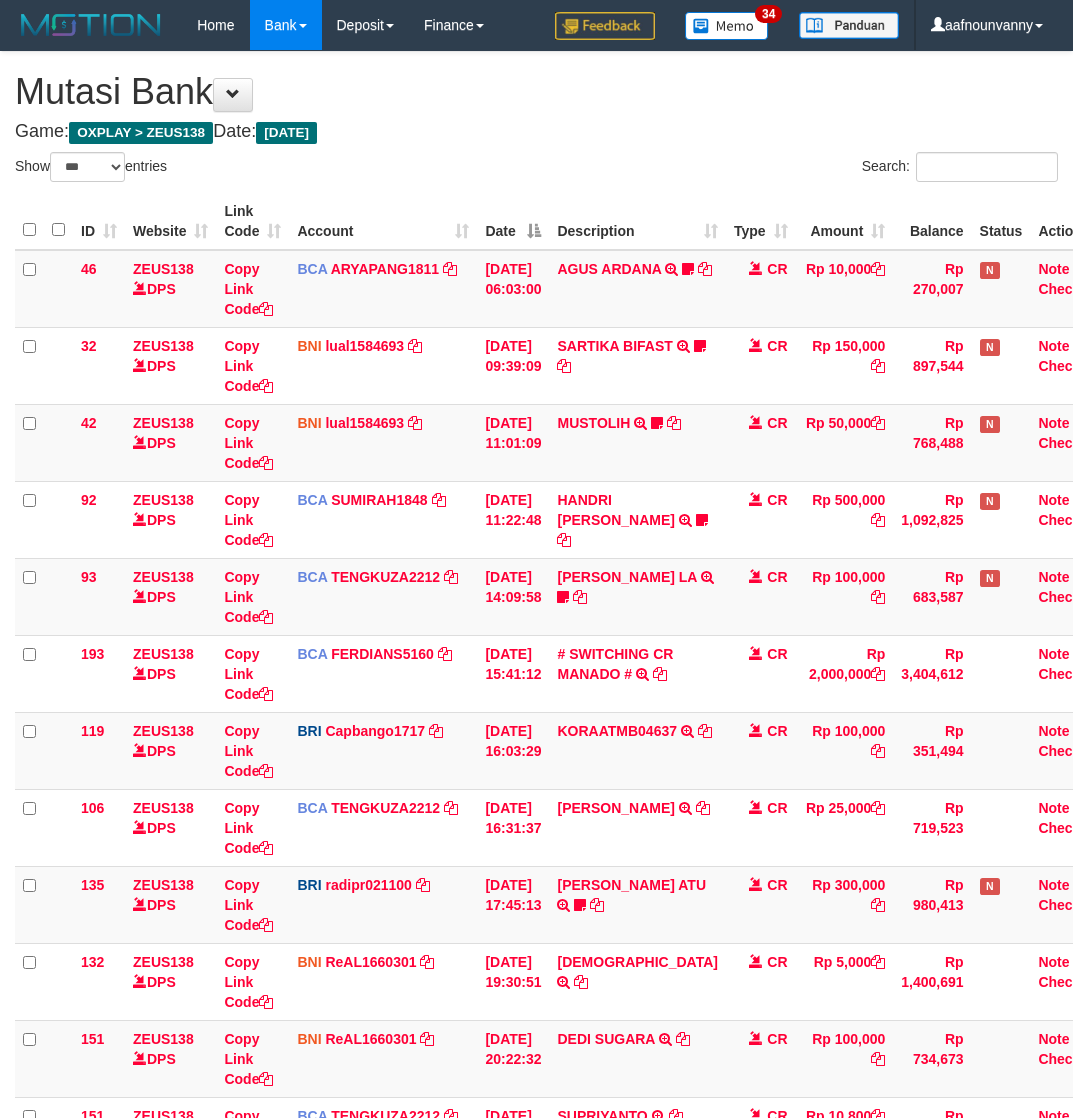 select on "***" 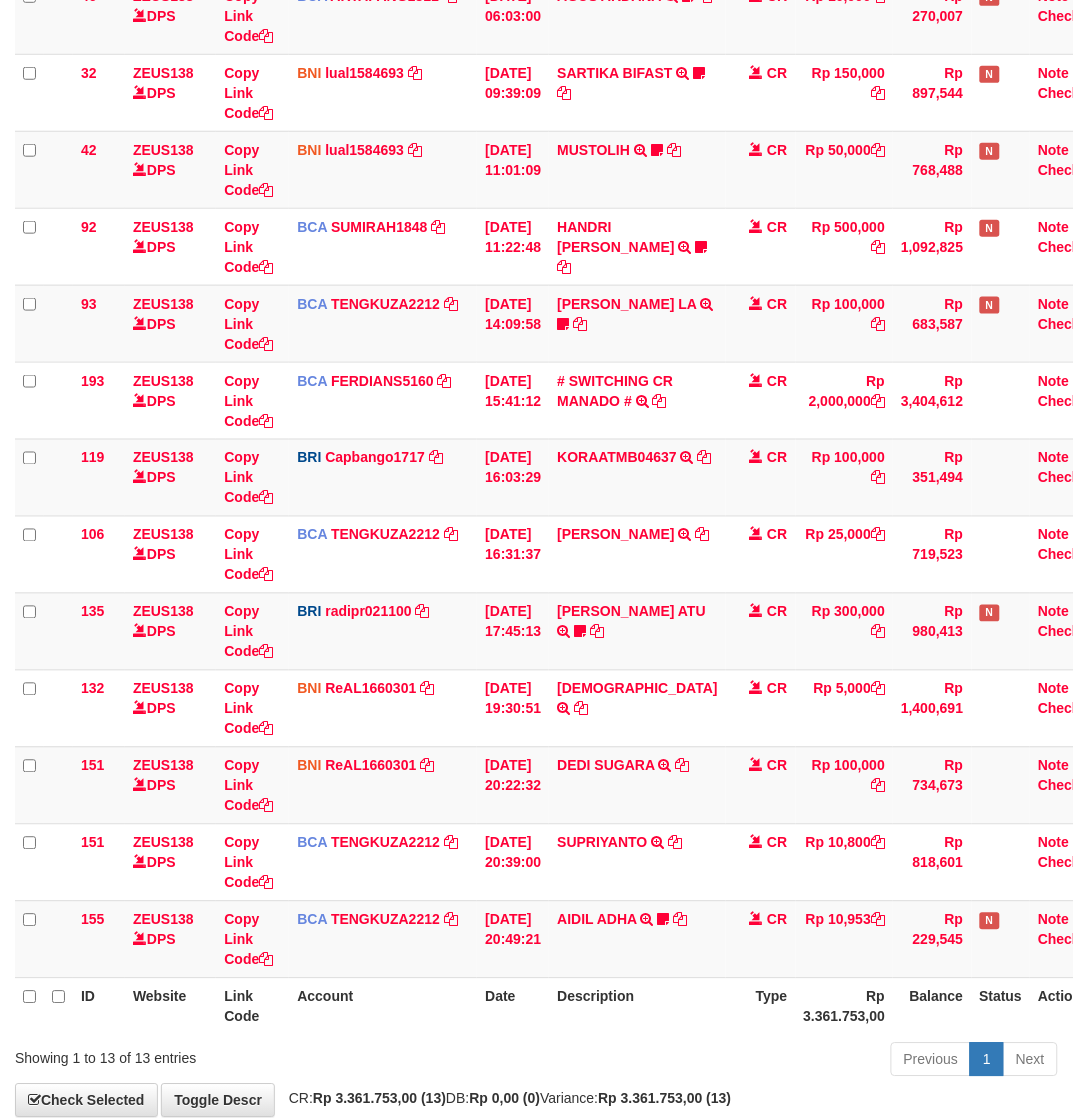 drag, startPoint x: 538, startPoint y: 1026, endPoint x: 556, endPoint y: 1032, distance: 18.973665 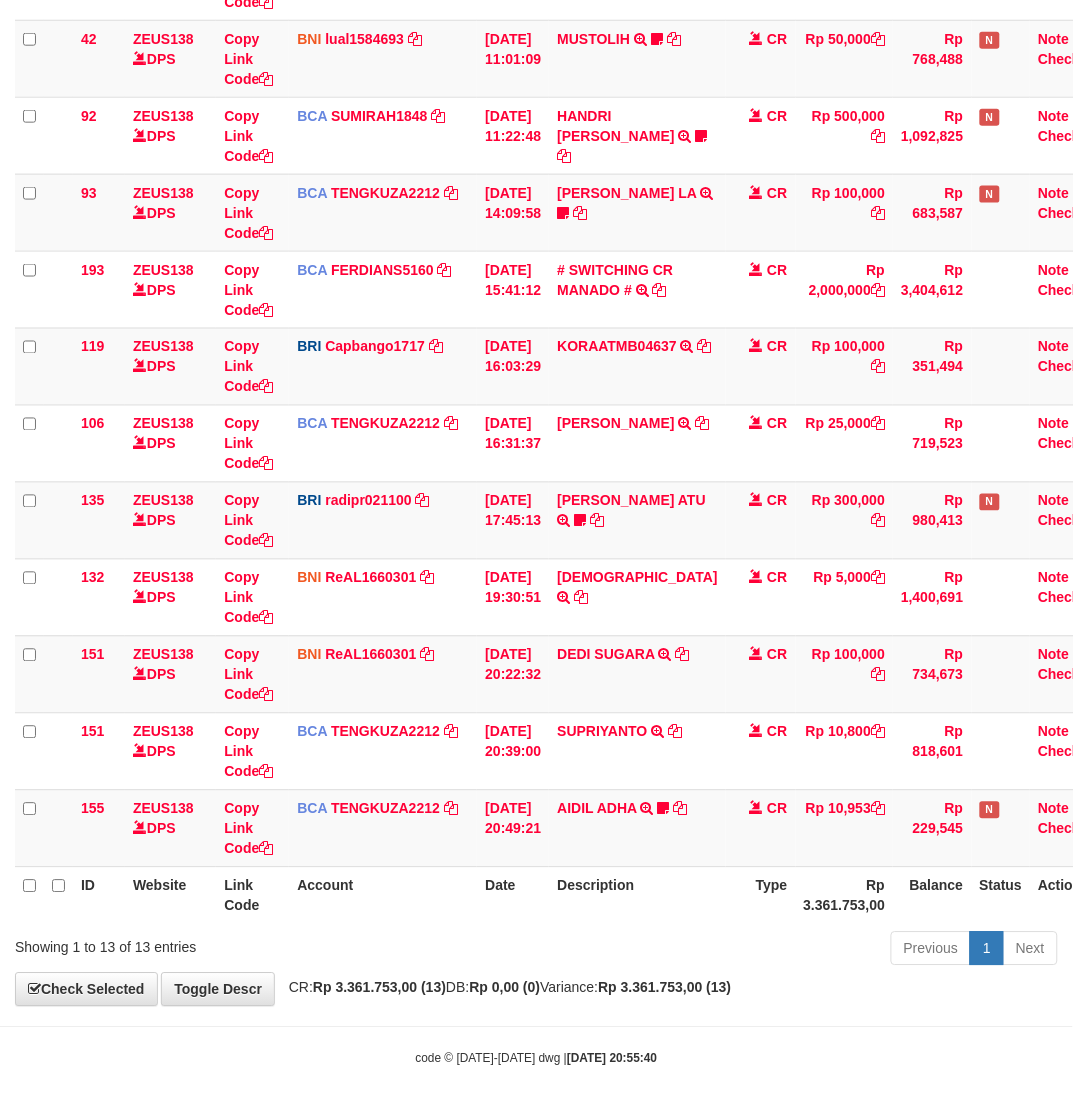 click on "Toggle navigation
Home
Bank
Account List
Load
By Website
Group
[OXPLAY]													ZEUS138
By Load Group (DPS)" at bounding box center [536, 367] 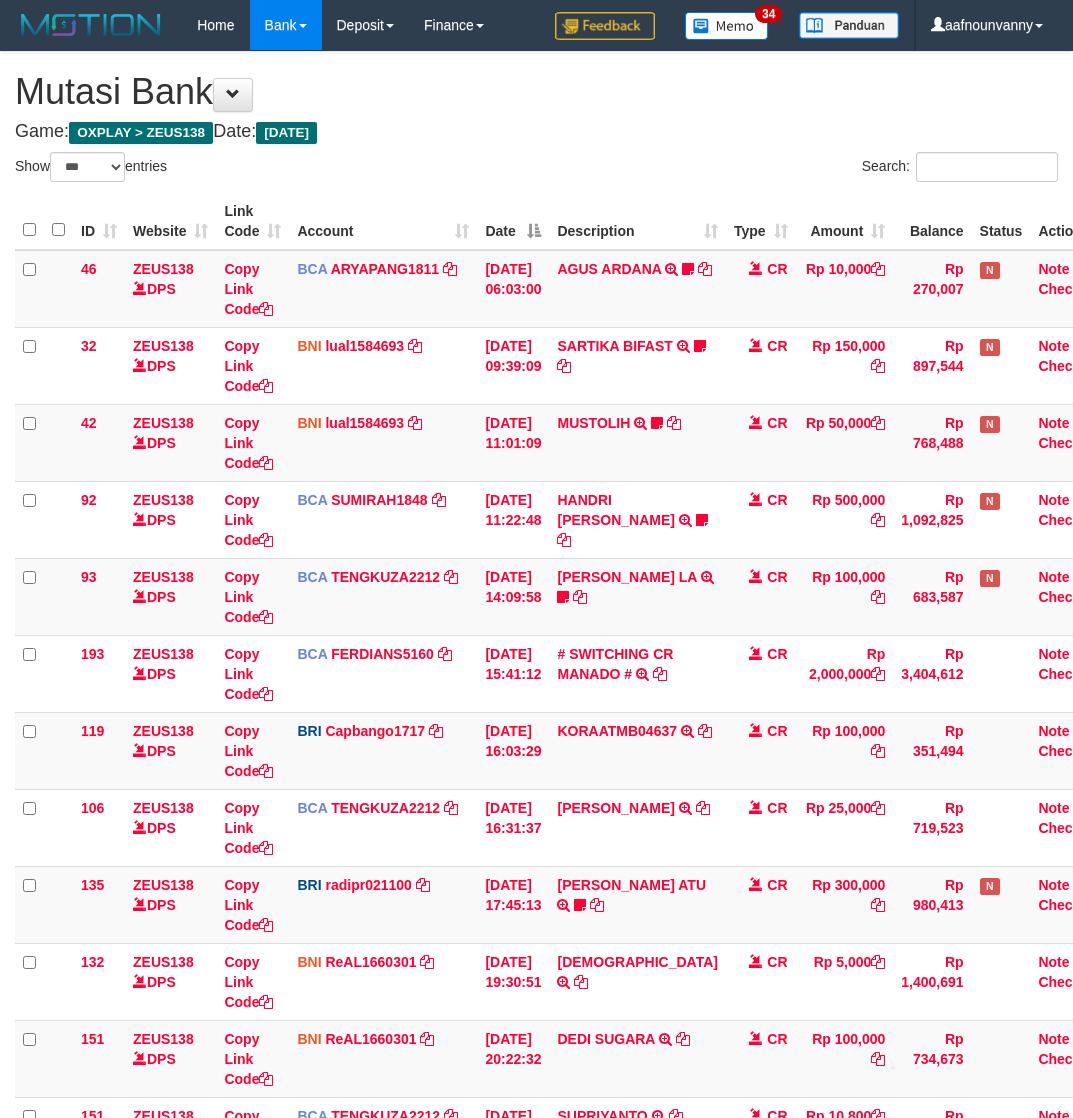select on "***" 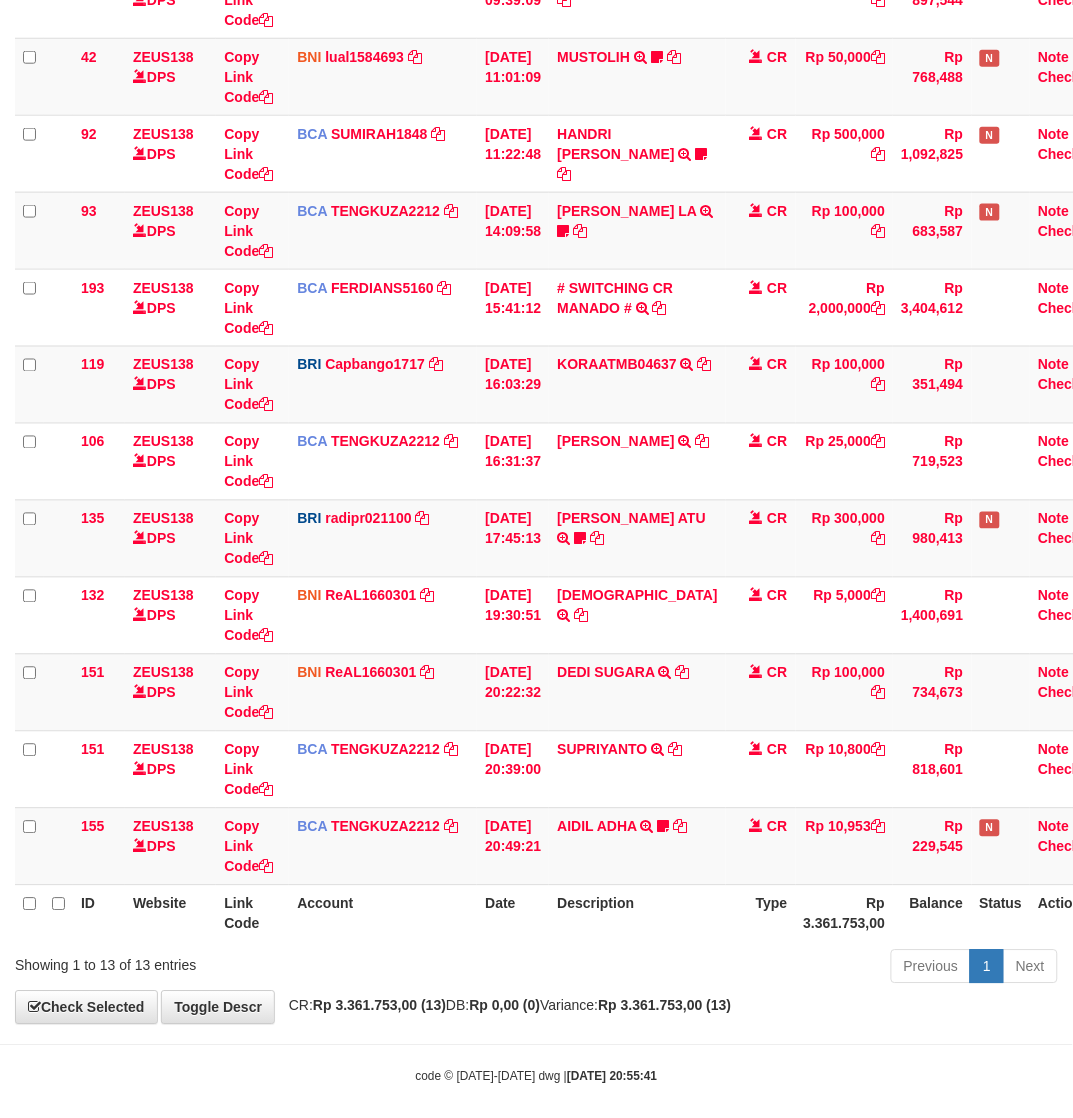 scroll, scrollTop: 386, scrollLeft: 0, axis: vertical 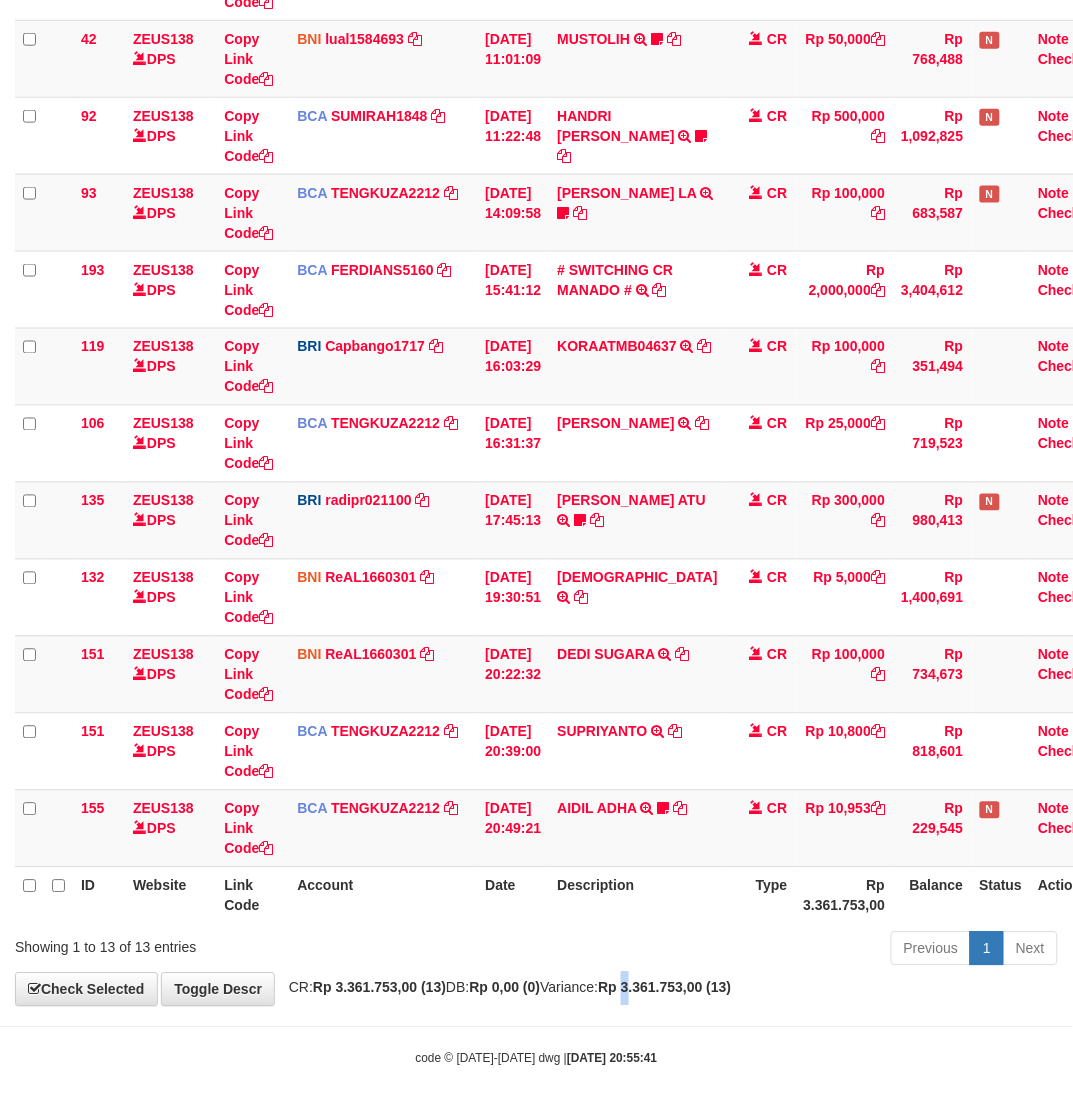 click on "Rp 3.361.753,00 (13)" at bounding box center (664, 988) 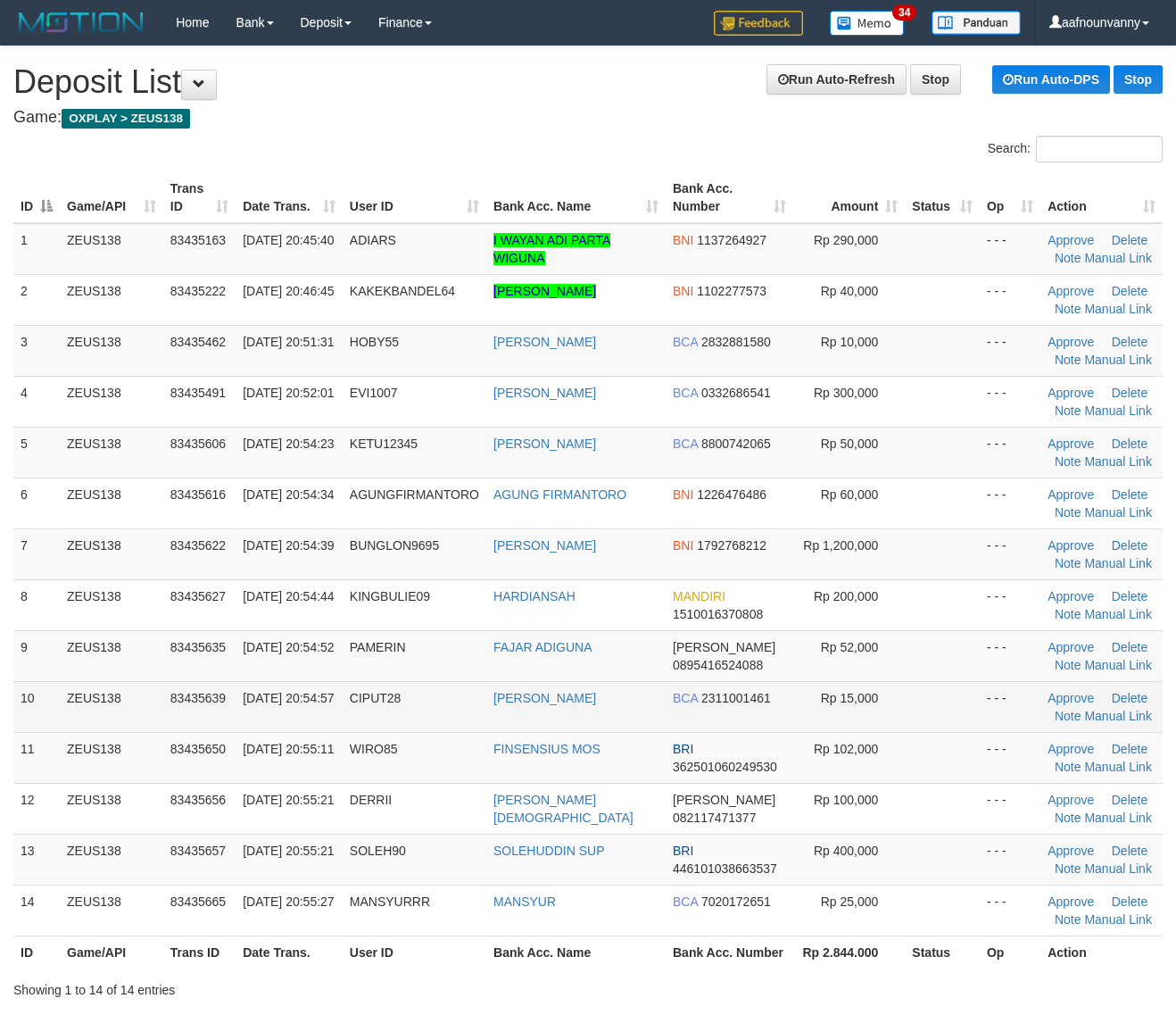 click on "Rp 15,000" at bounding box center (849, 706) 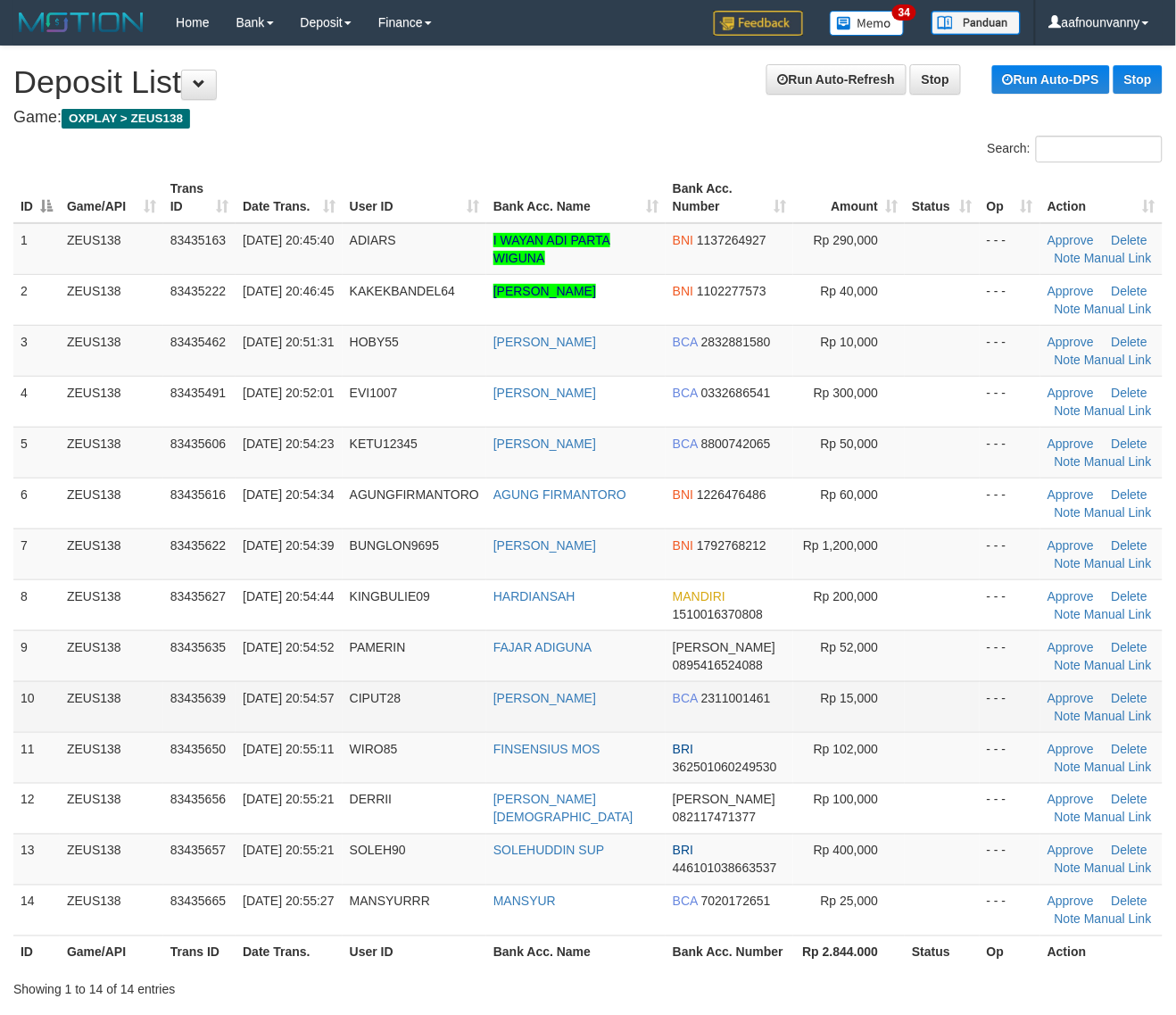 click on "Rp 15,000" at bounding box center (849, 698) 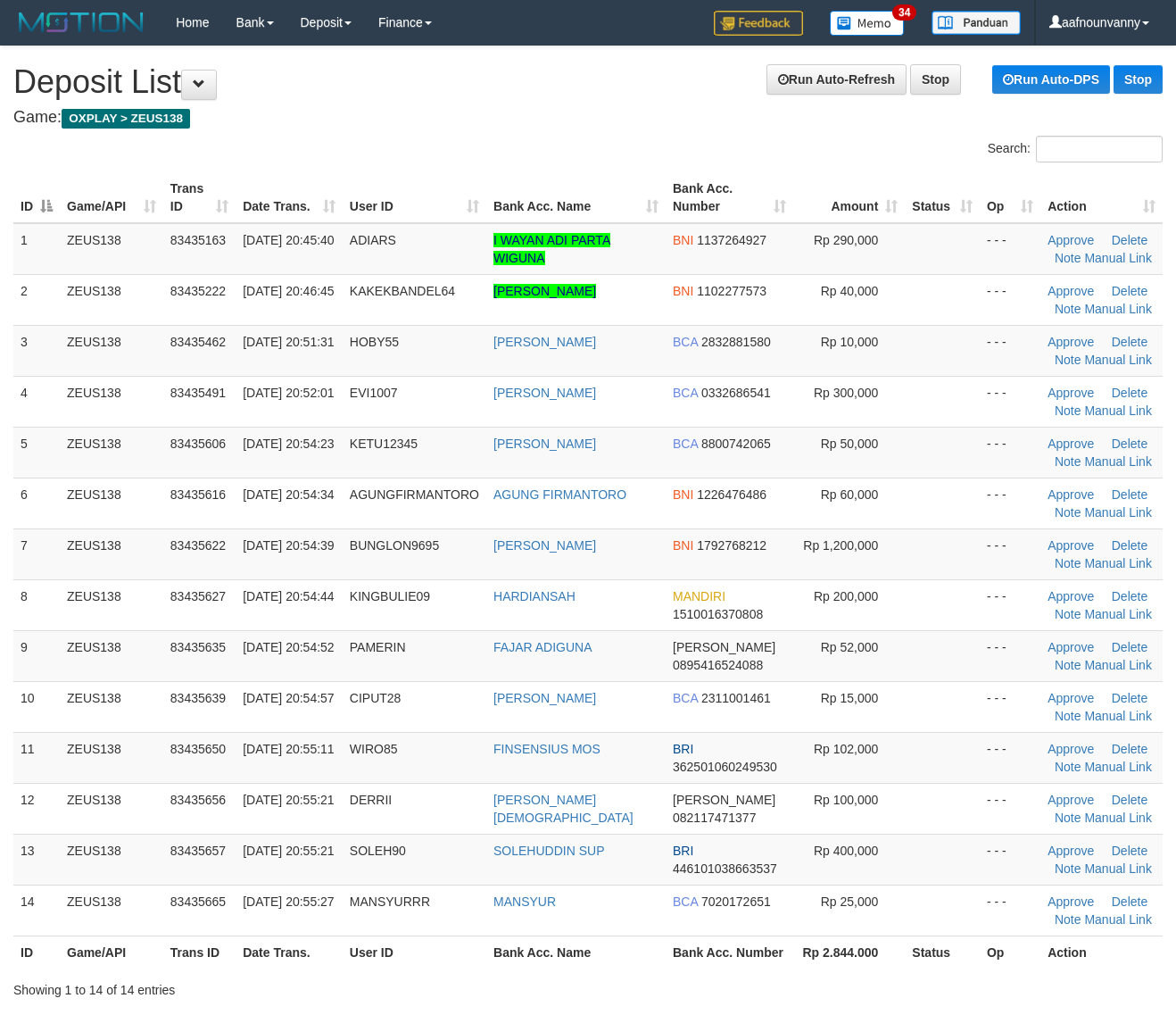 scroll, scrollTop: 0, scrollLeft: 0, axis: both 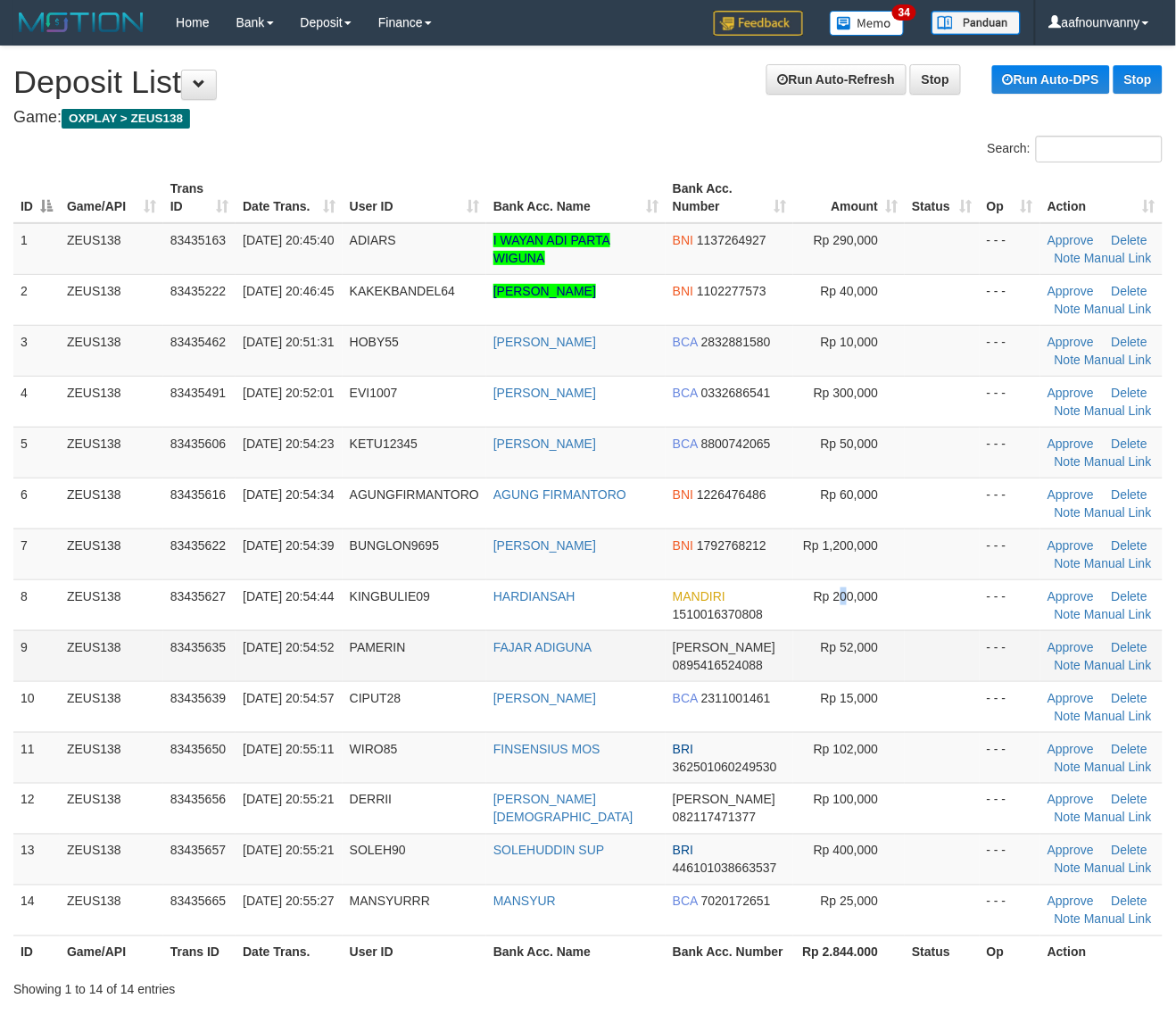 drag, startPoint x: 830, startPoint y: 618, endPoint x: 1033, endPoint y: 658, distance: 206.90336 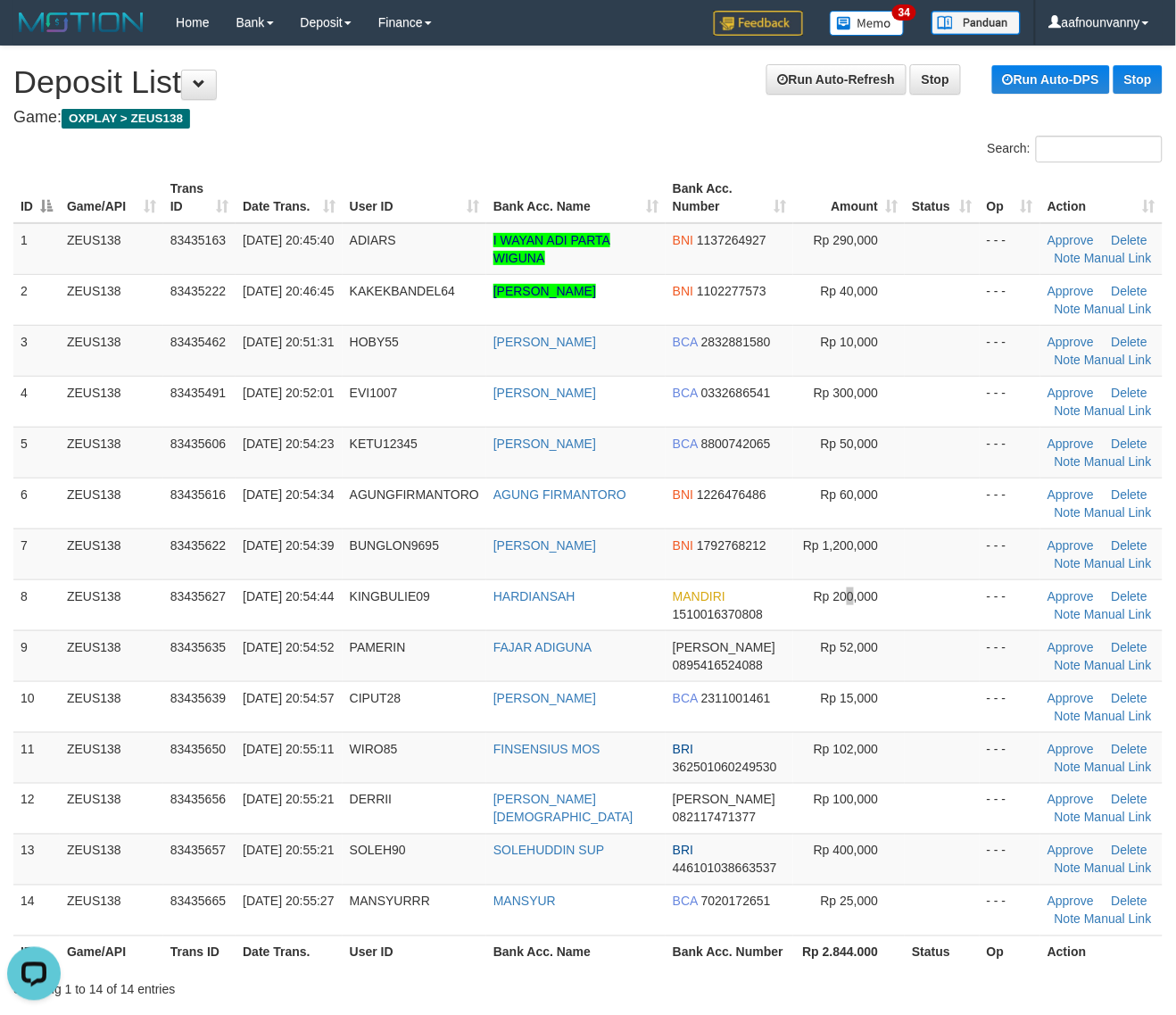 scroll, scrollTop: 0, scrollLeft: 0, axis: both 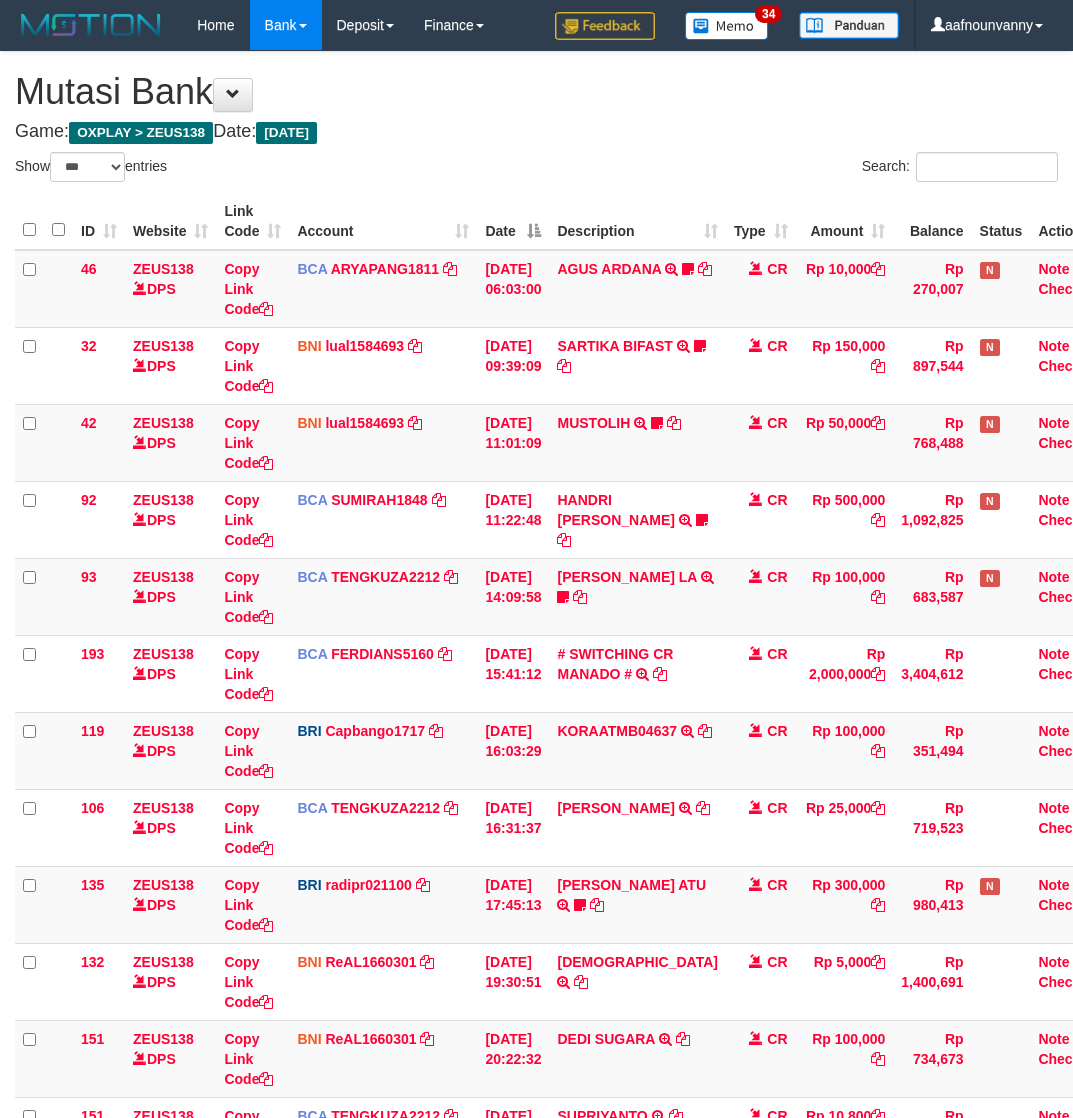 select on "***" 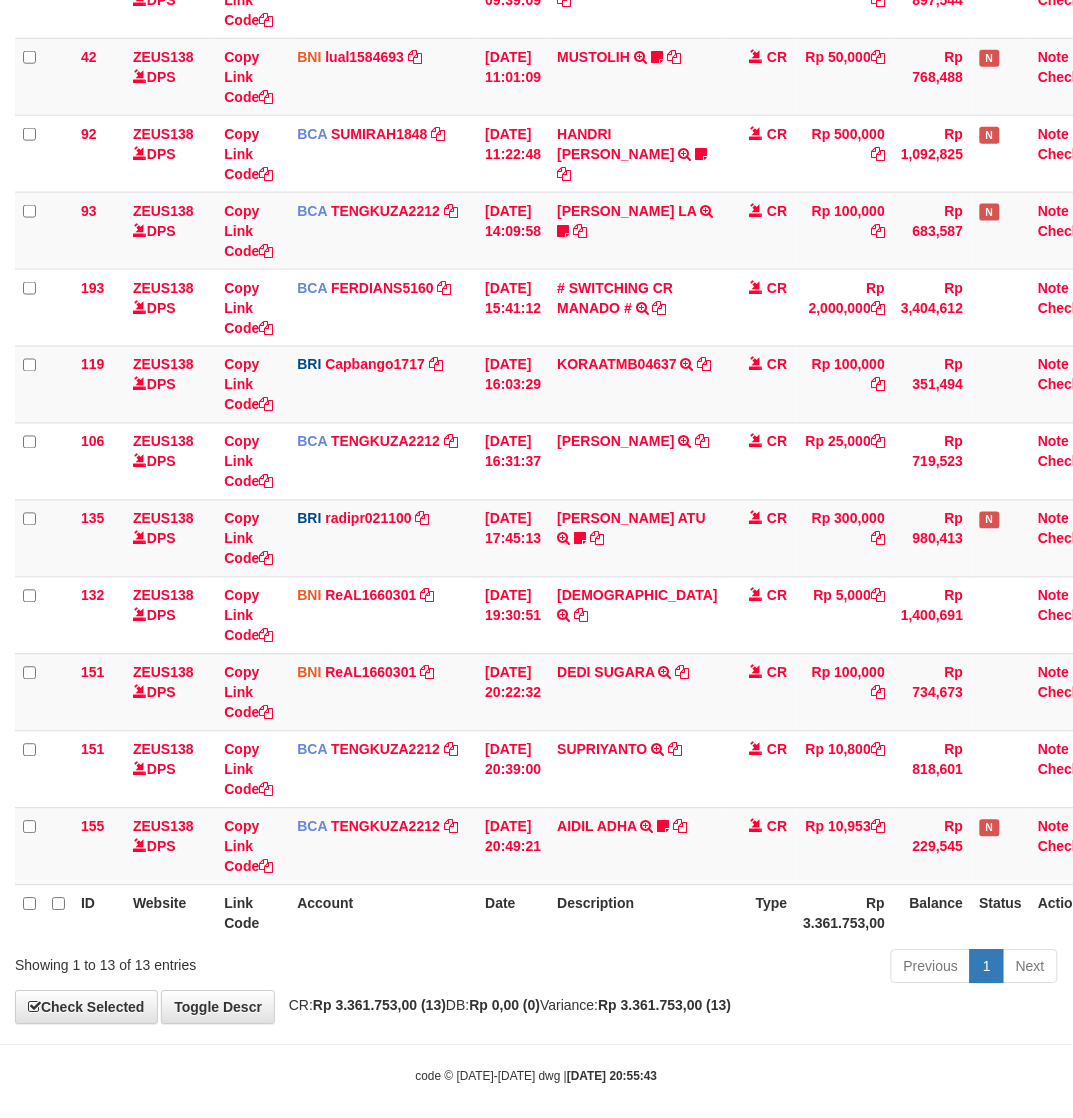 scroll, scrollTop: 386, scrollLeft: 0, axis: vertical 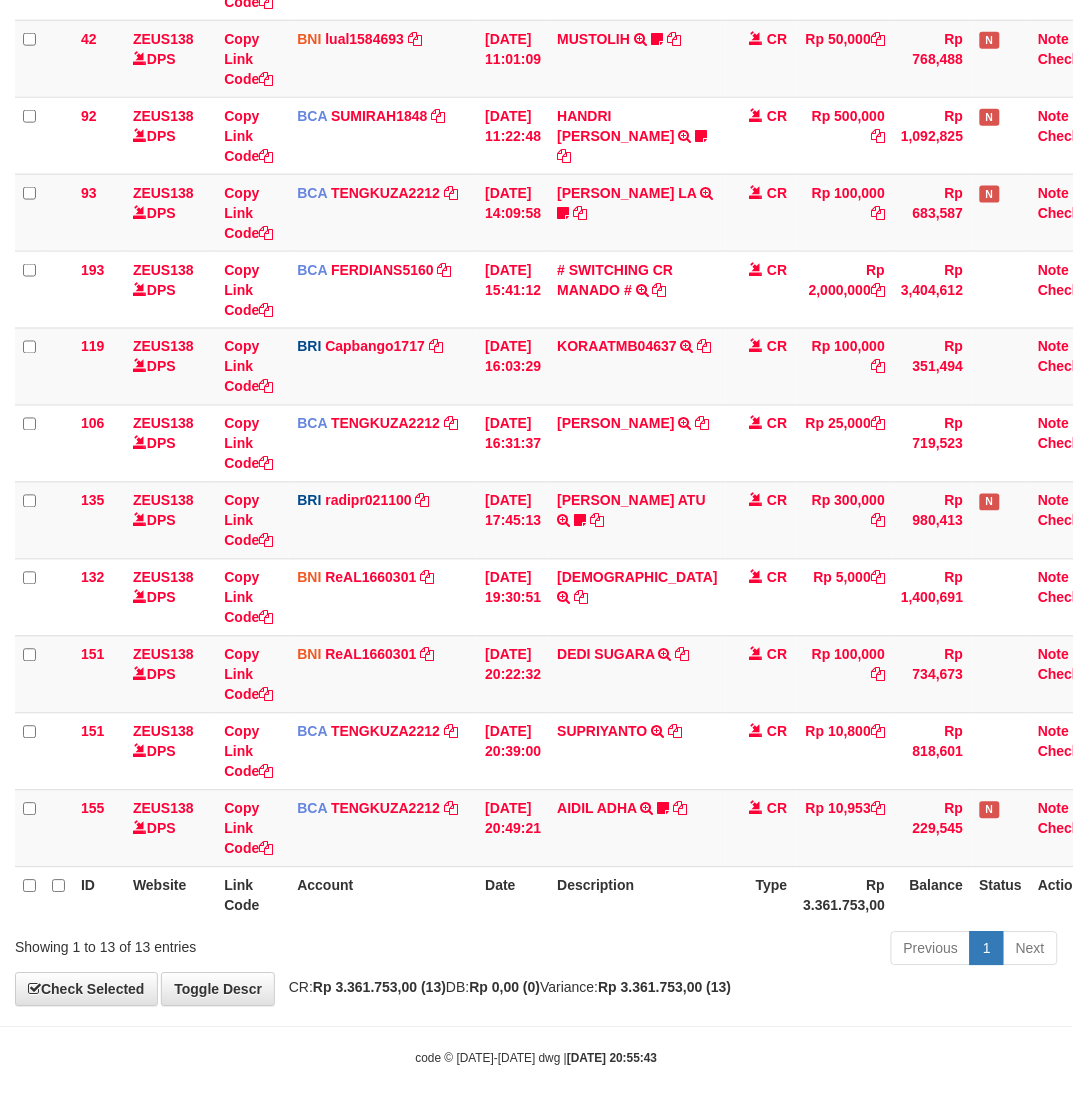 drag, startPoint x: 712, startPoint y: 1053, endPoint x: 1090, endPoint y: 801, distance: 454.29947 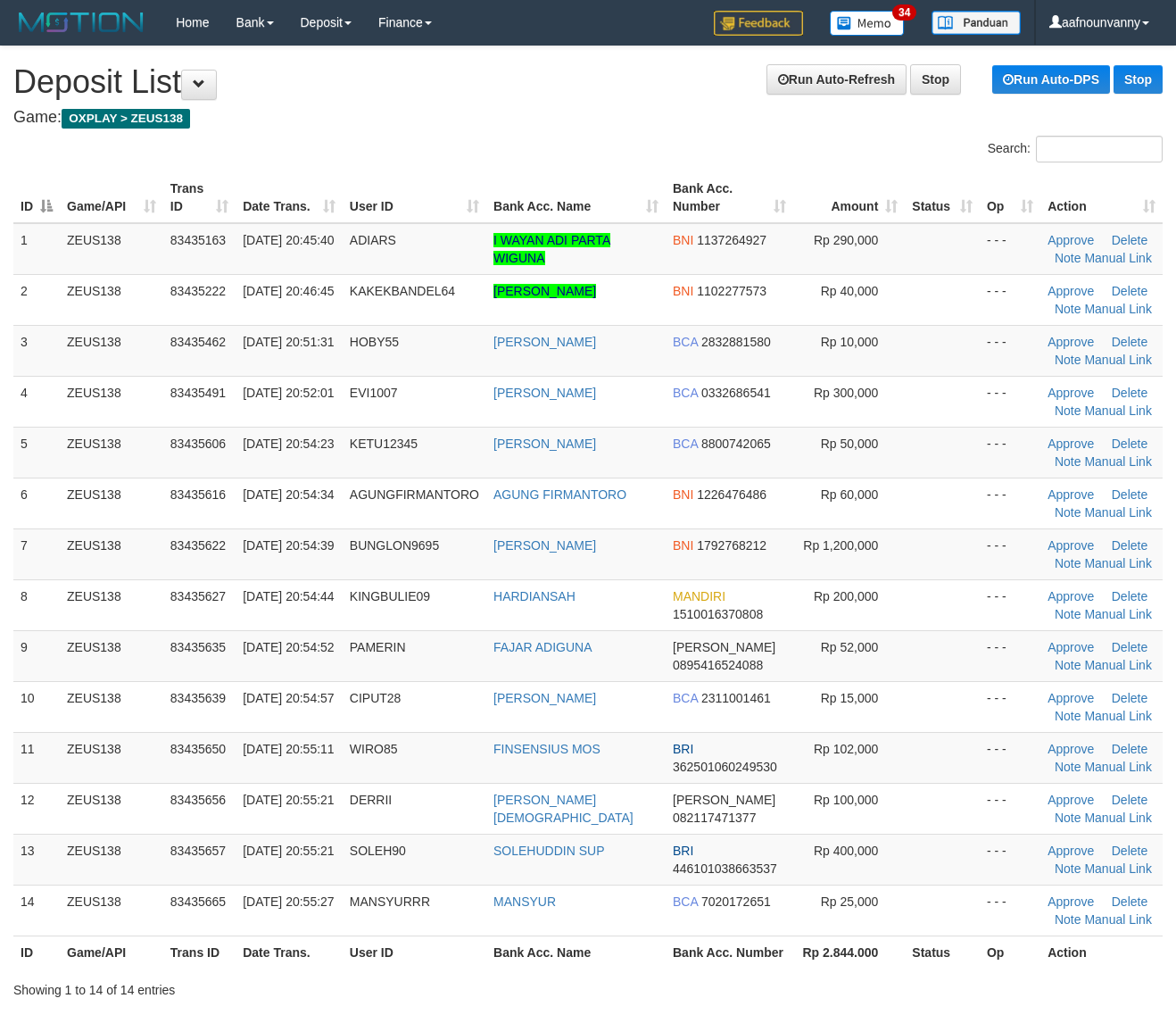 scroll, scrollTop: 0, scrollLeft: 0, axis: both 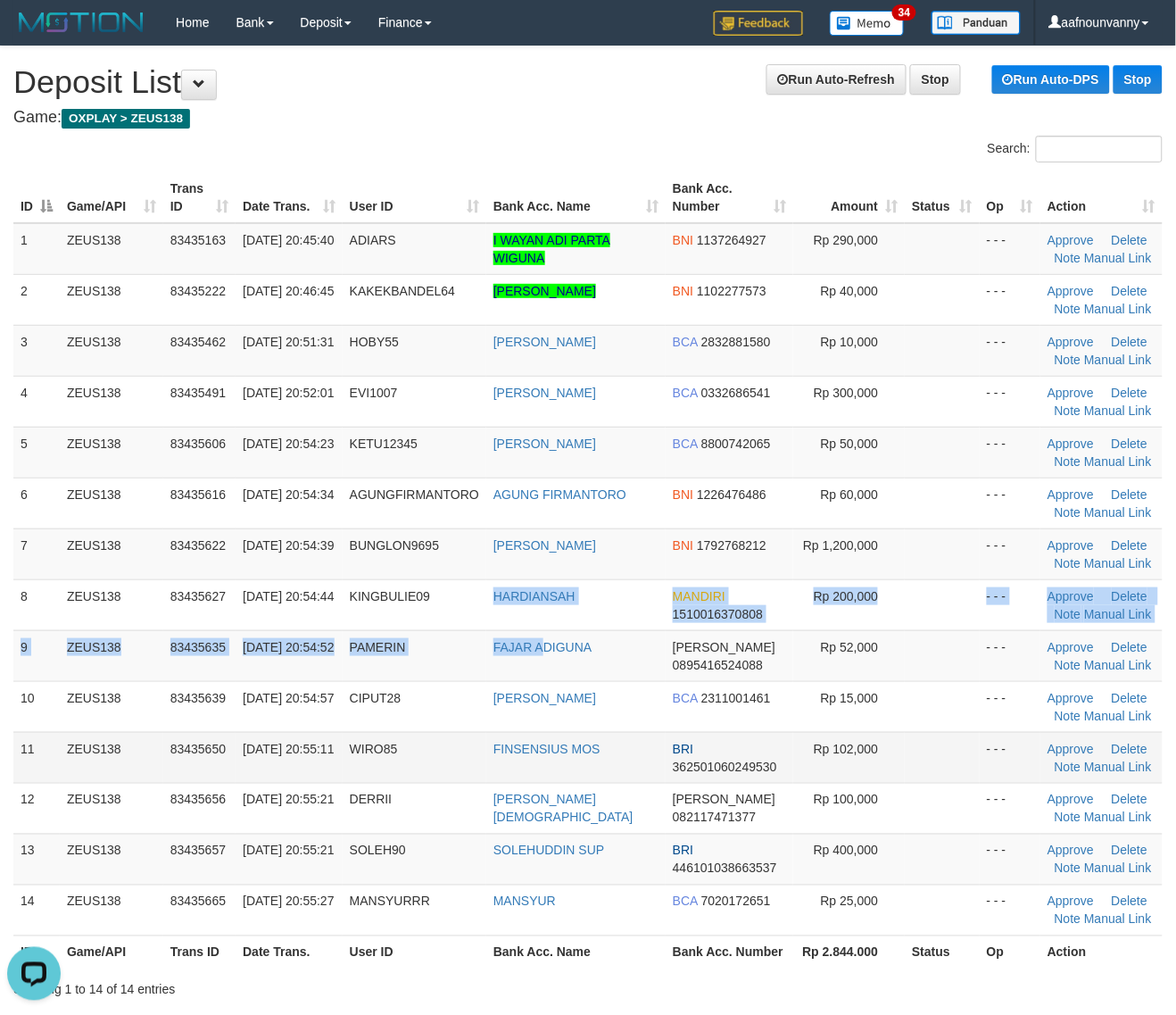 drag, startPoint x: 491, startPoint y: 625, endPoint x: 1155, endPoint y: 738, distance: 673.5466 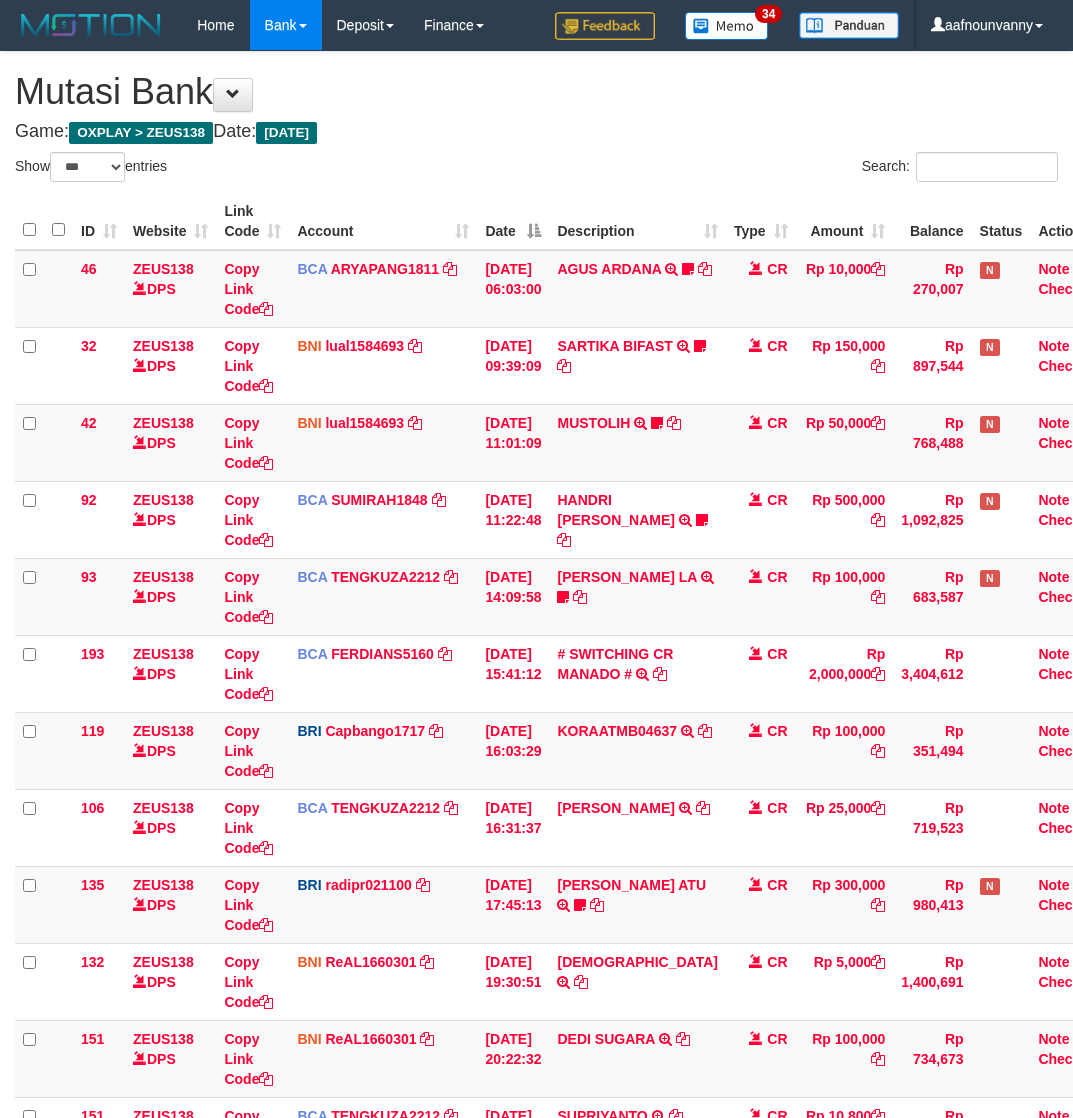select on "***" 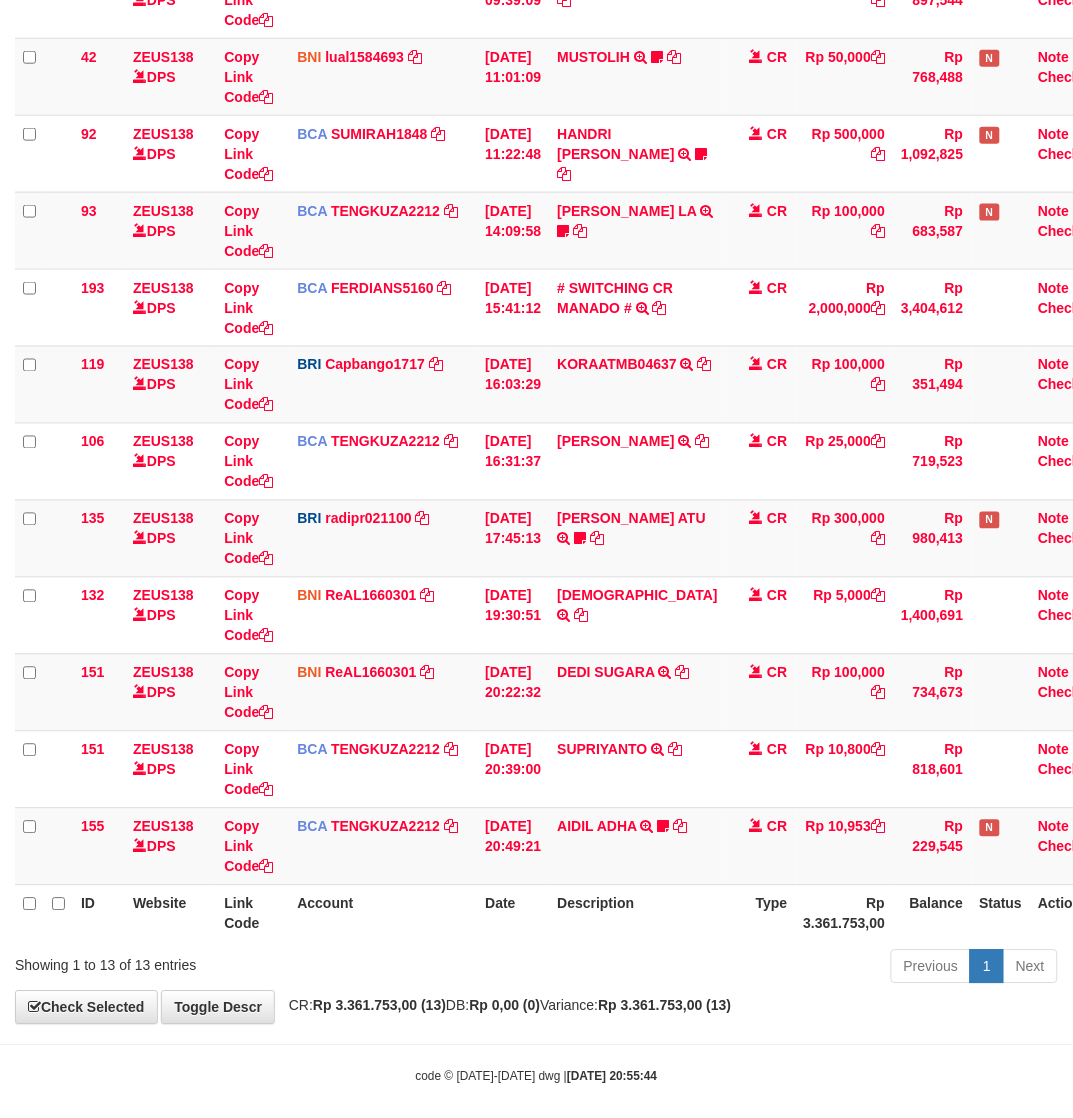 scroll, scrollTop: 386, scrollLeft: 0, axis: vertical 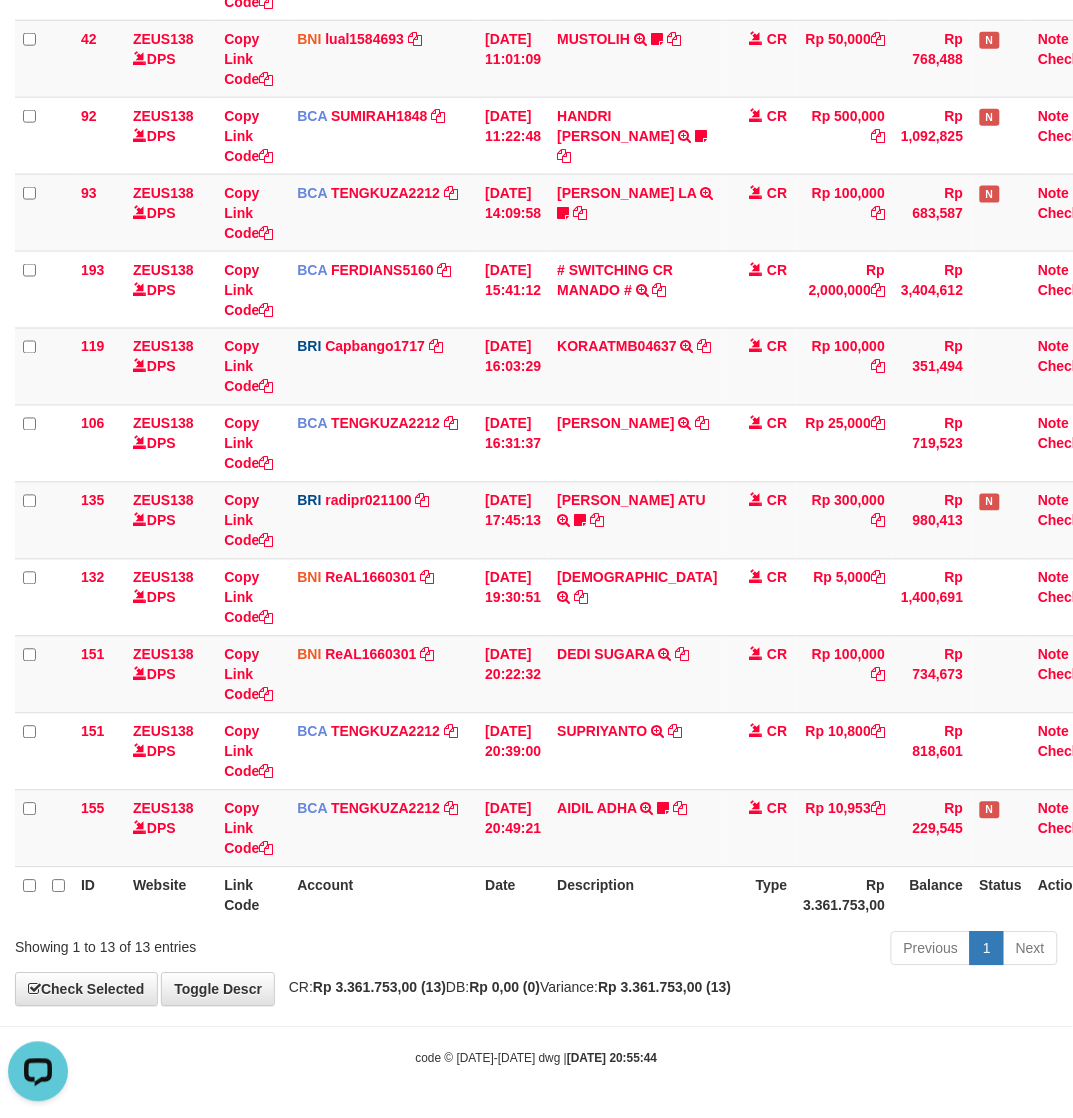 drag, startPoint x: 440, startPoint y: 957, endPoint x: 3, endPoint y: 846, distance: 450.87692 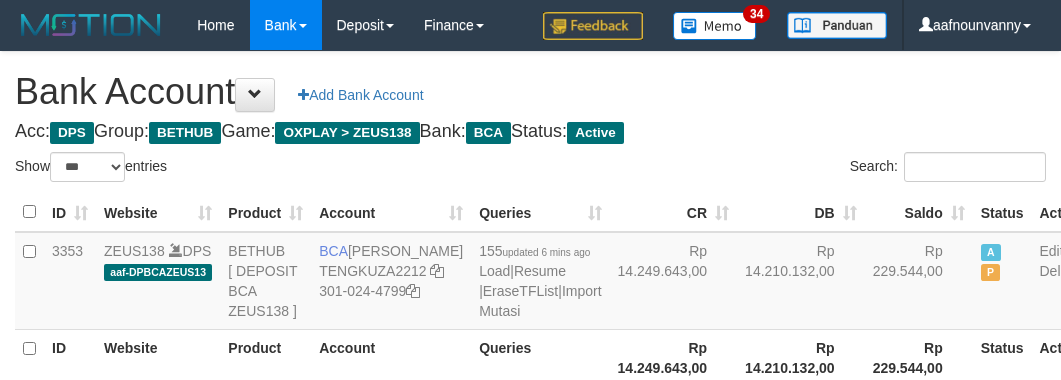 select on "***" 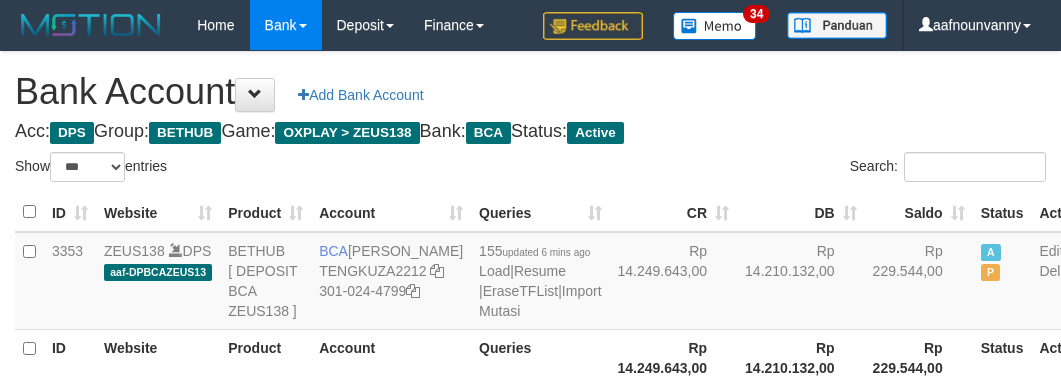 scroll, scrollTop: 222, scrollLeft: 0, axis: vertical 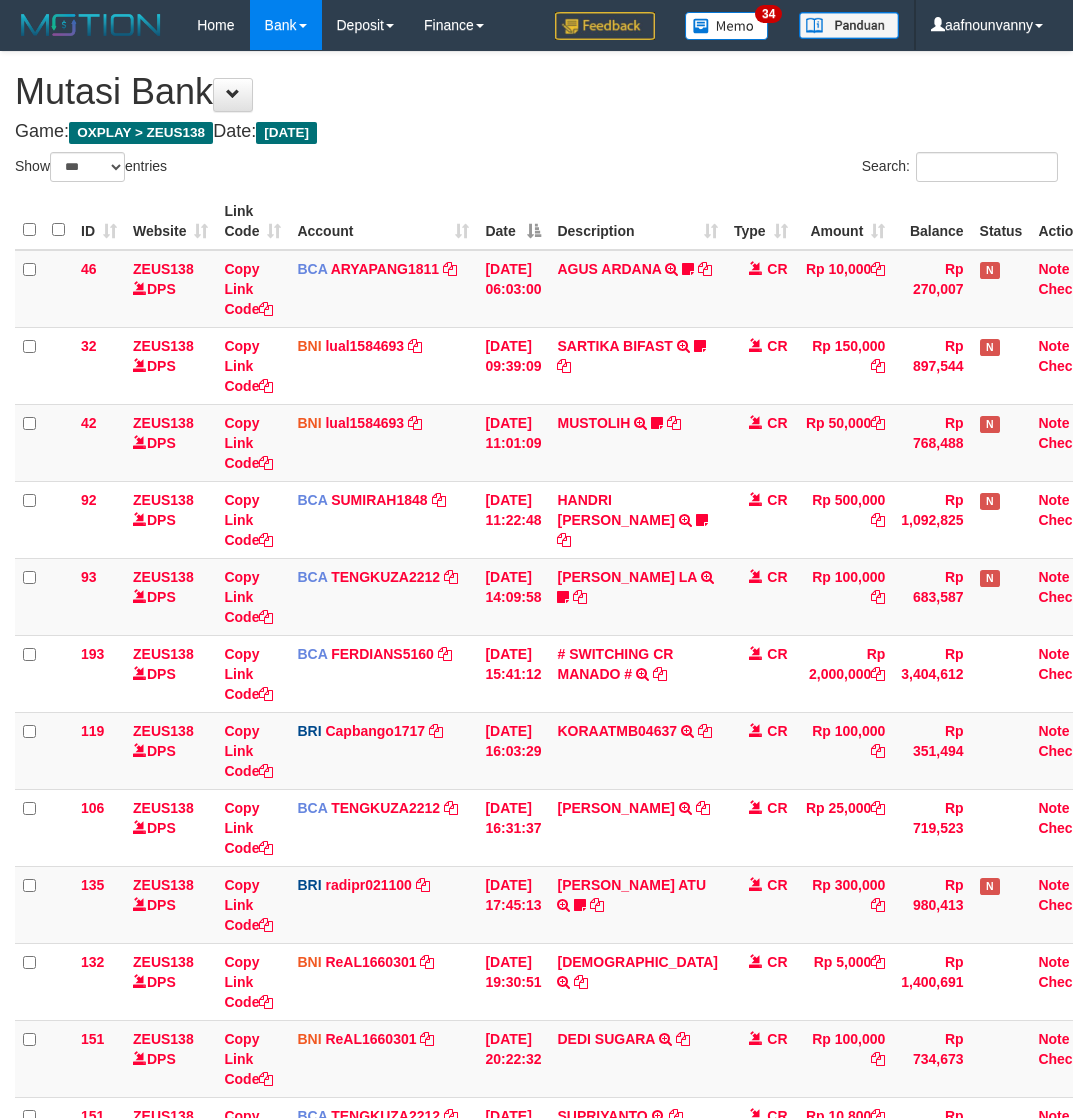 select on "***" 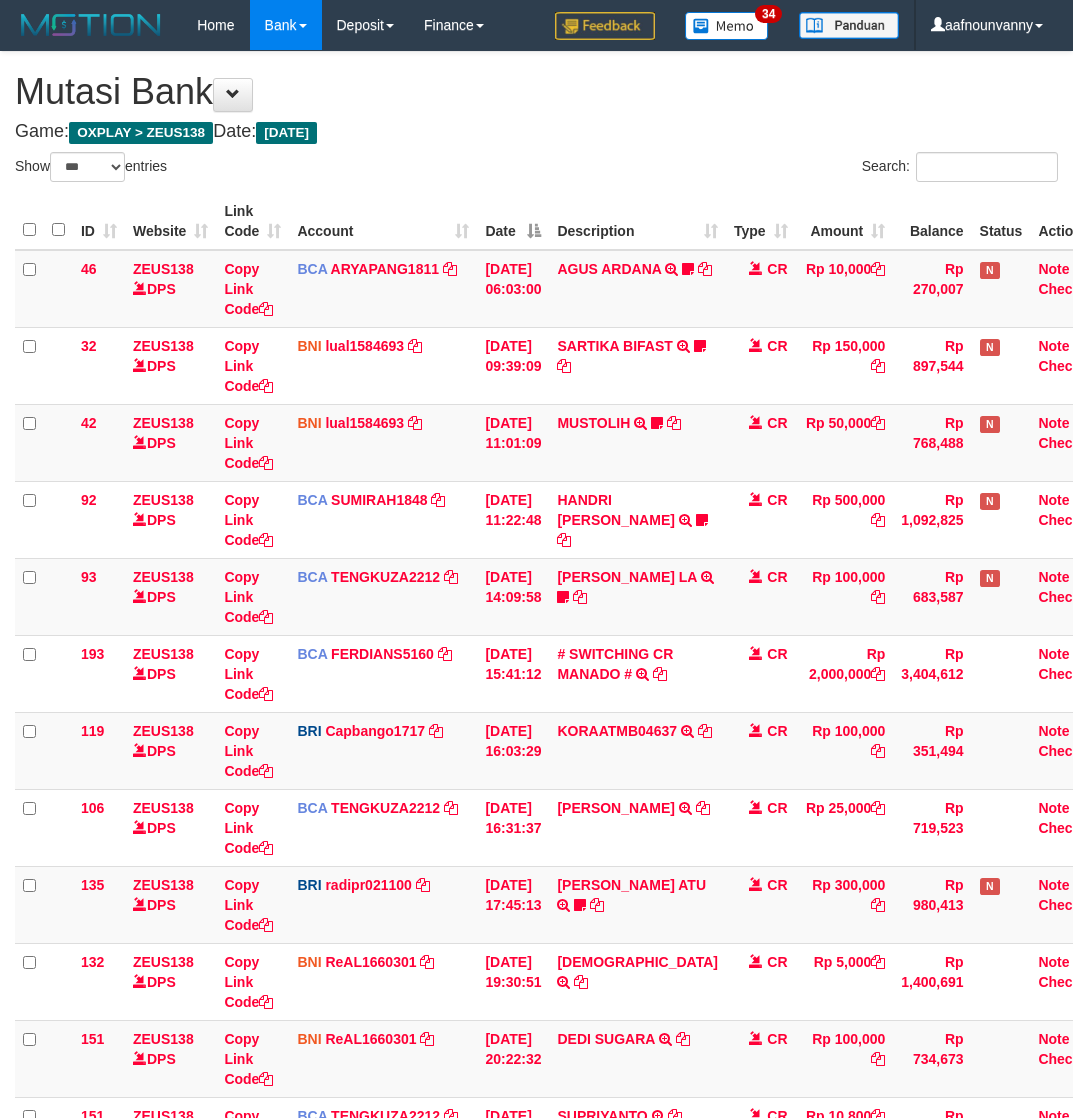 scroll, scrollTop: 386, scrollLeft: 0, axis: vertical 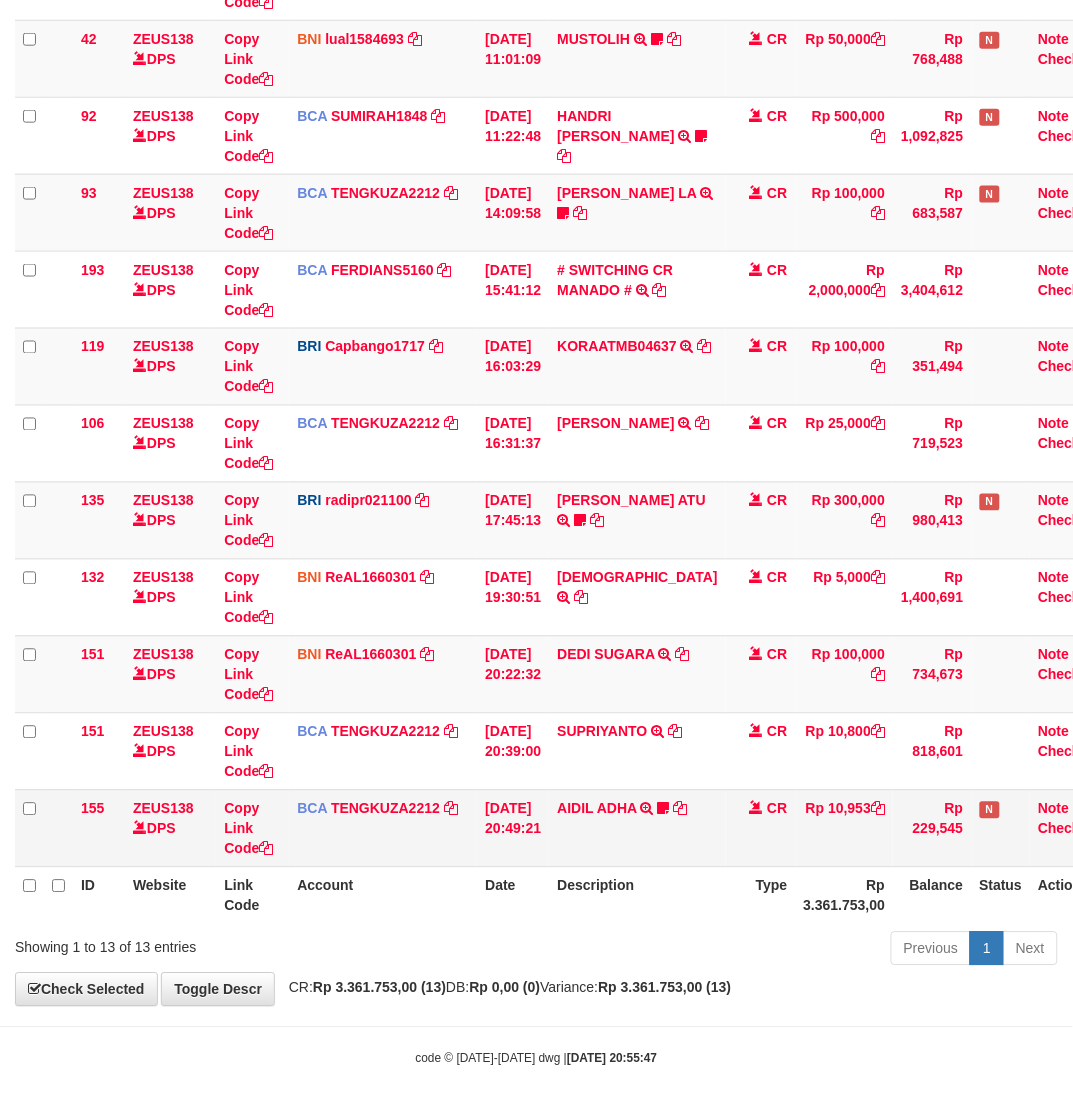 drag, startPoint x: 696, startPoint y: 970, endPoint x: 48, endPoint y: 812, distance: 666.98425 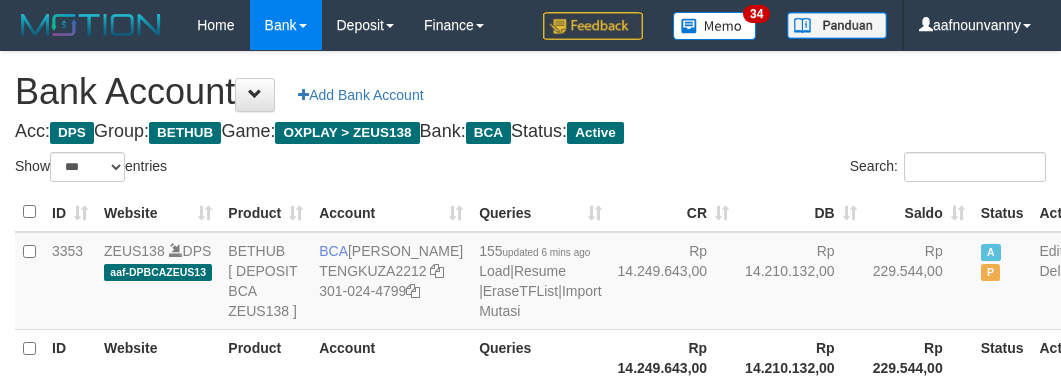 select on "***" 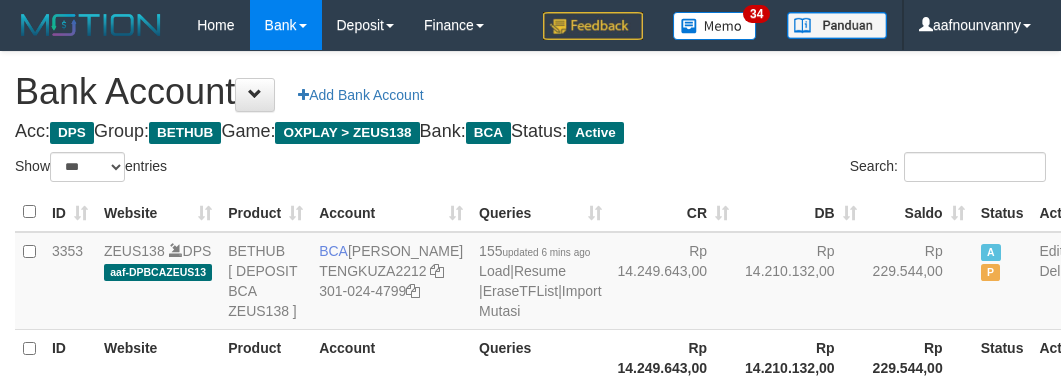 scroll, scrollTop: 222, scrollLeft: 0, axis: vertical 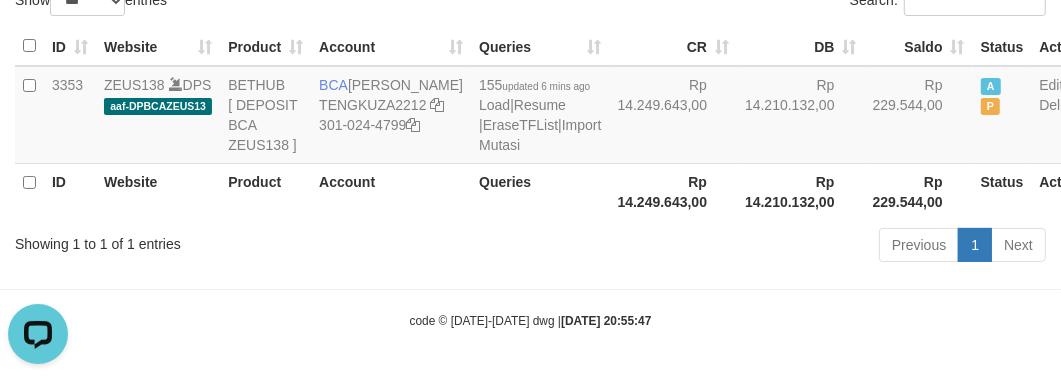 click on "Previous 1 Next" at bounding box center (751, 247) 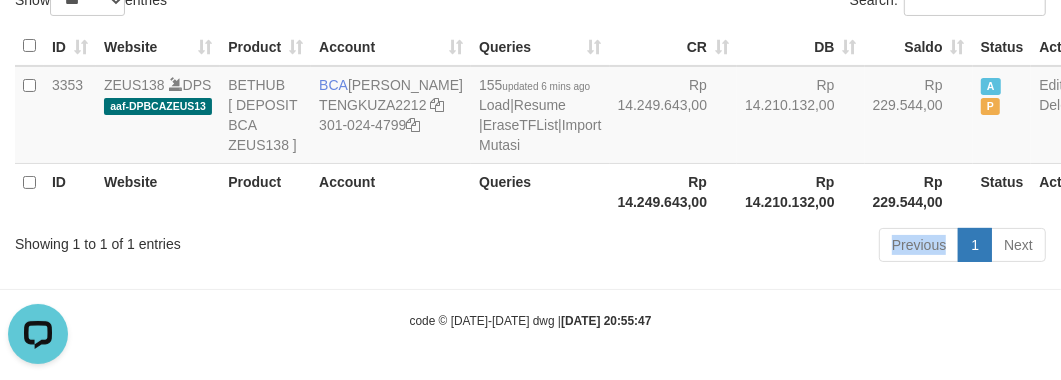 click on "Previous 1 Next" at bounding box center [751, 247] 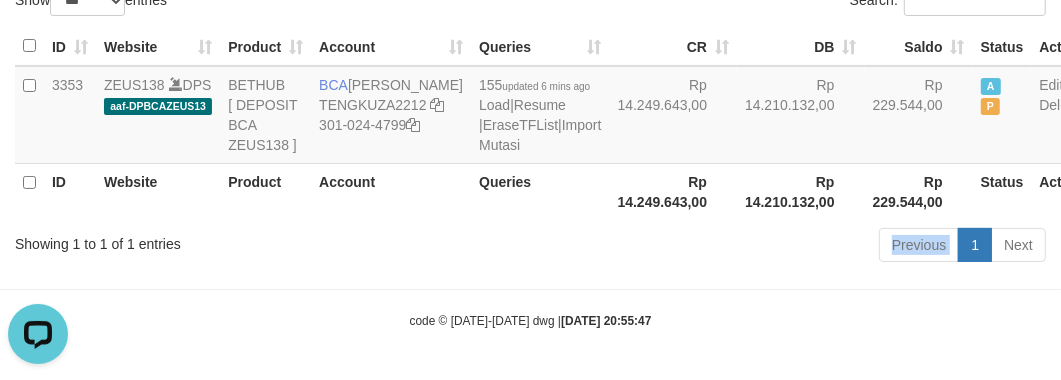 click on "Previous 1 Next" at bounding box center (751, 247) 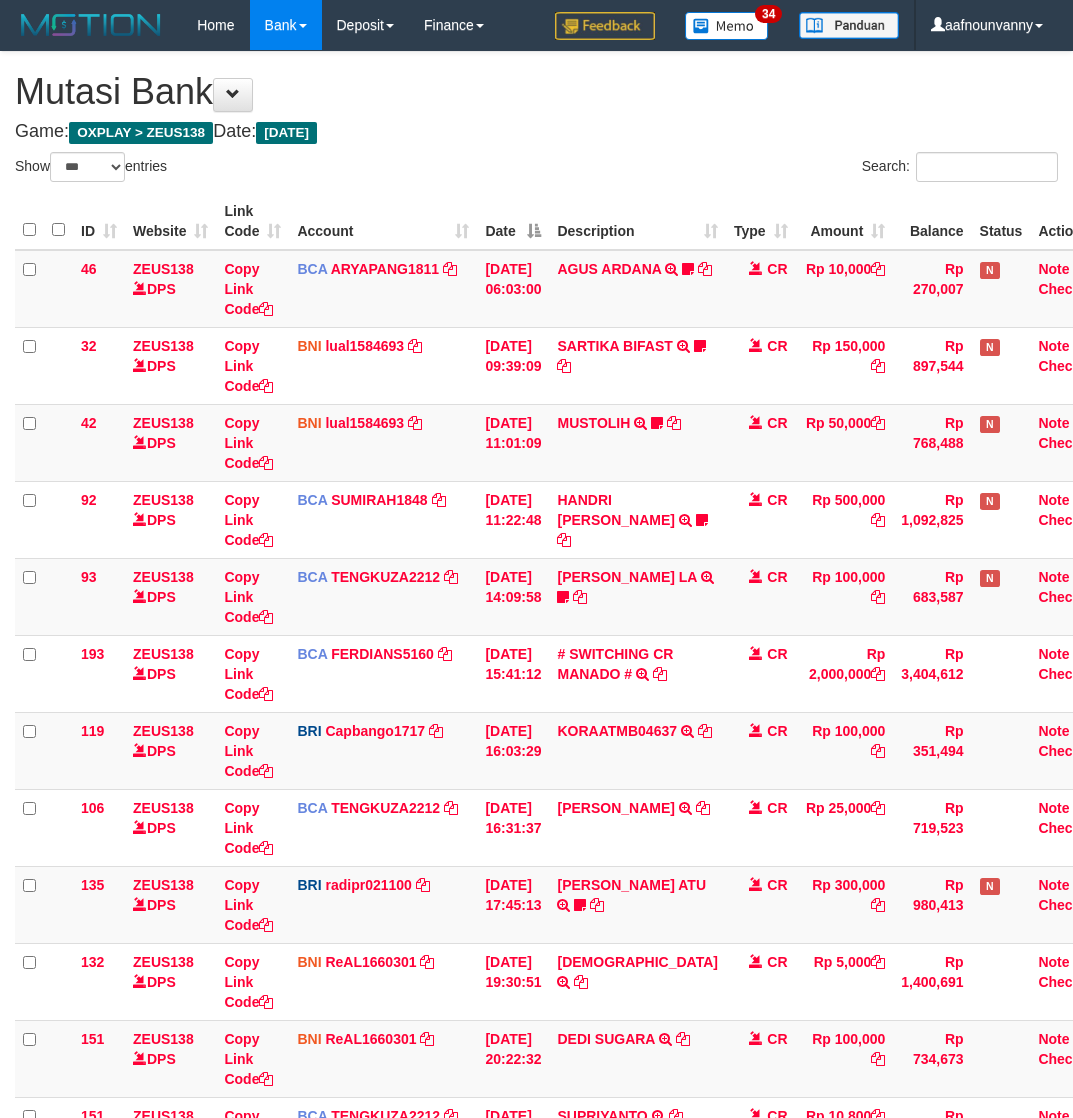 select on "***" 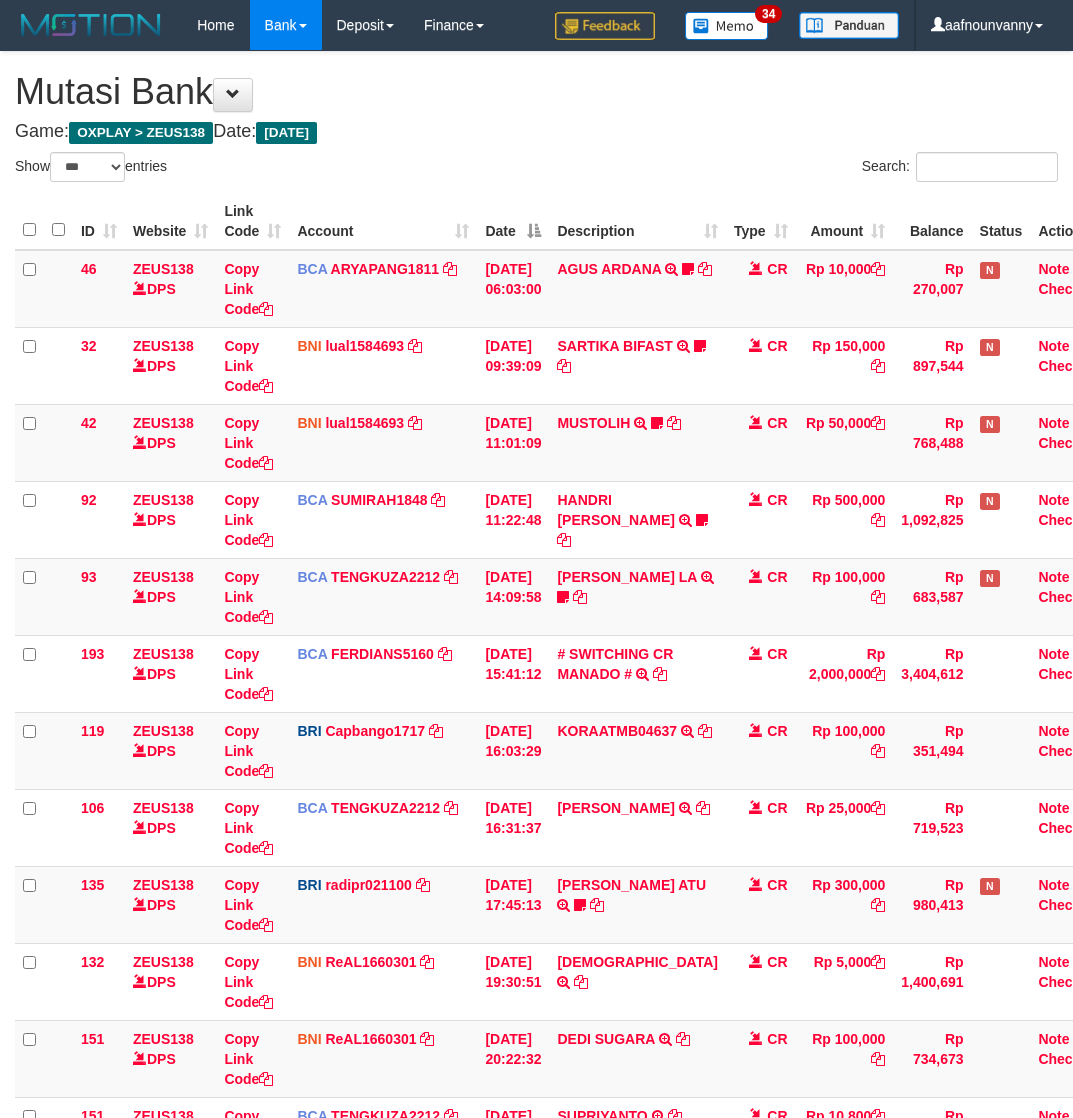 scroll, scrollTop: 366, scrollLeft: 0, axis: vertical 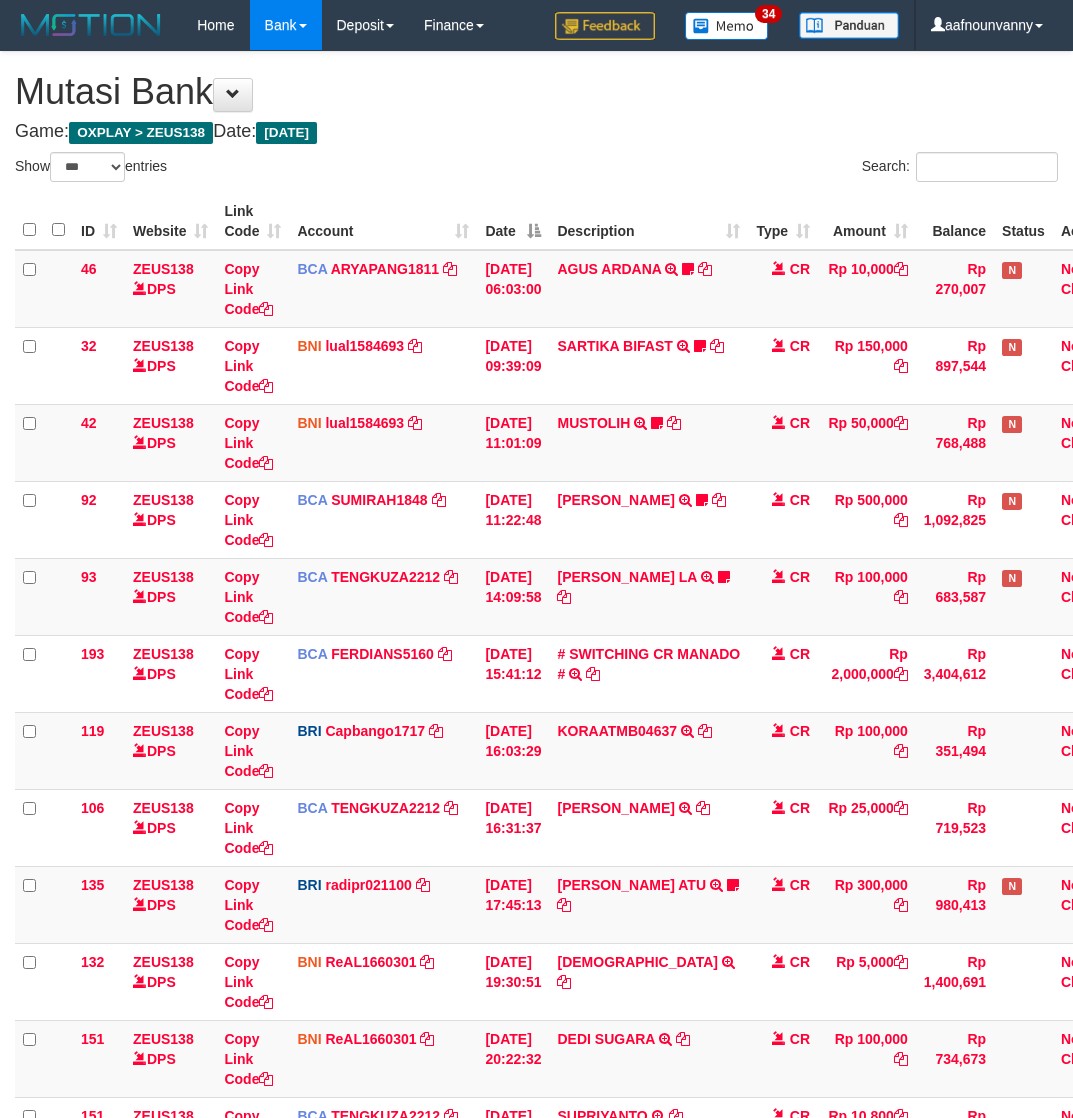 select on "***" 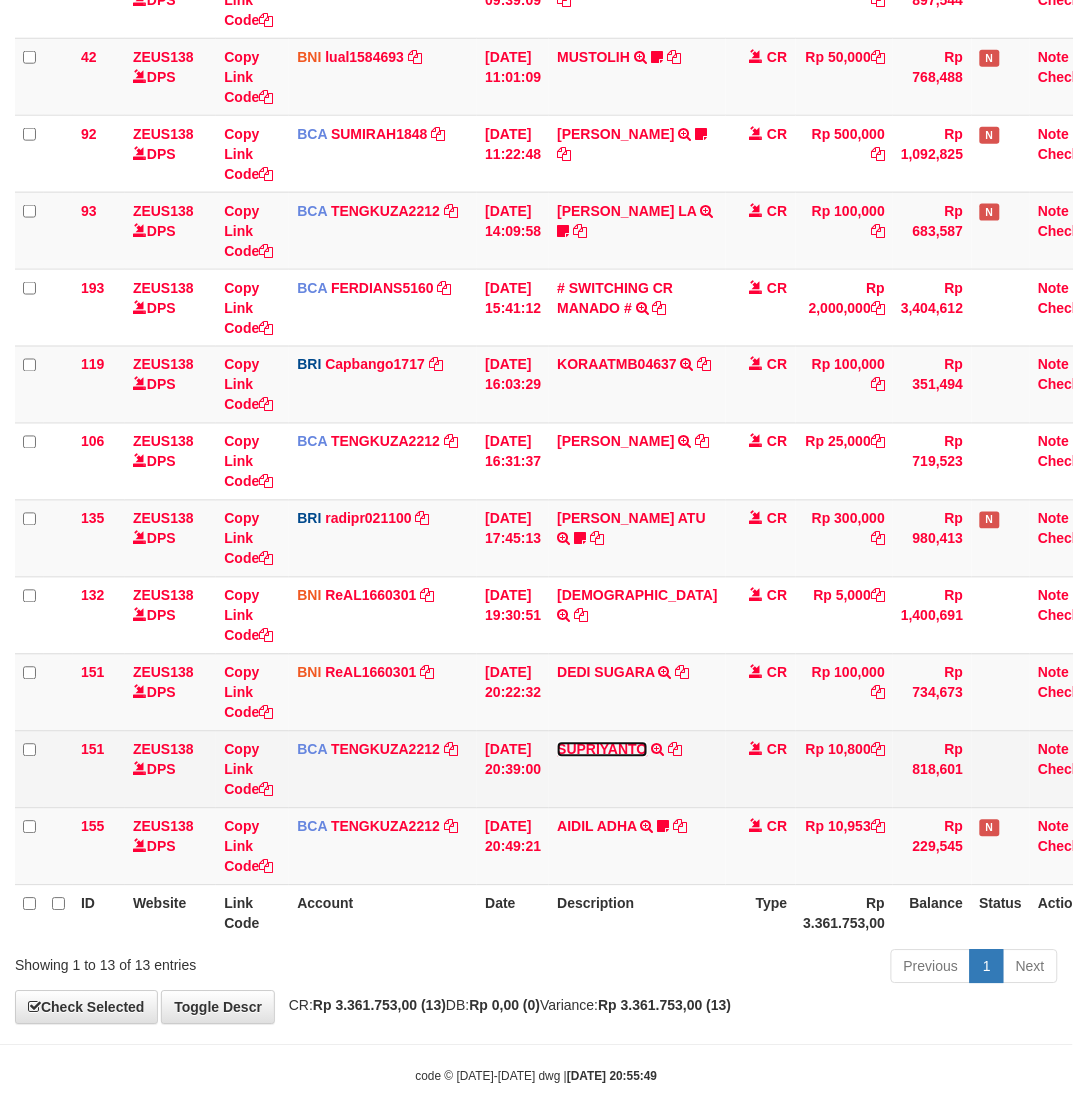 click on "SUPRIYANTO" at bounding box center (602, 750) 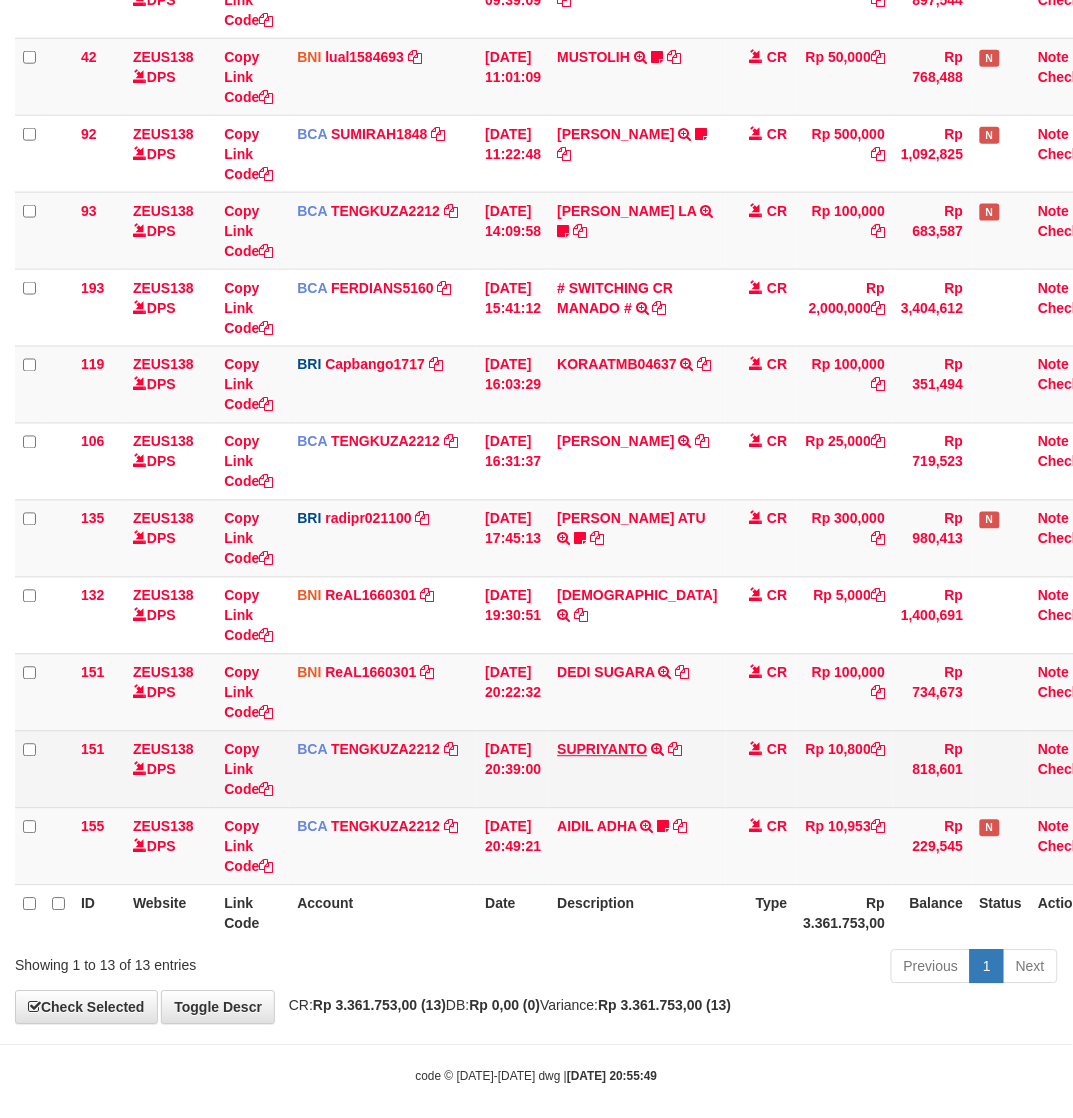 scroll, scrollTop: 386, scrollLeft: 0, axis: vertical 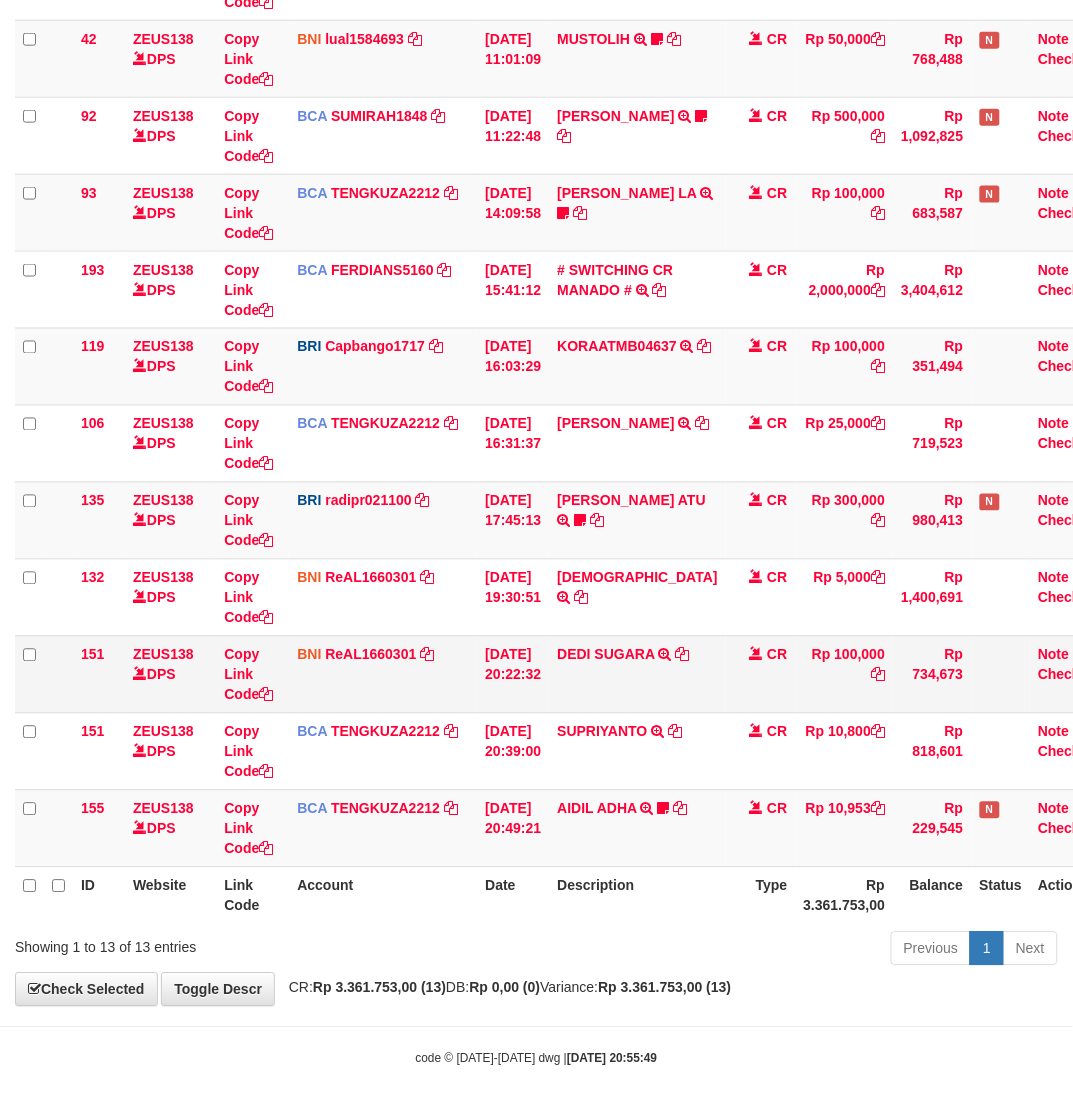 drag, startPoint x: 582, startPoint y: 746, endPoint x: 583, endPoint y: 687, distance: 59.008472 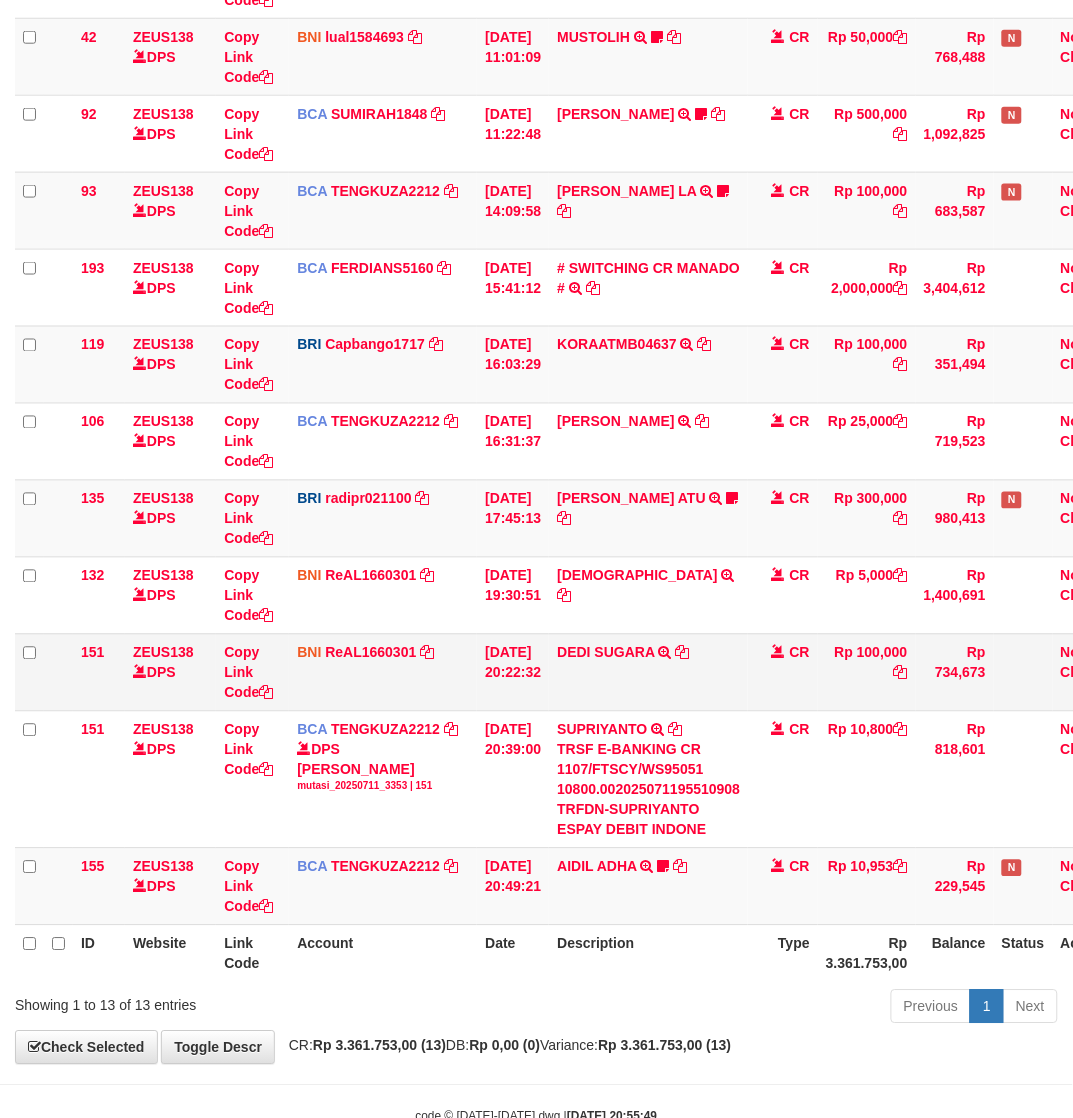 click on "DEDI SUGARA         TRANSFER DARI BPK DEDI SUGARA" at bounding box center [648, 672] 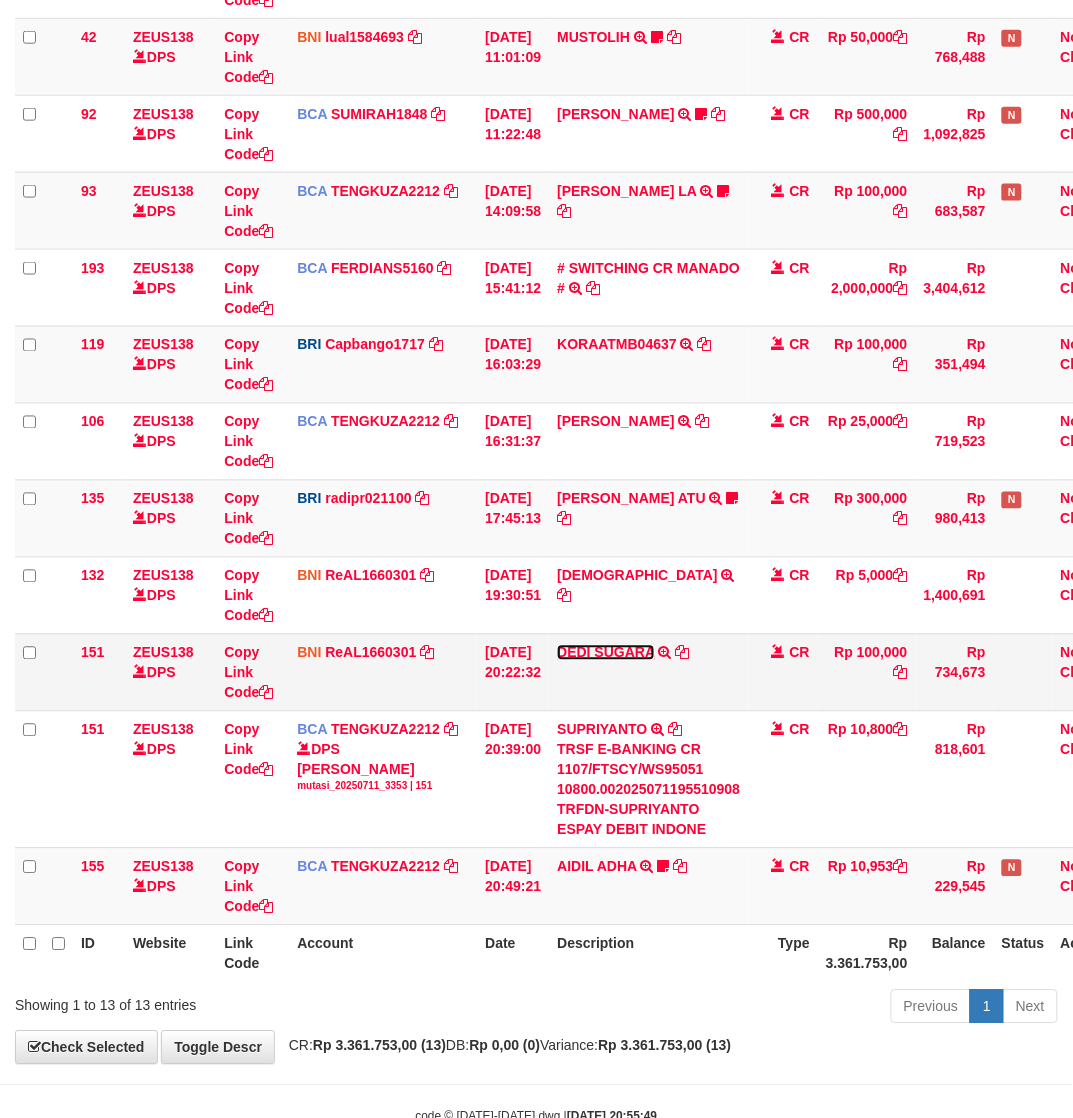 click on "DEDI SUGARA" at bounding box center (606, 653) 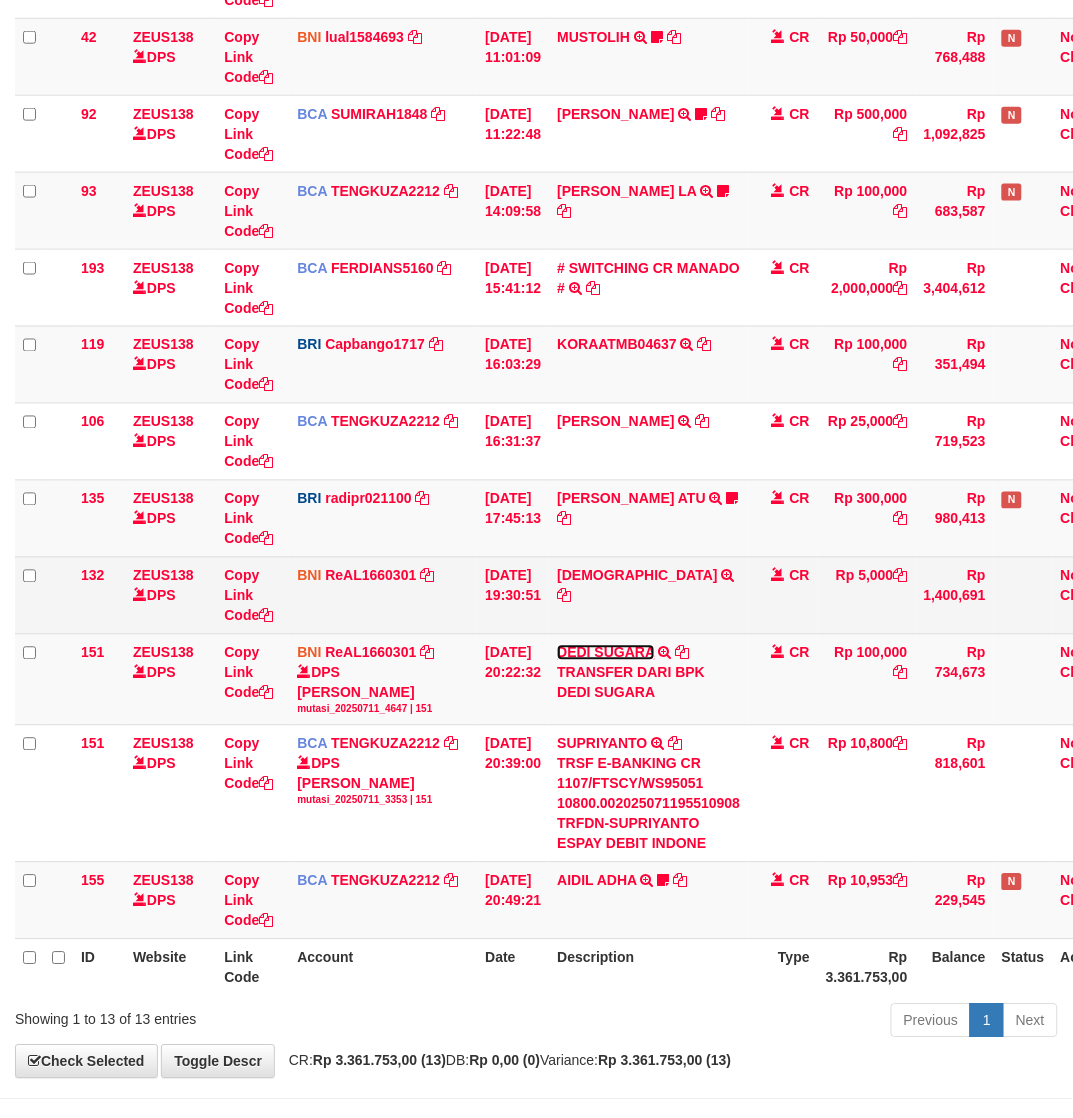 drag, startPoint x: 582, startPoint y: 646, endPoint x: 585, endPoint y: 567, distance: 79.05694 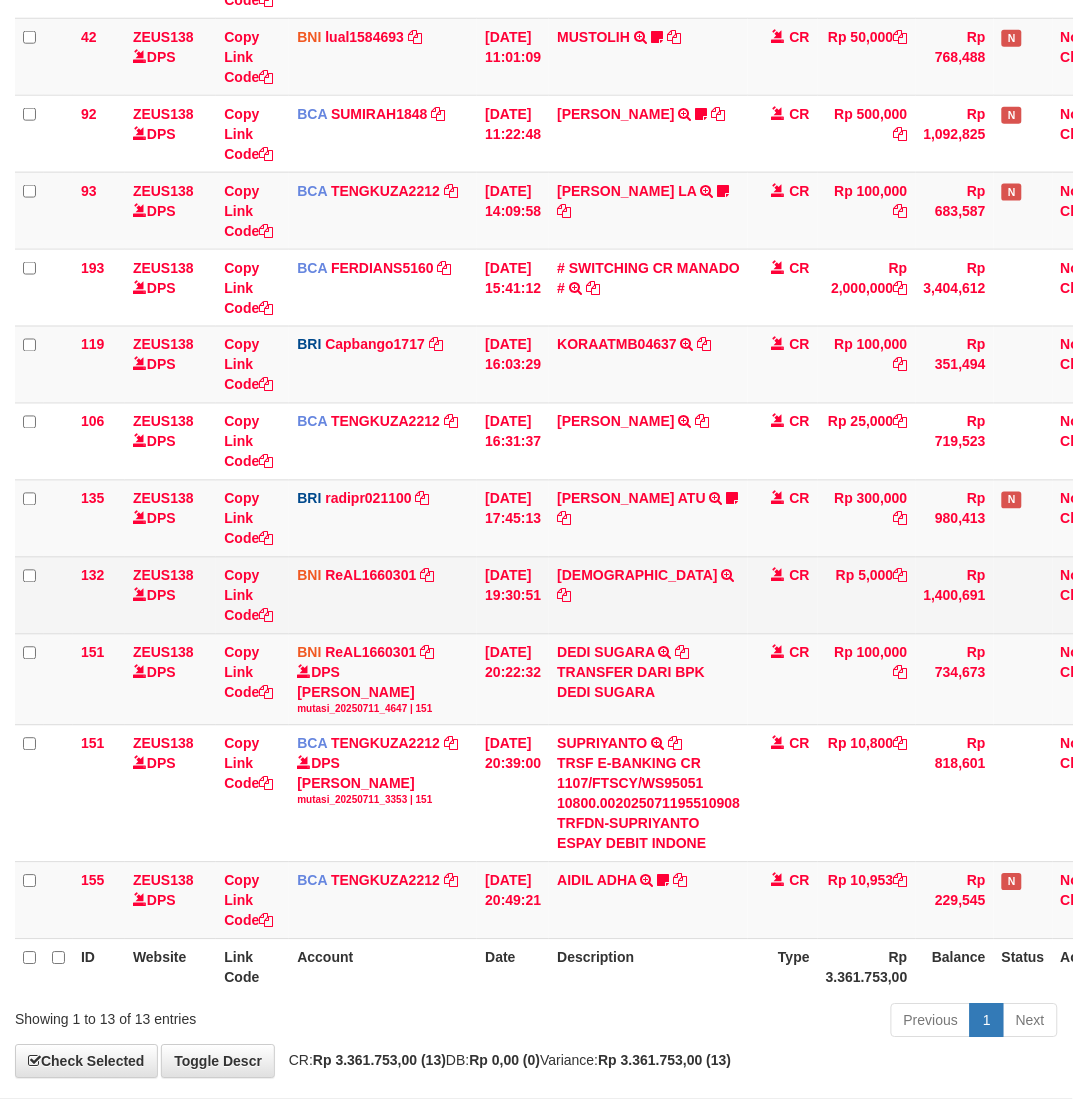 drag, startPoint x: 585, startPoint y: 567, endPoint x: 585, endPoint y: 542, distance: 25 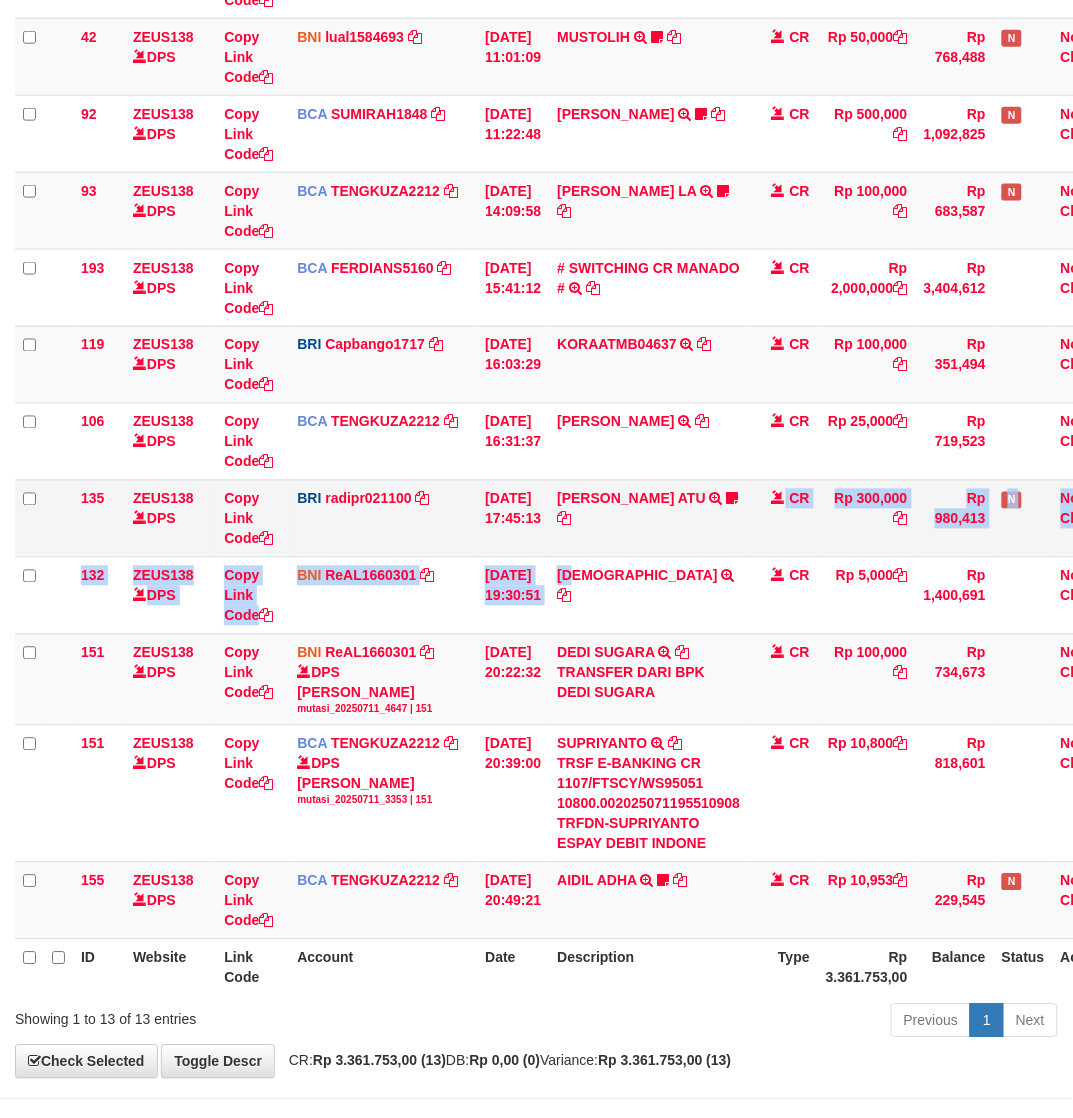 drag, startPoint x: 585, startPoint y: 542, endPoint x: 590, endPoint y: 487, distance: 55.226807 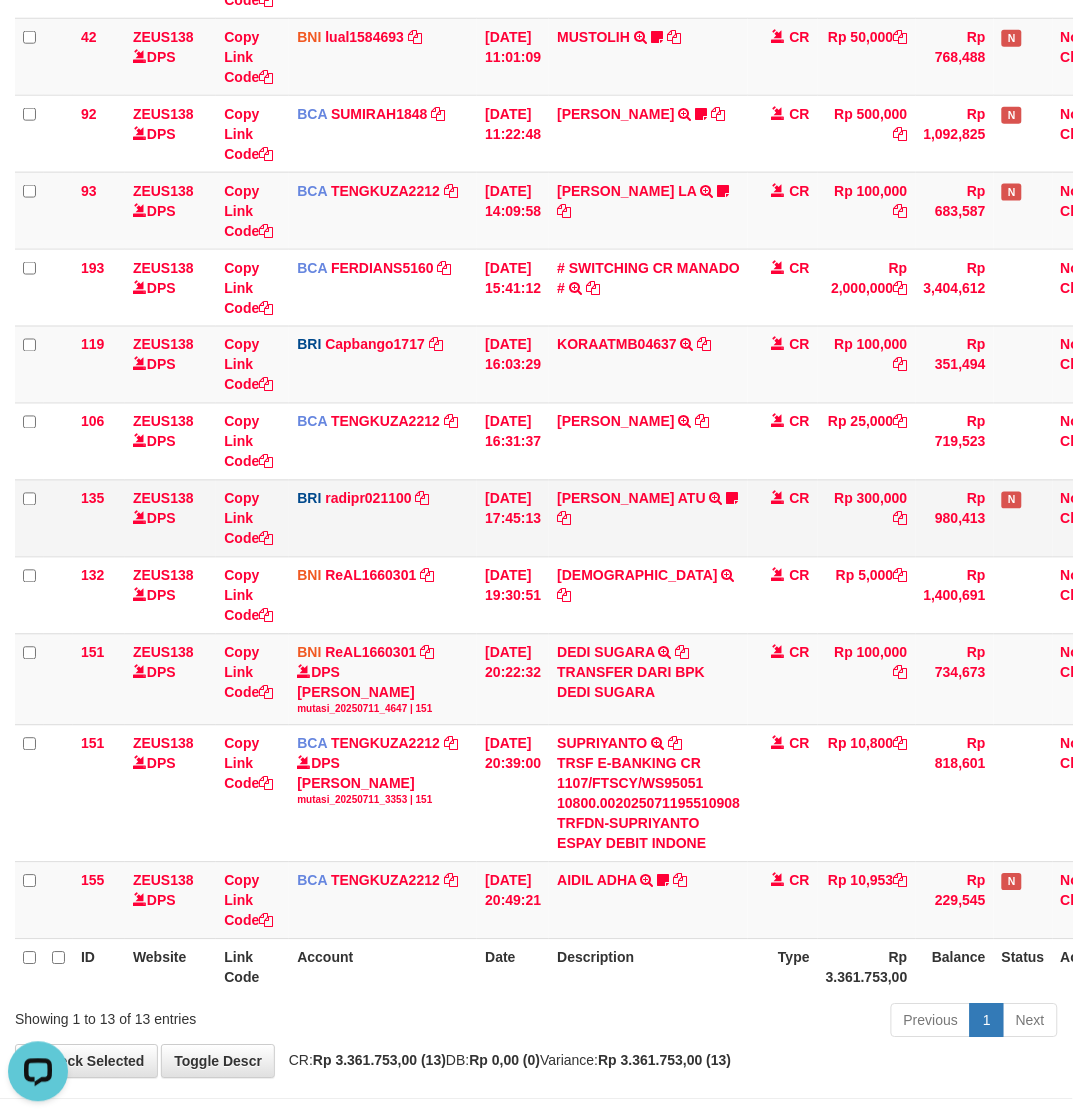 scroll, scrollTop: 0, scrollLeft: 0, axis: both 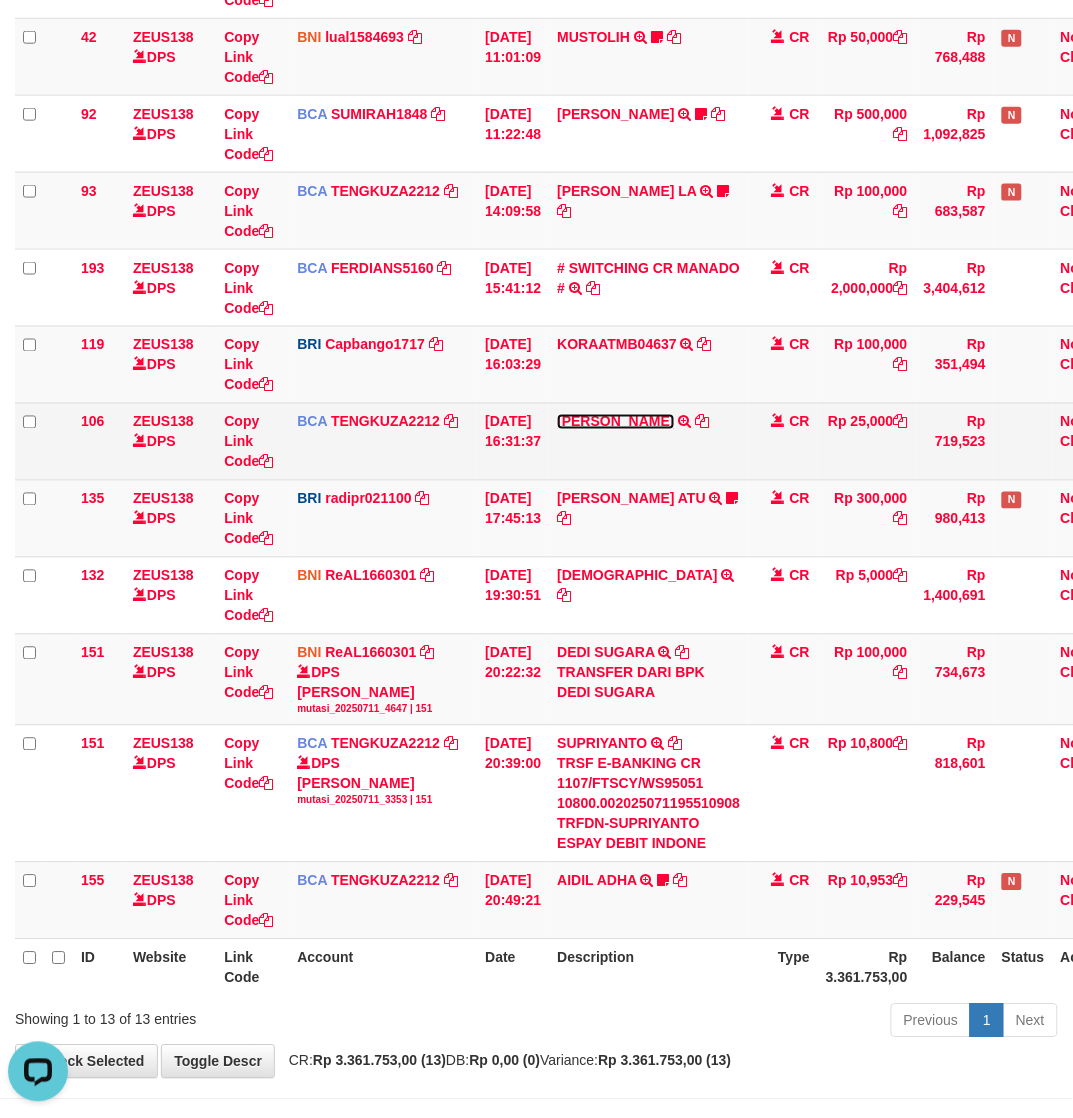 click on "[PERSON_NAME]" at bounding box center [615, 422] 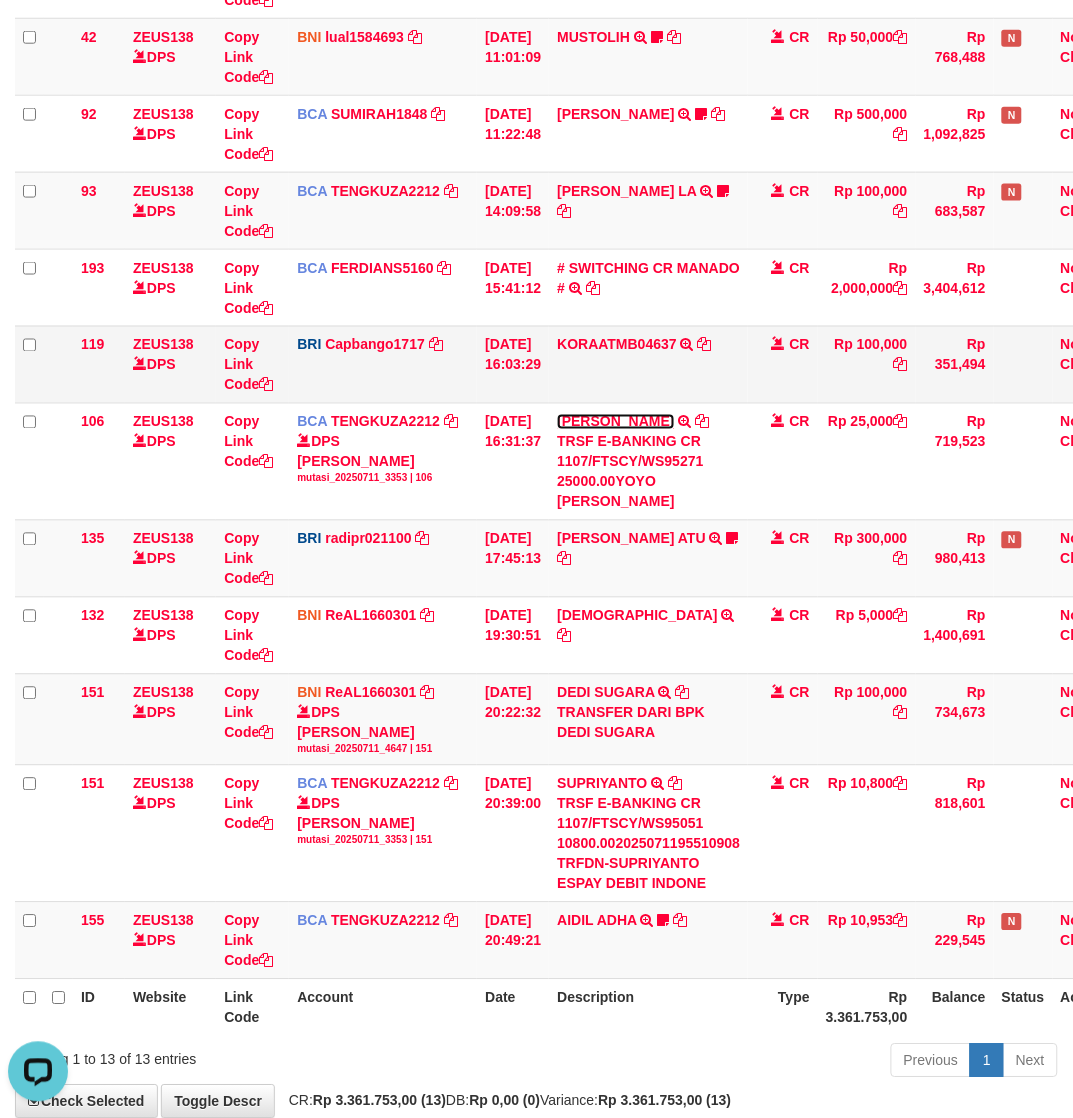 drag, startPoint x: 583, startPoint y: 418, endPoint x: 588, endPoint y: 333, distance: 85.146935 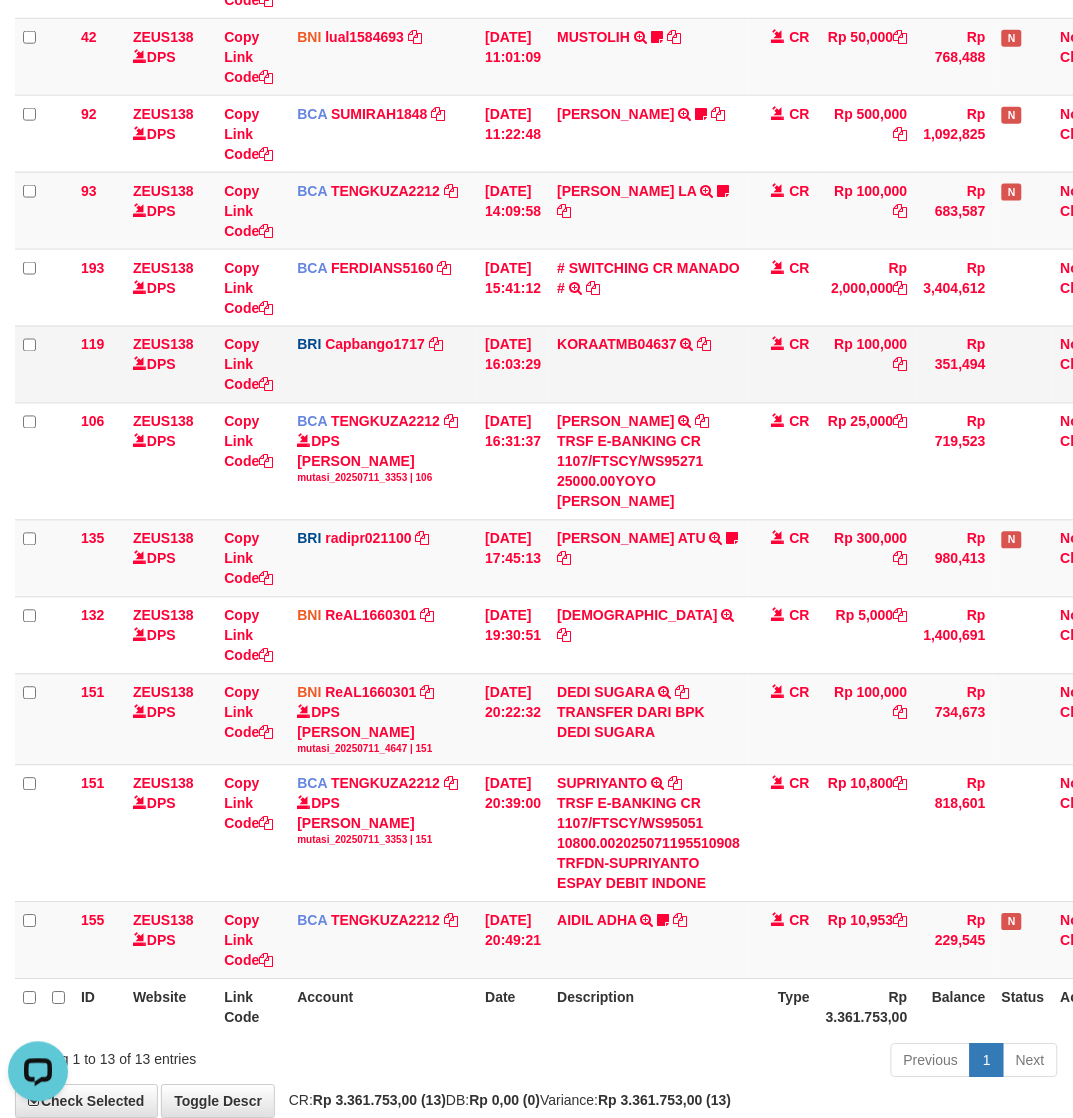 click on "KORAATMB04637         KORAATMB04:637215011156650 2:250710:61892" at bounding box center (648, 364) 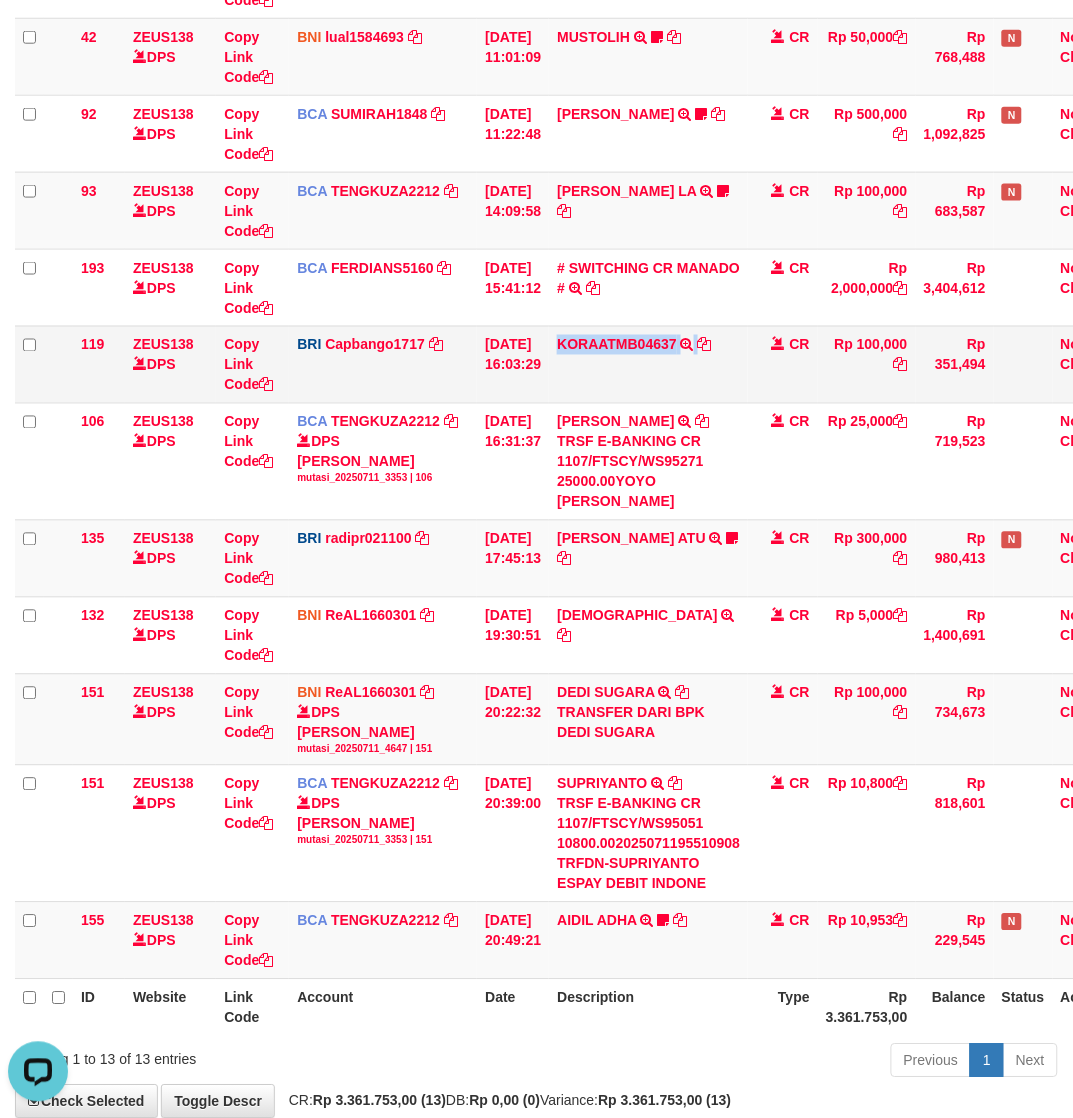 drag, startPoint x: 588, startPoint y: 332, endPoint x: 555, endPoint y: 355, distance: 40.22437 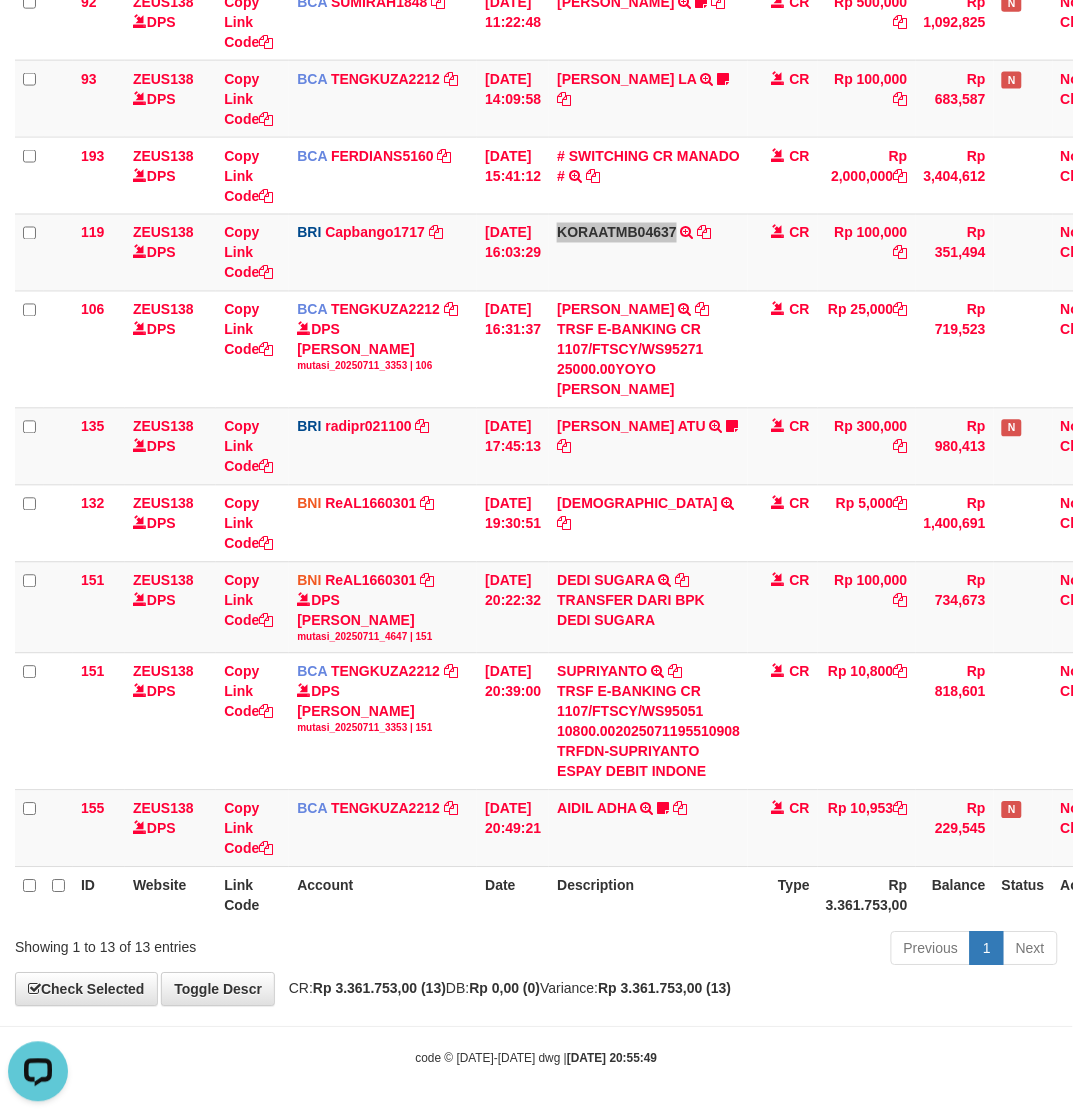 scroll, scrollTop: 501, scrollLeft: 0, axis: vertical 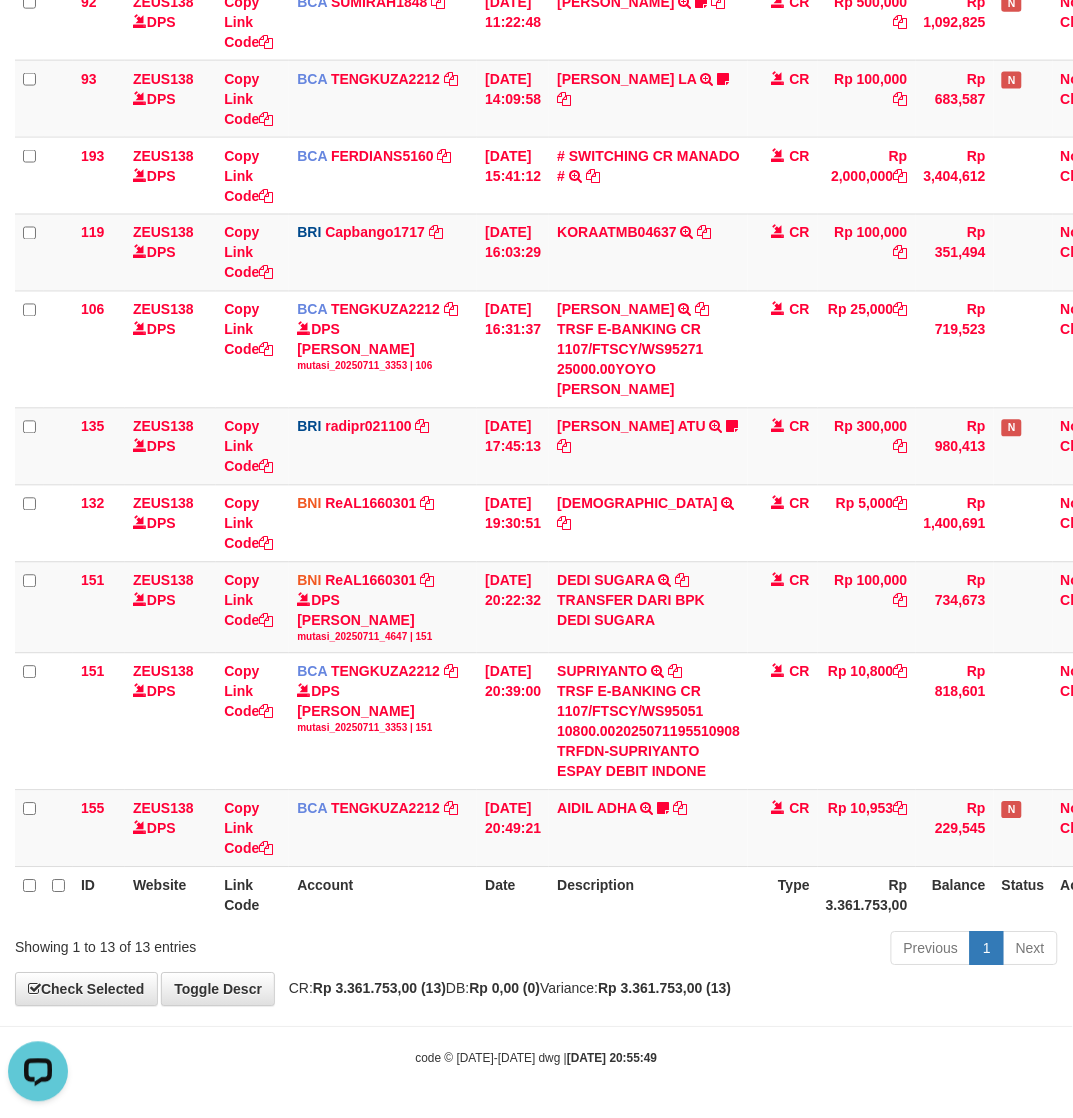 click on "**********" at bounding box center [536, 280] 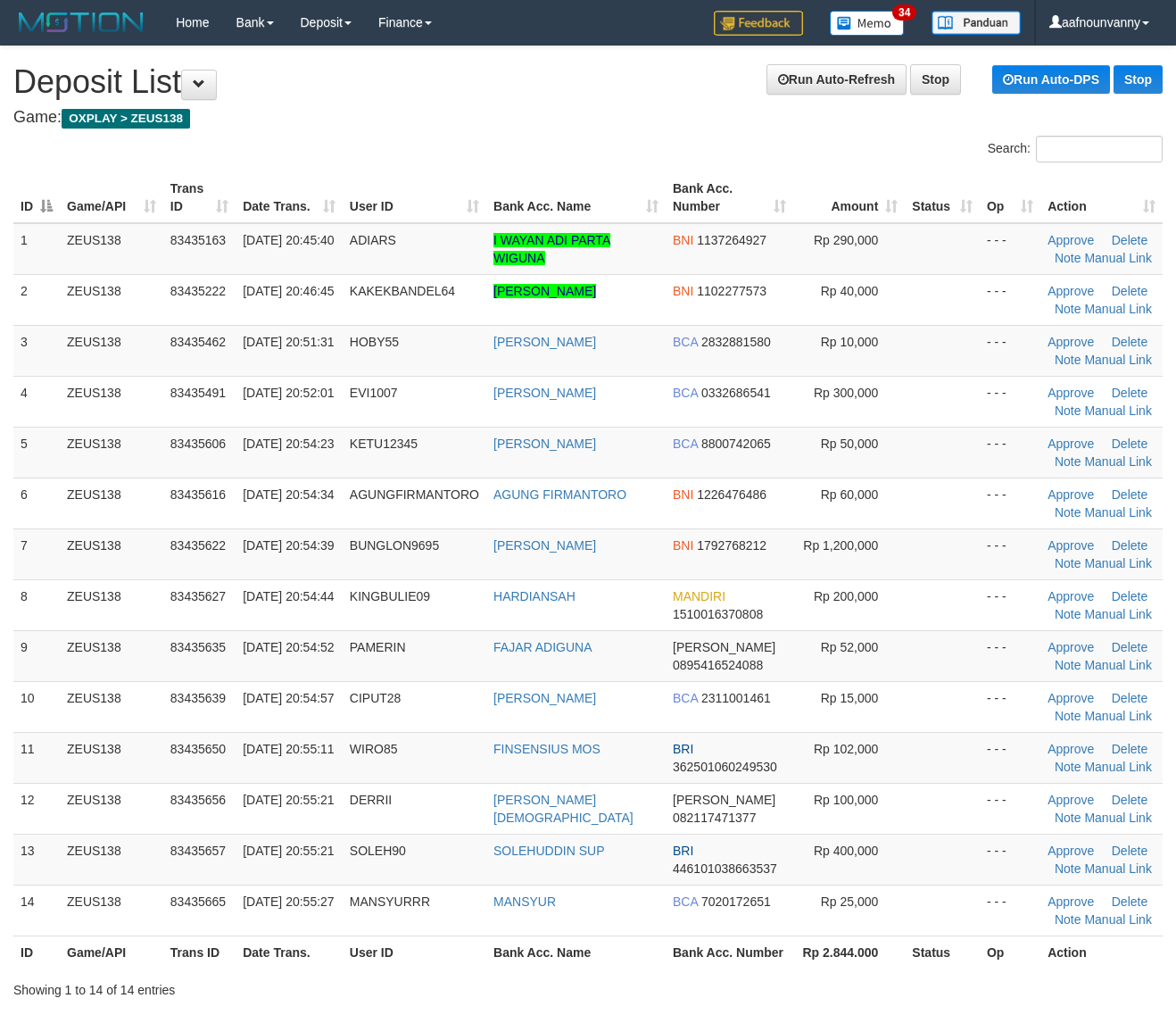 scroll, scrollTop: 0, scrollLeft: 0, axis: both 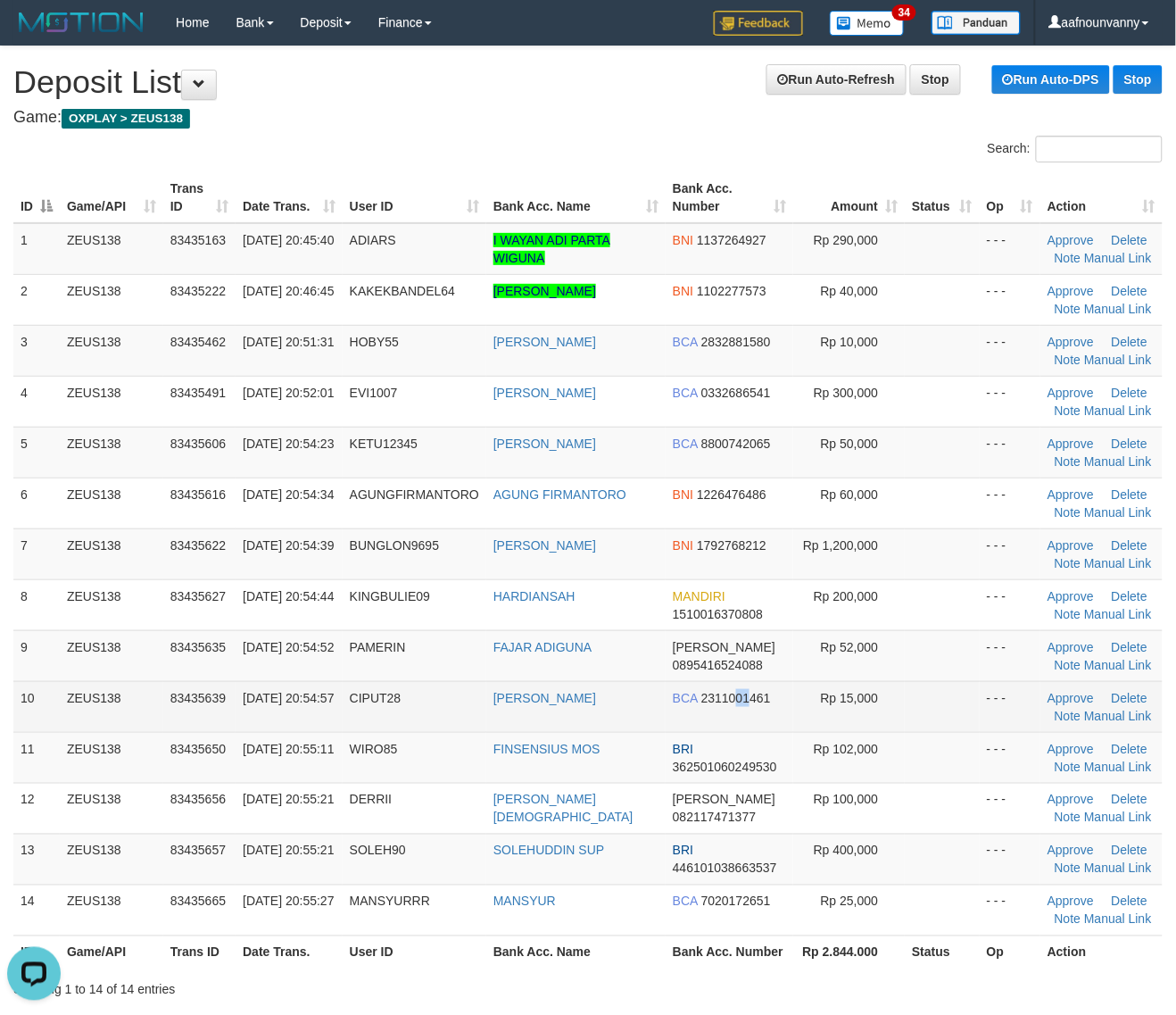 drag, startPoint x: 729, startPoint y: 694, endPoint x: 743, endPoint y: 703, distance: 16.643317 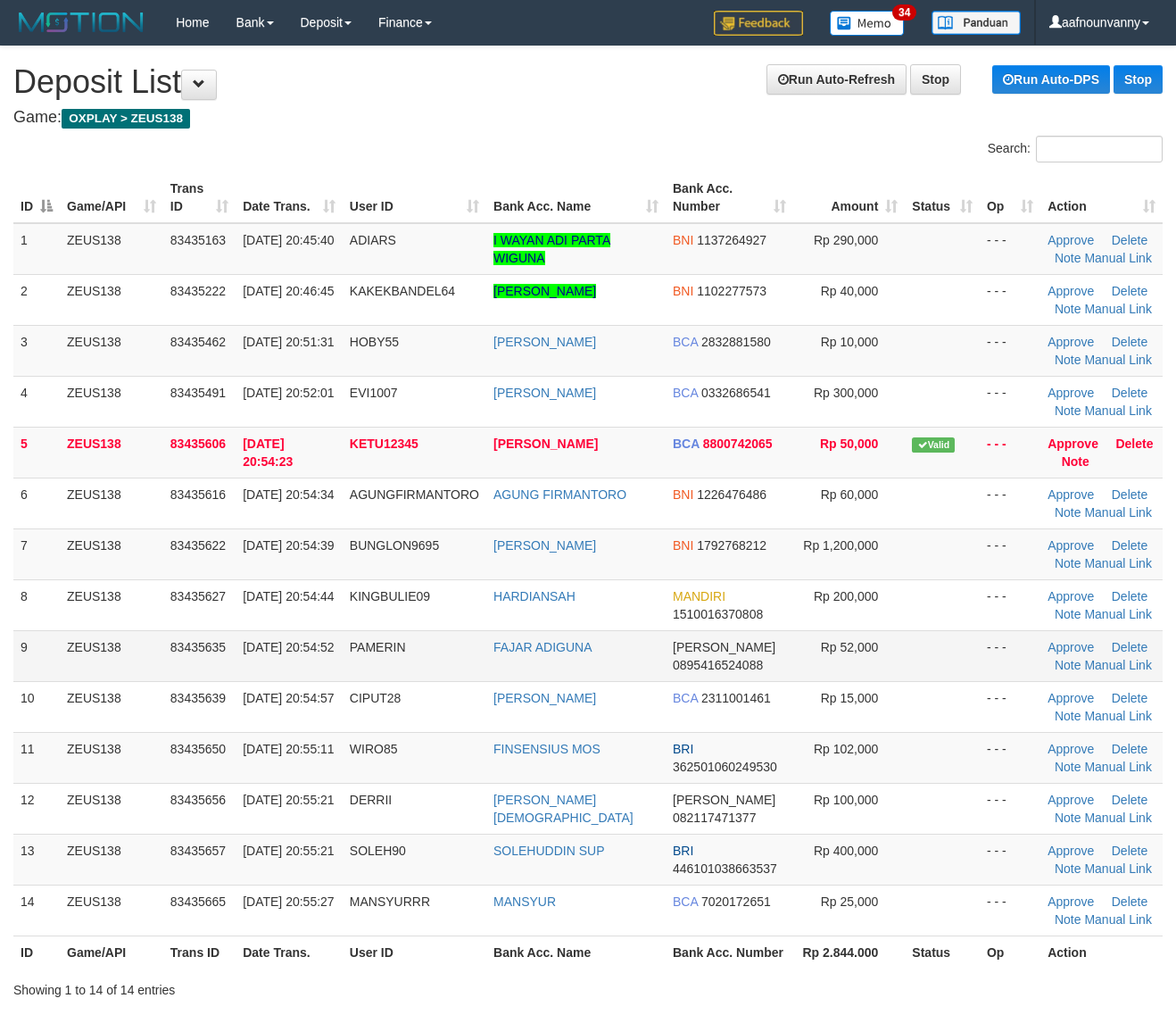 scroll, scrollTop: 0, scrollLeft: 0, axis: both 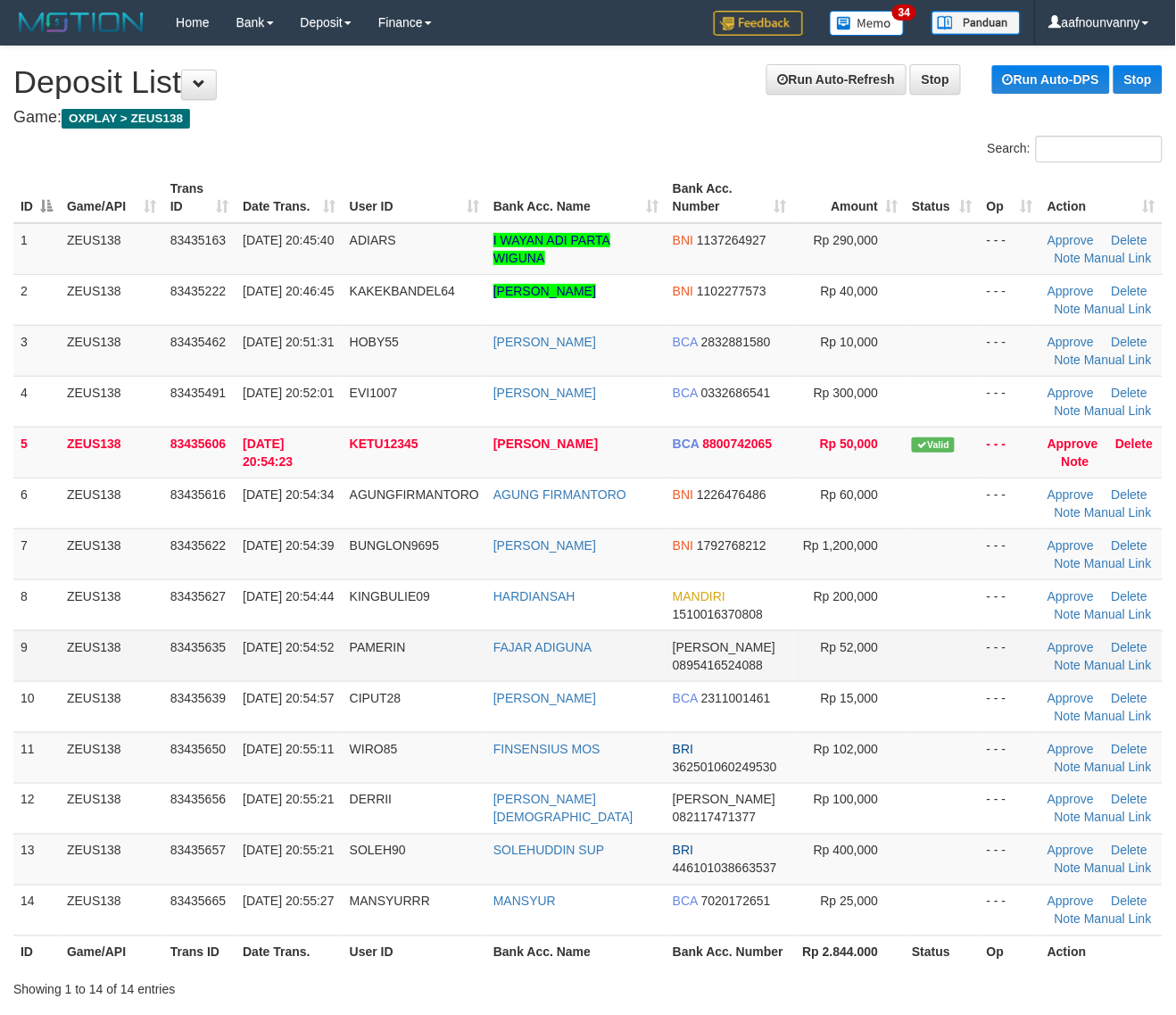 drag, startPoint x: 0, startPoint y: 0, endPoint x: 510, endPoint y: 663, distance: 836.46219 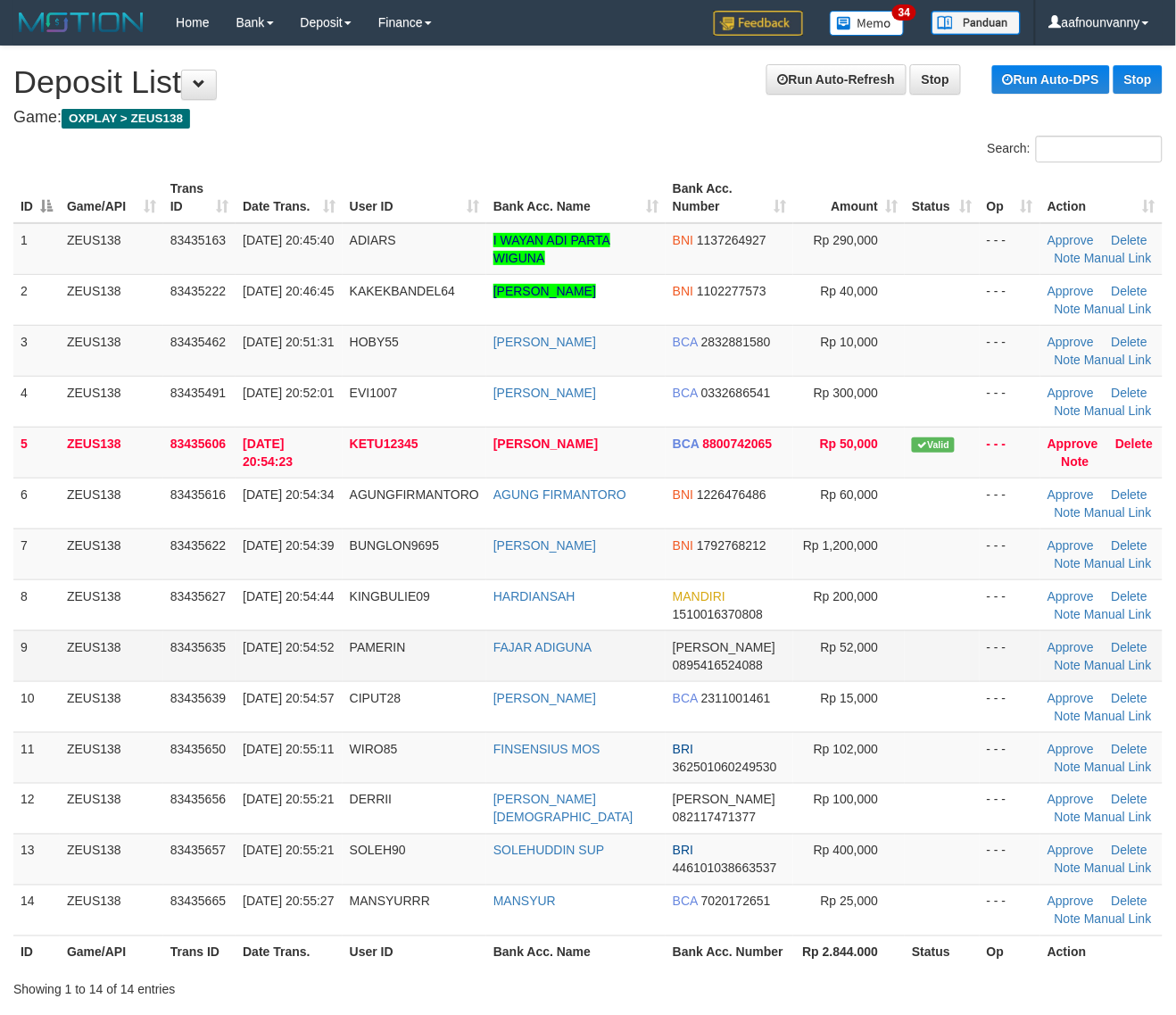 click on "CHEPPY DIONDA" at bounding box center [576, 706] 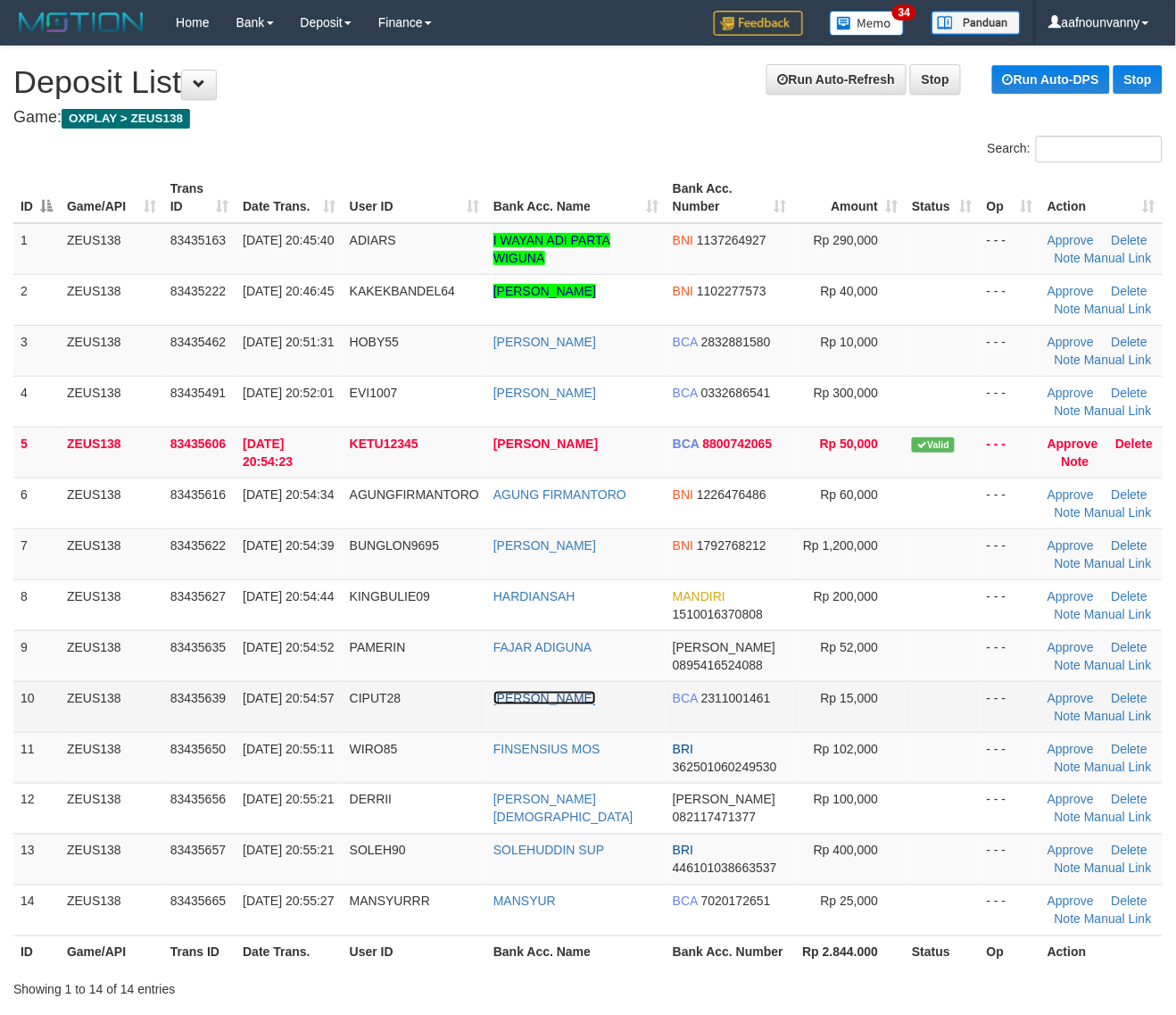 click on "CHEPPY DIONDA" at bounding box center (544, 698) 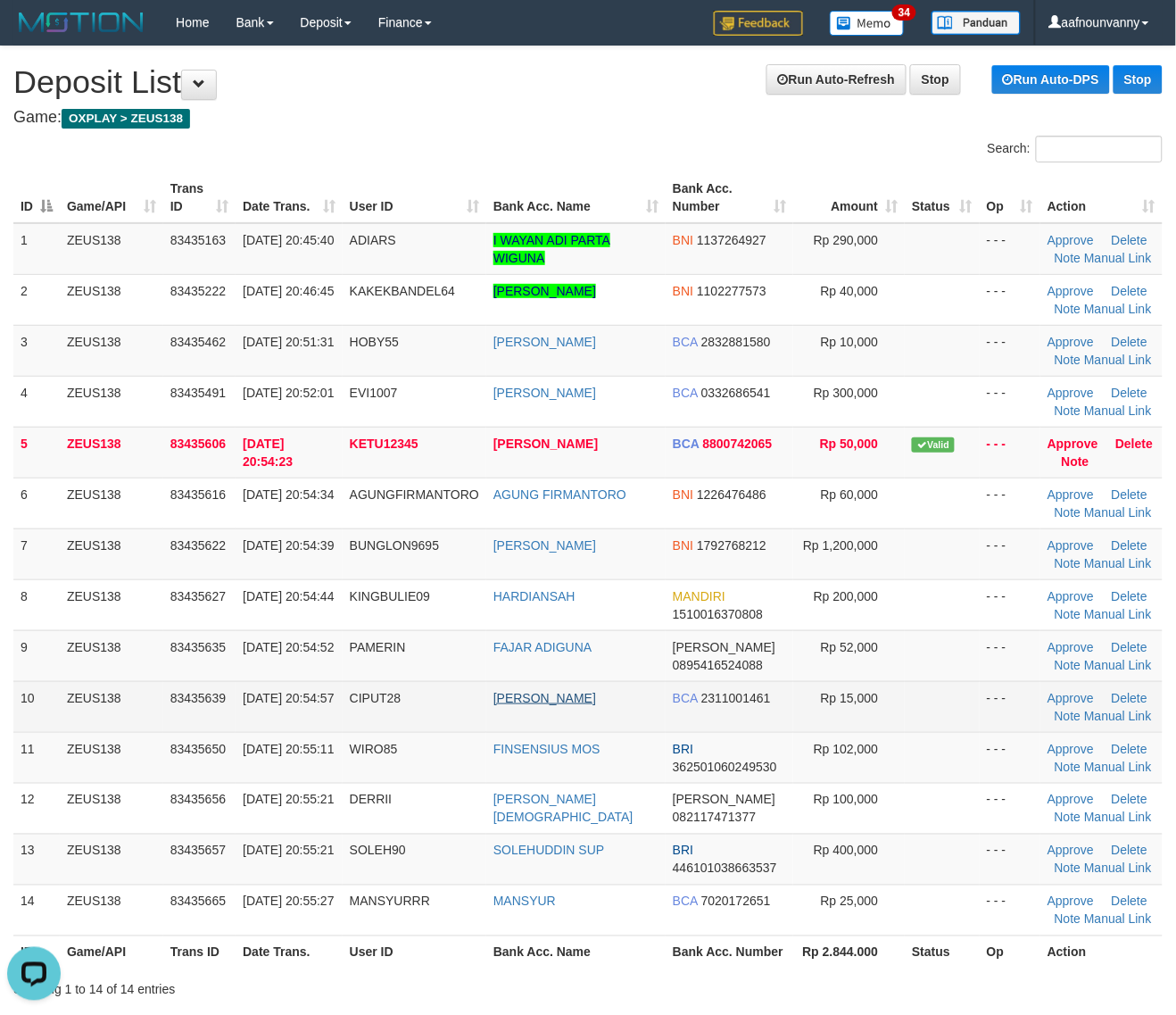 scroll, scrollTop: 0, scrollLeft: 0, axis: both 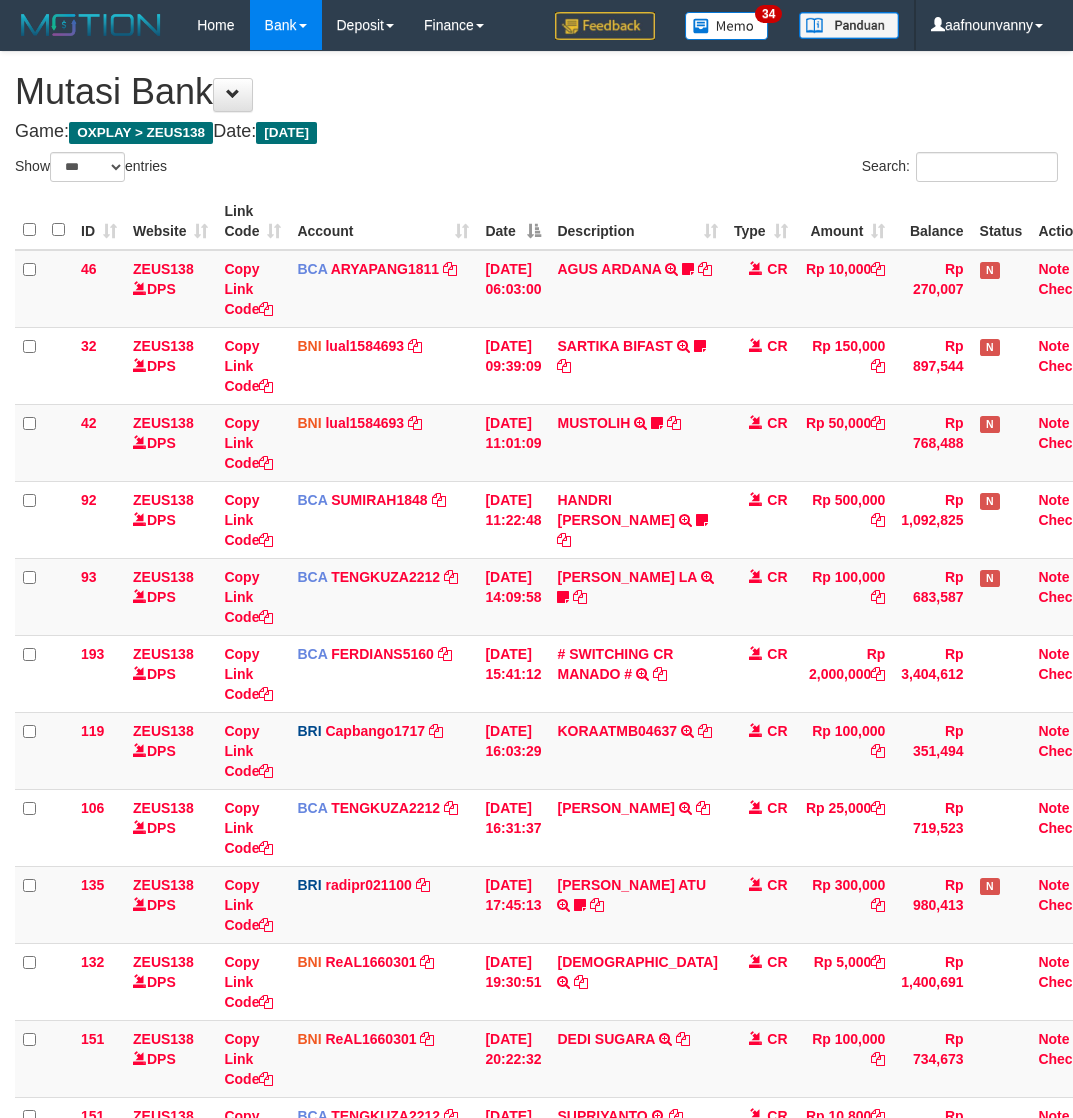 select on "***" 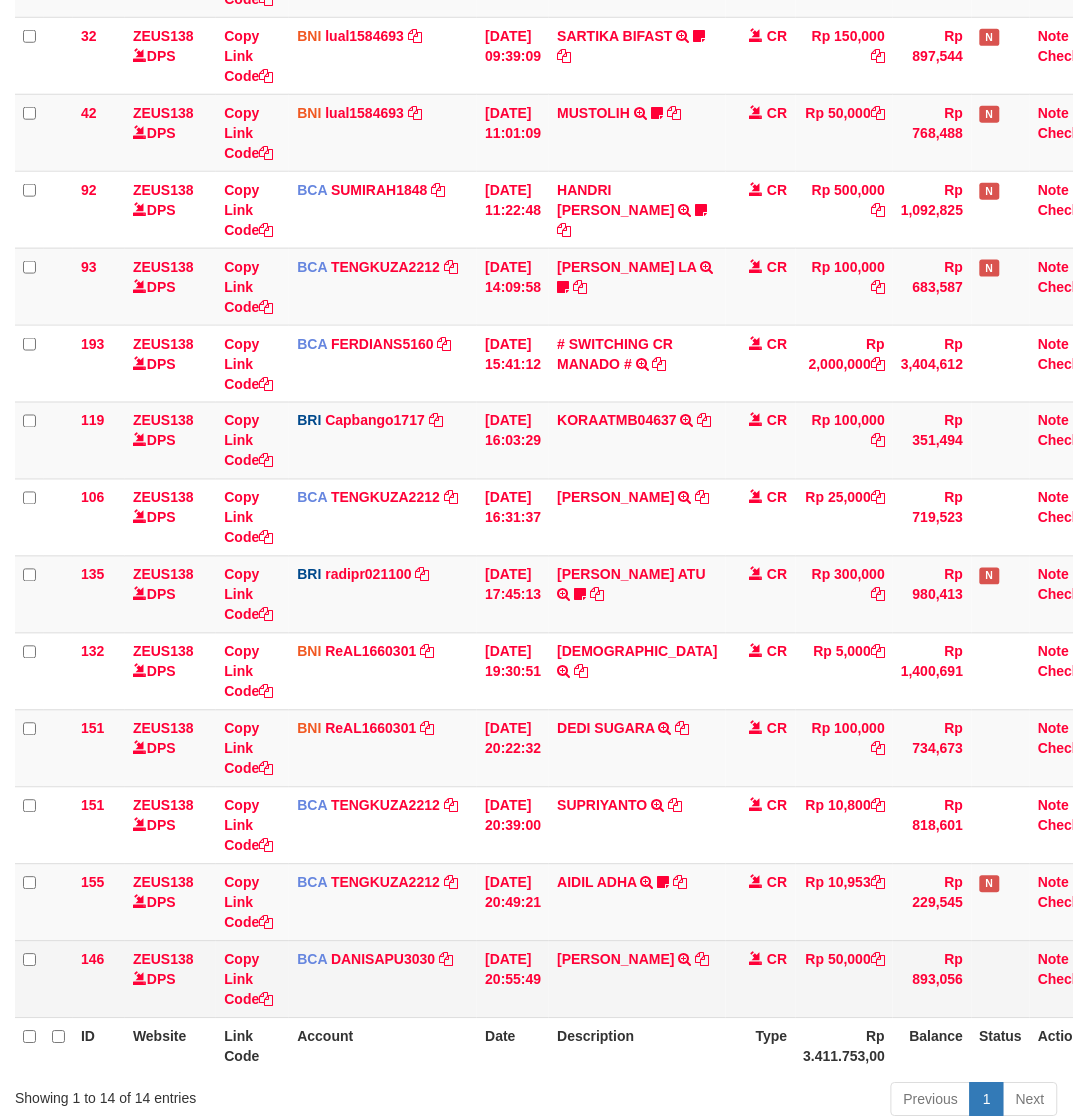 drag, startPoint x: 0, startPoint y: 0, endPoint x: 657, endPoint y: 1002, distance: 1198.1874 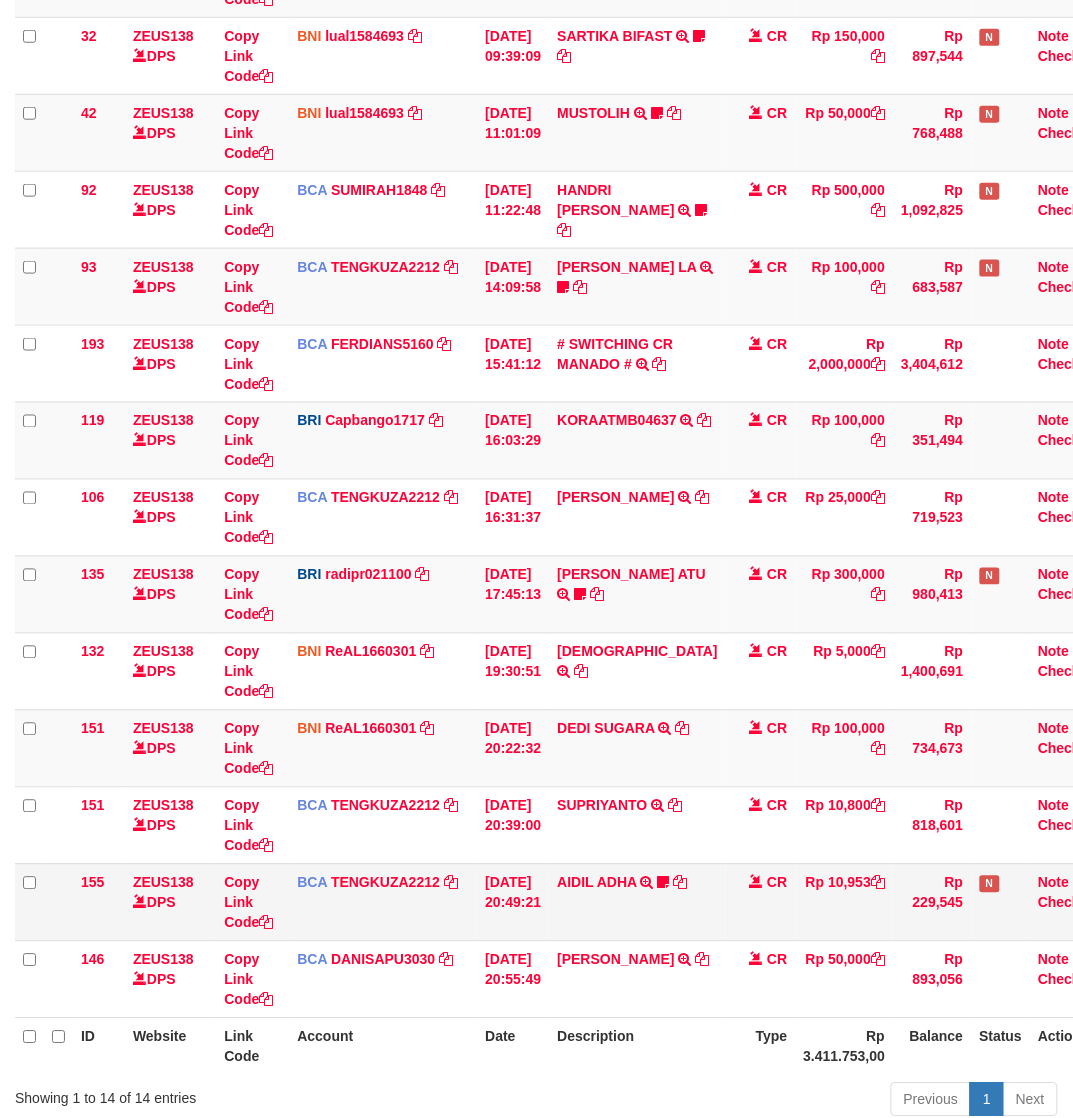 scroll, scrollTop: 463, scrollLeft: 0, axis: vertical 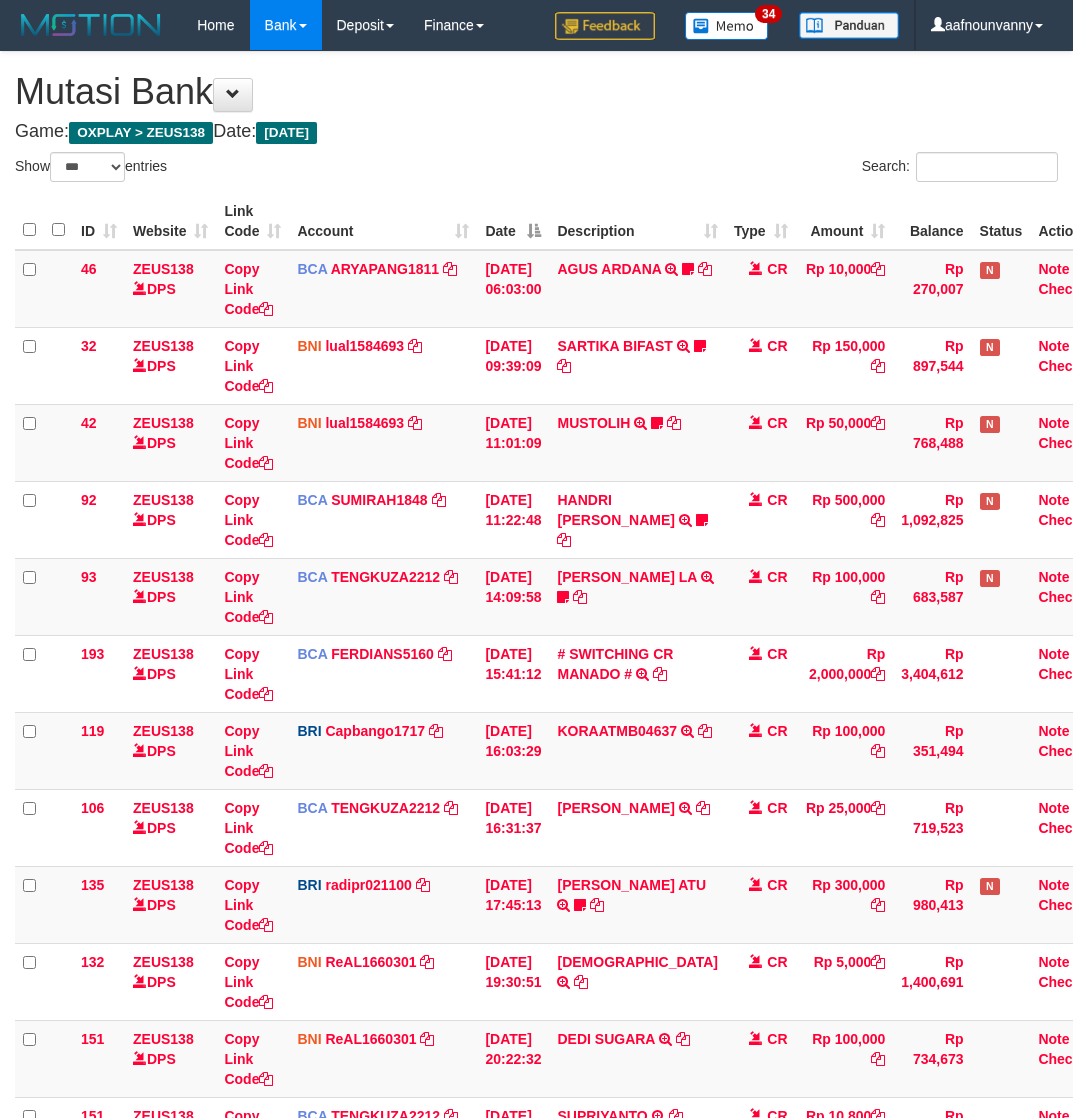 select on "***" 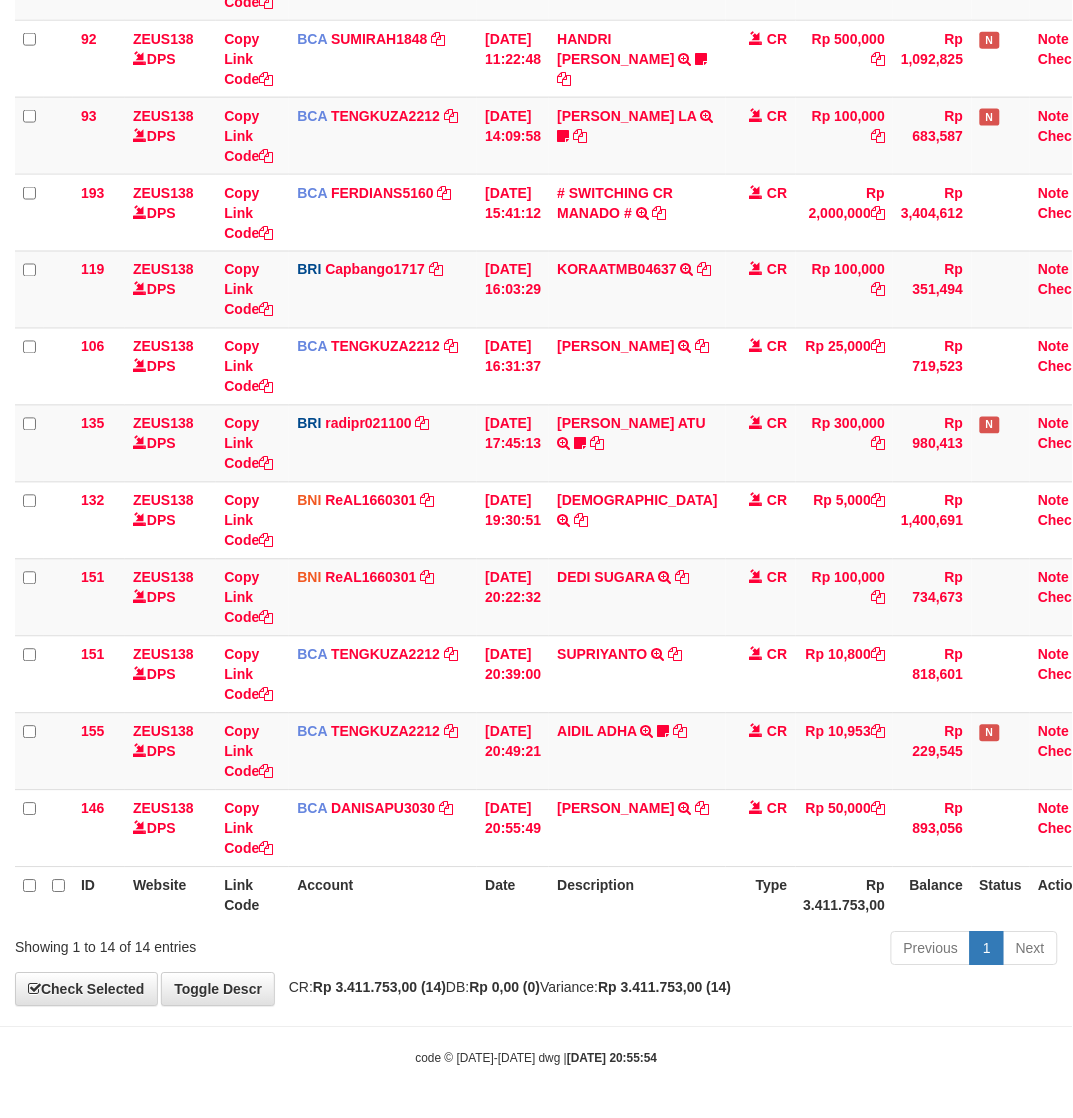 scroll, scrollTop: 463, scrollLeft: 0, axis: vertical 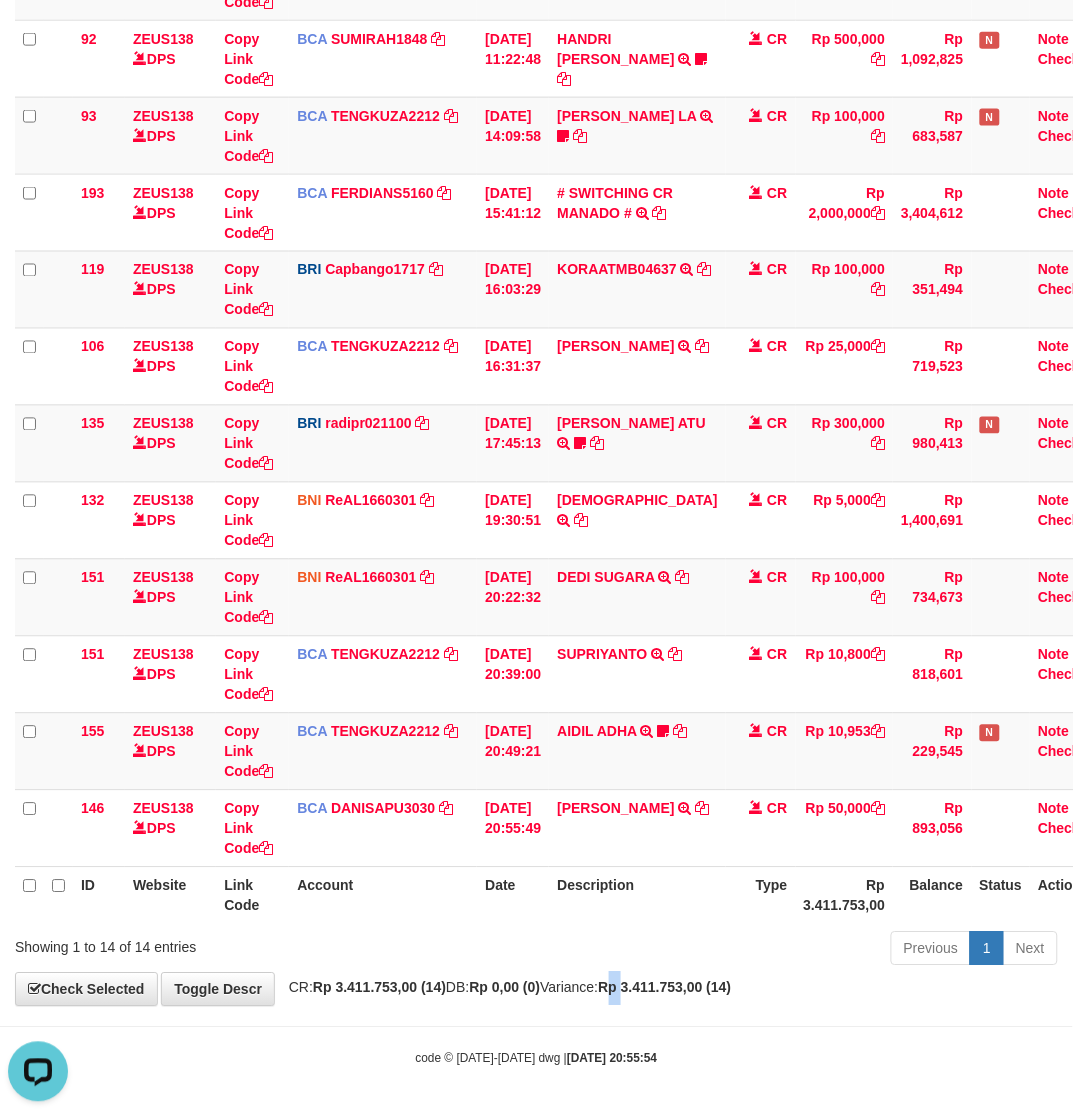 drag, startPoint x: 678, startPoint y: 988, endPoint x: 33, endPoint y: 898, distance: 651.2488 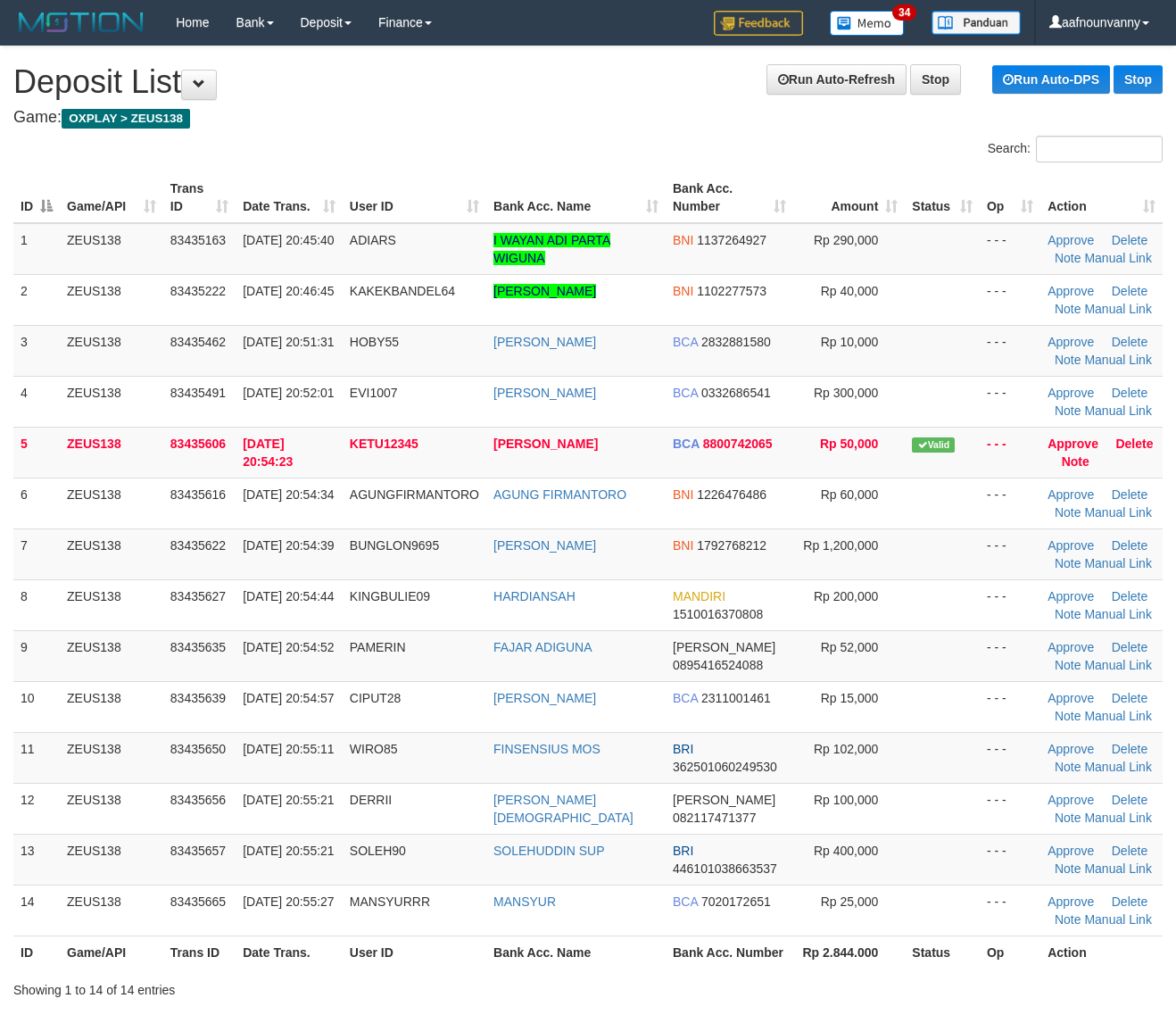 scroll, scrollTop: 0, scrollLeft: 0, axis: both 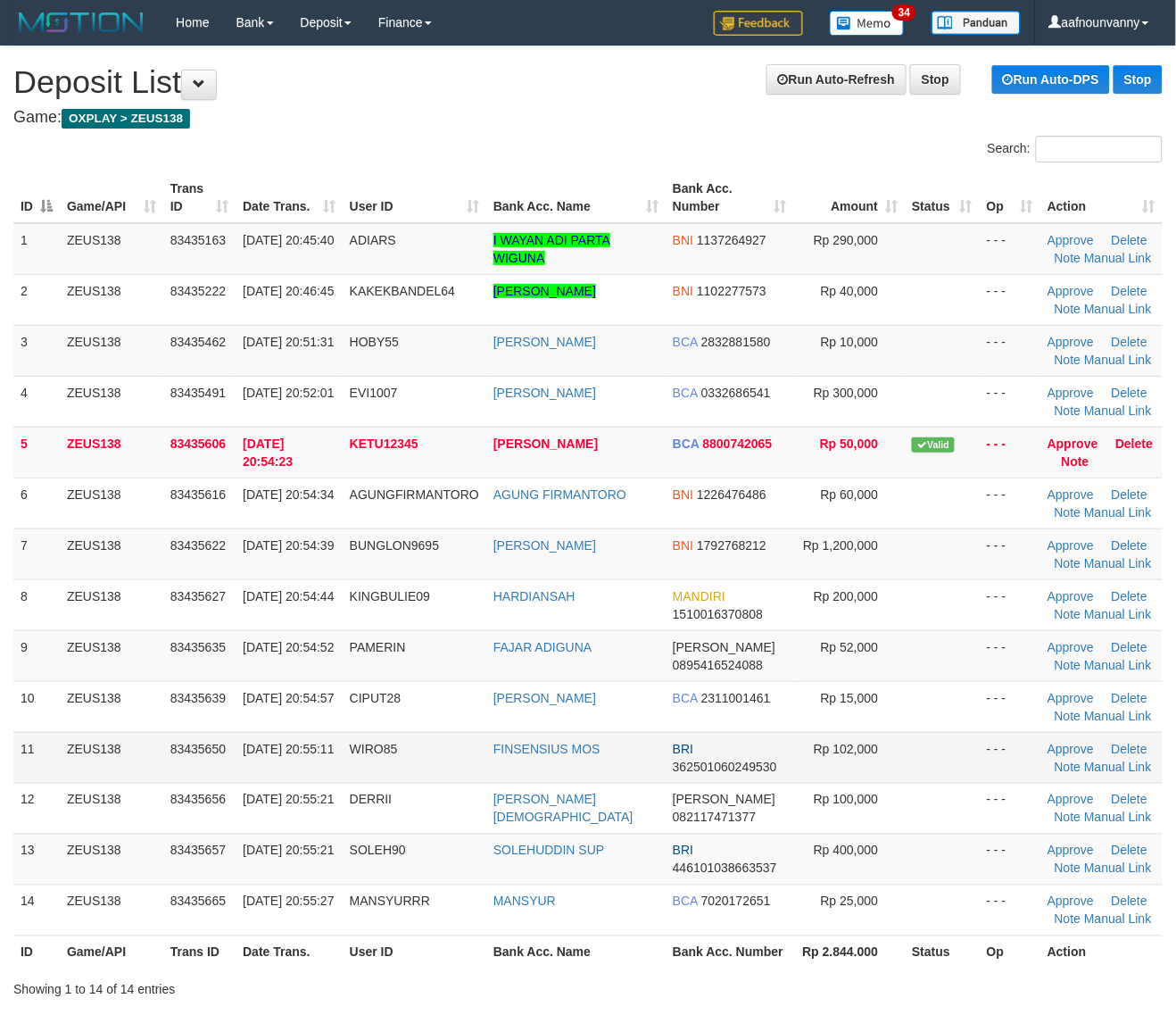 drag, startPoint x: 916, startPoint y: 742, endPoint x: 885, endPoint y: 746, distance: 31.257 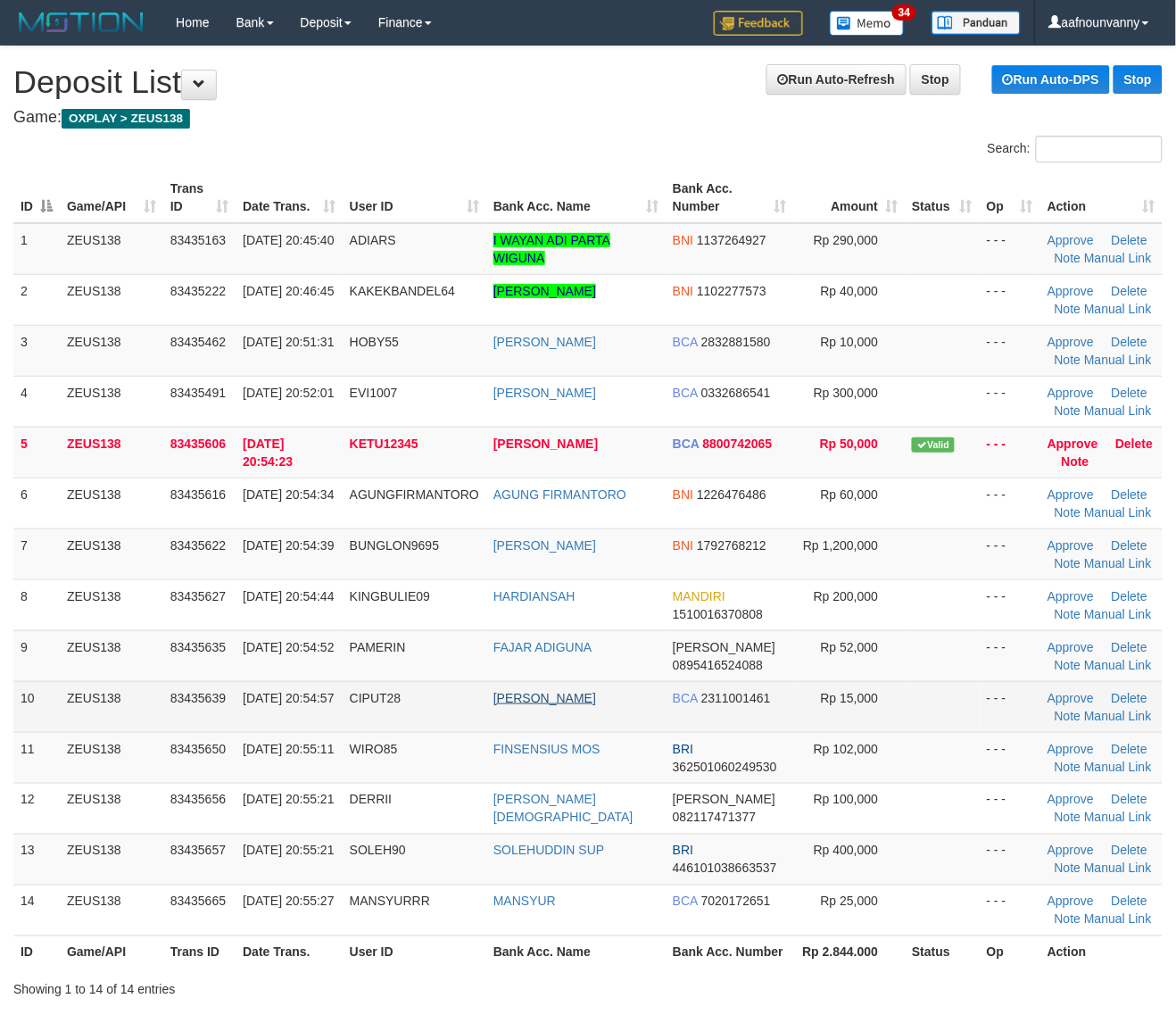 drag, startPoint x: 734, startPoint y: 761, endPoint x: 542, endPoint y: 703, distance: 200.56919 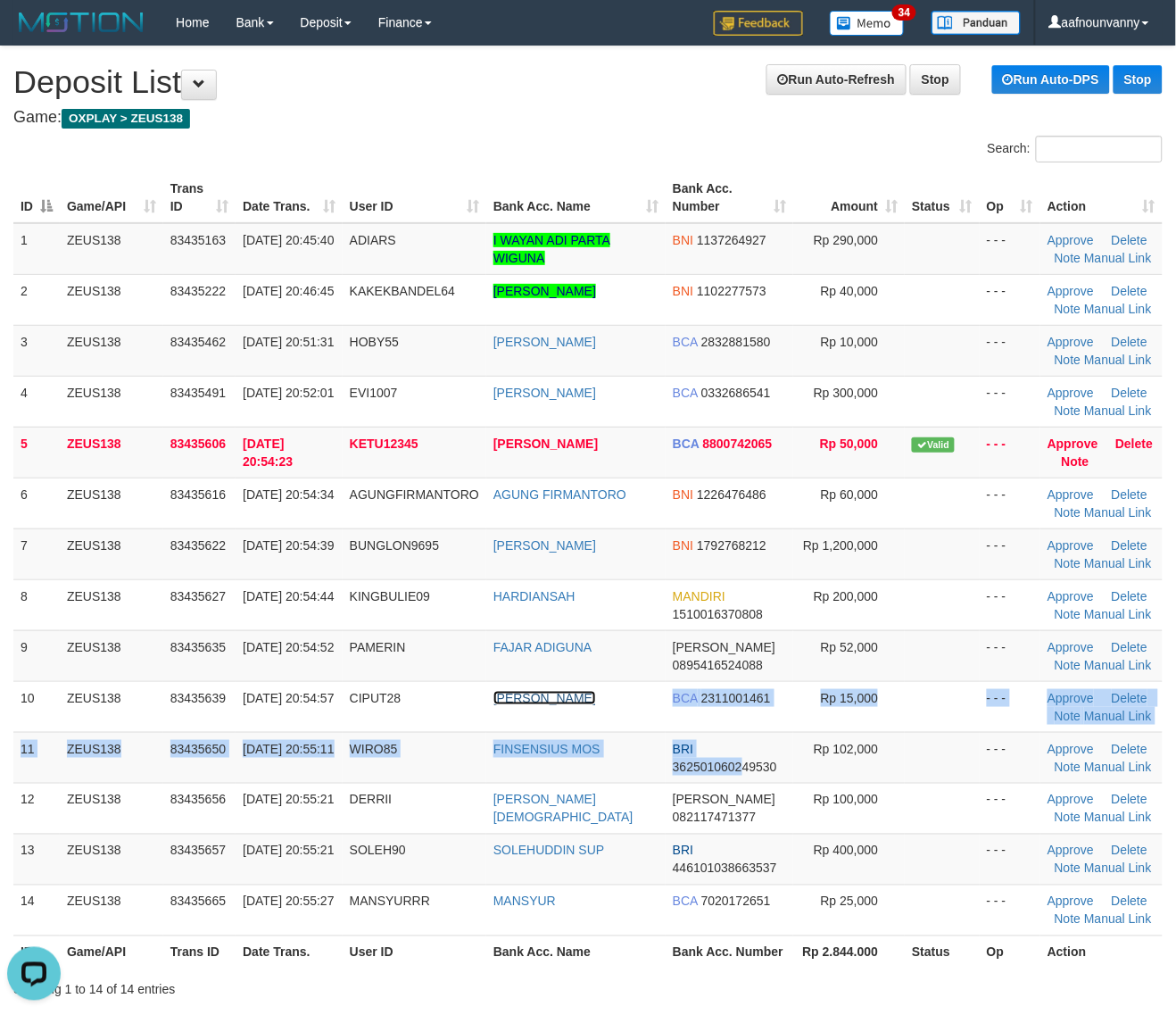 scroll, scrollTop: 0, scrollLeft: 0, axis: both 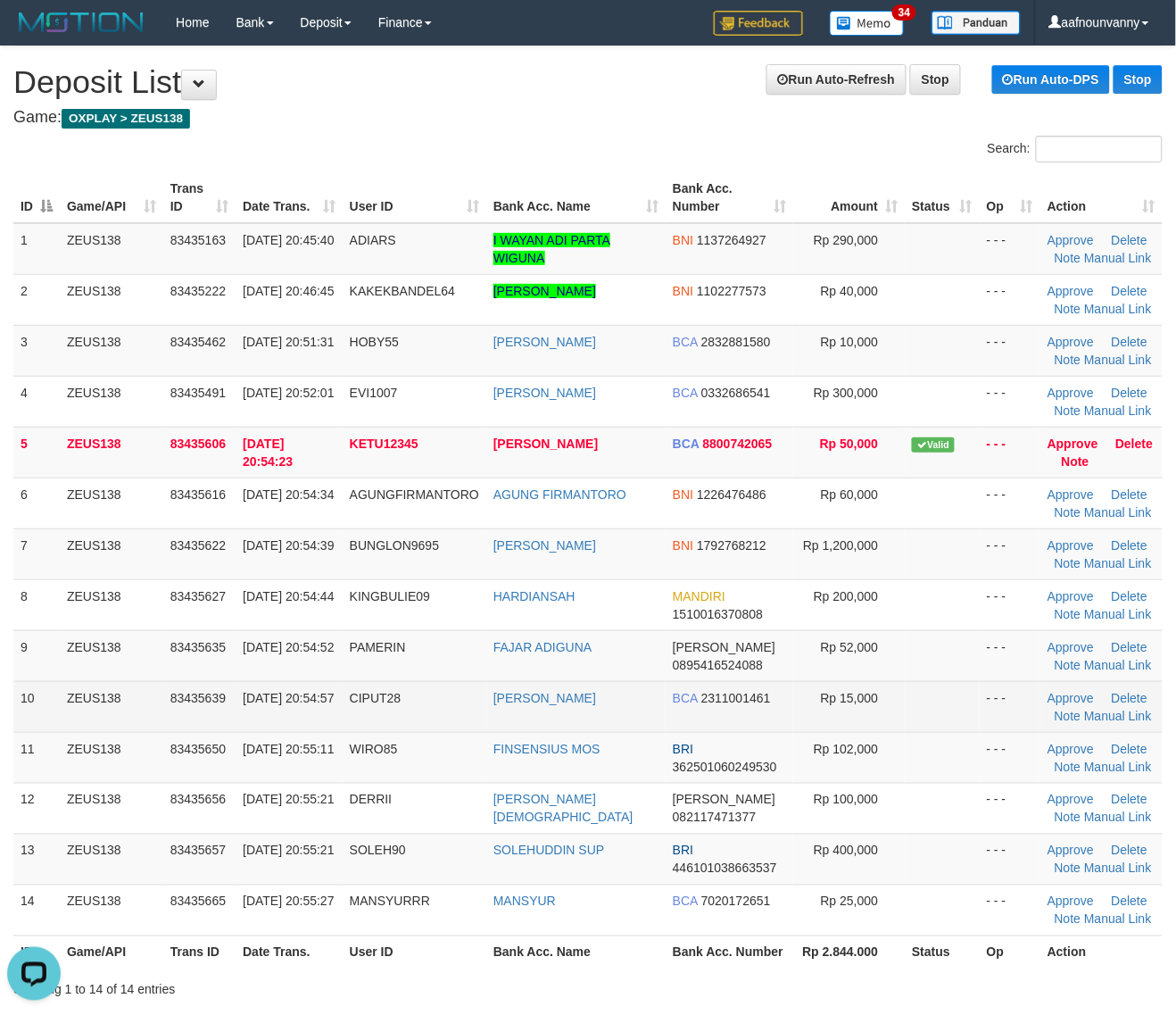 click on "FAJAR ADIGUNA" at bounding box center (576, 655) 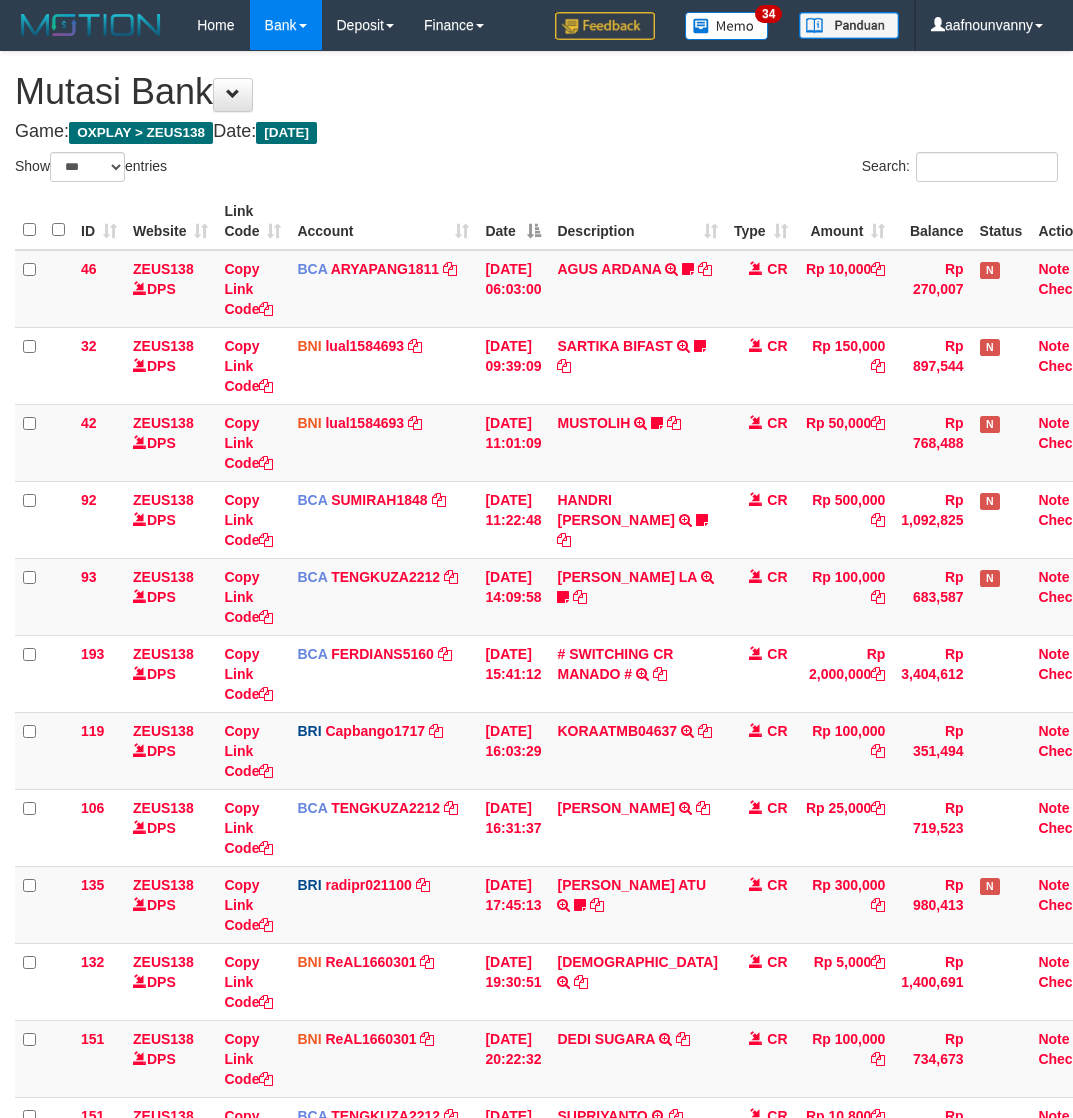 select on "***" 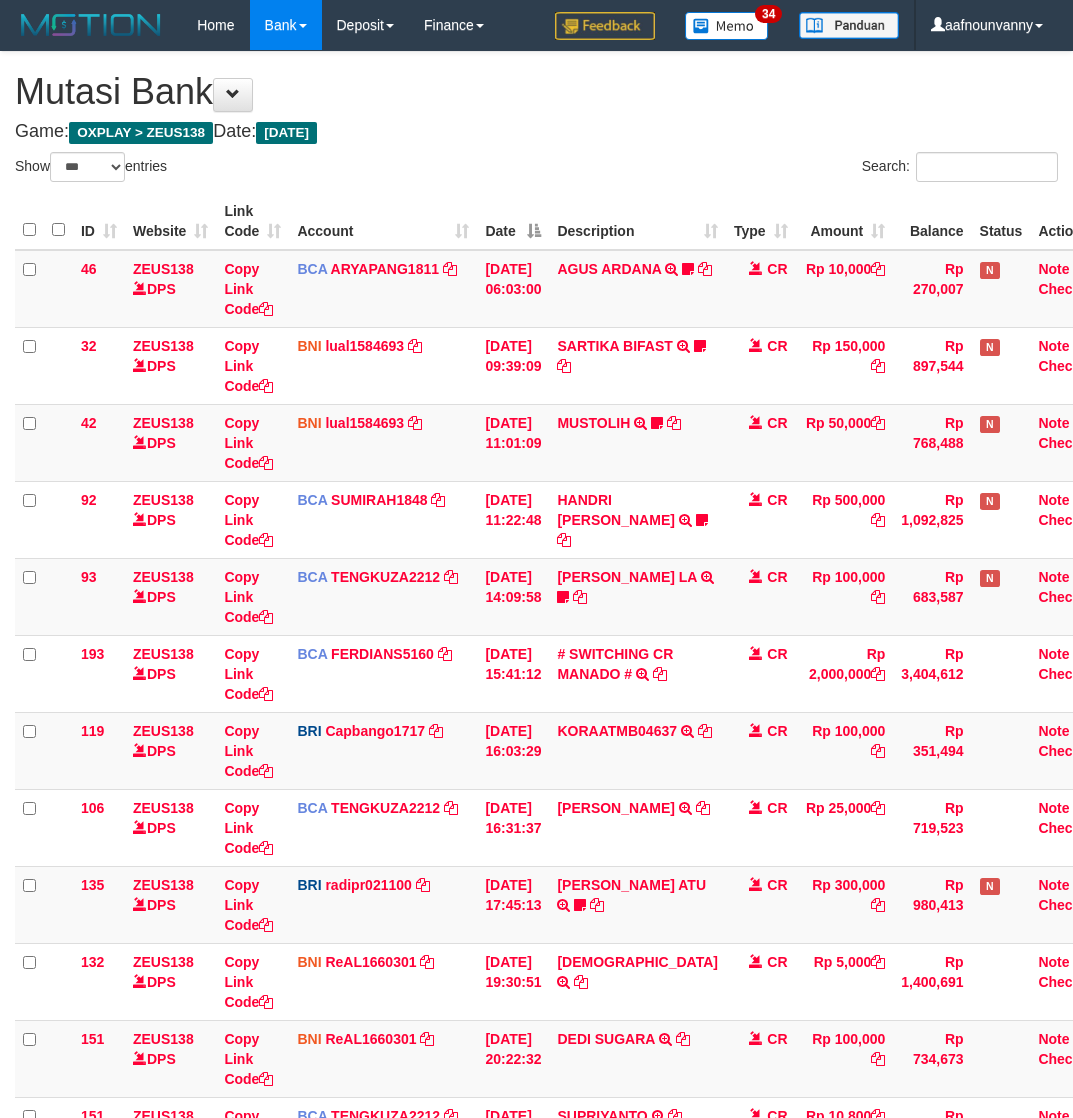 scroll, scrollTop: 463, scrollLeft: 0, axis: vertical 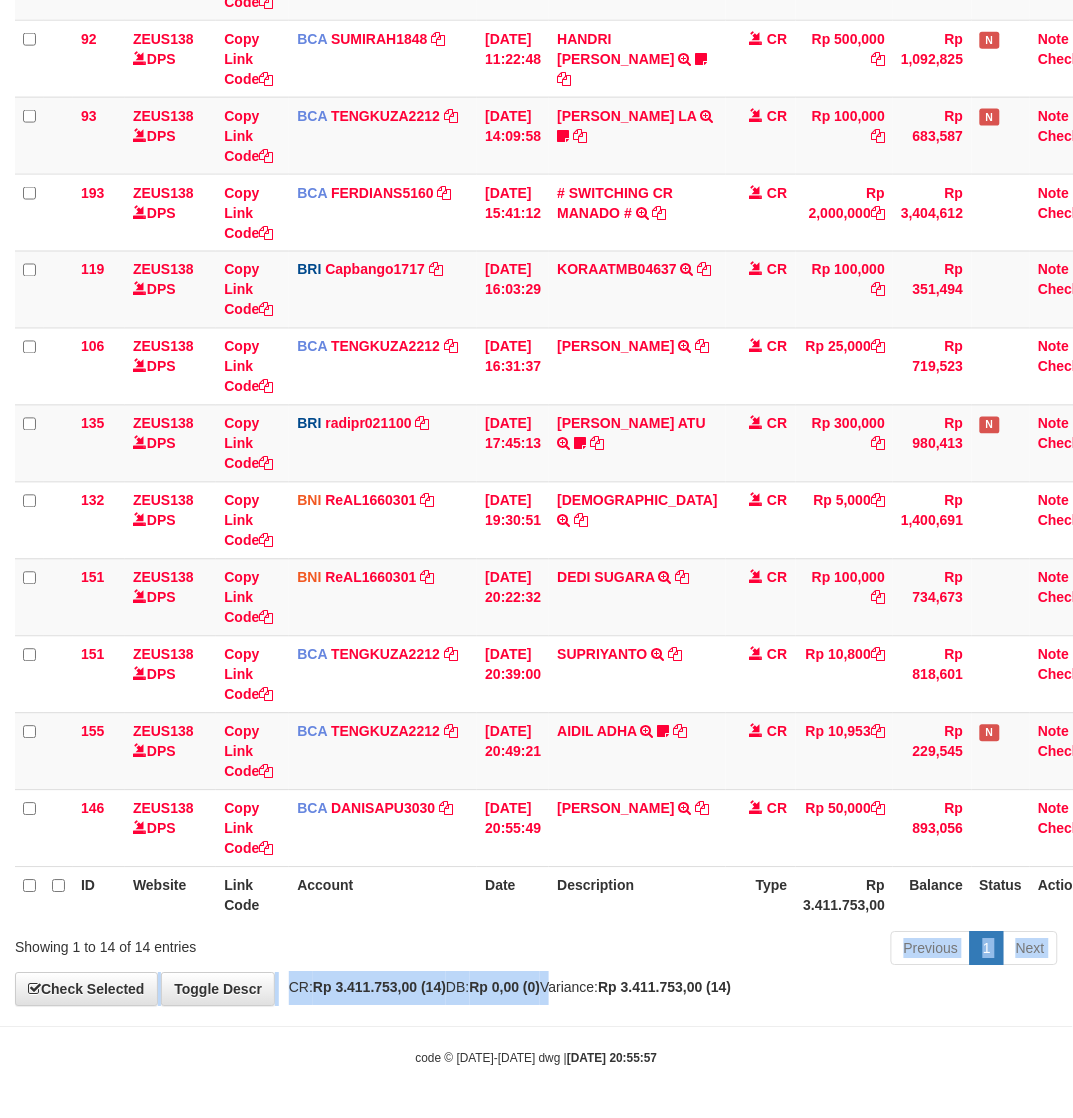 click on "**********" at bounding box center [536, 298] 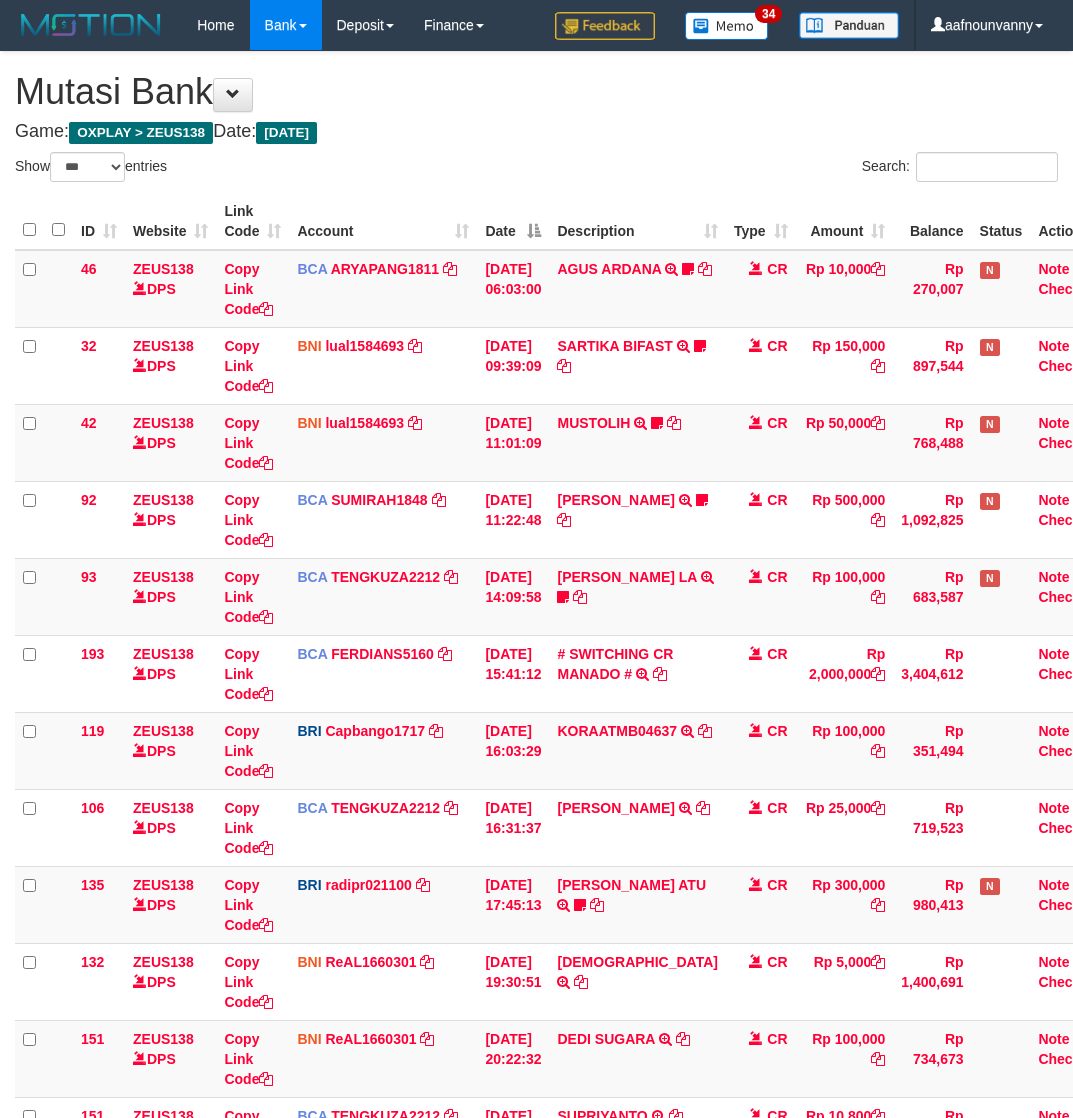 select on "***" 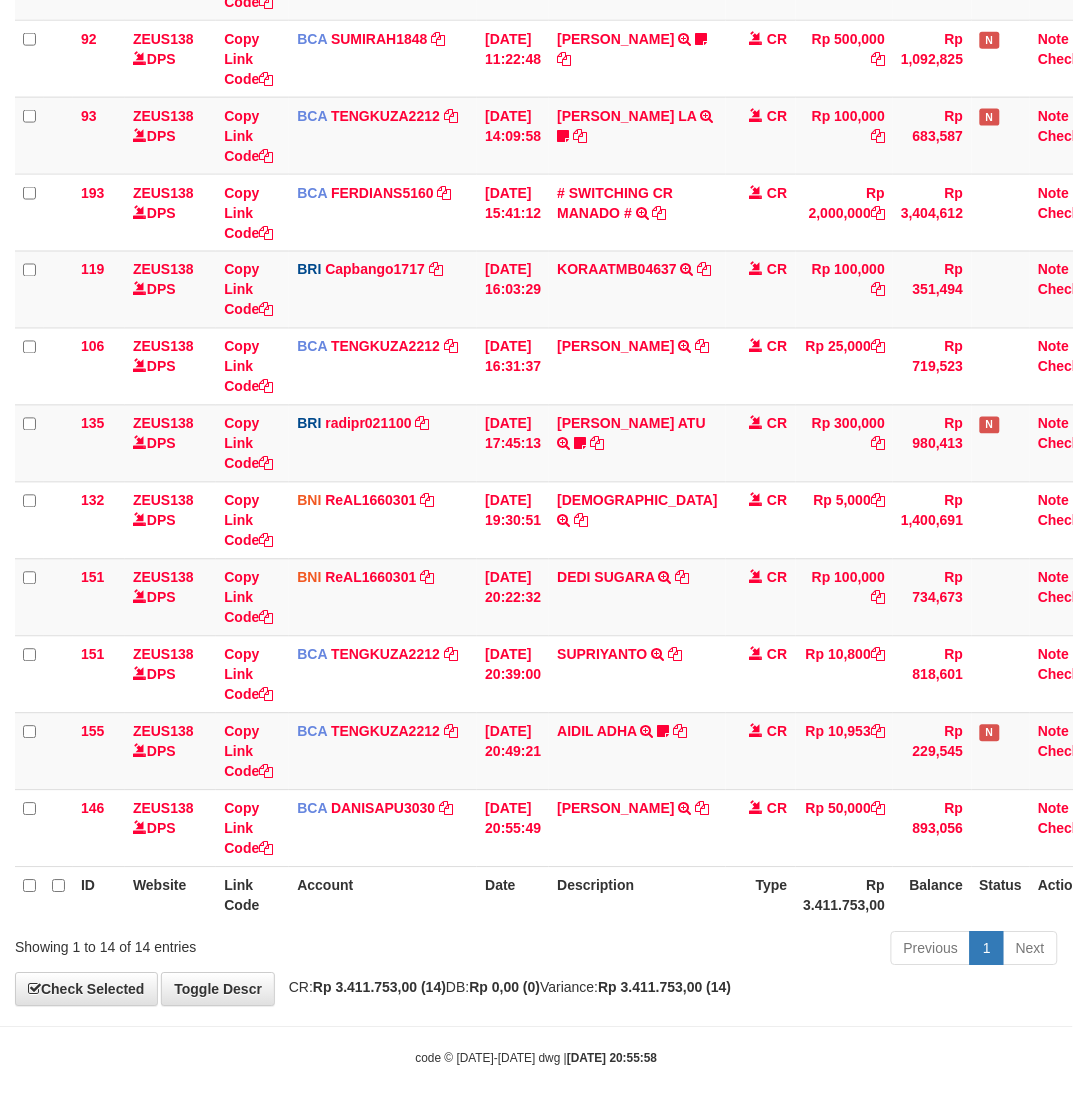 click on "ID Website Link Code Account Date Description Type Amount Balance Status Action
46
ZEUS138    DPS
Copy Link Code
BCA
ARYAPANG1811
DPS
[PERSON_NAME]
mutasi_20250711_2620 | 46
mutasi_20250711_2620 | 46
[DATE] 06:03:00
[PERSON_NAME]            TRSF E-BANKING CR 1107/FTSCY/WS95051
10000.002025071158167087 TRFDN-[PERSON_NAME] ESPAY DEBIT INDONE    Aguslike
tunggu bukti tranfer
CR
Rp 10,000
Rp 270,007
N
Note
Check
32
ZEUS138" at bounding box center (536, 328) 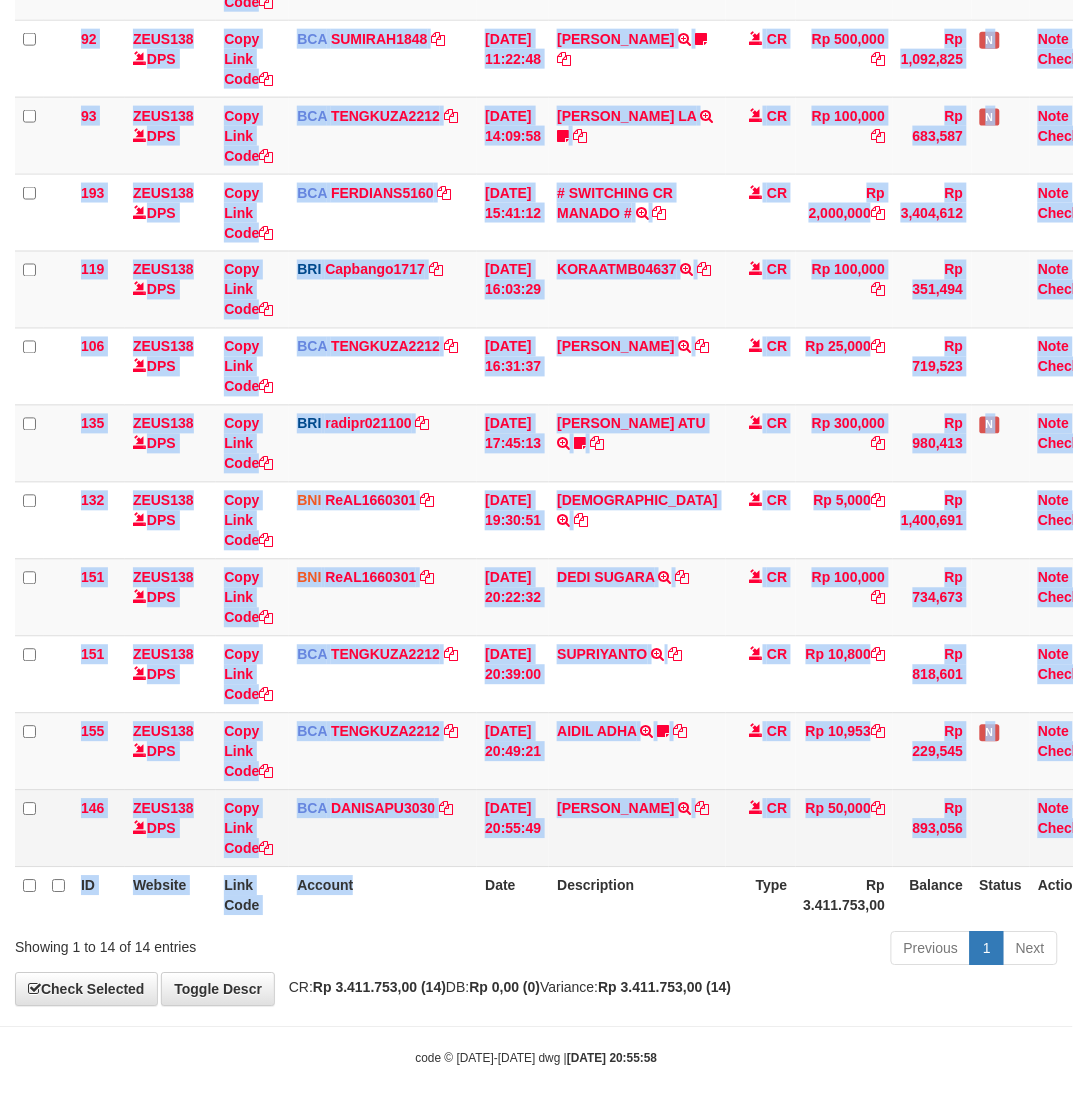 scroll, scrollTop: 463, scrollLeft: 0, axis: vertical 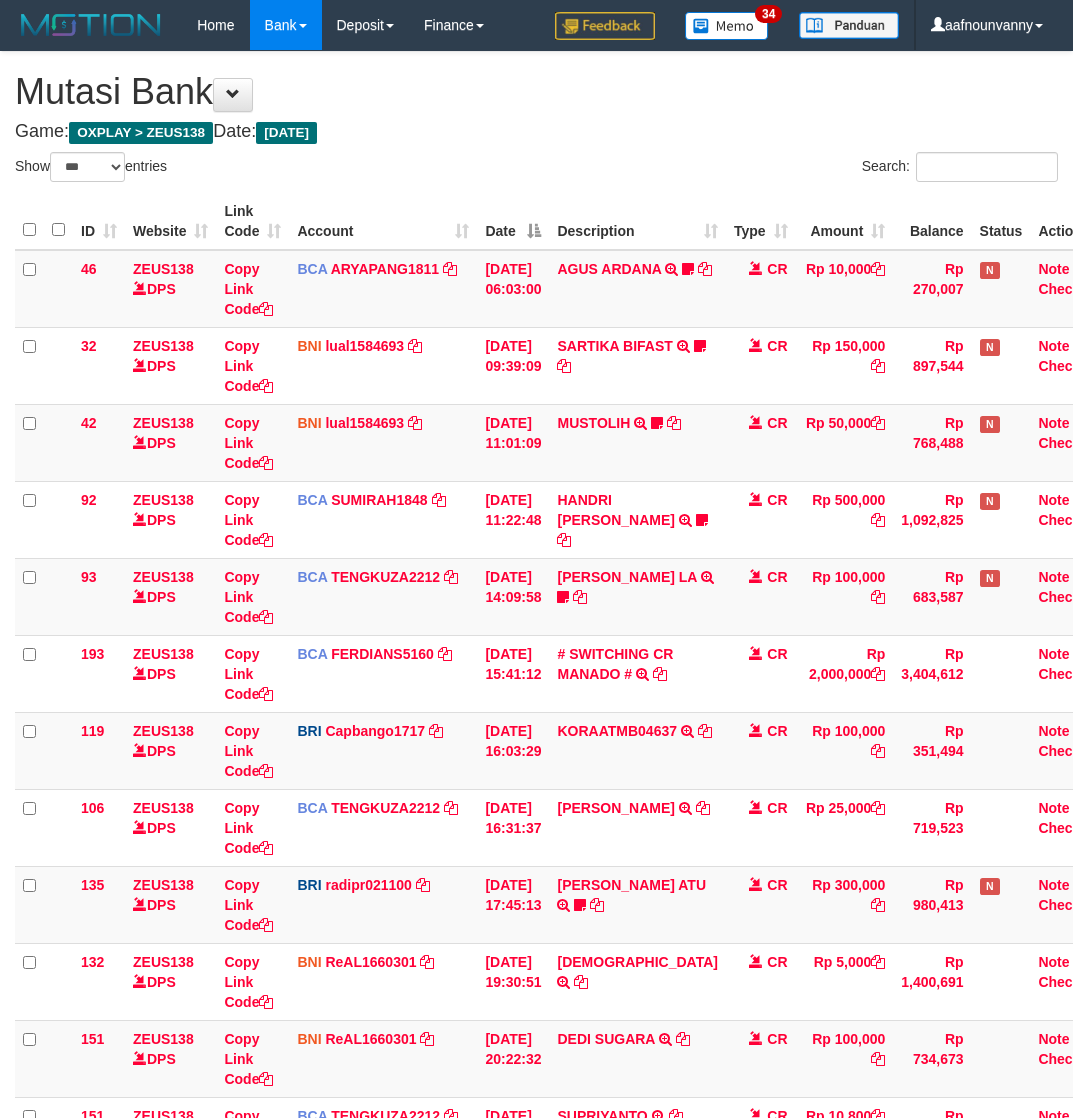 select on "***" 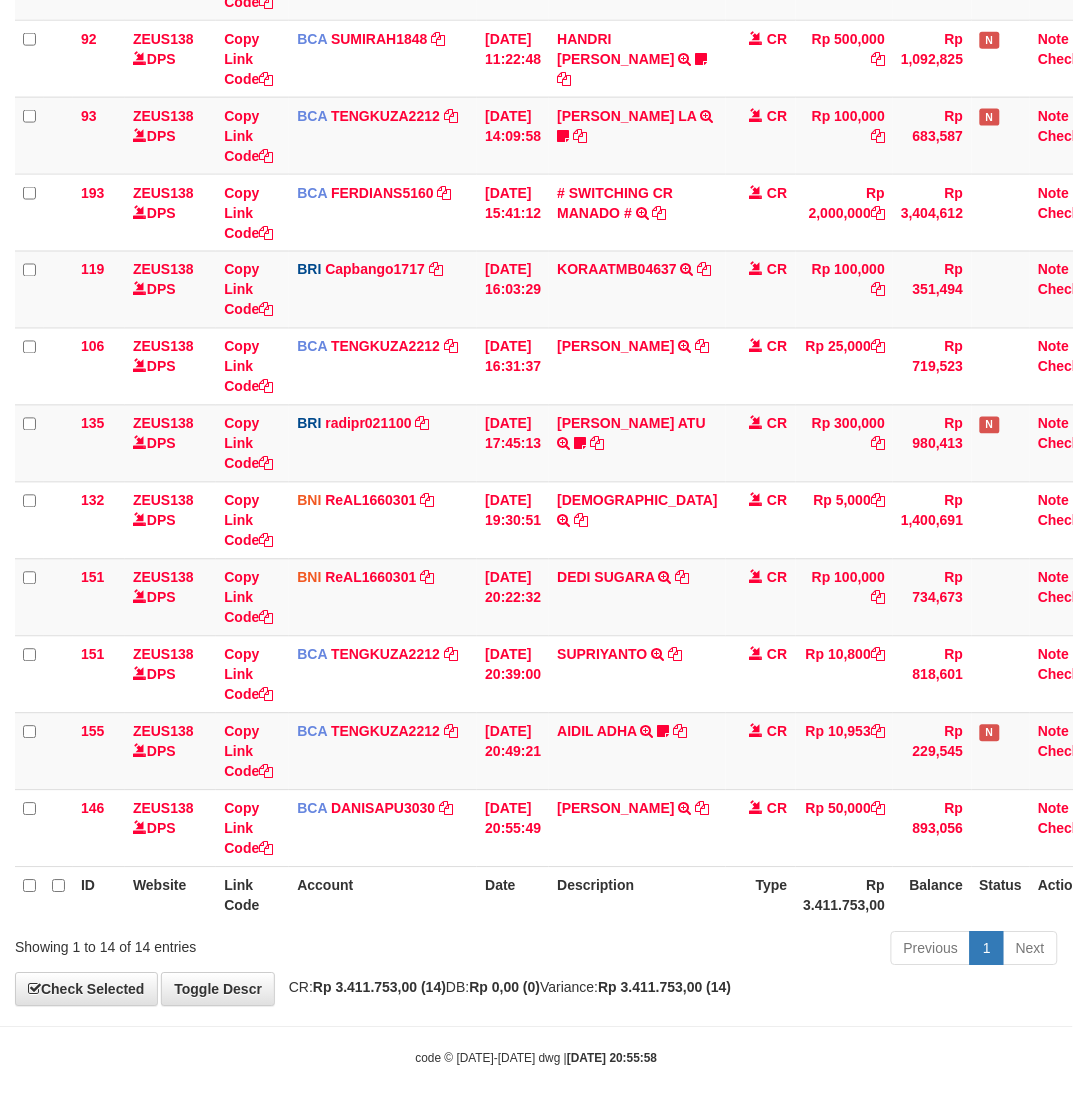 click on "[PERSON_NAME]" at bounding box center (615, 809) 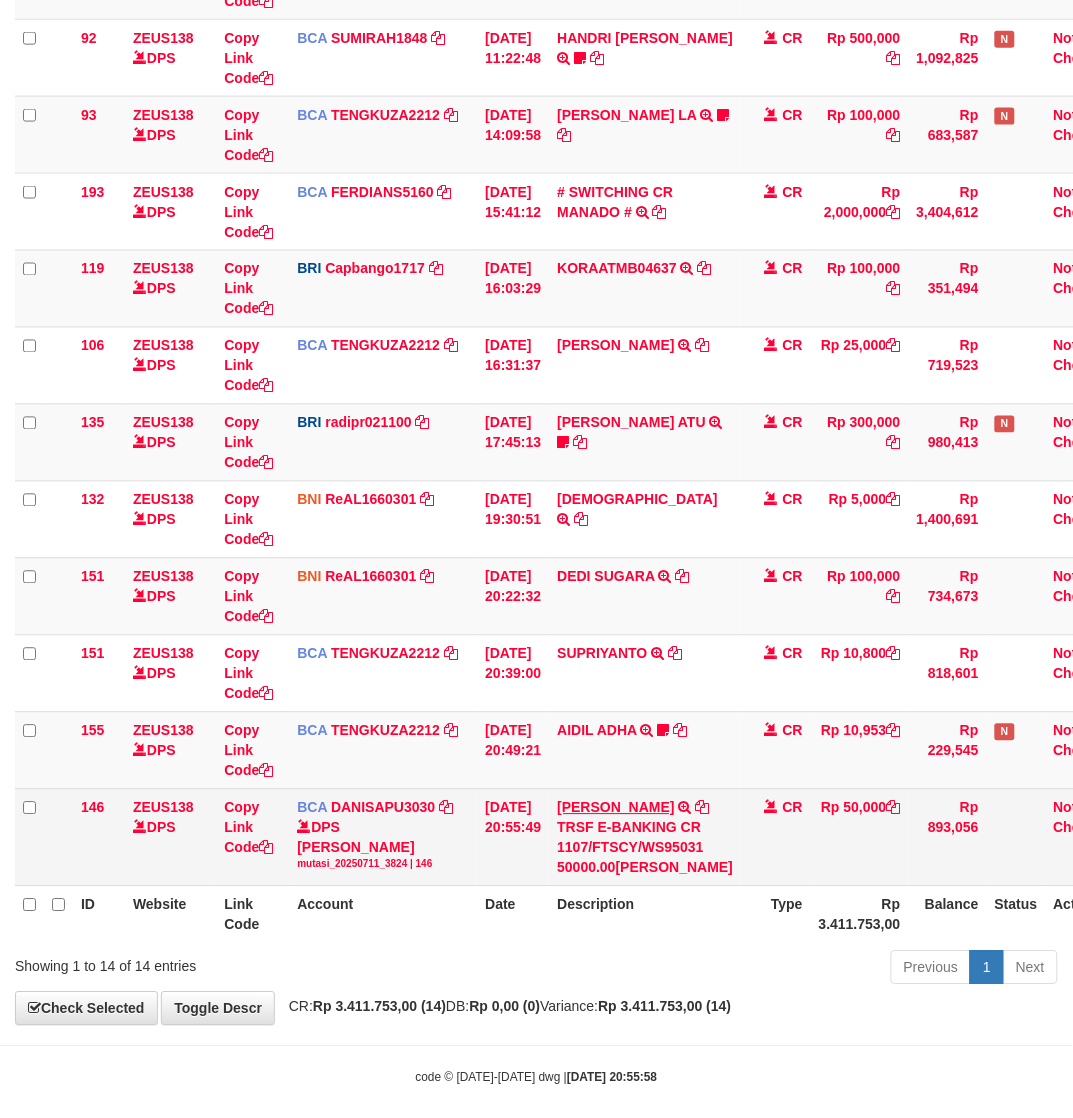 click on "[PERSON_NAME]" at bounding box center (615, 808) 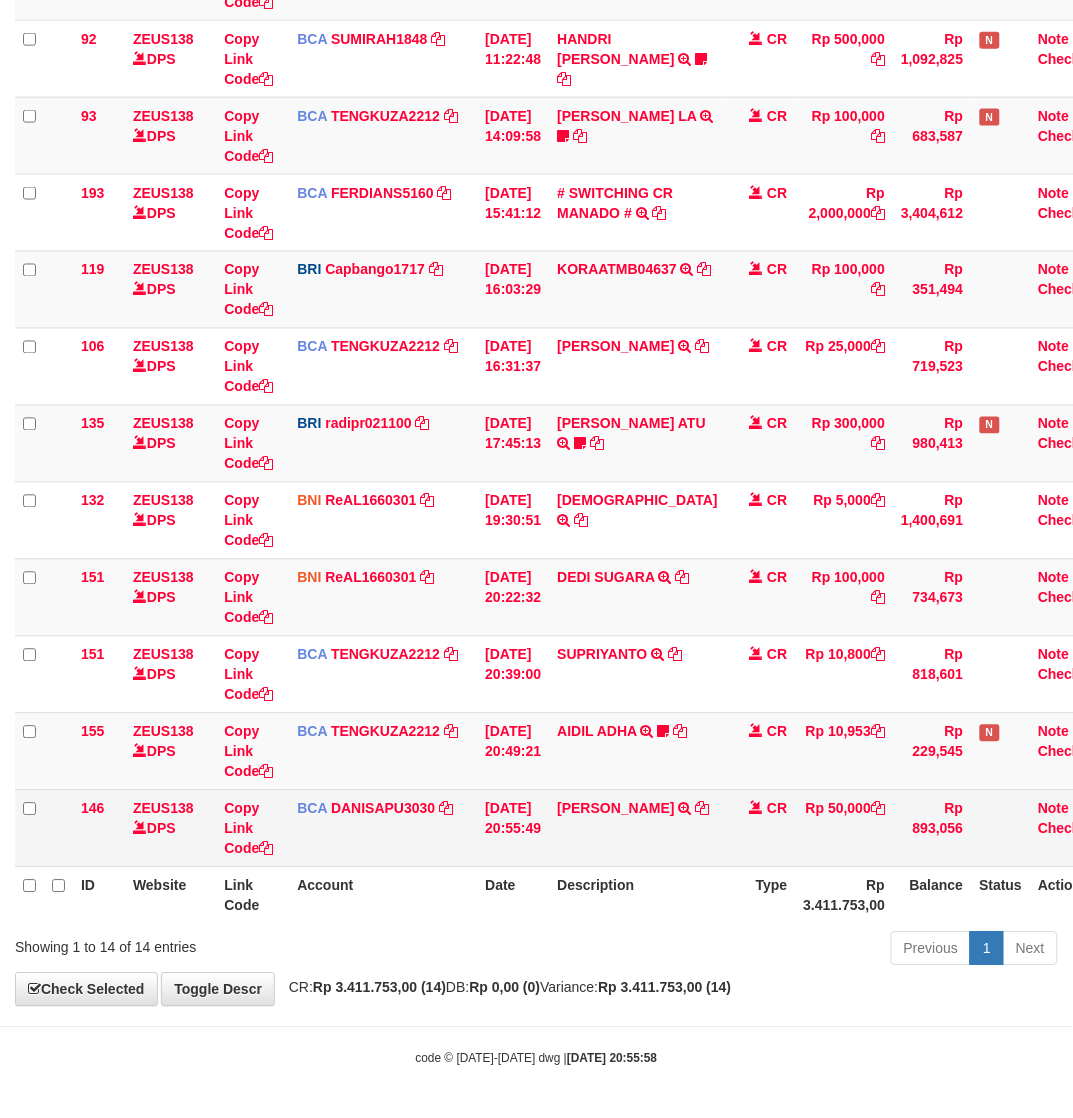 scroll, scrollTop: 463, scrollLeft: 0, axis: vertical 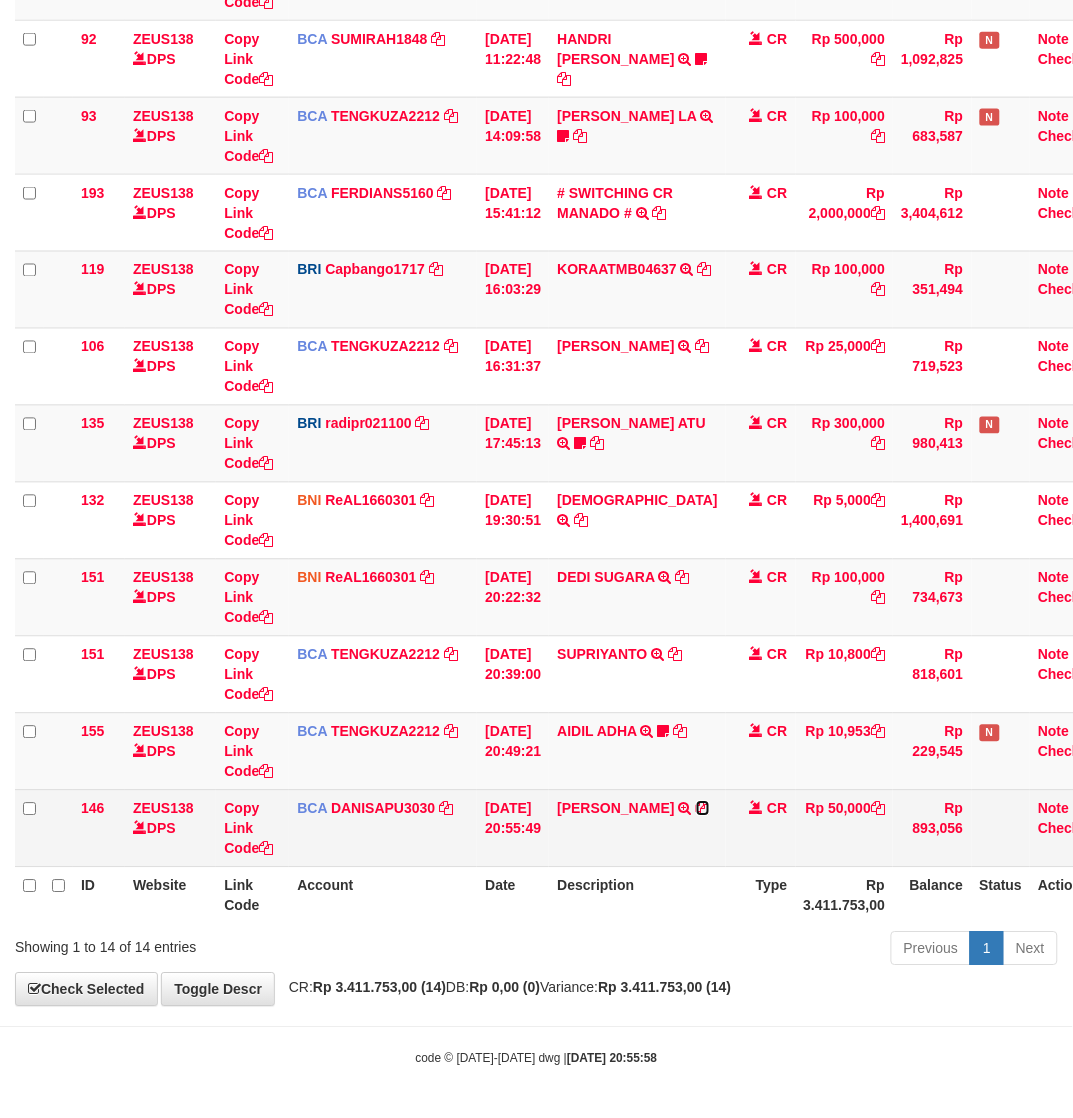 click at bounding box center [703, 809] 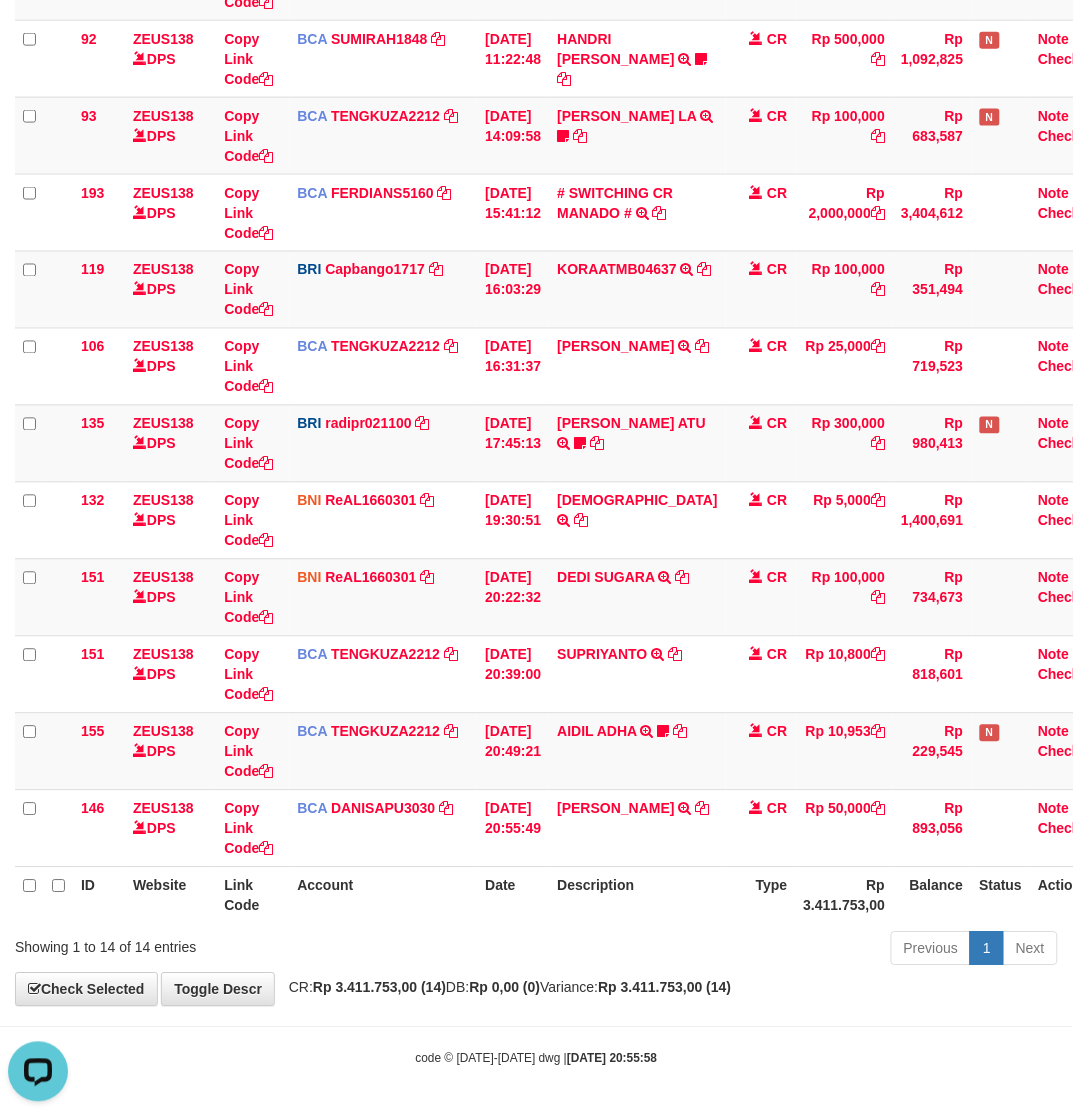 scroll, scrollTop: 0, scrollLeft: 0, axis: both 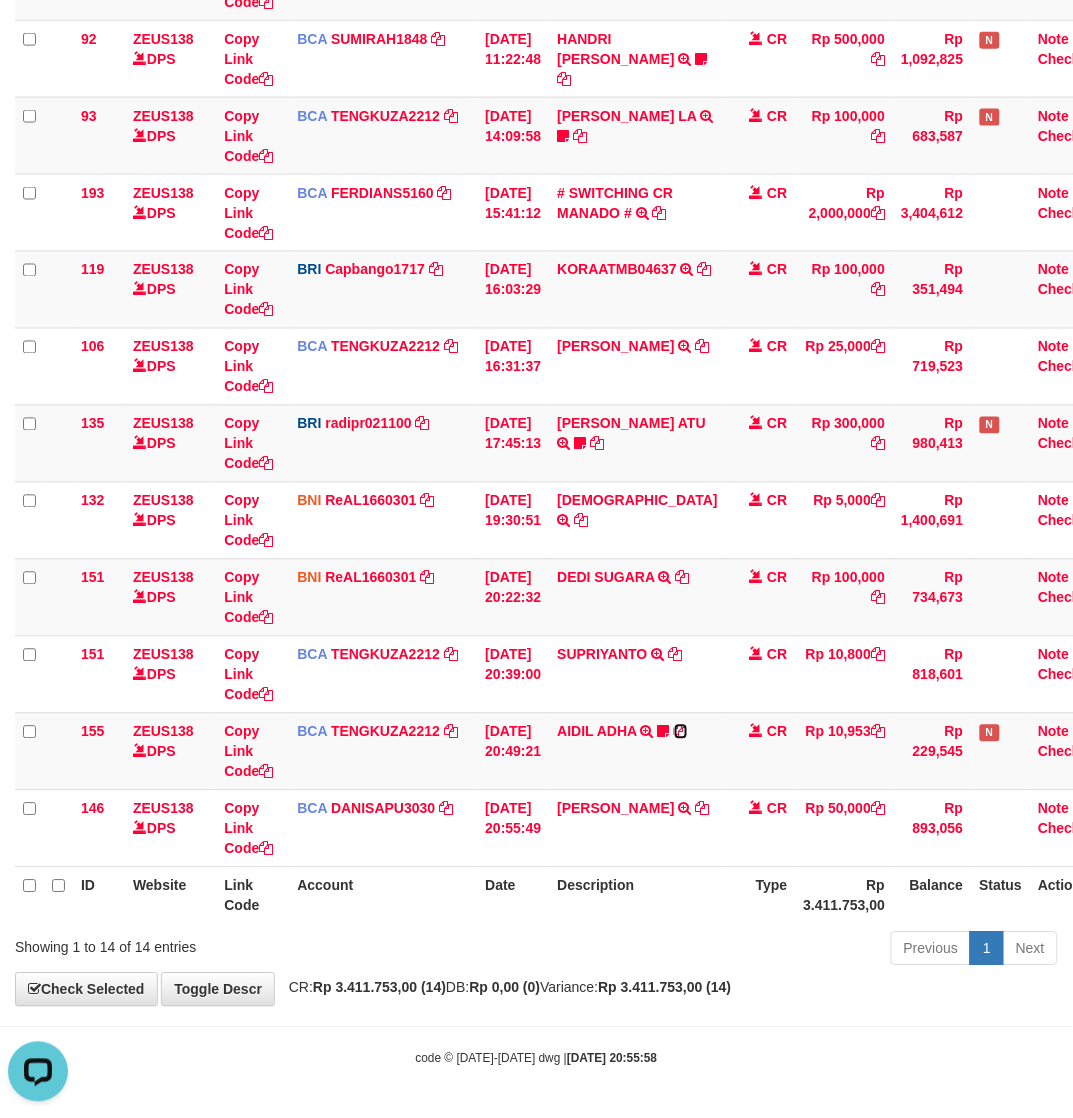 drag, startPoint x: 577, startPoint y: 750, endPoint x: 8, endPoint y: 737, distance: 569.1485 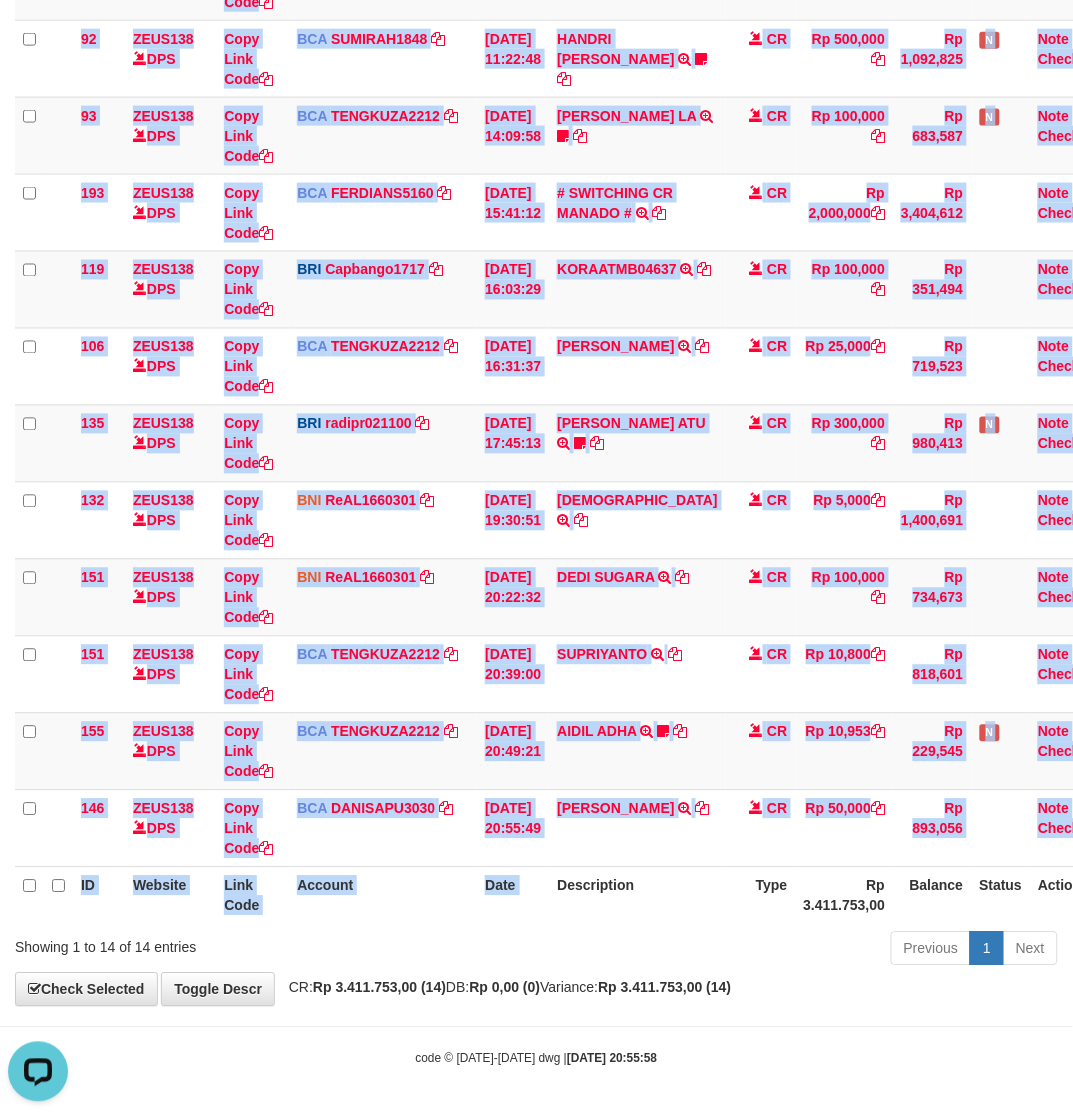 drag, startPoint x: 565, startPoint y: 923, endPoint x: 12, endPoint y: 857, distance: 556.92456 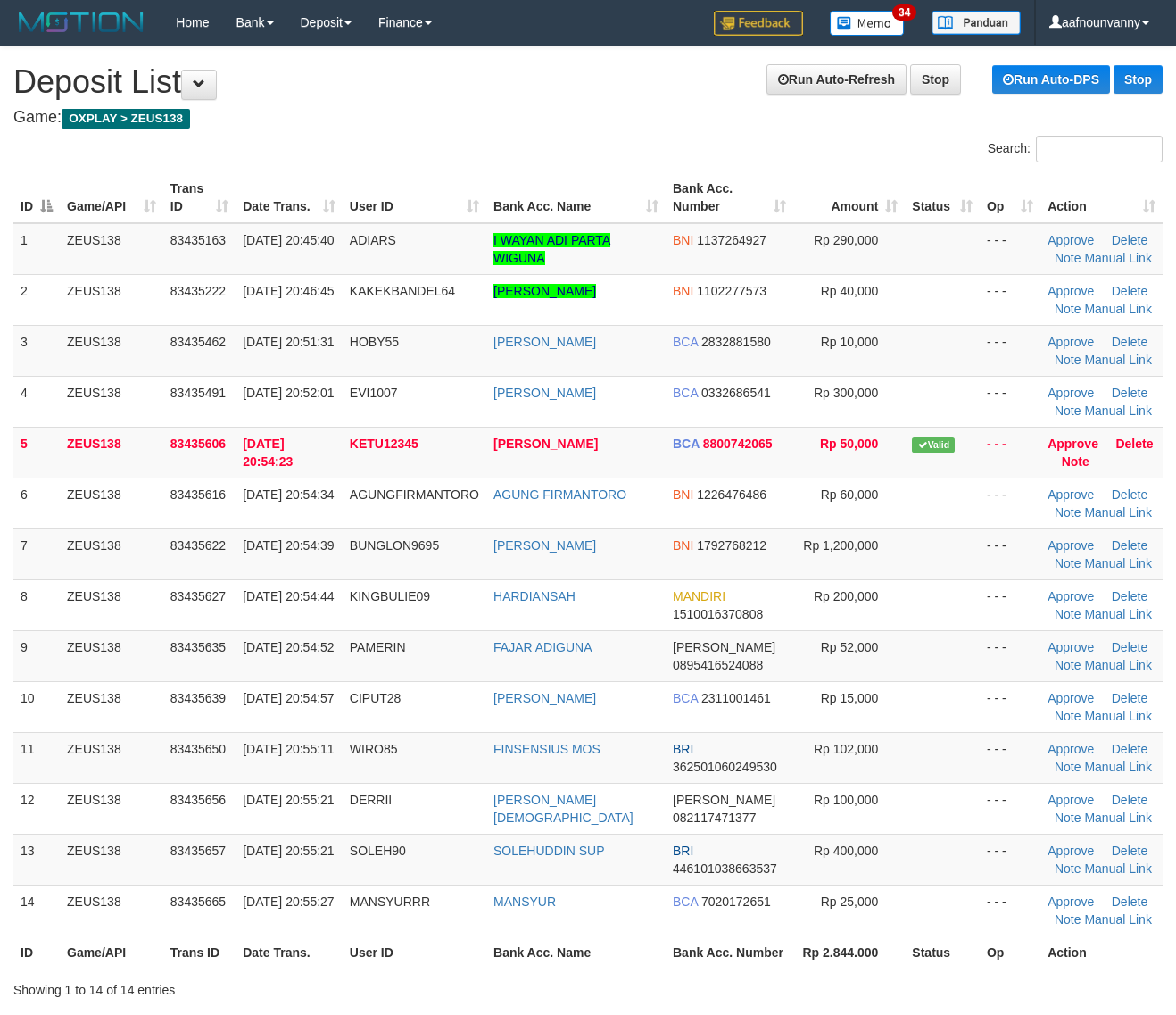 scroll, scrollTop: 0, scrollLeft: 0, axis: both 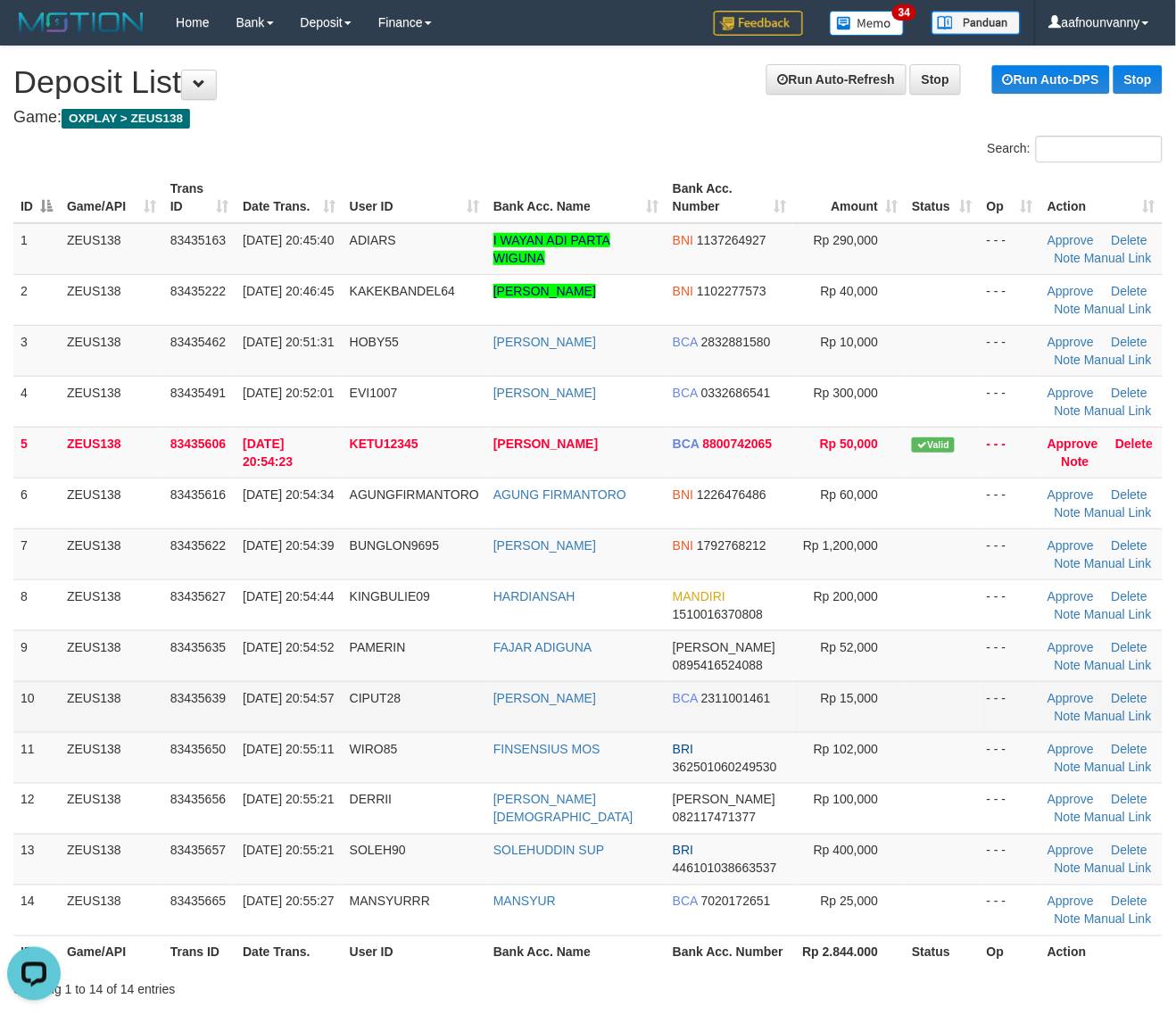click at bounding box center [942, 706] 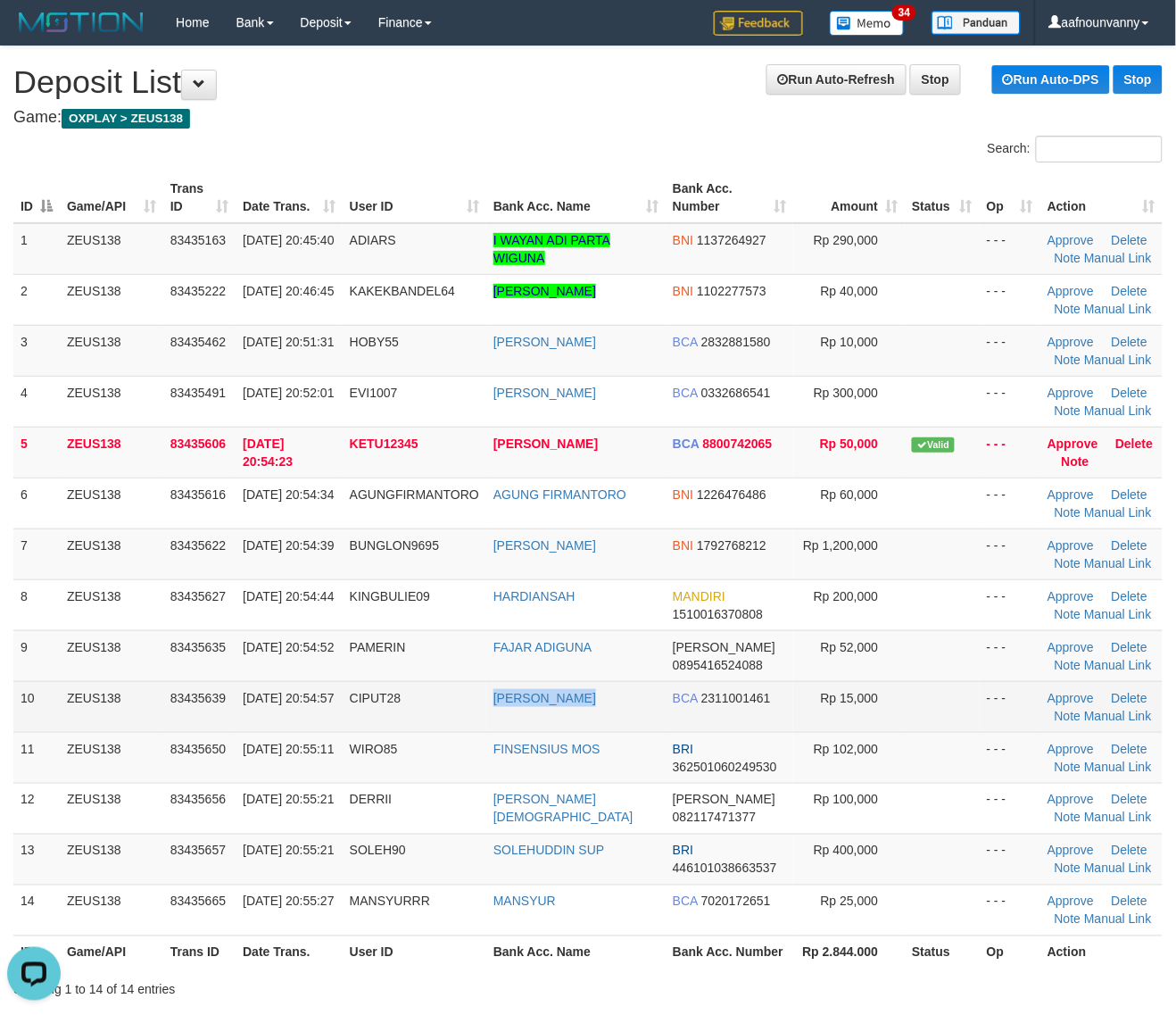 drag, startPoint x: 635, startPoint y: 732, endPoint x: 471, endPoint y: 712, distance: 165.21501 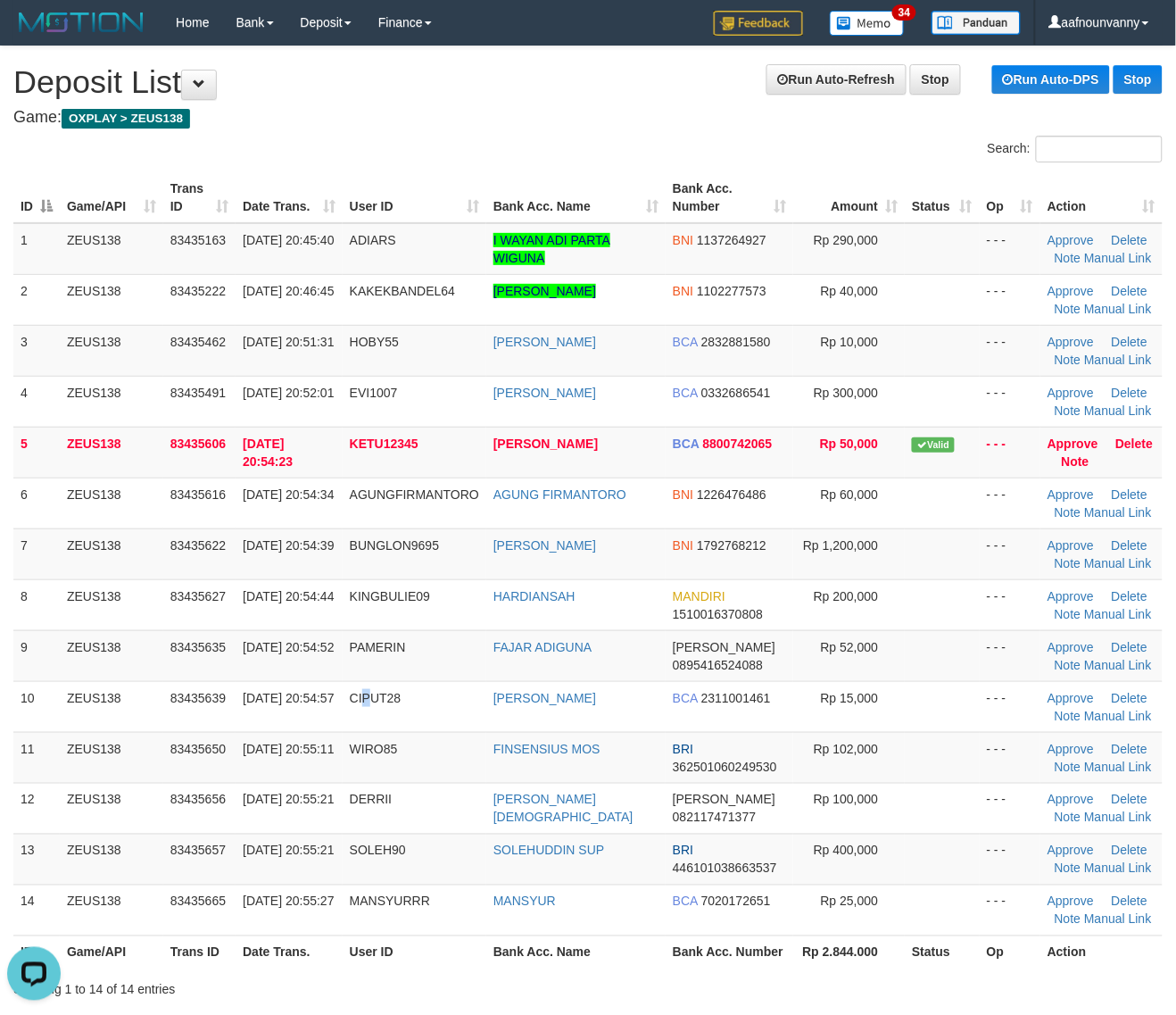 drag, startPoint x: 370, startPoint y: 705, endPoint x: 1188, endPoint y: 786, distance: 822.001 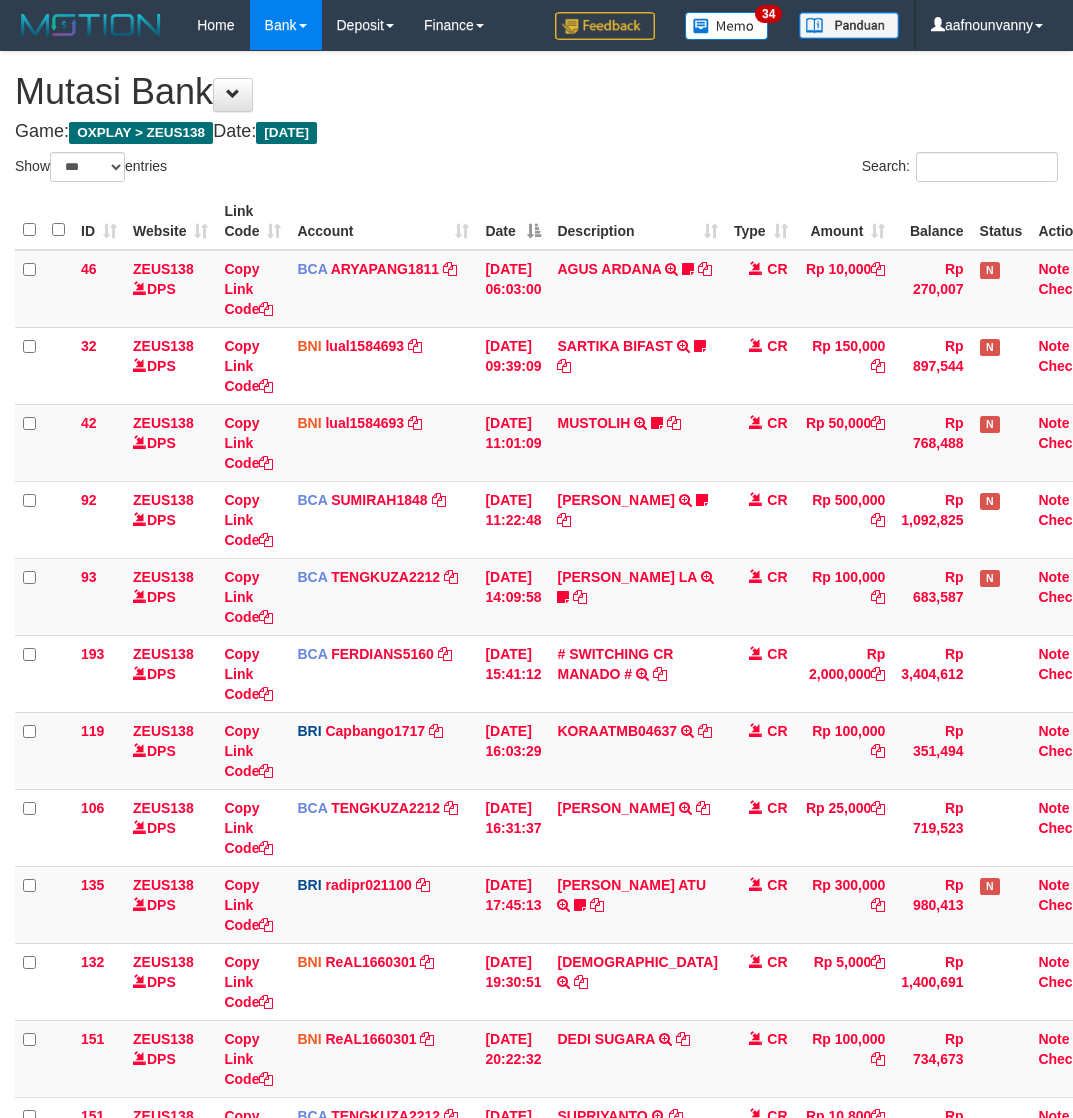 select on "***" 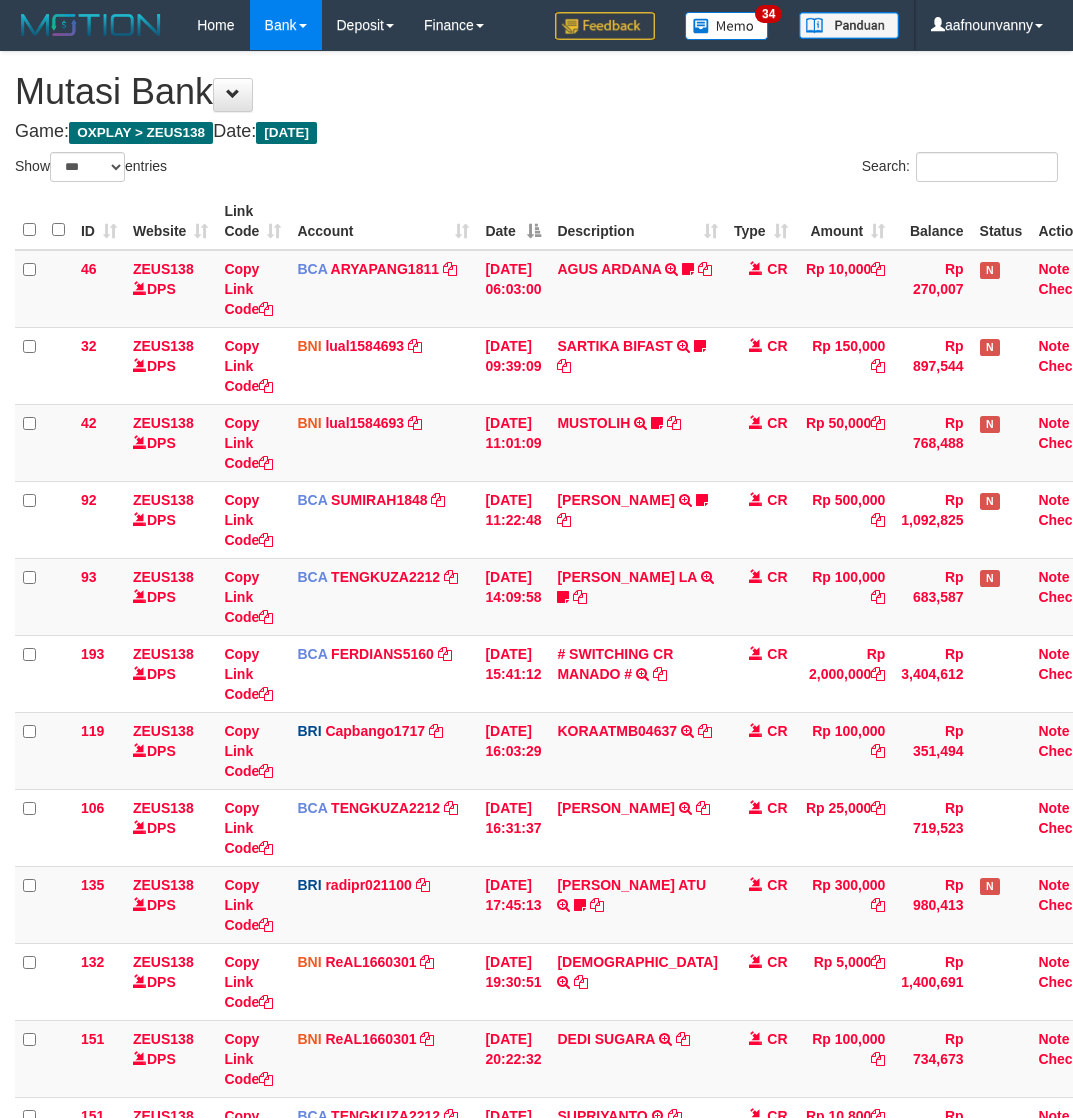 scroll, scrollTop: 386, scrollLeft: 0, axis: vertical 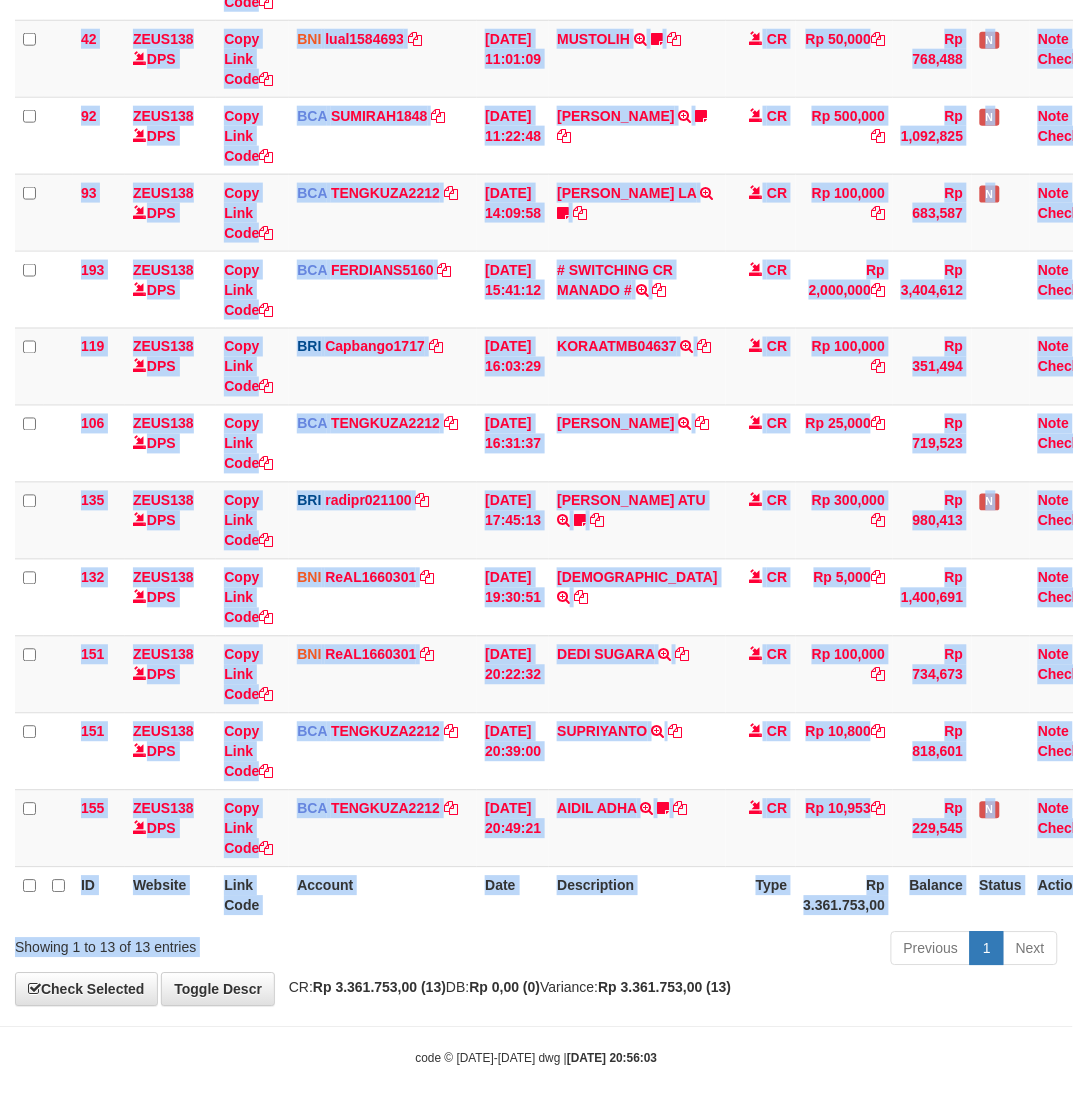drag, startPoint x: 0, startPoint y: 0, endPoint x: 8, endPoint y: 877, distance: 877.0365 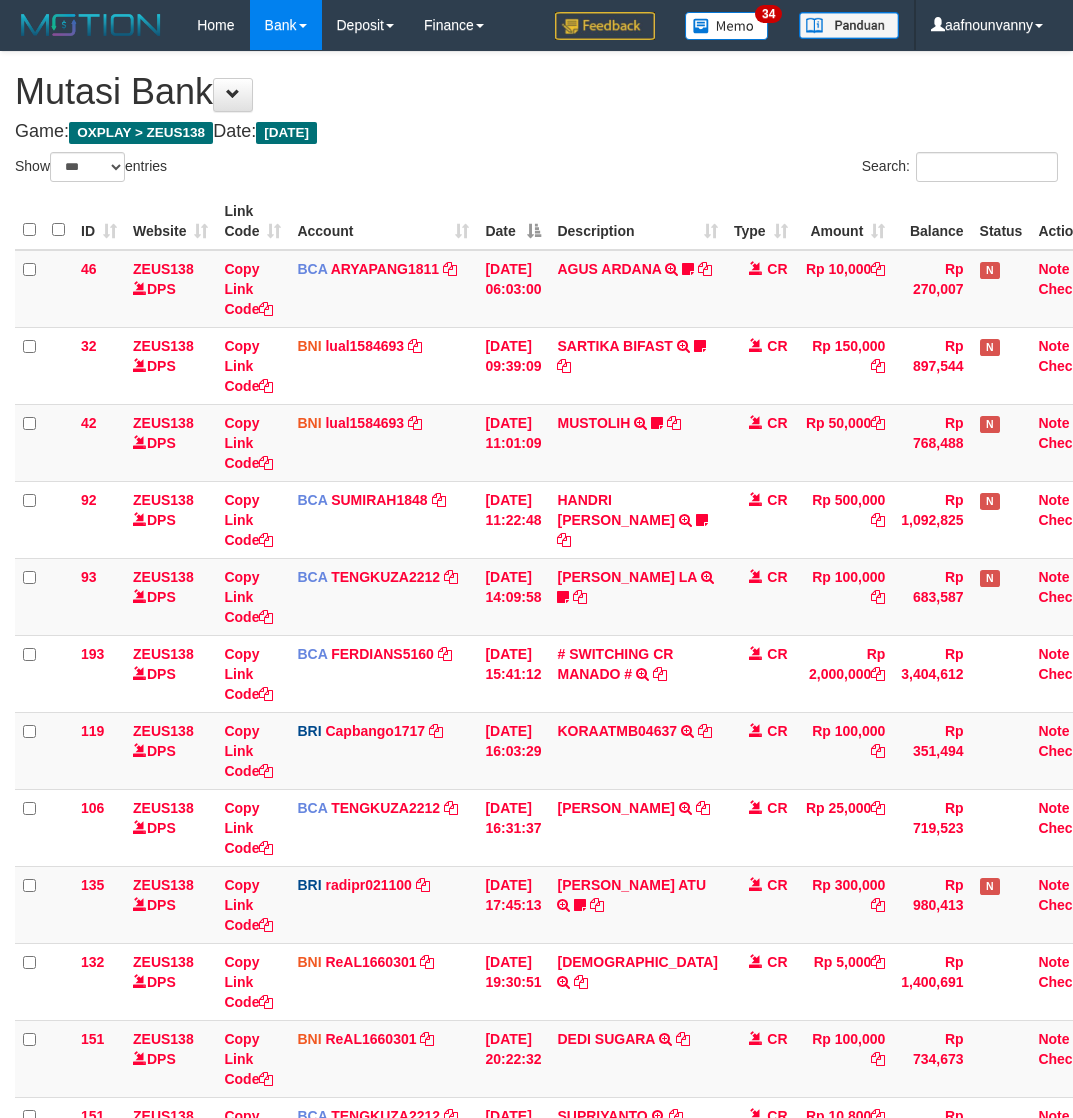 select on "***" 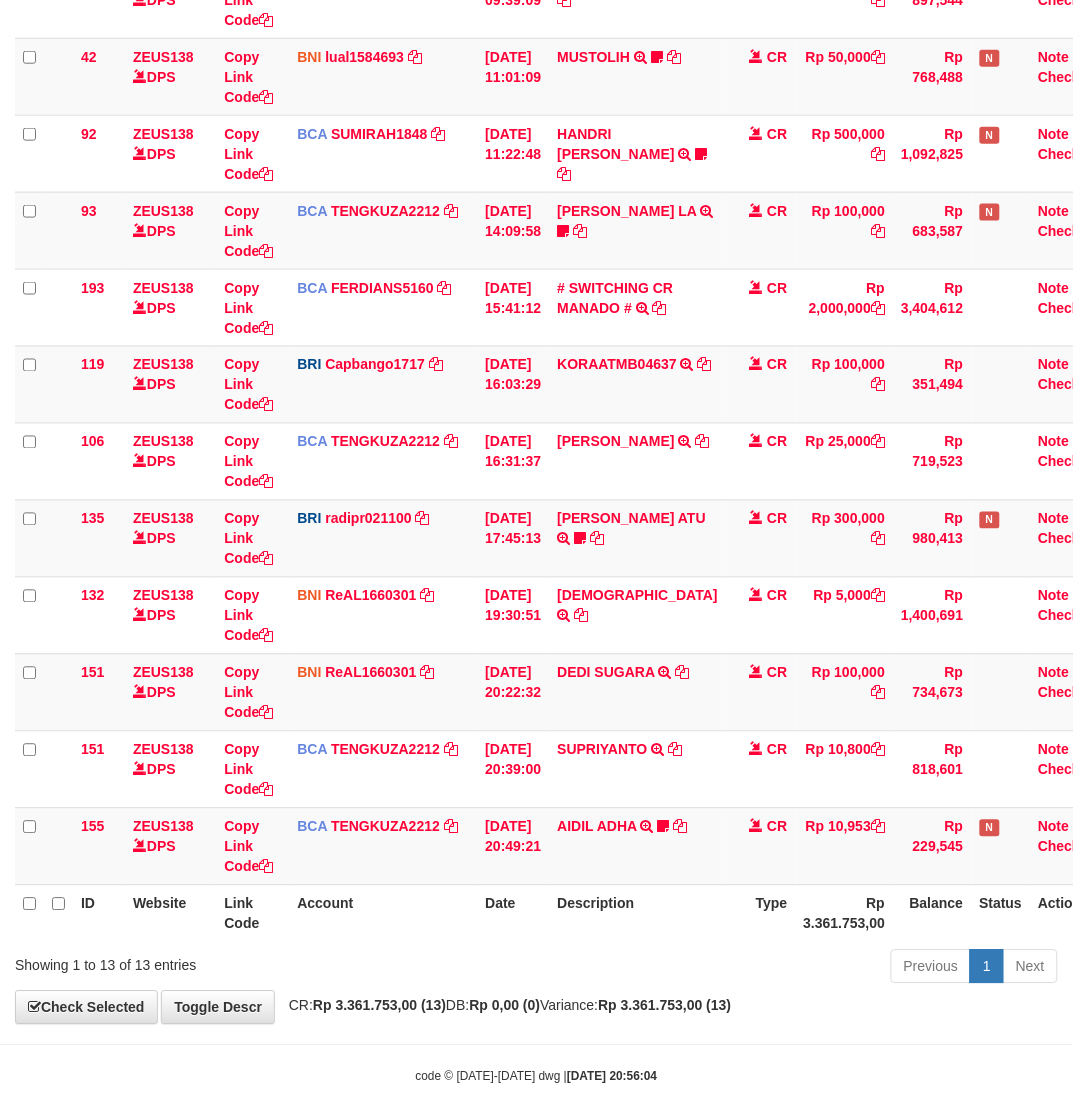 drag, startPoint x: 0, startPoint y: 0, endPoint x: 386, endPoint y: 913, distance: 991.24414 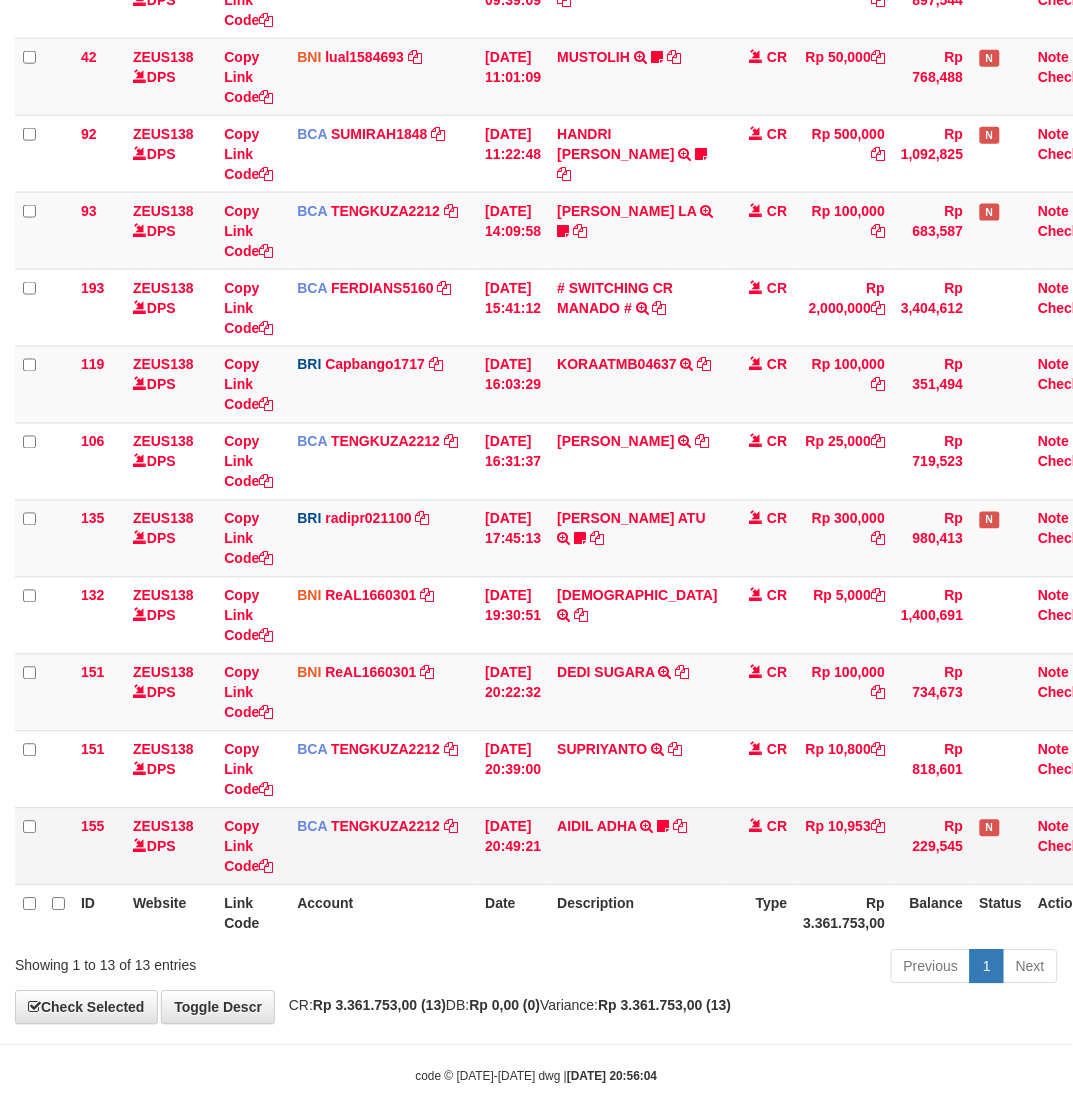 scroll, scrollTop: 386, scrollLeft: 0, axis: vertical 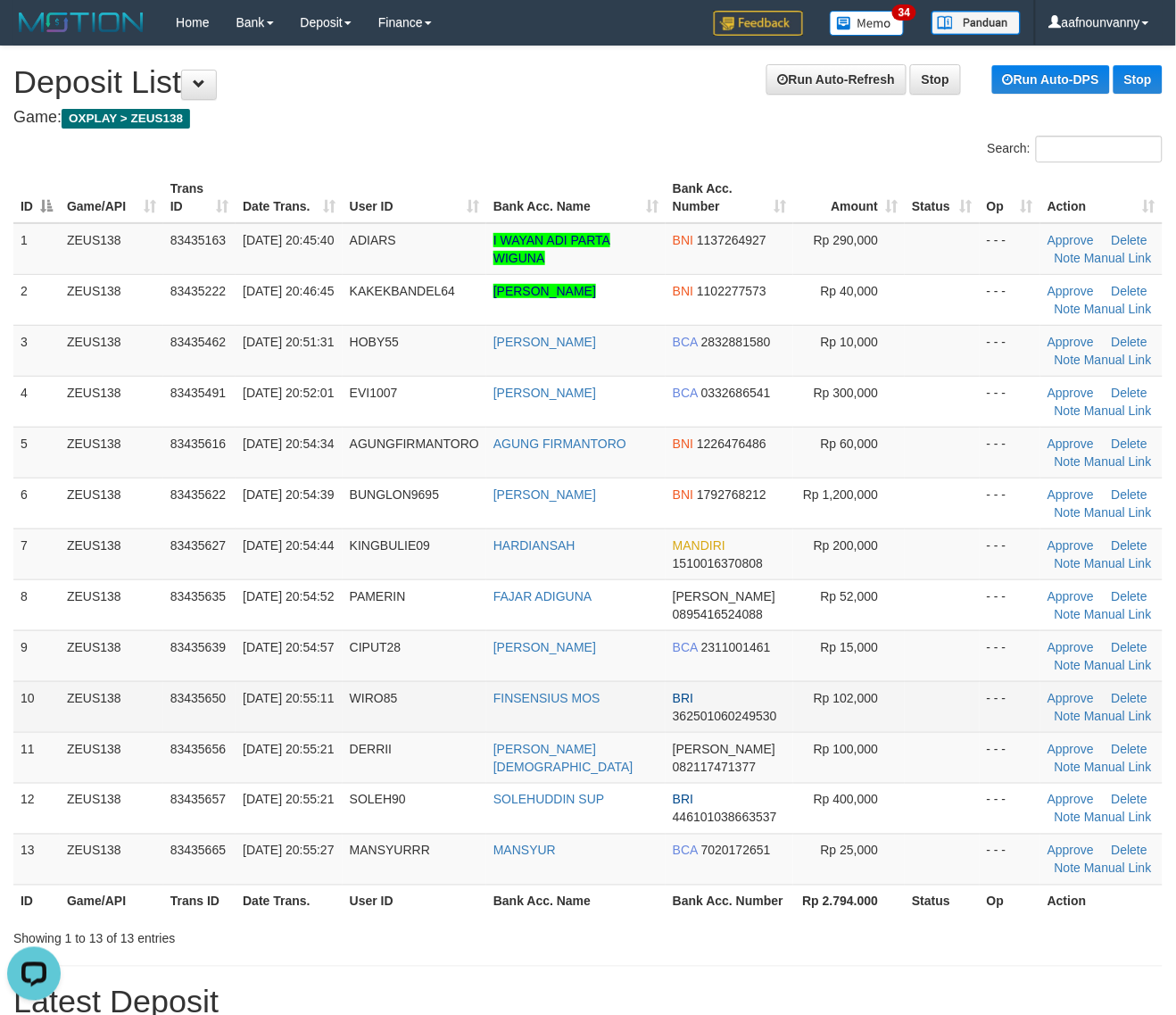 click on "WIRO85" at bounding box center [414, 706] 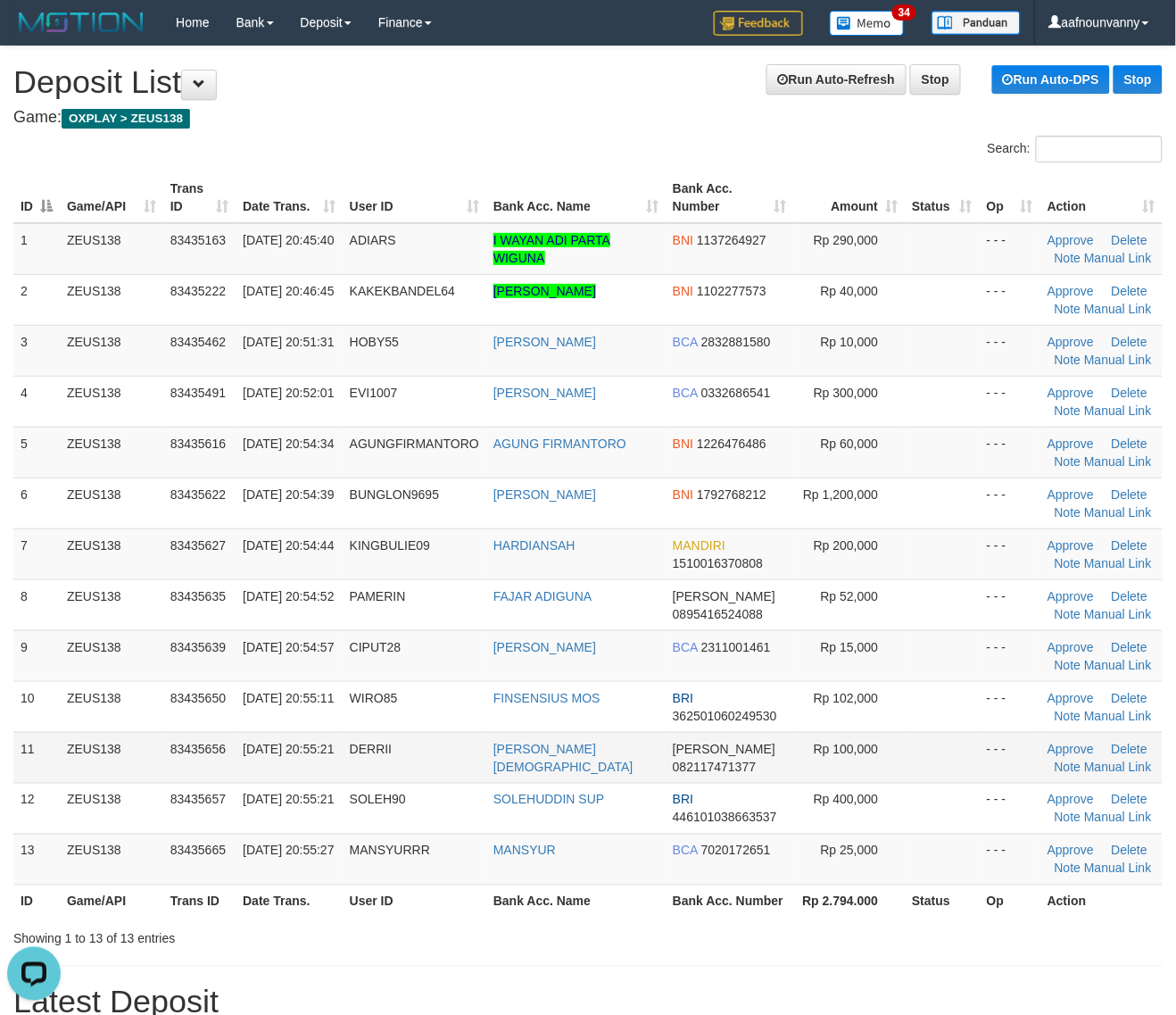 drag, startPoint x: 449, startPoint y: 707, endPoint x: 725, endPoint y: 754, distance: 279.97321 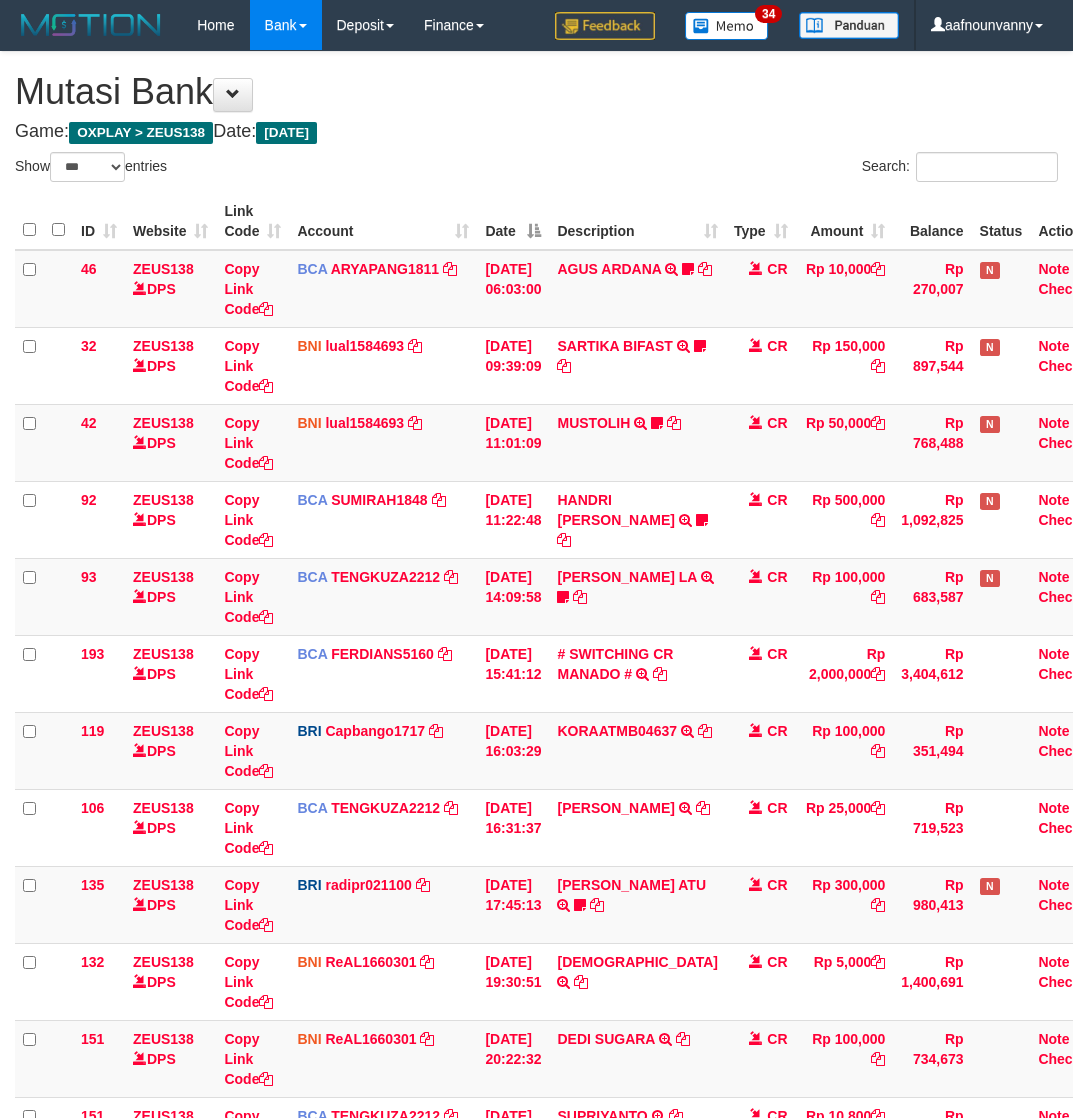 select on "***" 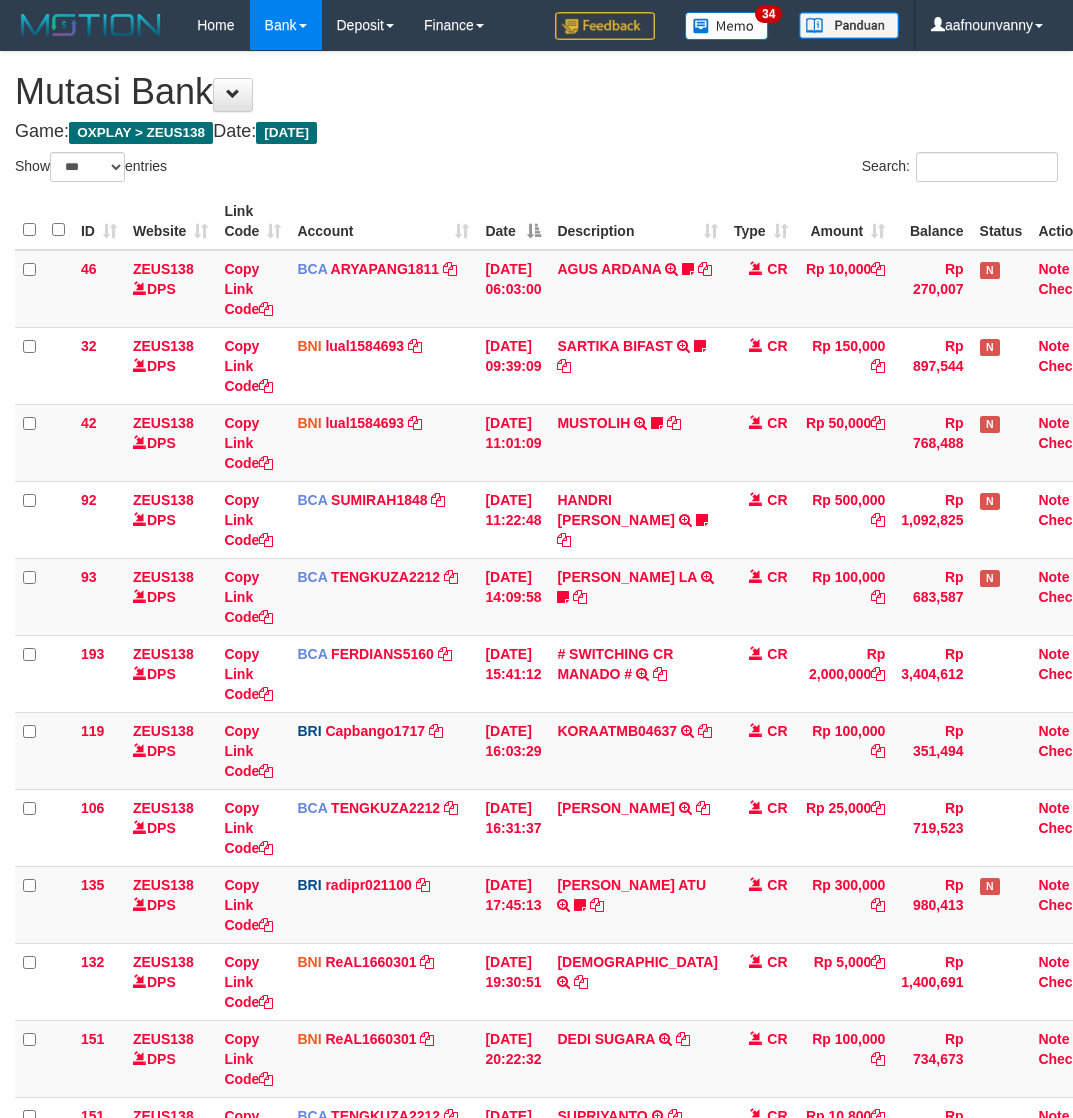scroll, scrollTop: 366, scrollLeft: 0, axis: vertical 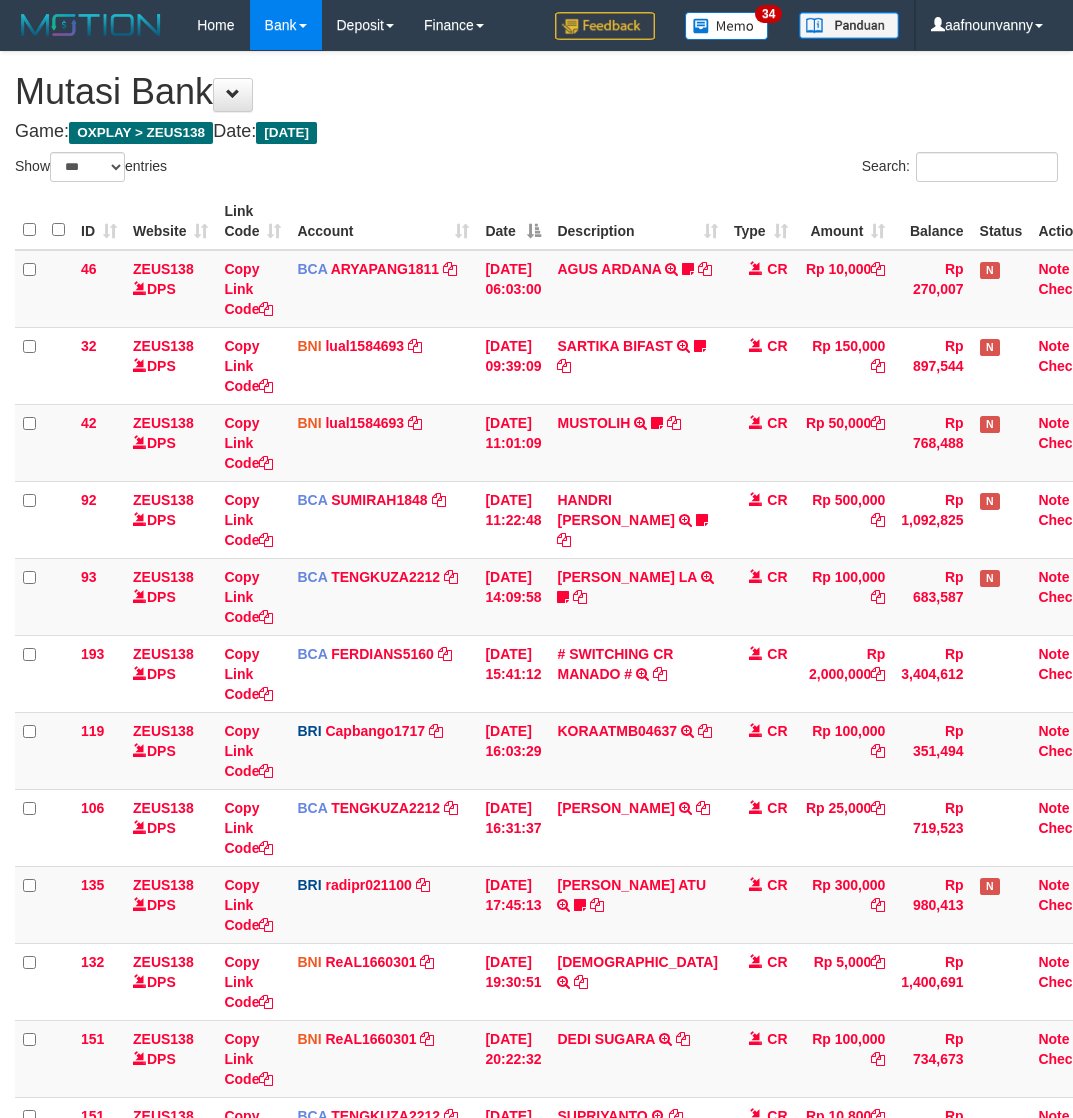 select on "***" 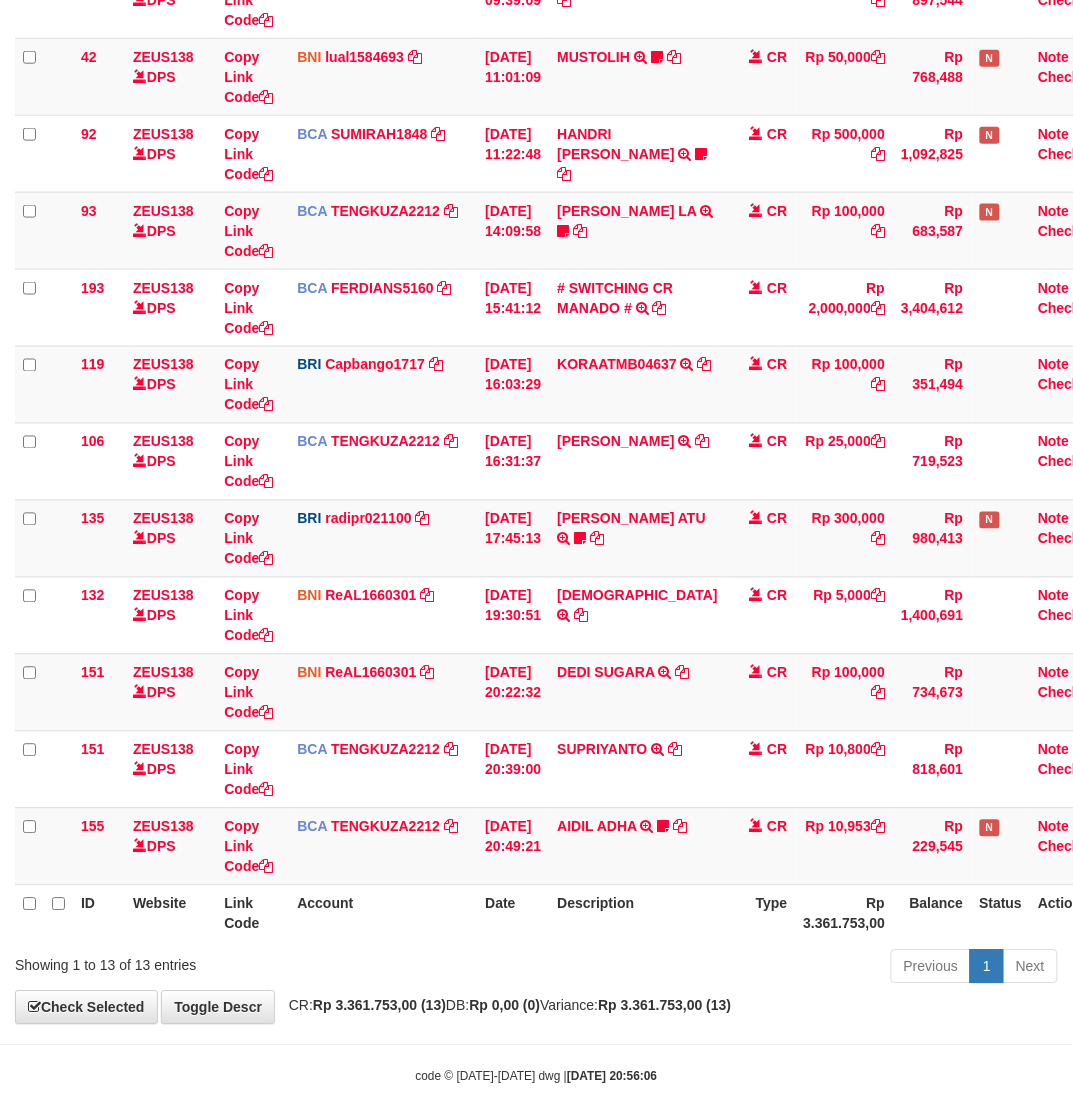 drag, startPoint x: 0, startPoint y: 0, endPoint x: 522, endPoint y: 951, distance: 1084.8433 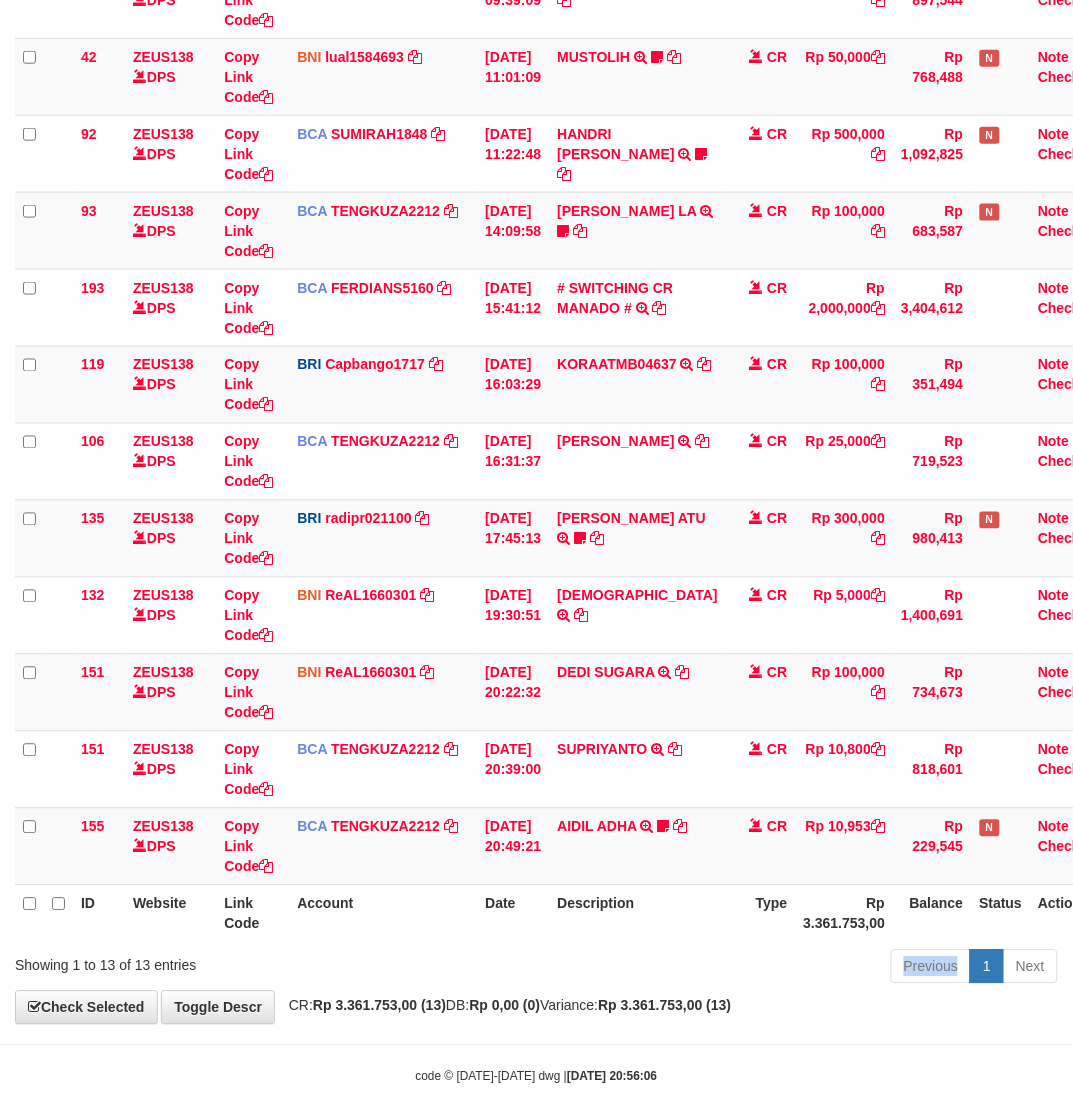 scroll, scrollTop: 386, scrollLeft: 0, axis: vertical 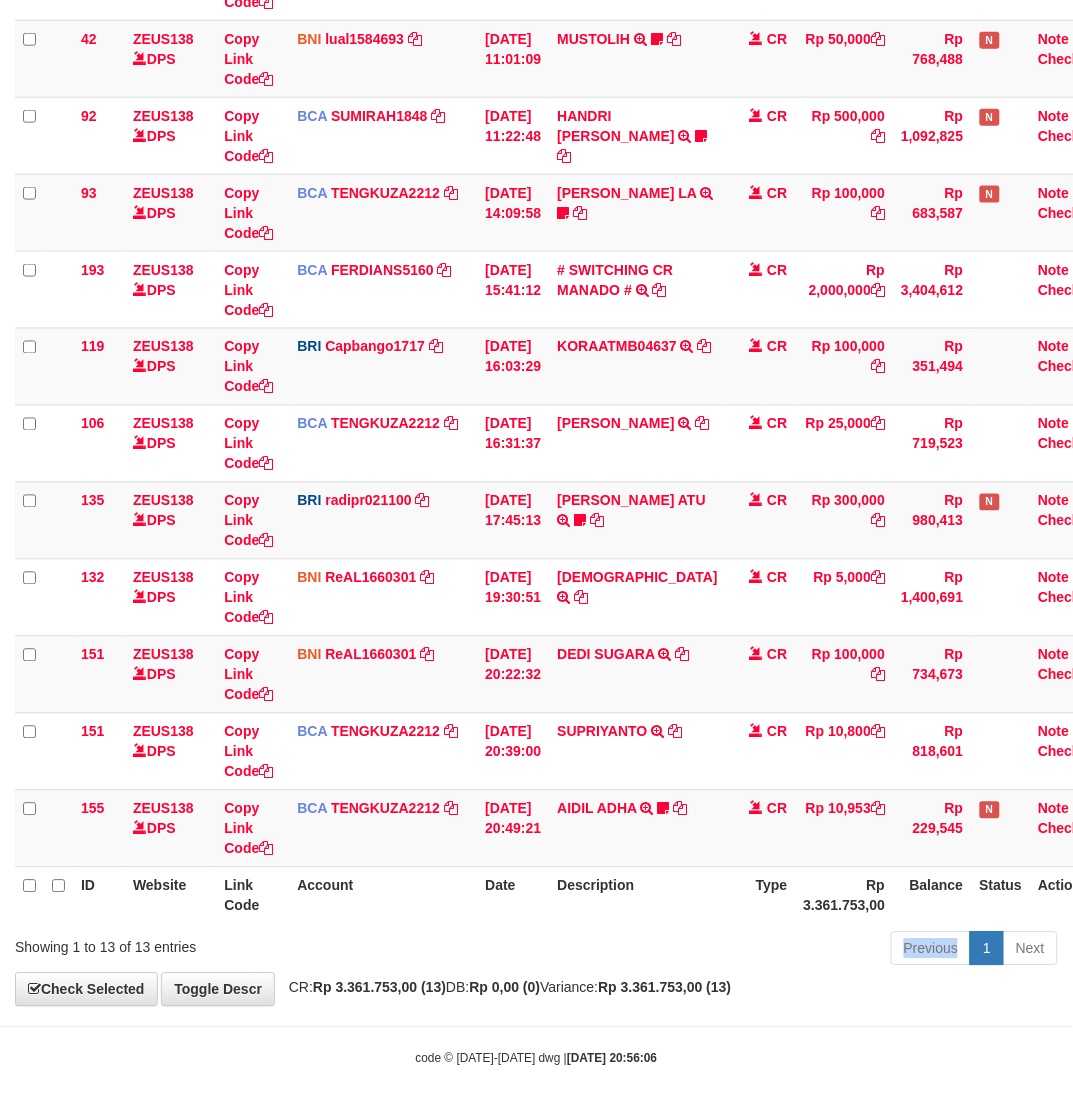 drag, startPoint x: 502, startPoint y: 945, endPoint x: 13, endPoint y: 880, distance: 493.30112 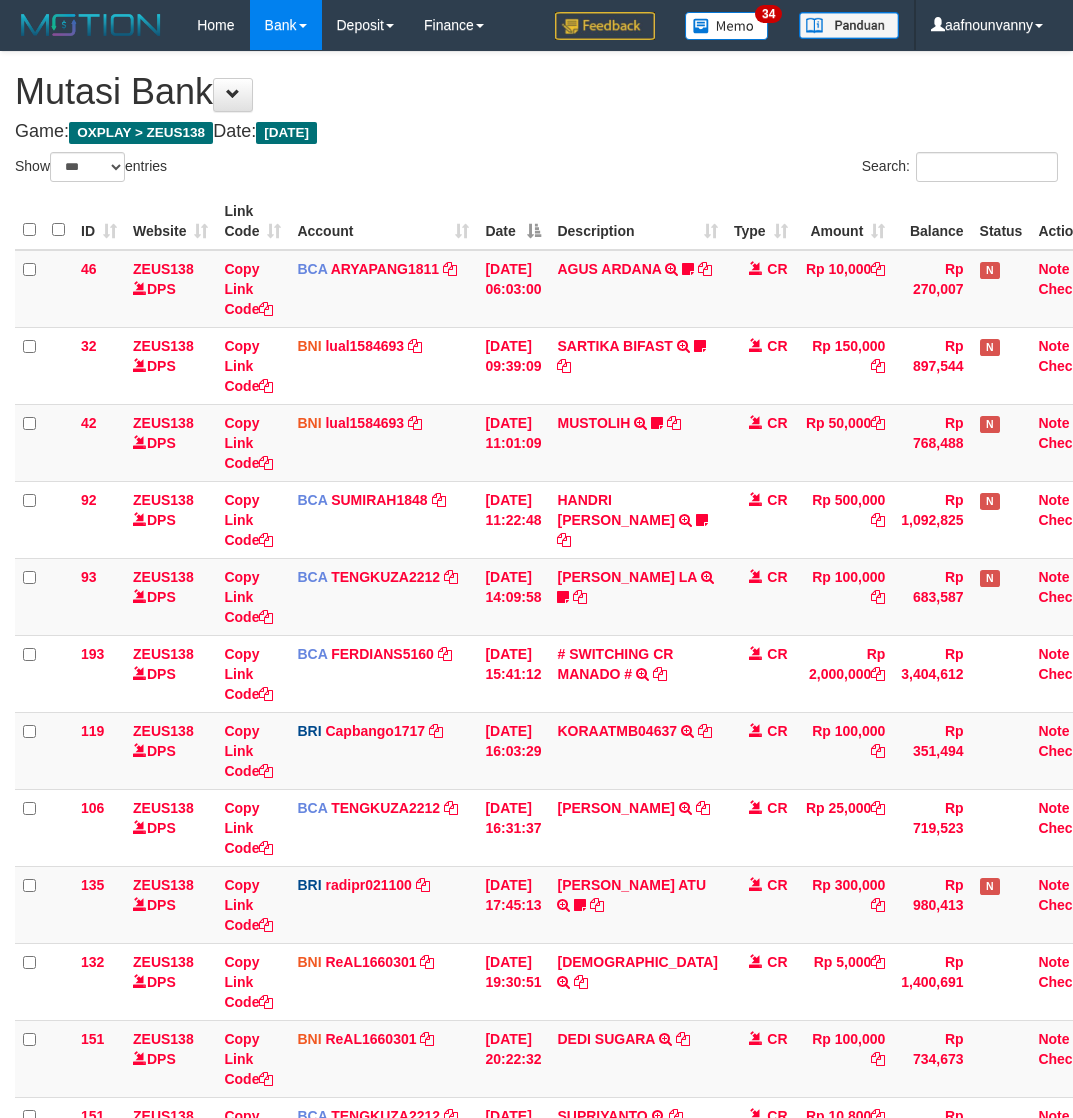 select on "***" 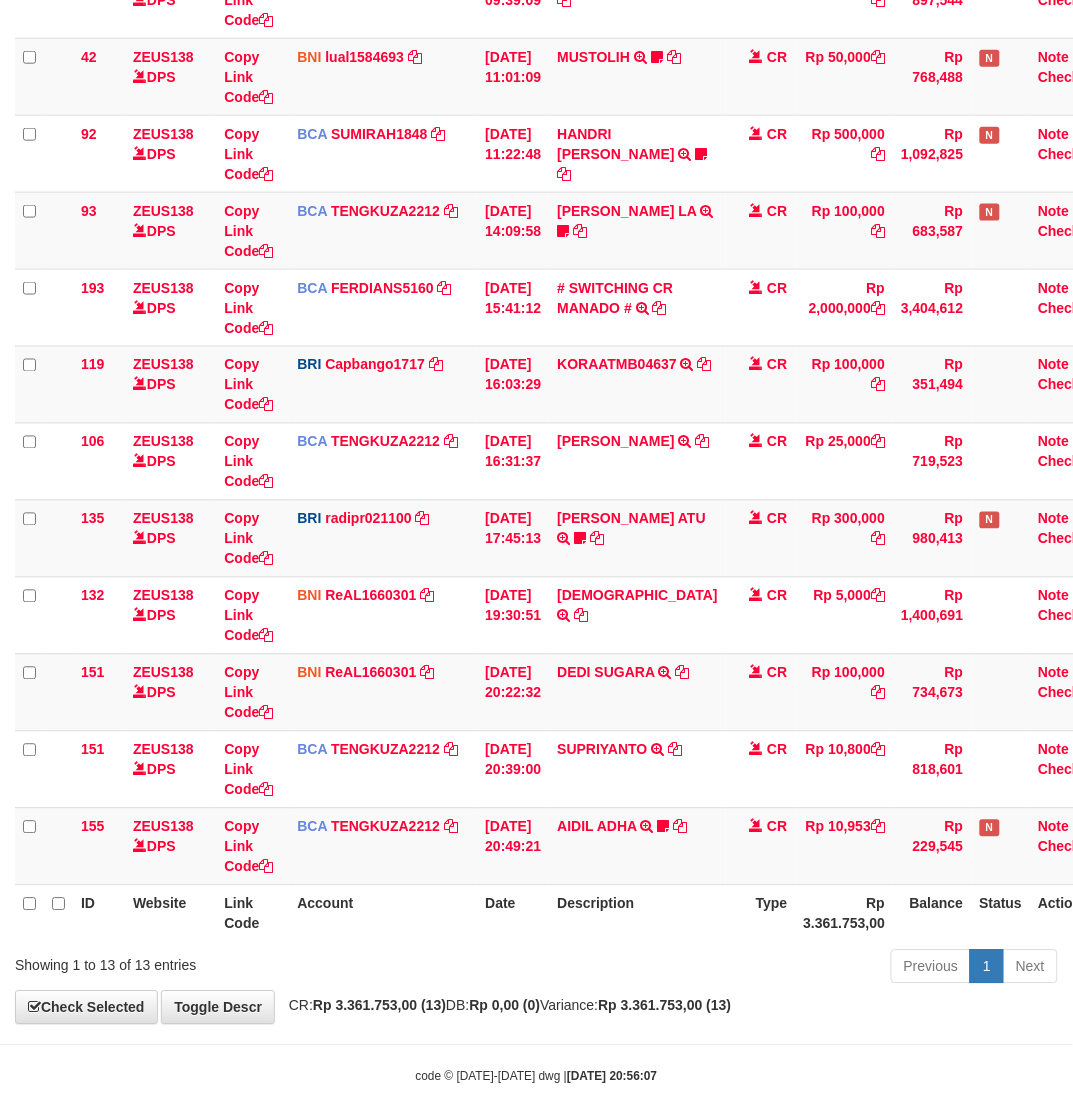 drag, startPoint x: 662, startPoint y: 1007, endPoint x: 650, endPoint y: 998, distance: 15 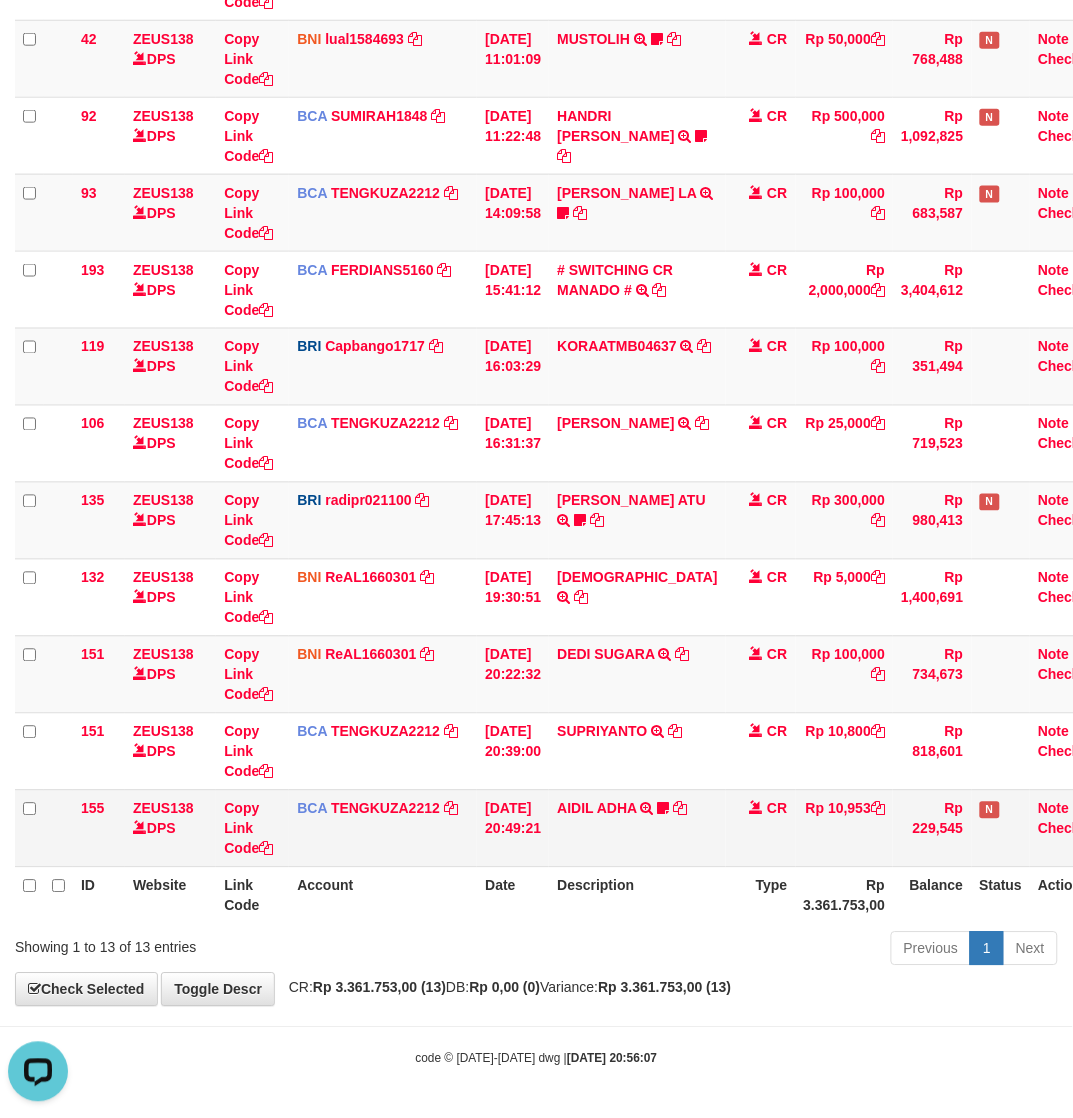 scroll, scrollTop: 0, scrollLeft: 0, axis: both 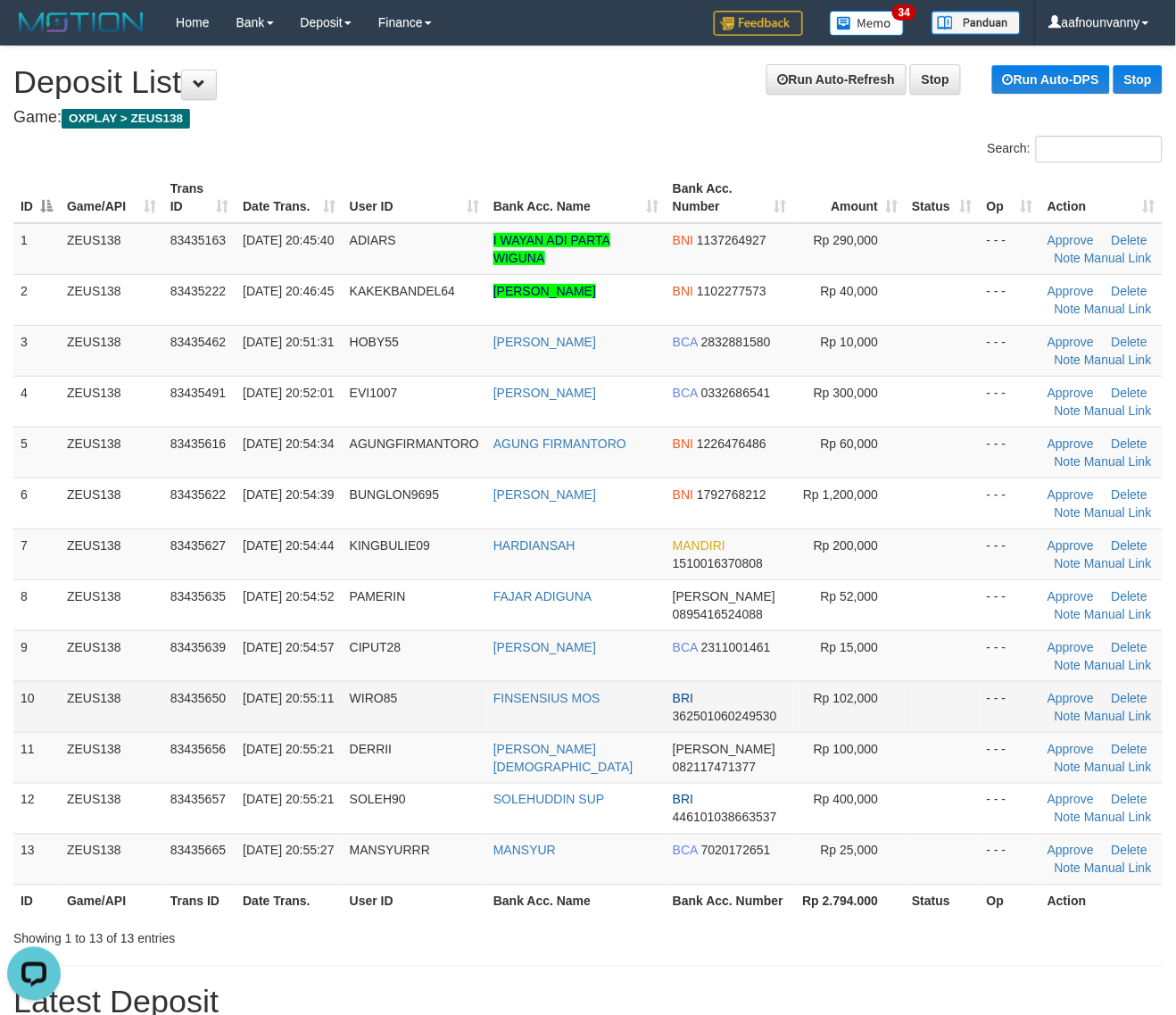 drag, startPoint x: 644, startPoint y: 681, endPoint x: 831, endPoint y: 717, distance: 190.43372 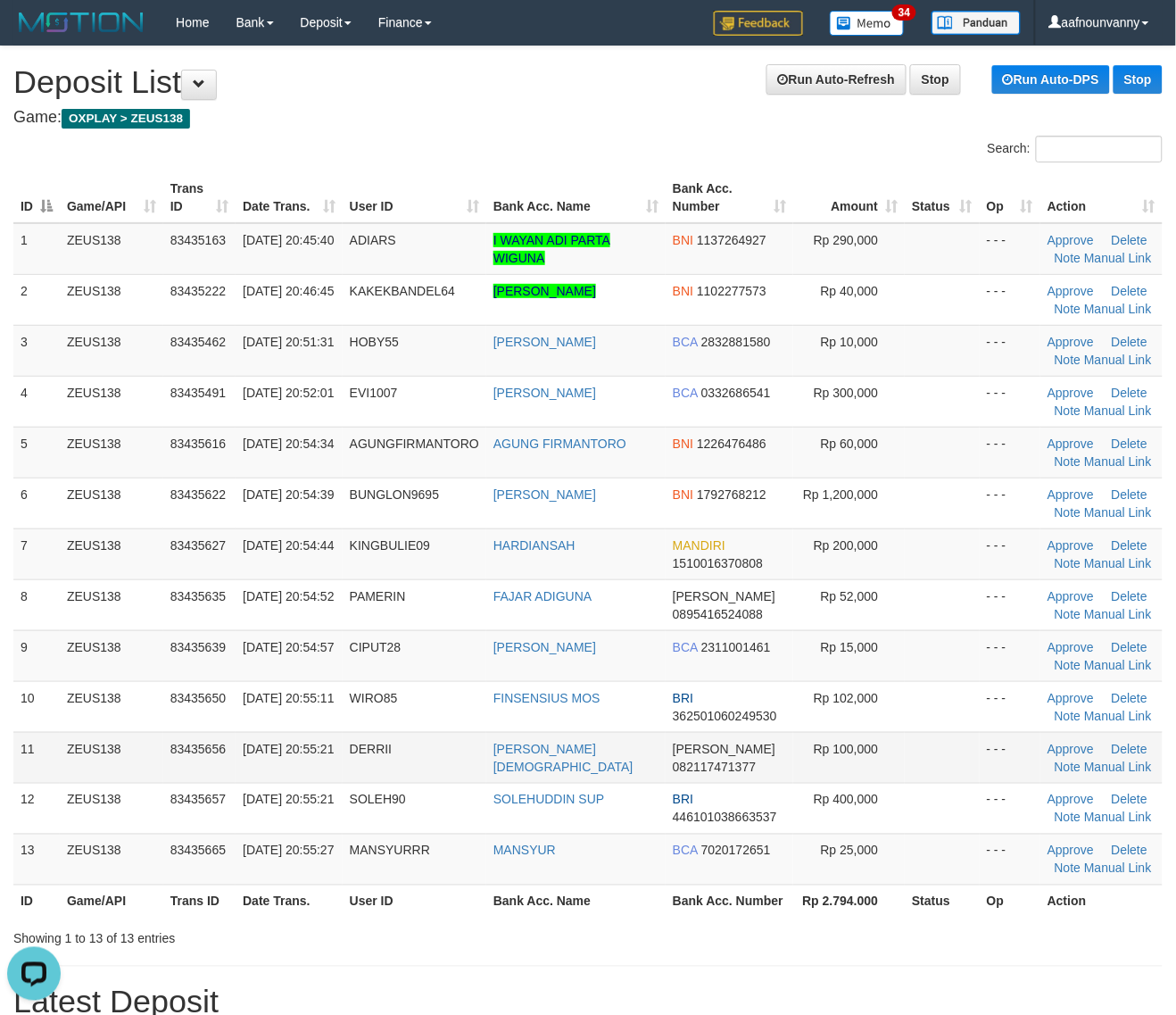 drag, startPoint x: 407, startPoint y: 636, endPoint x: 979, endPoint y: 747, distance: 582.6706 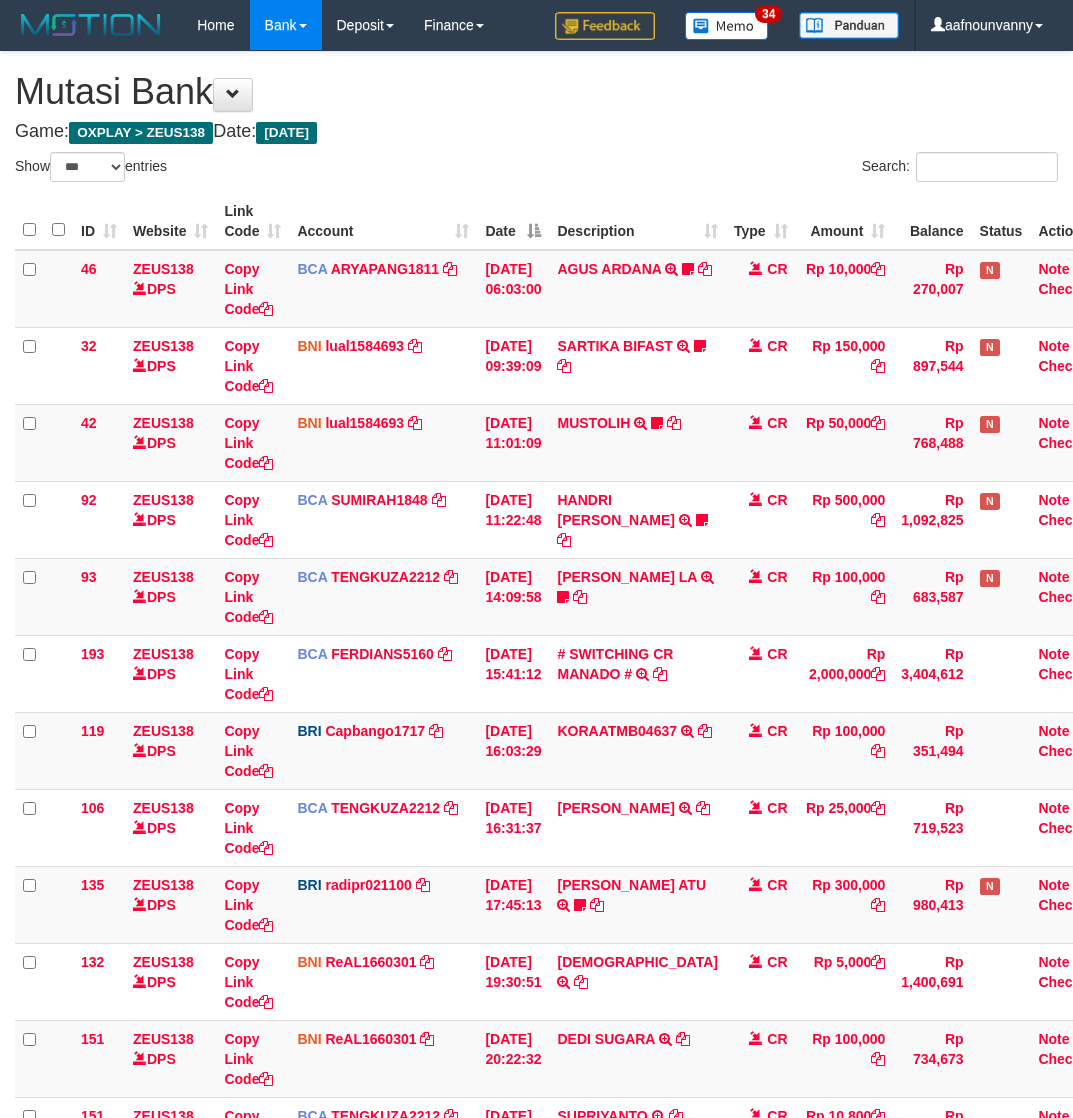 select on "***" 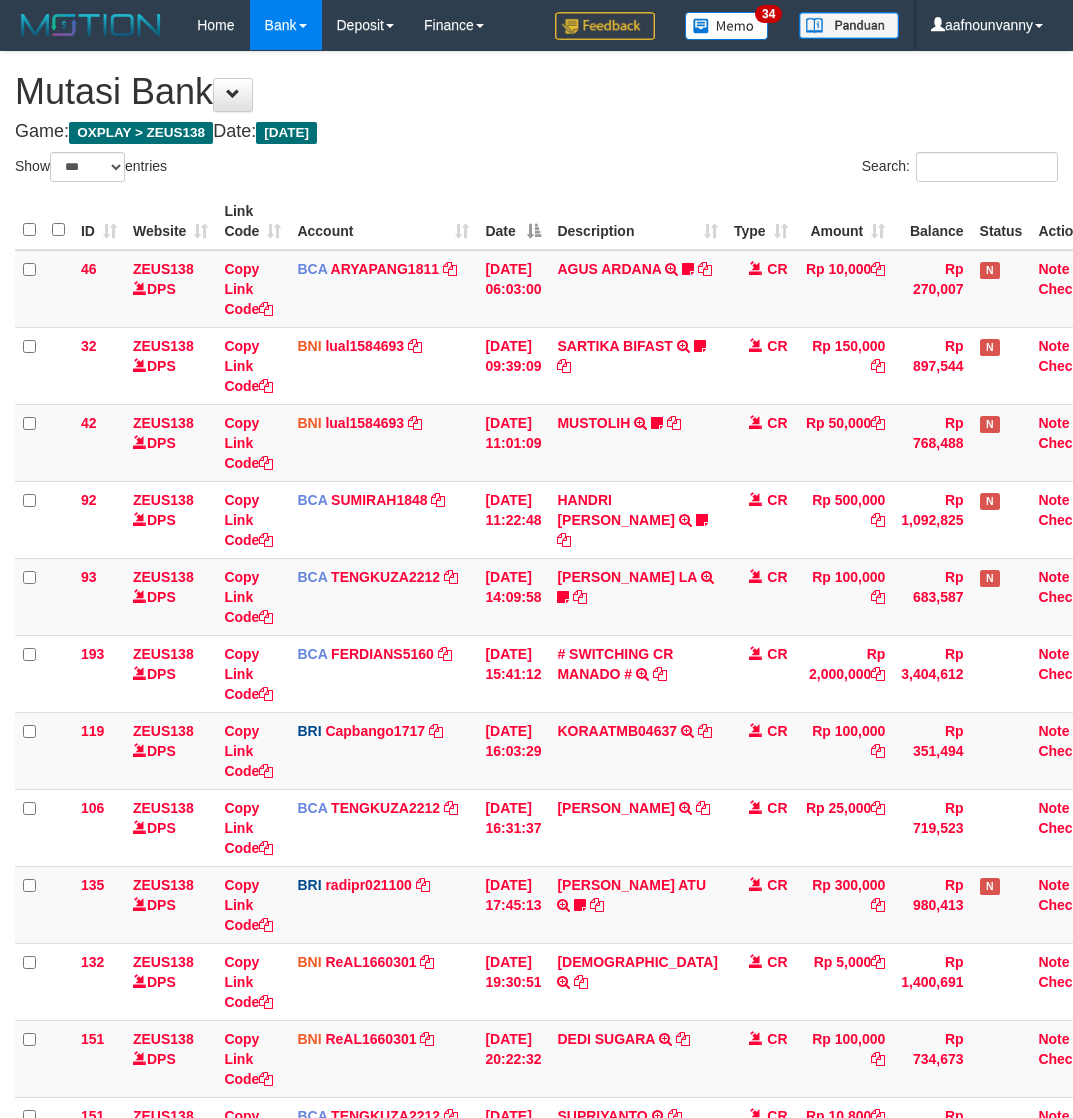 scroll, scrollTop: 386, scrollLeft: 0, axis: vertical 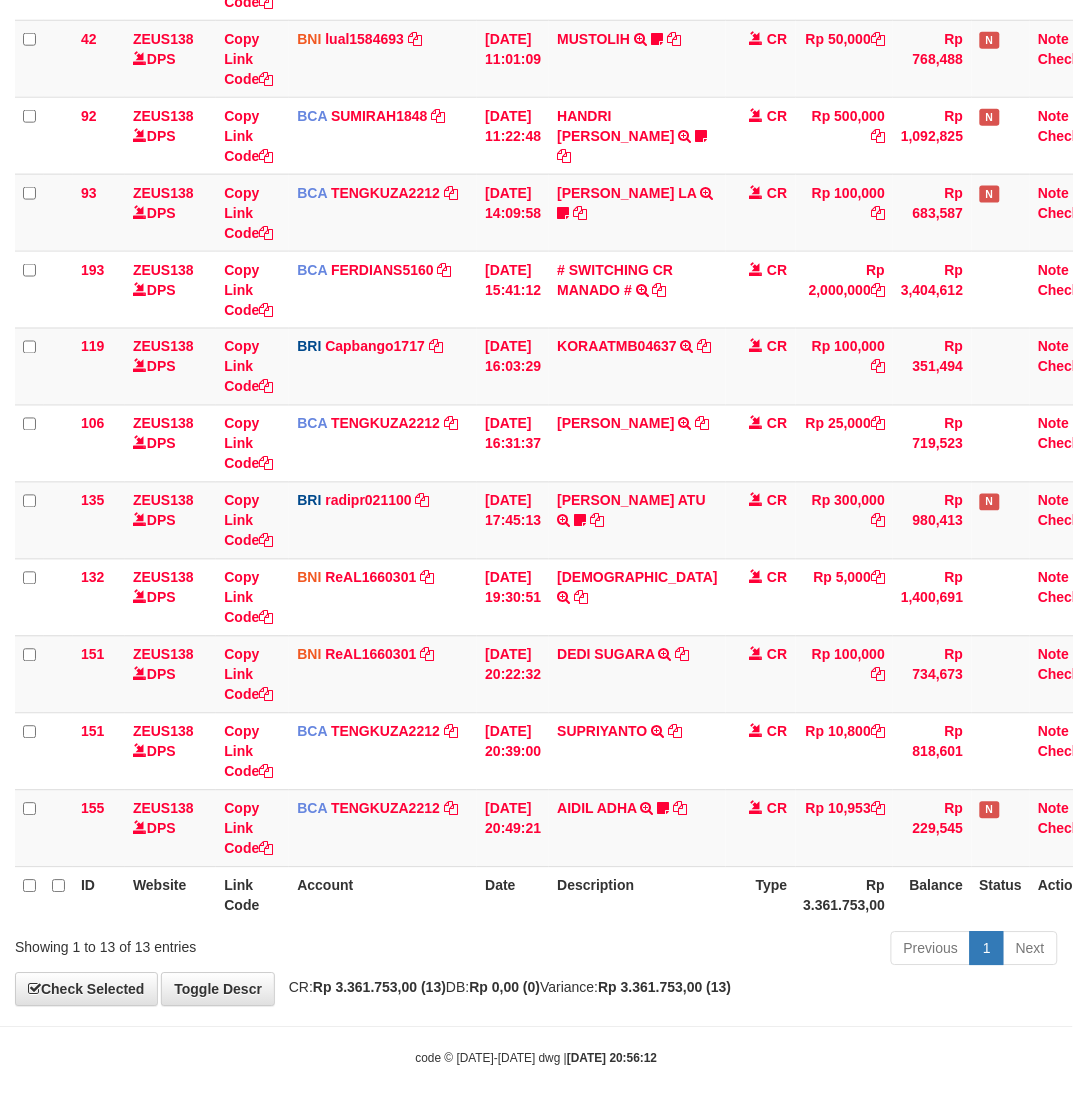 click on "Previous 1 Next" at bounding box center [760, 951] 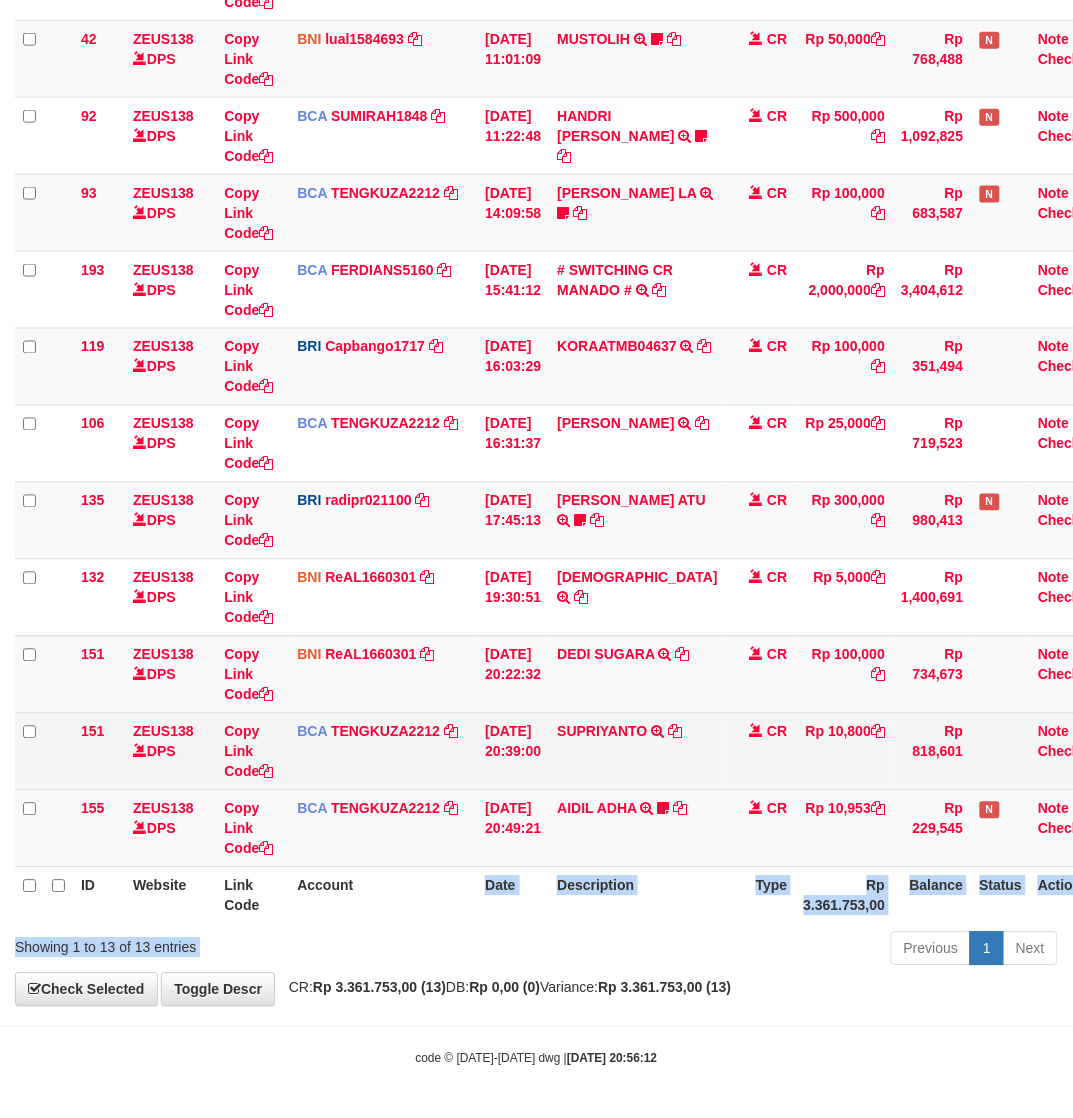 drag, startPoint x: 583, startPoint y: 956, endPoint x: 27, endPoint y: 788, distance: 580.827 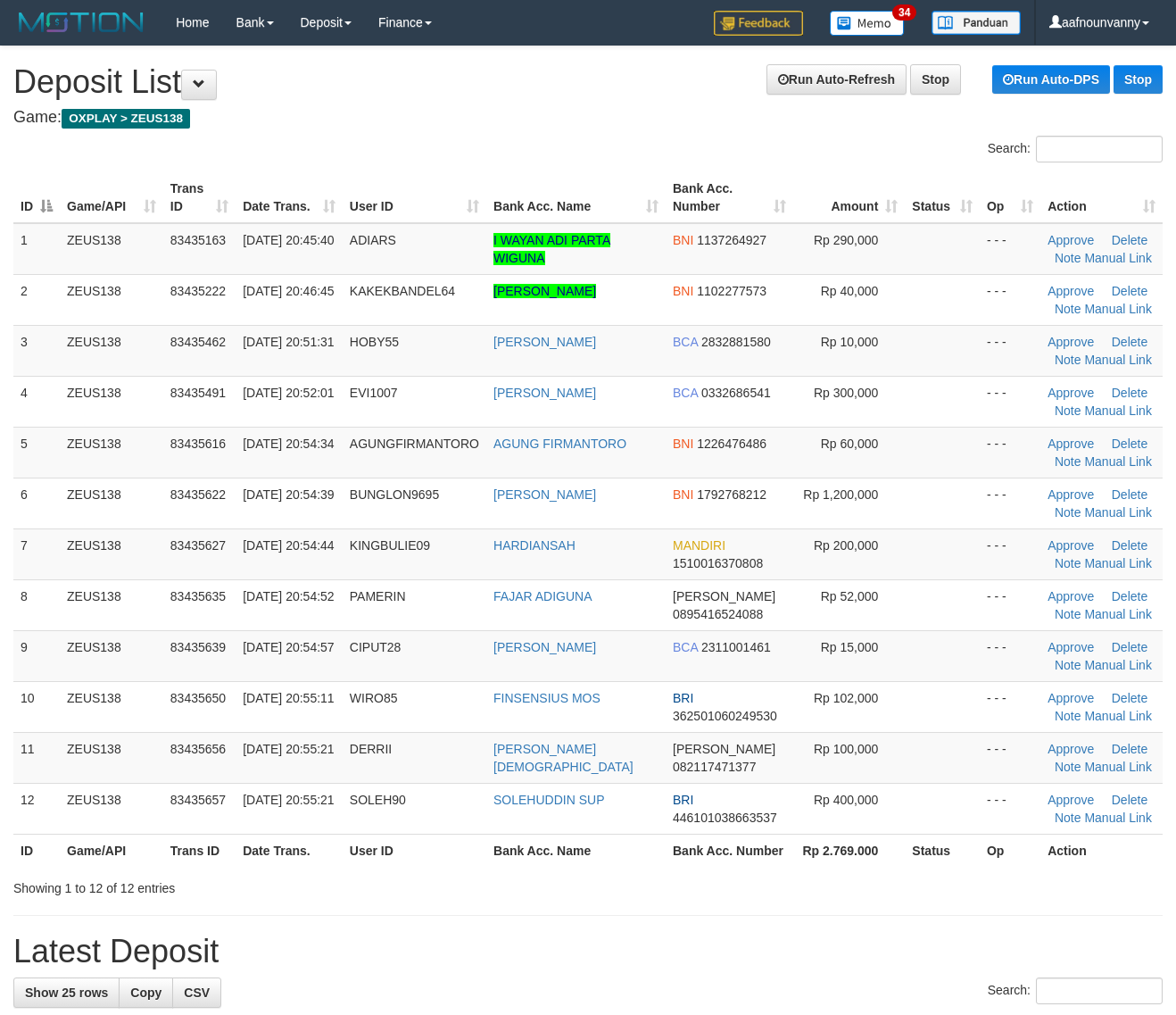 click on "PAMERIN" at bounding box center [414, 604] 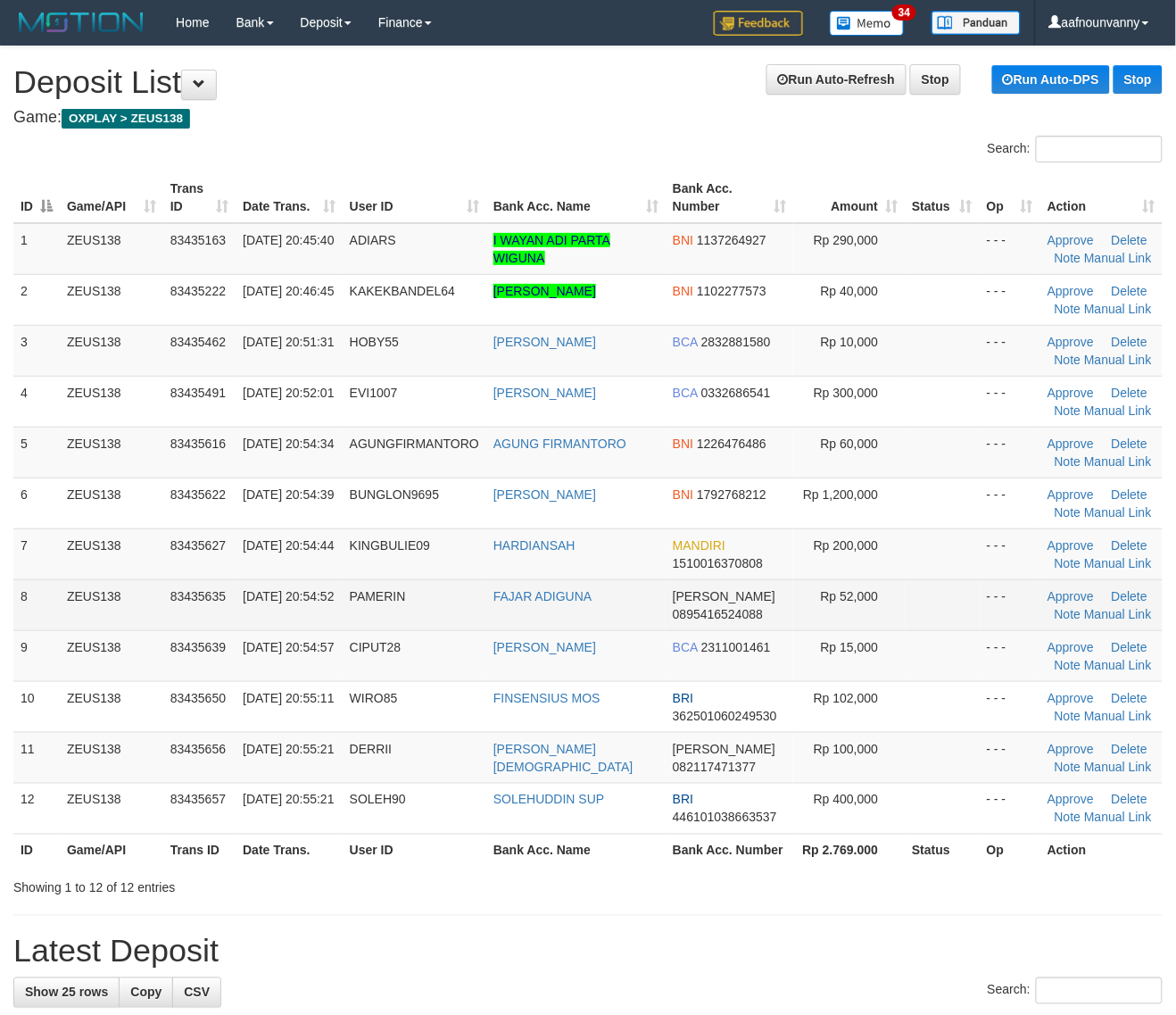 click on "PAMERIN" at bounding box center (414, 604) 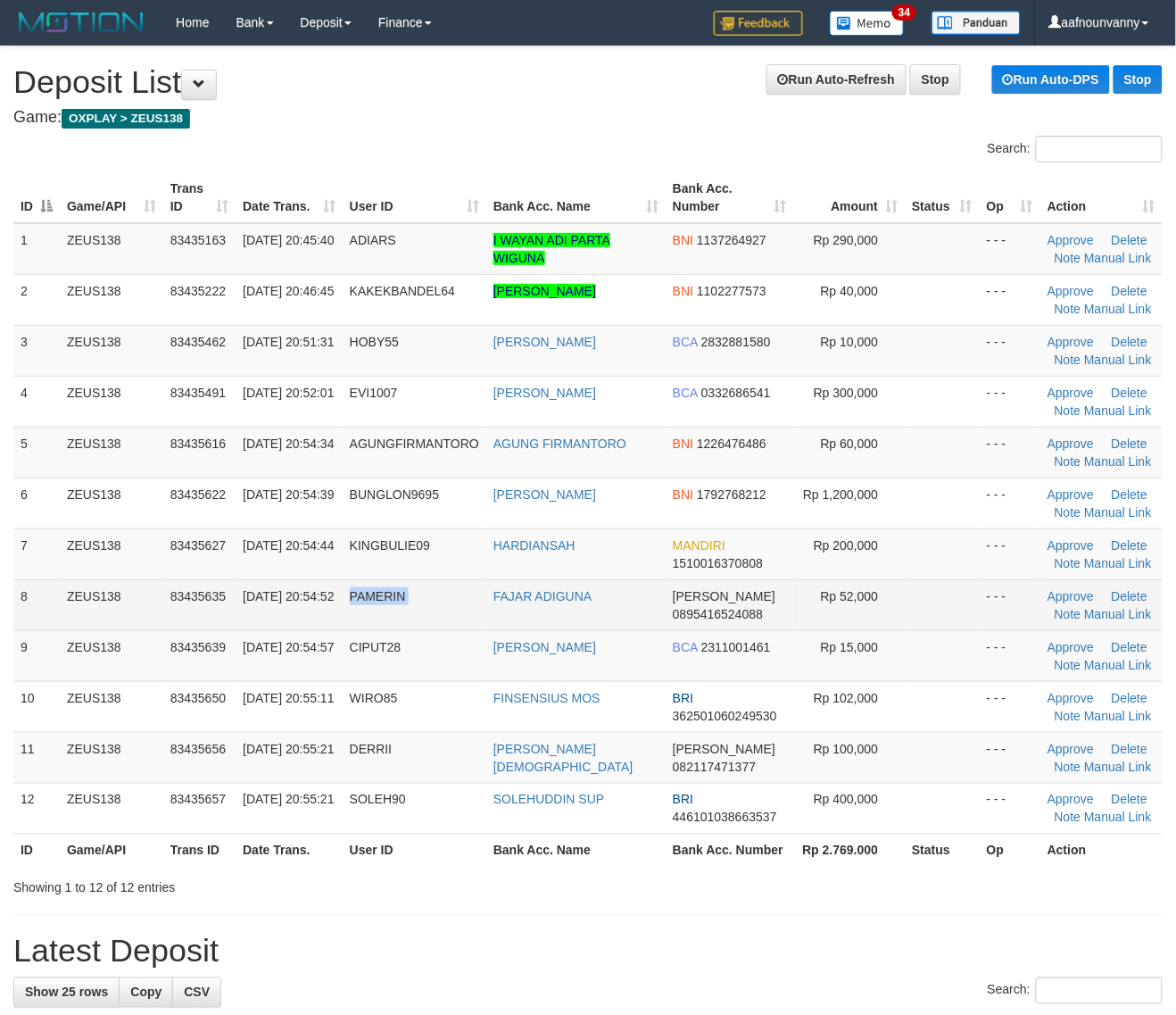 click on "PAMERIN" at bounding box center [414, 604] 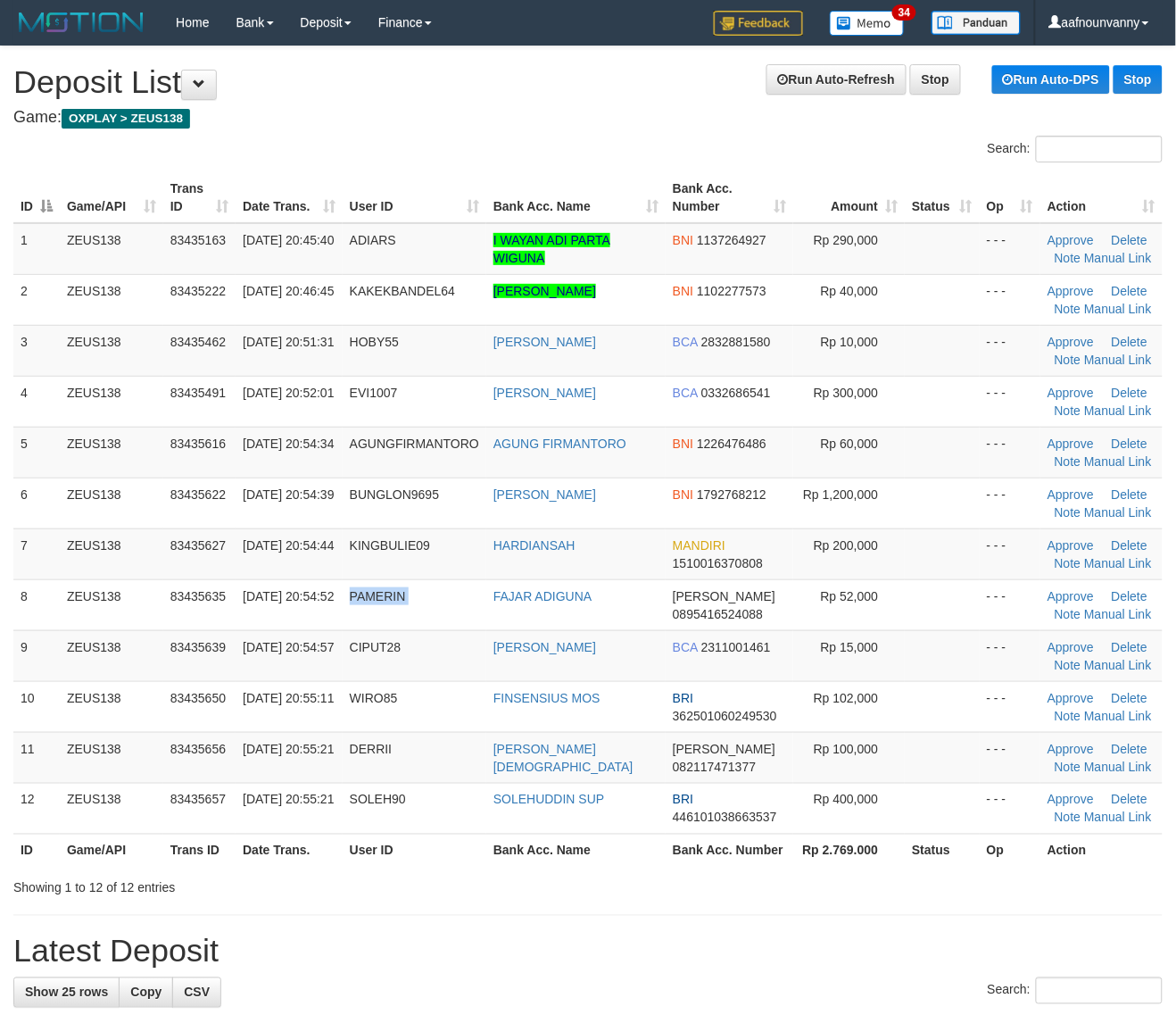 drag, startPoint x: 462, startPoint y: 600, endPoint x: 1170, endPoint y: 687, distance: 713.32531 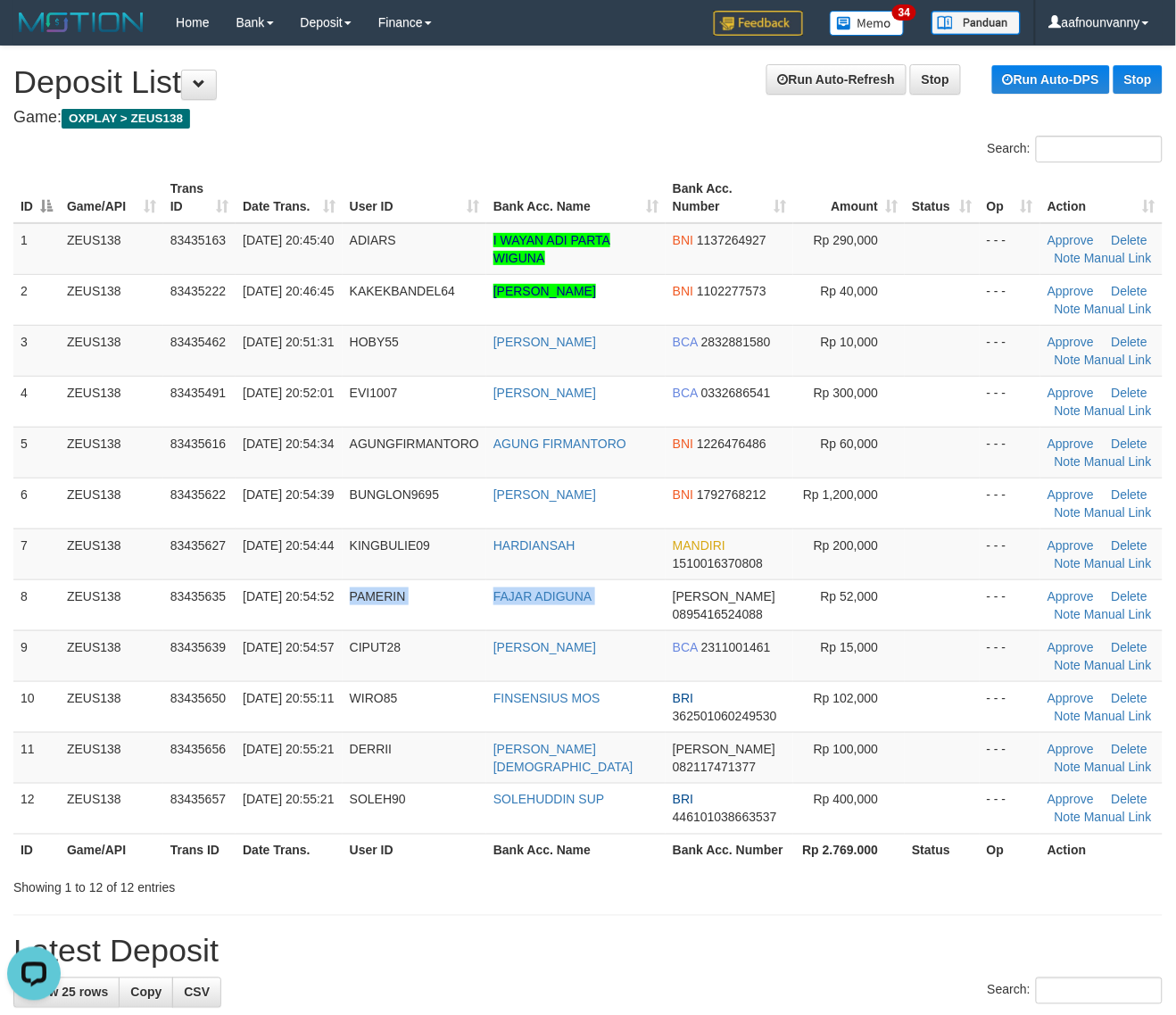 scroll, scrollTop: 0, scrollLeft: 0, axis: both 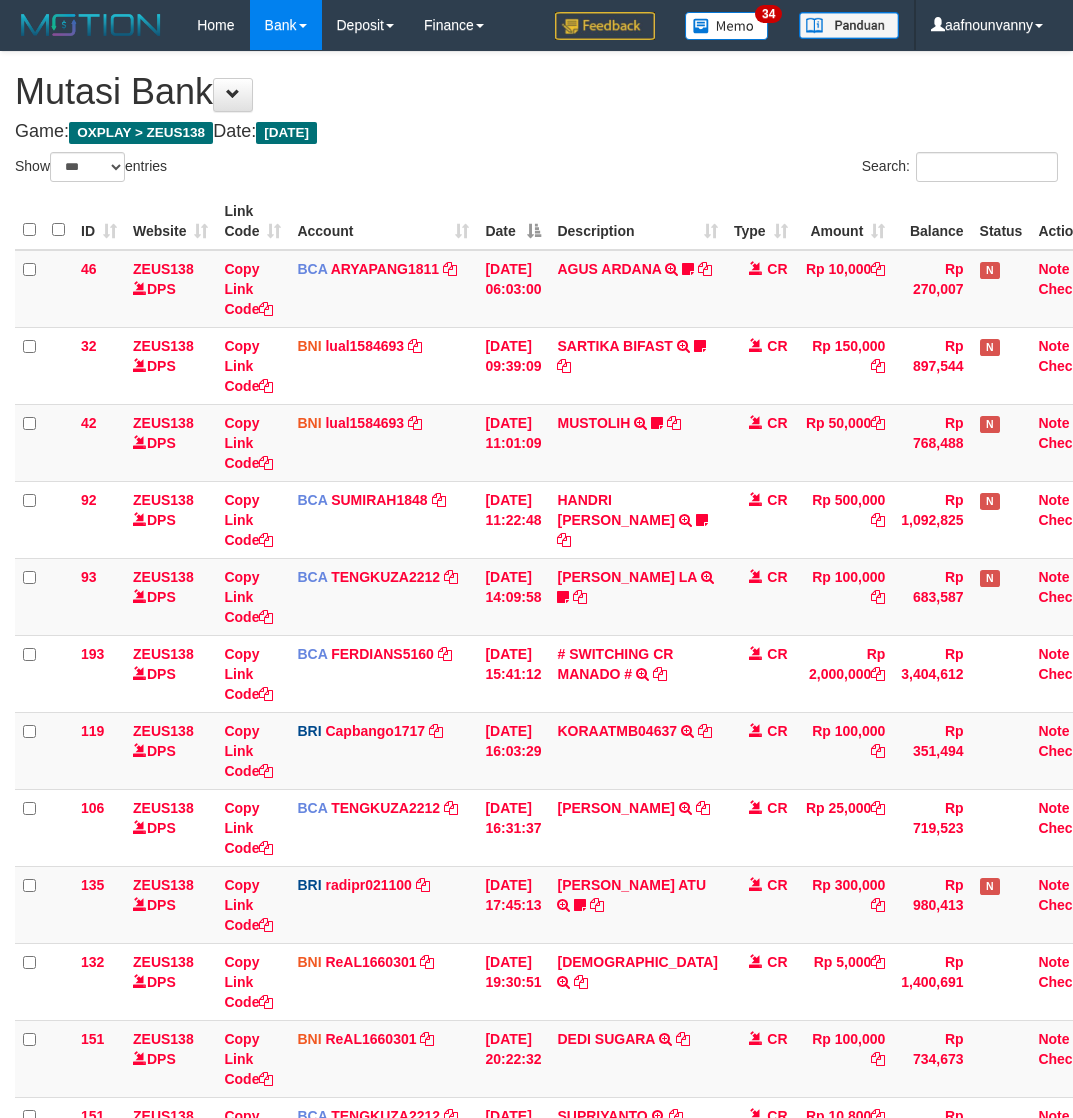 select on "***" 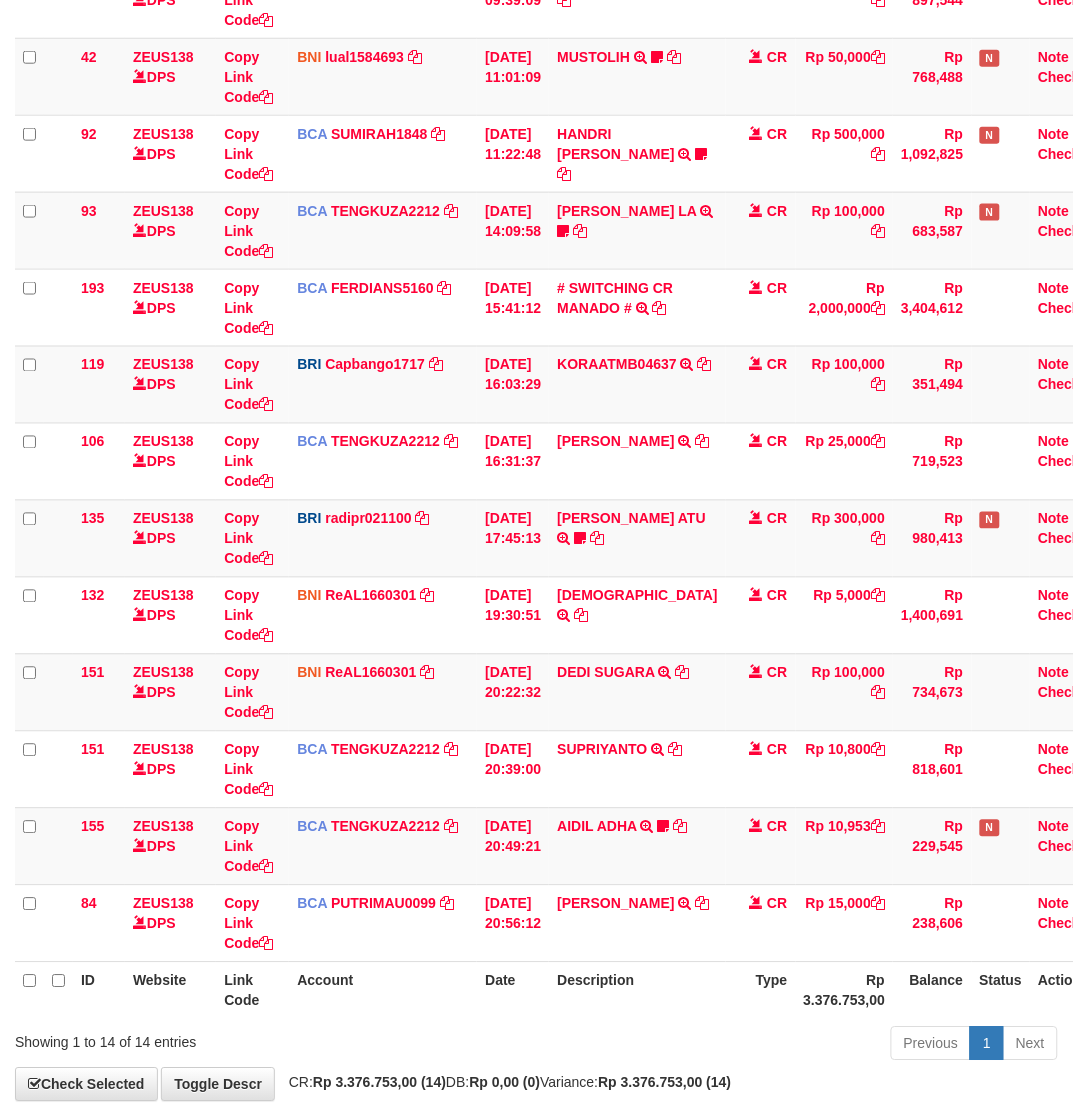 scroll, scrollTop: 386, scrollLeft: 0, axis: vertical 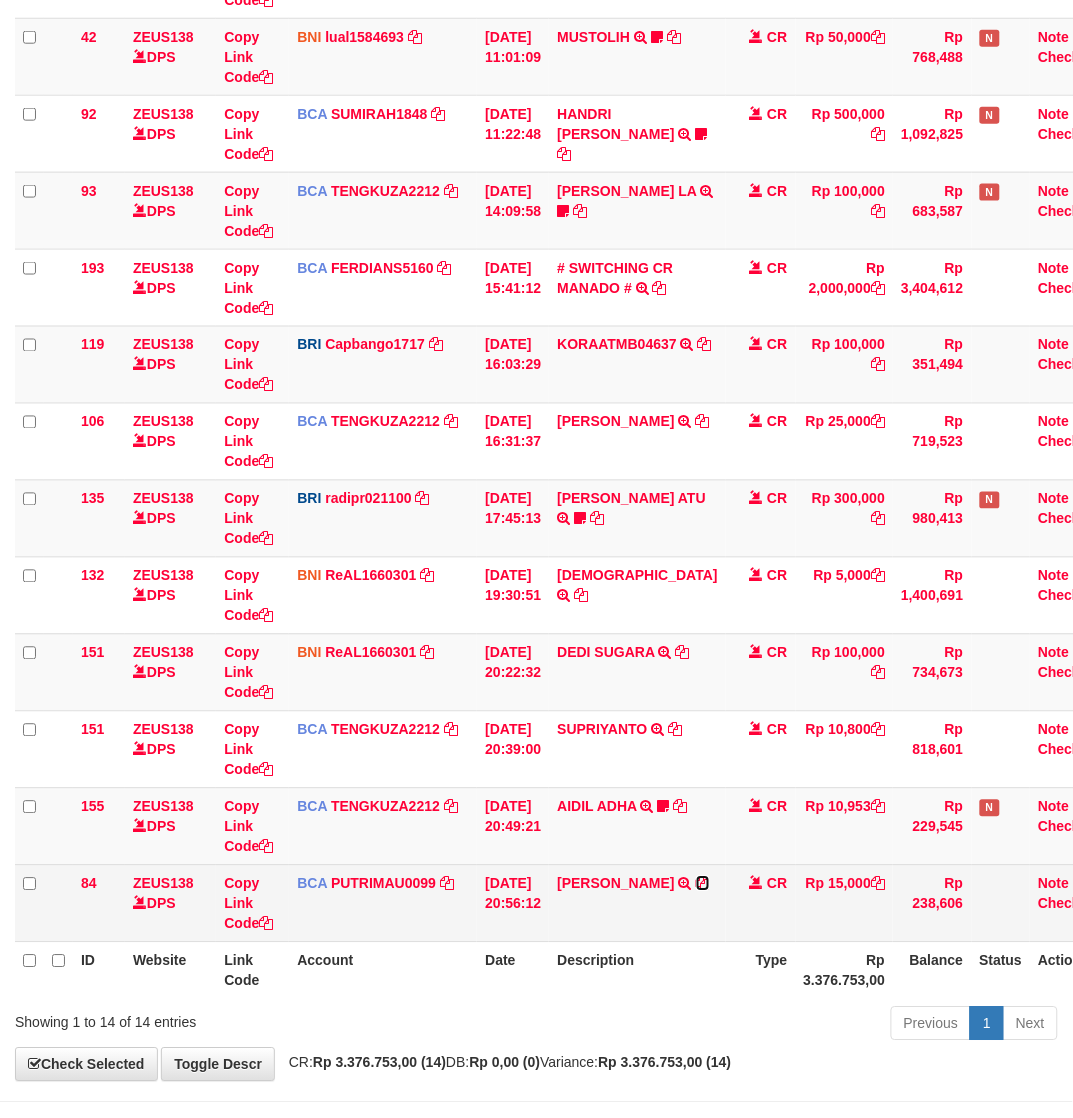 click at bounding box center [703, 884] 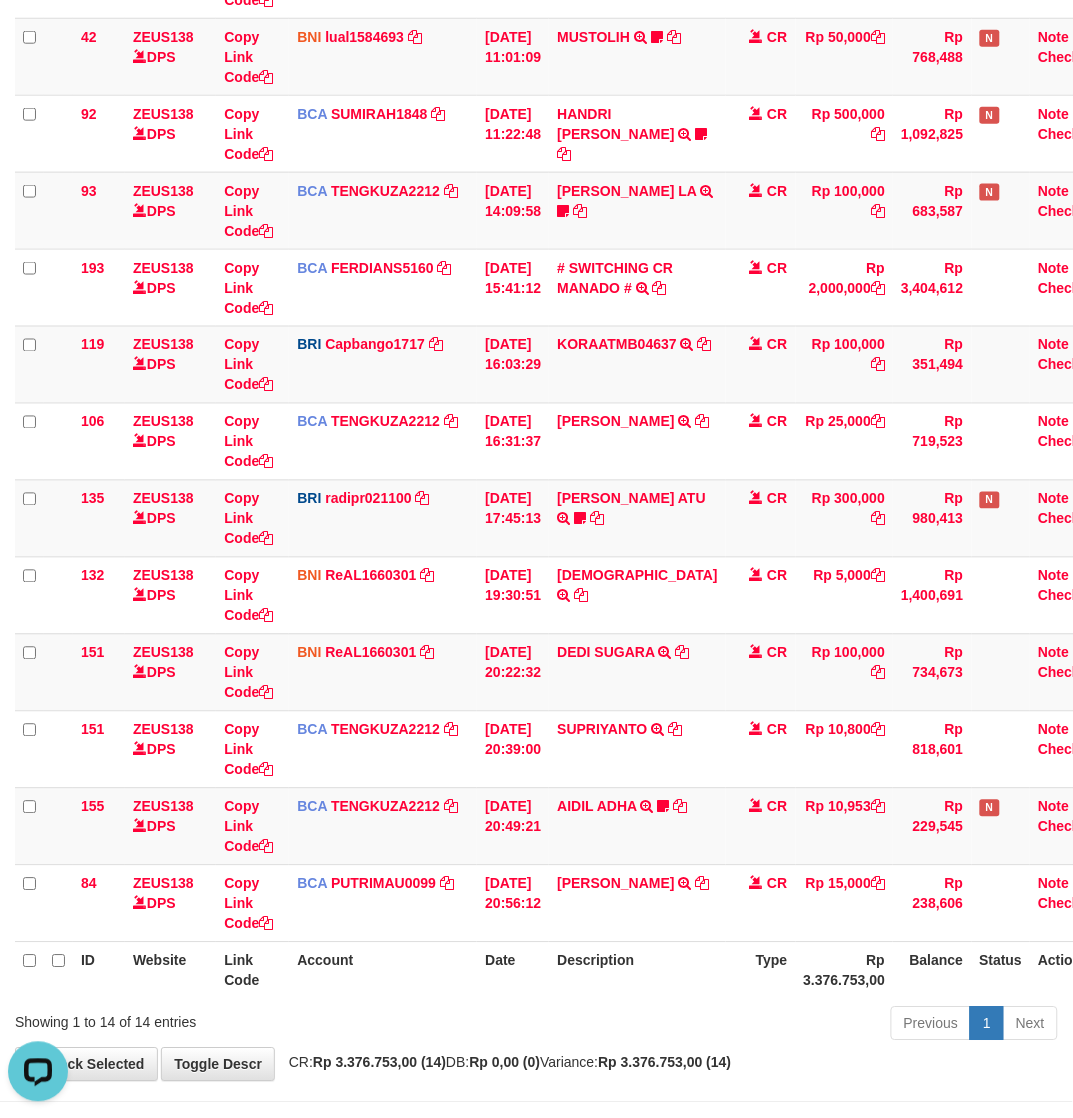 scroll, scrollTop: 0, scrollLeft: 0, axis: both 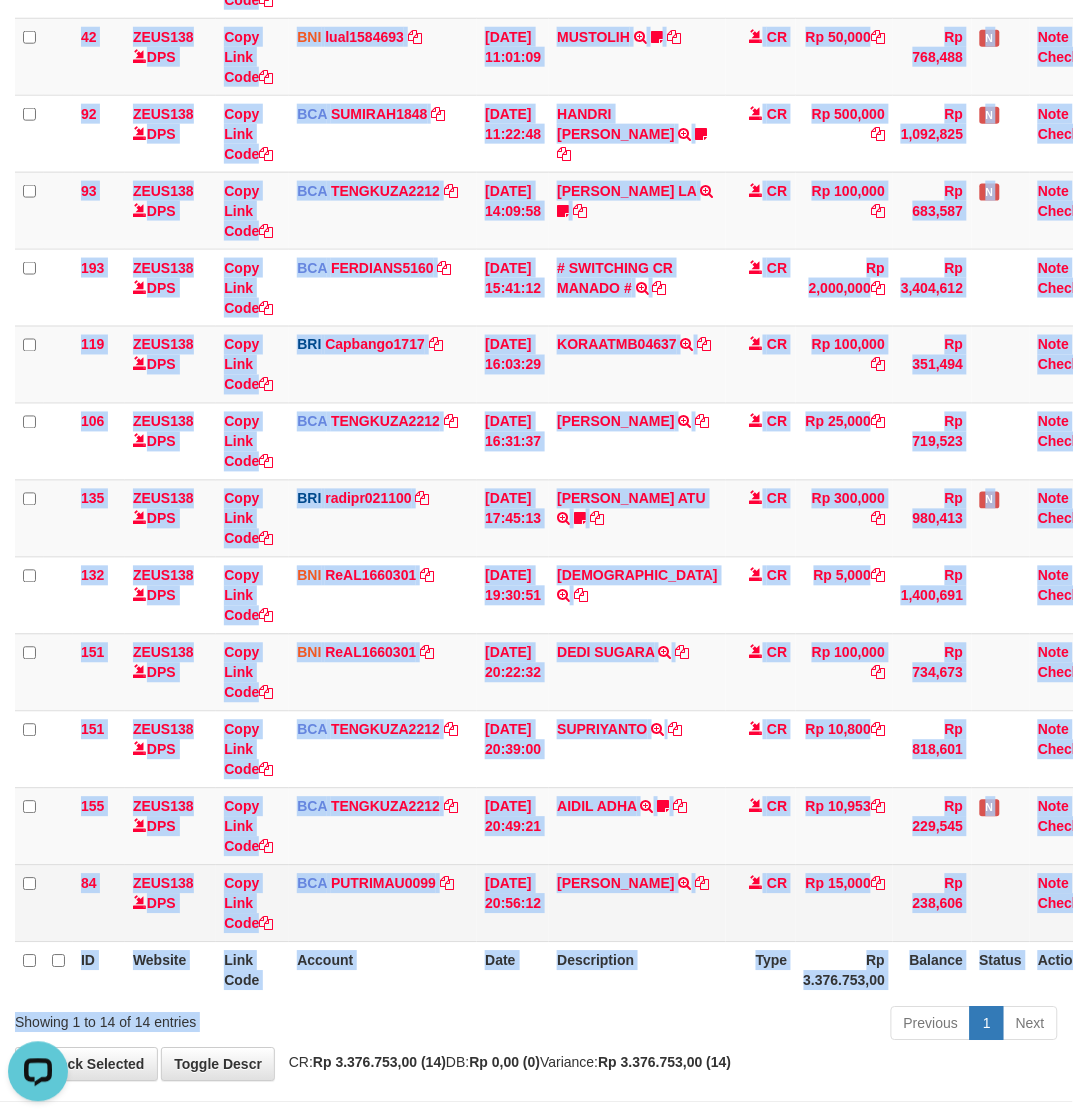 click on "Show  ** ** ** ***  entries Search:
ID Website Link Code Account Date Description Type Amount Balance Status Action
46
ZEUS138    DPS
Copy Link Code
BCA
ARYAPANG1811
DPS
ARYA PANGESTU
mutasi_20250711_2620 | 46
mutasi_20250711_2620 | 46
11/07/2025 06:03:00
AGUS ARDANA            TRSF E-BANKING CR 1107/FTSCY/WS95051
10000.002025071158167087 TRFDN-AGUS ARDANA ESPAY DEBIT INDONE    Aguslike
tunggu bukti tranfer
CR
Rp 10,000
Rp 270,007
N
Note
Check
32" at bounding box center (536, 407) 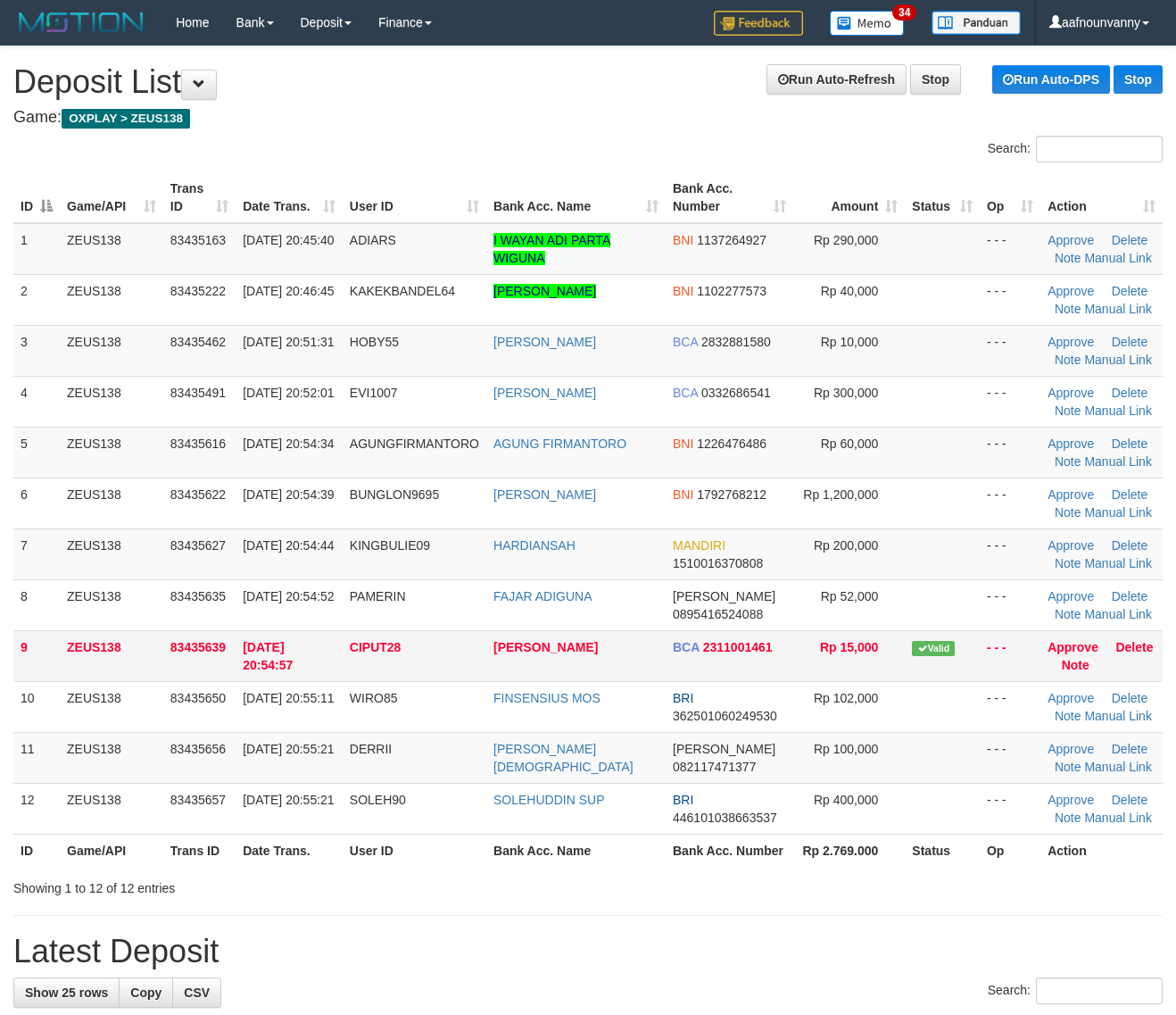 scroll, scrollTop: 0, scrollLeft: 0, axis: both 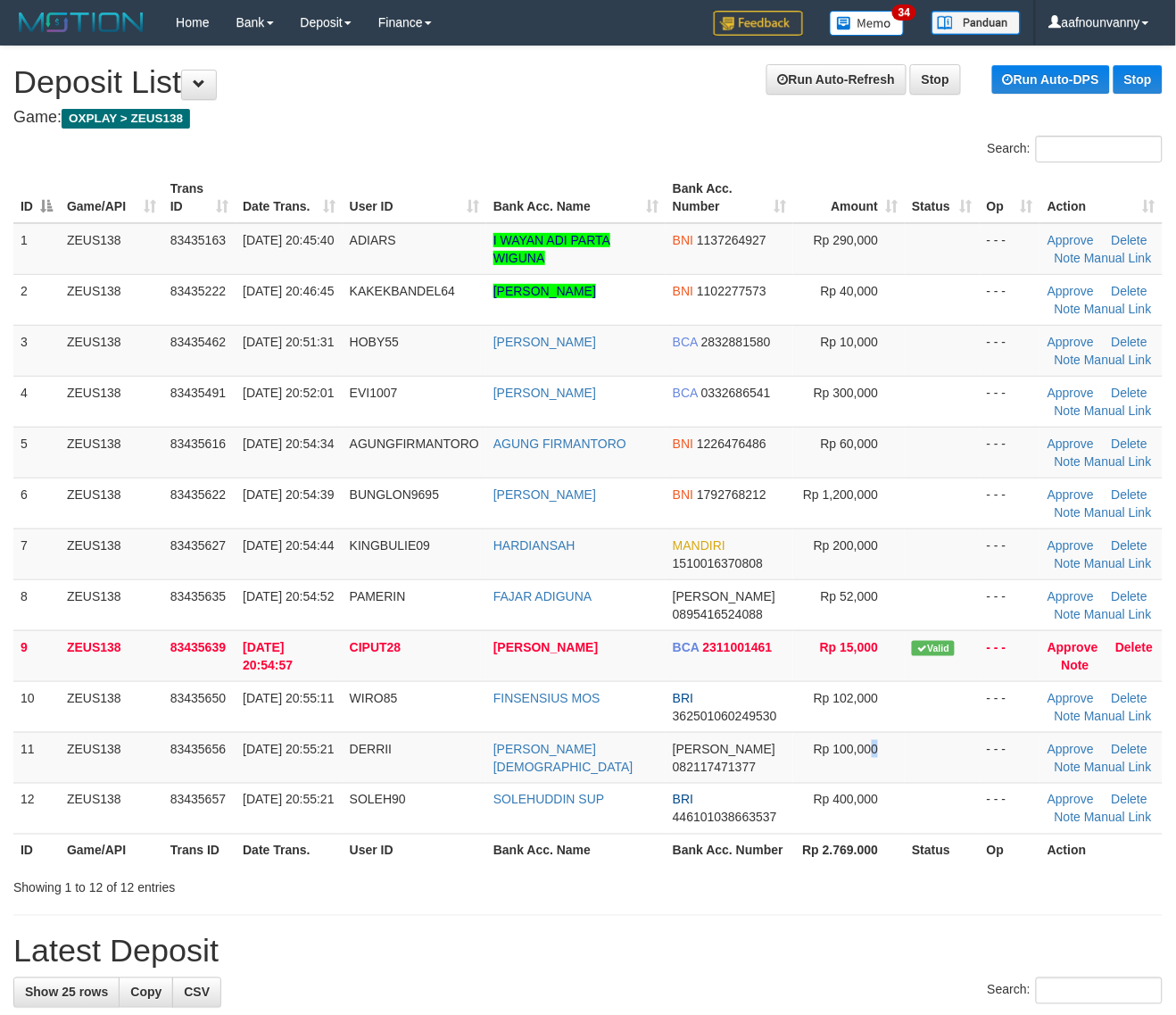 drag, startPoint x: 879, startPoint y: 757, endPoint x: 1188, endPoint y: 814, distance: 314.2133 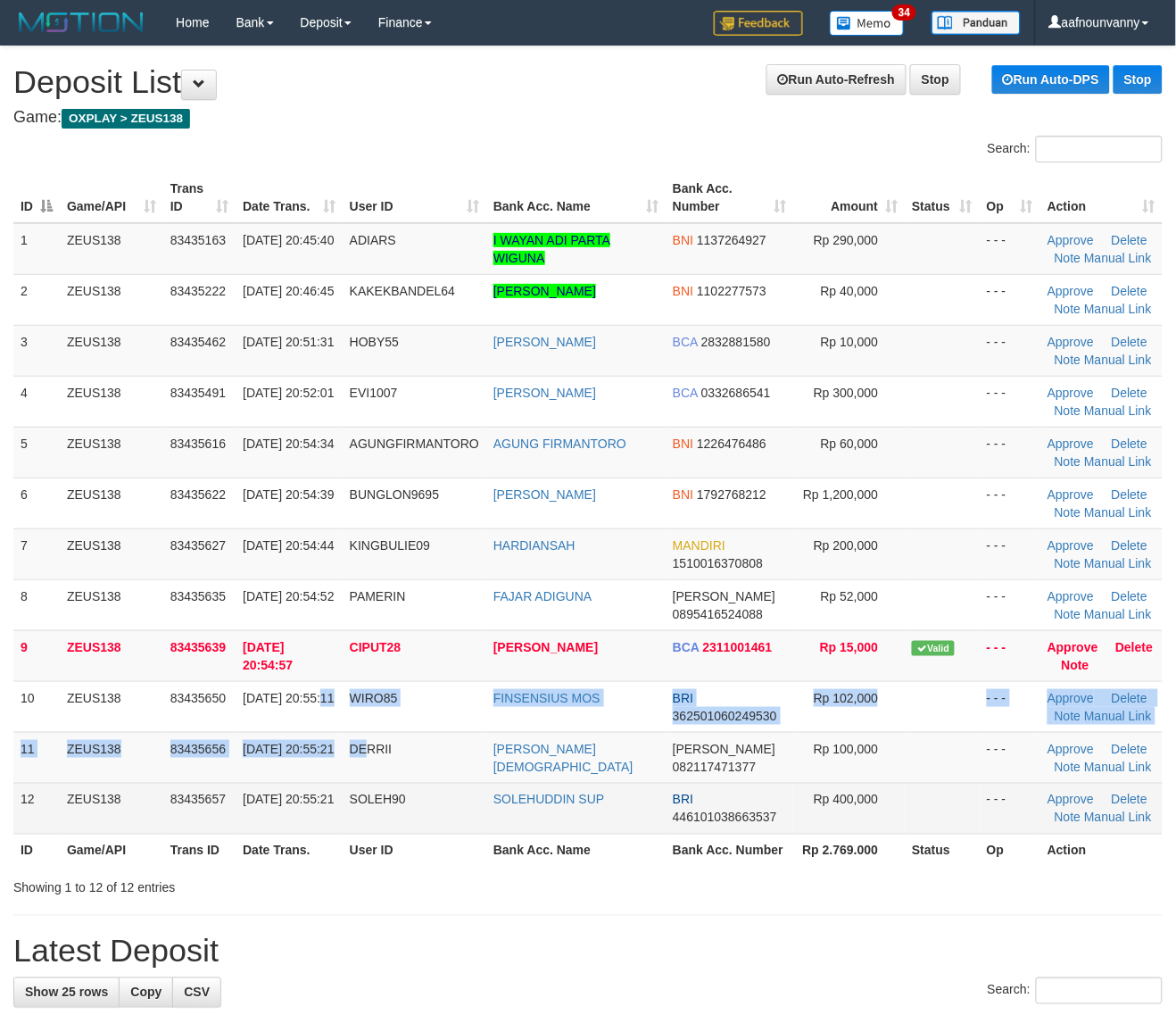 drag, startPoint x: 279, startPoint y: 719, endPoint x: 854, endPoint y: 796, distance: 580.13 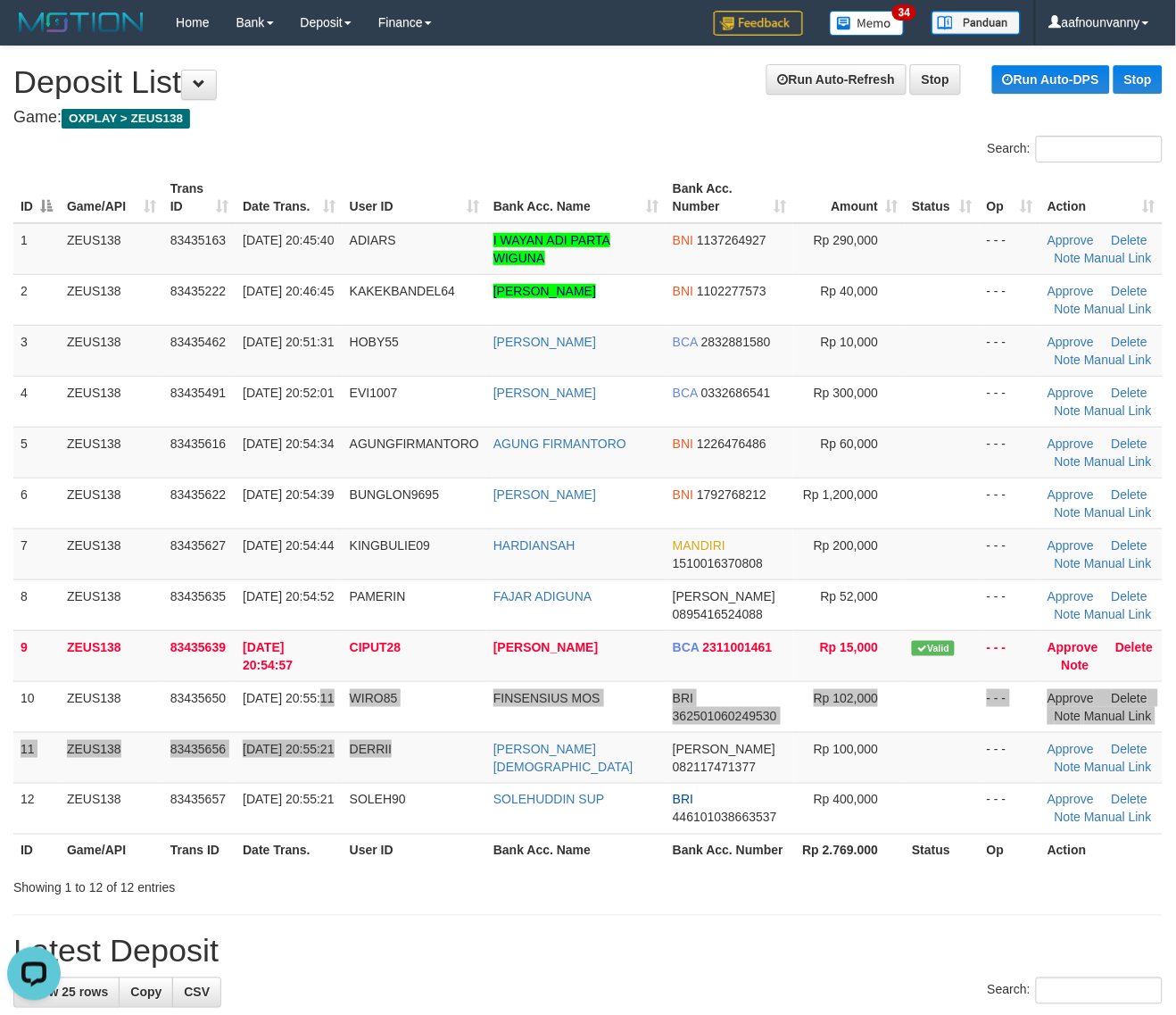 scroll, scrollTop: 0, scrollLeft: 0, axis: both 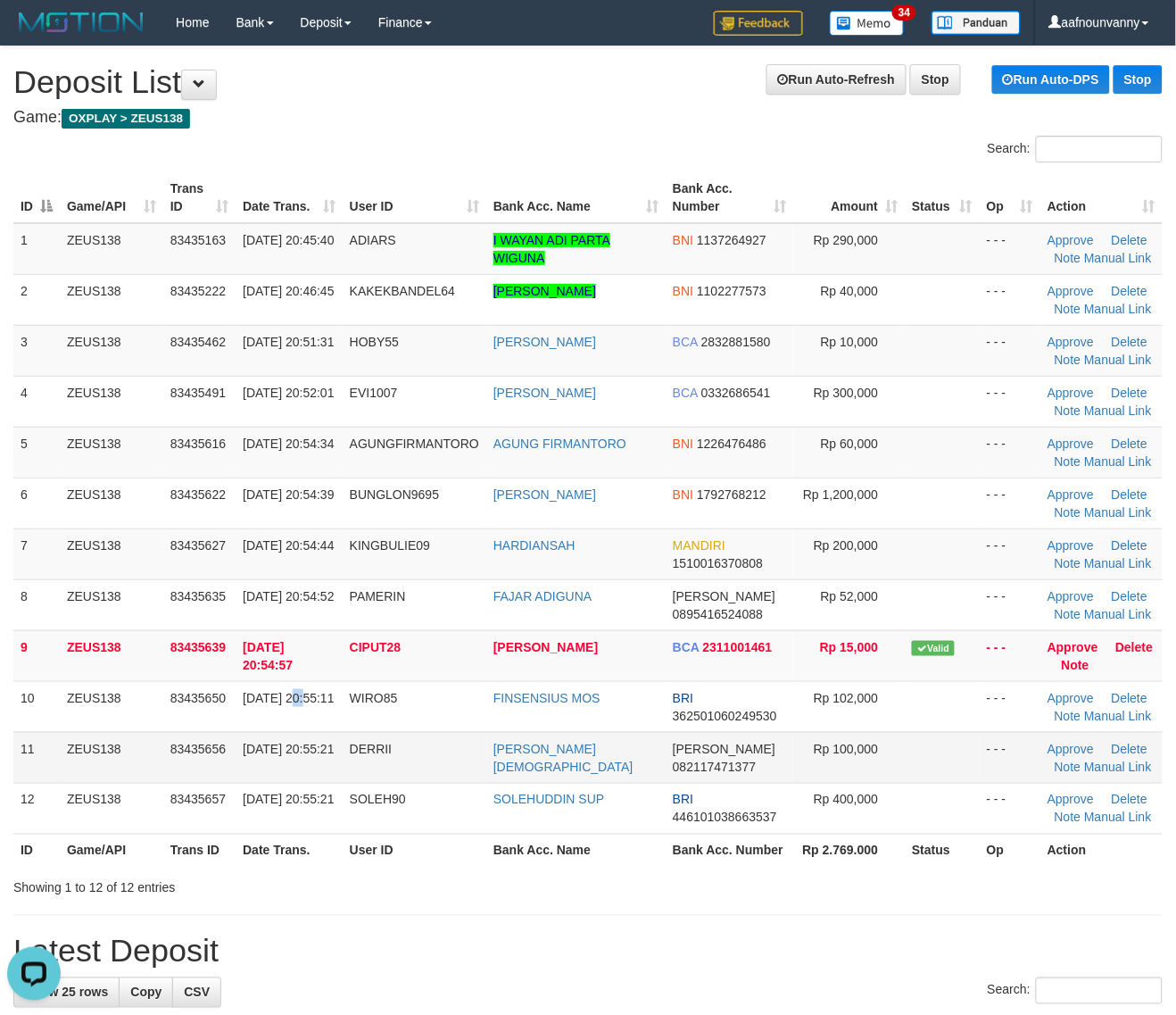 drag, startPoint x: 299, startPoint y: 699, endPoint x: 594, endPoint y: 760, distance: 301.24077 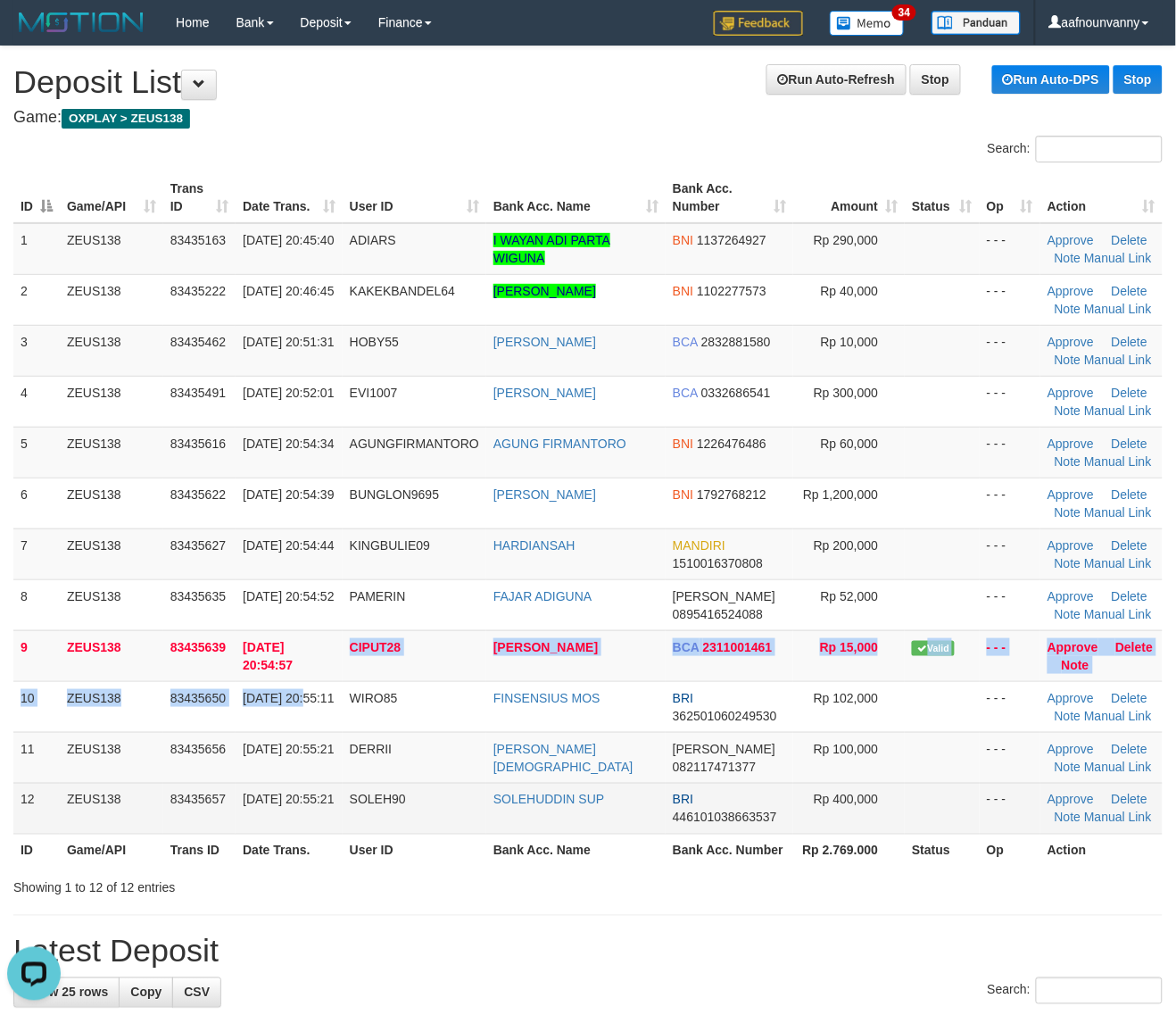 drag, startPoint x: 313, startPoint y: 674, endPoint x: 953, endPoint y: 786, distance: 649.7261 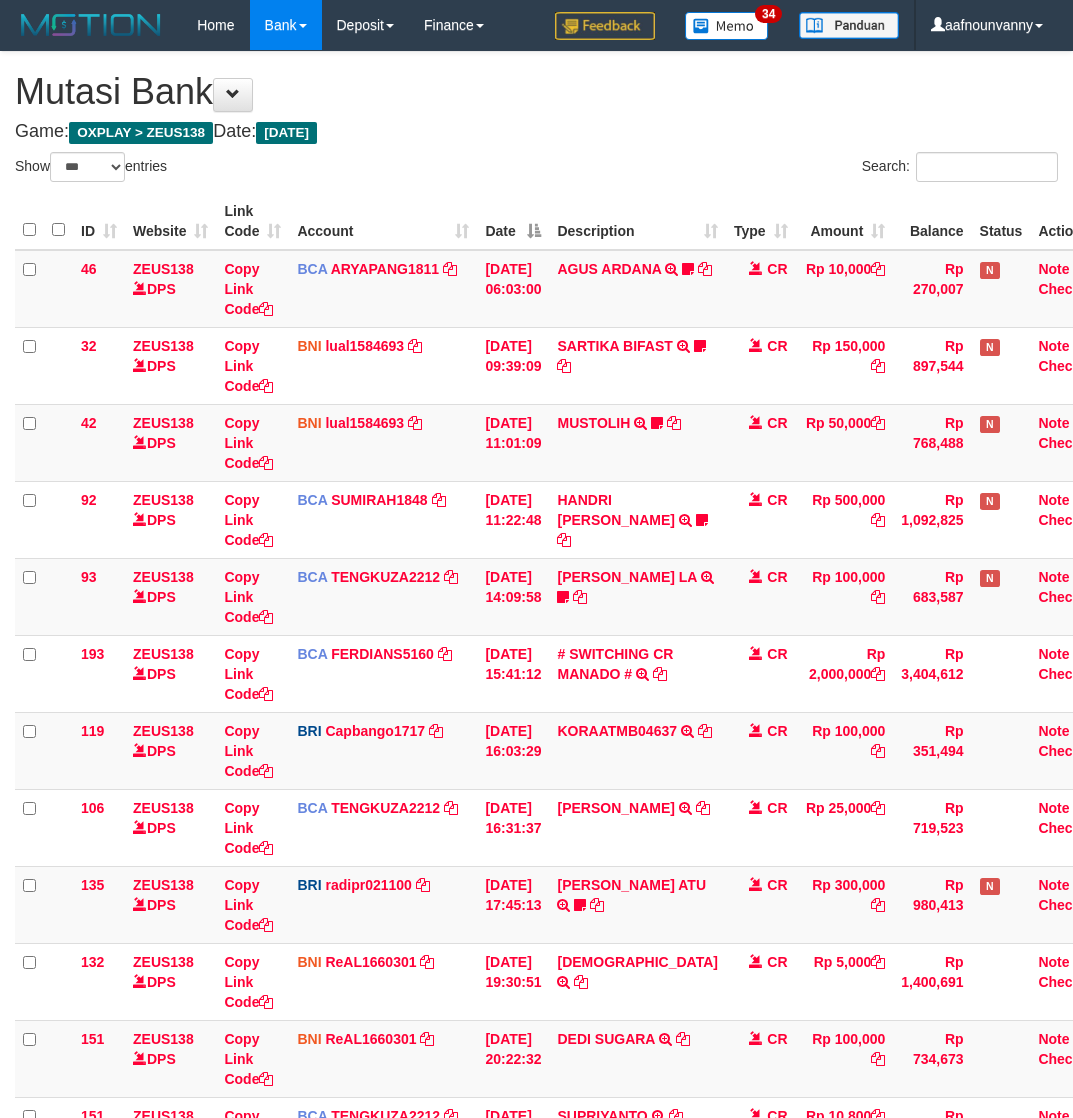 select on "***" 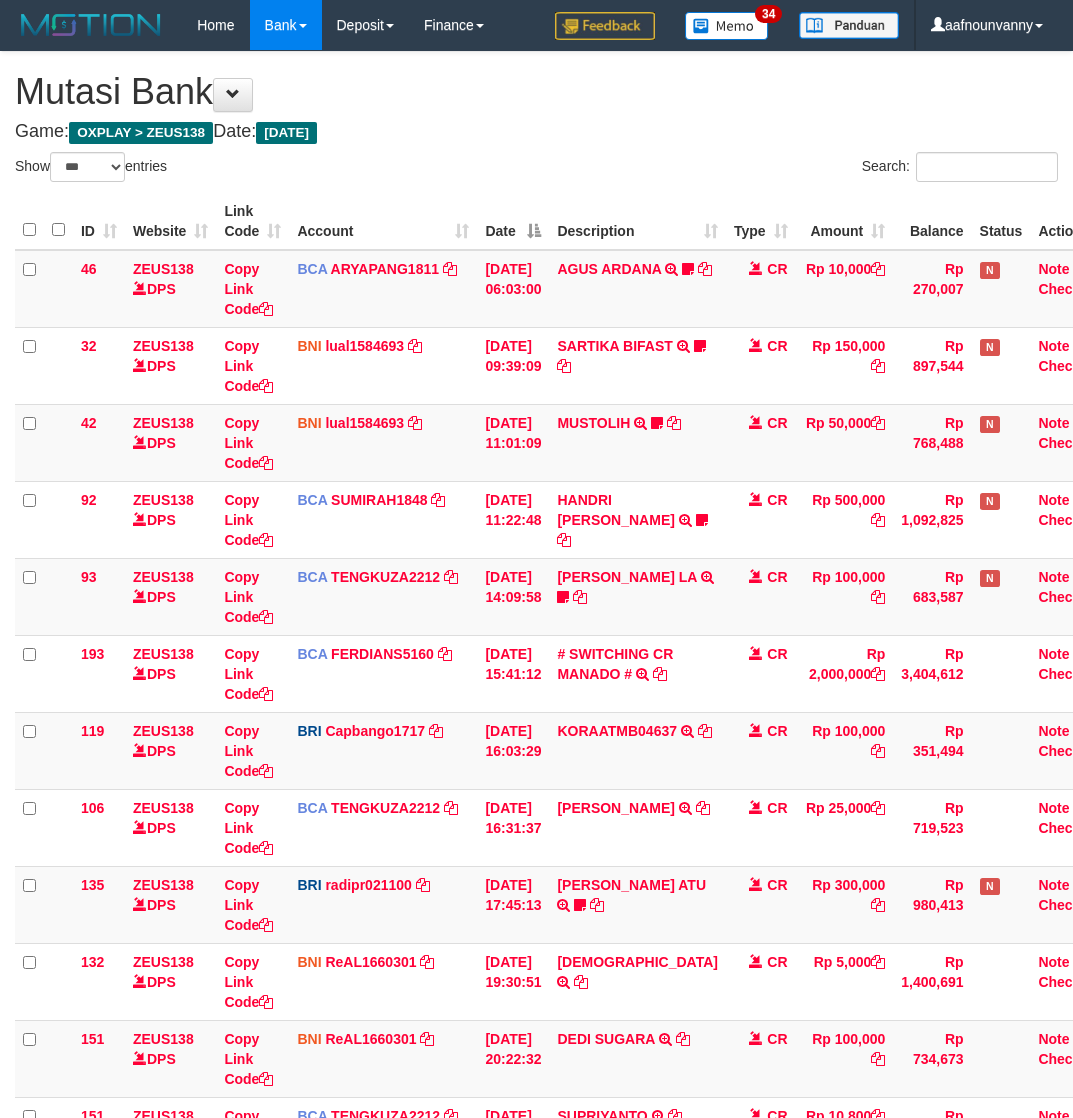 click on "BCA
PUTRIMAU0099
DPS
PUTRI [PERSON_NAME]
mutasi_20250711_3478 | 84
mutasi_20250711_3478 | 84" at bounding box center [383, 1289] 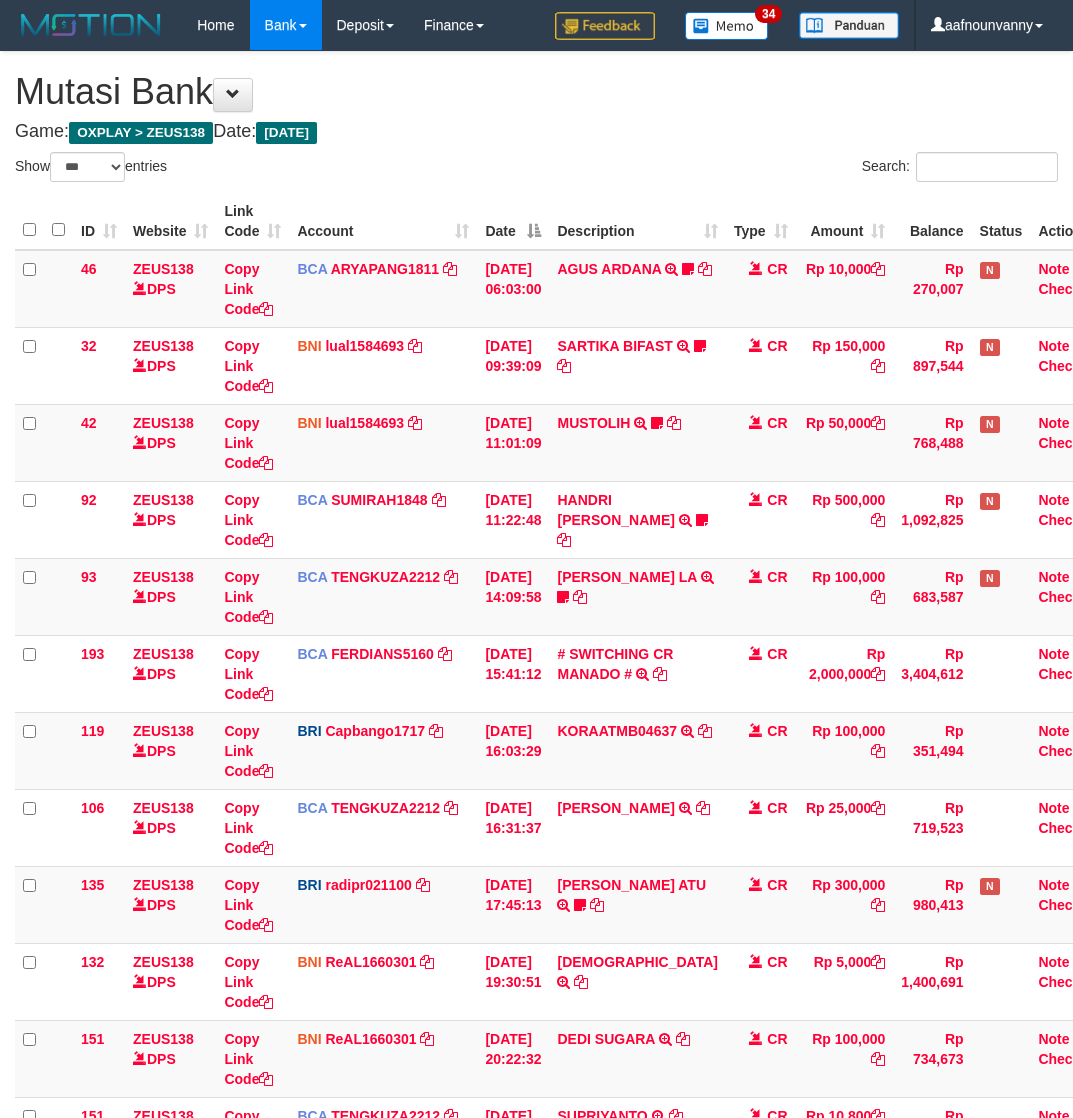 select on "***" 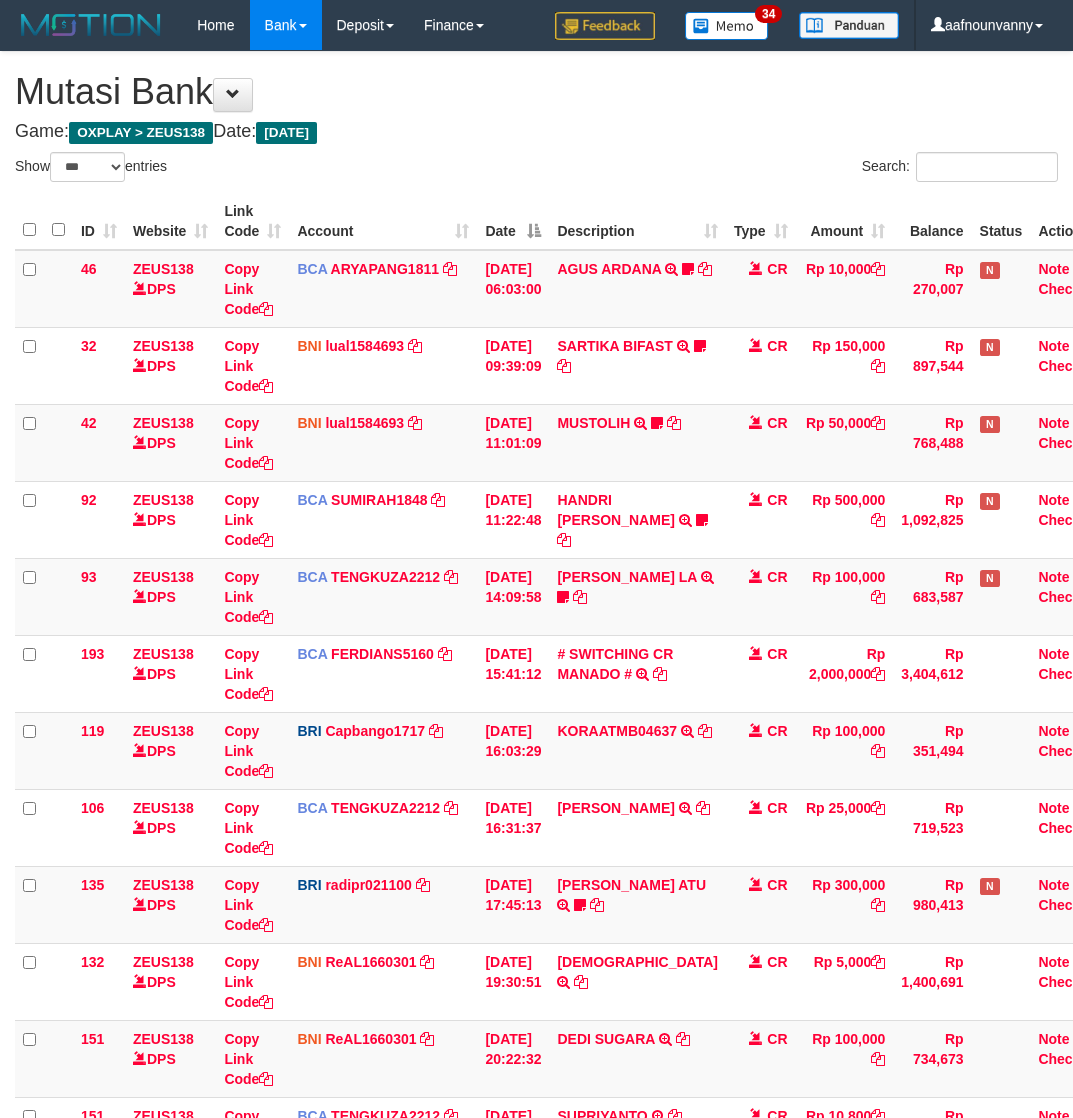 scroll, scrollTop: 366, scrollLeft: 0, axis: vertical 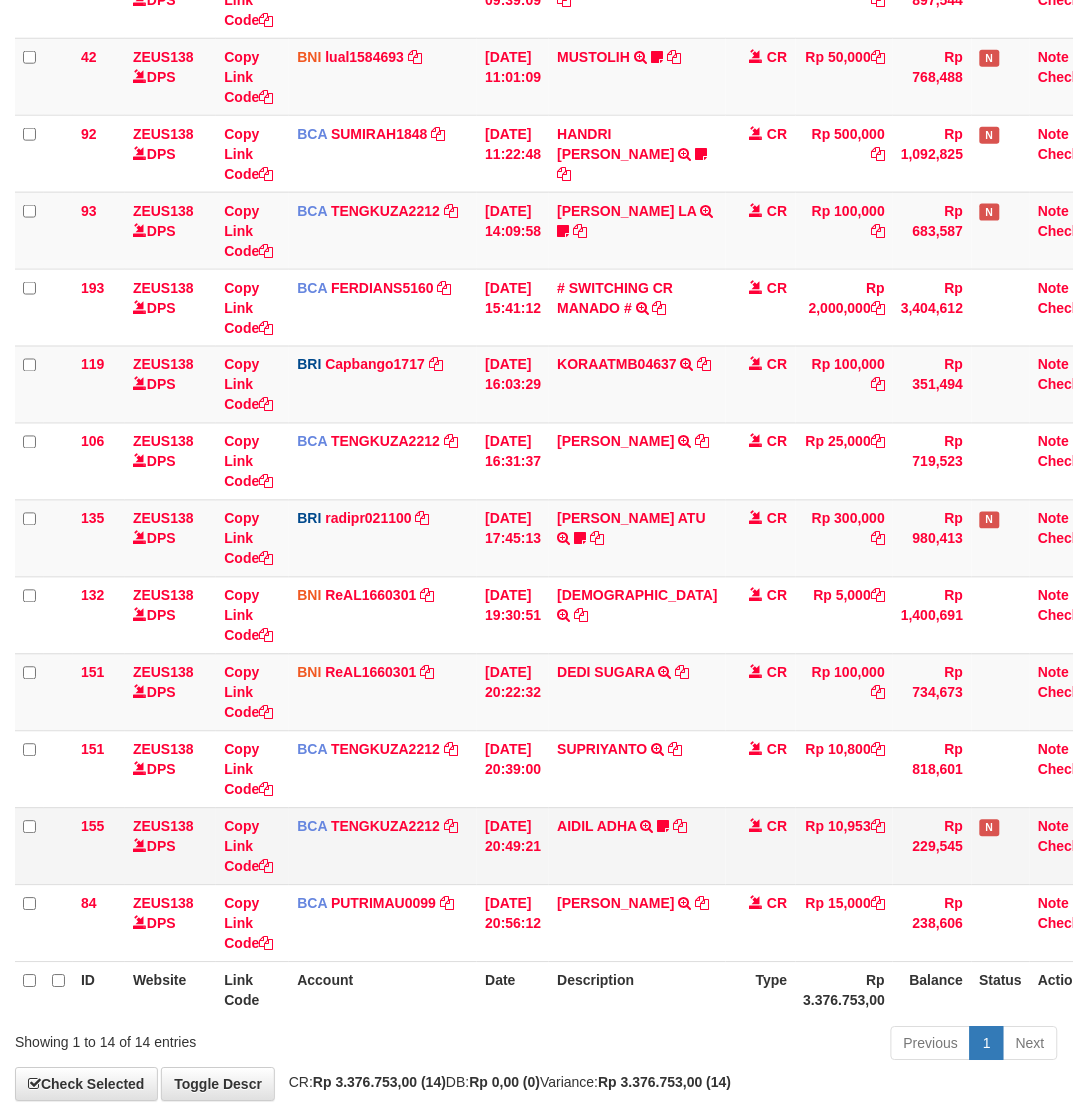 click on "ID Website Link Code Account Date Description Type Amount Balance Status Action
46
ZEUS138    DPS
Copy Link Code
BCA
ARYAPANG1811
DPS
ARYA PANGESTU
mutasi_20250711_2620 | 46
mutasi_20250711_2620 | 46
11/07/2025 06:03:00
AGUS ARDANA            TRSF E-BANKING CR 1107/FTSCY/WS95051
10000.002025071158167087 TRFDN-AGUS ARDANA ESPAY DEBIT INDONE    Aguslike
tunggu bukti tranfer
CR
Rp 10,000
Rp 270,007
N
Note
Check
32
ZEUS138" at bounding box center (563, 423) 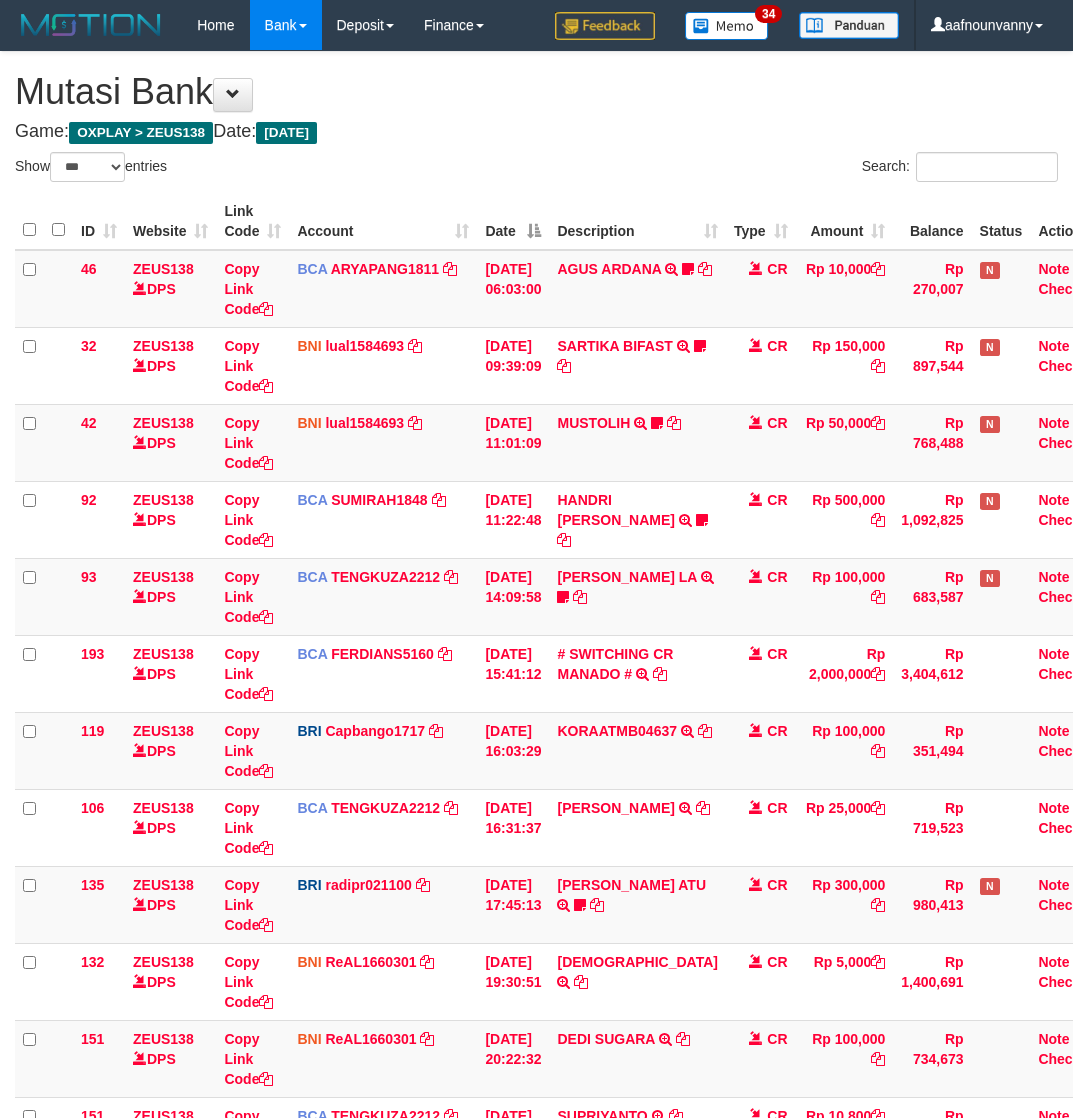select on "***" 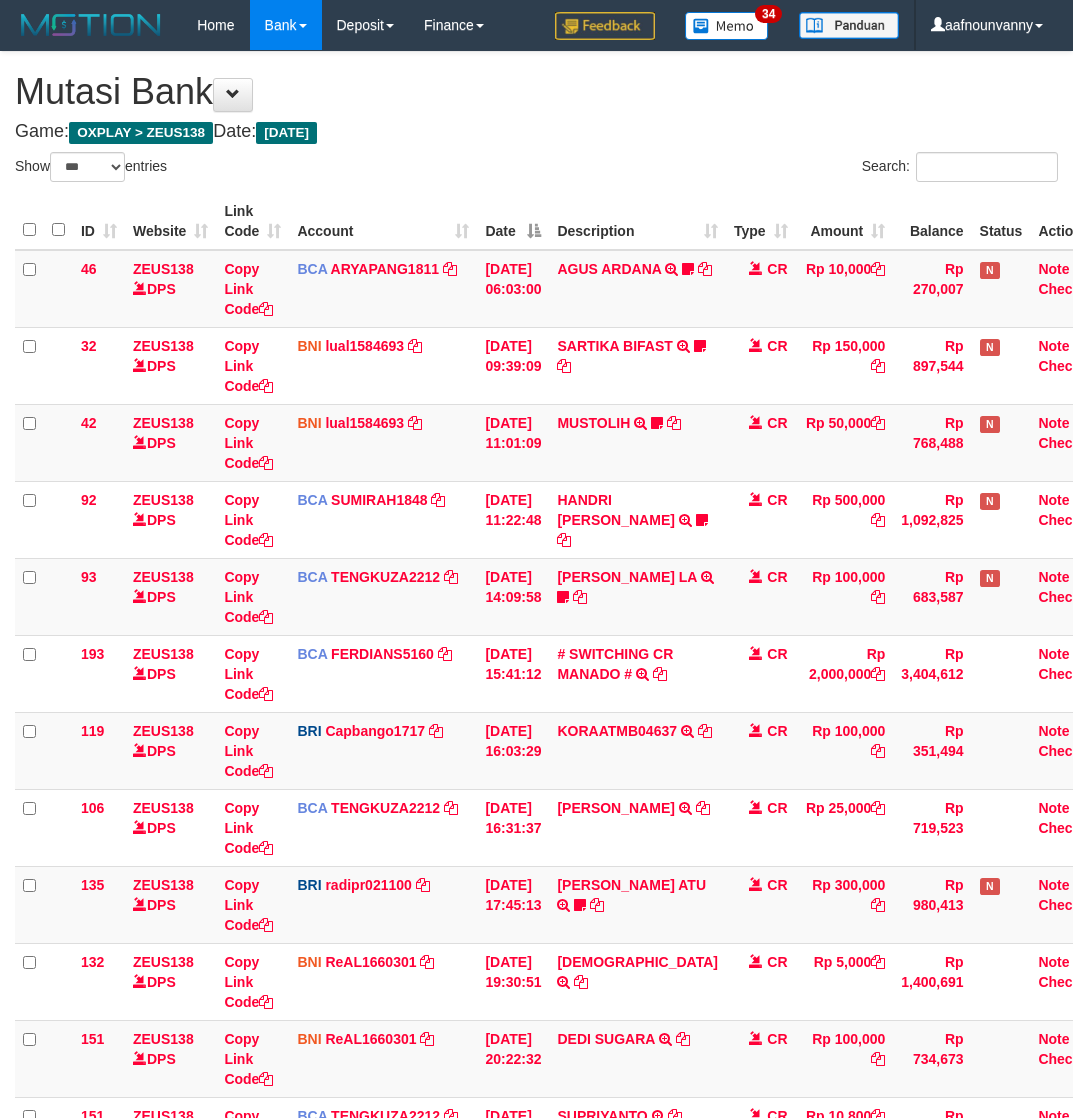 scroll, scrollTop: 366, scrollLeft: 0, axis: vertical 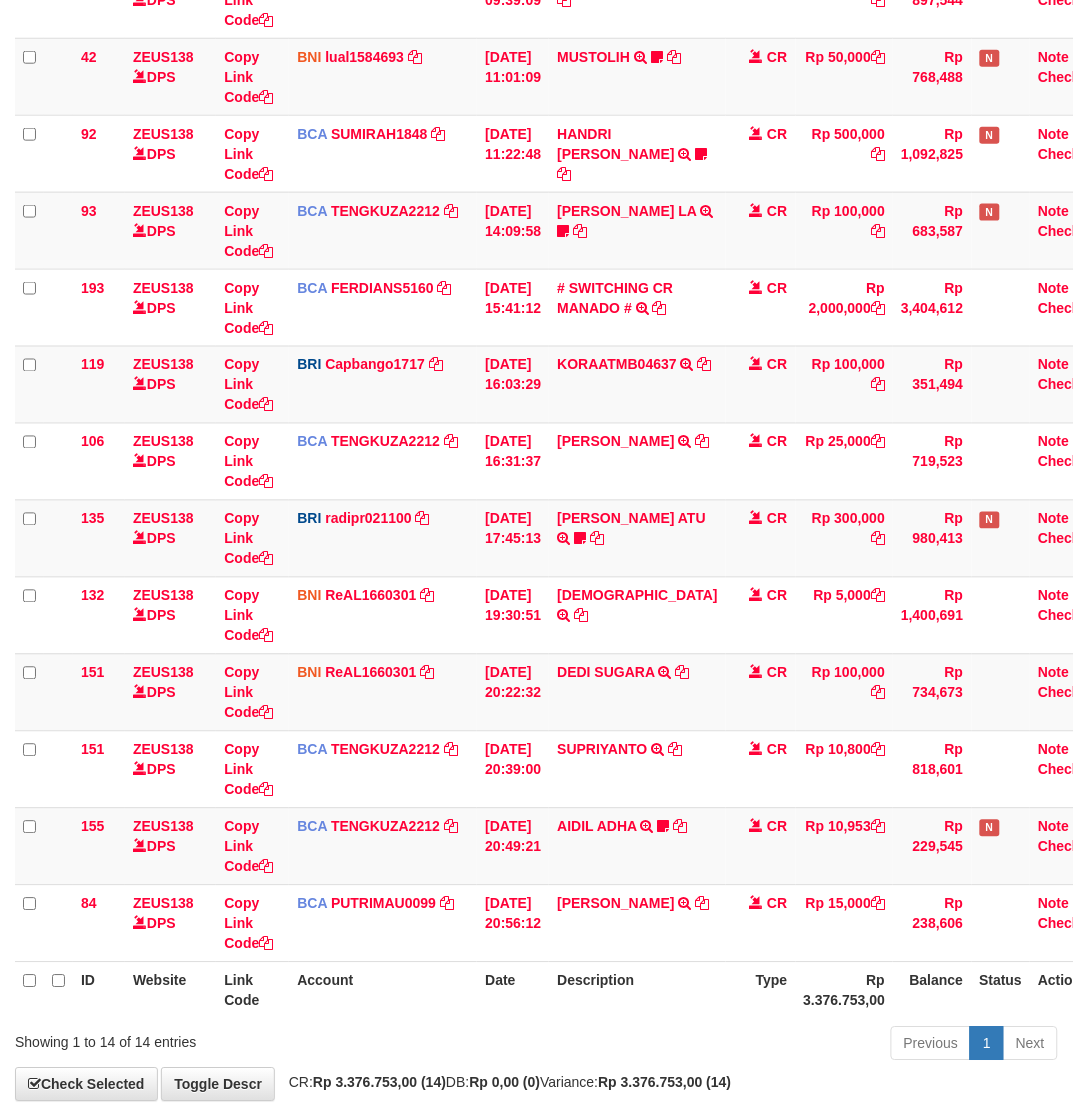 drag, startPoint x: 0, startPoint y: 0, endPoint x: 2, endPoint y: 848, distance: 848.0024 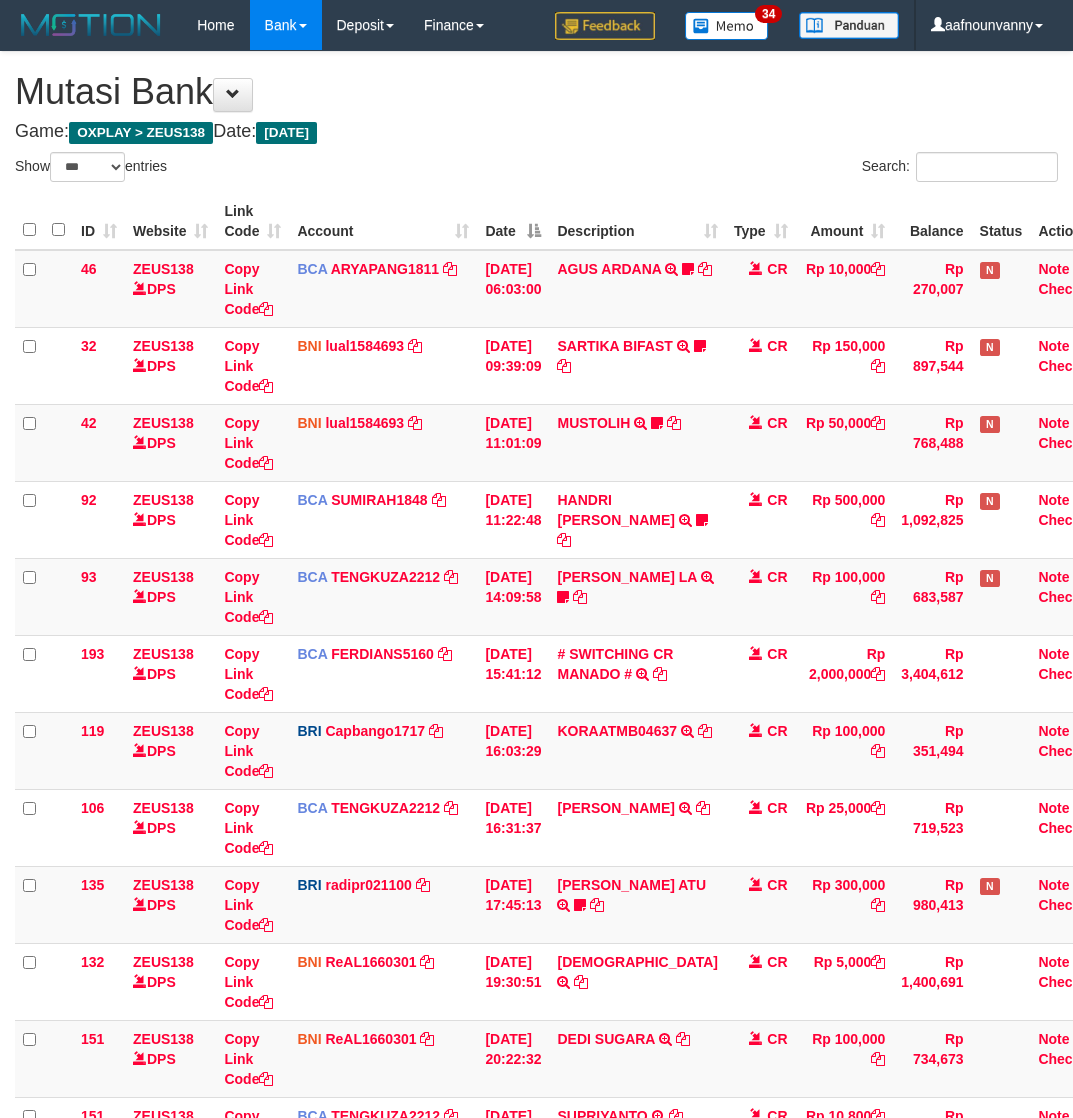 select on "***" 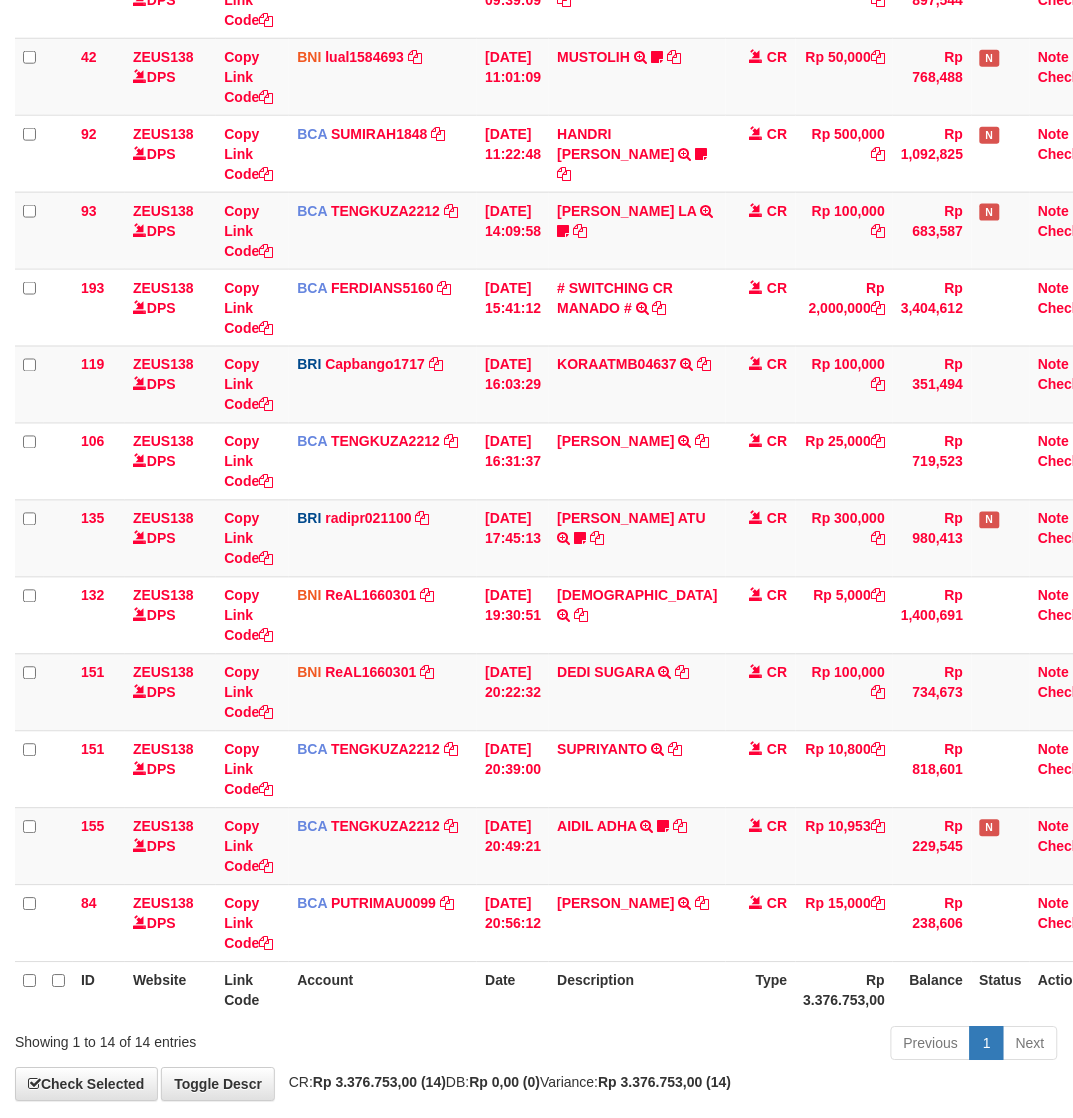 scroll, scrollTop: 386, scrollLeft: 0, axis: vertical 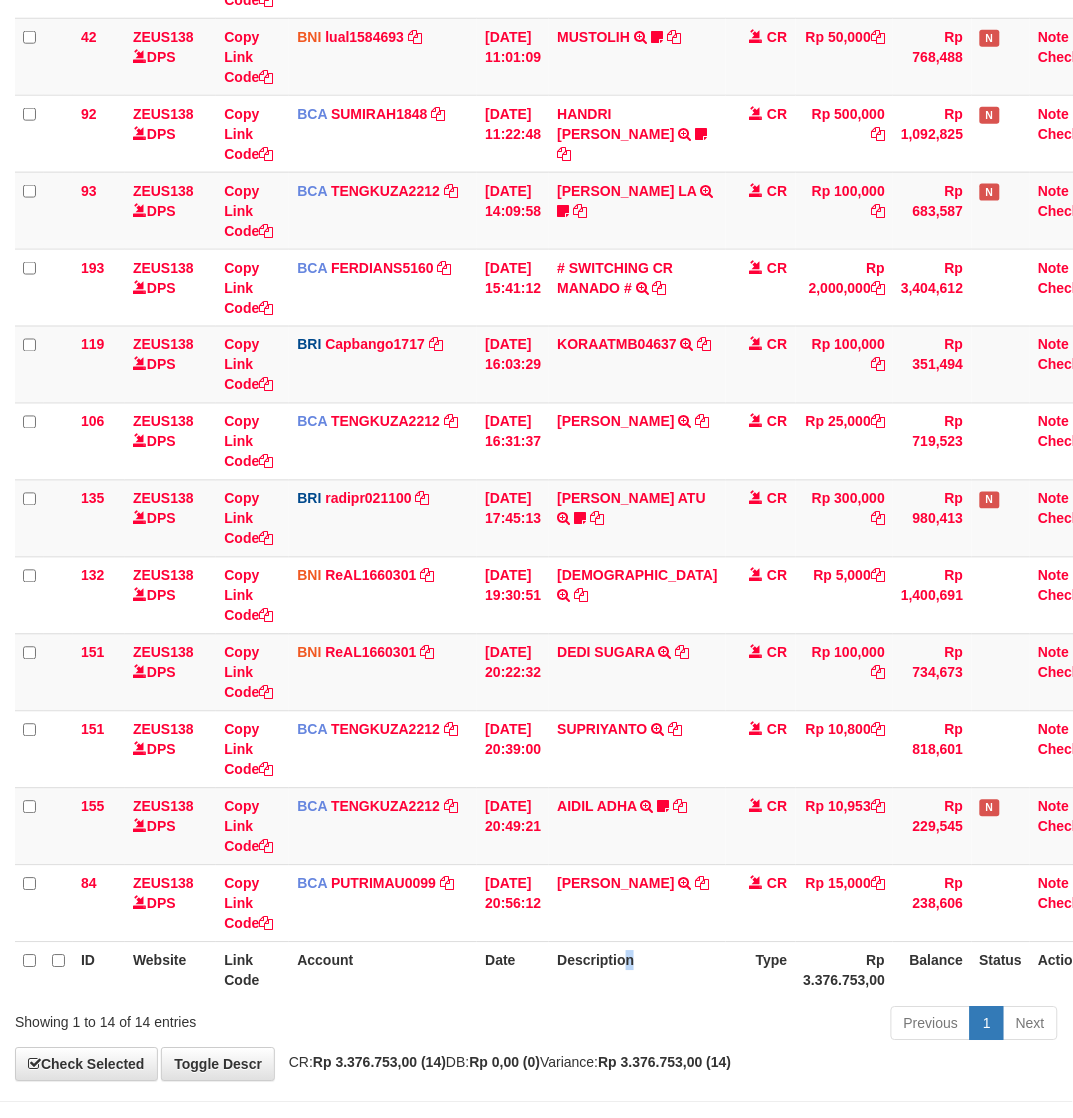 drag, startPoint x: 646, startPoint y: 952, endPoint x: 10, endPoint y: 836, distance: 646.49207 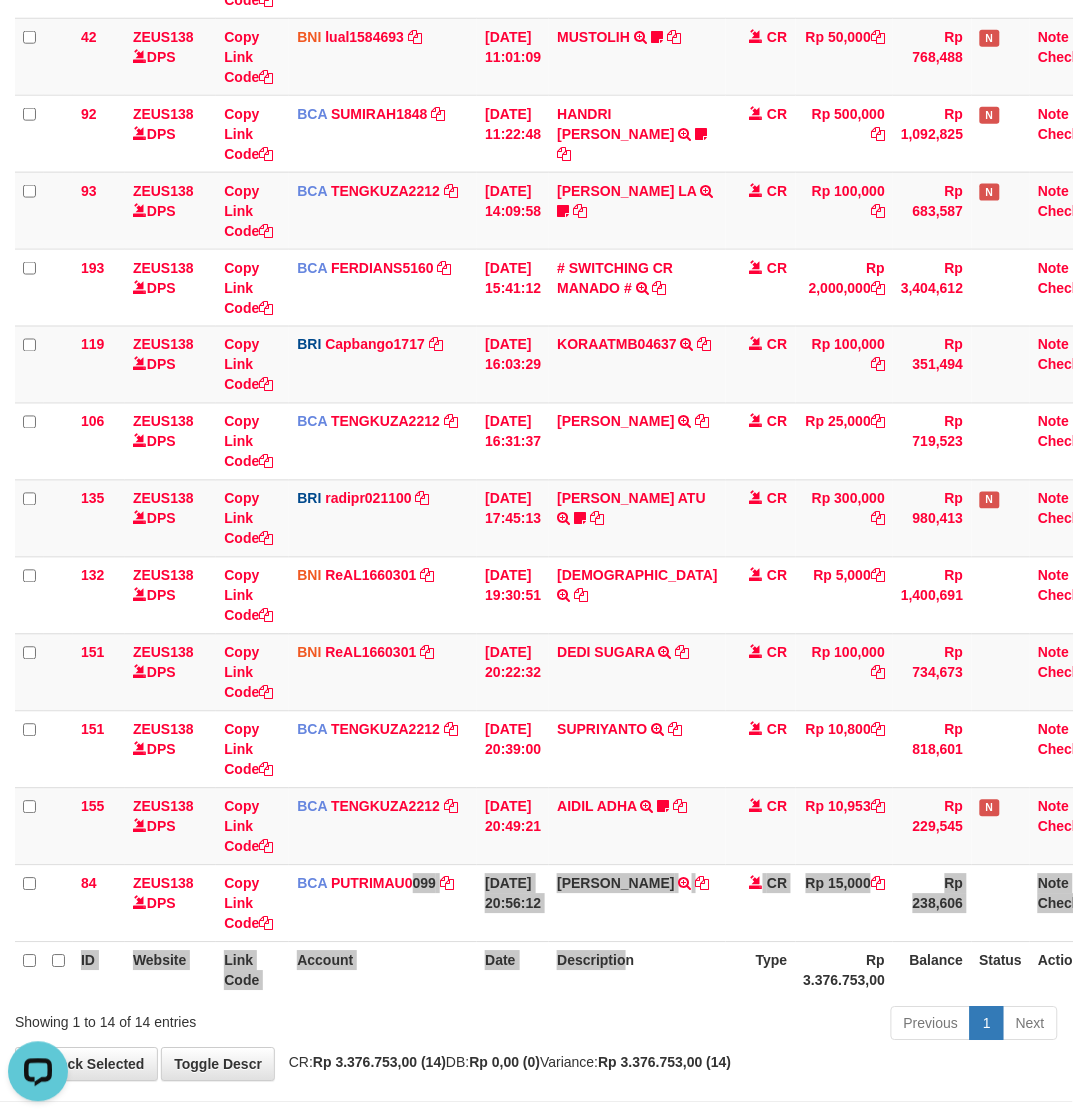 scroll, scrollTop: 0, scrollLeft: 0, axis: both 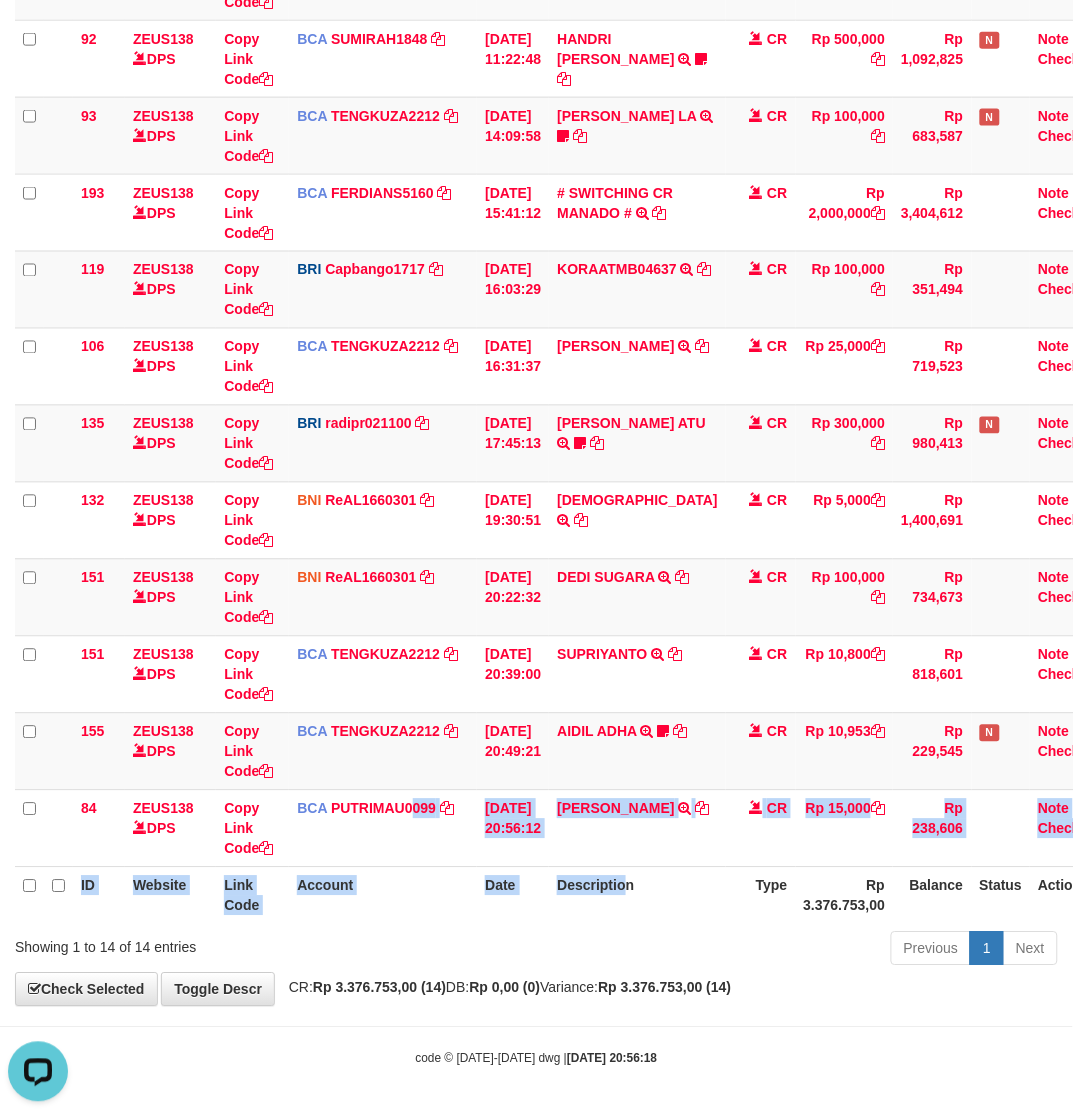 click on "Toggle navigation
Home
Bank
Account List
Load
By Website
Group
[OXPLAY]													ZEUS138
By Load Group (DPS)" at bounding box center (536, 328) 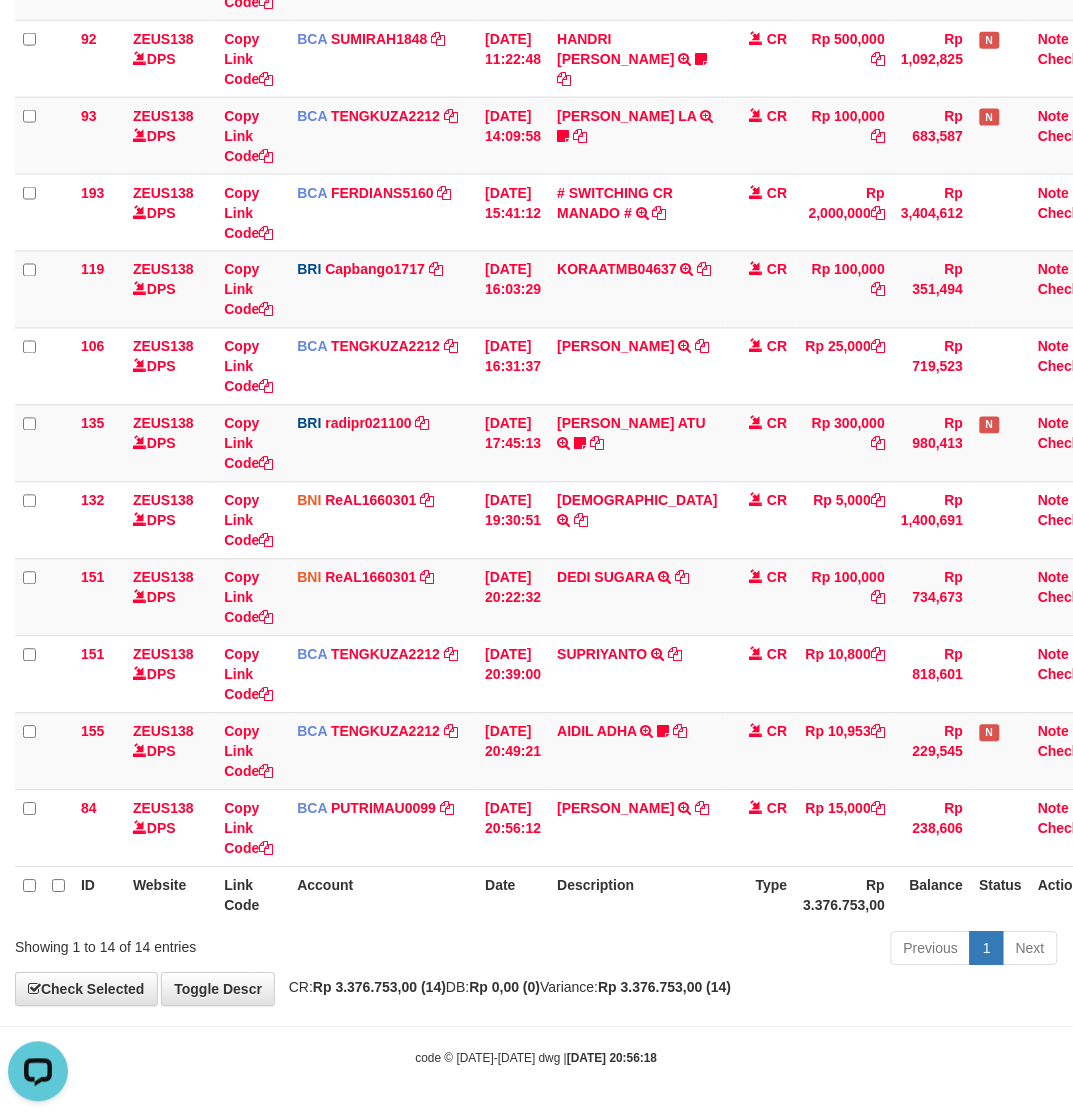 click on "Toggle navigation
Home
Bank
Account List
Load
By Website
Group
[OXPLAY]													ZEUS138
By Load Group (DPS)" at bounding box center [536, 328] 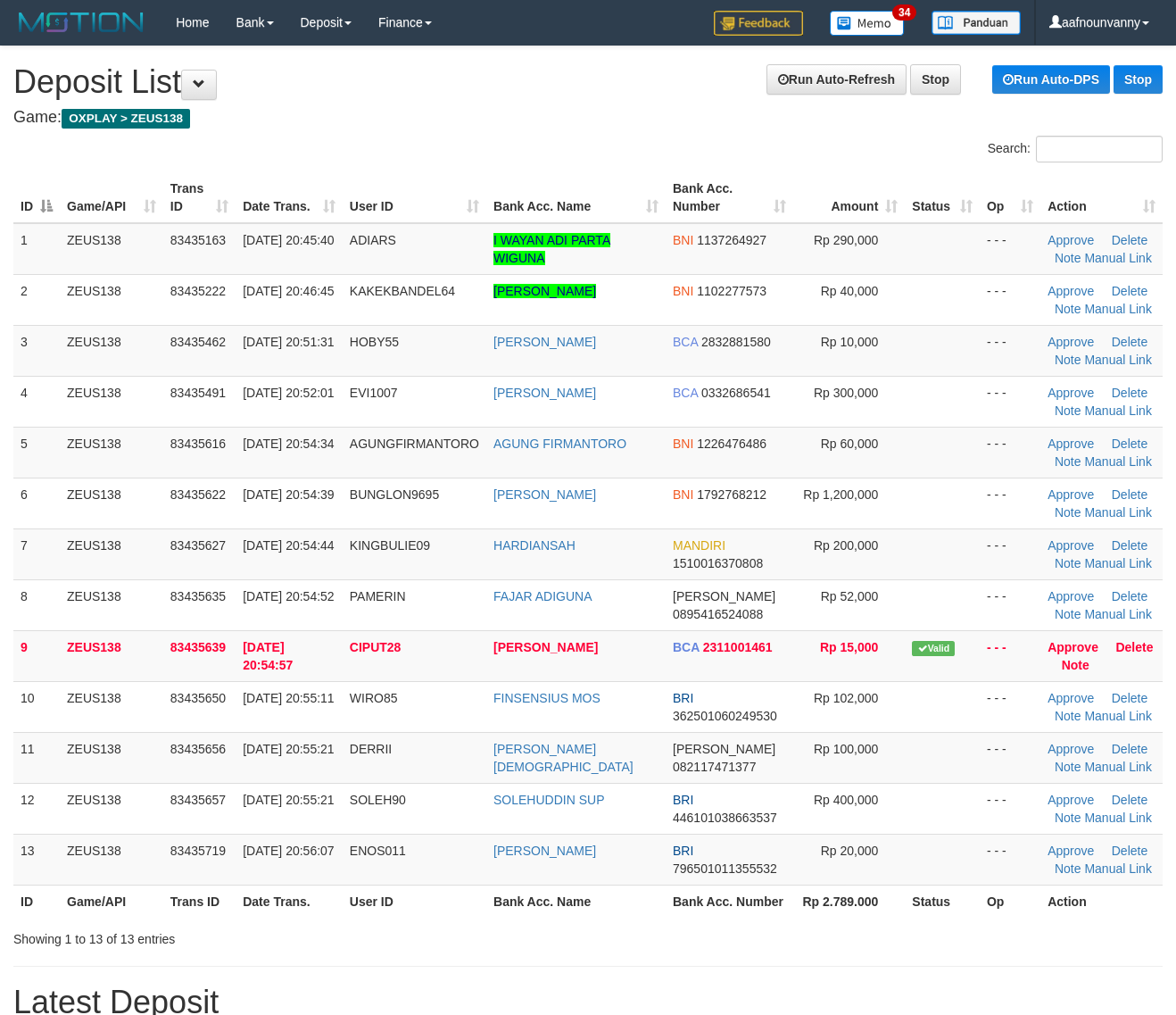 scroll, scrollTop: 0, scrollLeft: 0, axis: both 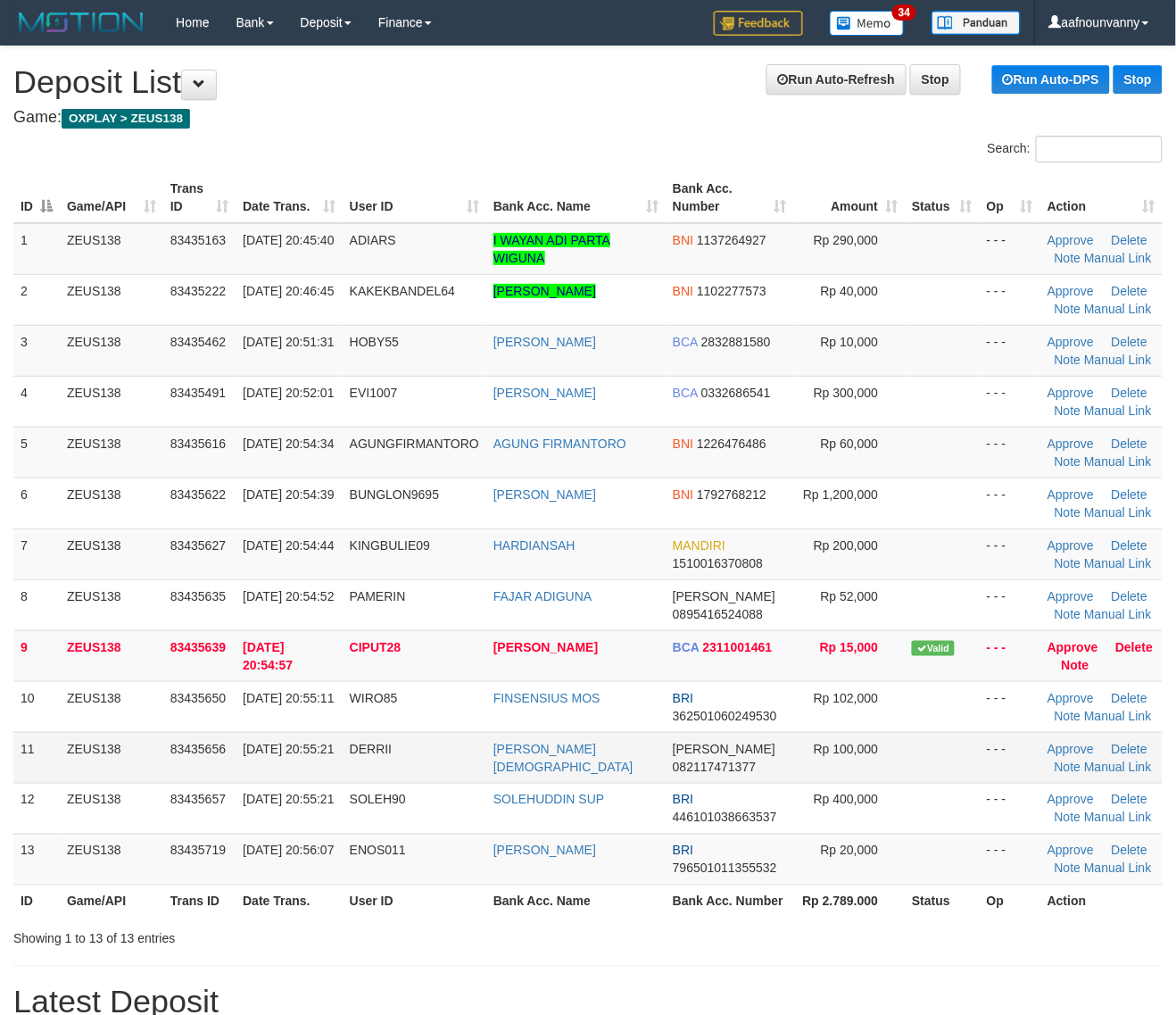 click on "Rp 100,000" at bounding box center (849, 757) 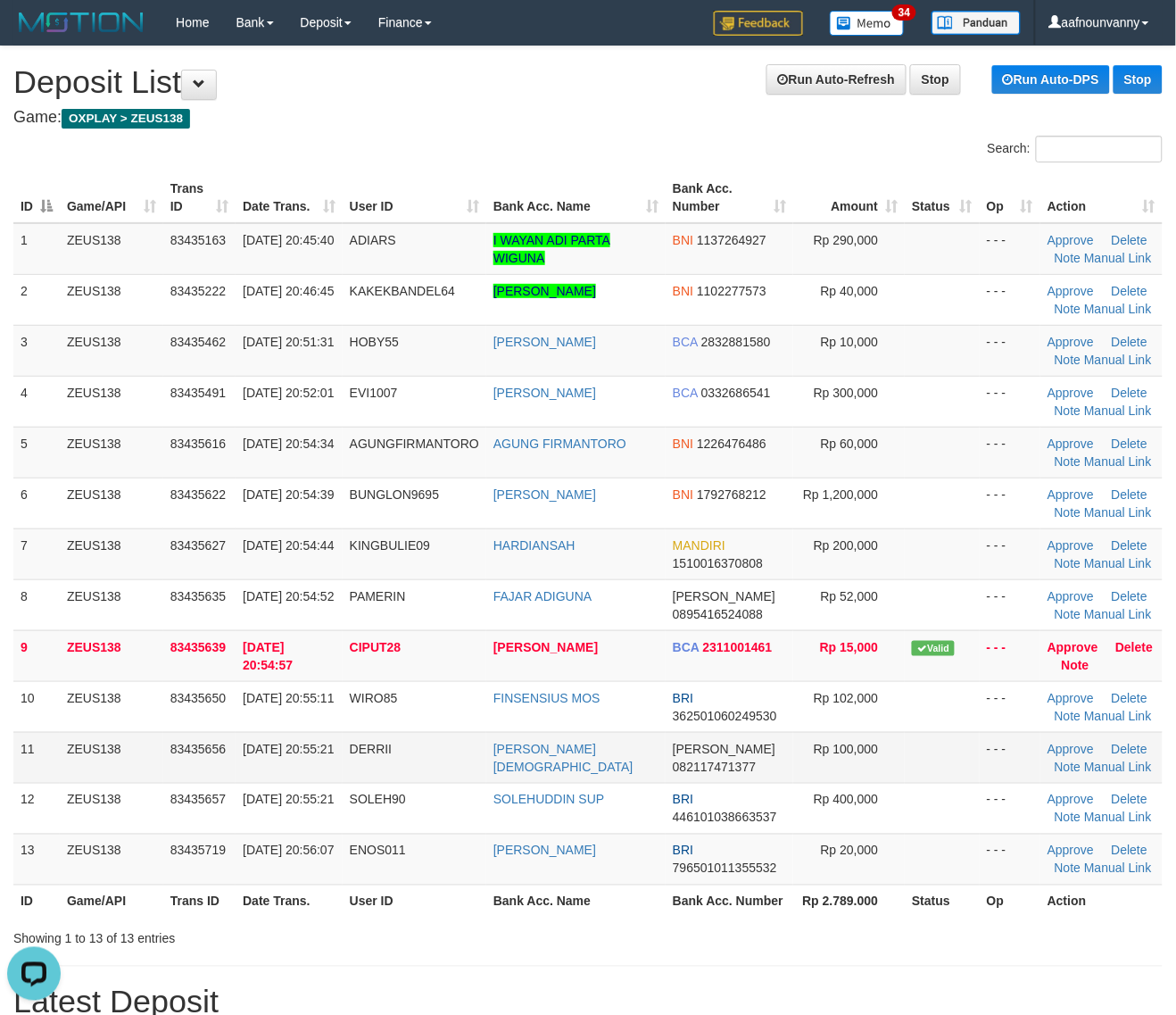 scroll, scrollTop: 0, scrollLeft: 0, axis: both 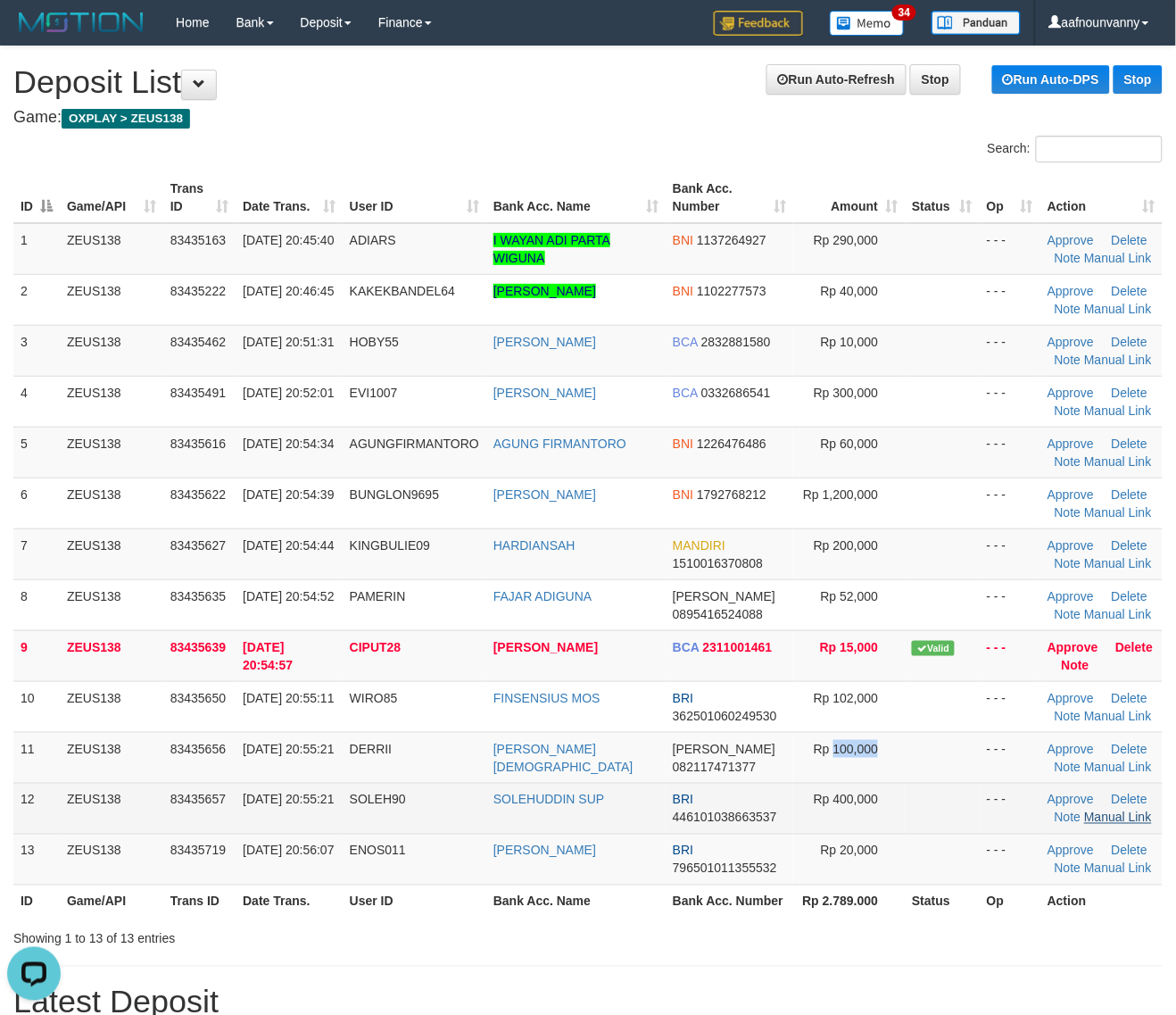 drag, startPoint x: 849, startPoint y: 772, endPoint x: 1084, endPoint y: 818, distance: 239.46 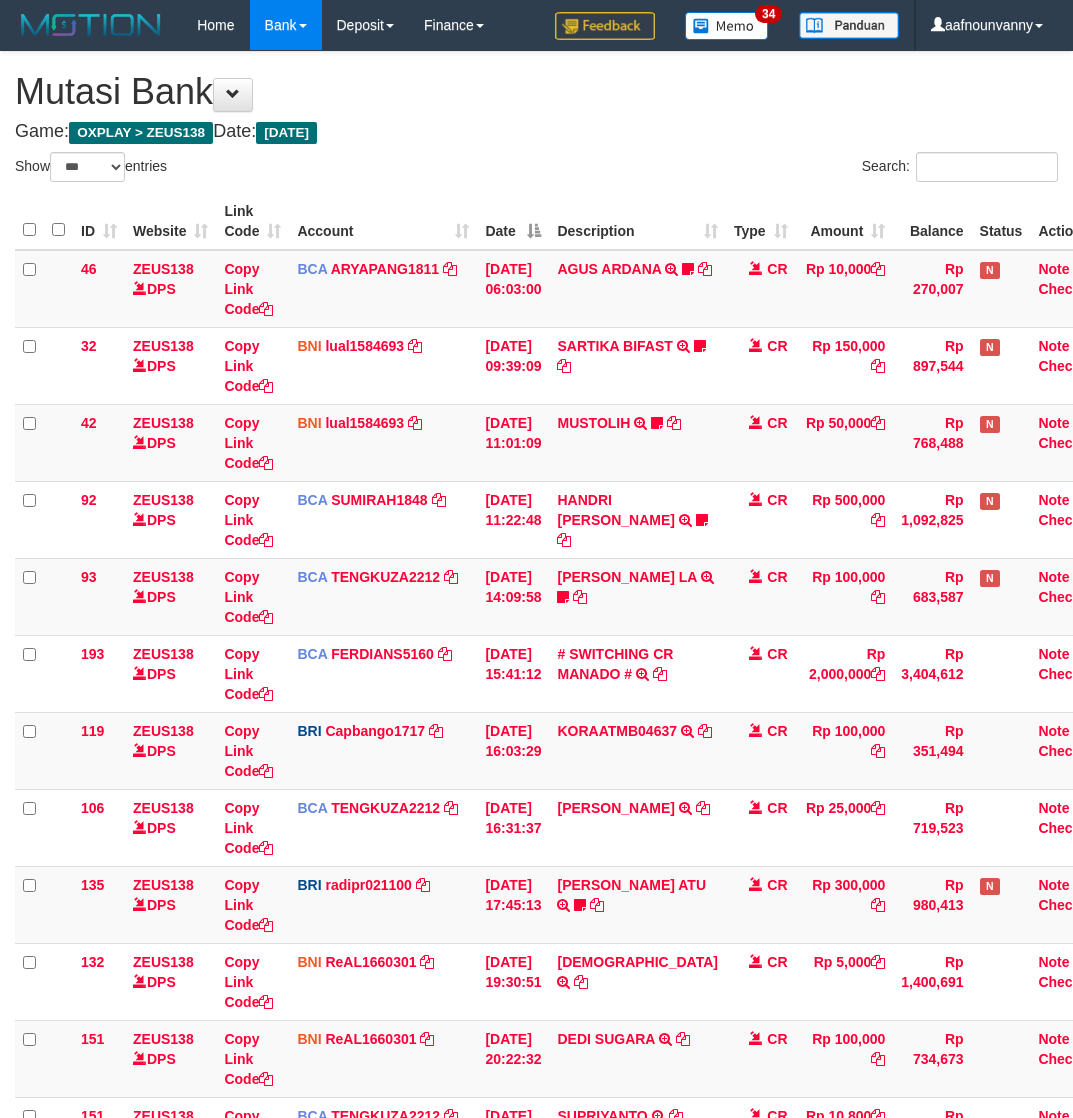 select on "***" 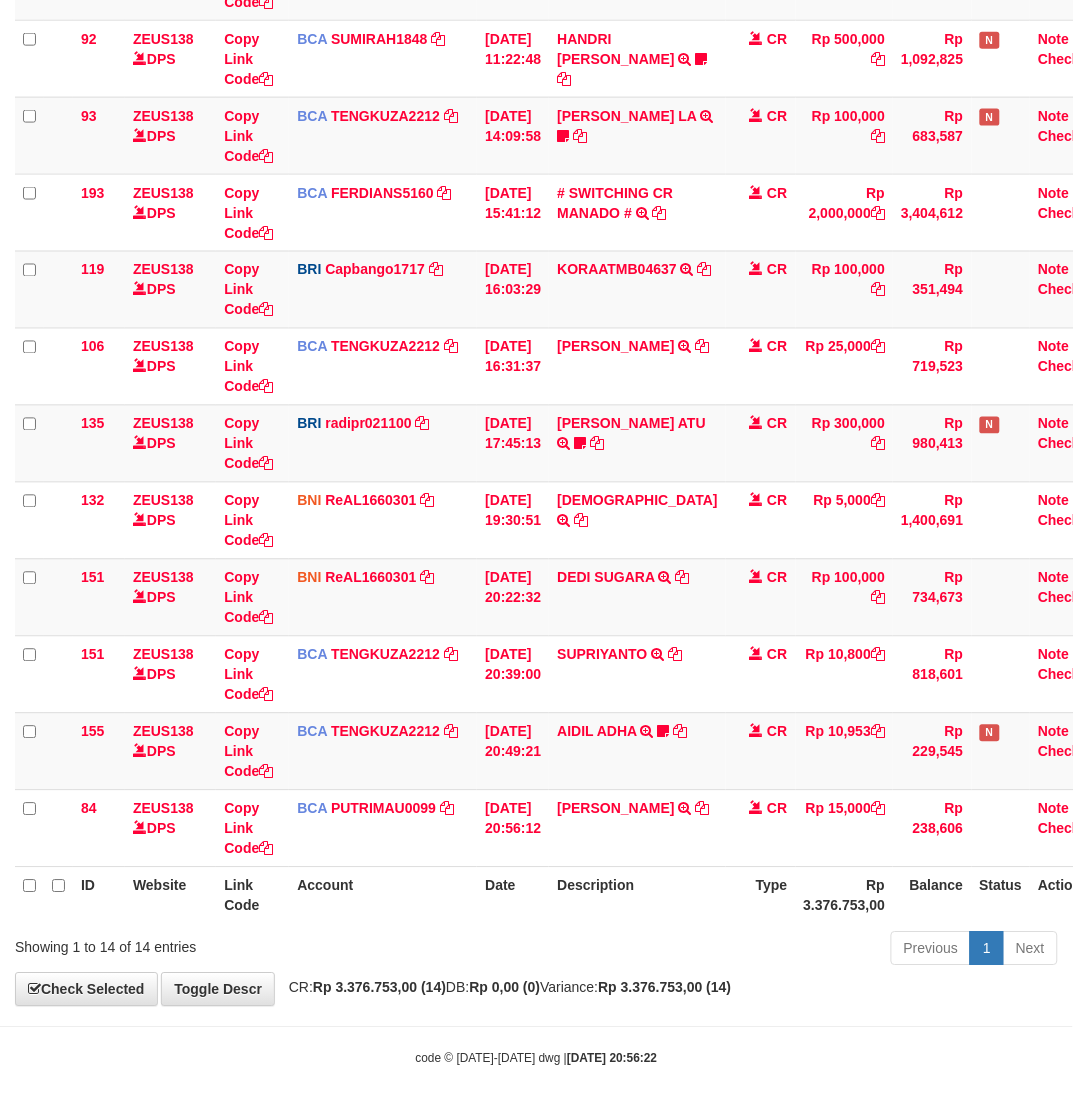 drag, startPoint x: 0, startPoint y: 0, endPoint x: 633, endPoint y: 940, distance: 1133.2648 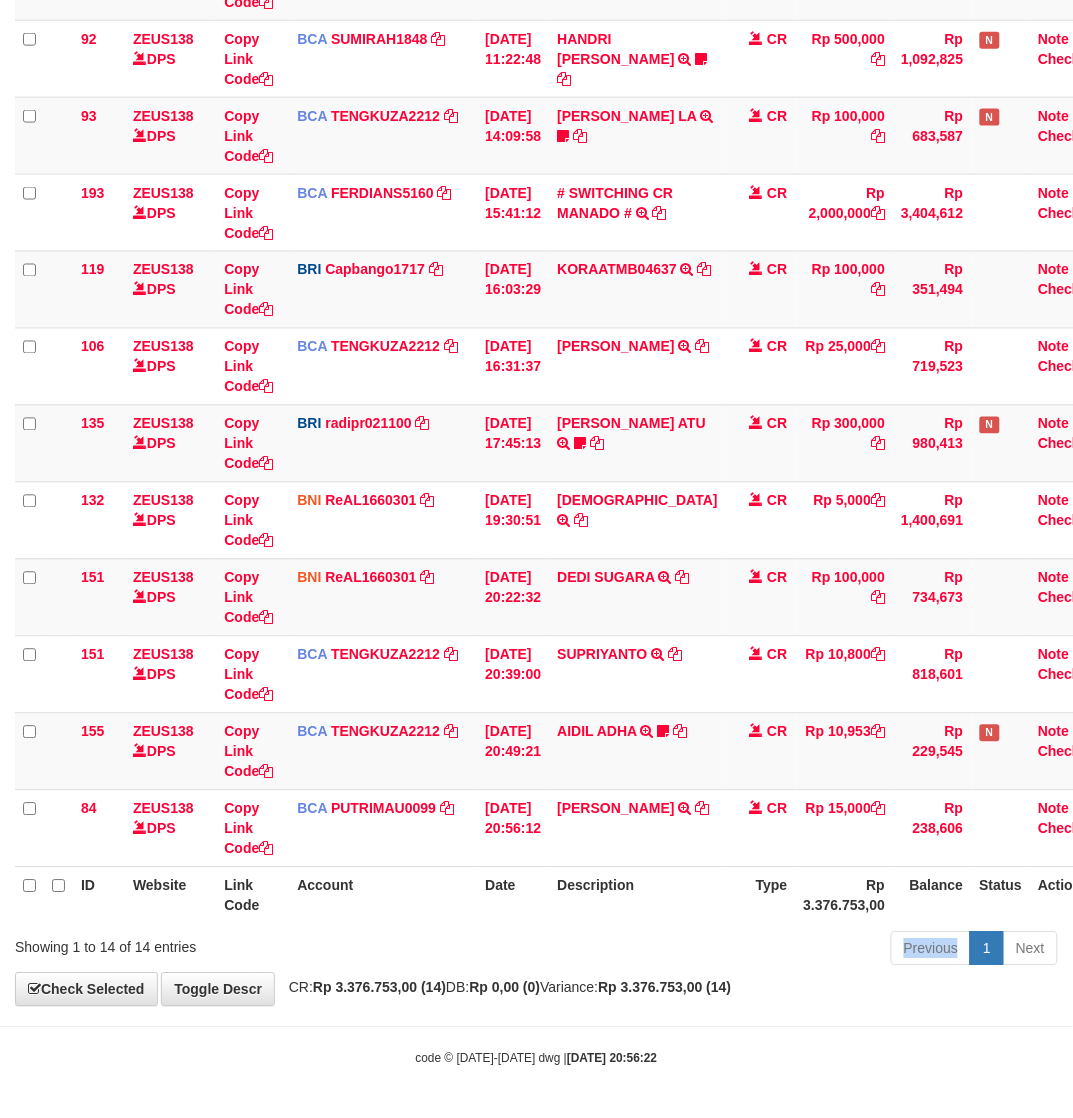 scroll, scrollTop: 463, scrollLeft: 0, axis: vertical 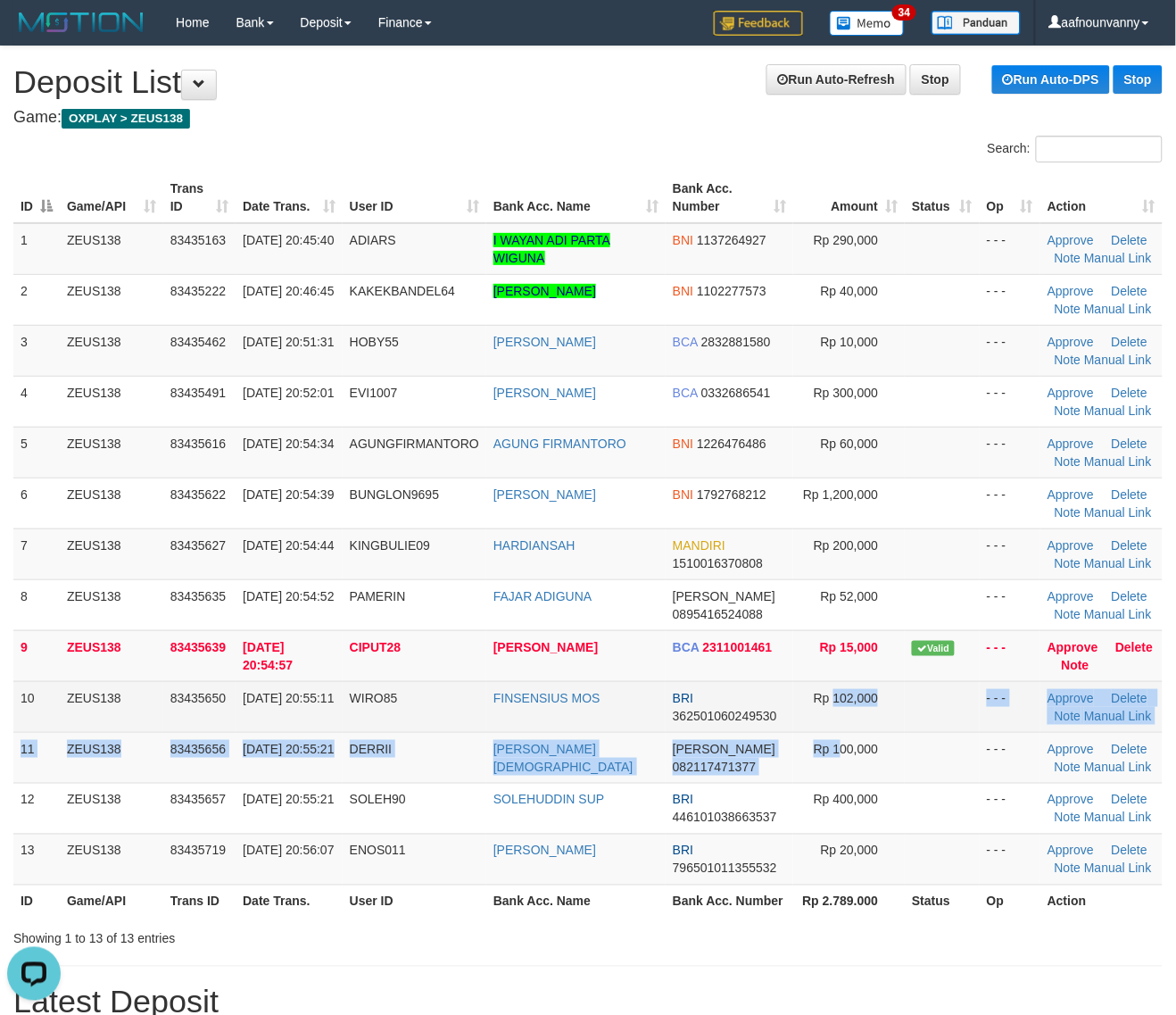 click on "1
ZEUS138
83435163
[DATE] 20:45:40
ADIARS
I WAYAN ADI PARTA WIGUNA
BNI
1137264927
Rp 290,000
- - -
Approve
[GEOGRAPHIC_DATA]
Note
Manual Link
2
ZEUS138
83435222
[DATE] 20:46:45
KAKEKBANDEL64
[PERSON_NAME]
BNI
1102277573
Rp 40,000
Note" at bounding box center [588, 554] 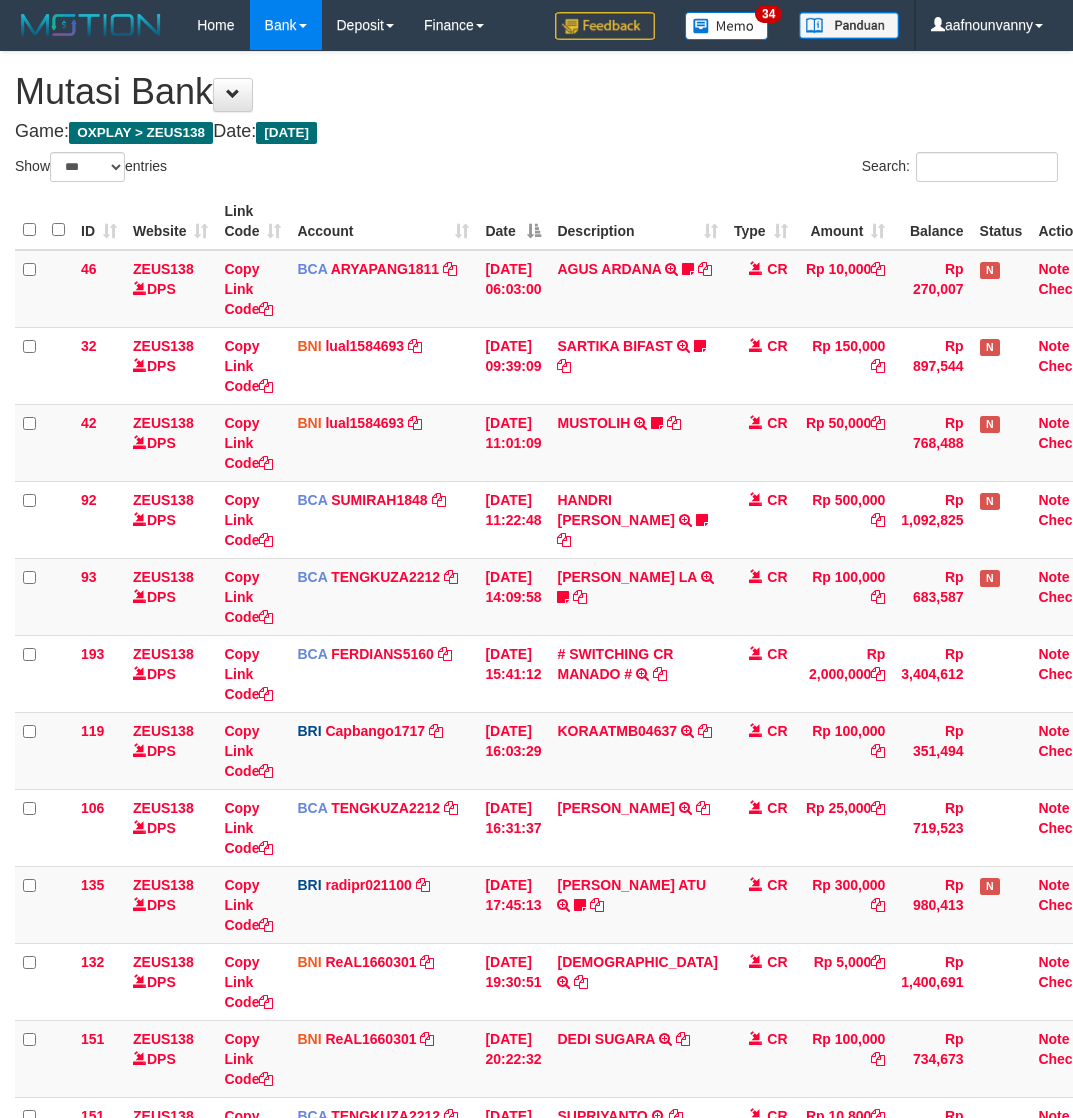 select on "***" 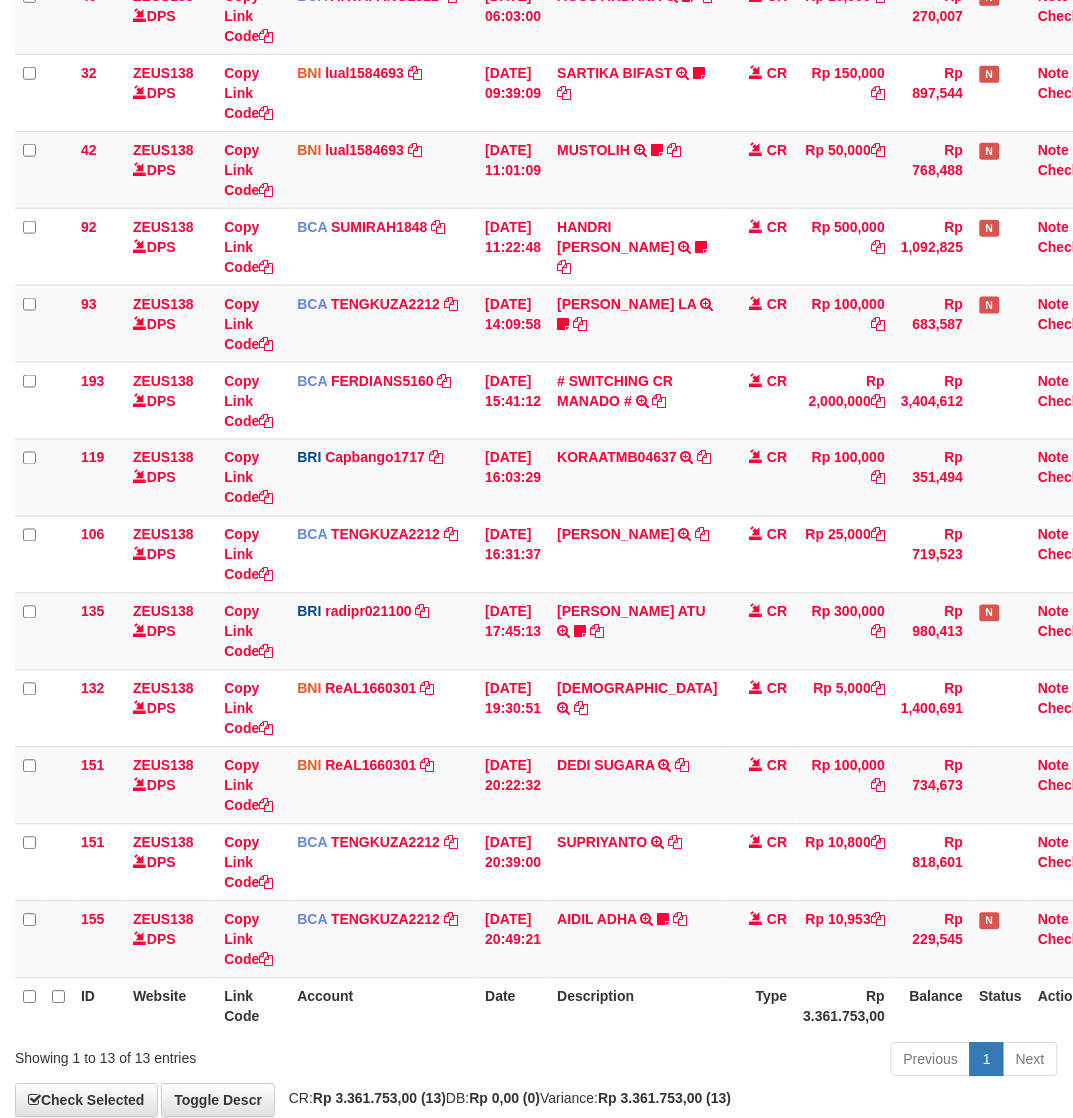 scroll, scrollTop: 386, scrollLeft: 0, axis: vertical 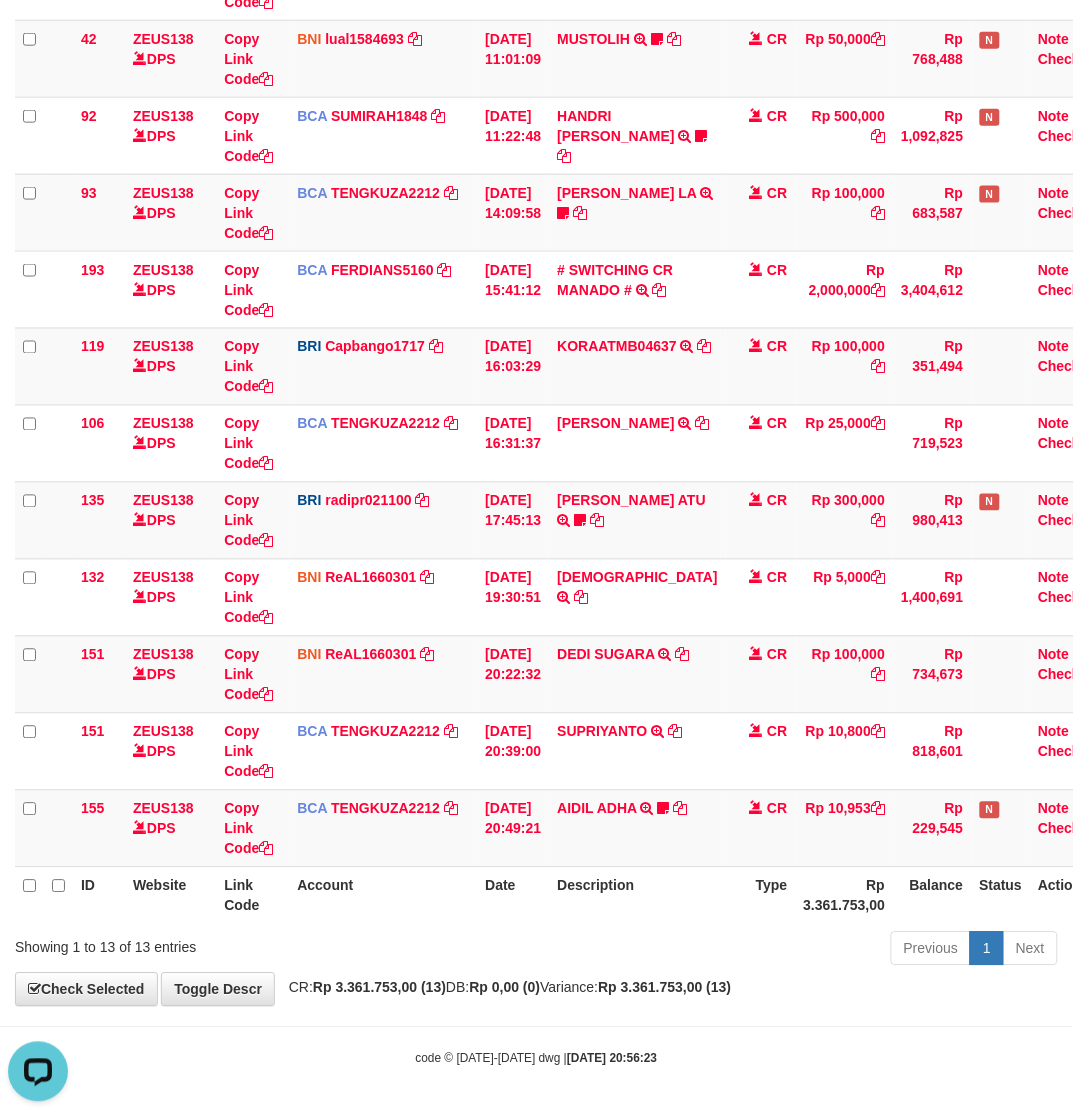 drag, startPoint x: 661, startPoint y: 931, endPoint x: 68, endPoint y: 908, distance: 593.44586 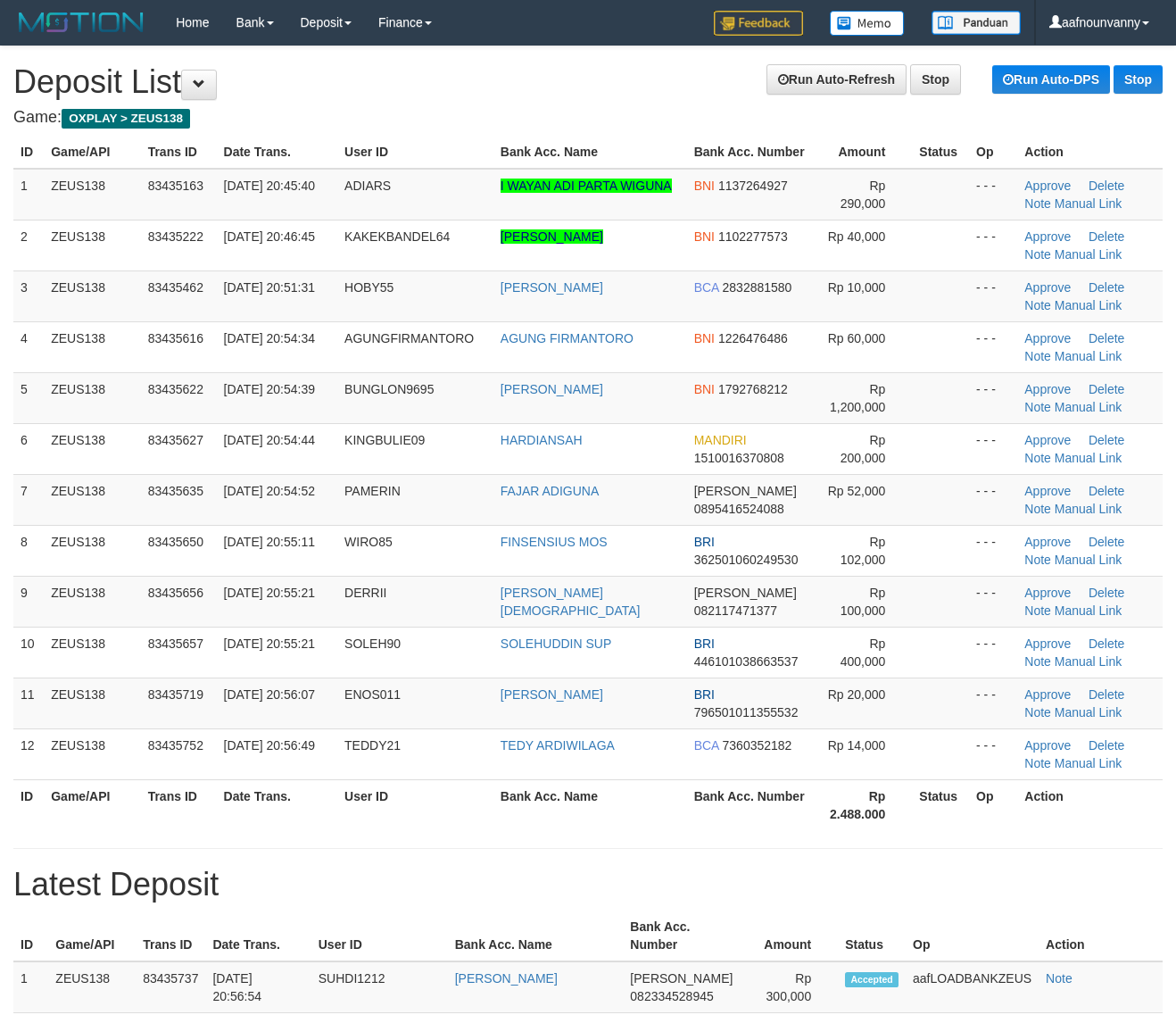 scroll, scrollTop: 0, scrollLeft: 0, axis: both 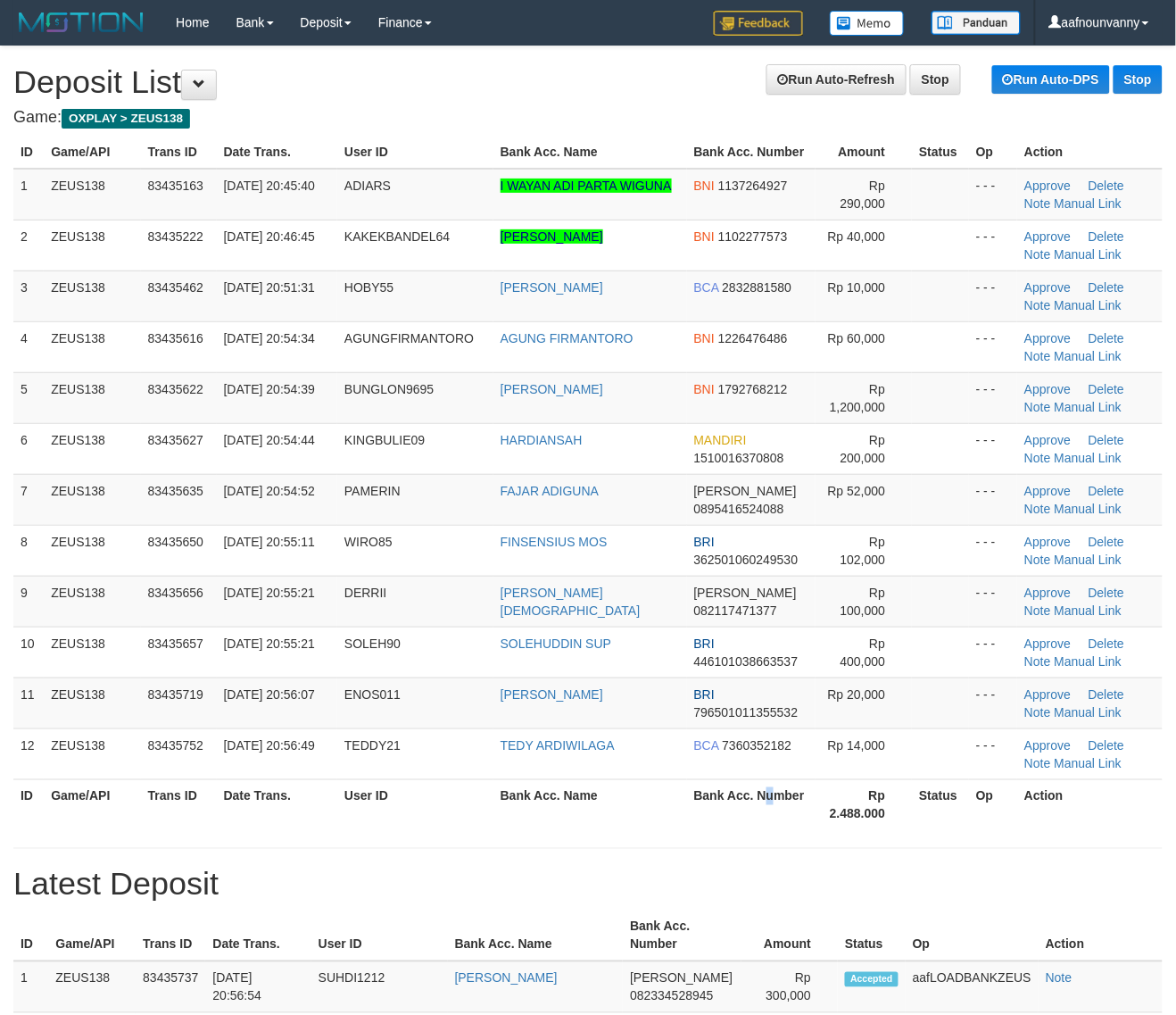drag, startPoint x: 0, startPoint y: 0, endPoint x: 772, endPoint y: 813, distance: 1121.1392 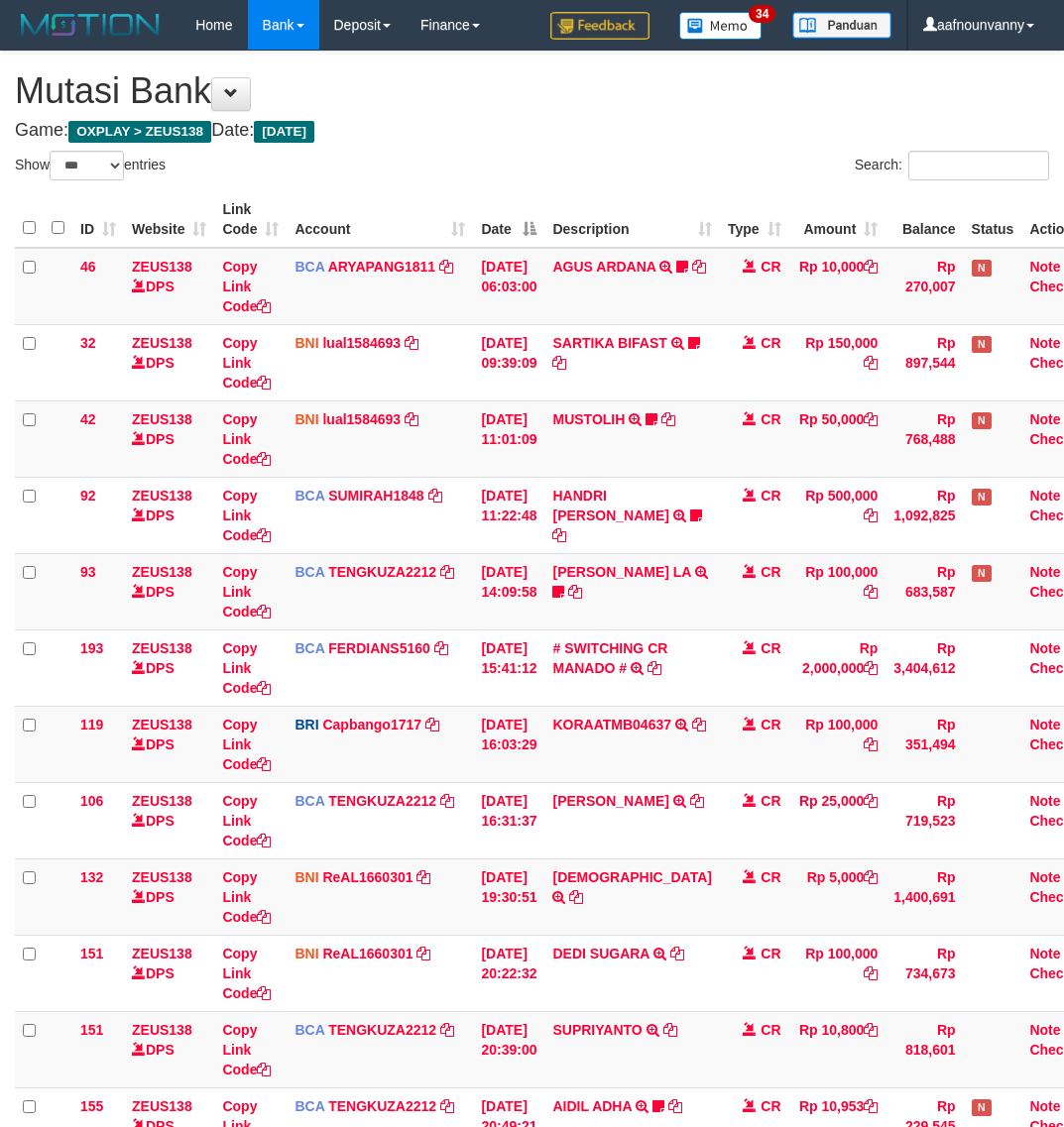 select on "***" 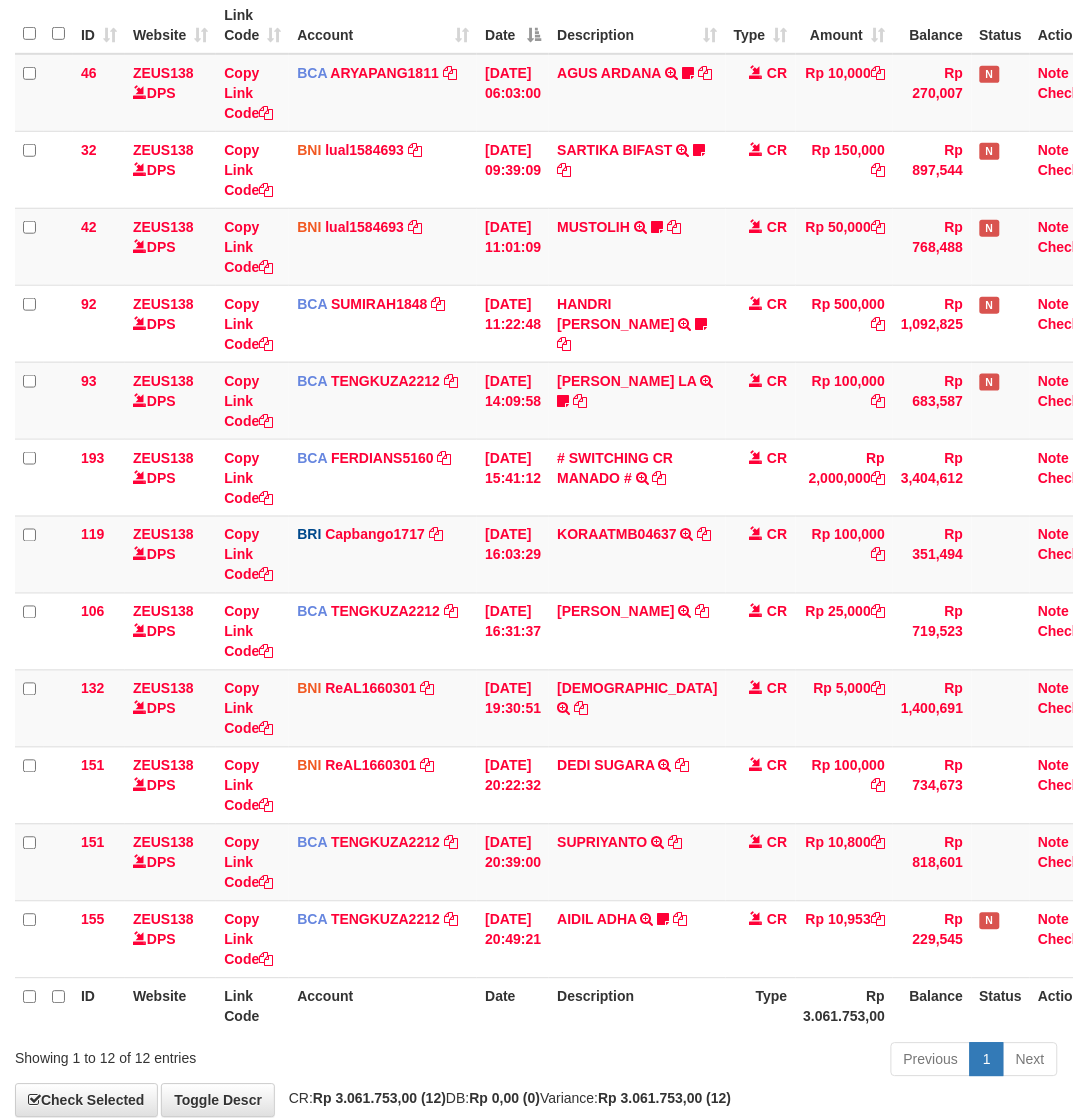 scroll, scrollTop: 308, scrollLeft: 0, axis: vertical 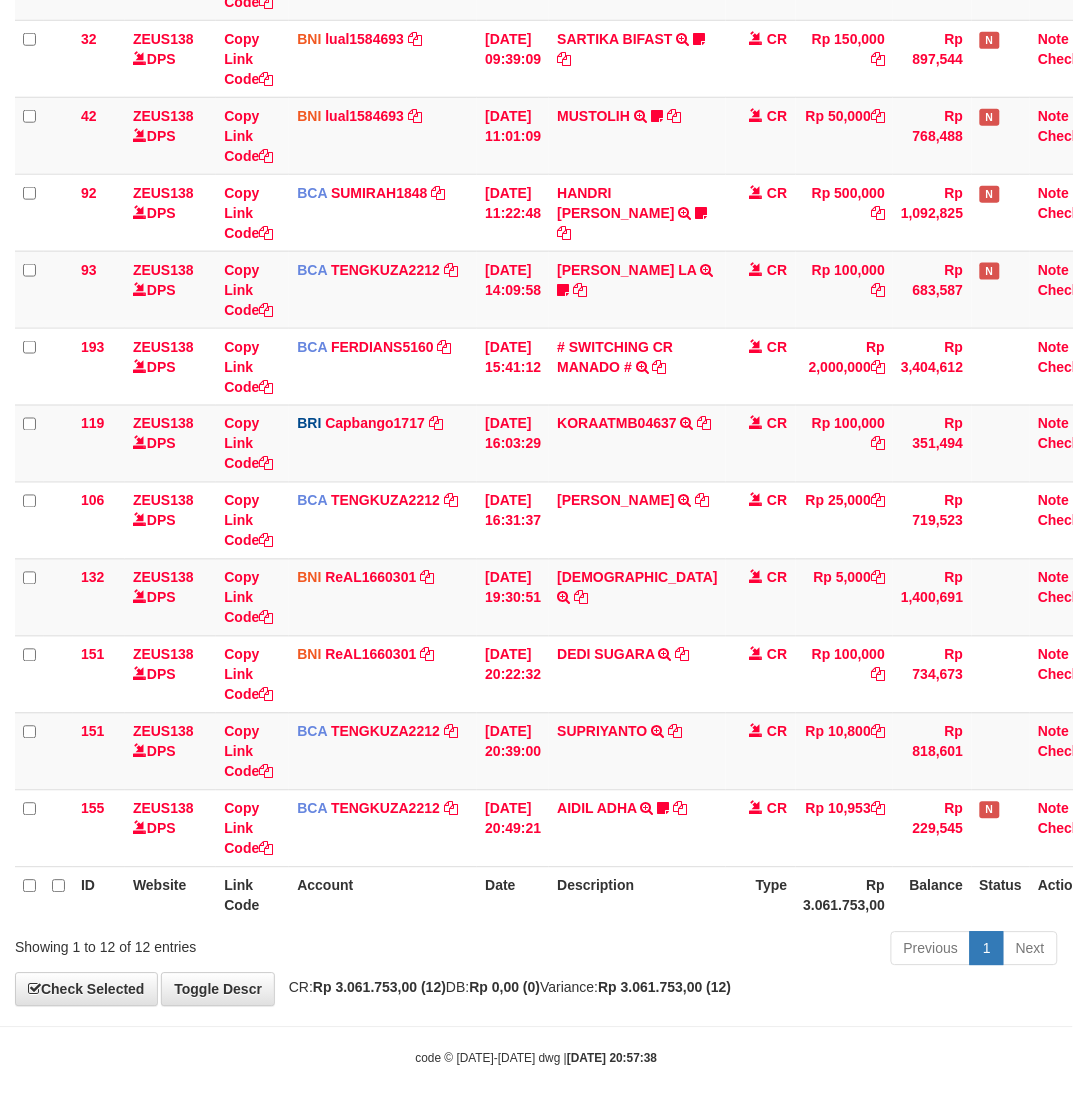 click on "Description" at bounding box center [637, 895] 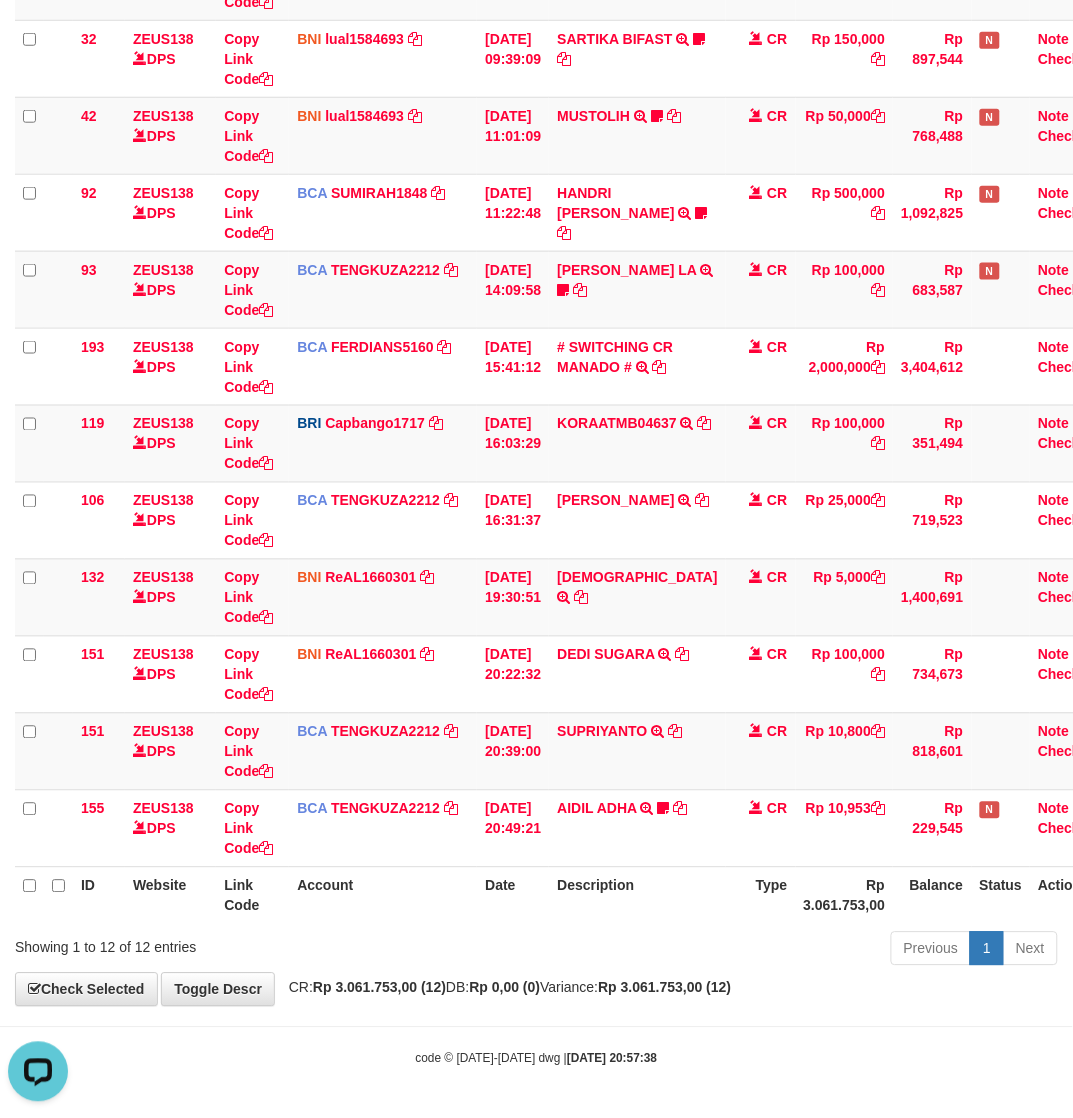 scroll, scrollTop: 0, scrollLeft: 0, axis: both 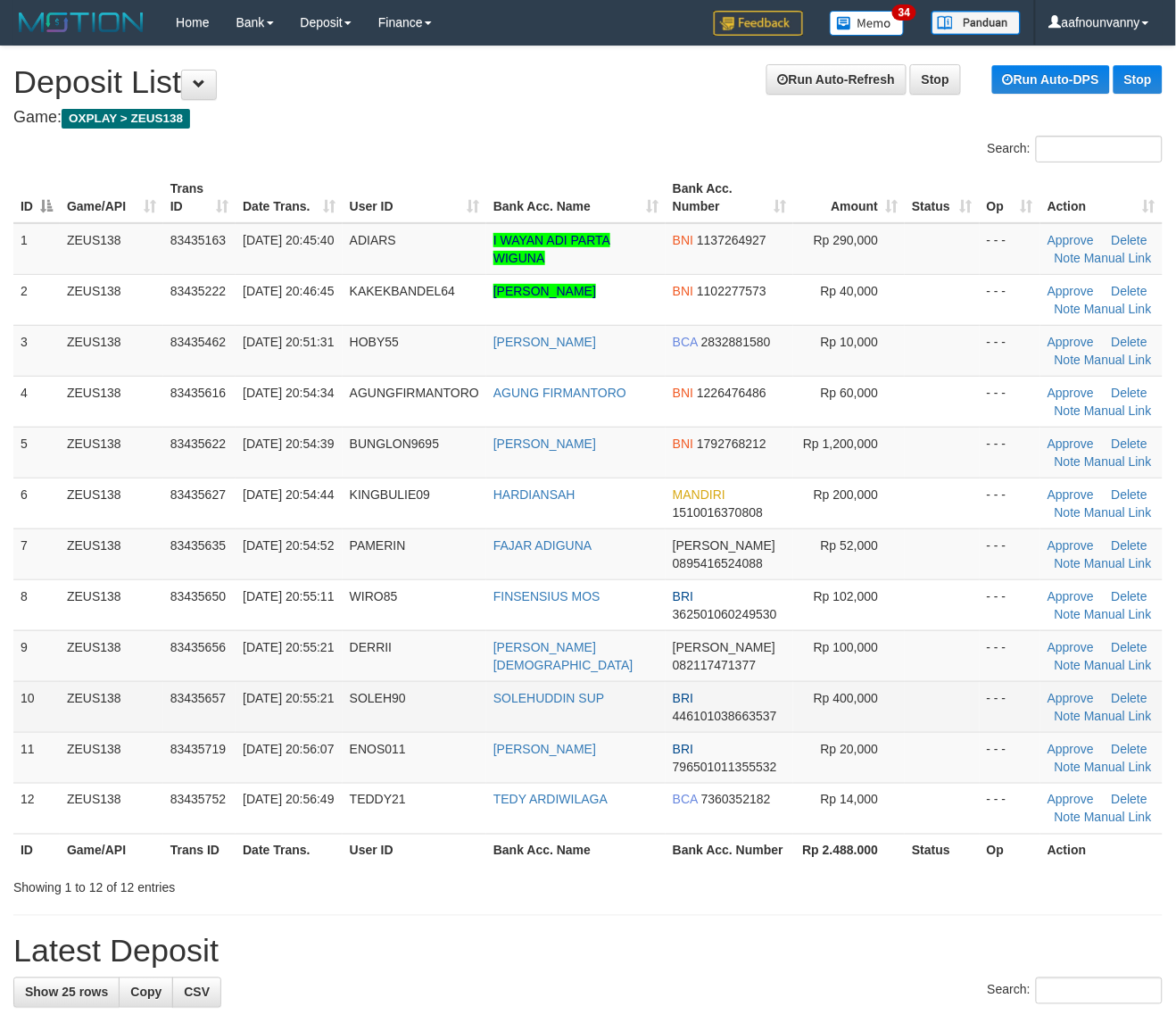 drag, startPoint x: 738, startPoint y: 676, endPoint x: 850, endPoint y: 712, distance: 117.64353 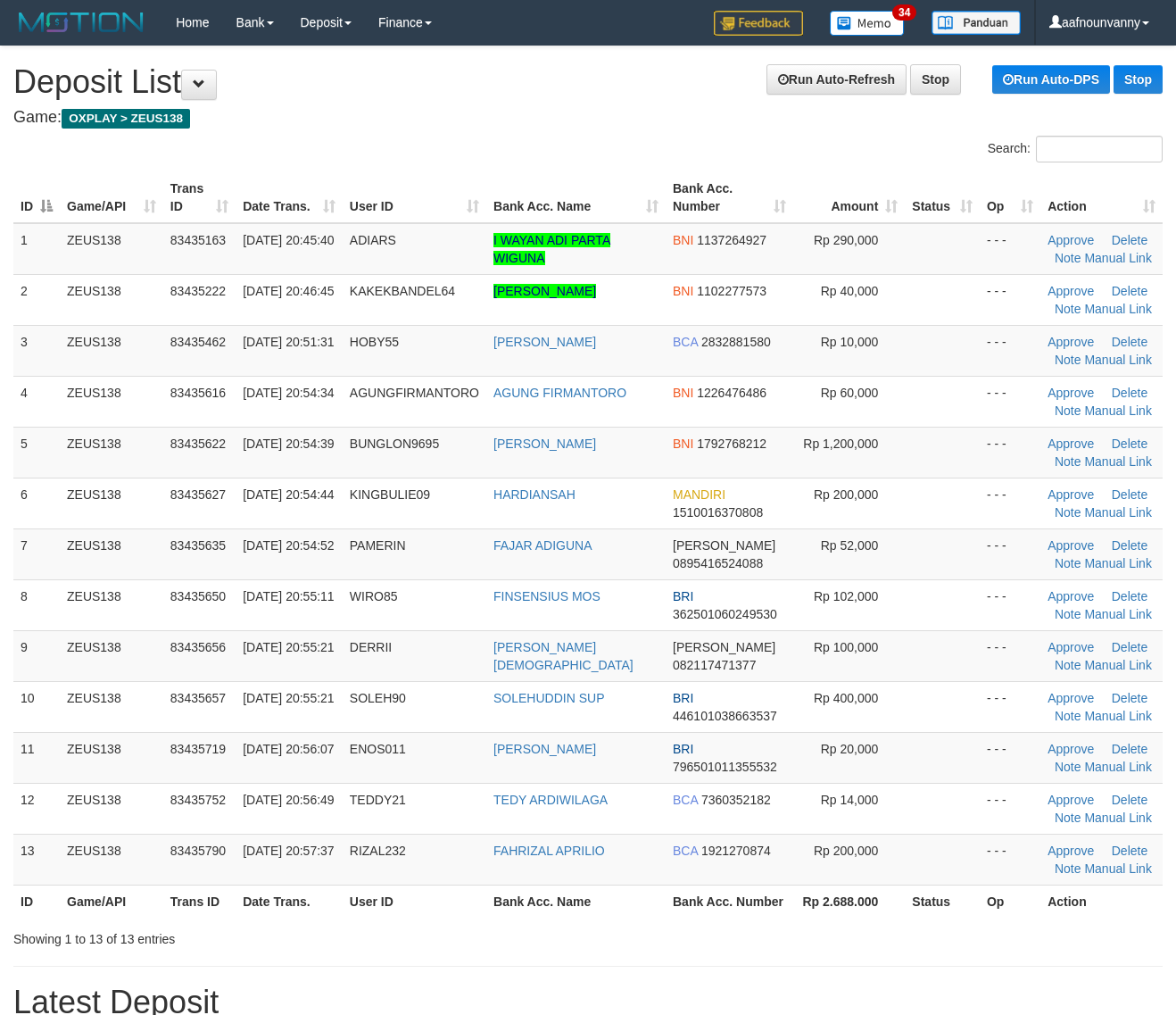 scroll, scrollTop: 0, scrollLeft: 0, axis: both 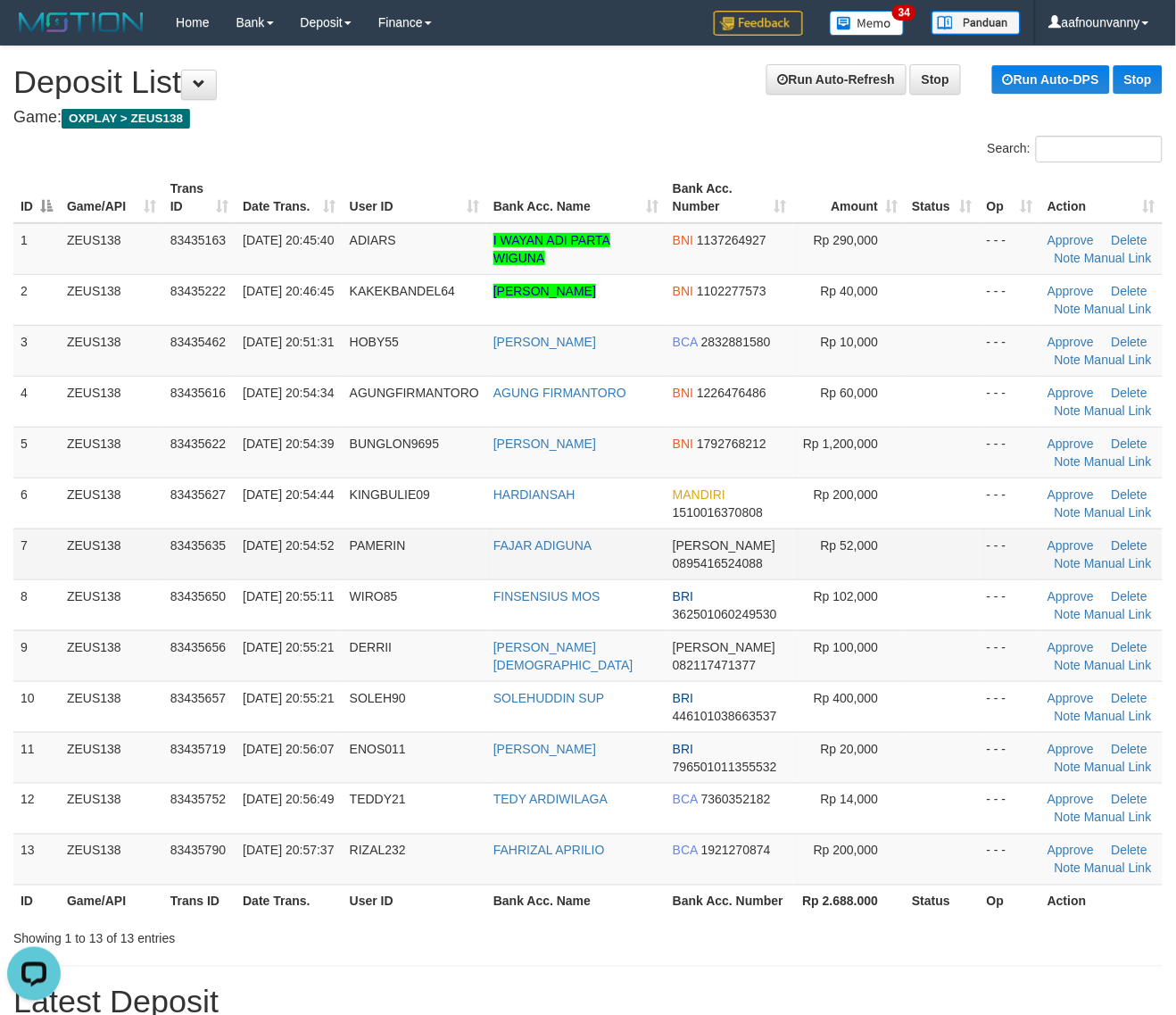 click on "Rp 52,000" at bounding box center [849, 553] 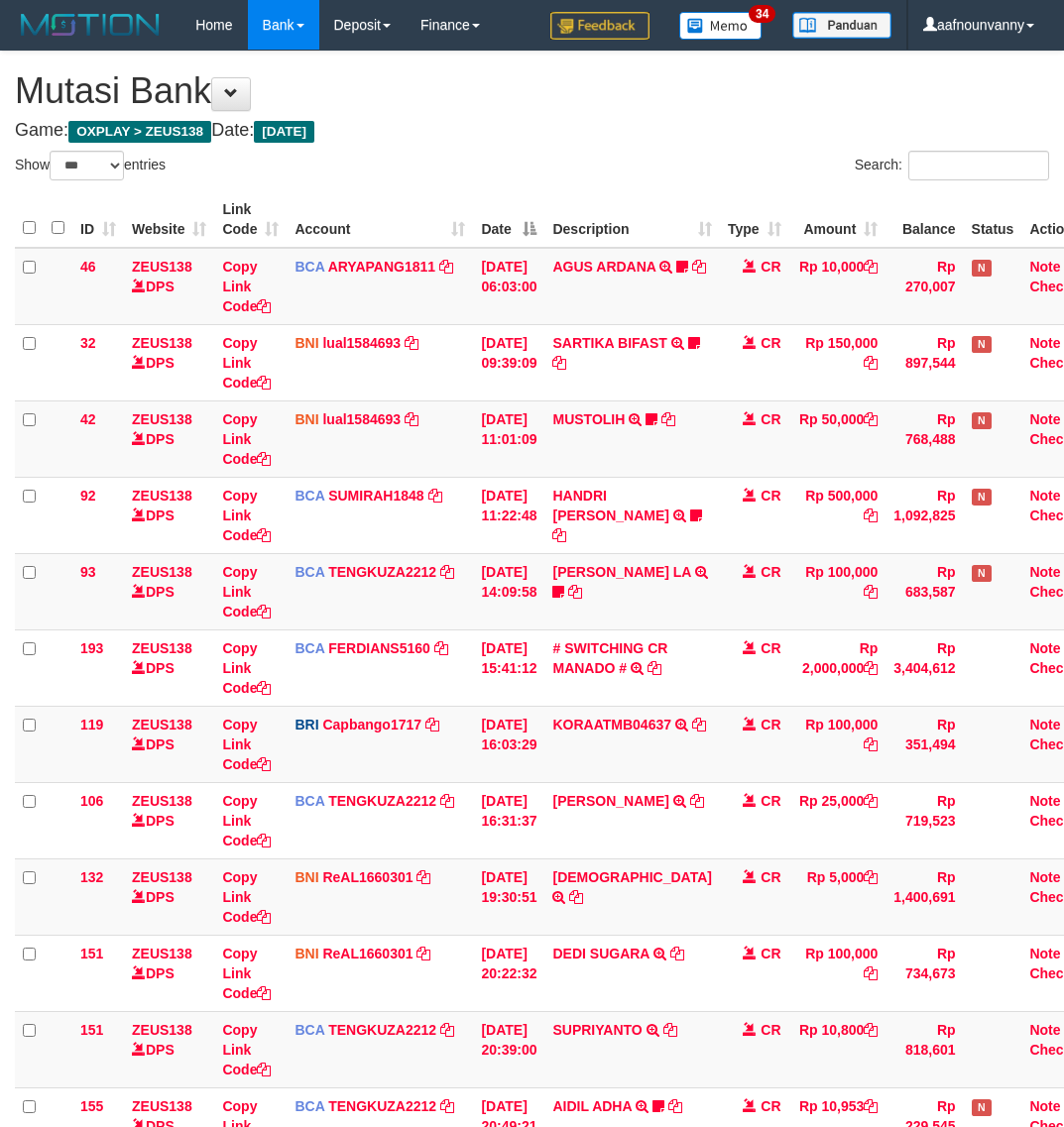 select on "***" 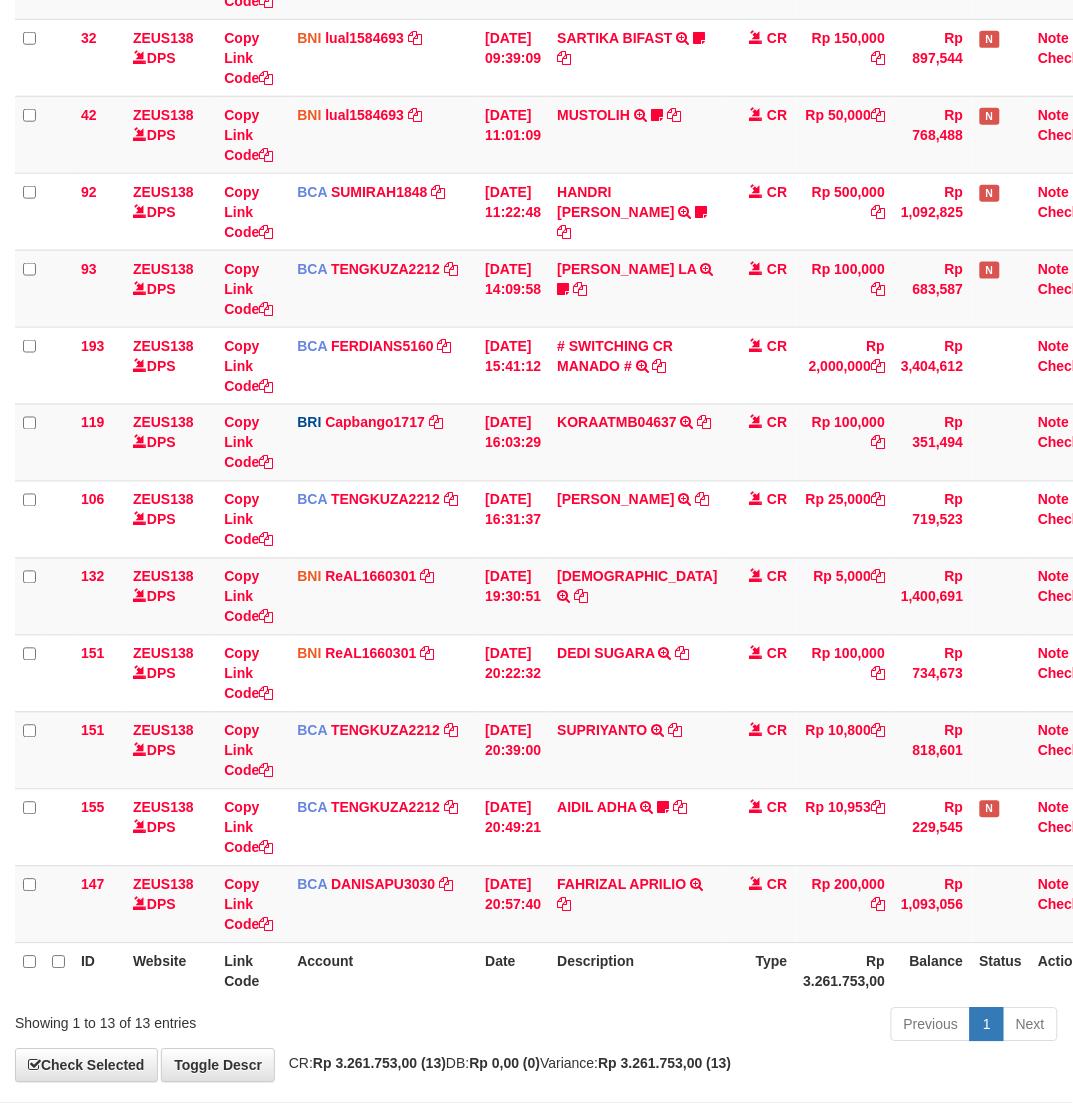 scroll, scrollTop: 386, scrollLeft: 0, axis: vertical 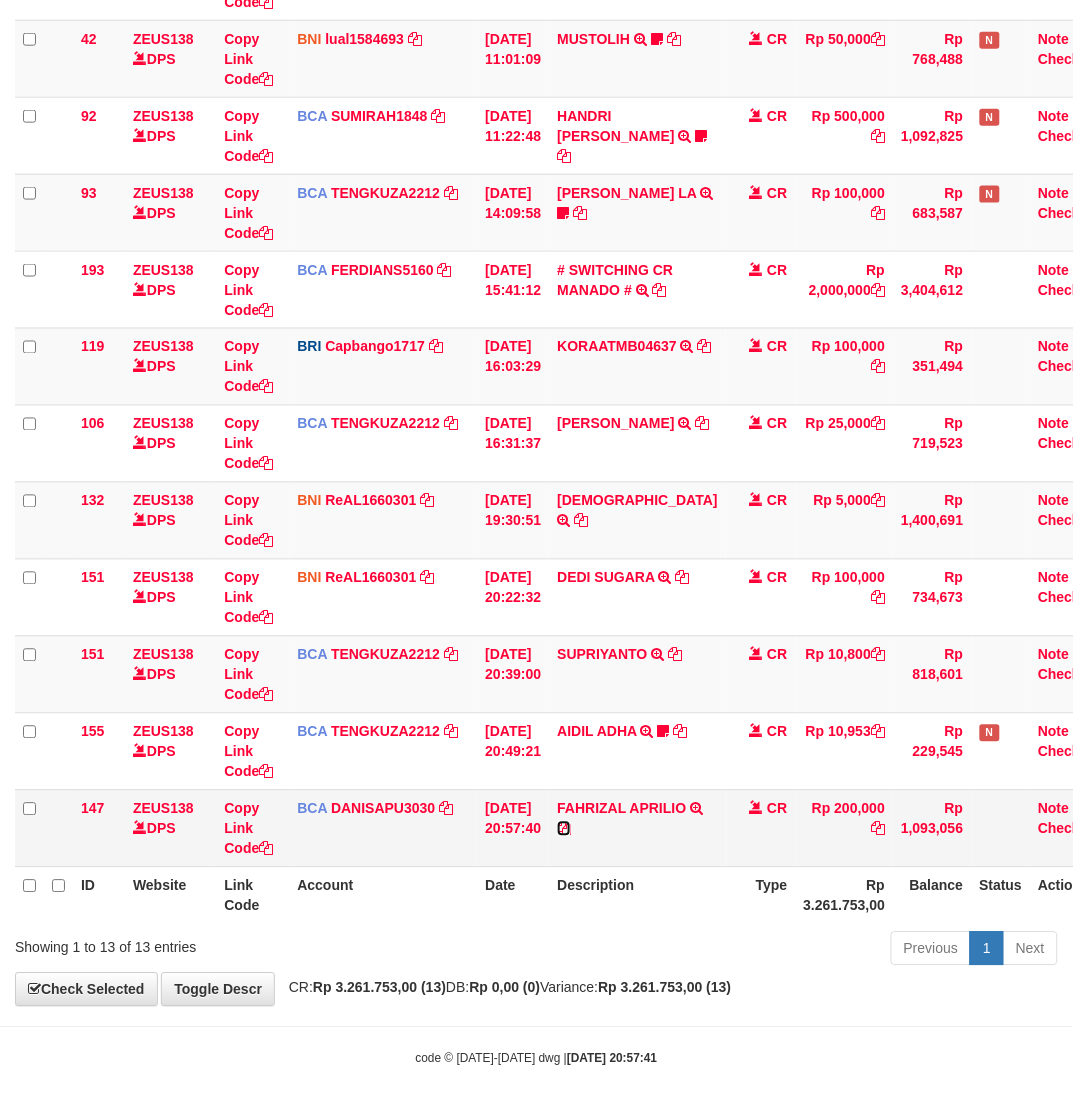 click at bounding box center (564, 829) 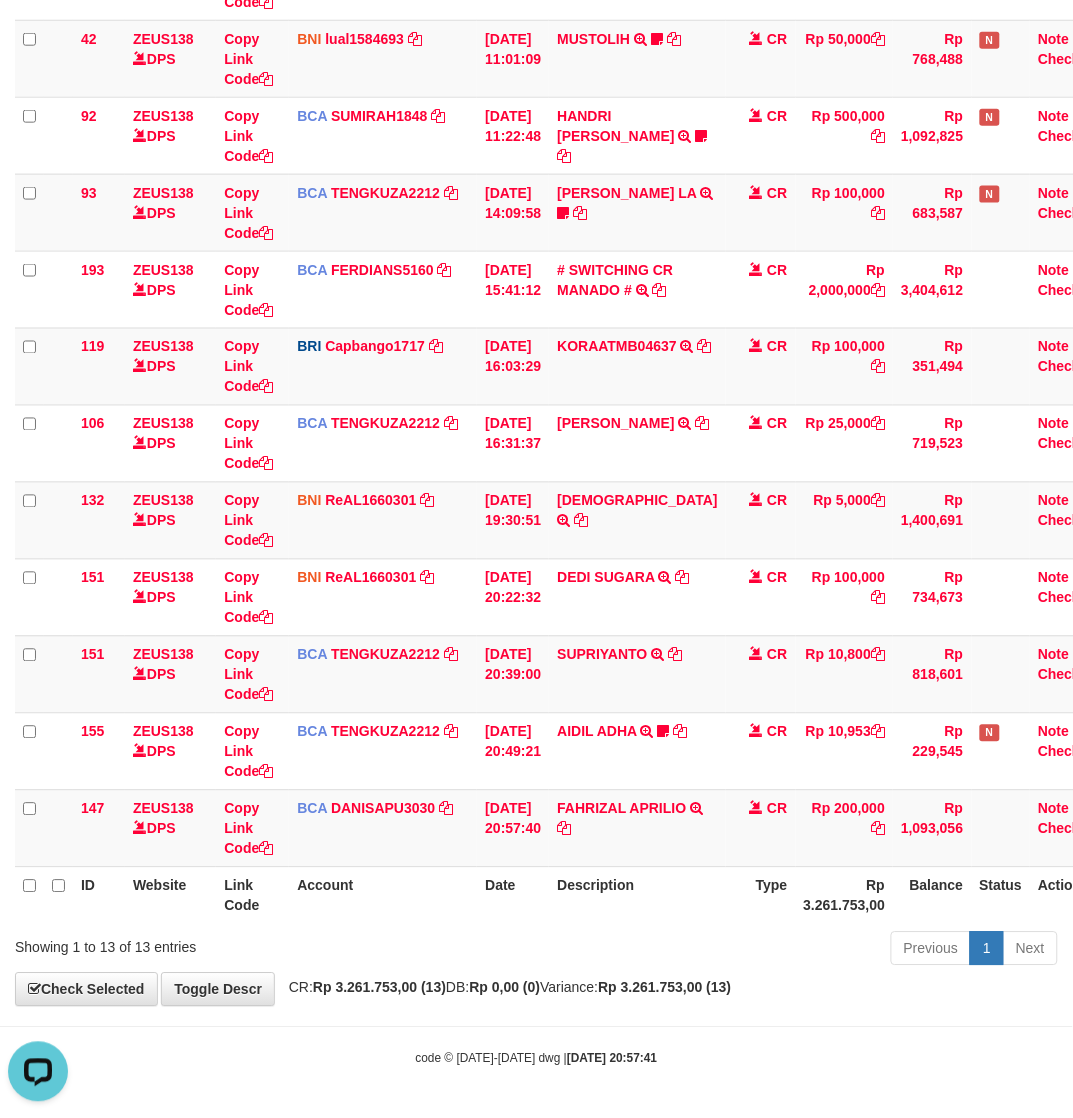 scroll, scrollTop: 0, scrollLeft: 0, axis: both 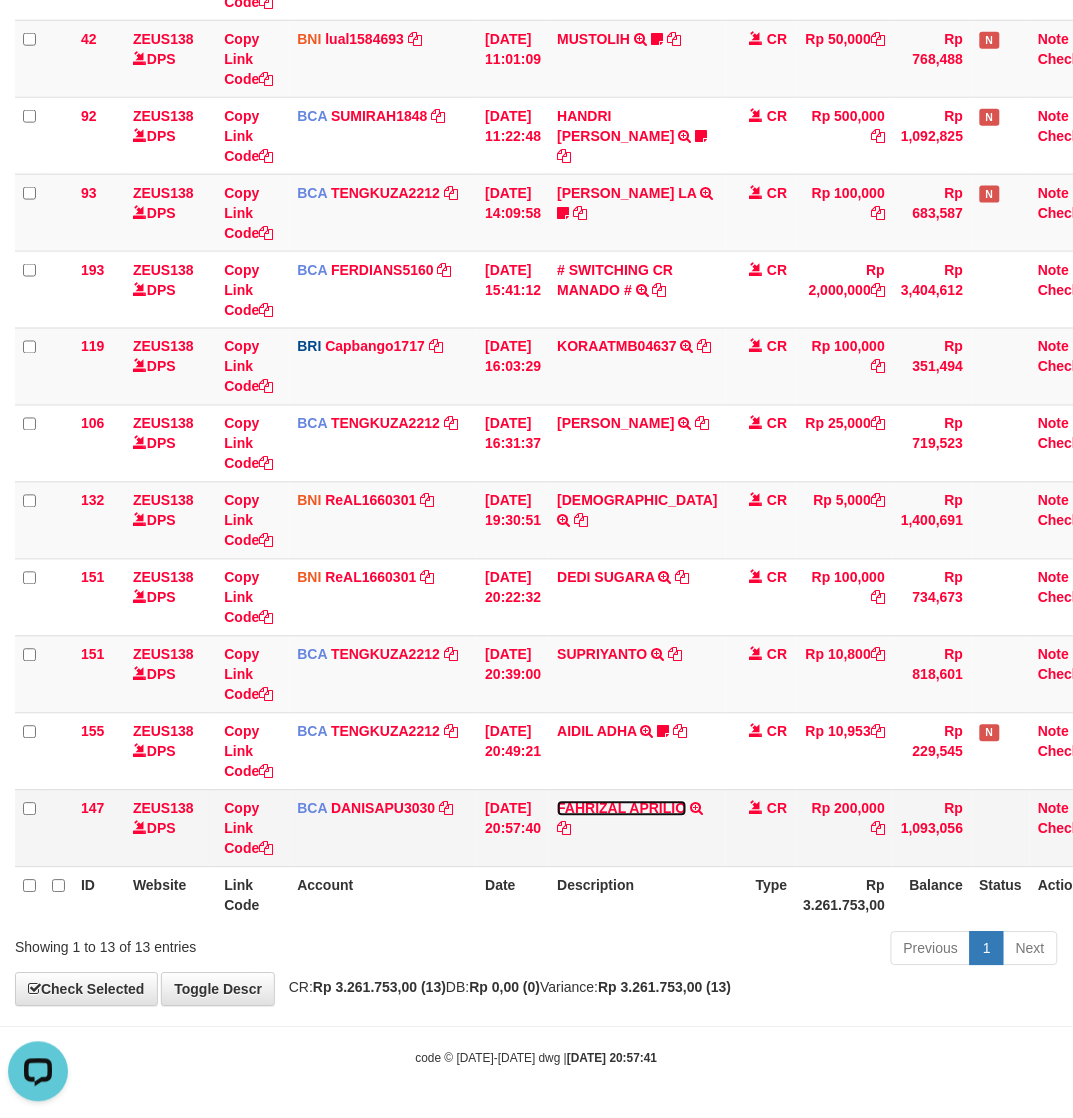 click on "FAHRIZAL APRILIO" at bounding box center (621, 809) 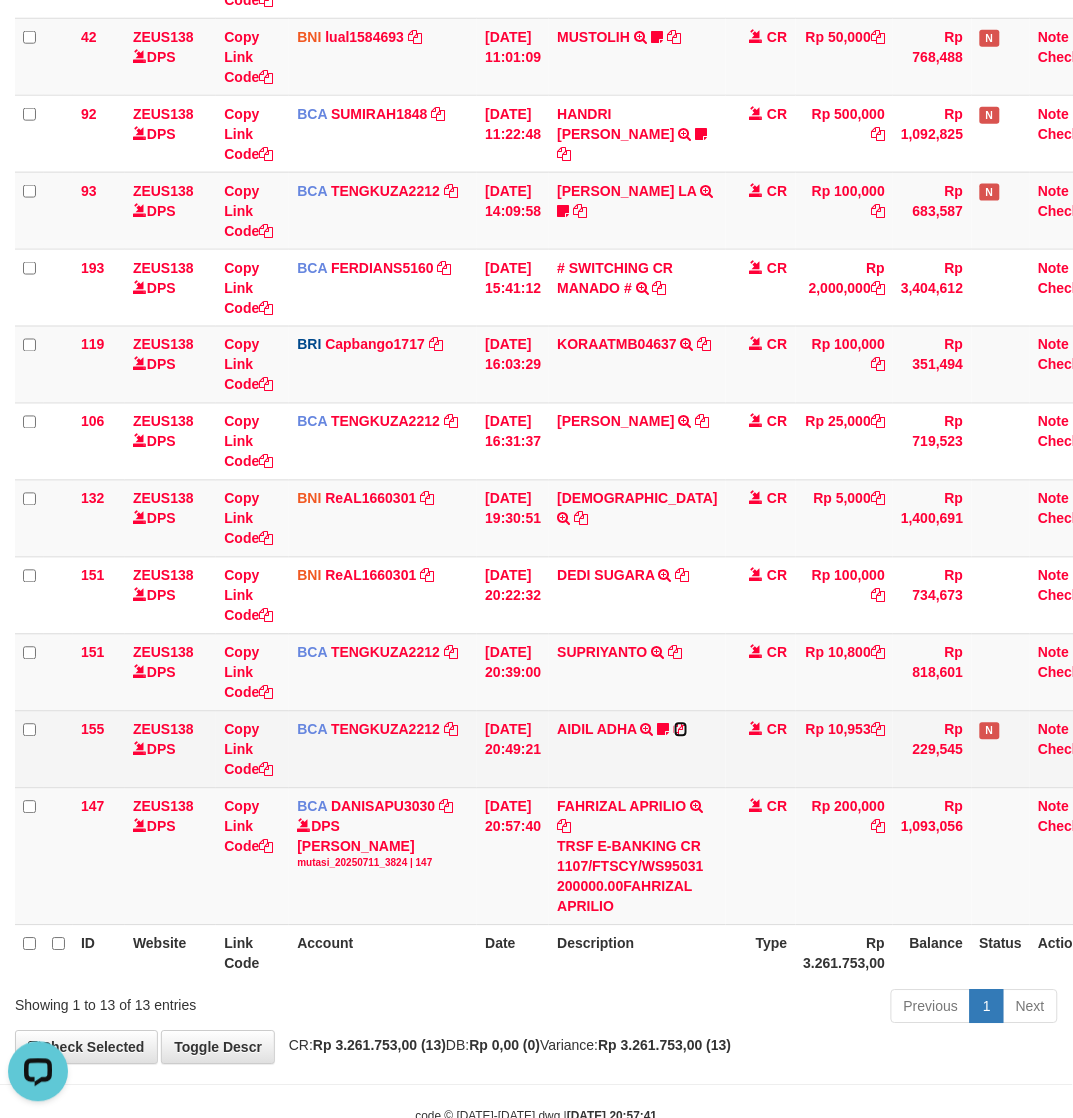 click at bounding box center (681, 730) 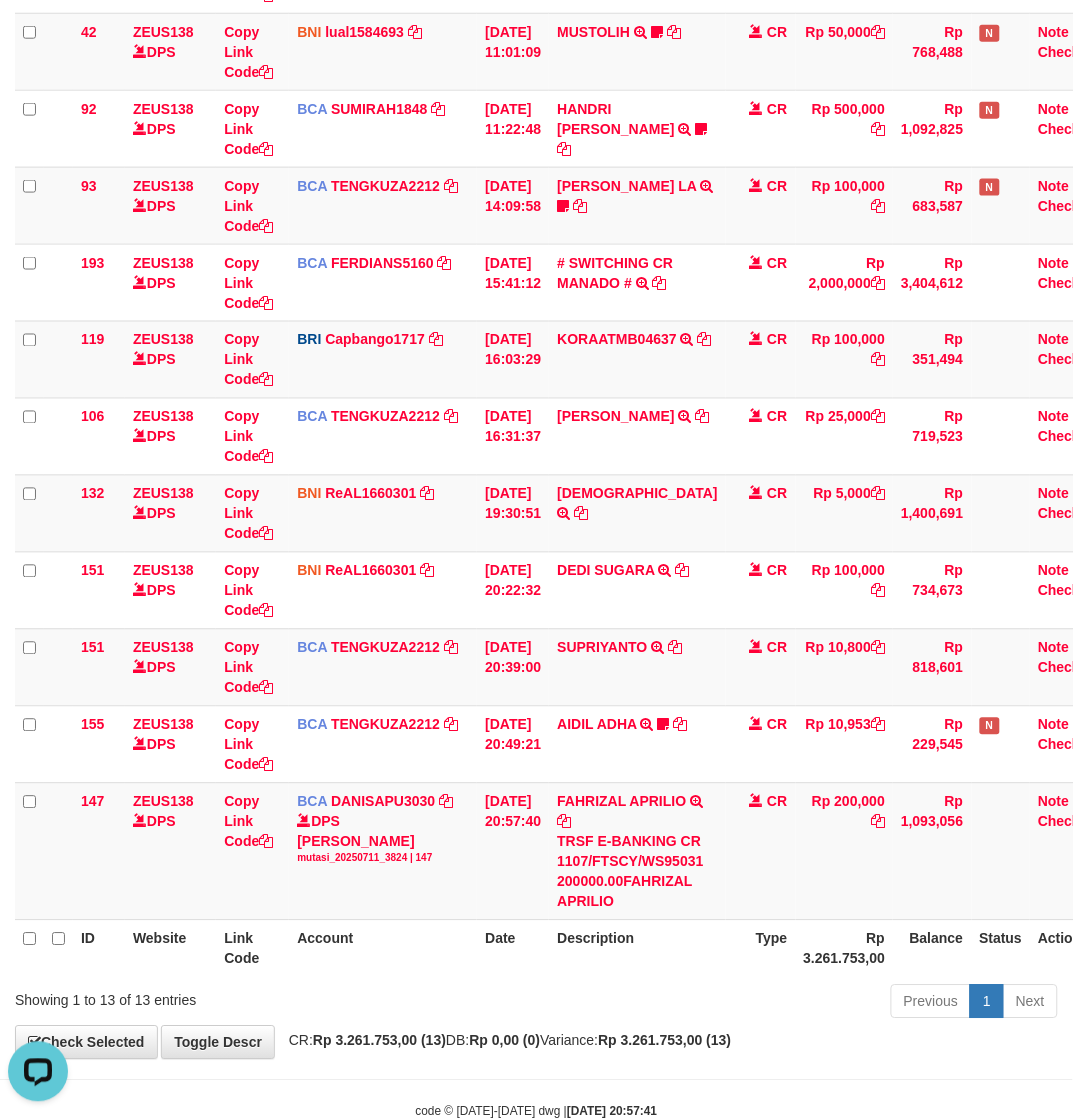 scroll, scrollTop: 446, scrollLeft: 0, axis: vertical 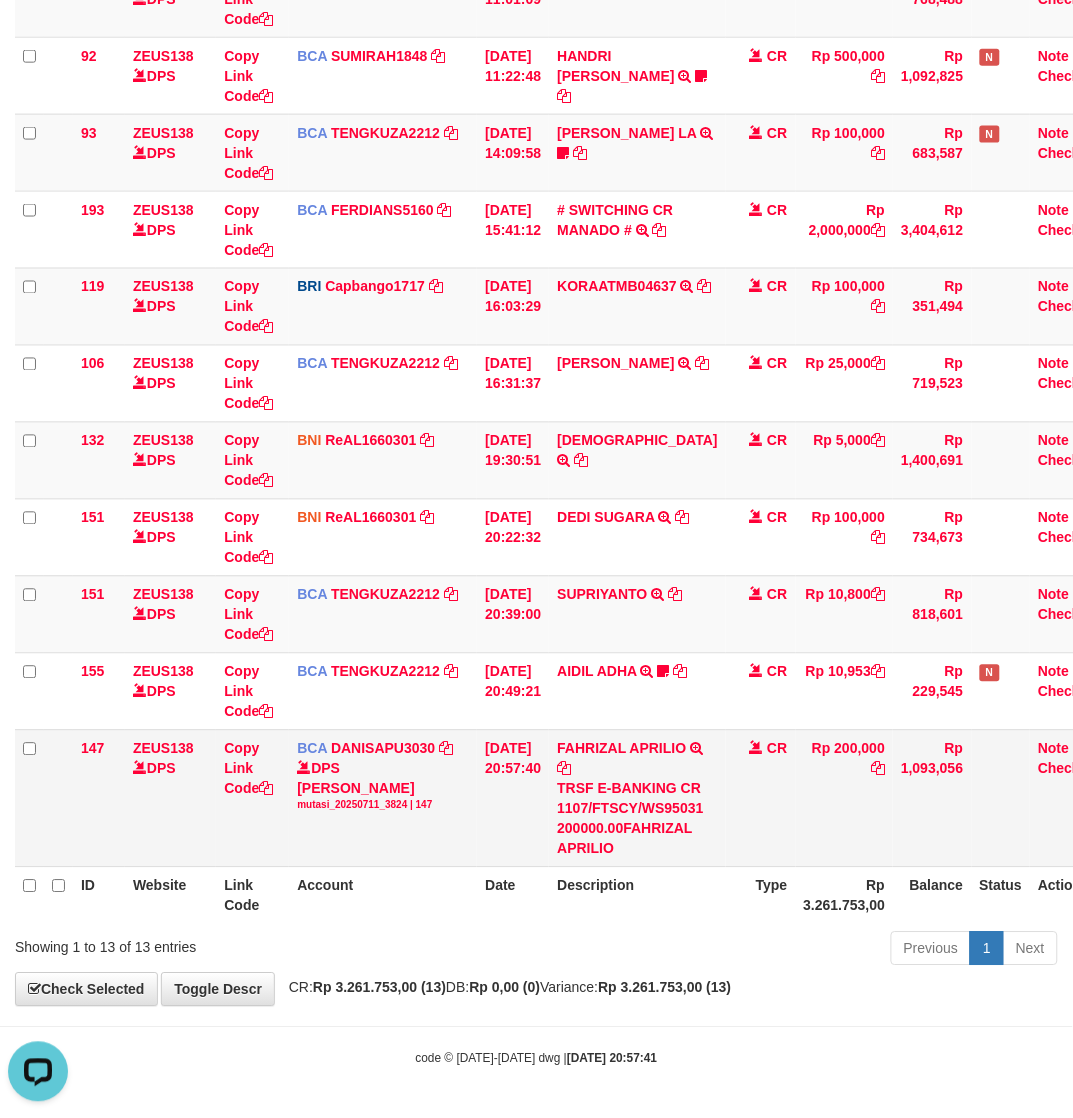 drag, startPoint x: 500, startPoint y: 947, endPoint x: 840, endPoint y: 760, distance: 388.03223 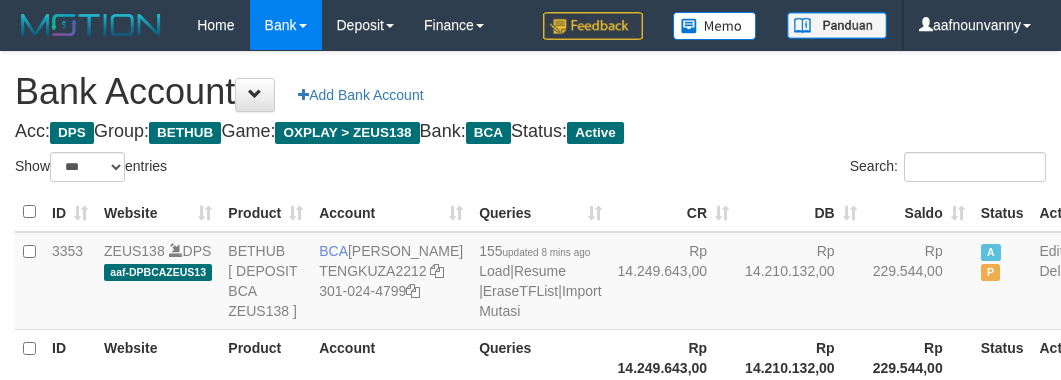 select on "***" 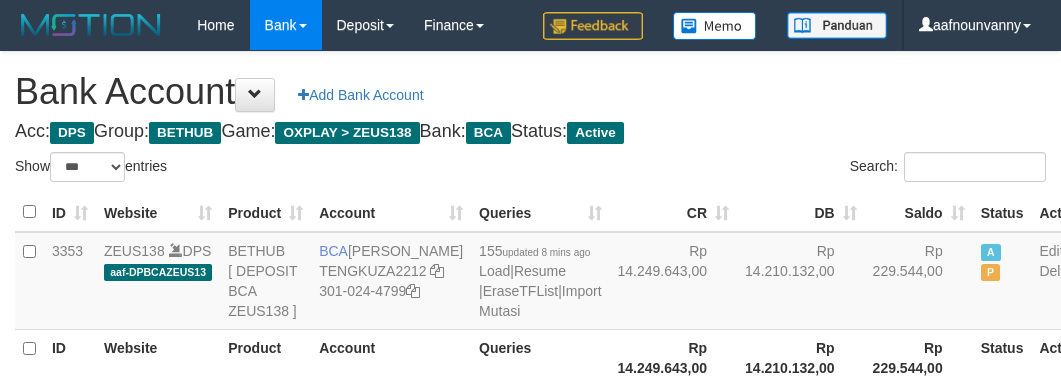 scroll, scrollTop: 222, scrollLeft: 0, axis: vertical 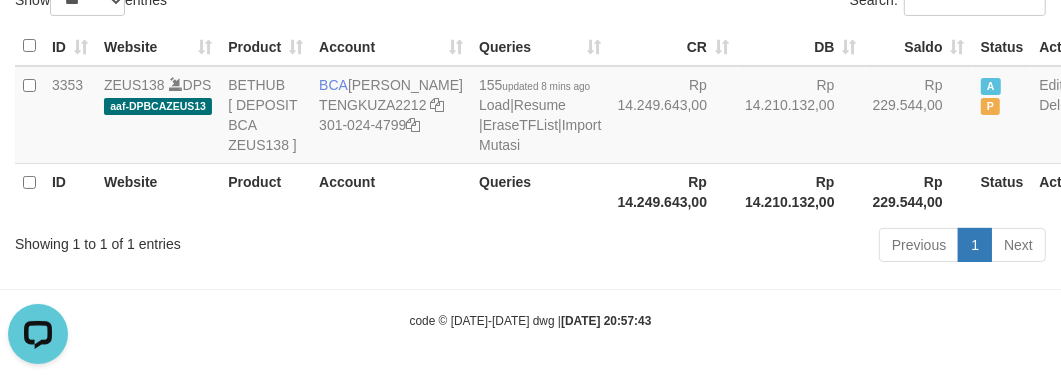 click on "Toggle navigation
Home
Bank
Account List
Load
By Website
Group
[OXPLAY]													ZEUS138
By Load Group (DPS)" at bounding box center (530, 107) 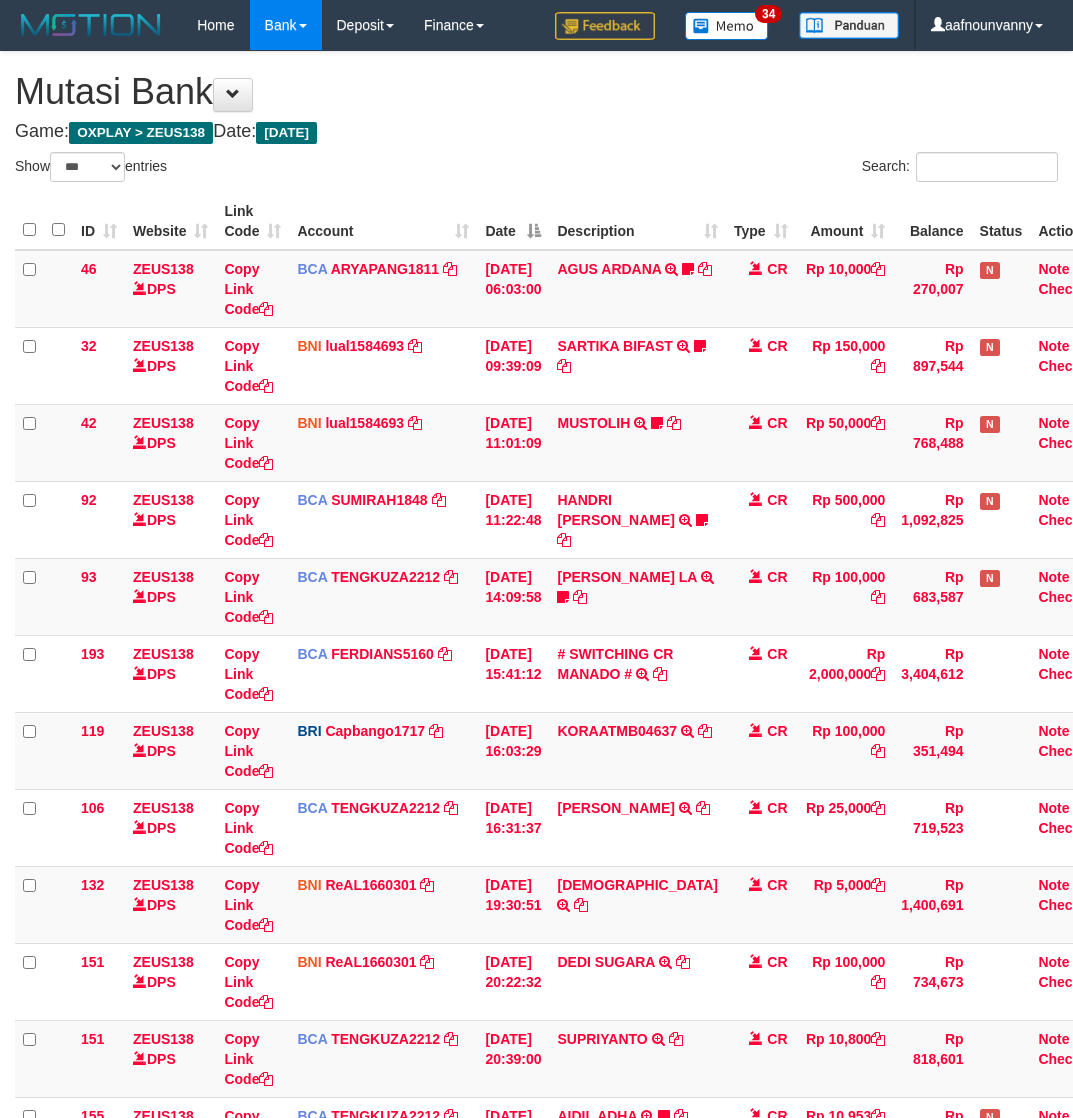 select on "***" 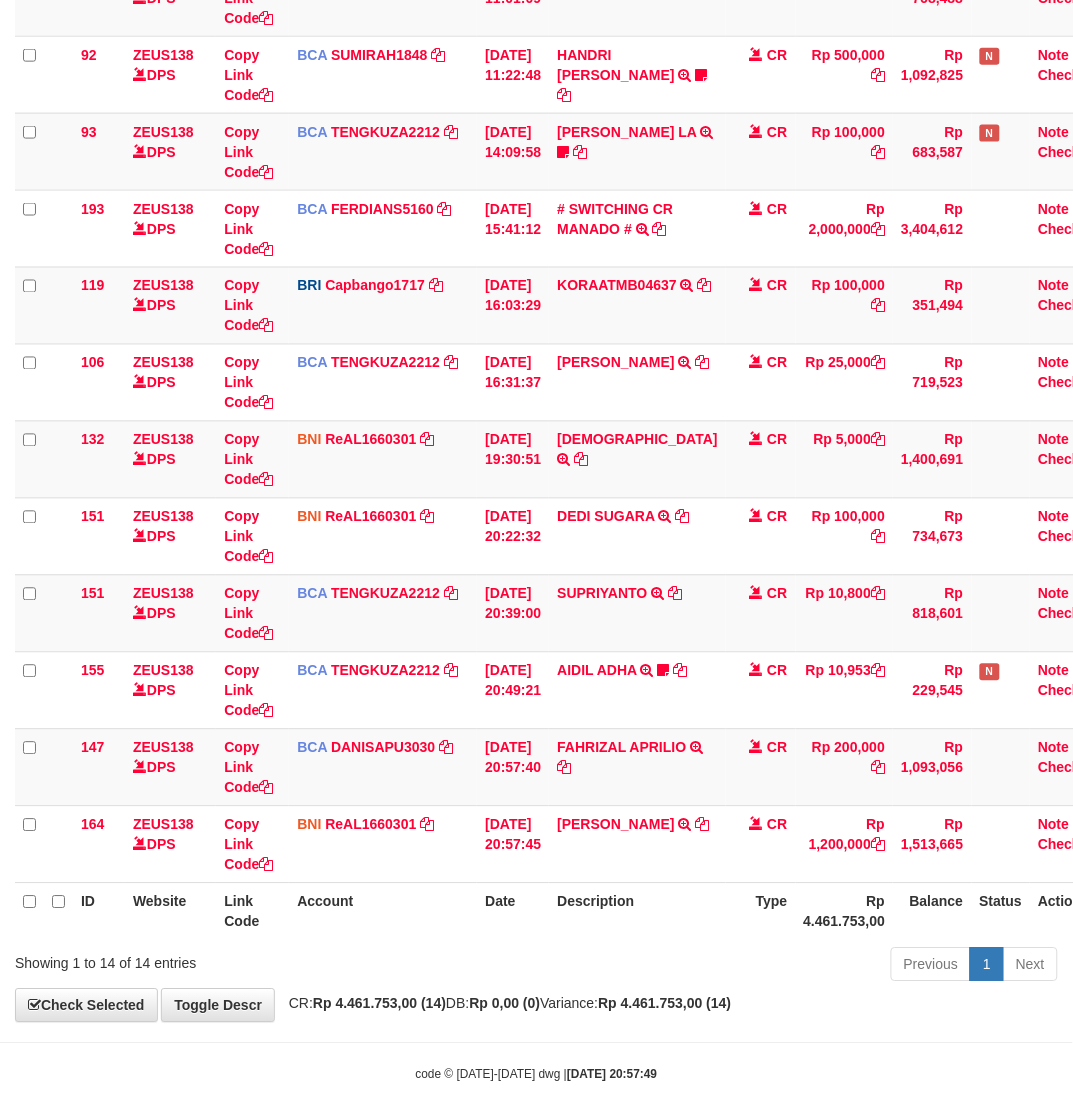 scroll, scrollTop: 446, scrollLeft: 0, axis: vertical 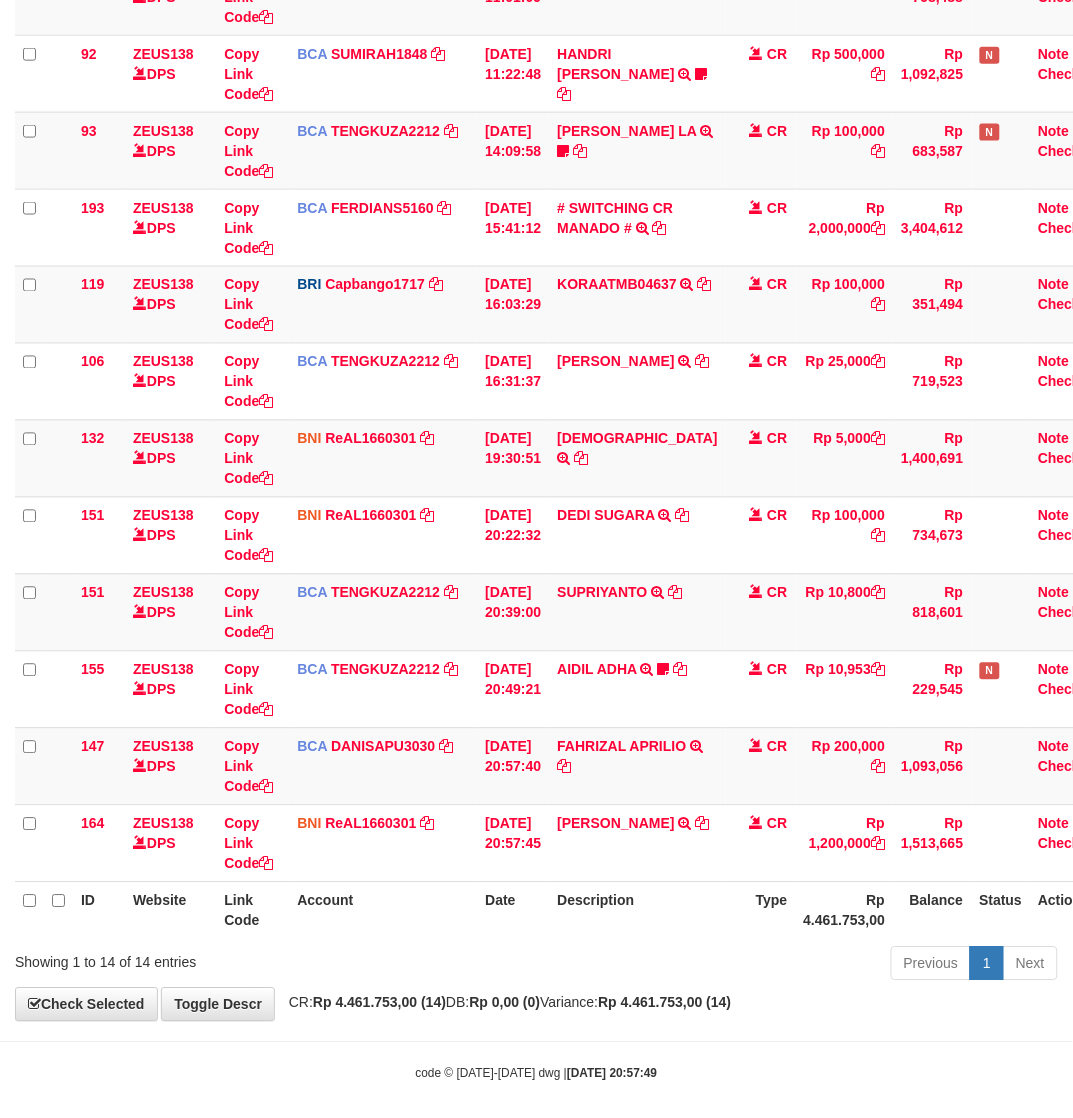drag, startPoint x: 610, startPoint y: 1057, endPoint x: 496, endPoint y: 995, distance: 129.76903 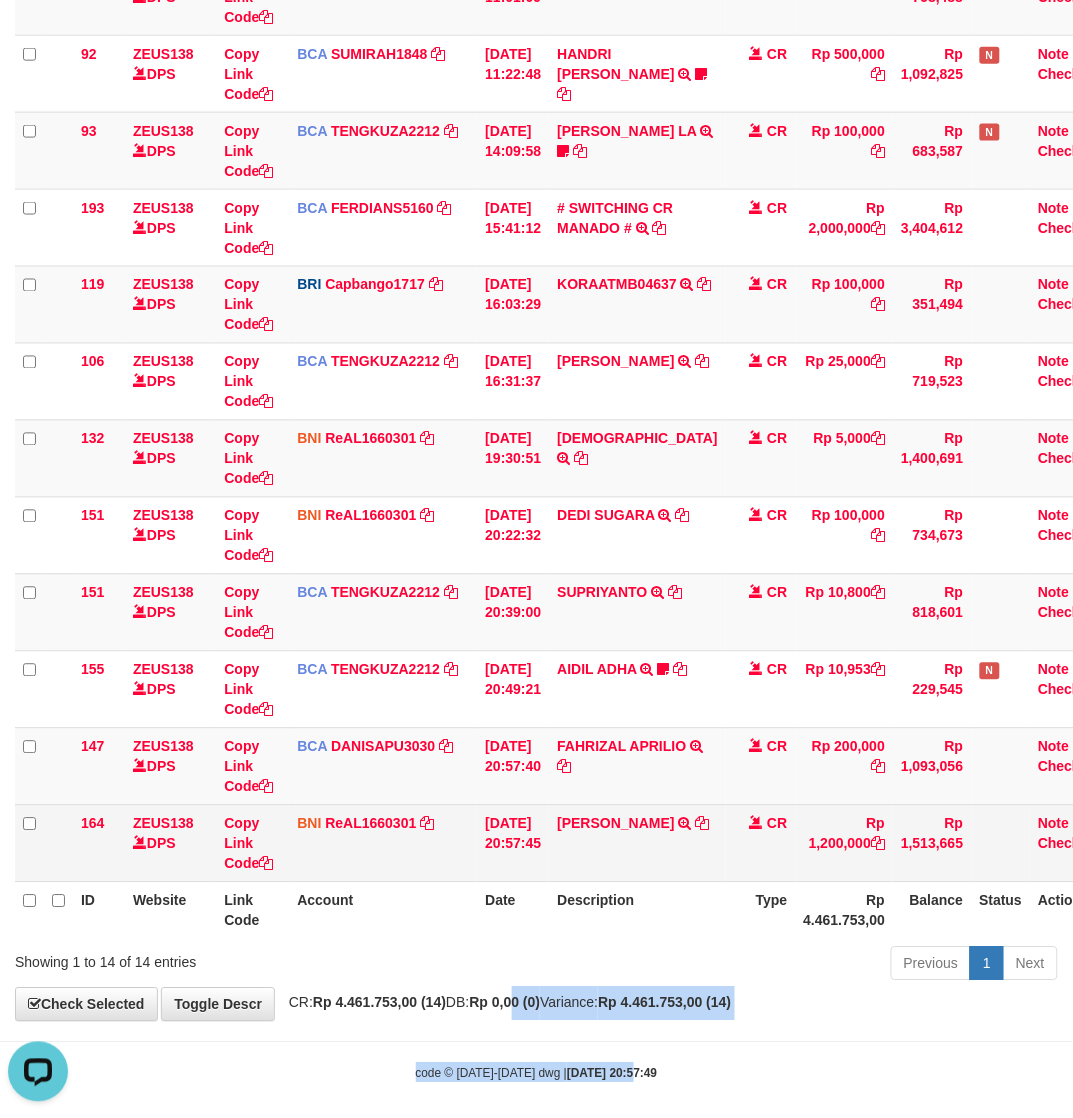 scroll, scrollTop: 0, scrollLeft: 0, axis: both 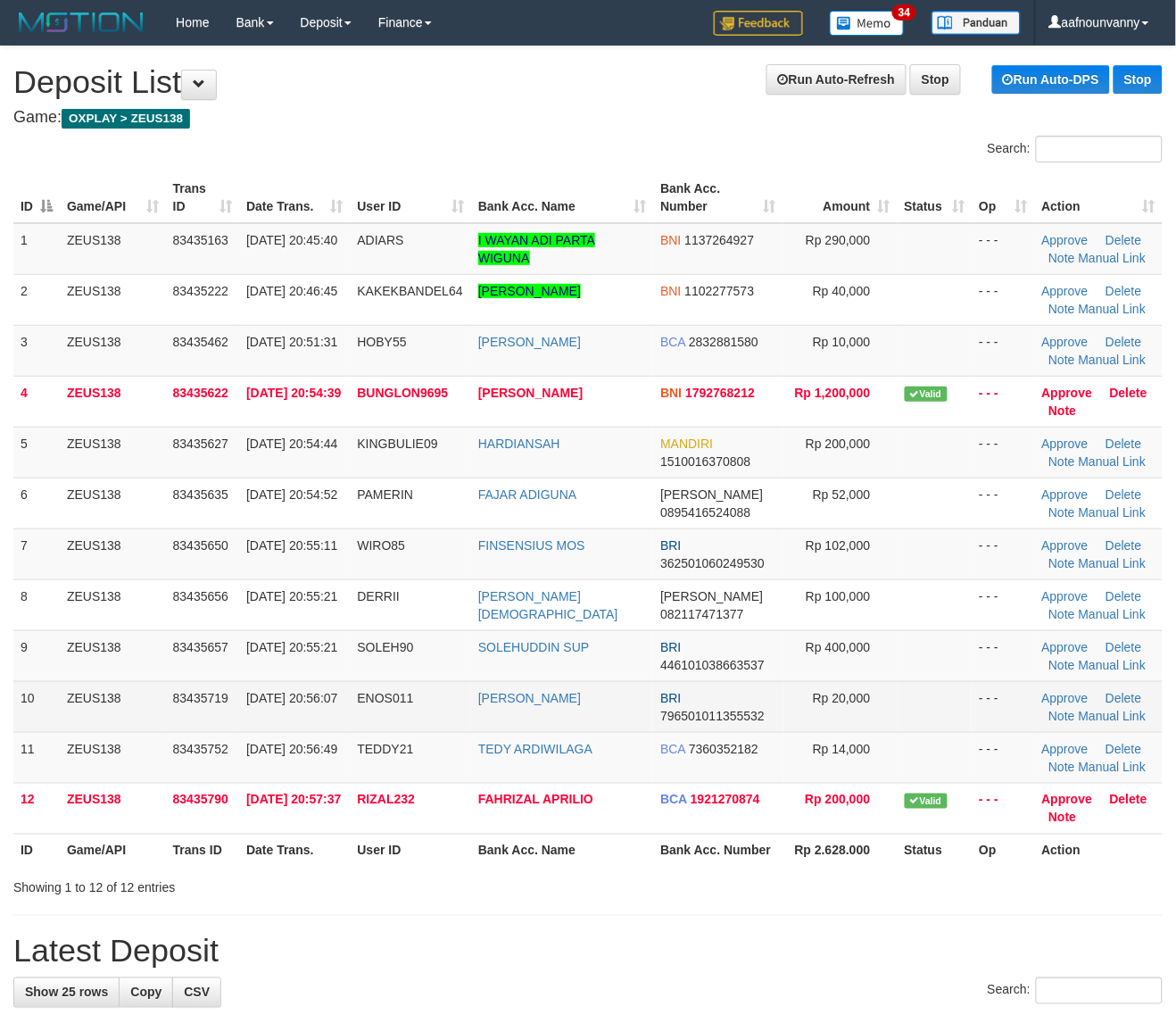 drag, startPoint x: 689, startPoint y: 634, endPoint x: 1138, endPoint y: 708, distance: 455.0571 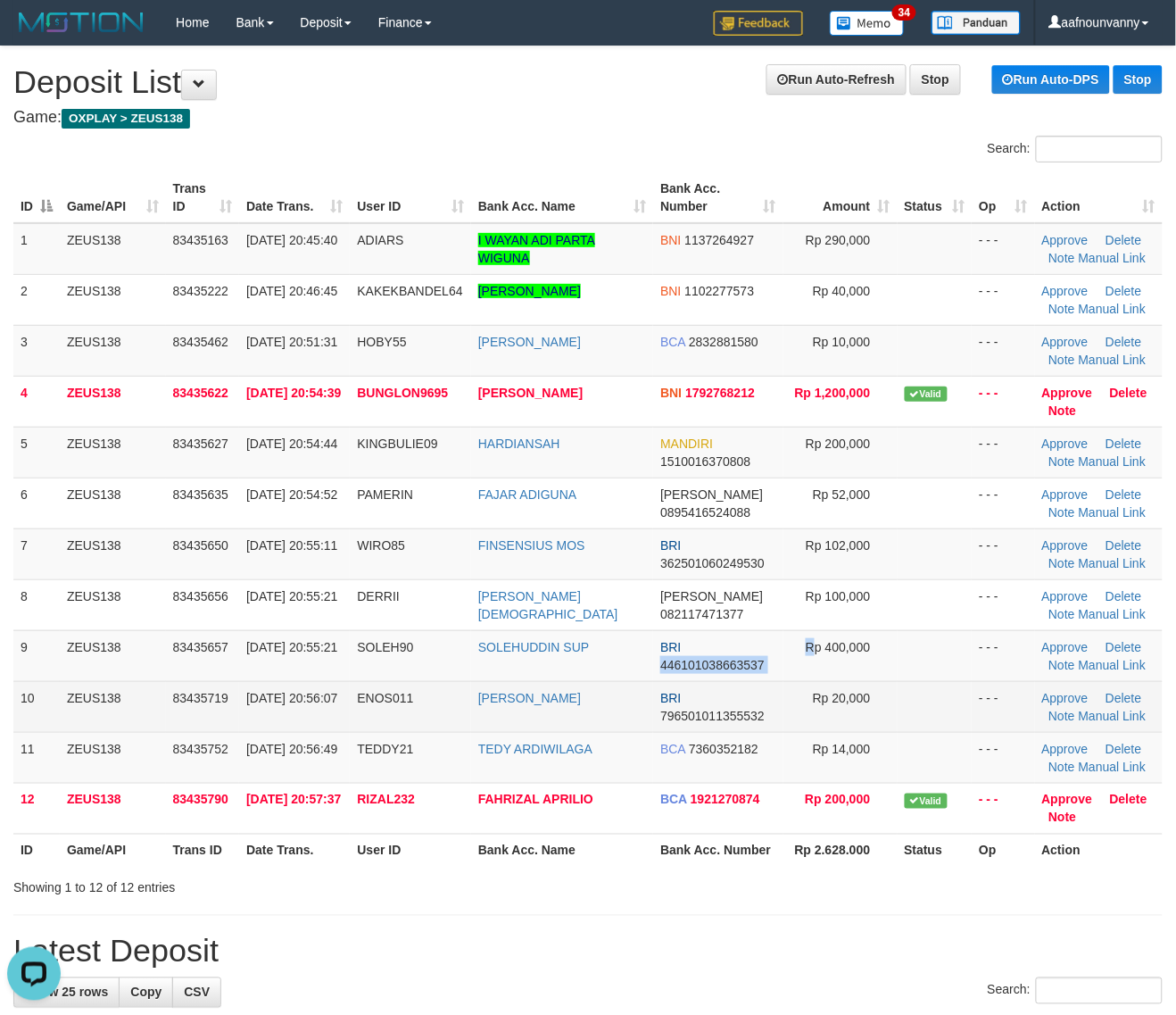 scroll, scrollTop: 0, scrollLeft: 0, axis: both 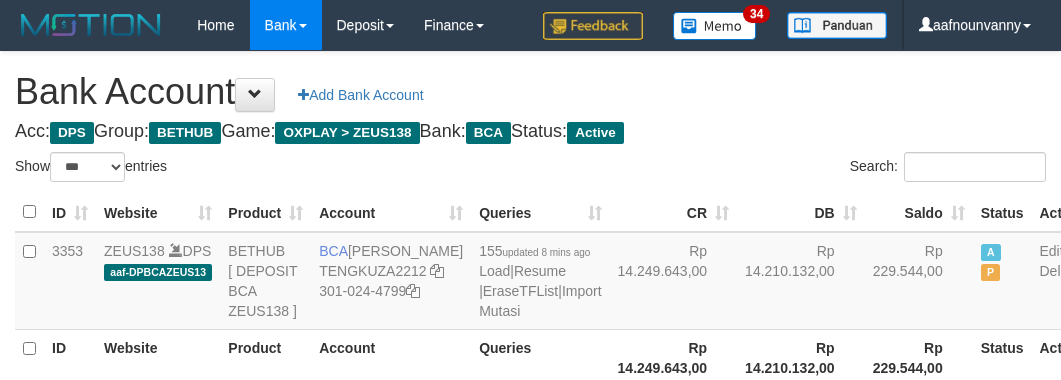 select on "***" 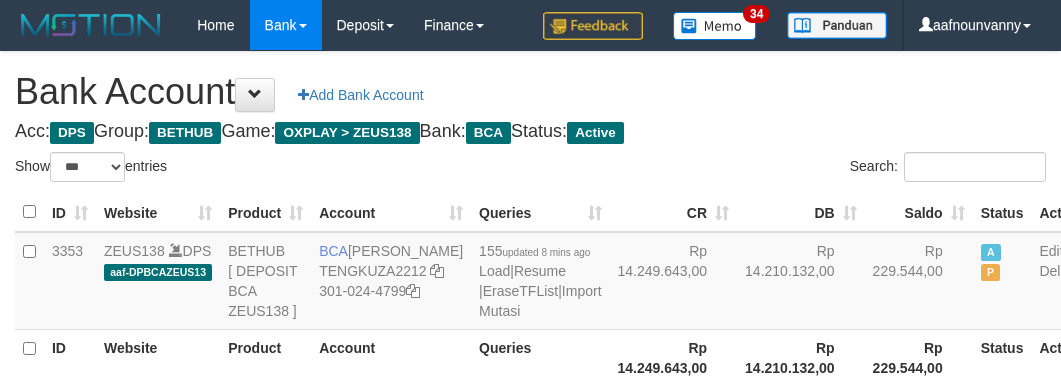 click on "Previous 1 Next" at bounding box center (751, 413) 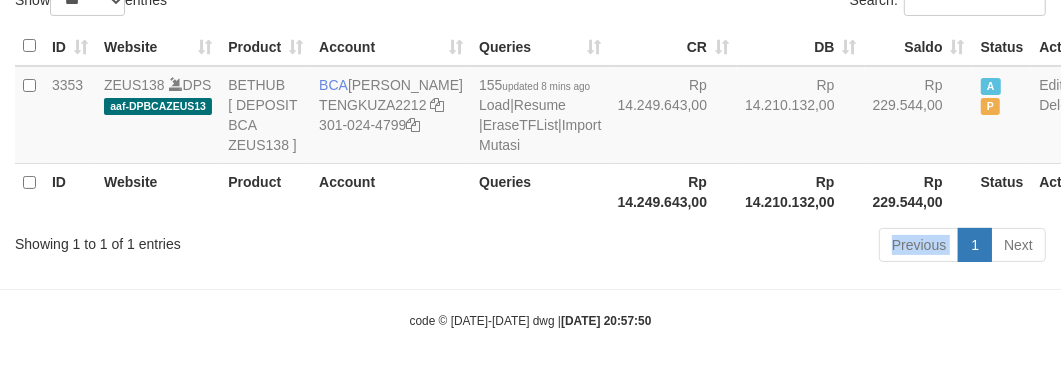 click on "Previous 1 Next" at bounding box center (751, 247) 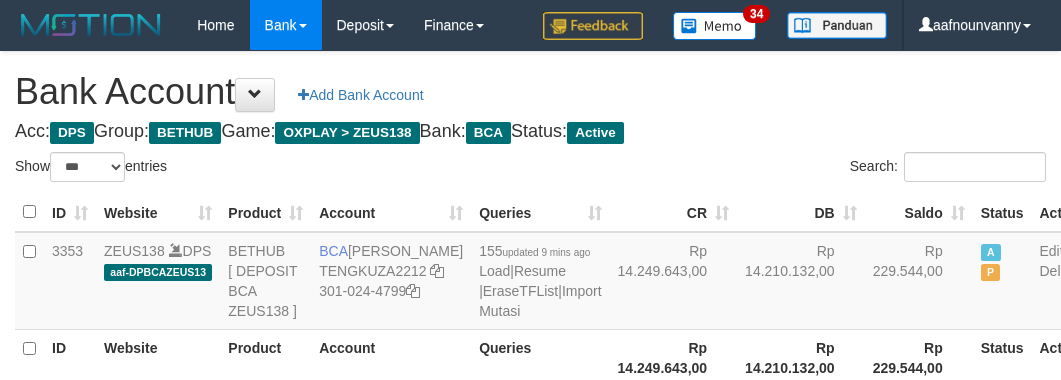 select on "***" 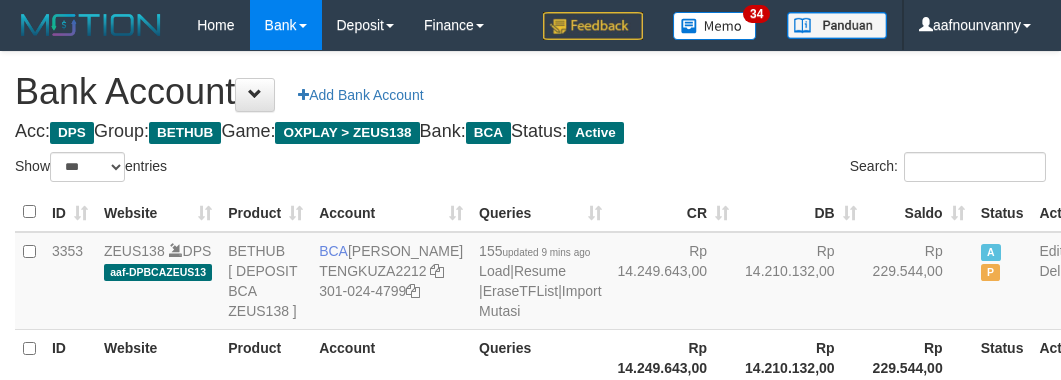 scroll, scrollTop: 222, scrollLeft: 0, axis: vertical 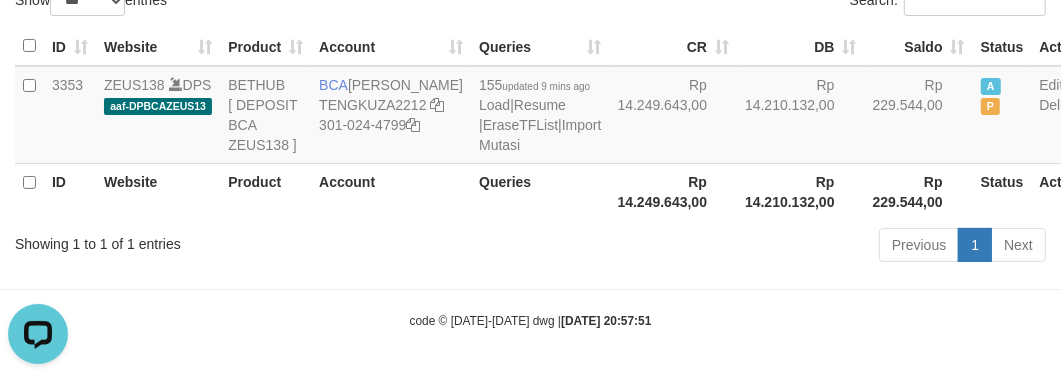 click on "Showing 1 to 1 of 1 entries Previous 1 Next" at bounding box center (530, 247) 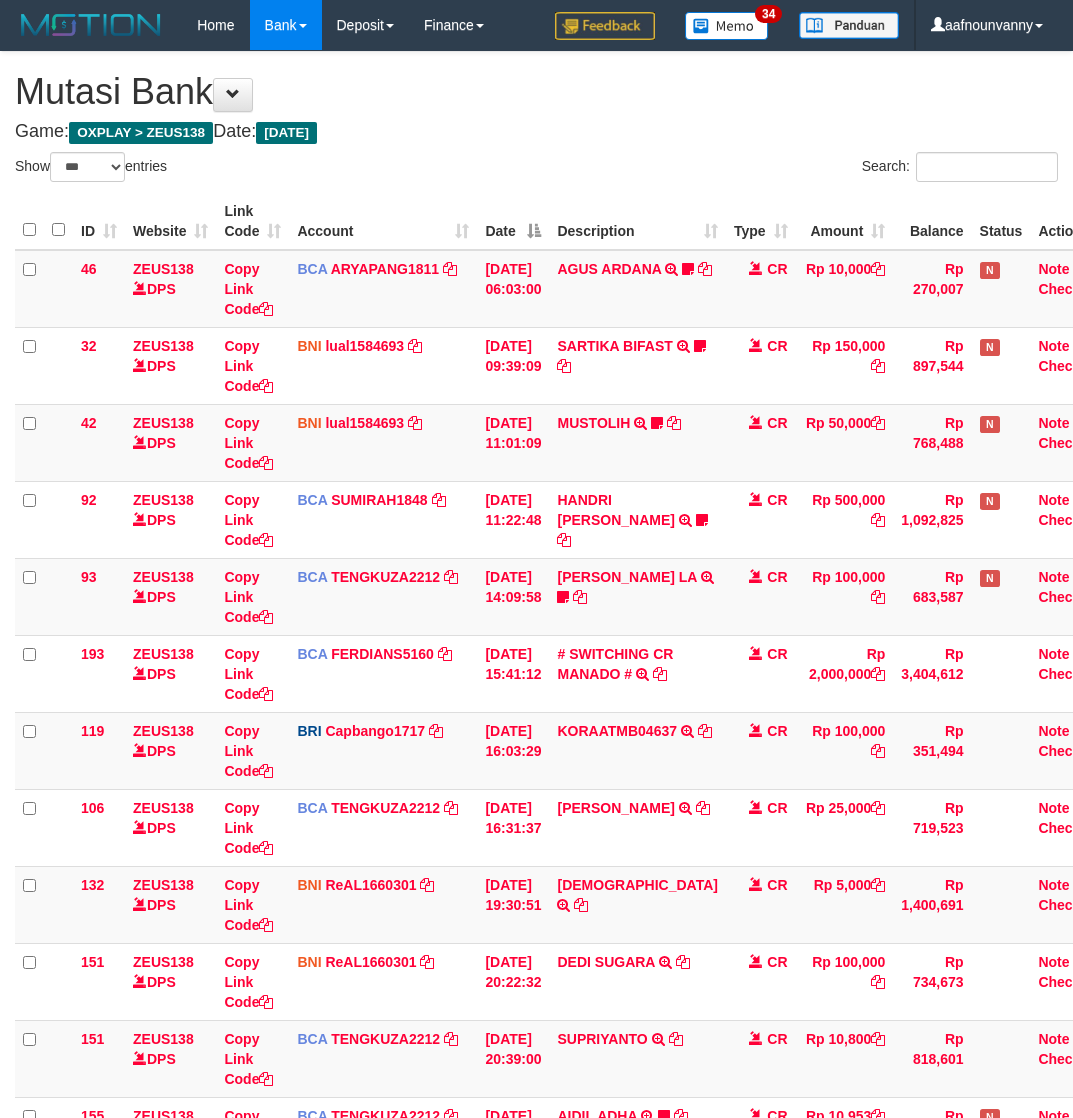 select on "***" 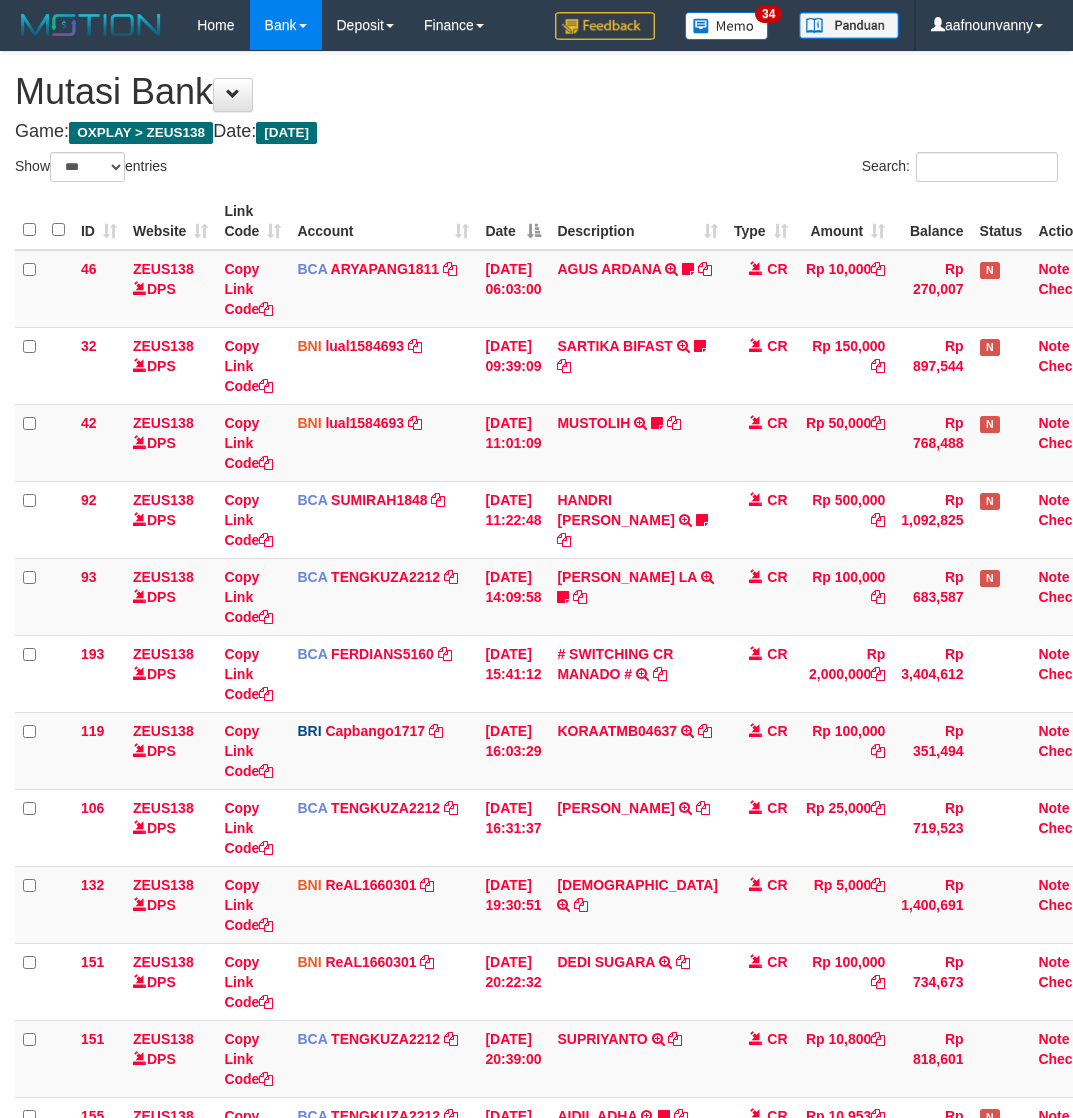scroll, scrollTop: 308, scrollLeft: 0, axis: vertical 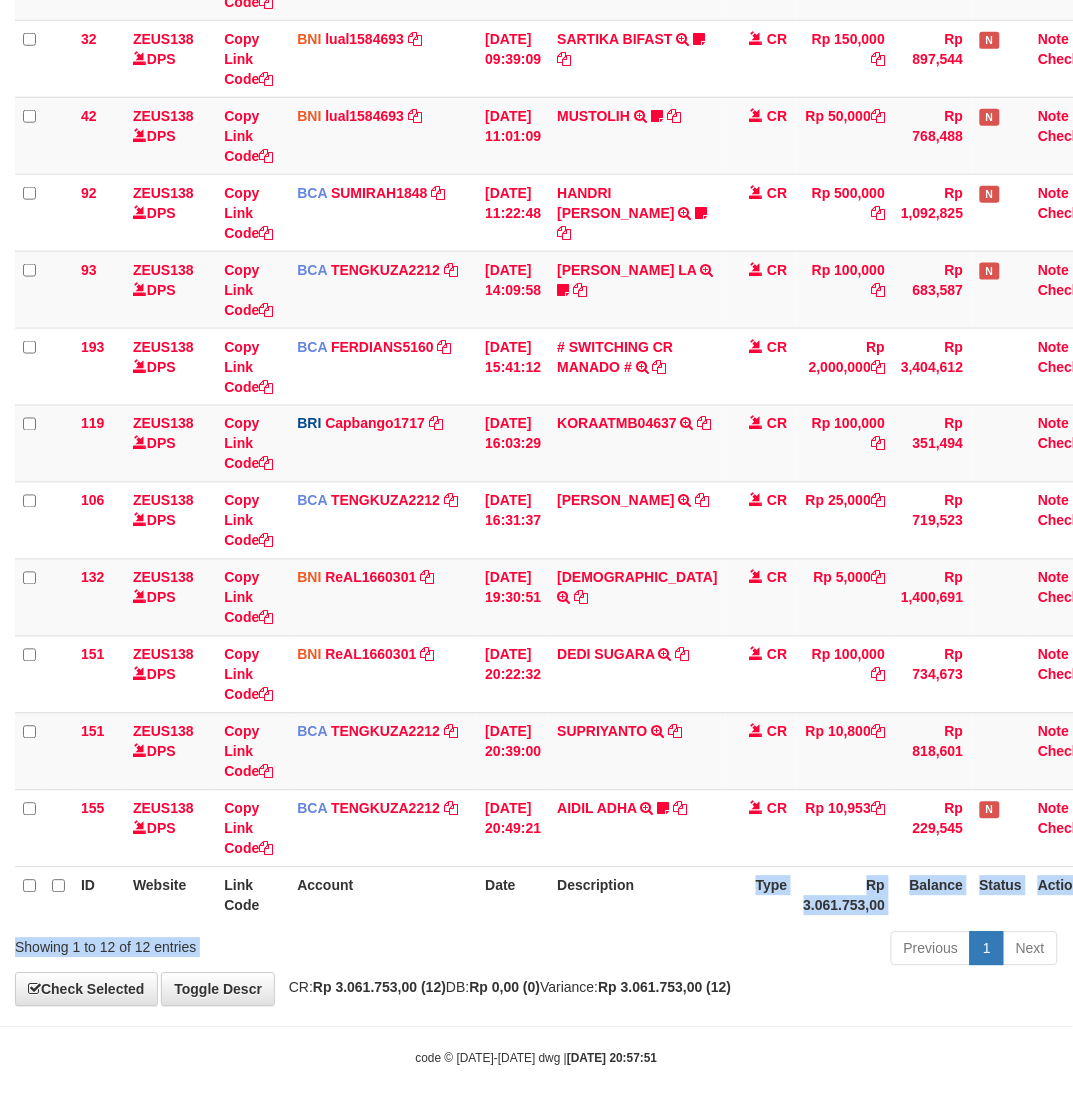 click on "Show  ** ** ** ***  entries Search:
ID Website Link Code Account Date Description Type Amount Balance Status Action
46
ZEUS138    DPS
Copy Link Code
BCA
ARYAPANG1811
DPS
ARYA PANGESTU
mutasi_20250711_2620 | 46
mutasi_20250711_2620 | 46
11/07/2025 06:03:00
AGUS ARDANA            TRSF E-BANKING CR 1107/FTSCY/WS95051
10000.002025071158167087 TRFDN-AGUS ARDANA ESPAY DEBIT INDONE    Aguslike
tunggu bukti tranfer
CR
Rp 10,000
Rp 270,007
N
Note
Check
32" at bounding box center [536, 409] 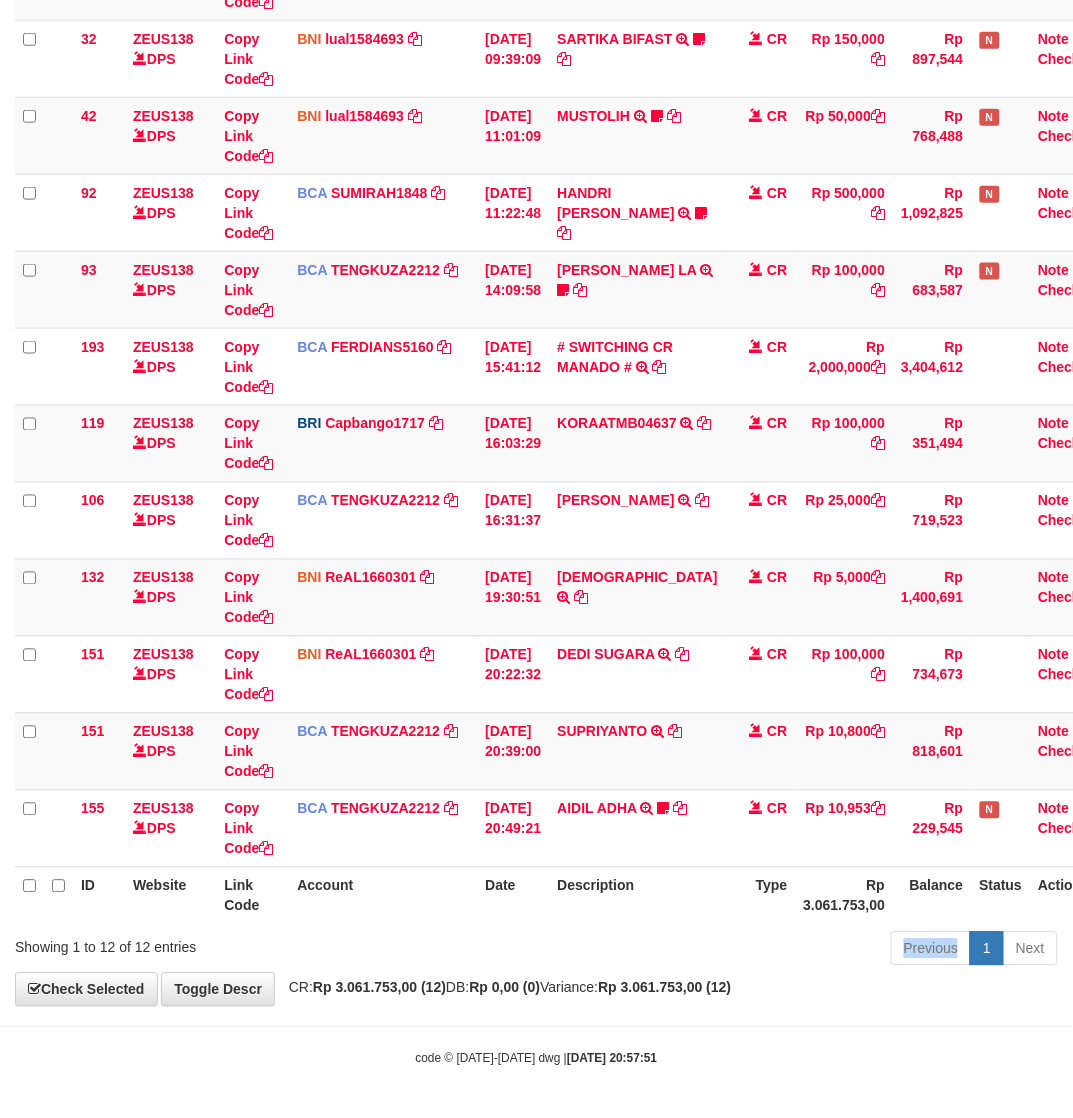 drag, startPoint x: 646, startPoint y: 935, endPoint x: 6, endPoint y: 745, distance: 667.60767 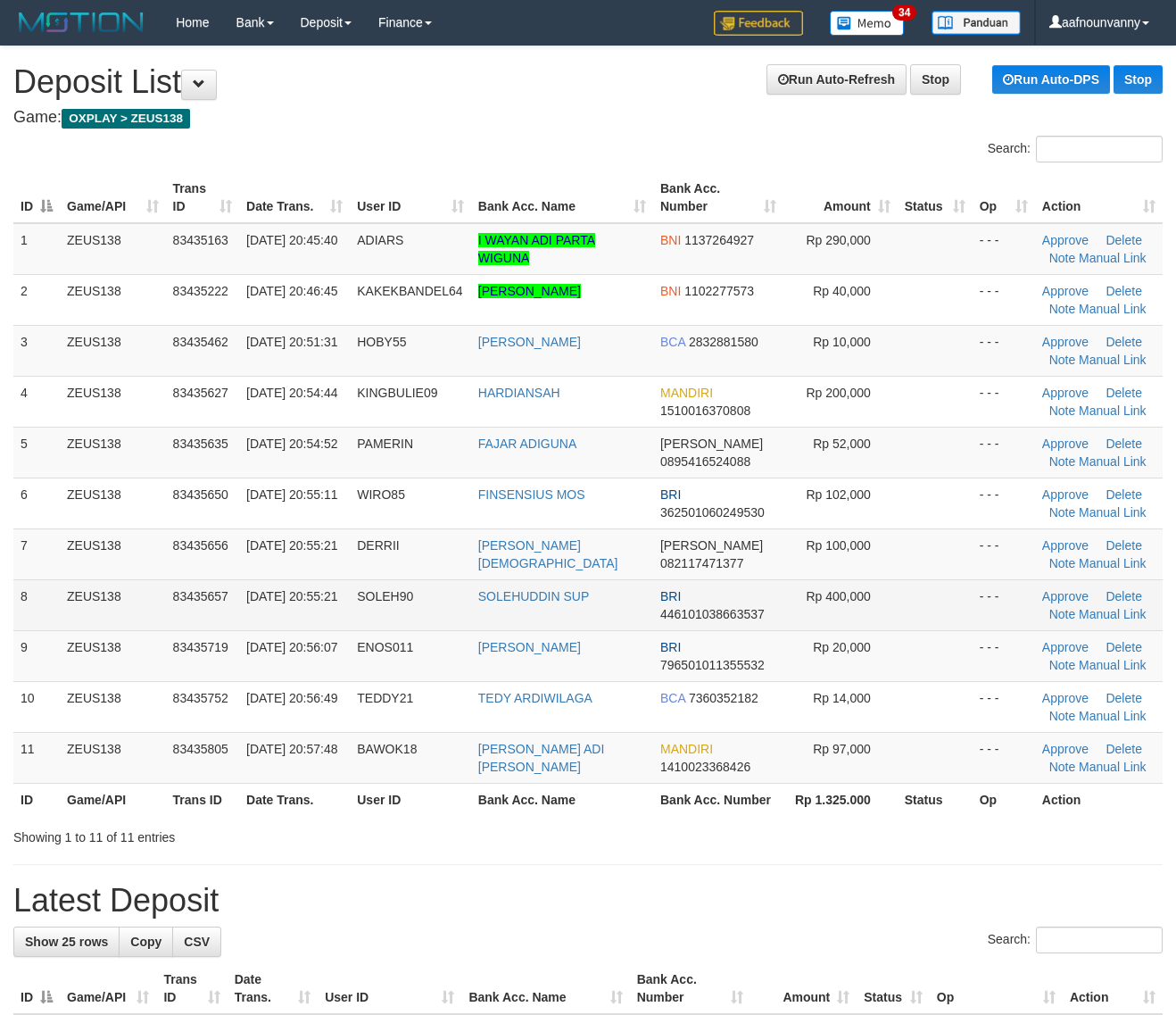 scroll, scrollTop: 0, scrollLeft: 0, axis: both 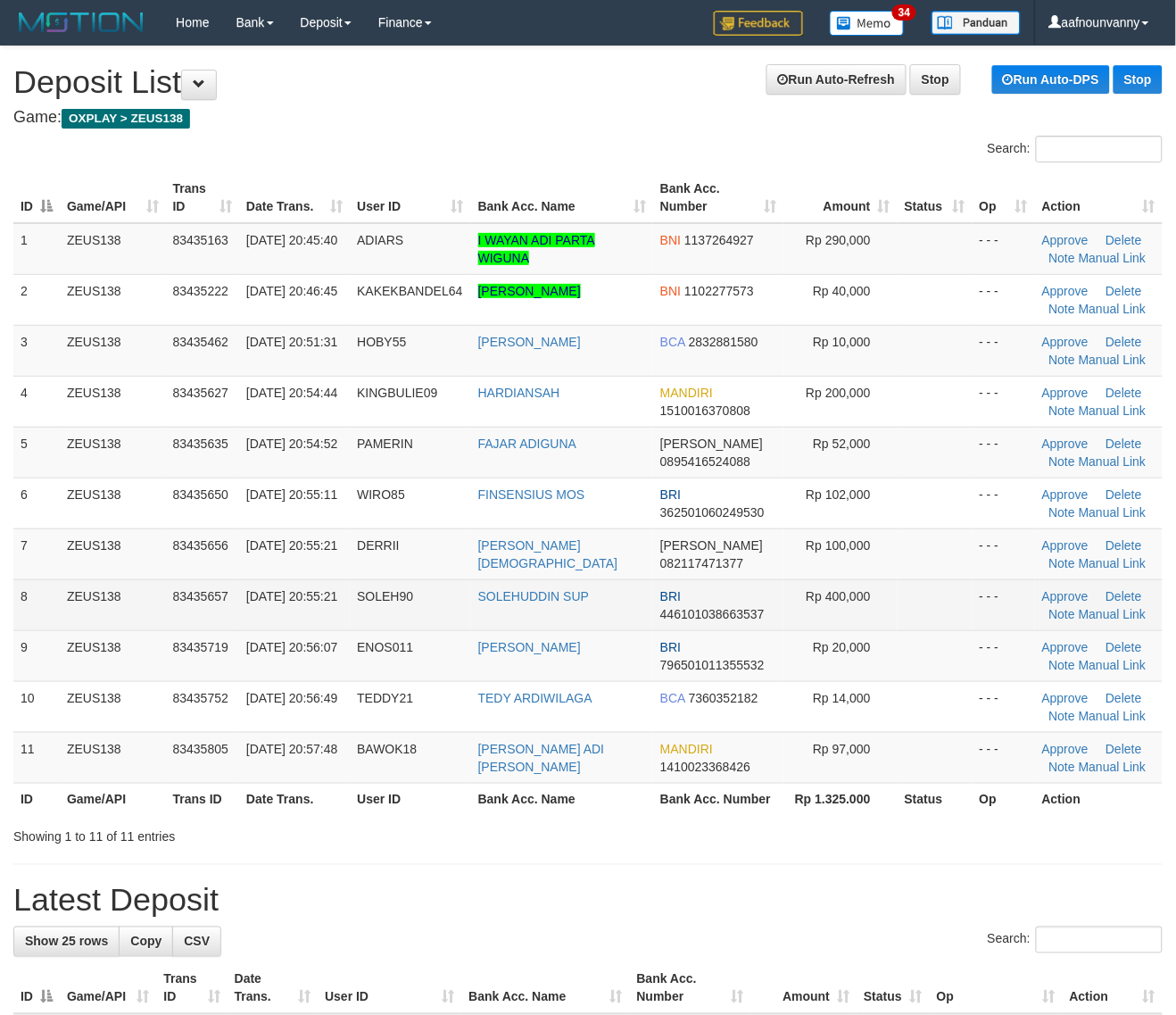 click on "BRI
446101038663537" at bounding box center [718, 604] 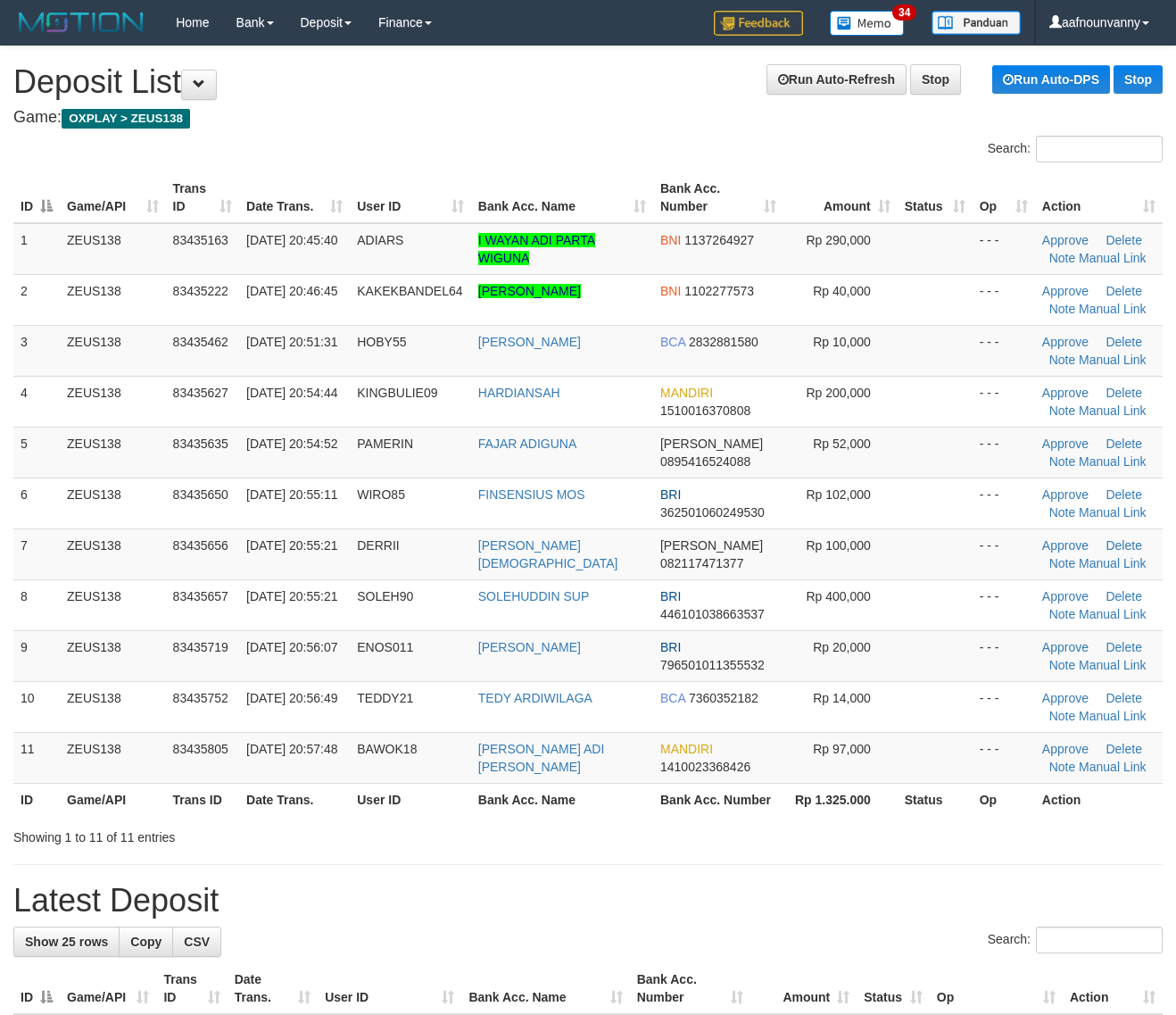 scroll, scrollTop: 0, scrollLeft: 0, axis: both 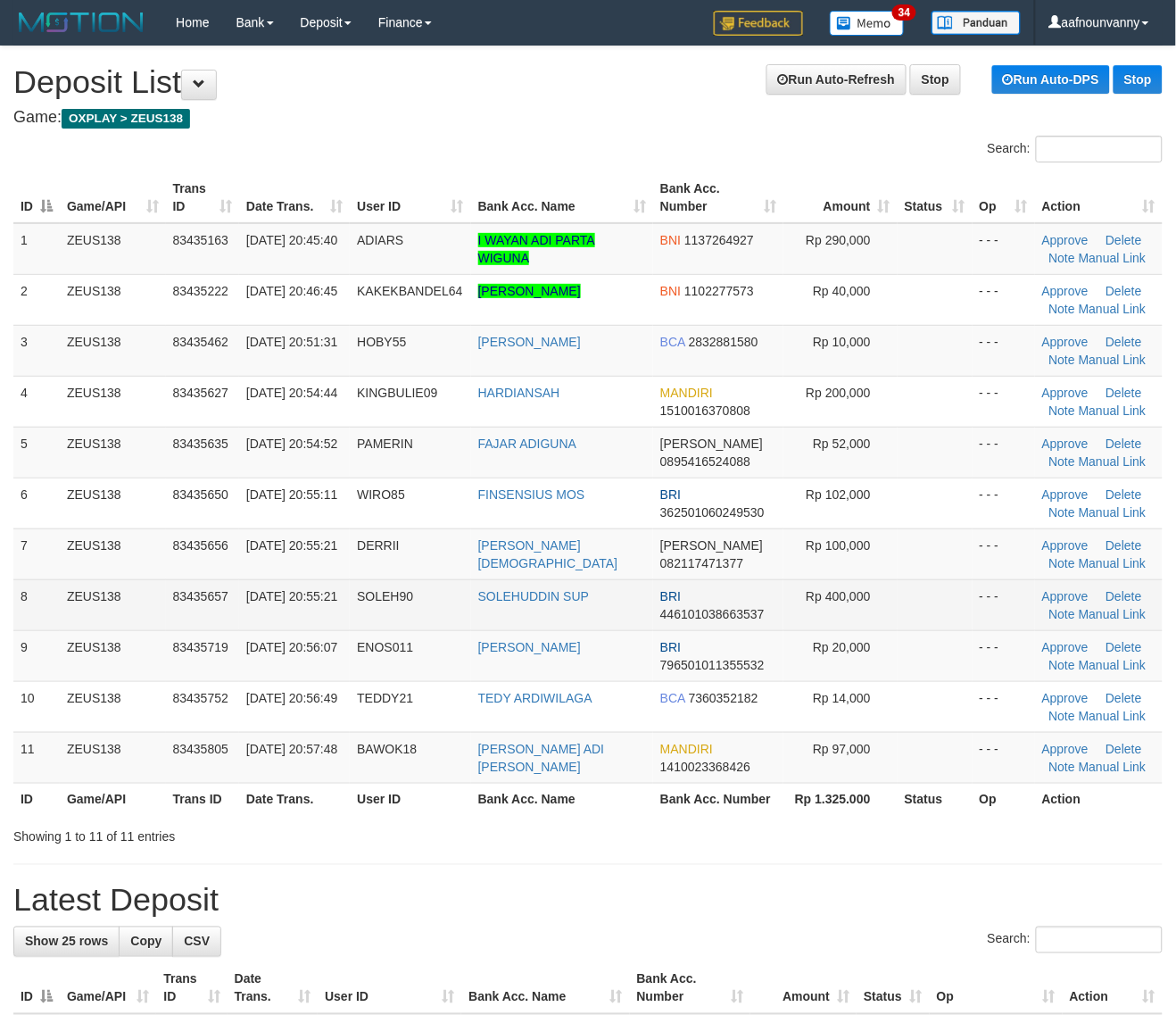 click at bounding box center (935, 604) 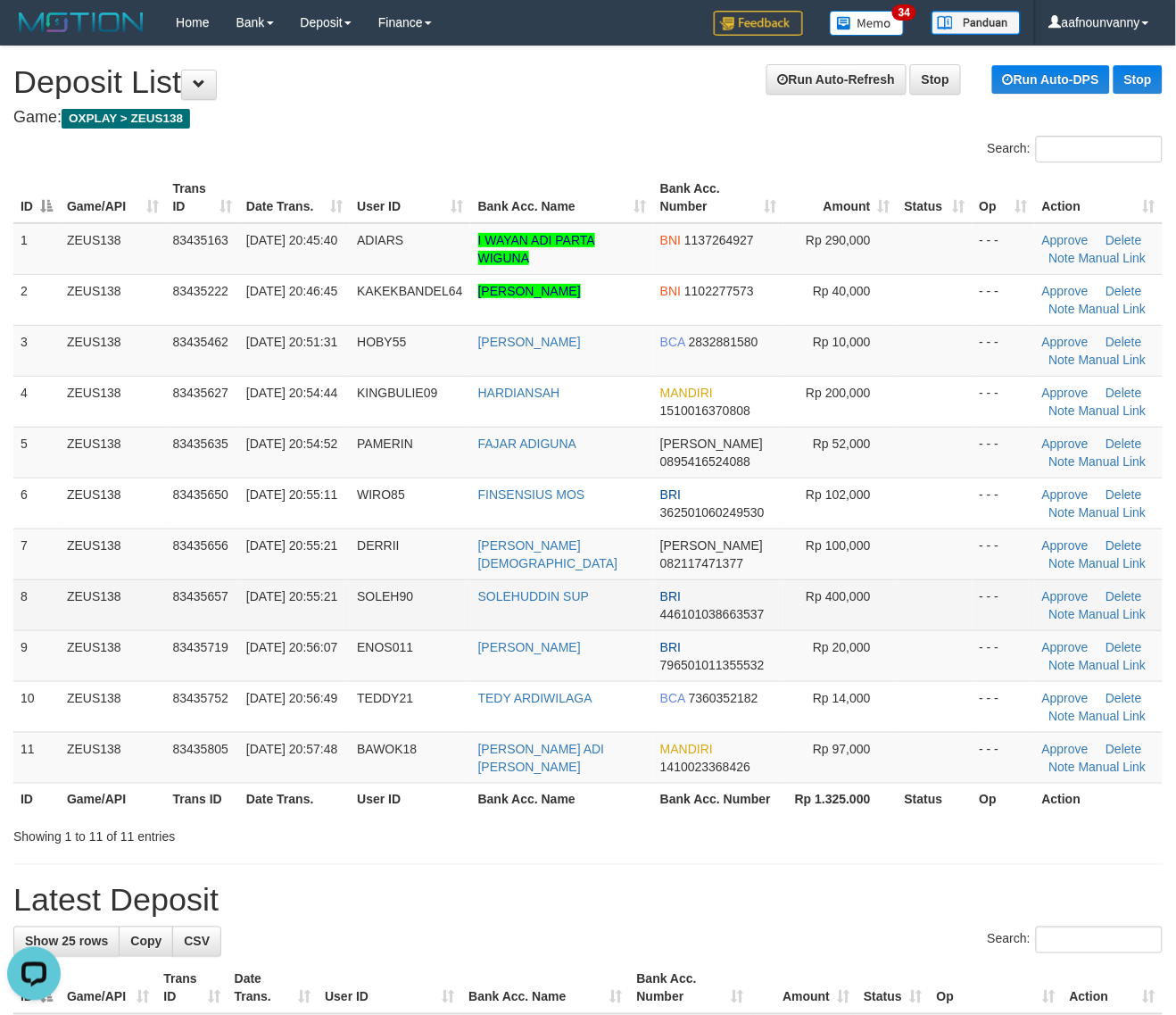 scroll, scrollTop: 0, scrollLeft: 0, axis: both 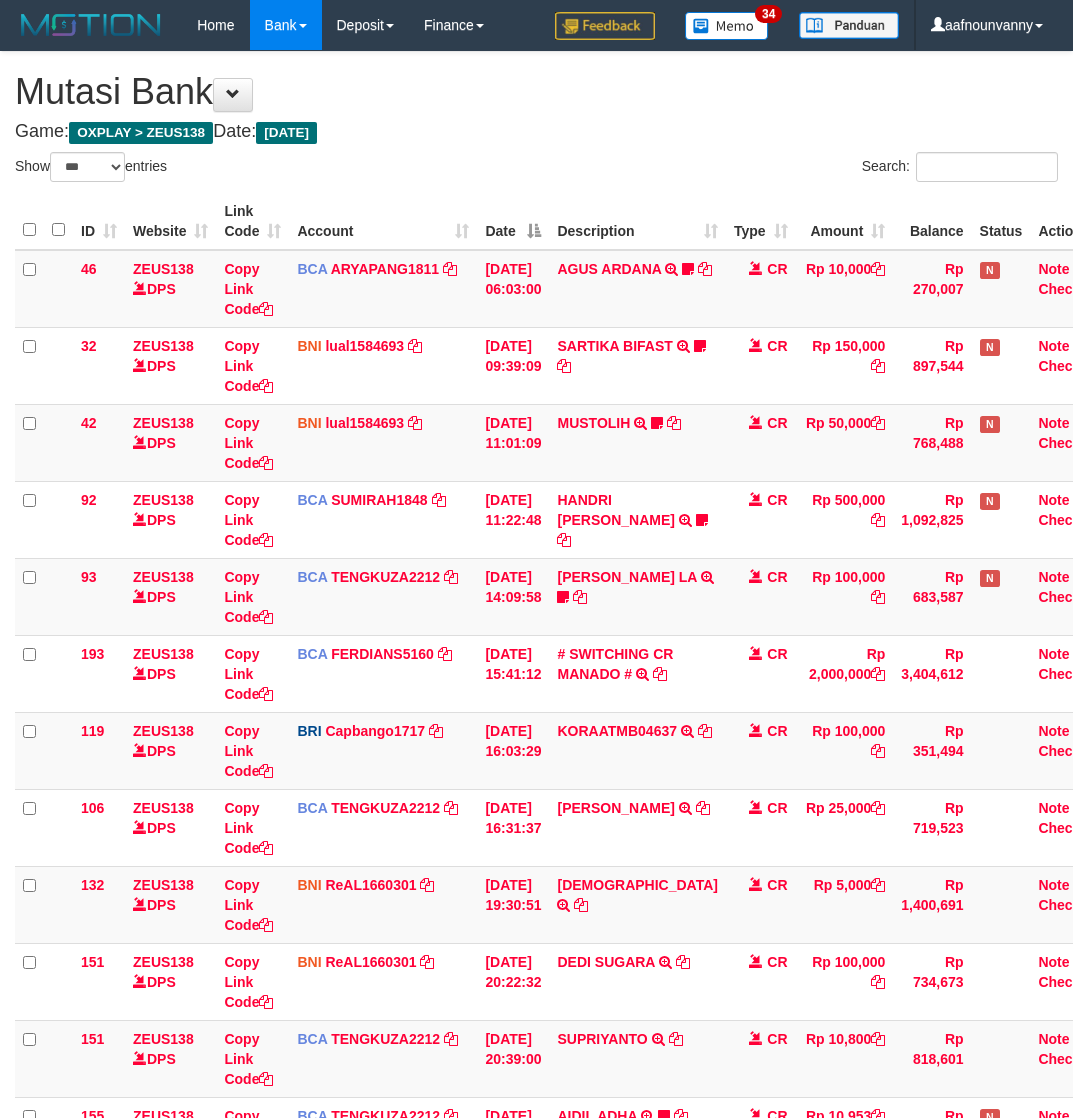 select on "***" 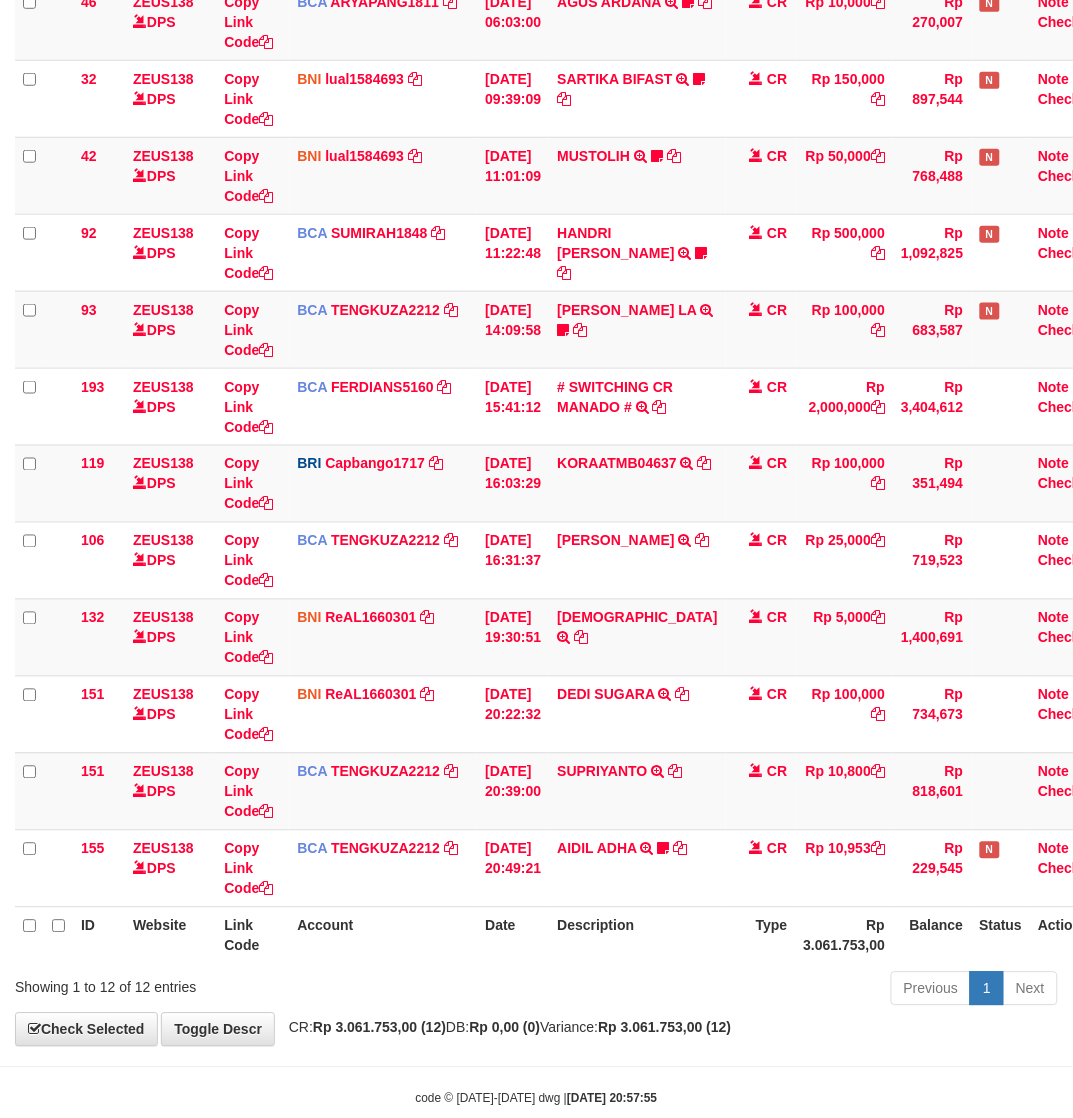 scroll, scrollTop: 308, scrollLeft: 0, axis: vertical 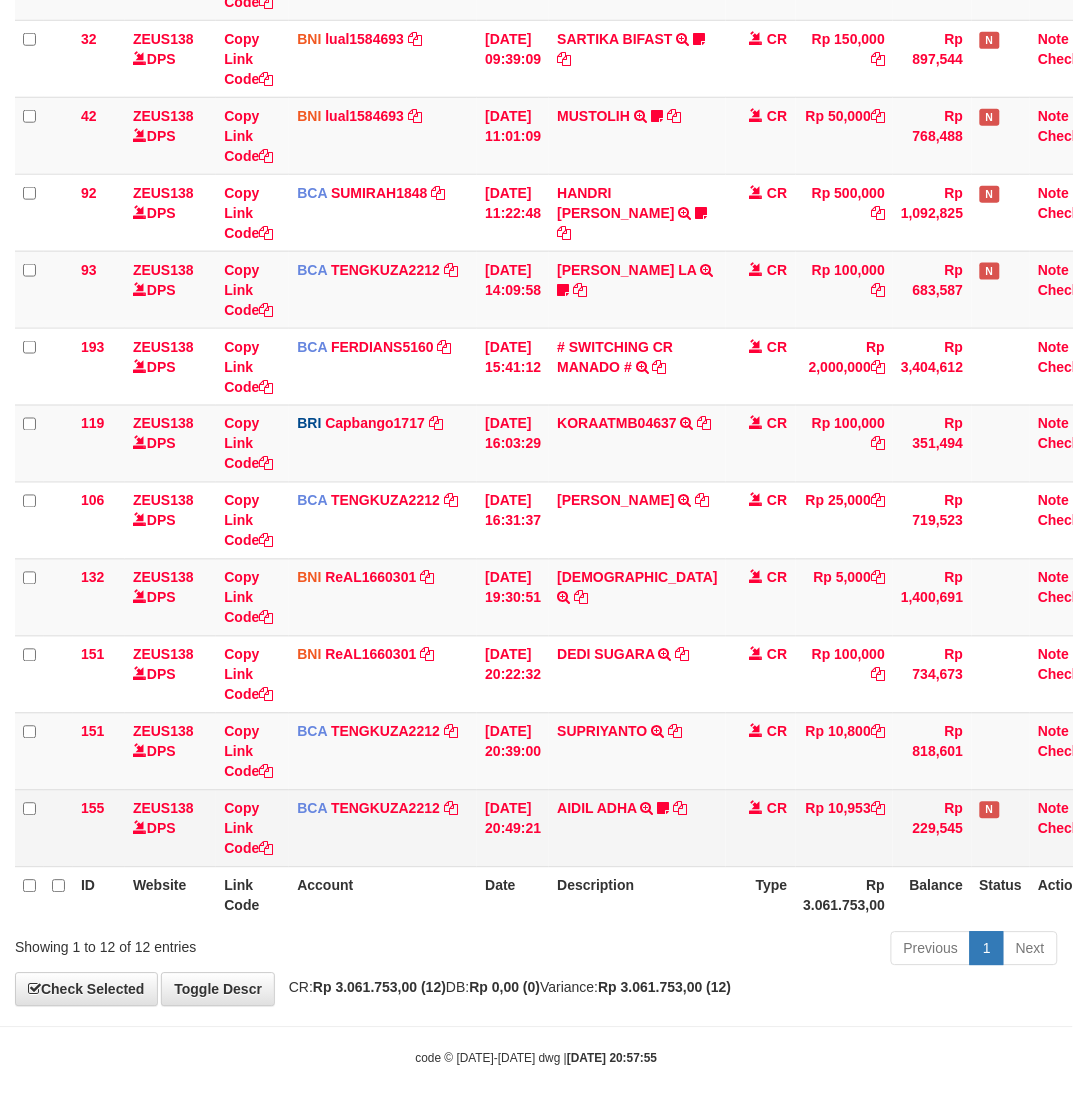drag, startPoint x: 532, startPoint y: 932, endPoint x: 281, endPoint y: 852, distance: 263.4407 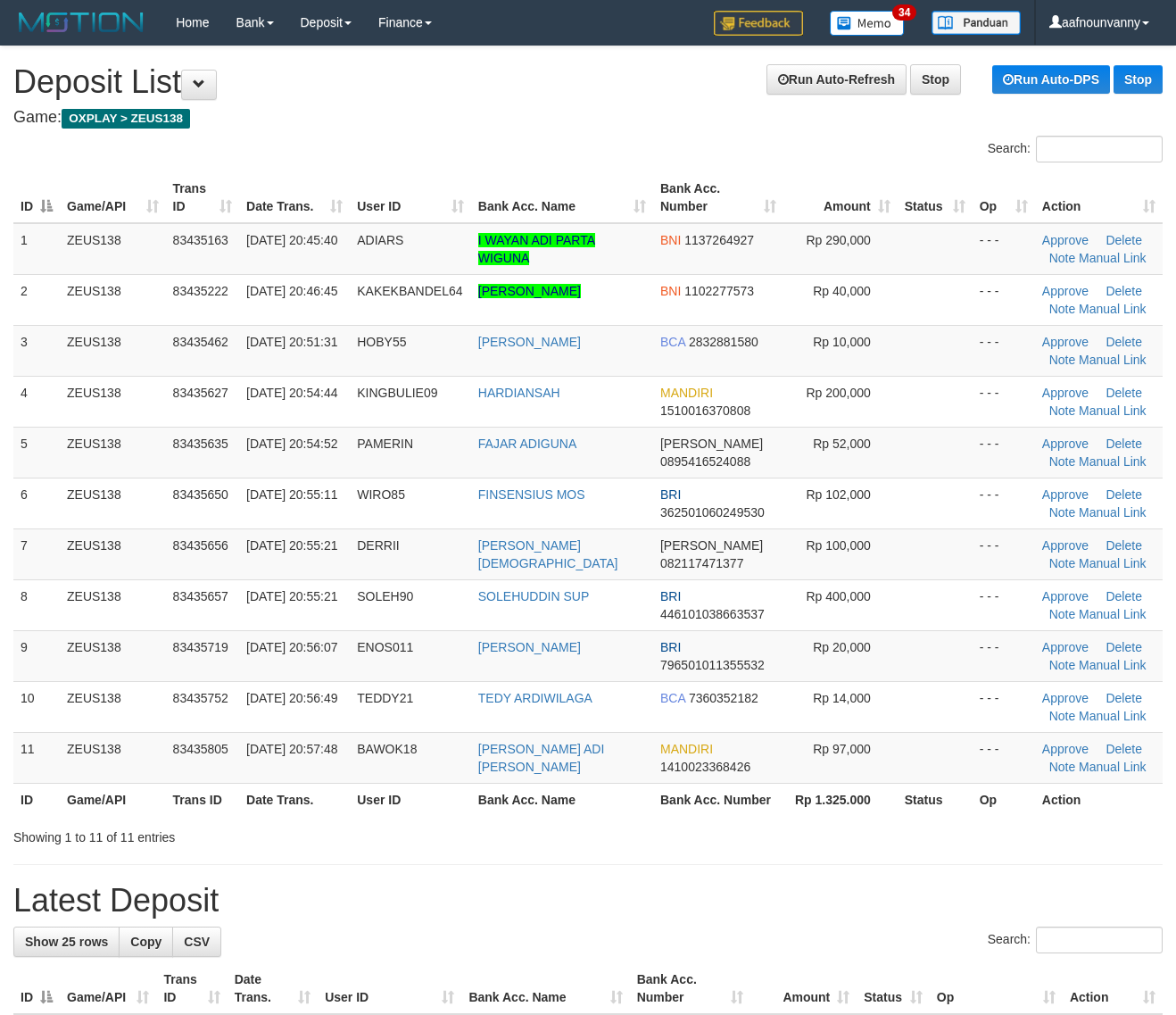 scroll, scrollTop: 0, scrollLeft: 0, axis: both 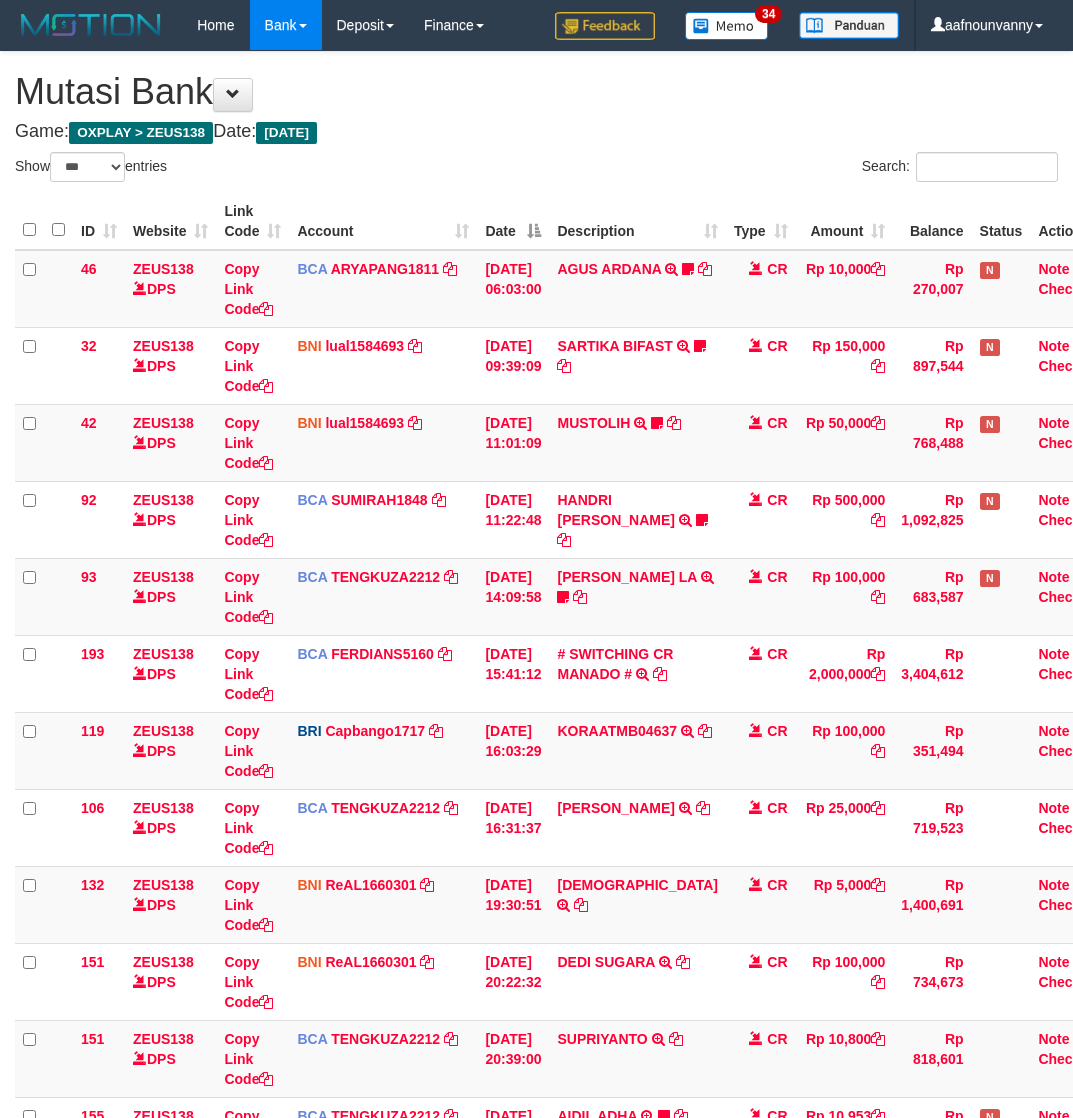 select on "***" 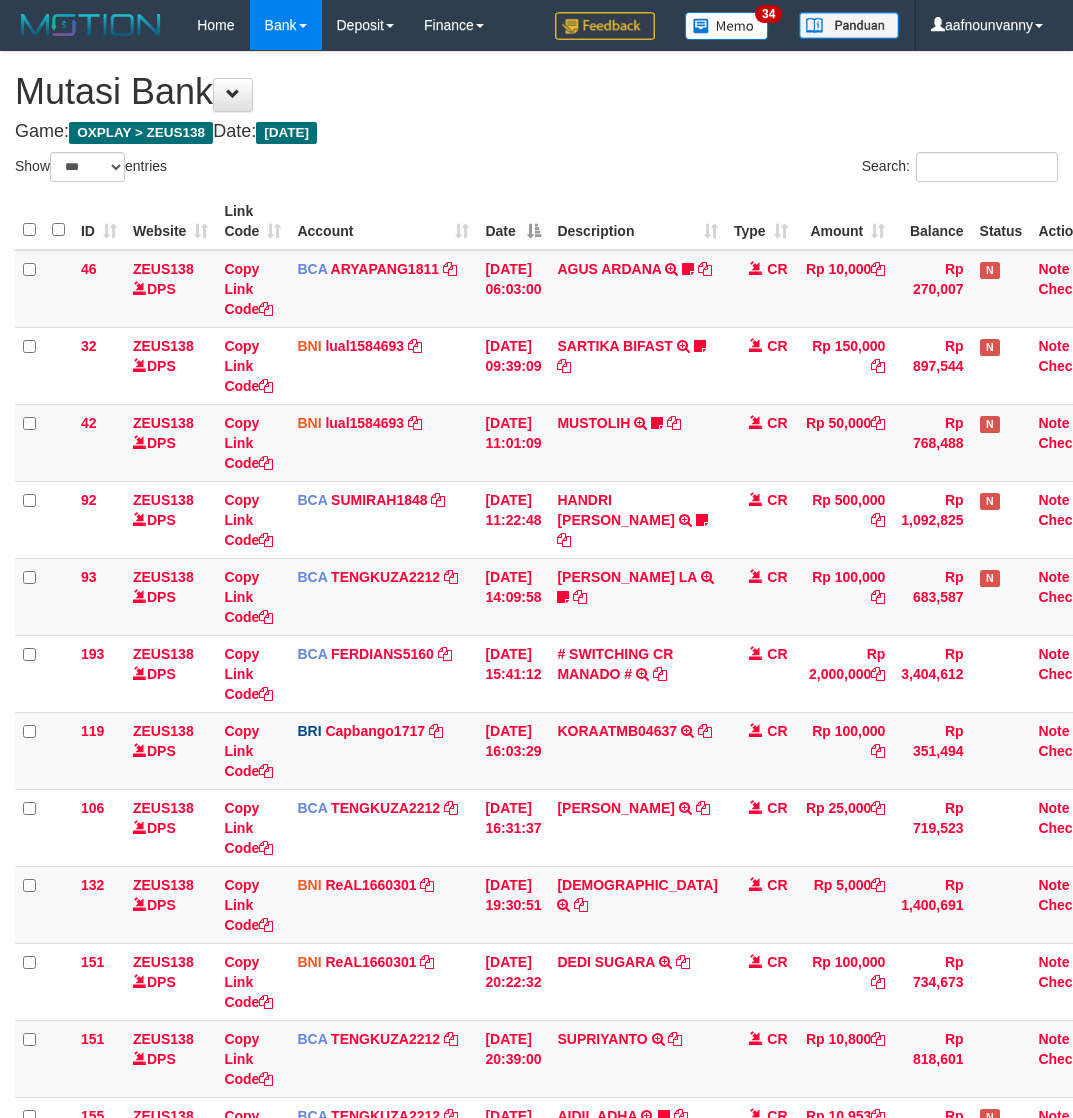 scroll, scrollTop: 308, scrollLeft: 0, axis: vertical 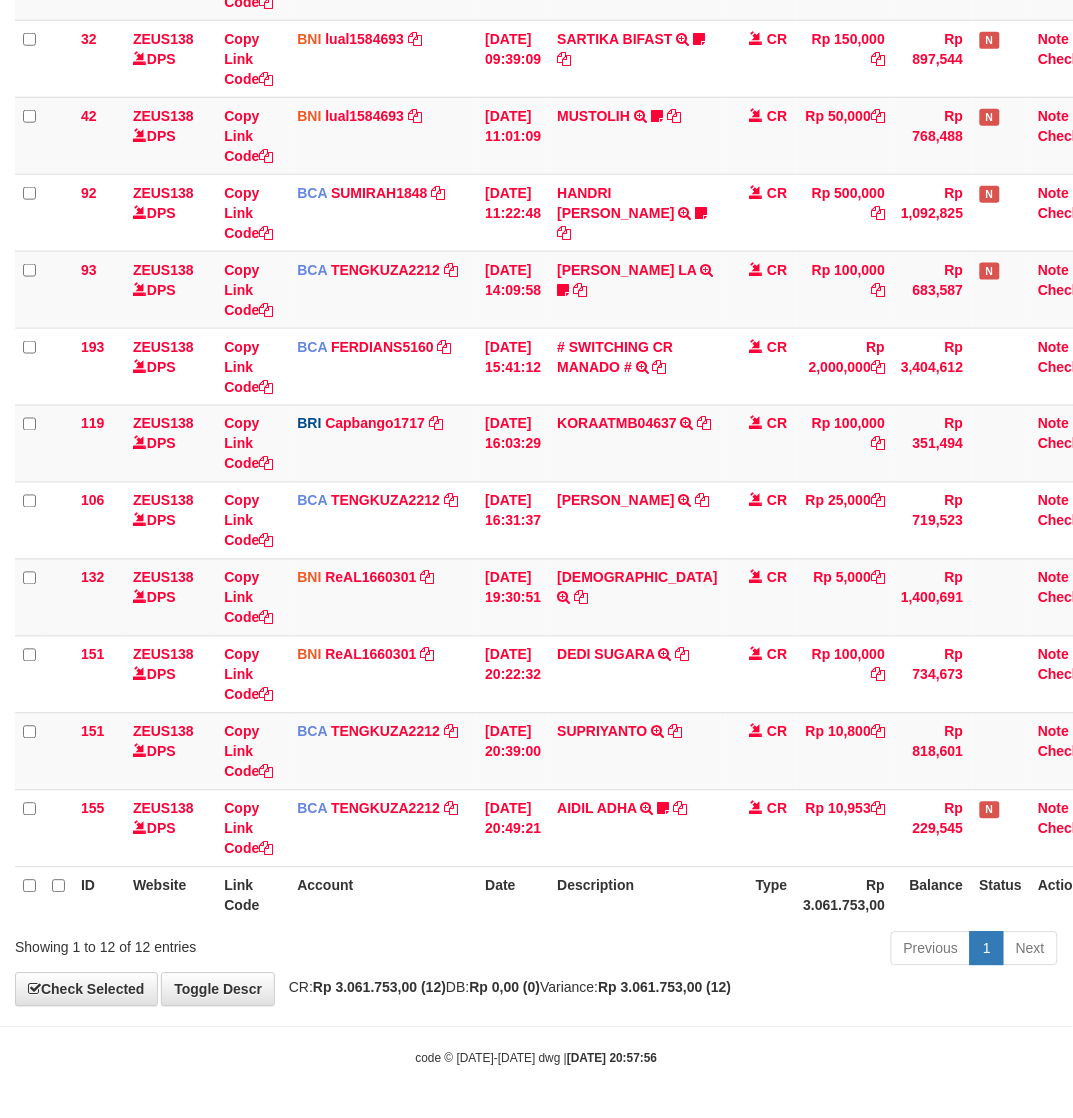 click on "Previous 1 Next" at bounding box center [760, 951] 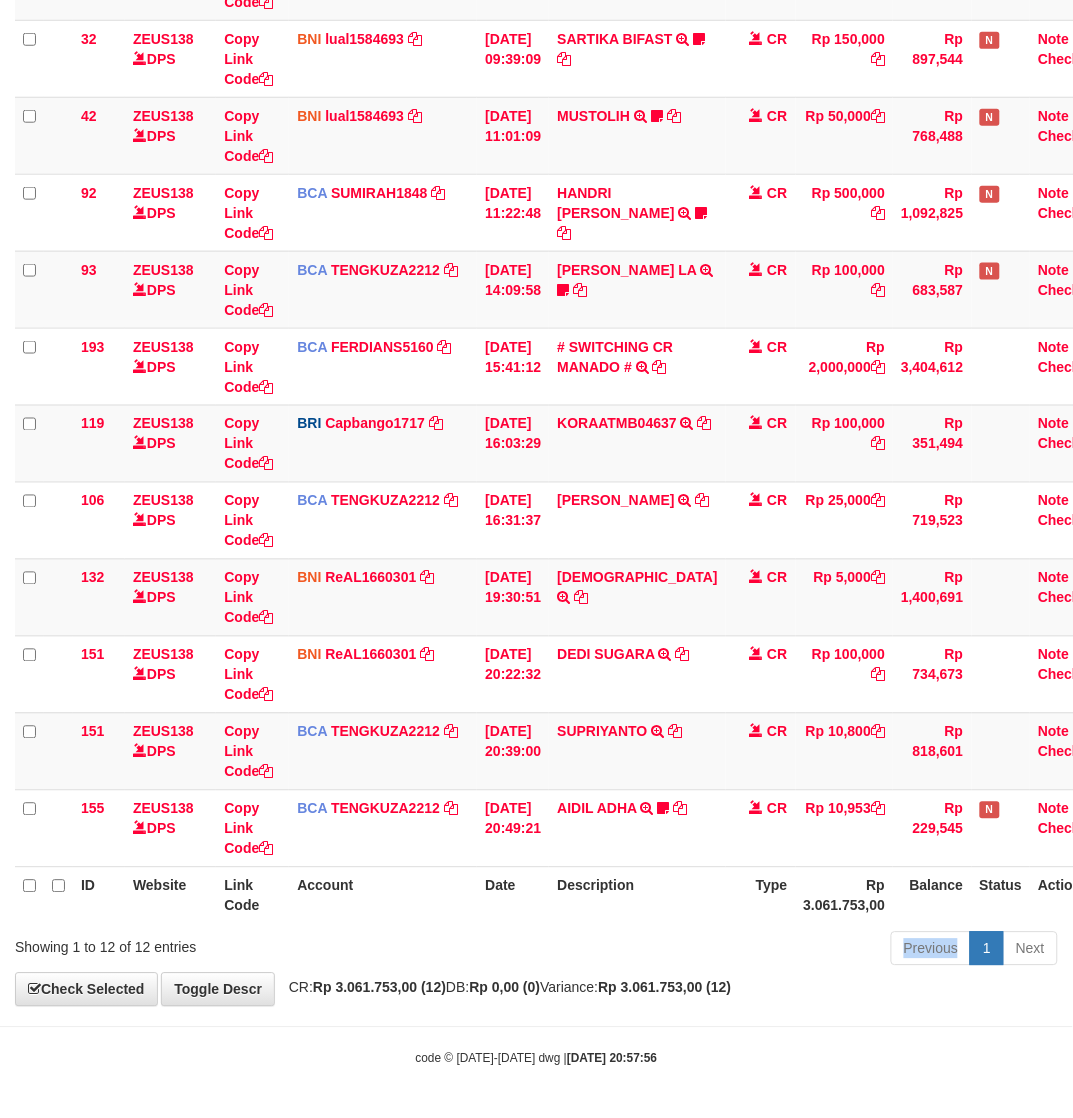 click on "Previous 1 Next" at bounding box center (760, 951) 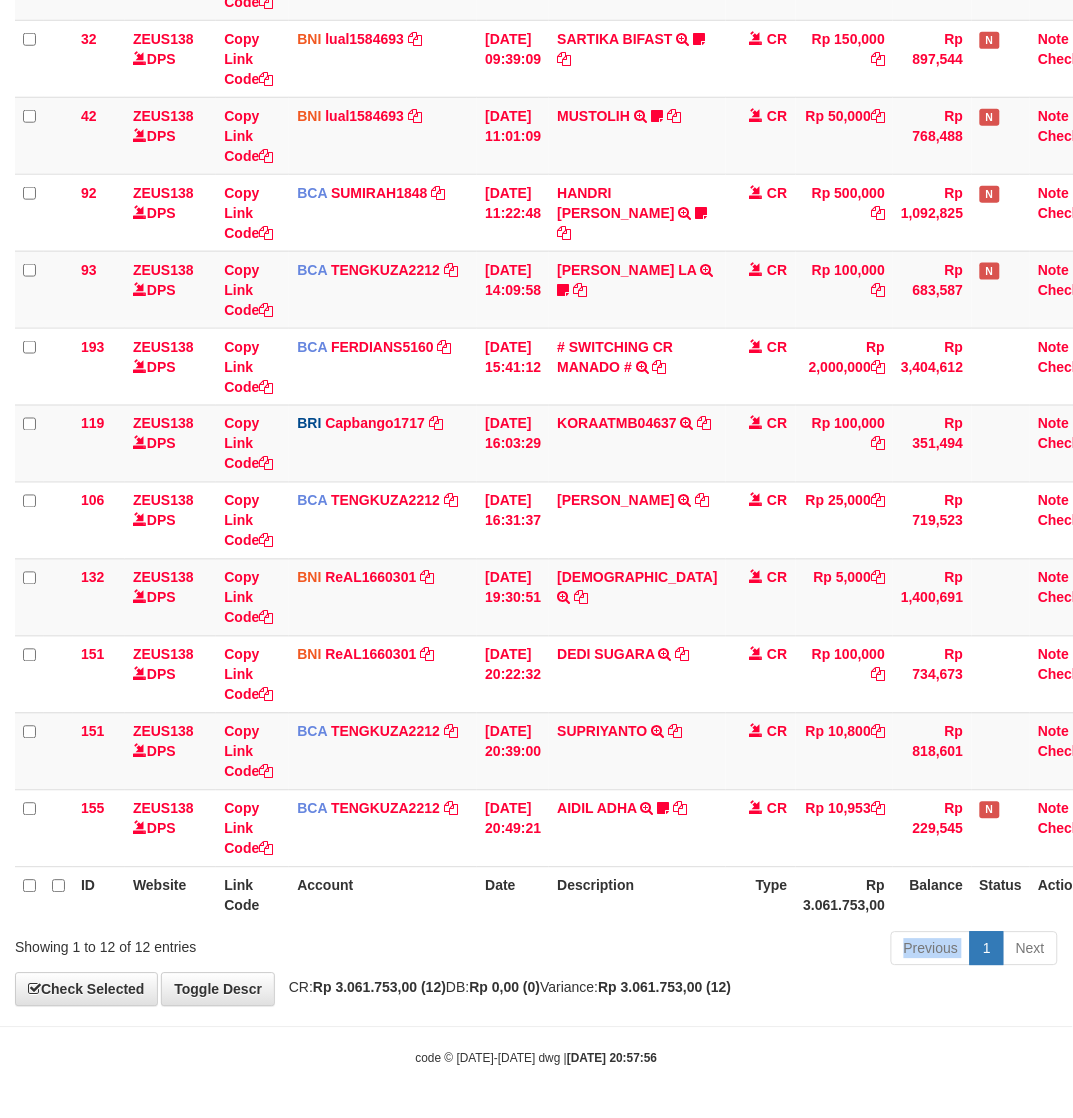 click on "Previous 1 Next" at bounding box center [760, 951] 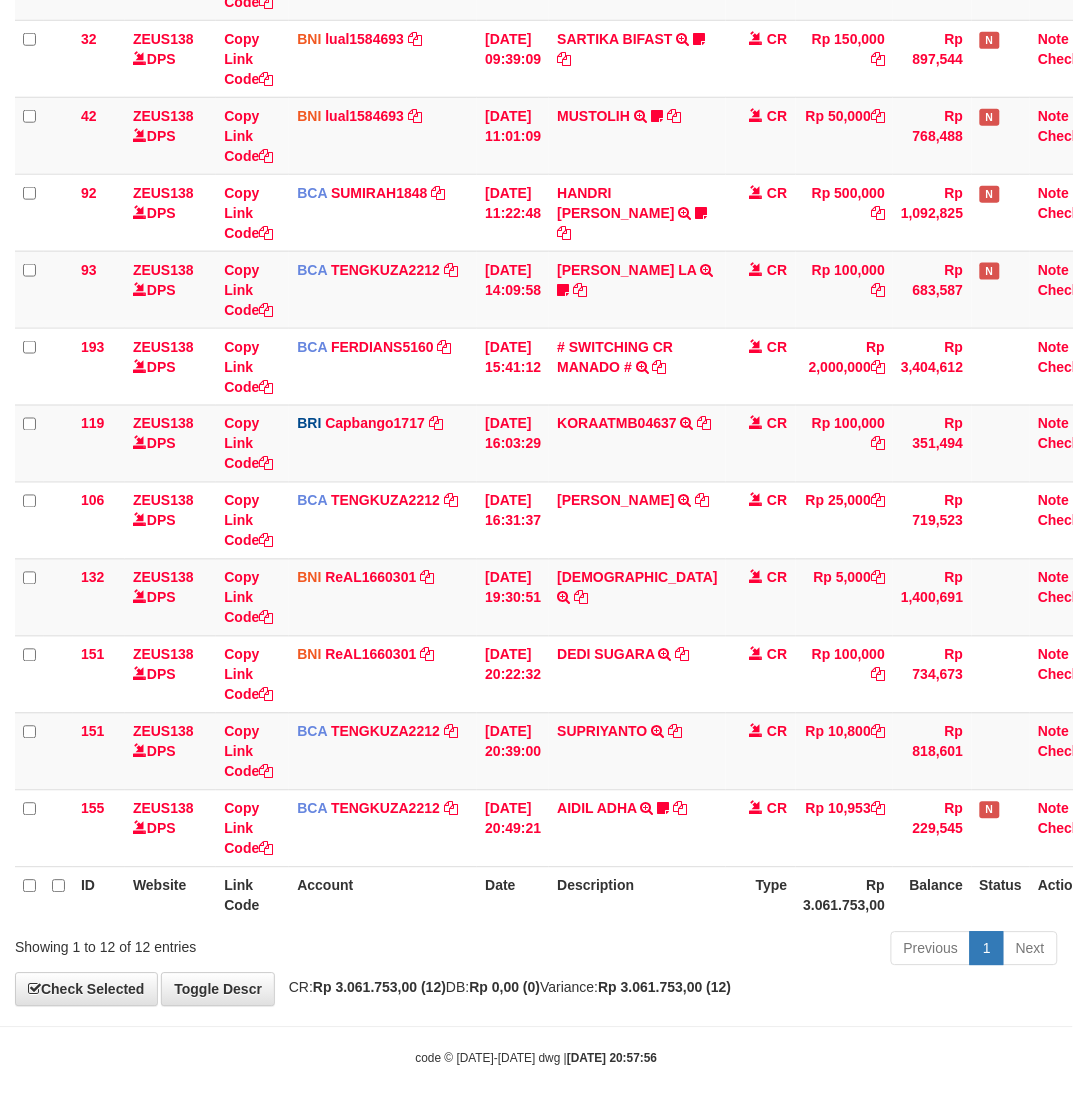 click on "Previous 1 Next" at bounding box center [760, 951] 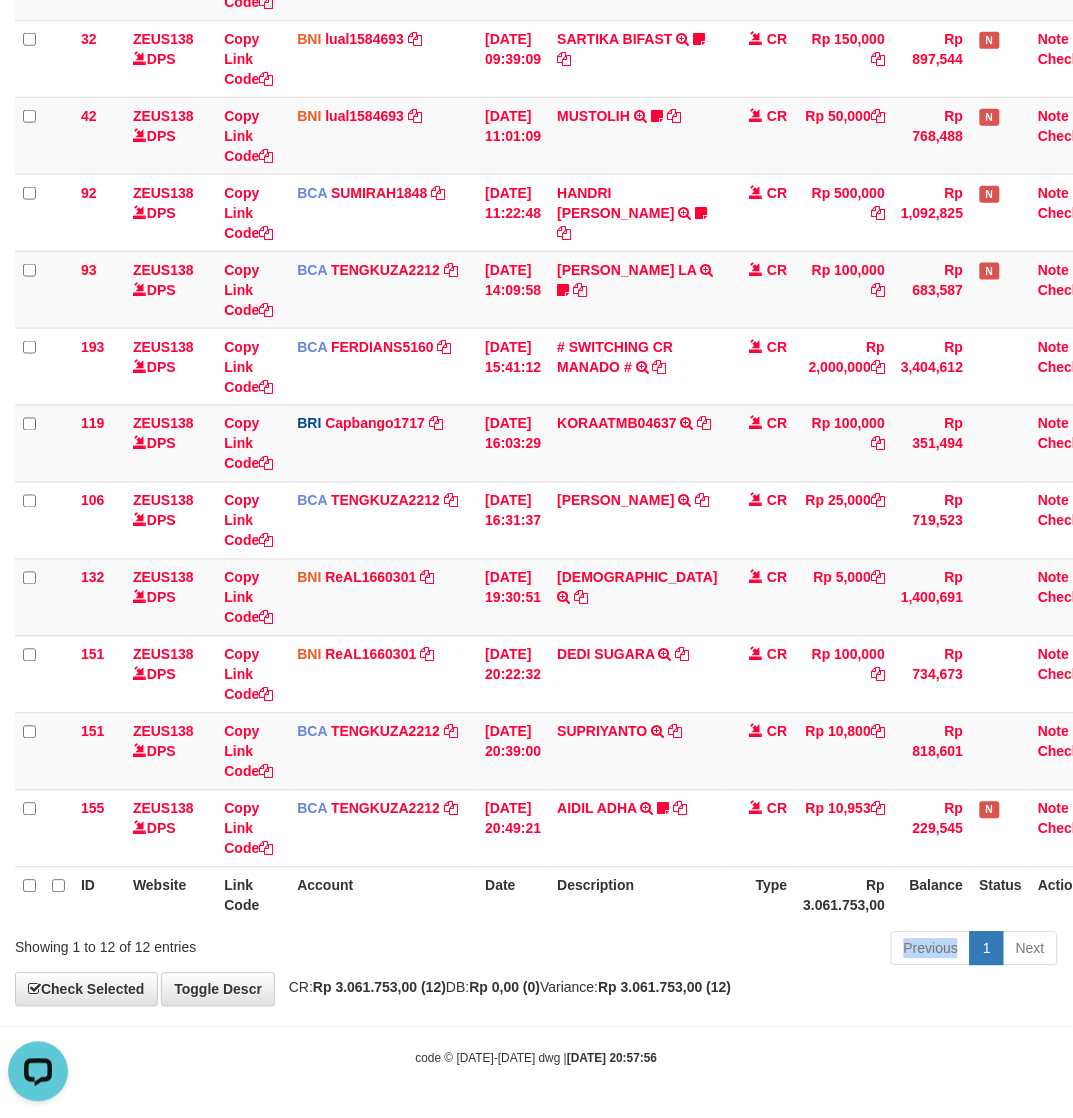 scroll, scrollTop: 0, scrollLeft: 0, axis: both 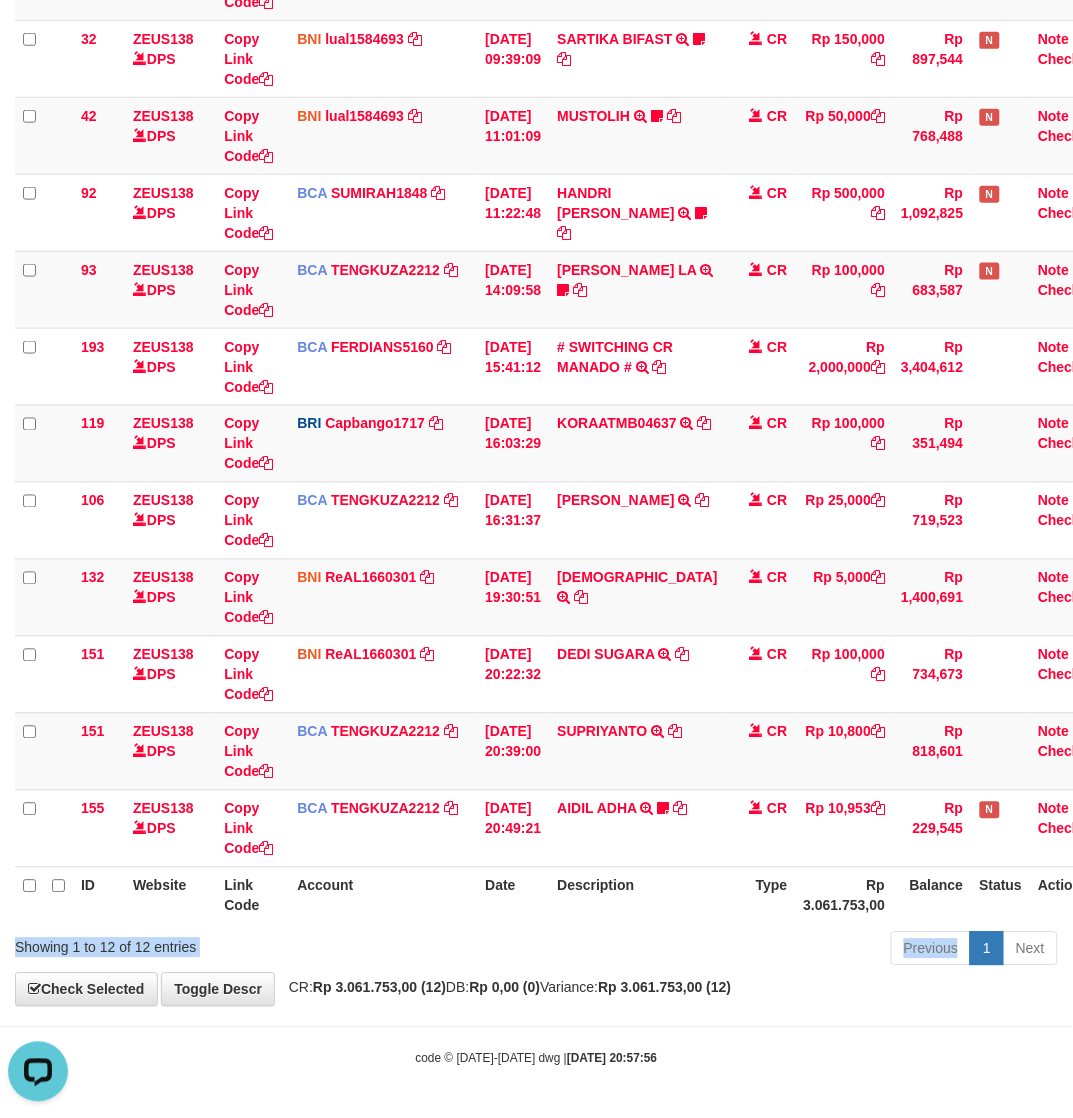 drag, startPoint x: 548, startPoint y: 941, endPoint x: 900, endPoint y: 925, distance: 352.36343 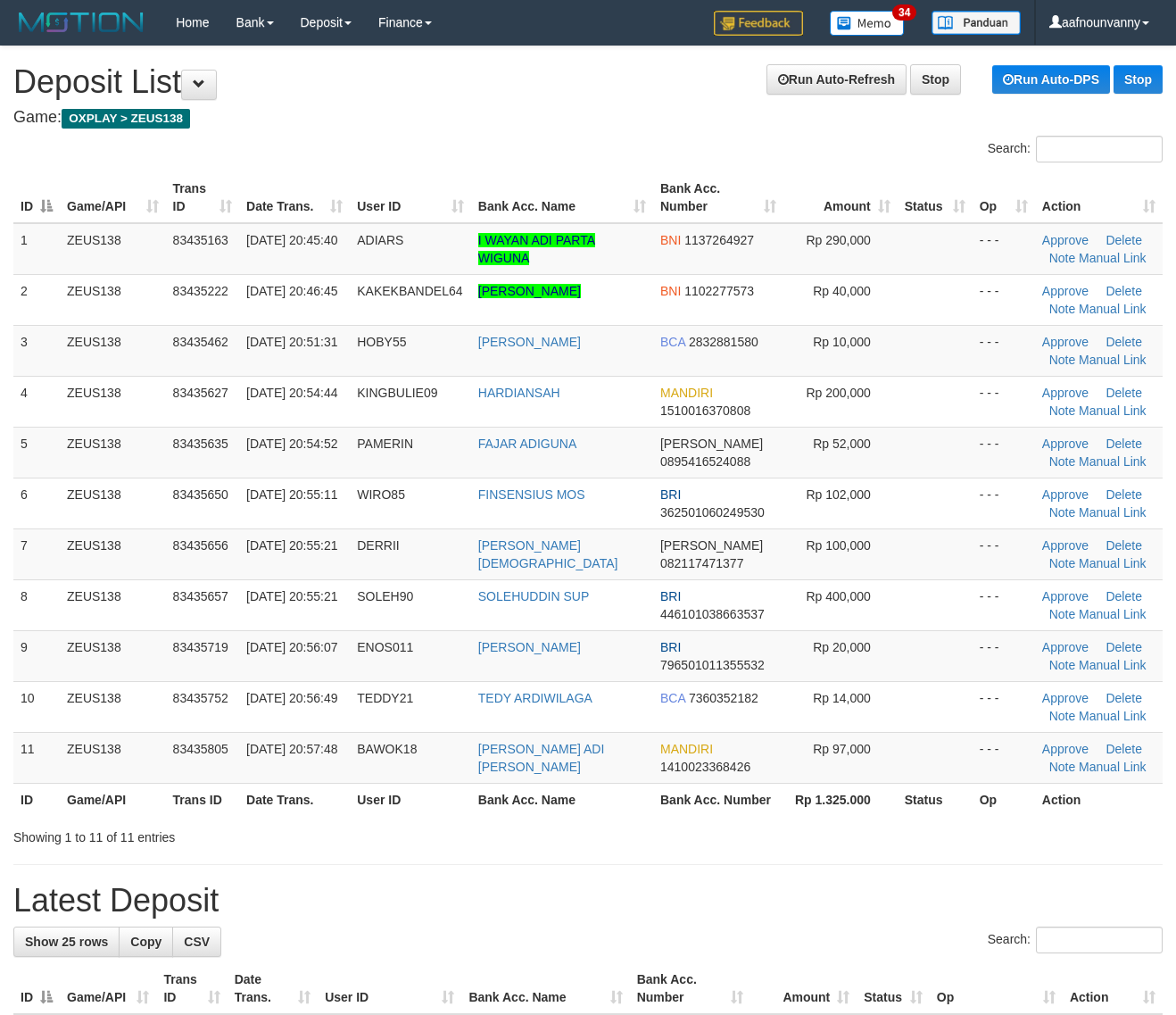 scroll, scrollTop: 0, scrollLeft: 0, axis: both 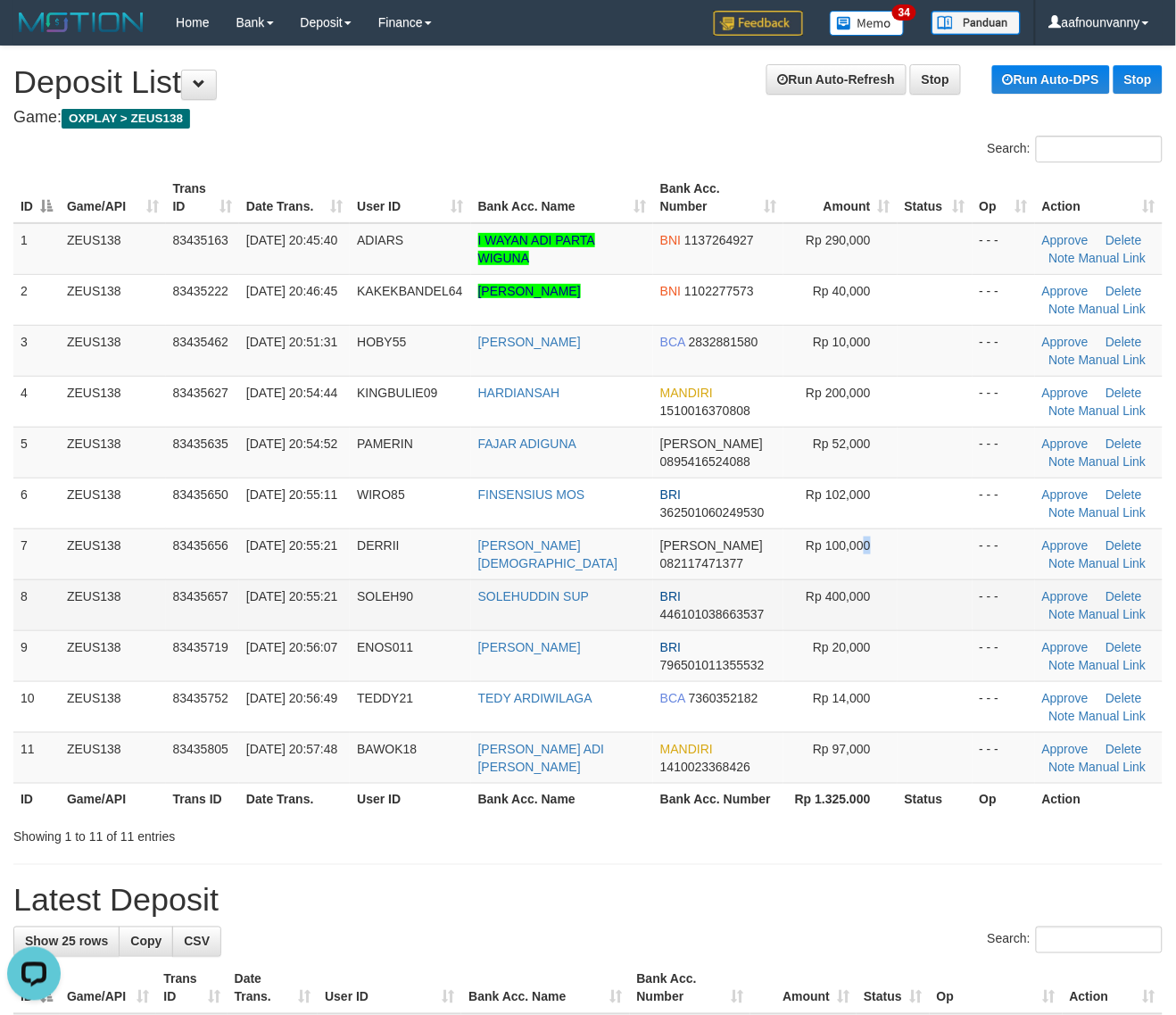 drag, startPoint x: 857, startPoint y: 567, endPoint x: 906, endPoint y: 596, distance: 56.93856 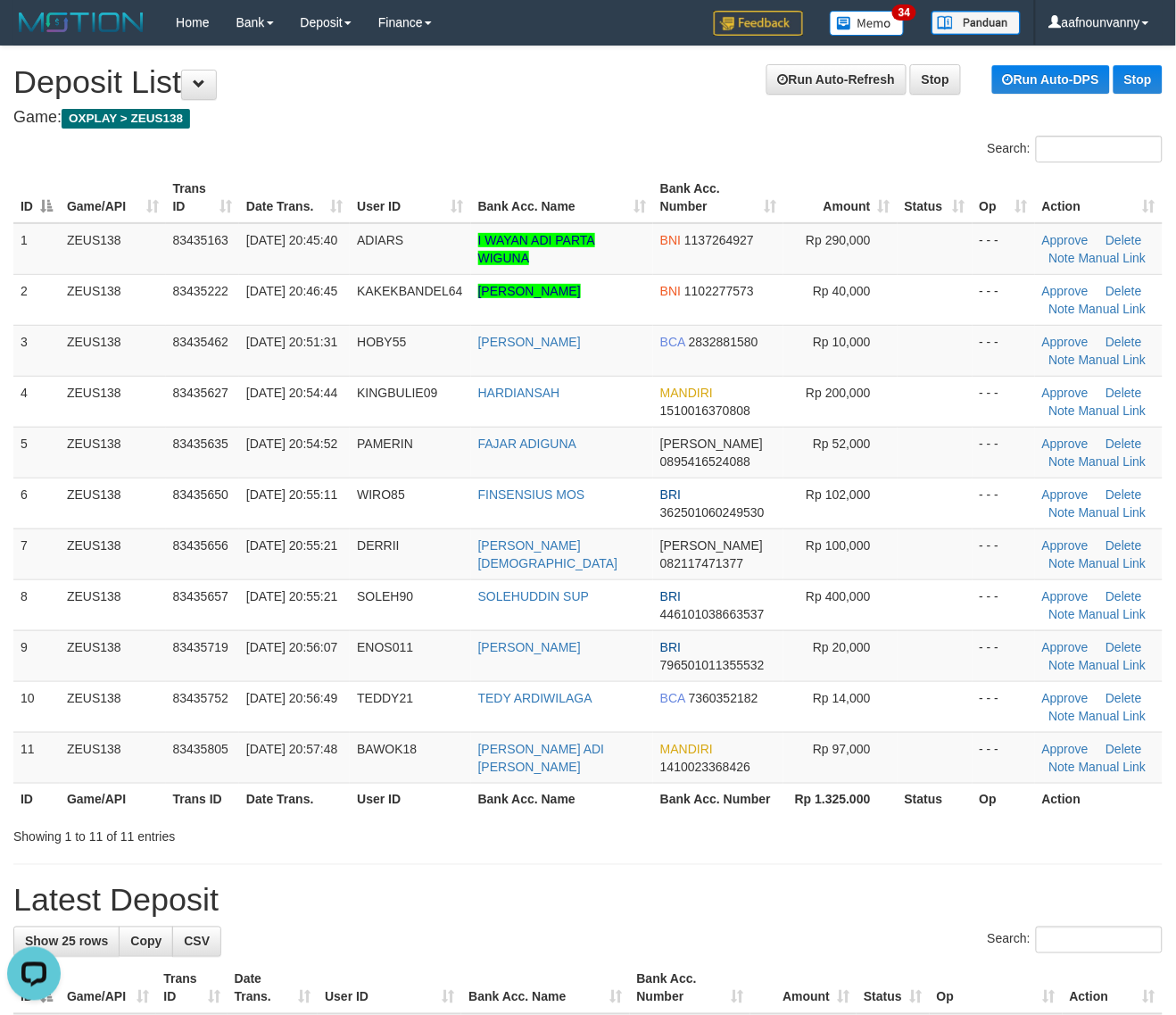 drag, startPoint x: 639, startPoint y: 670, endPoint x: 1187, endPoint y: 745, distance: 553.1085 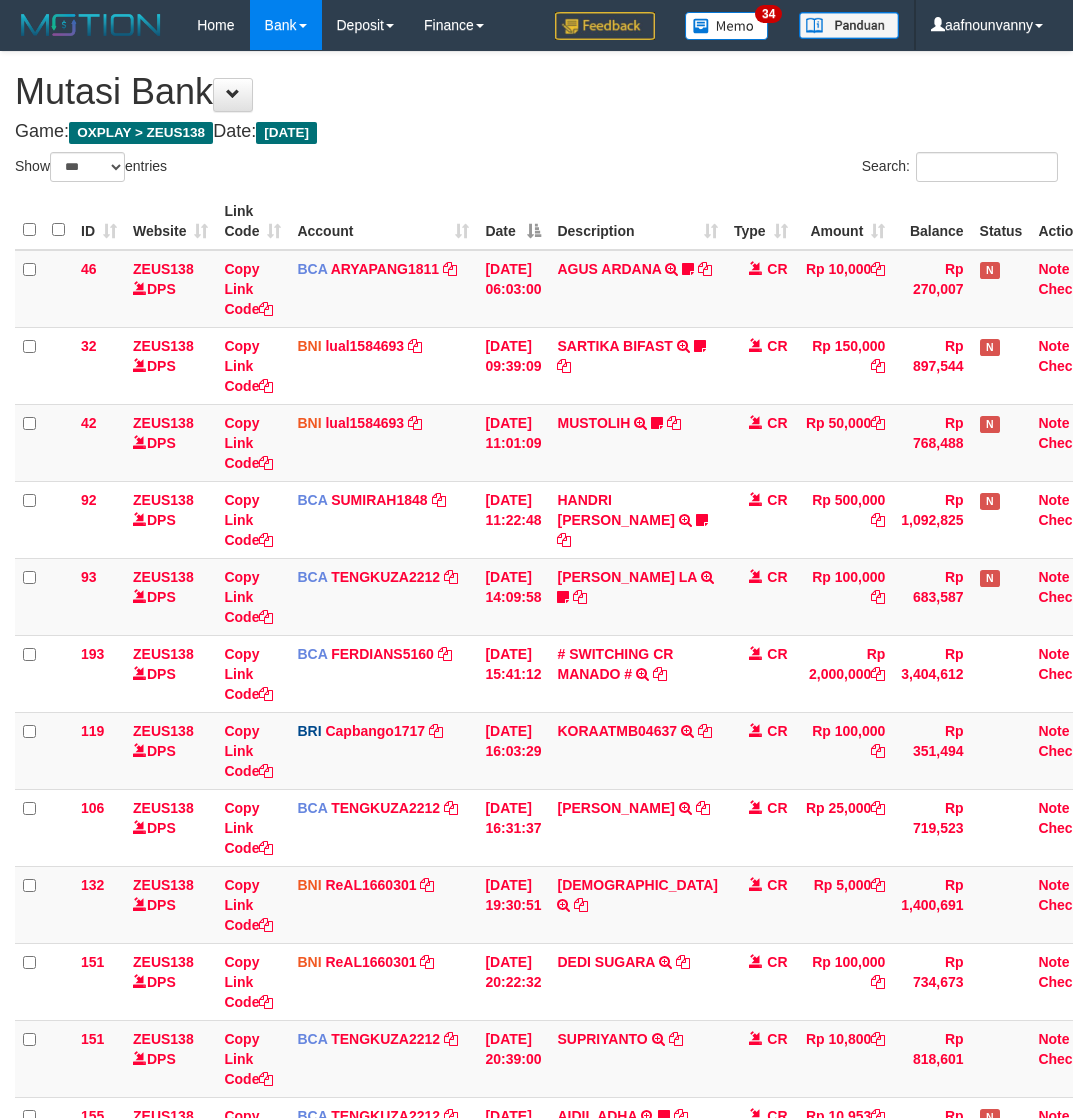 select on "***" 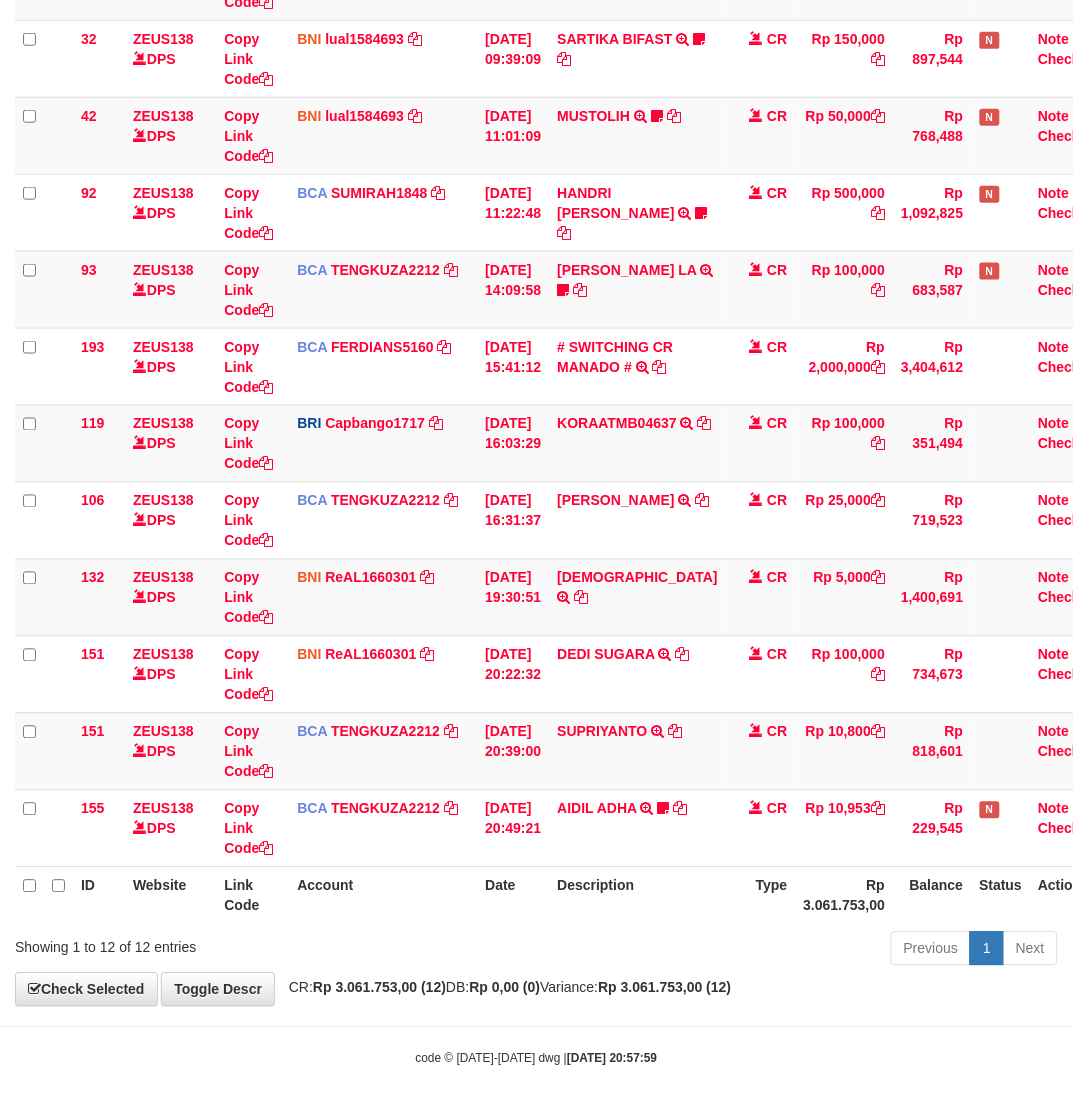 drag, startPoint x: 633, startPoint y: 956, endPoint x: 336, endPoint y: 886, distance: 305.13766 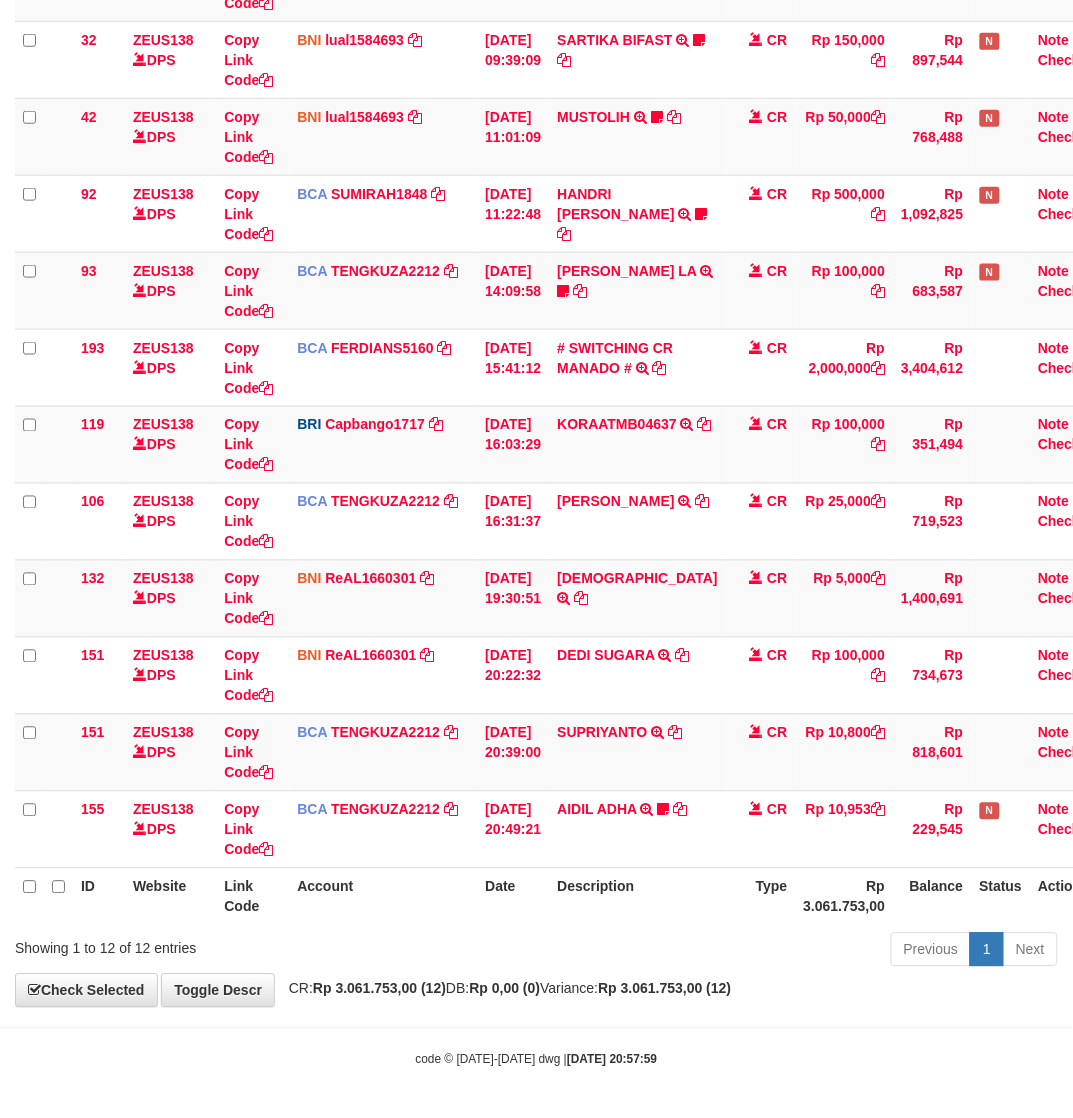 scroll, scrollTop: 308, scrollLeft: 0, axis: vertical 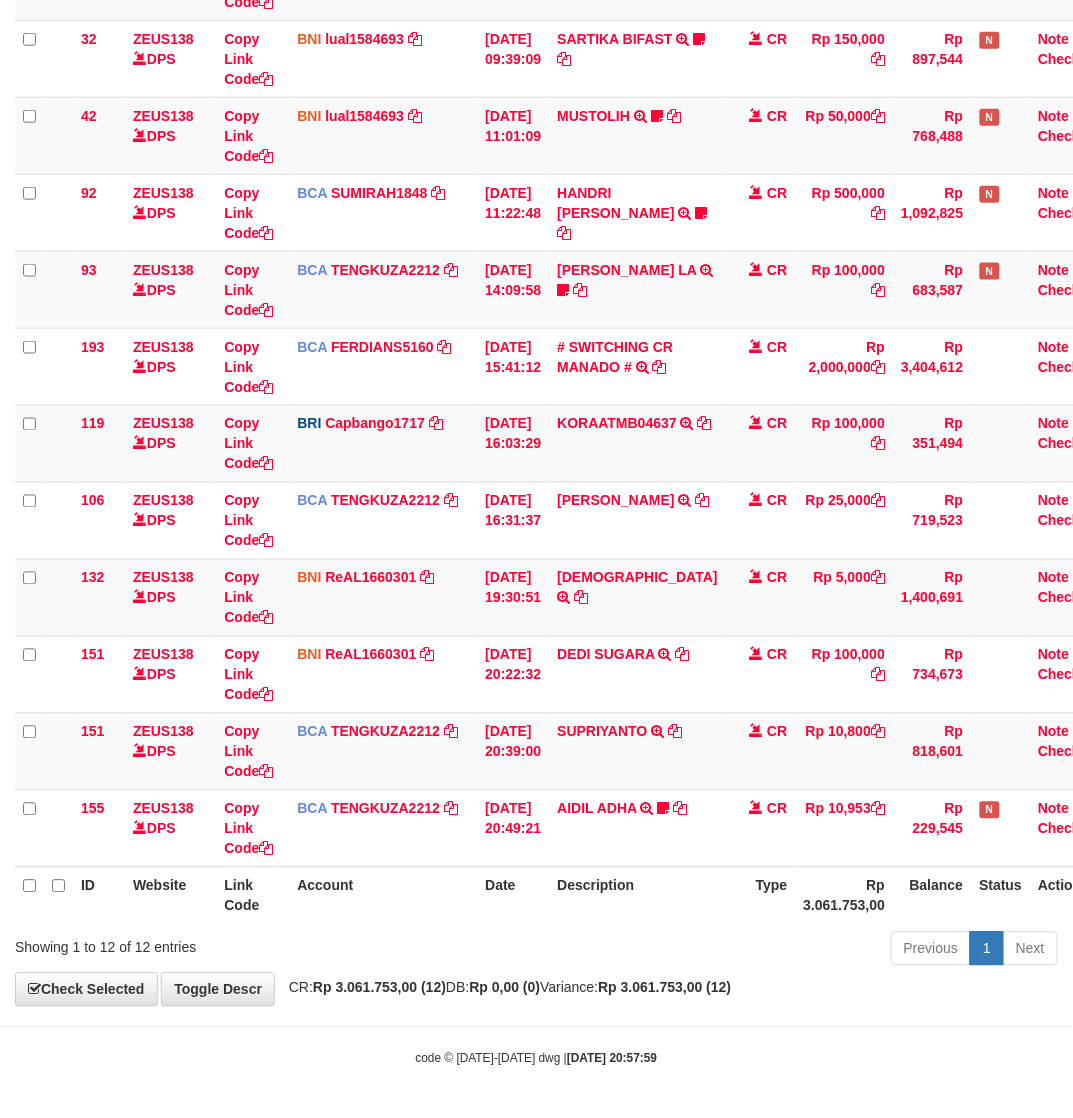 click on "ID Website Link Code Account Date Description Type Amount Balance Status Action
46
ZEUS138    DPS
Copy Link Code
BCA
ARYAPANG1811
DPS
ARYA PANGESTU
mutasi_20250711_2620 | 46
mutasi_20250711_2620 | 46
11/07/2025 06:03:00
AGUS ARDANA            TRSF E-BANKING CR 1107/FTSCY/WS95051
10000.002025071158167087 TRFDN-AGUS ARDANA ESPAY DEBIT INDONE    Aguslike
tunggu bukti tranfer
CR
Rp 10,000
Rp 270,007
N
Note
Check
32
ZEUS138    DPS" at bounding box center [563, 405] 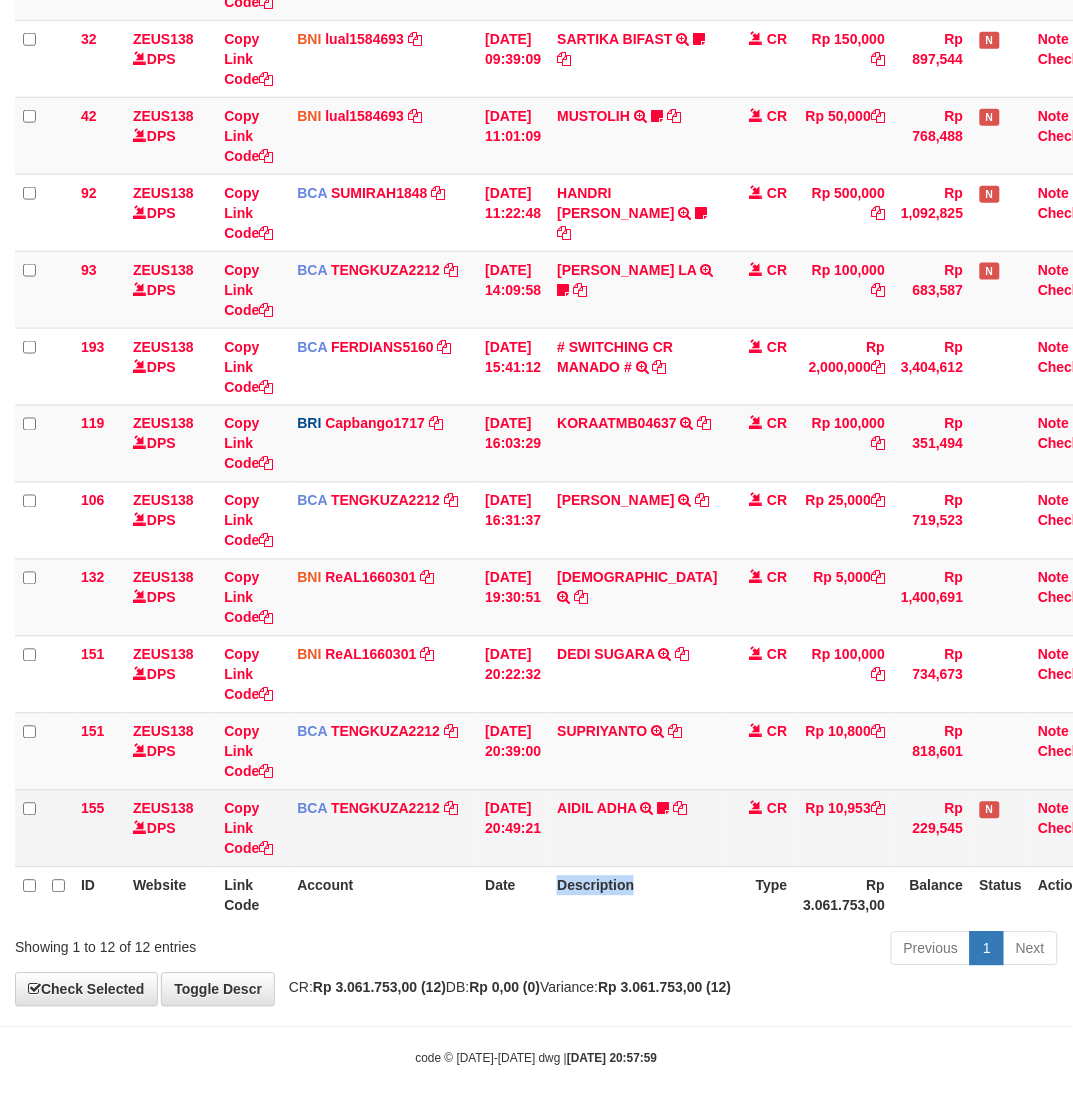 click on "Description" at bounding box center (637, 895) 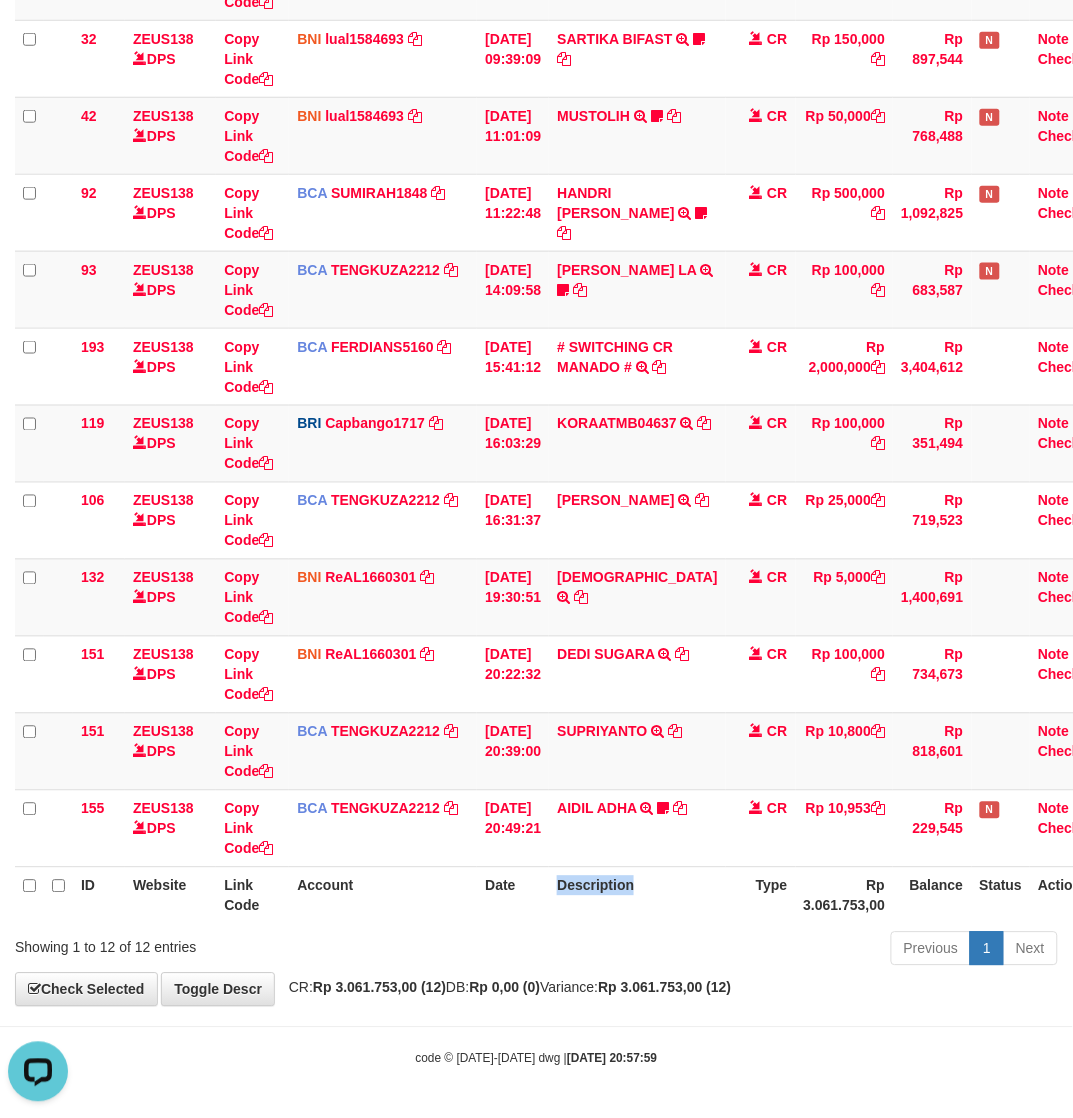 scroll, scrollTop: 0, scrollLeft: 0, axis: both 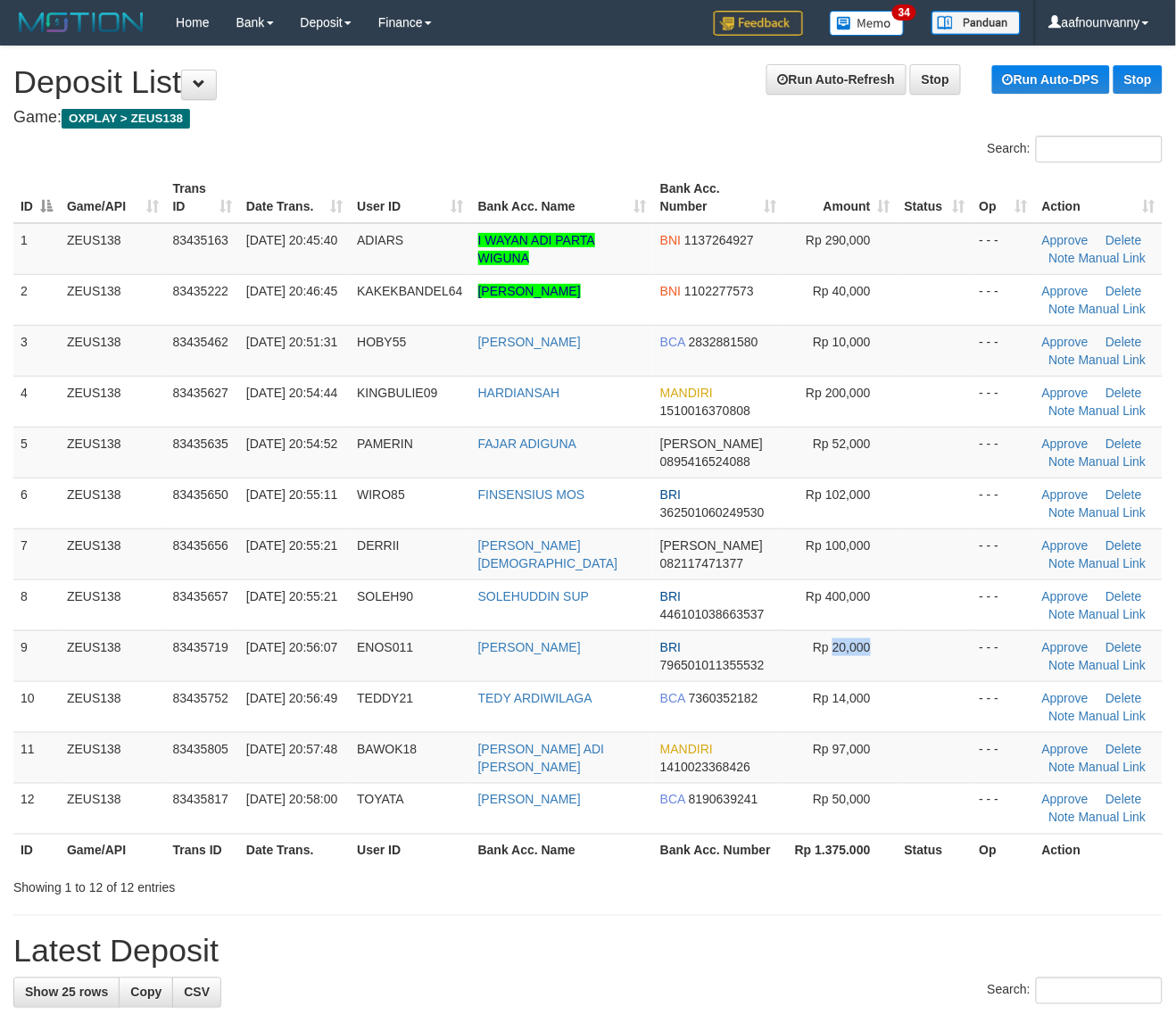 click on "1
ZEUS138
83435163
[DATE] 20:45:40
ADIARS
I WAYAN ADI PARTA WIGUNA
BNI
1137264927
Rp 290,000
- - -
Approve
[GEOGRAPHIC_DATA]
Note
Manual Link
2
ZEUS138
83435222
[DATE] 20:46:45
KAKEKBANDEL64
[PERSON_NAME]
BNI
1102277573
Rp 40,000" at bounding box center [588, 528] 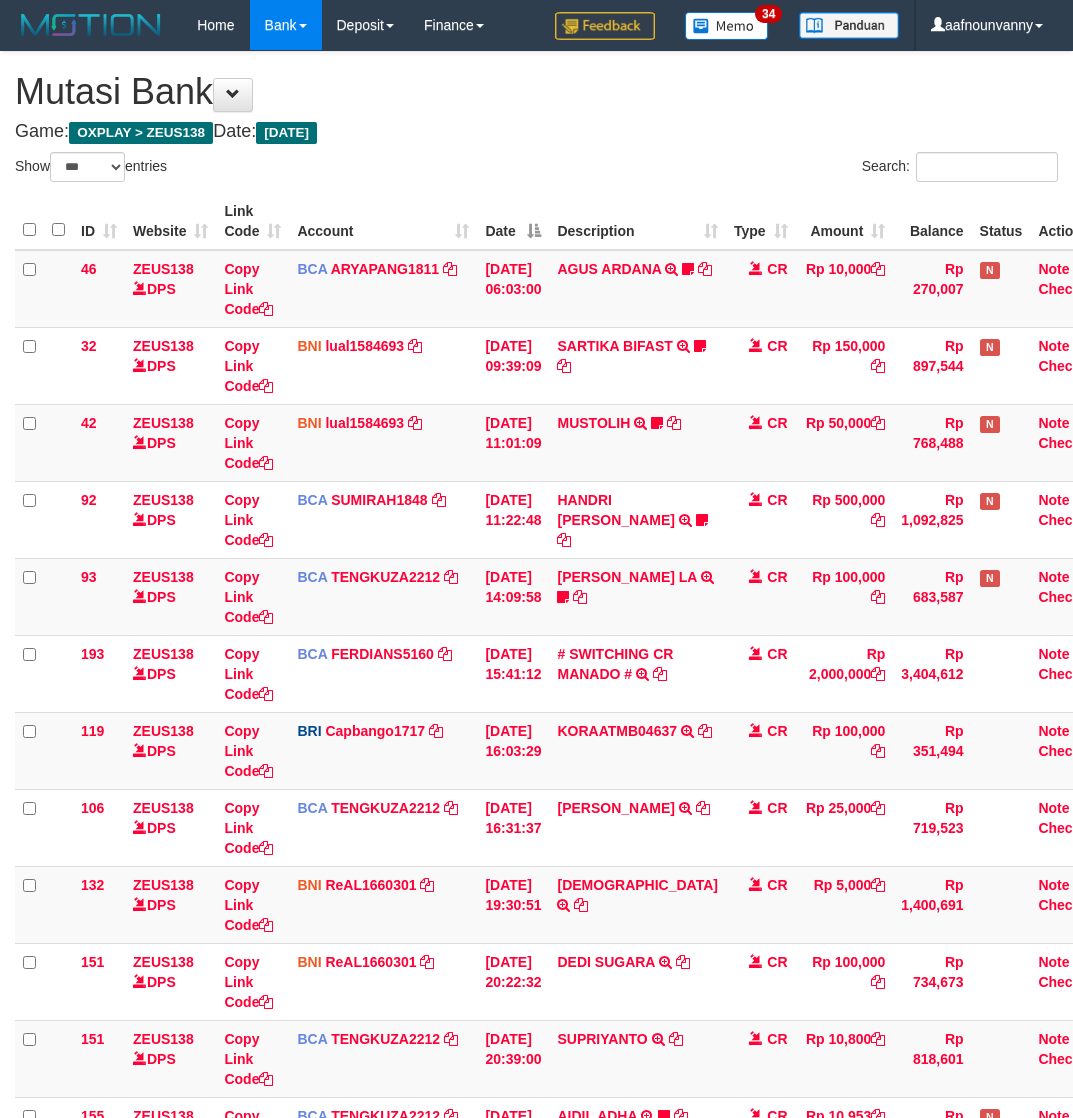 select on "***" 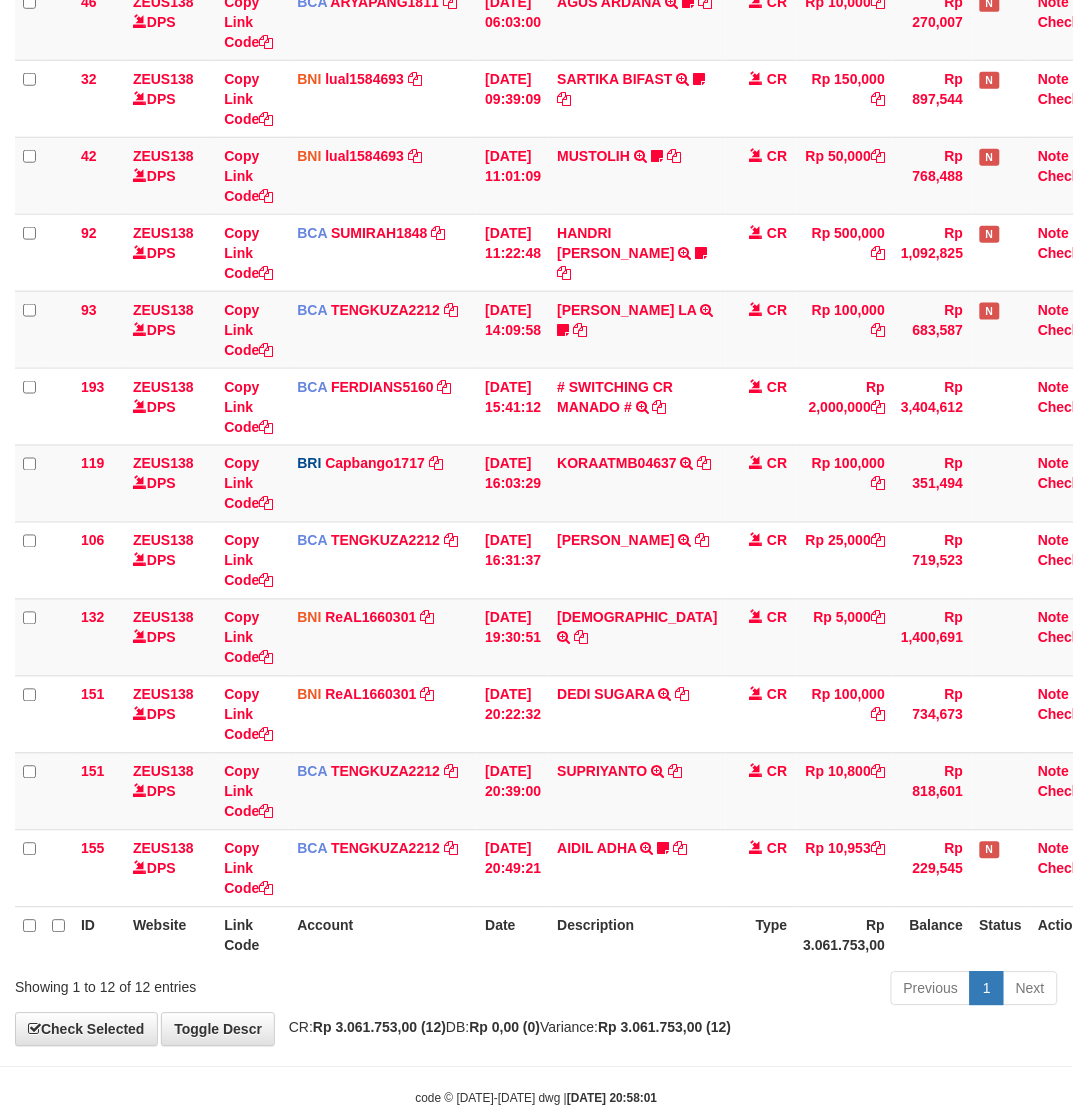 drag, startPoint x: 553, startPoint y: 903, endPoint x: 3, endPoint y: 758, distance: 568.7926 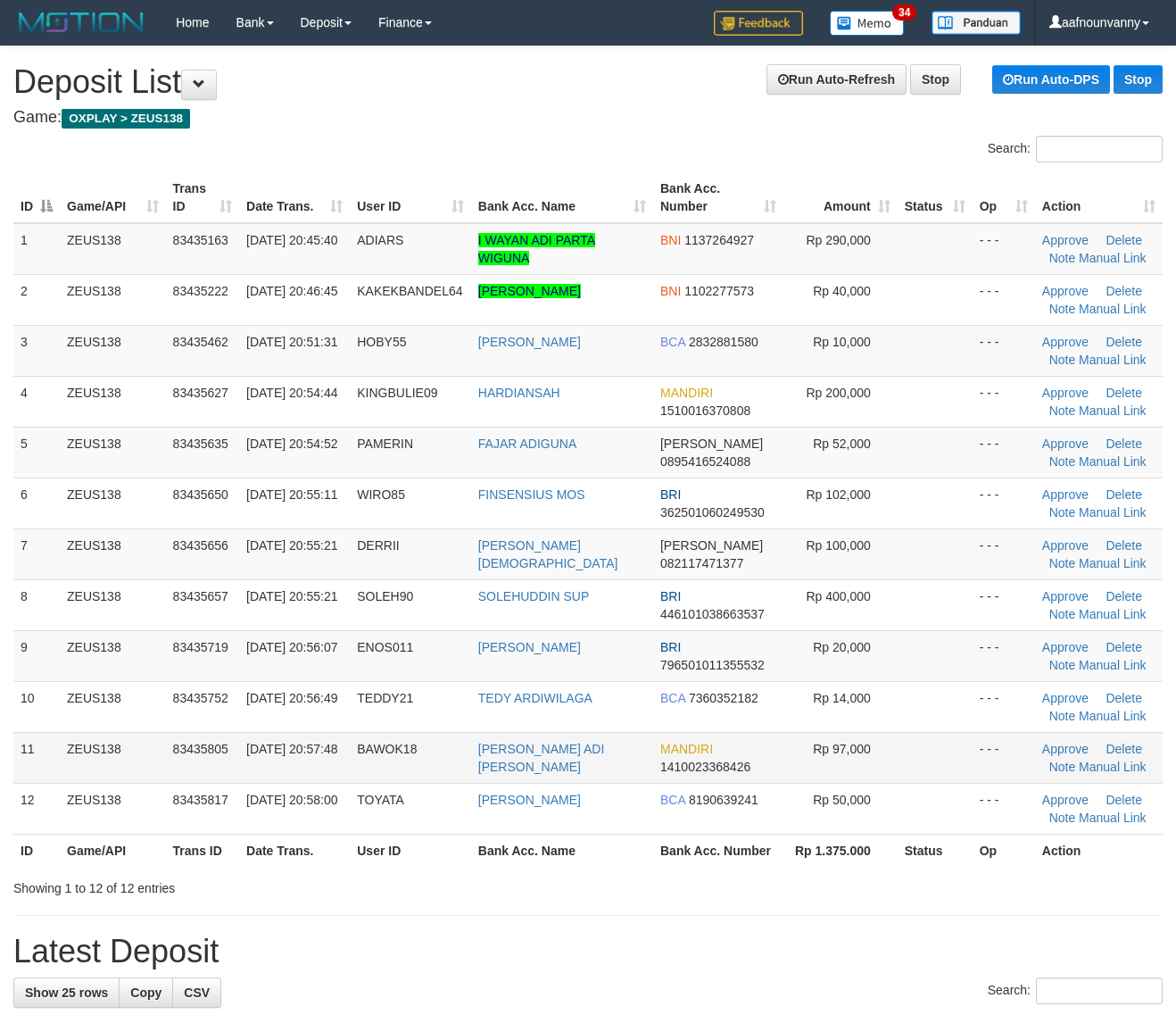 scroll, scrollTop: 0, scrollLeft: 0, axis: both 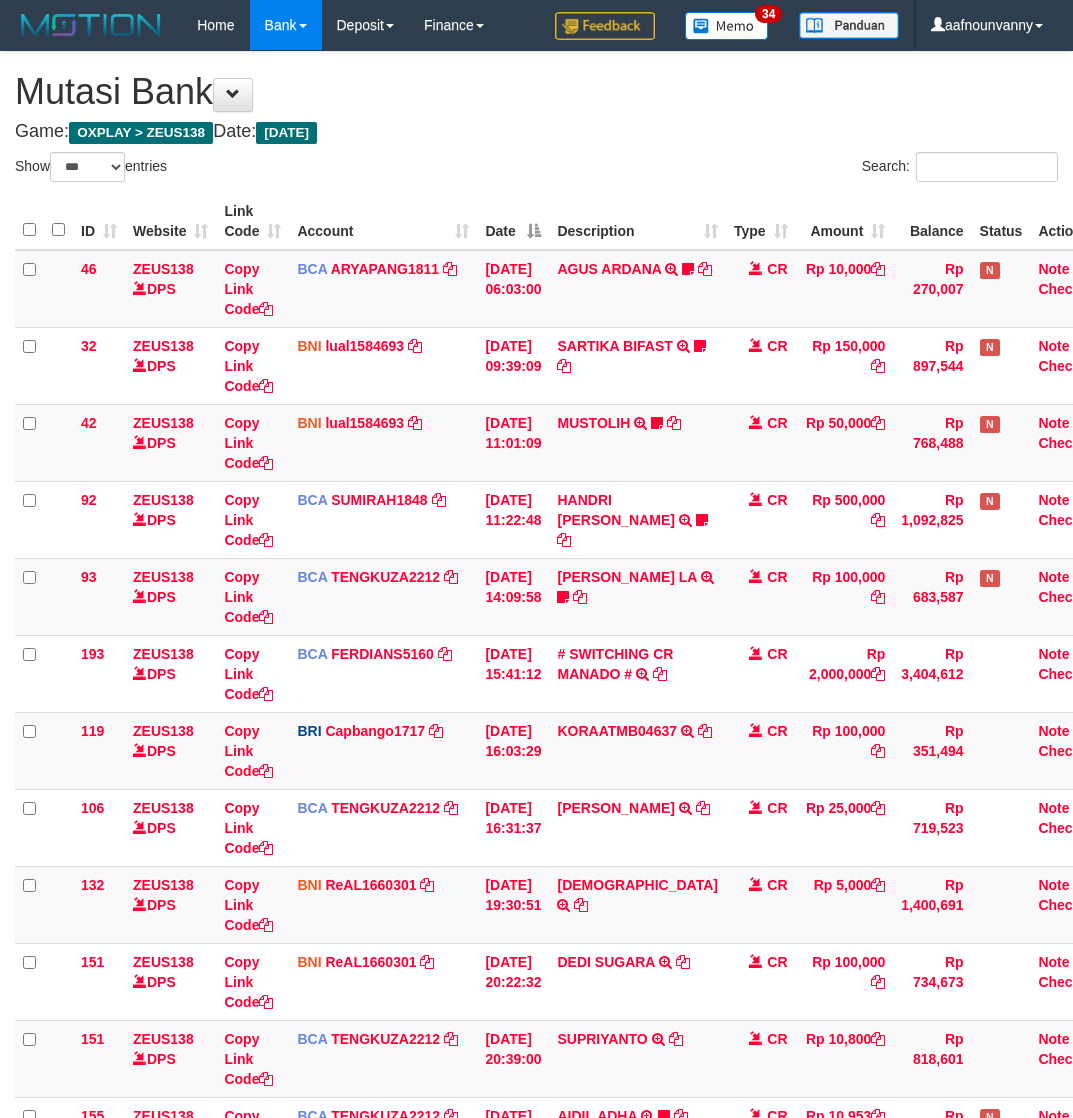 select on "***" 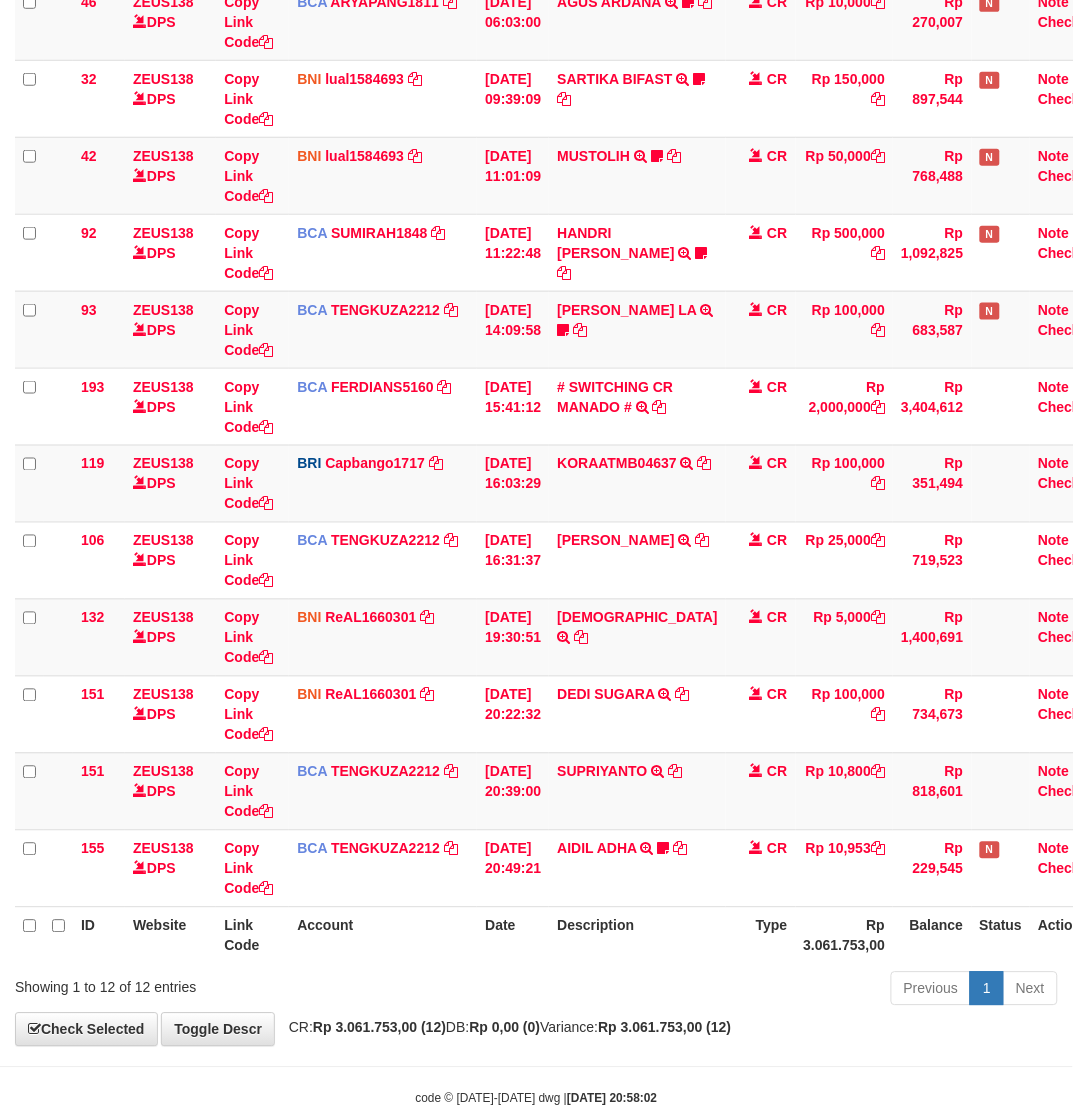 drag, startPoint x: 541, startPoint y: 937, endPoint x: 12, endPoint y: 760, distance: 557.8261 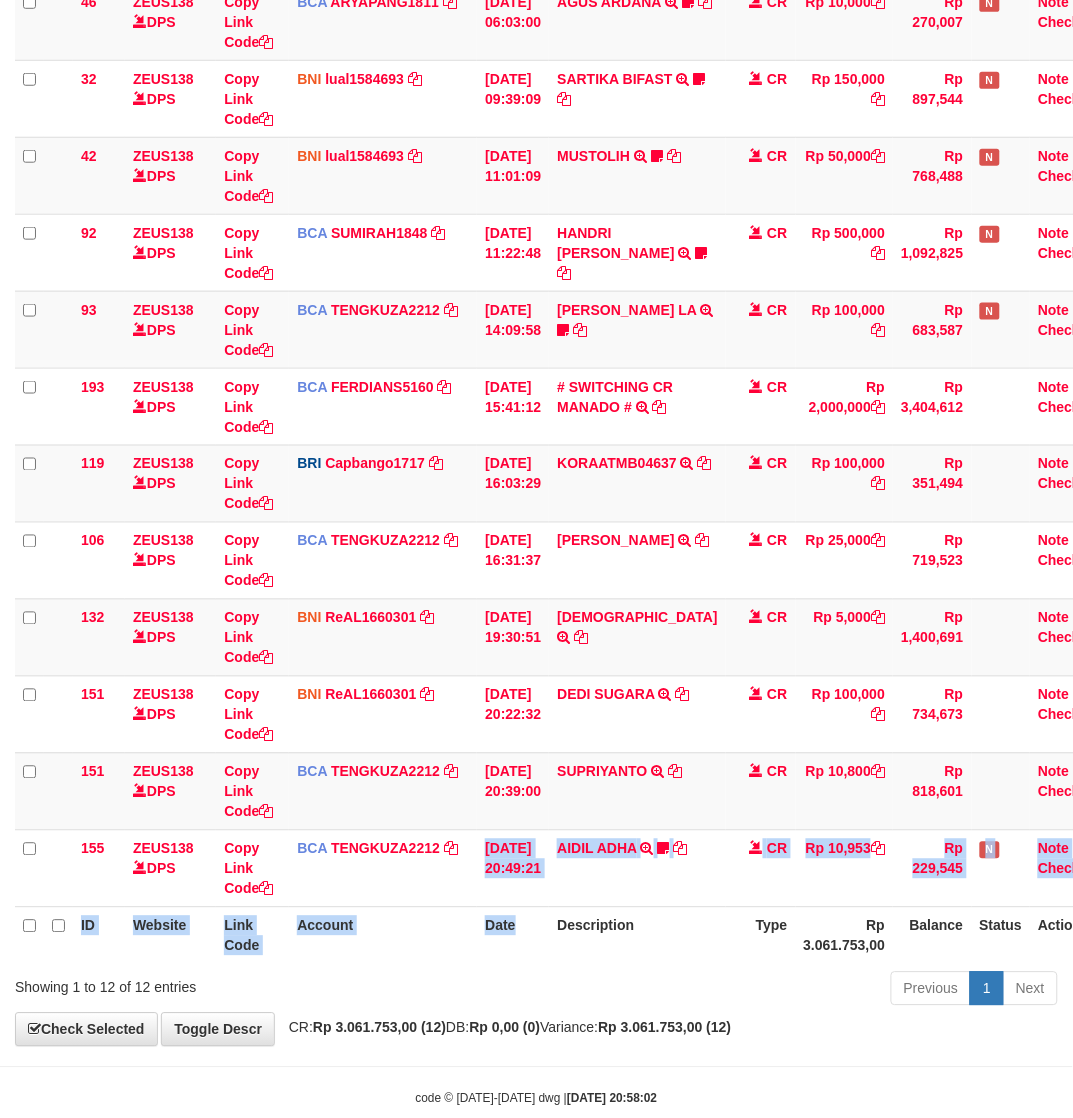 scroll, scrollTop: 308, scrollLeft: 0, axis: vertical 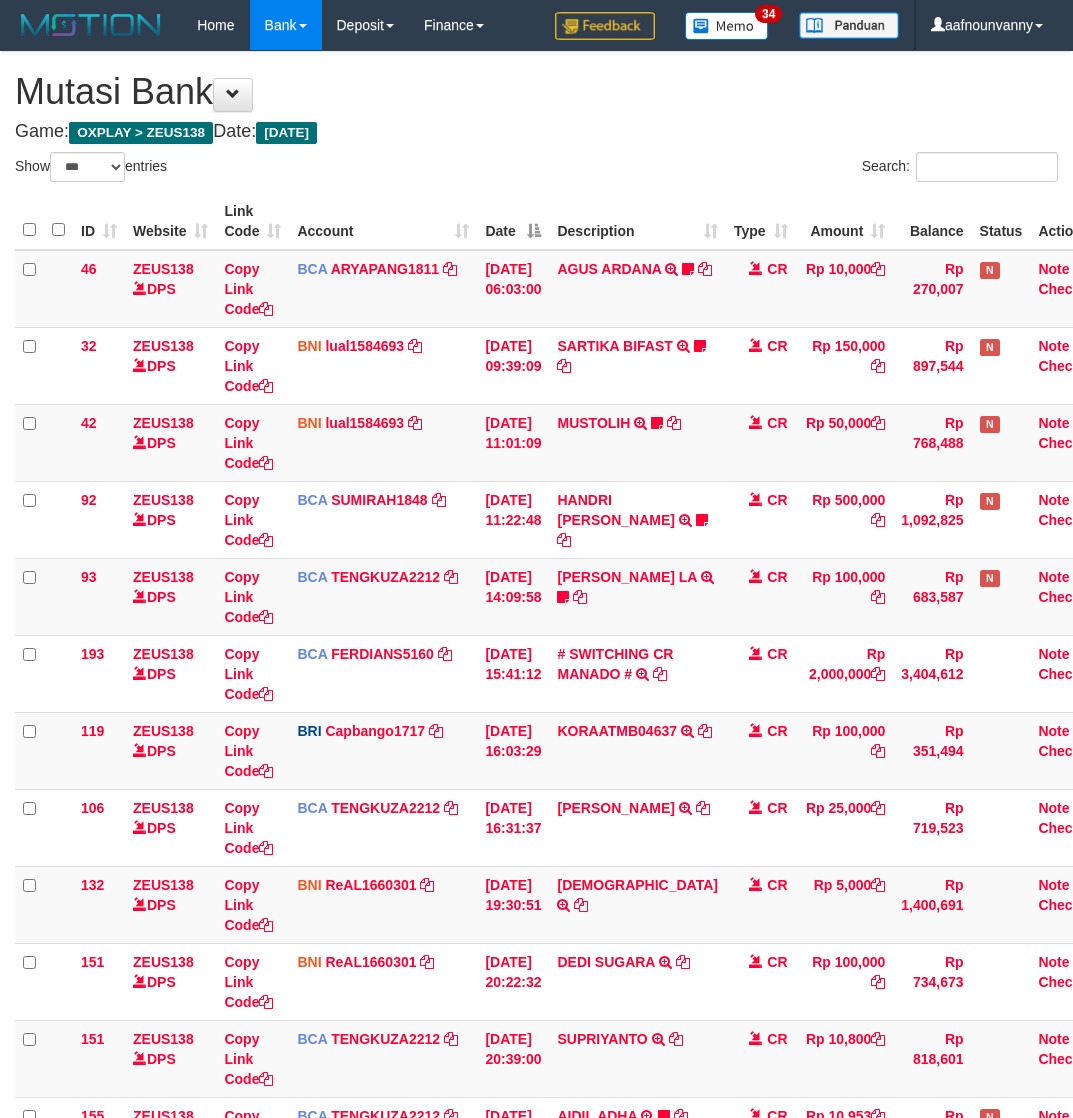 select on "***" 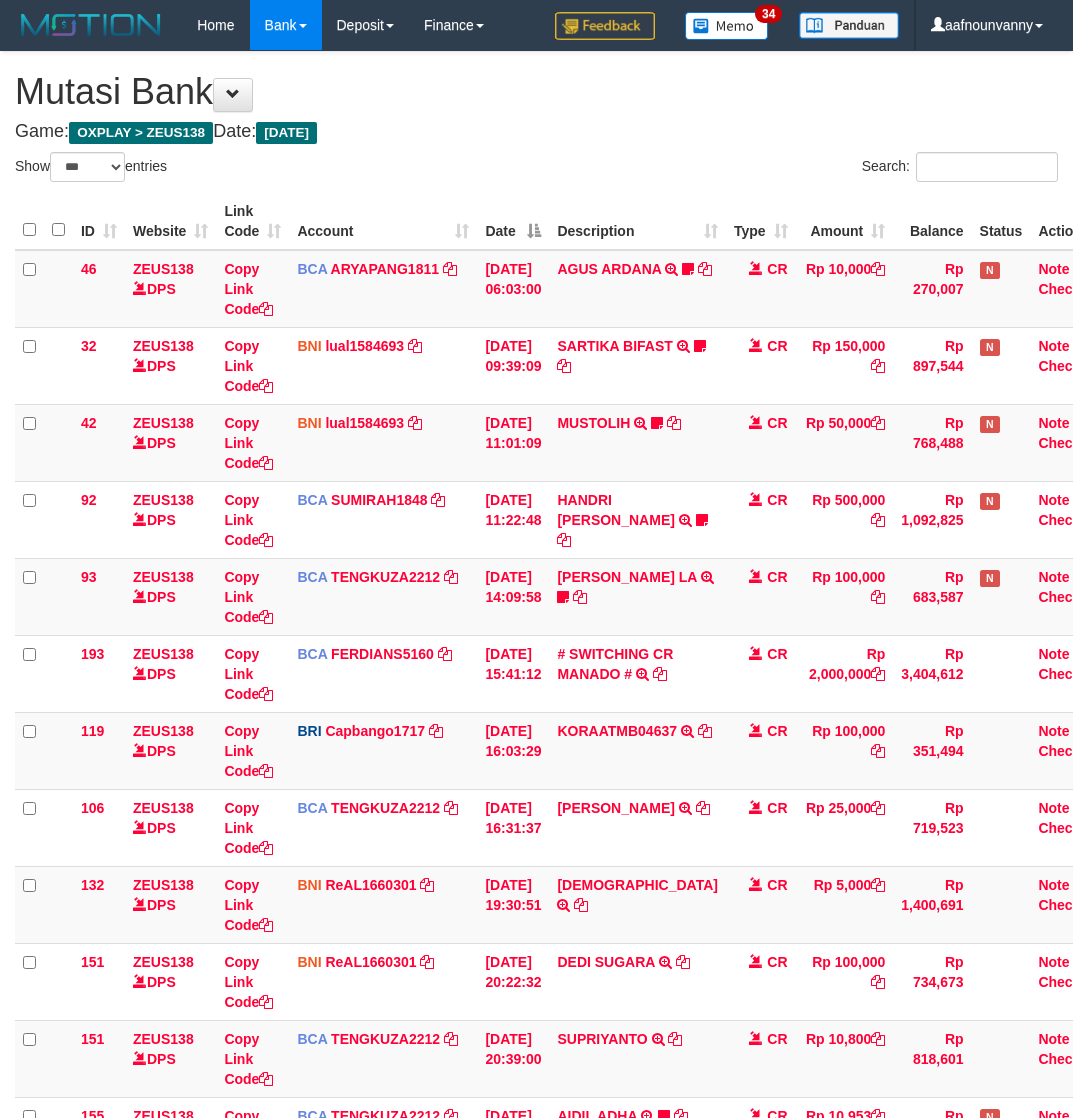 scroll, scrollTop: 267, scrollLeft: 0, axis: vertical 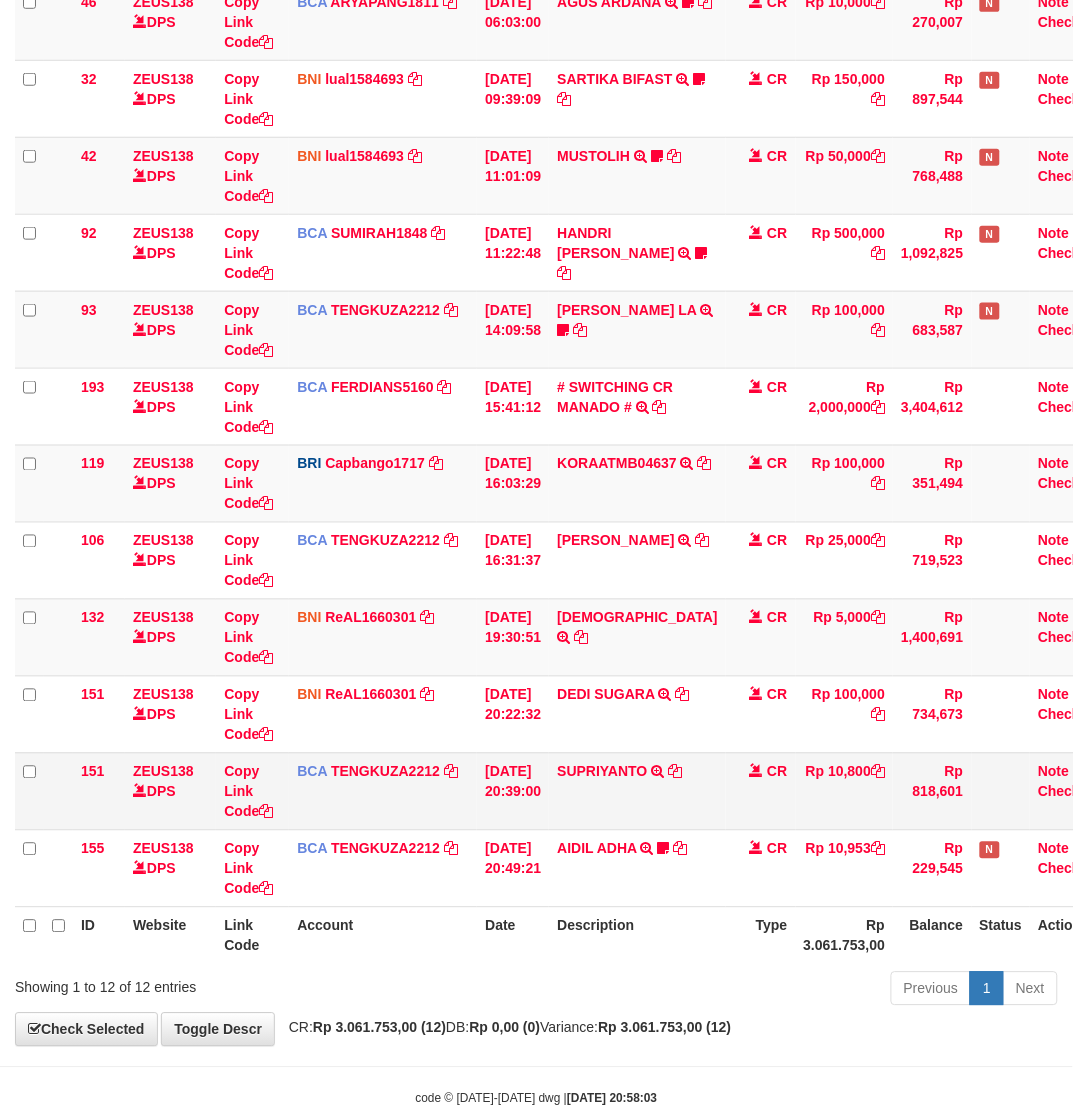 drag, startPoint x: 561, startPoint y: 965, endPoint x: 100, endPoint y: 803, distance: 488.63586 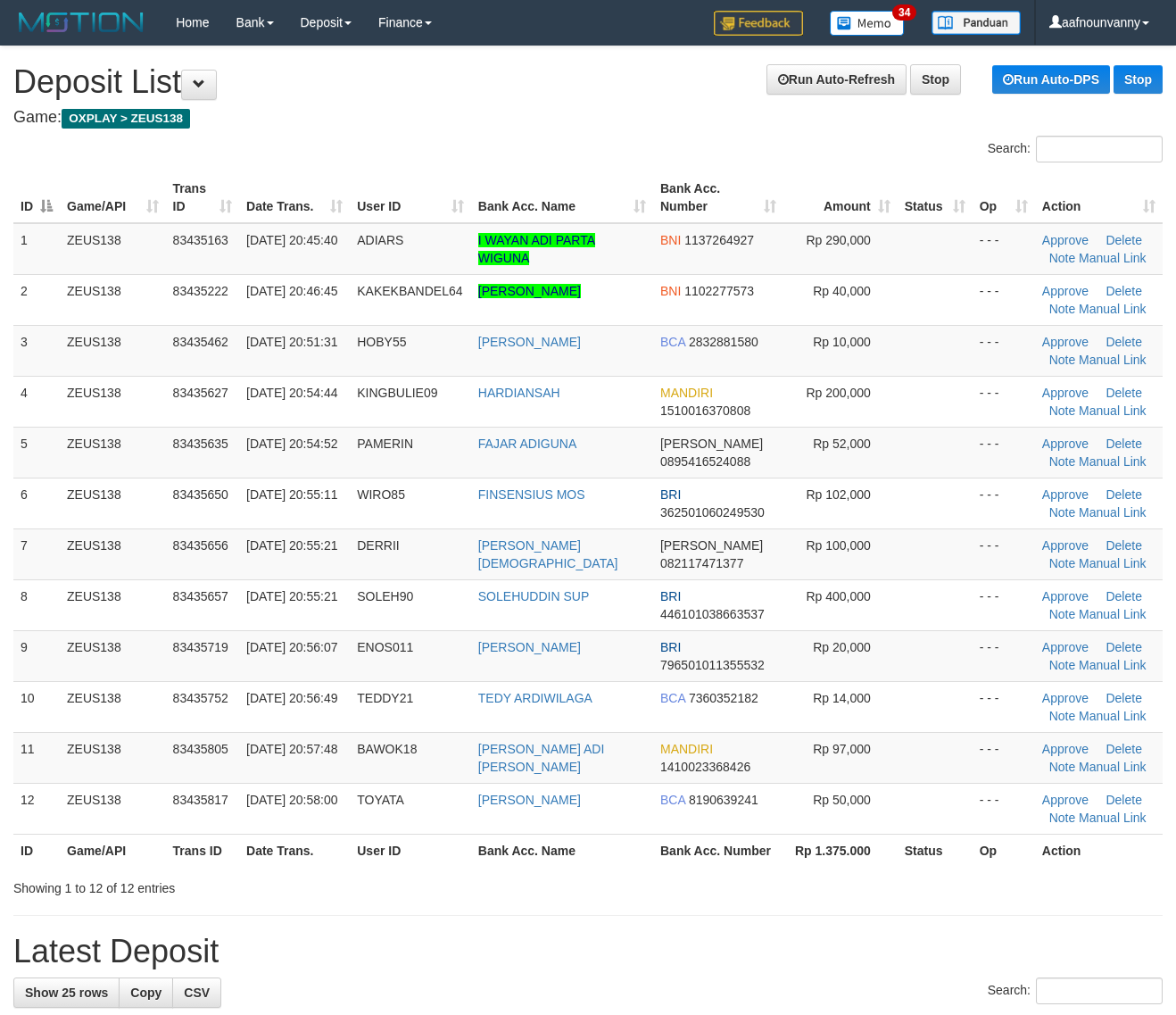 click on "Rp 400,000" at bounding box center (841, 604) 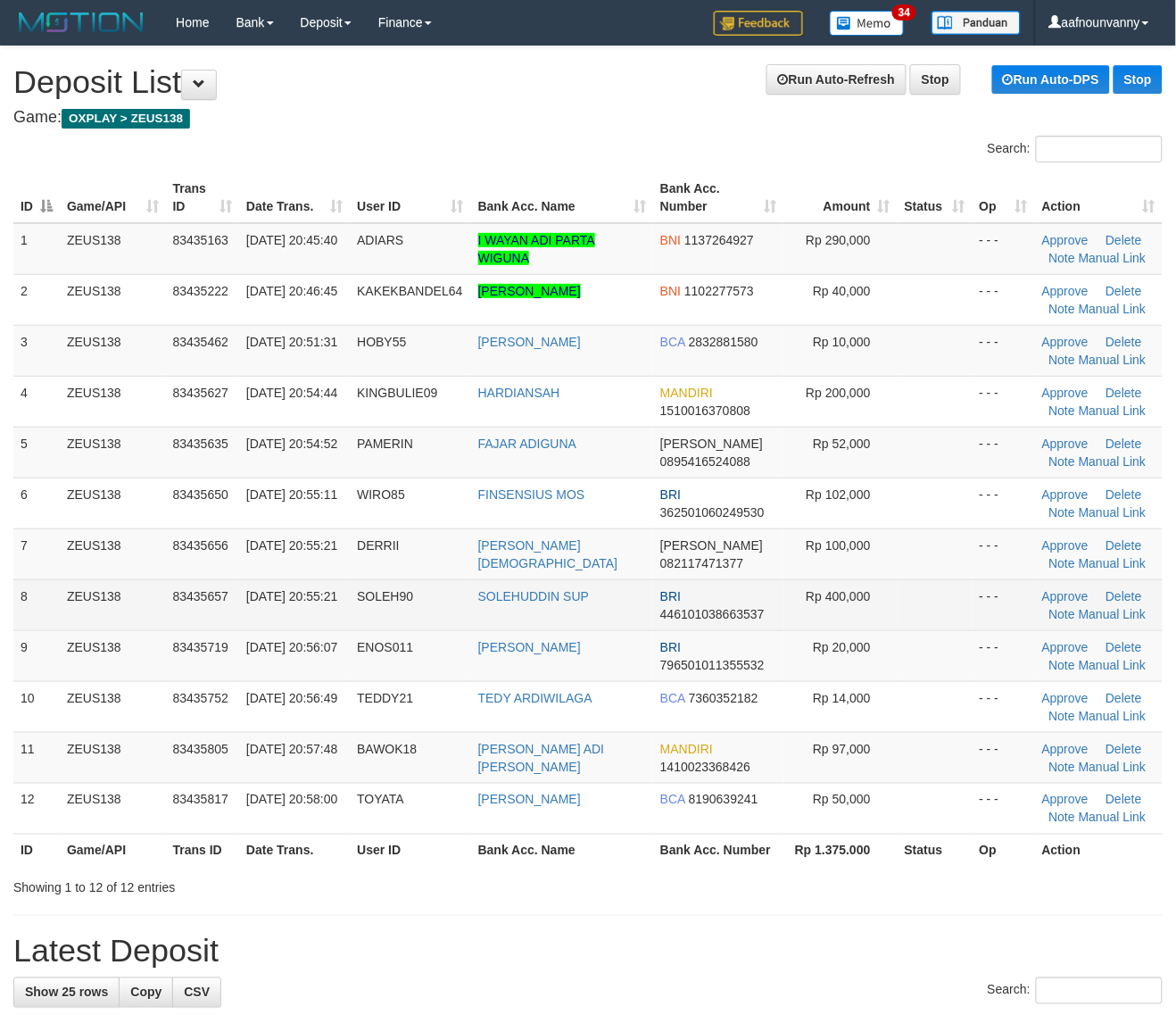 click on "Rp 400,000" at bounding box center [838, 596] 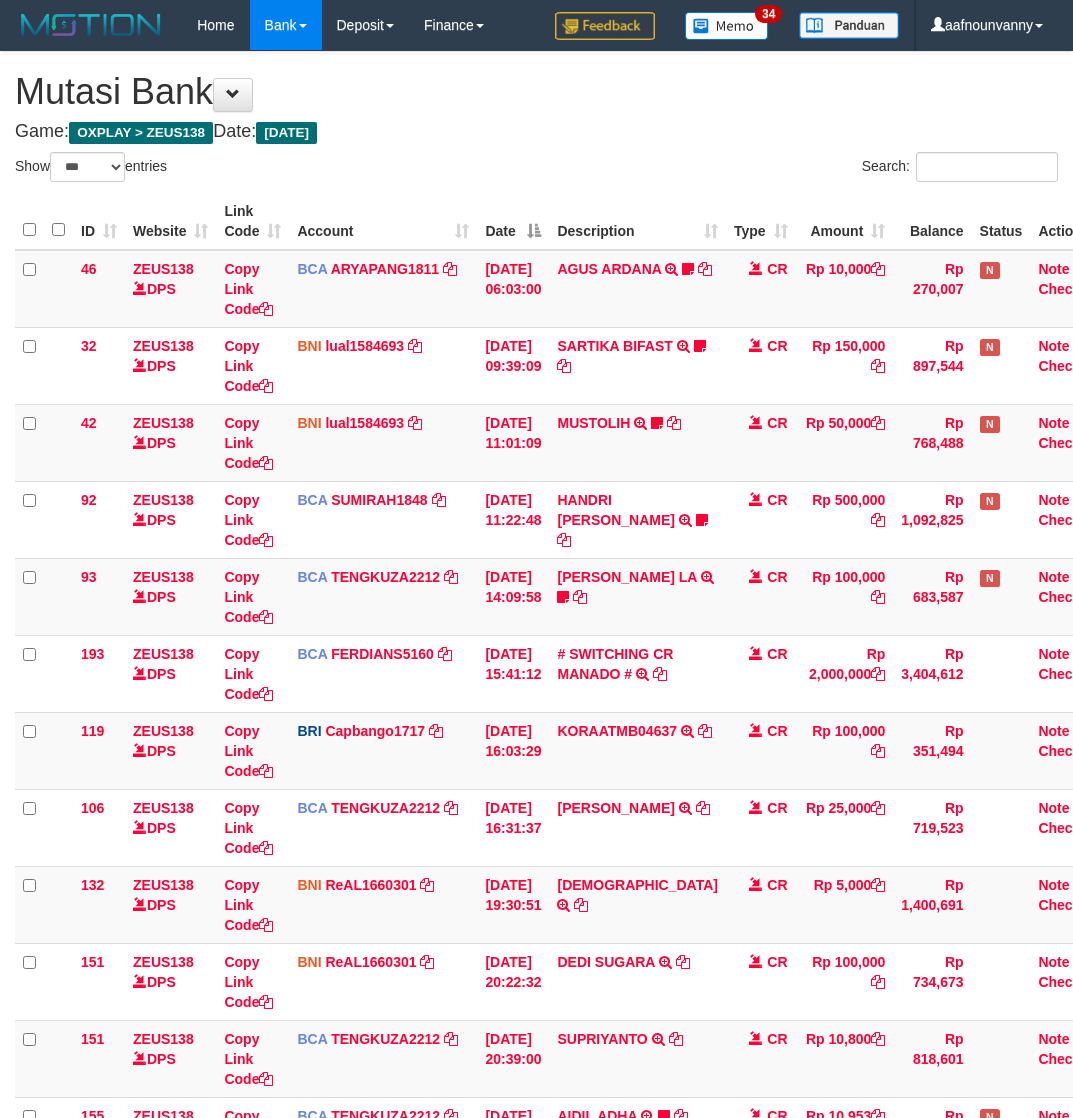 select on "***" 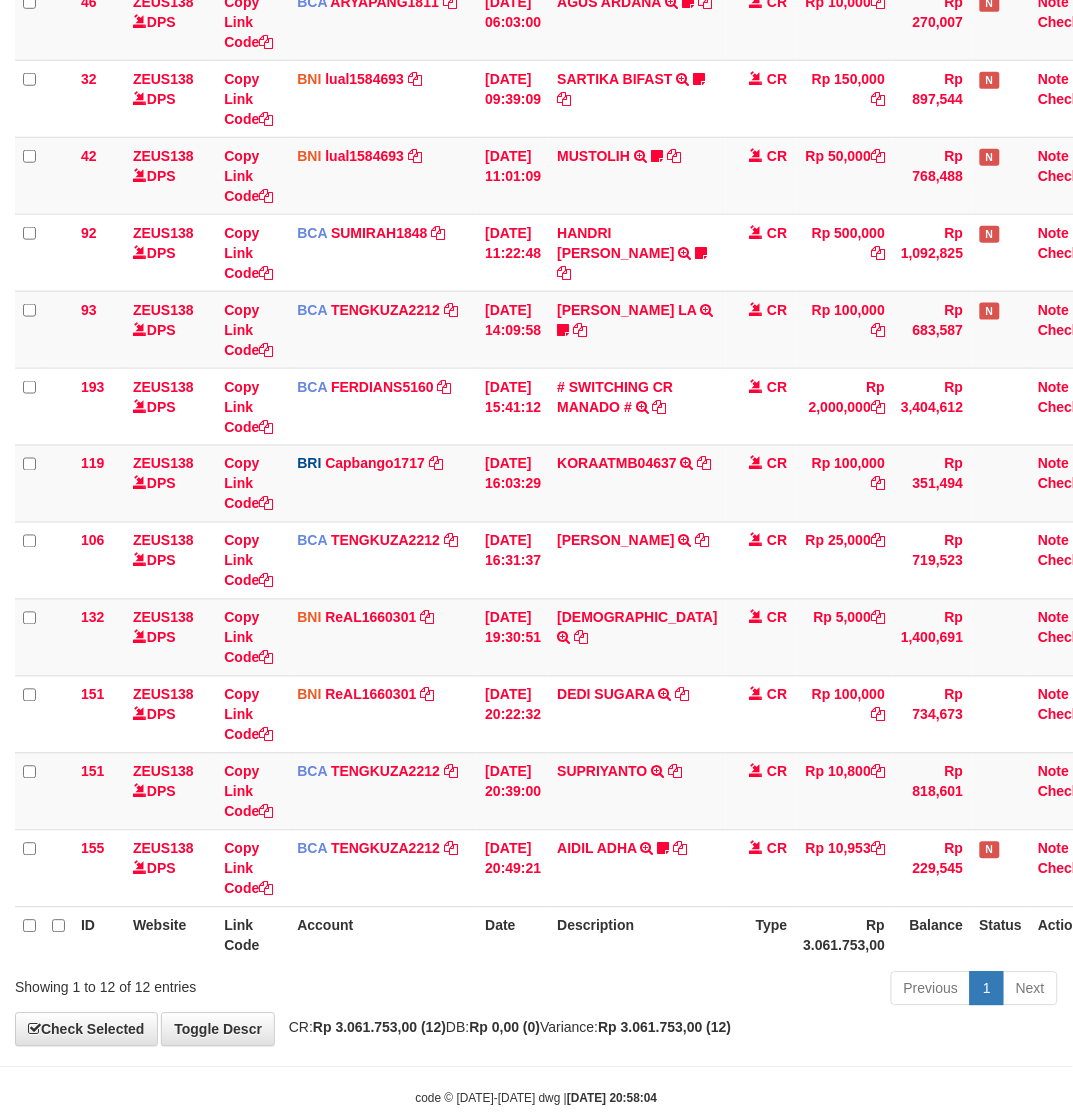 scroll, scrollTop: 308, scrollLeft: 0, axis: vertical 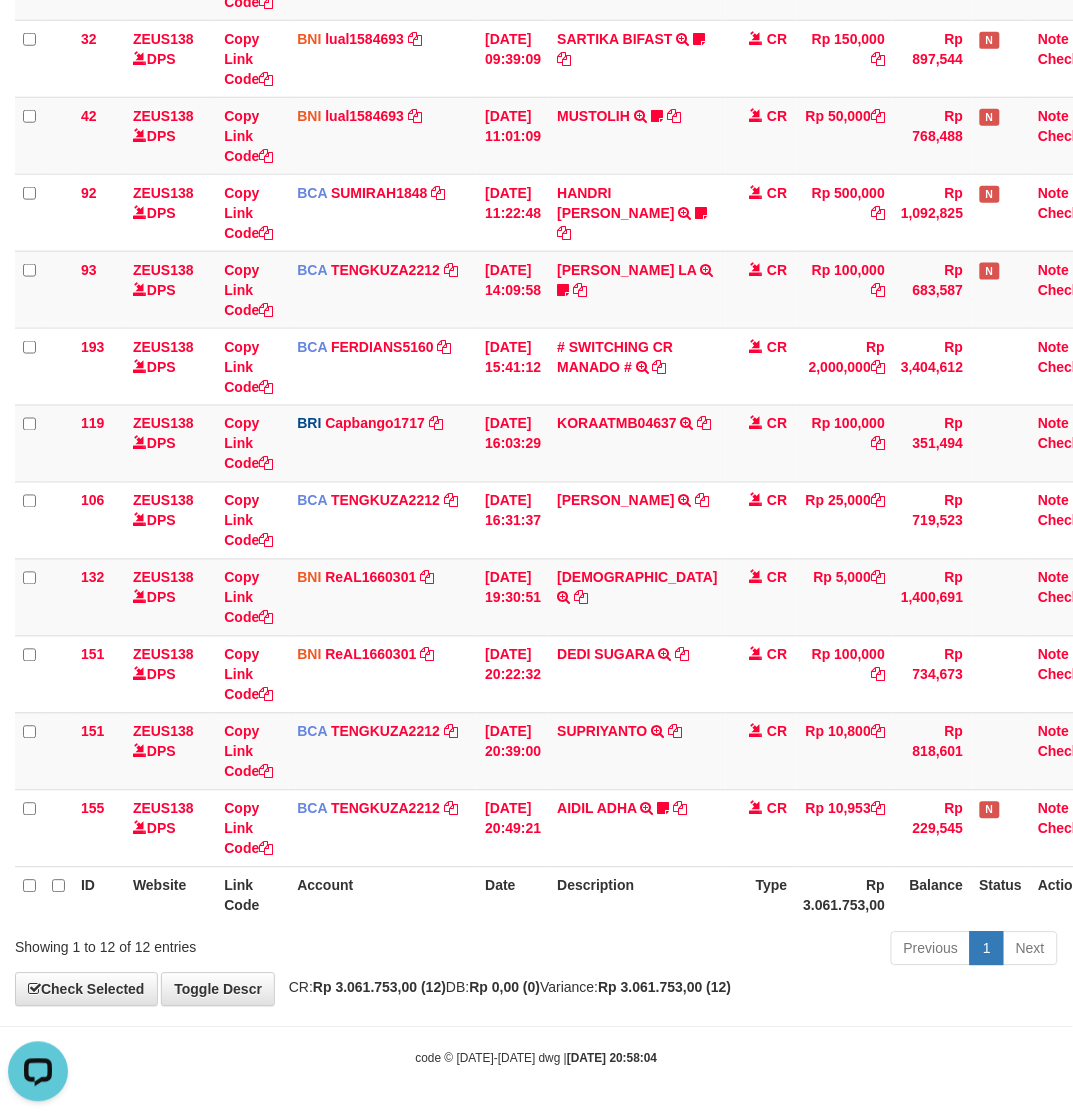 drag, startPoint x: 628, startPoint y: 923, endPoint x: 0, endPoint y: 765, distance: 647.57086 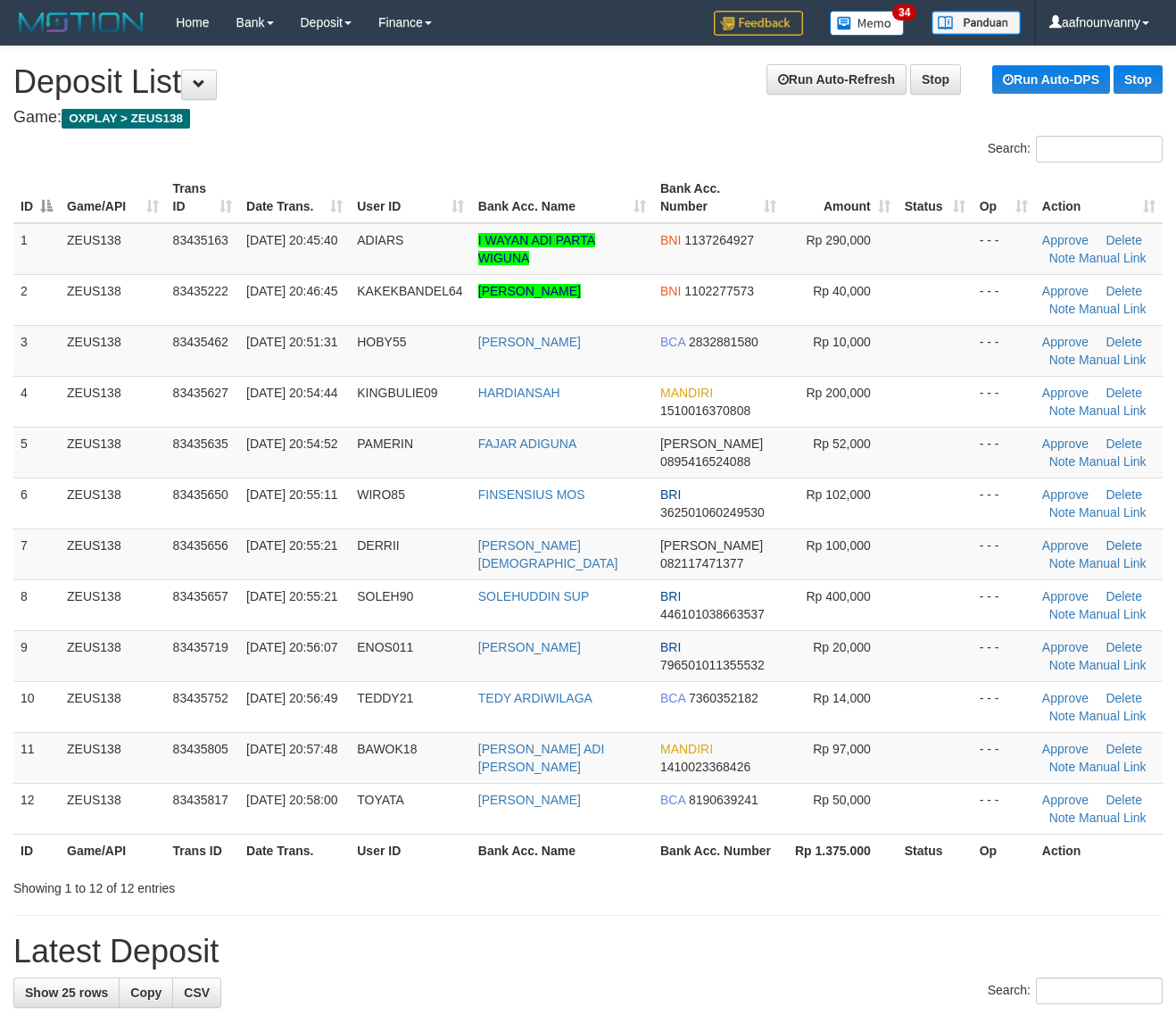 scroll, scrollTop: 0, scrollLeft: 0, axis: both 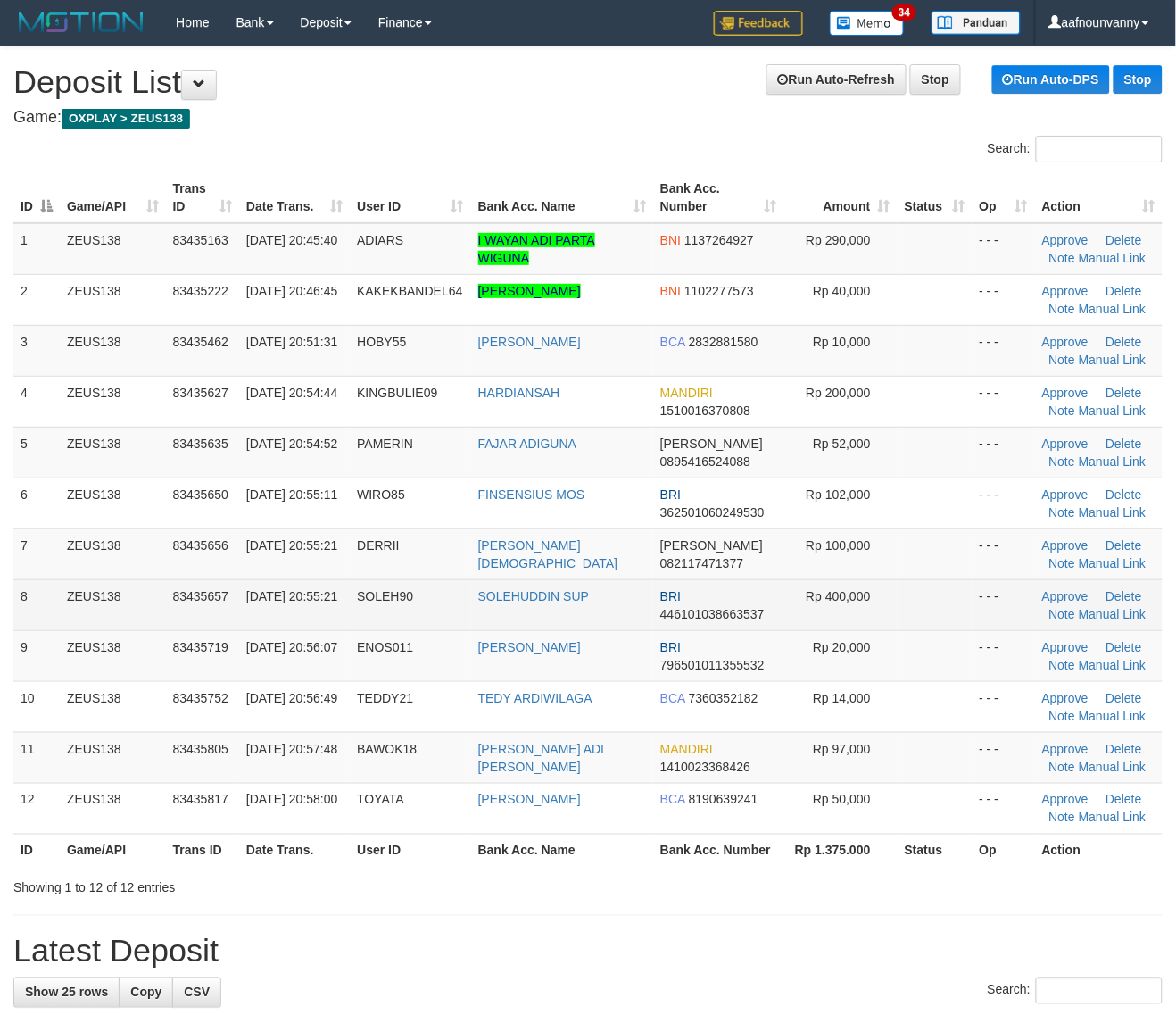 click on "Rp 400,000" at bounding box center (841, 604) 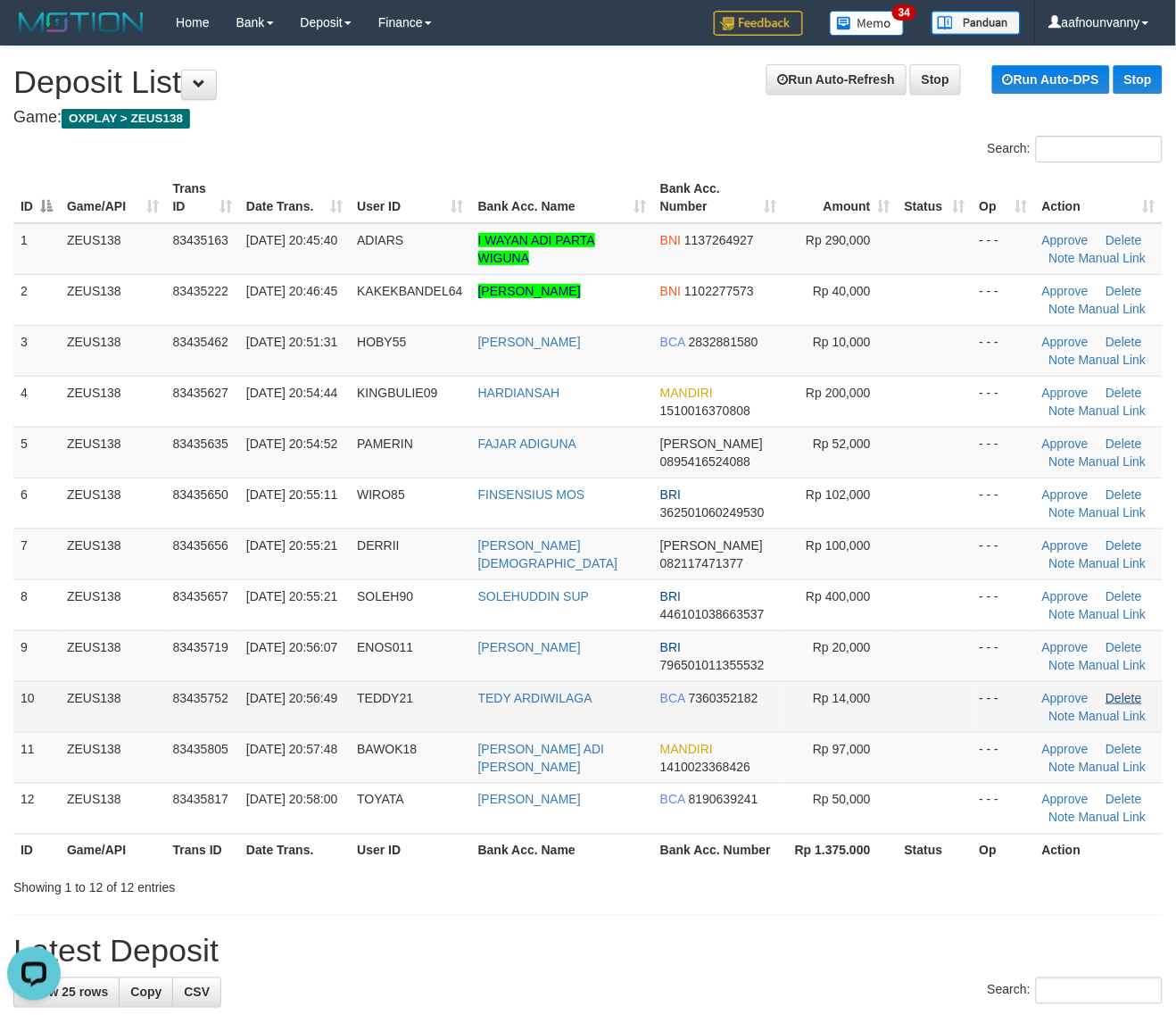 scroll, scrollTop: 0, scrollLeft: 0, axis: both 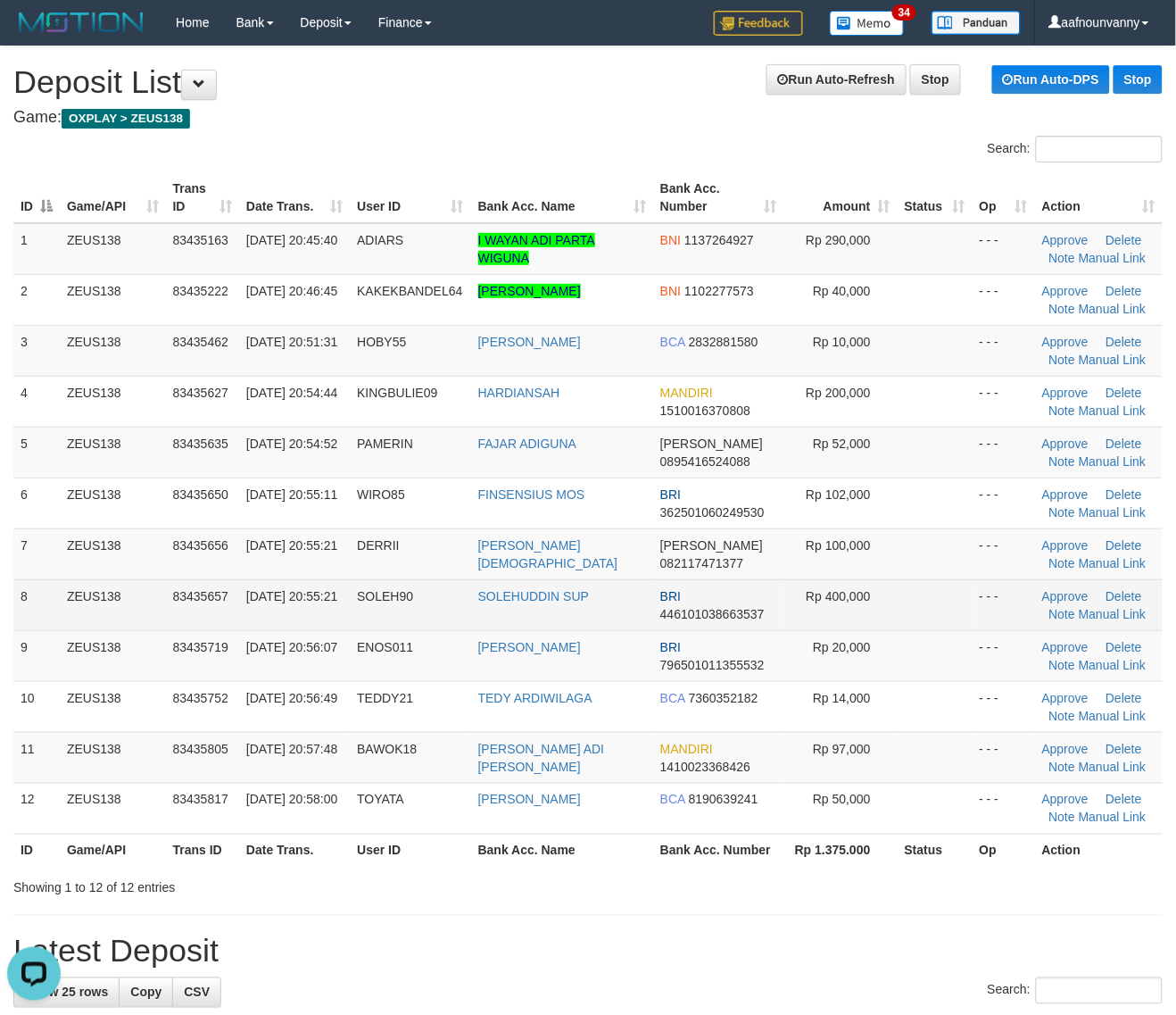 click at bounding box center [935, 604] 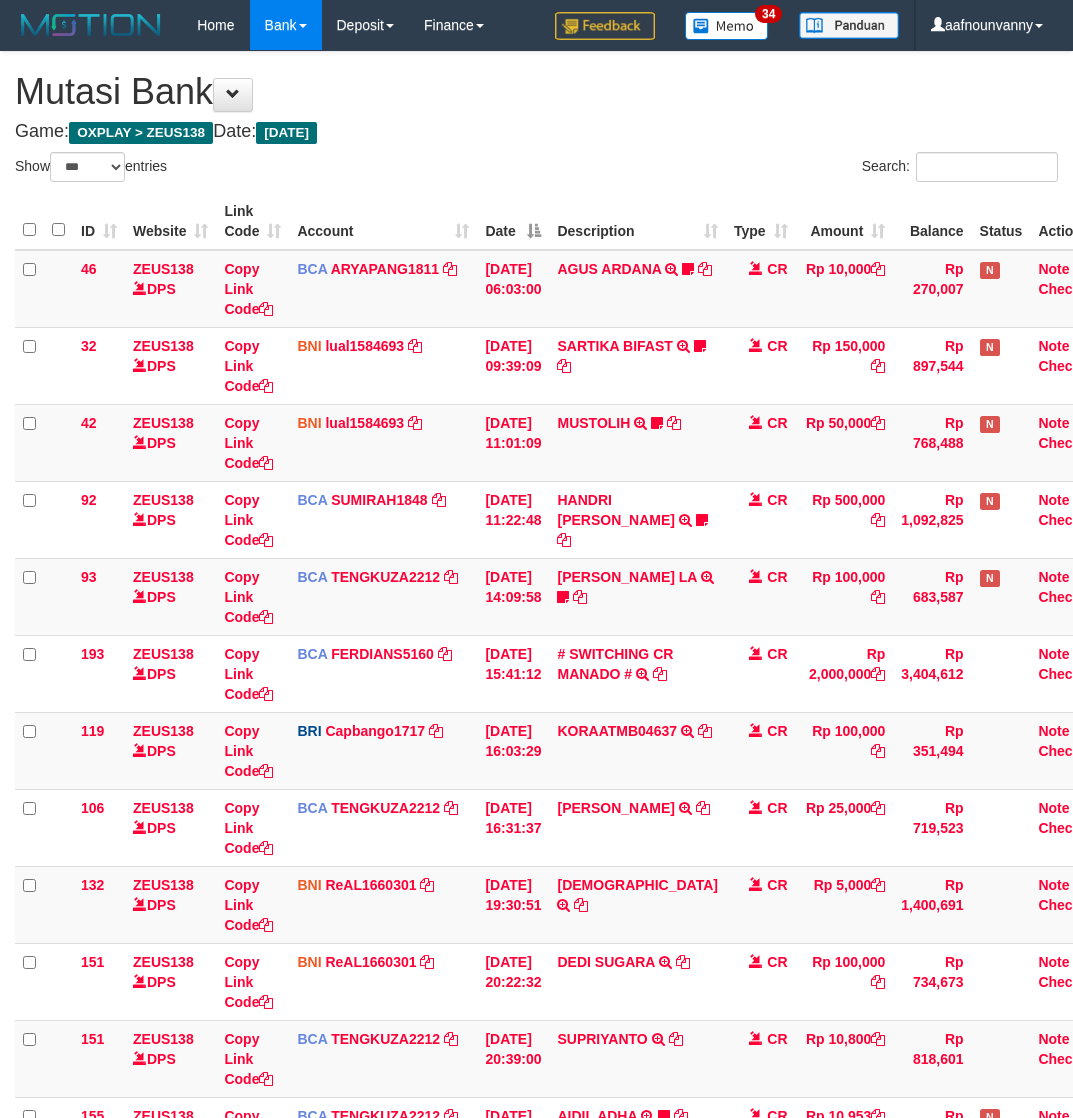 select on "***" 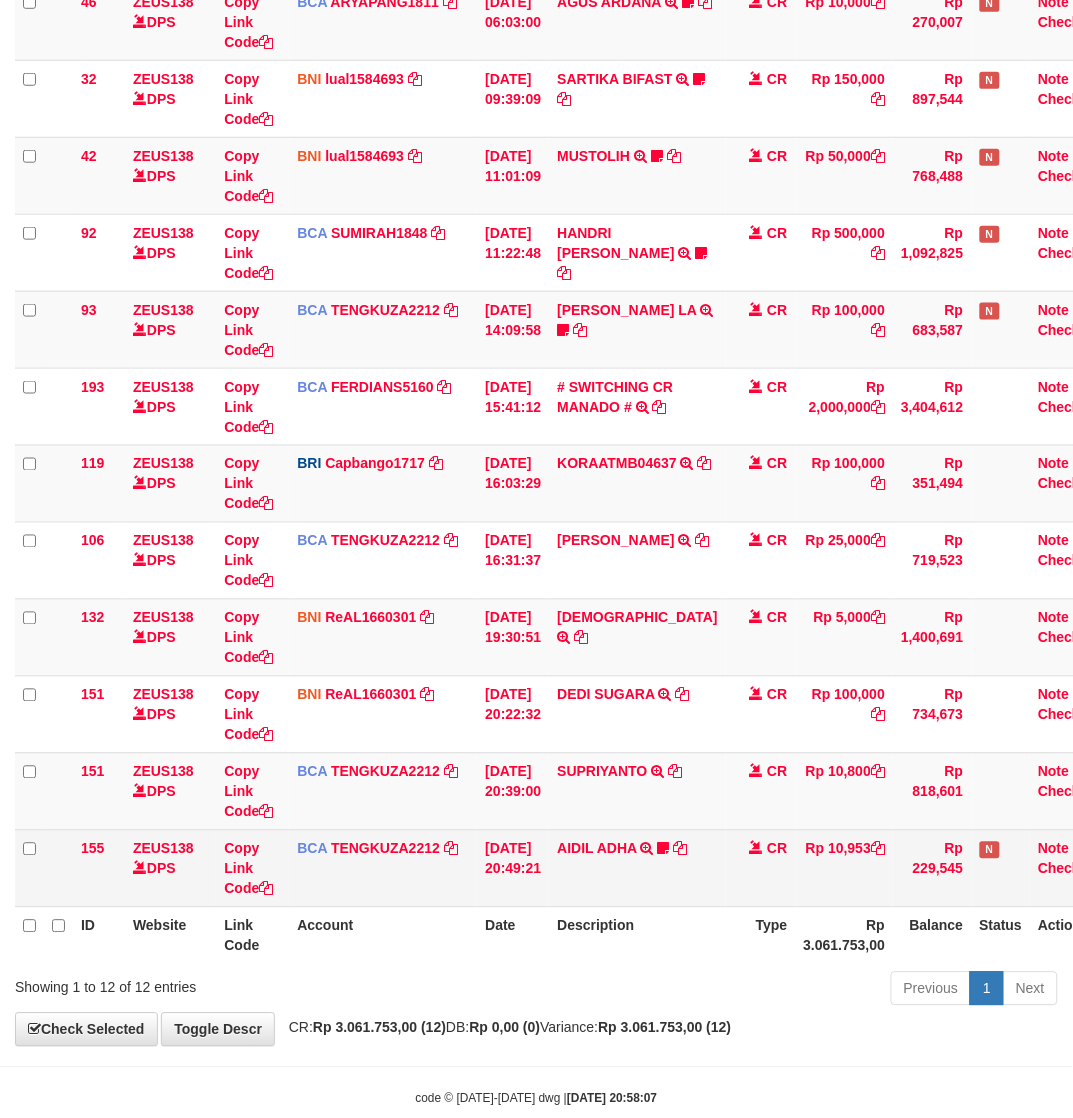 scroll, scrollTop: 308, scrollLeft: 0, axis: vertical 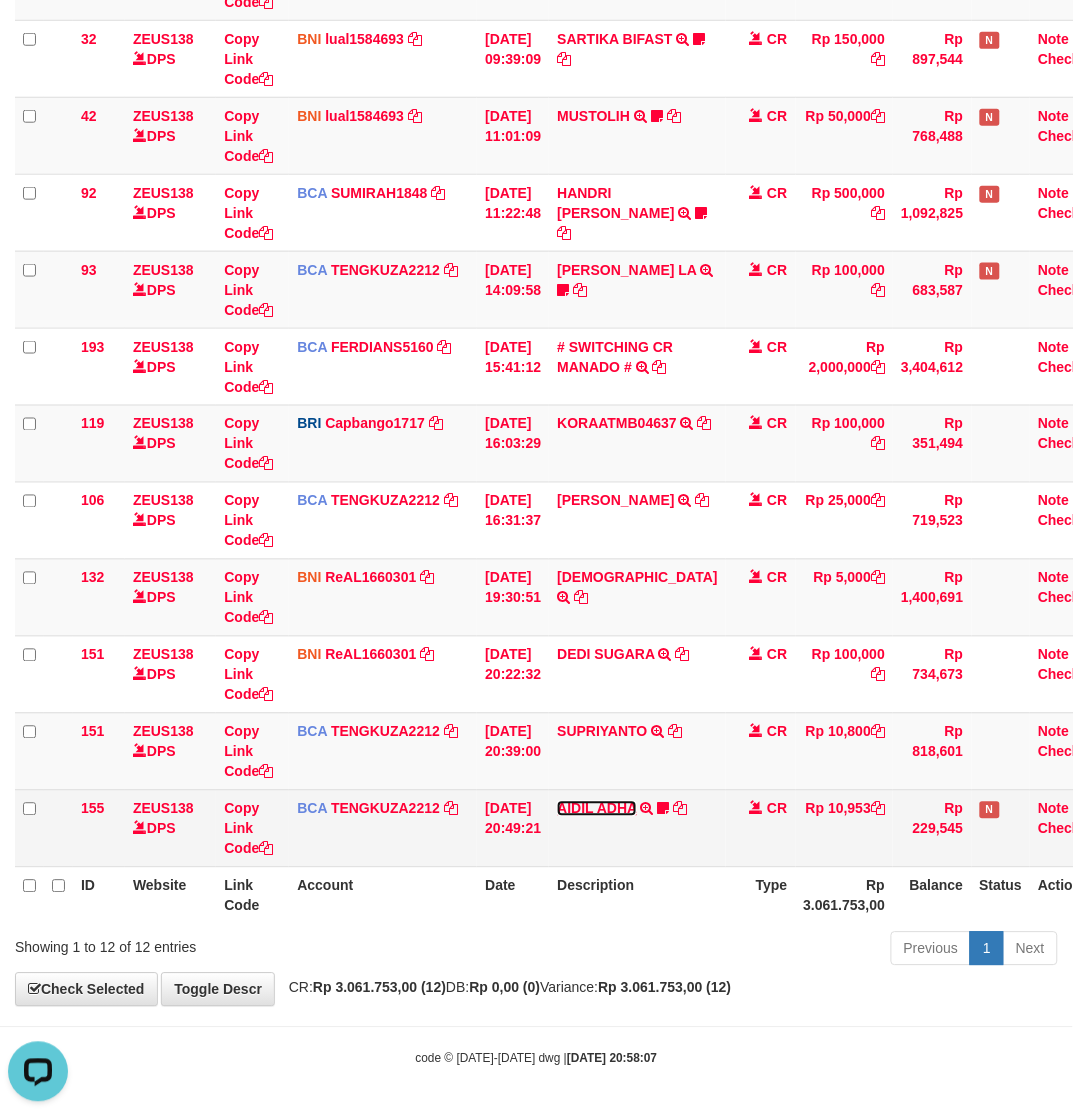 click on "AIDIL ADHA" at bounding box center (597, 809) 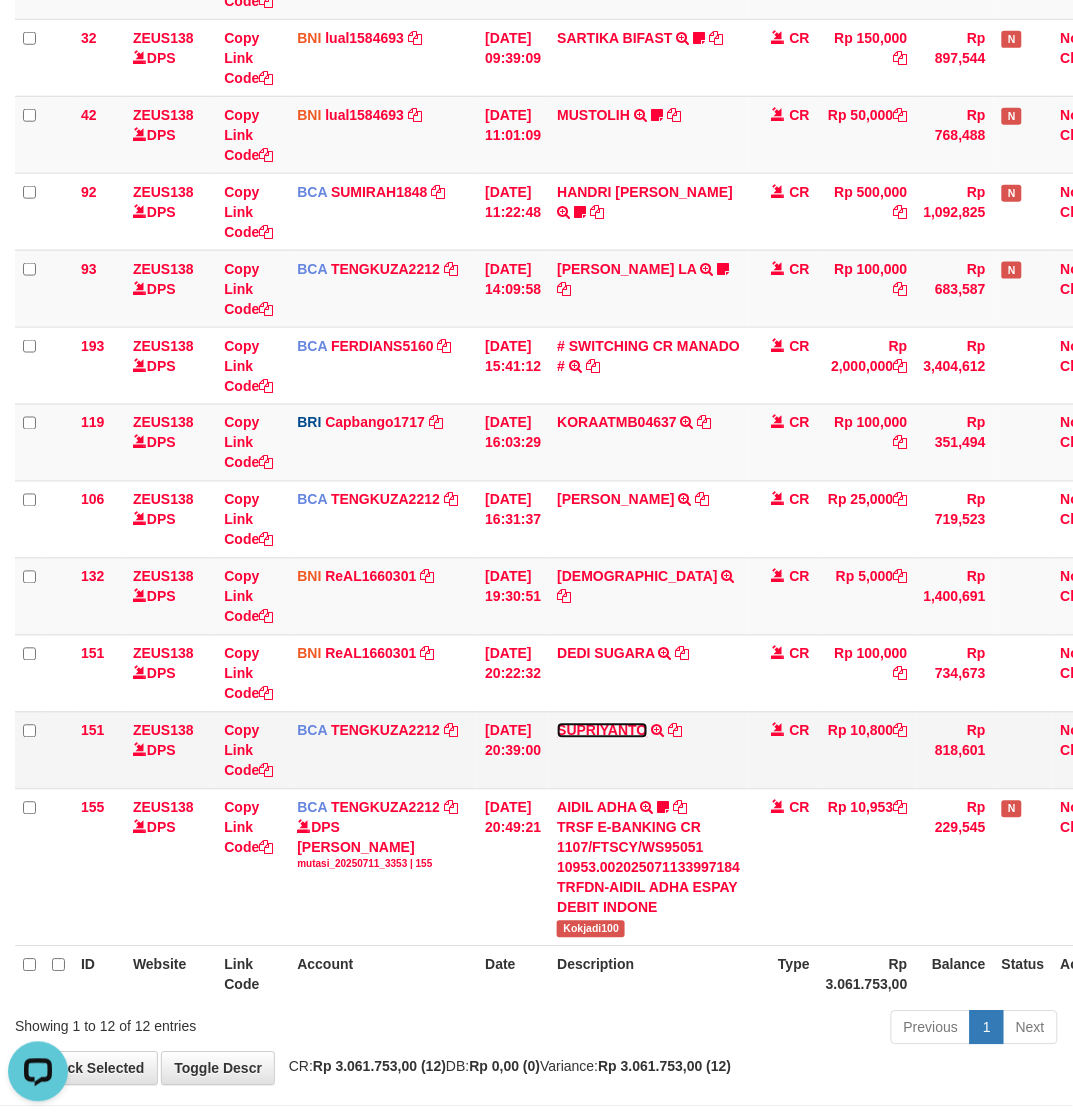click on "SUPRIYANTO" at bounding box center [602, 731] 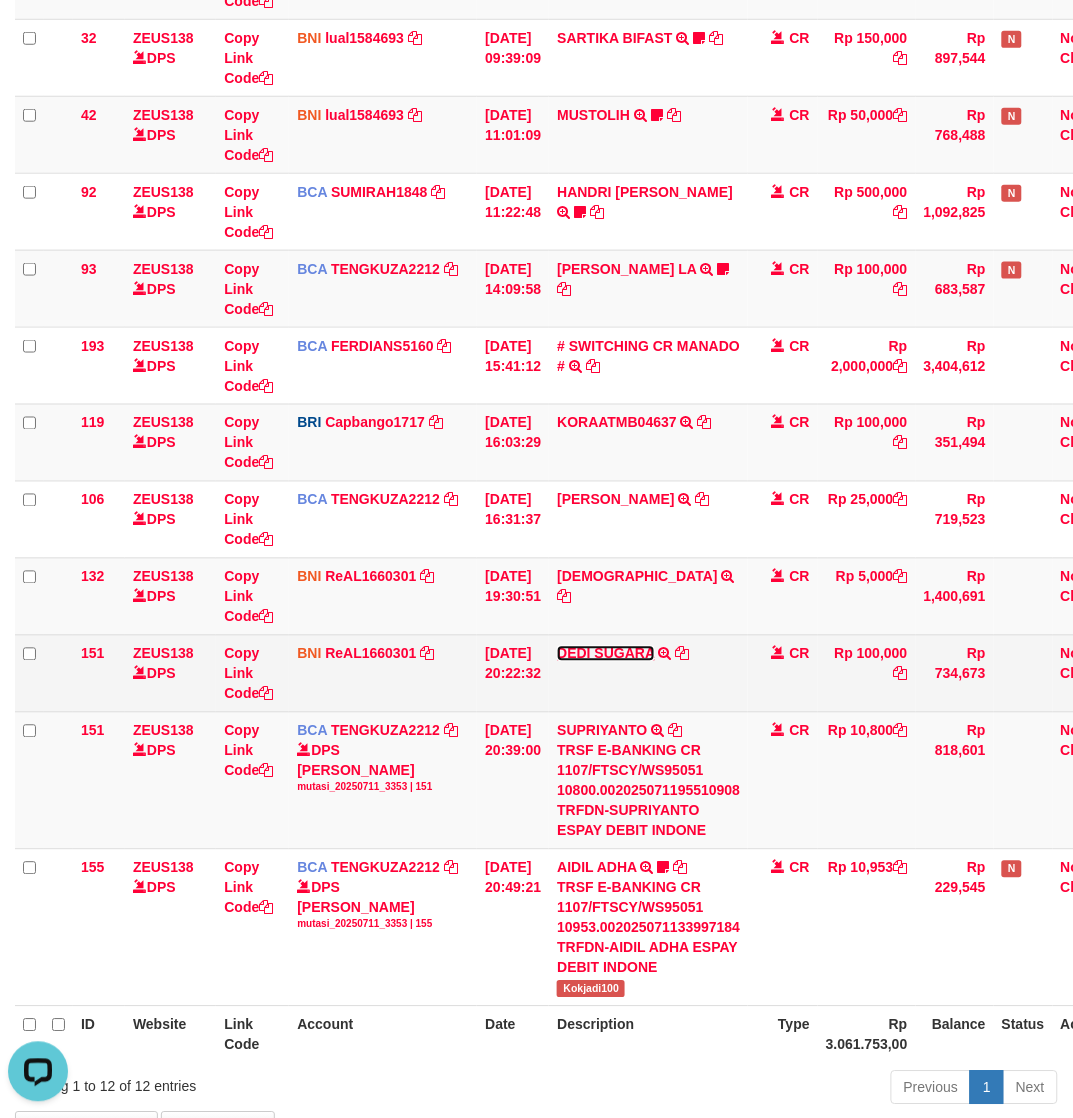 click on "DEDI SUGARA" at bounding box center [606, 654] 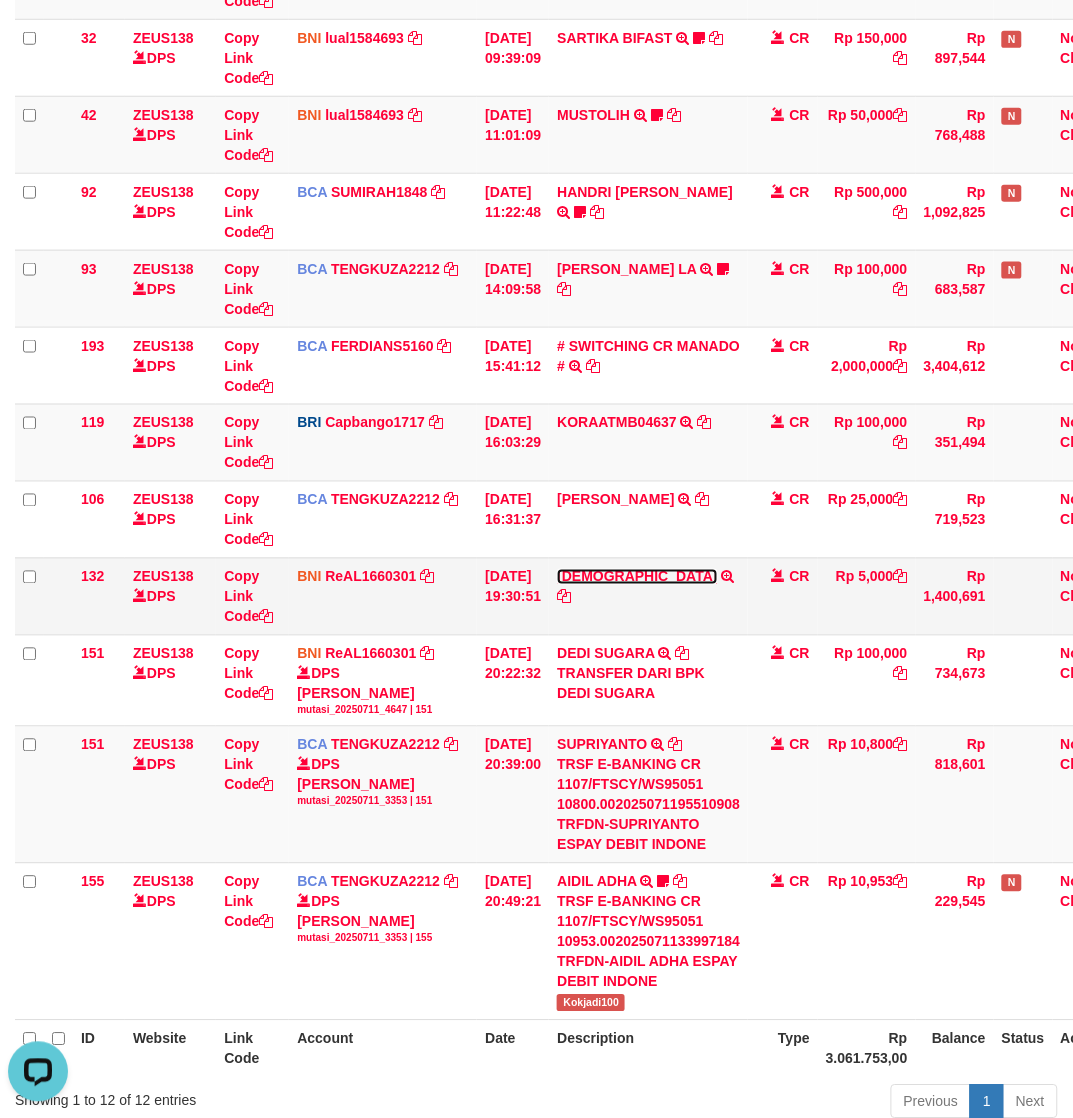 click on "SAMSUL" at bounding box center [637, 577] 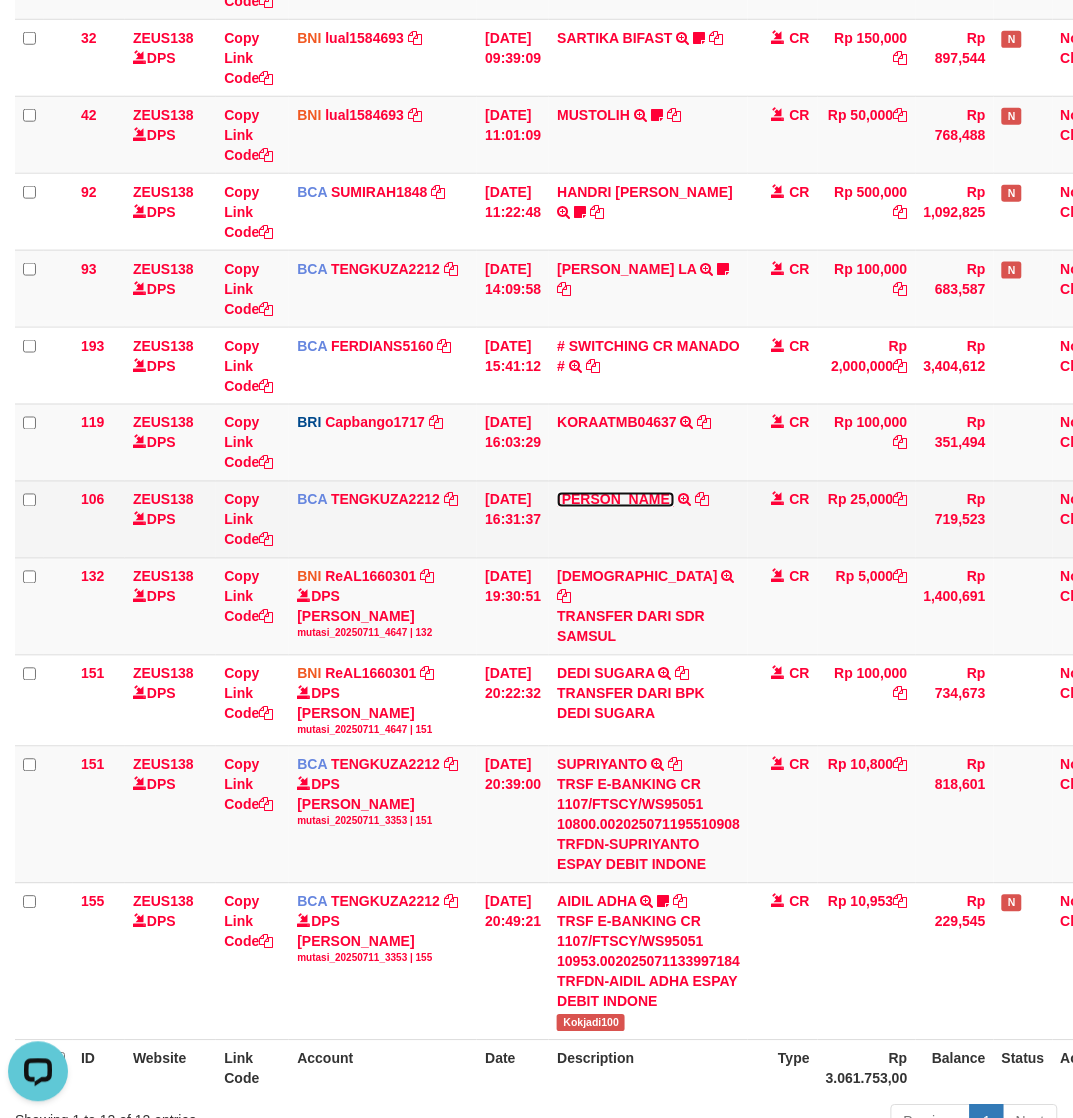 click on "[PERSON_NAME]" at bounding box center [615, 500] 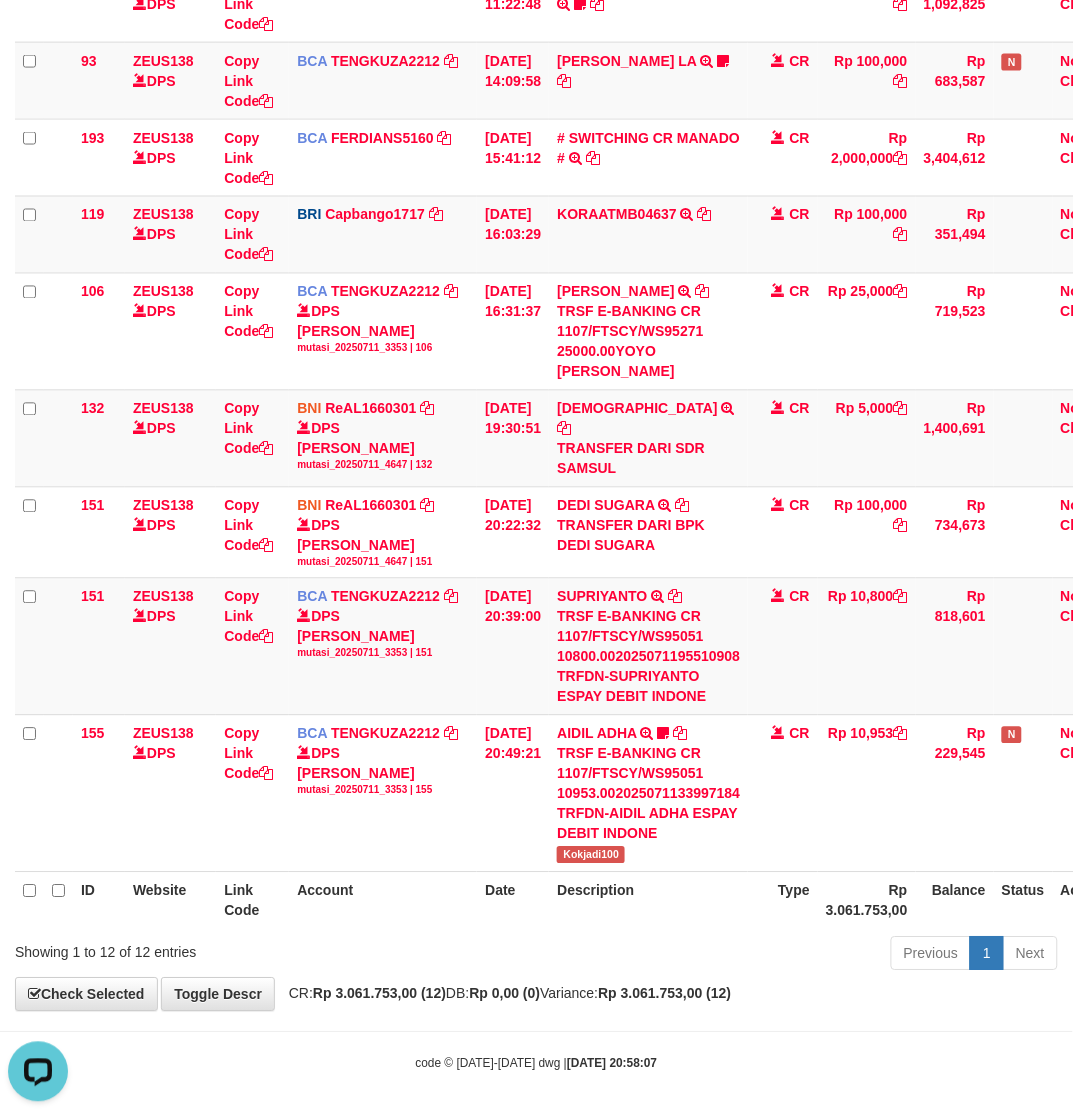 scroll, scrollTop: 517, scrollLeft: 0, axis: vertical 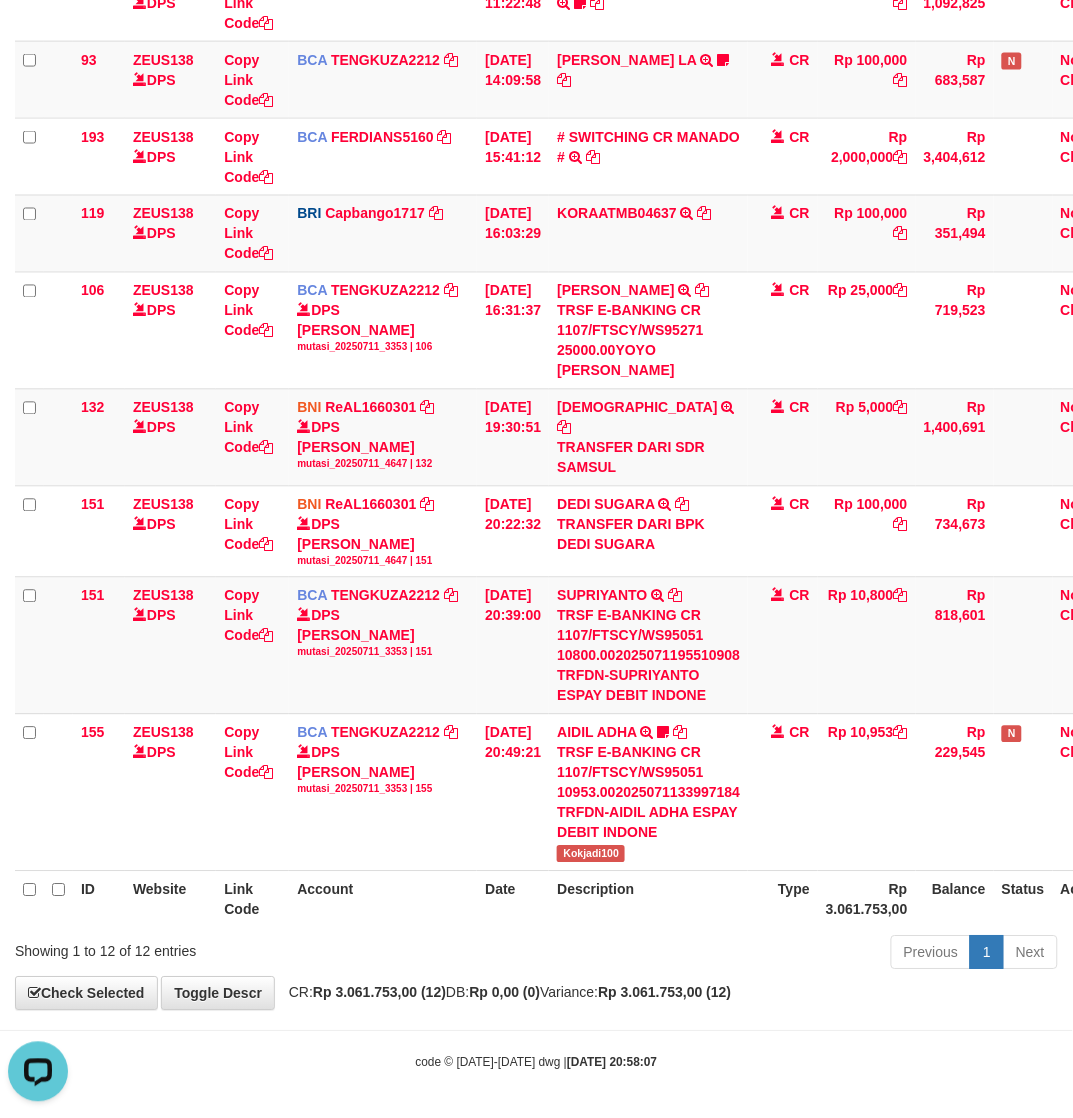 click on "**********" at bounding box center (536, 273) 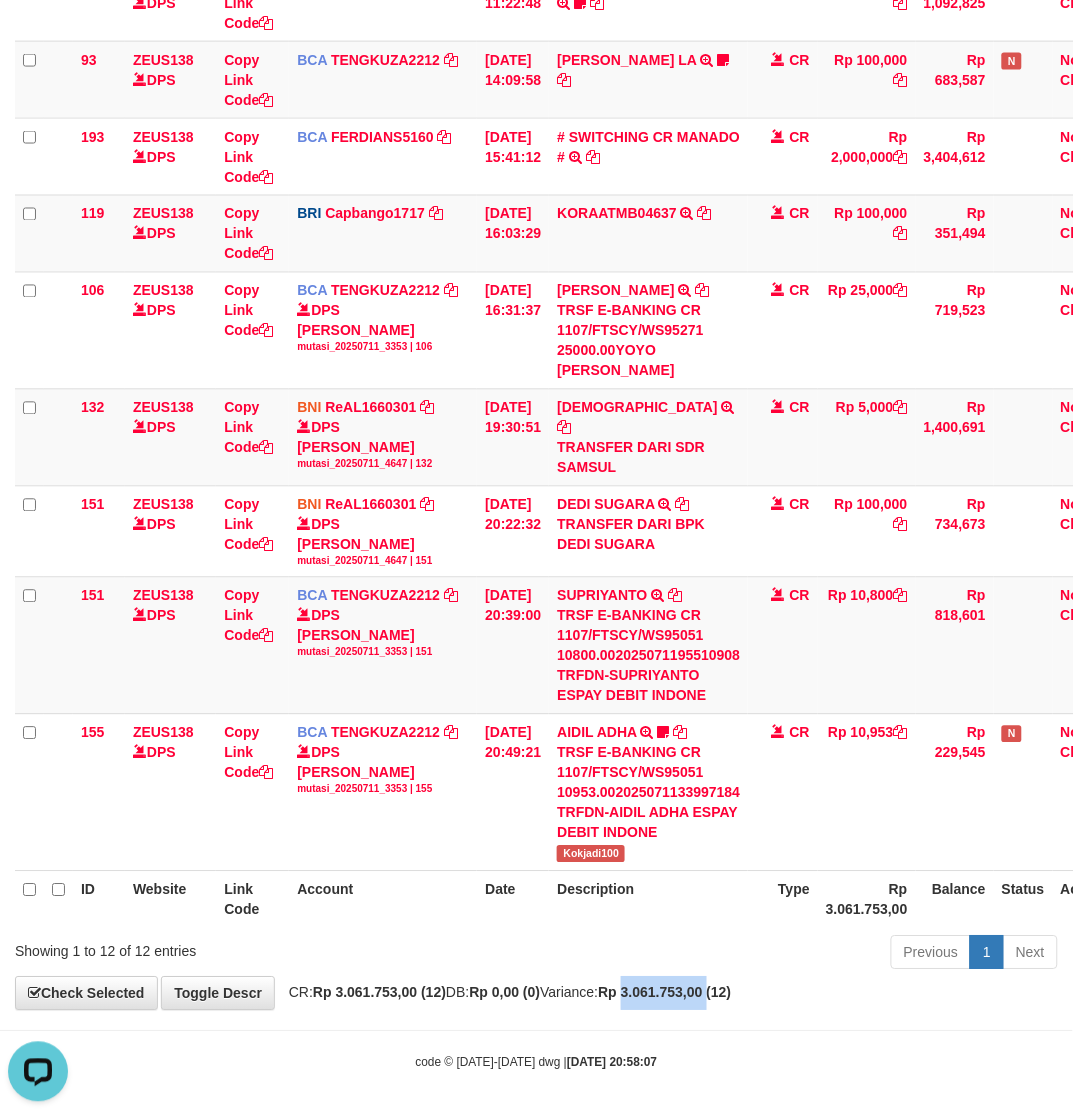 click on "**********" at bounding box center [536, 273] 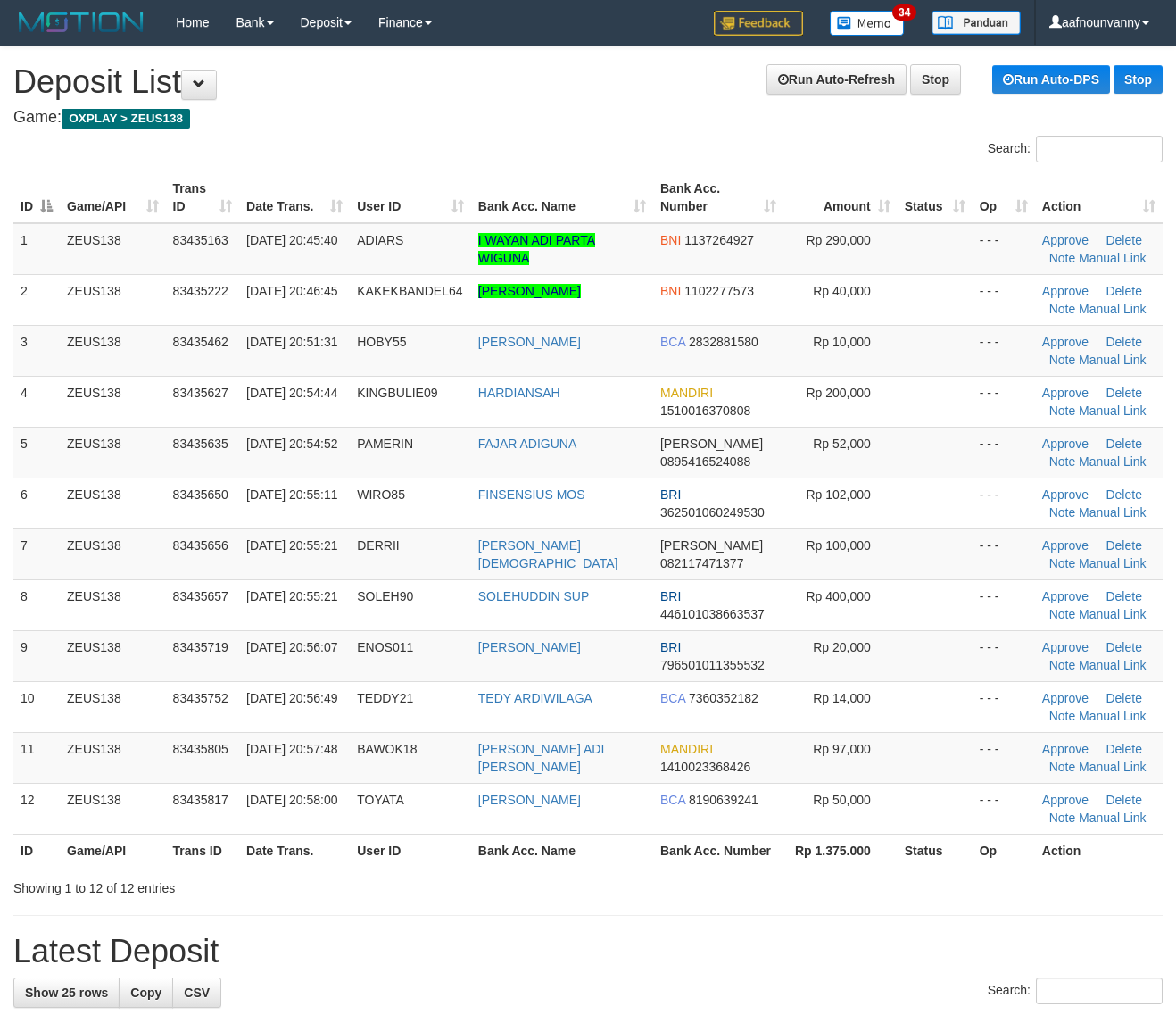 scroll, scrollTop: 0, scrollLeft: 0, axis: both 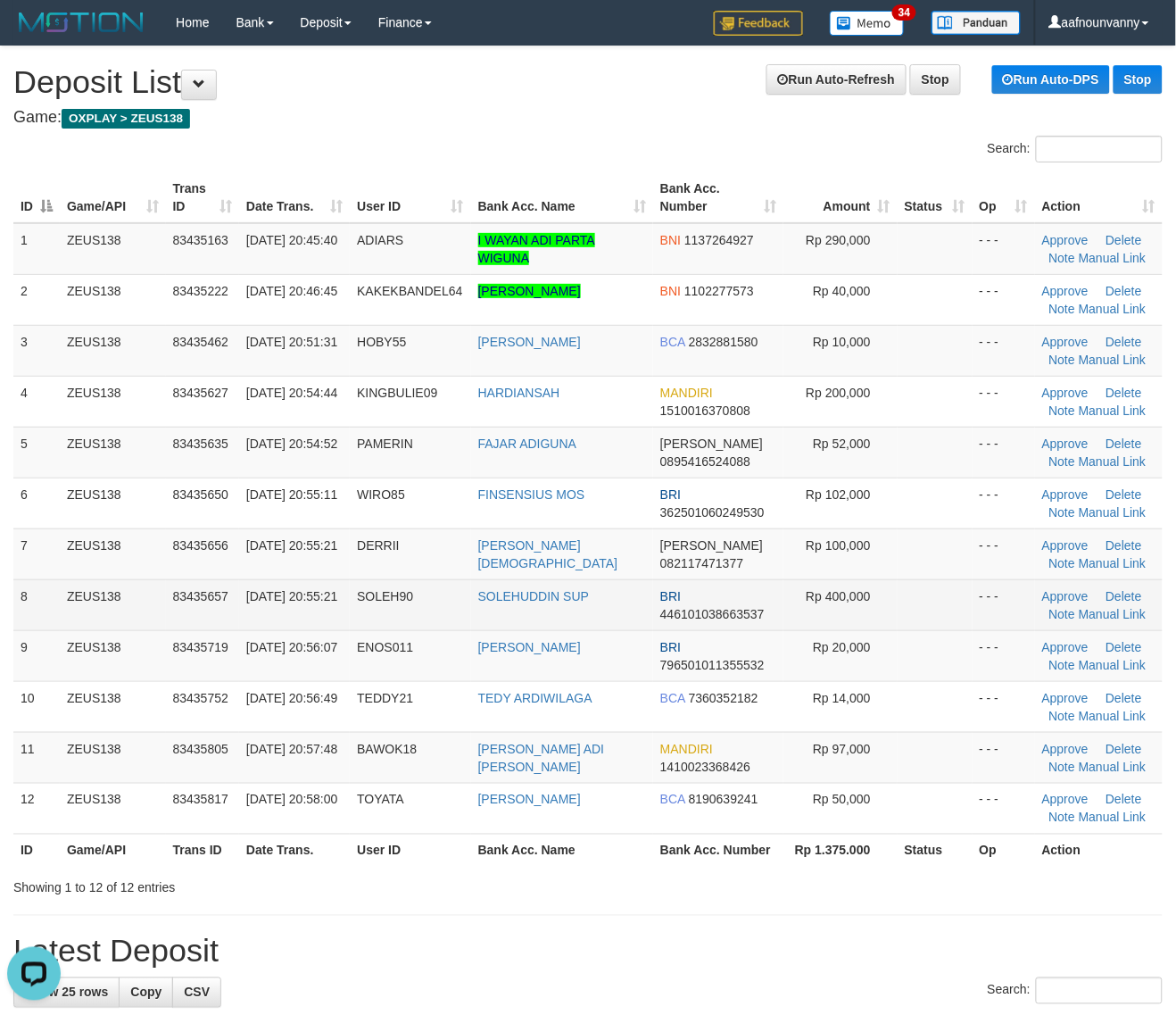 click on "Rp 400,000" at bounding box center (841, 604) 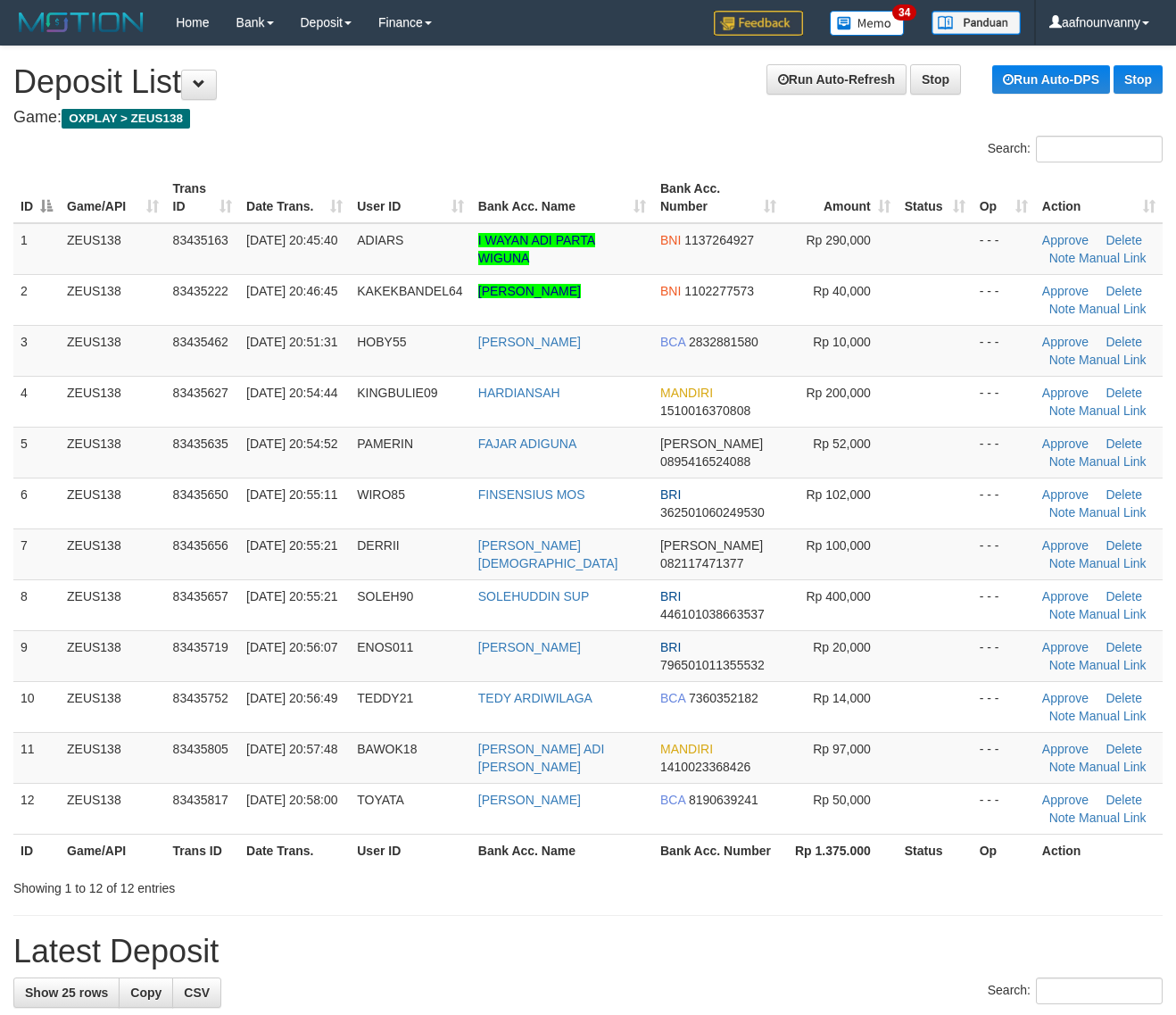 scroll, scrollTop: 0, scrollLeft: 0, axis: both 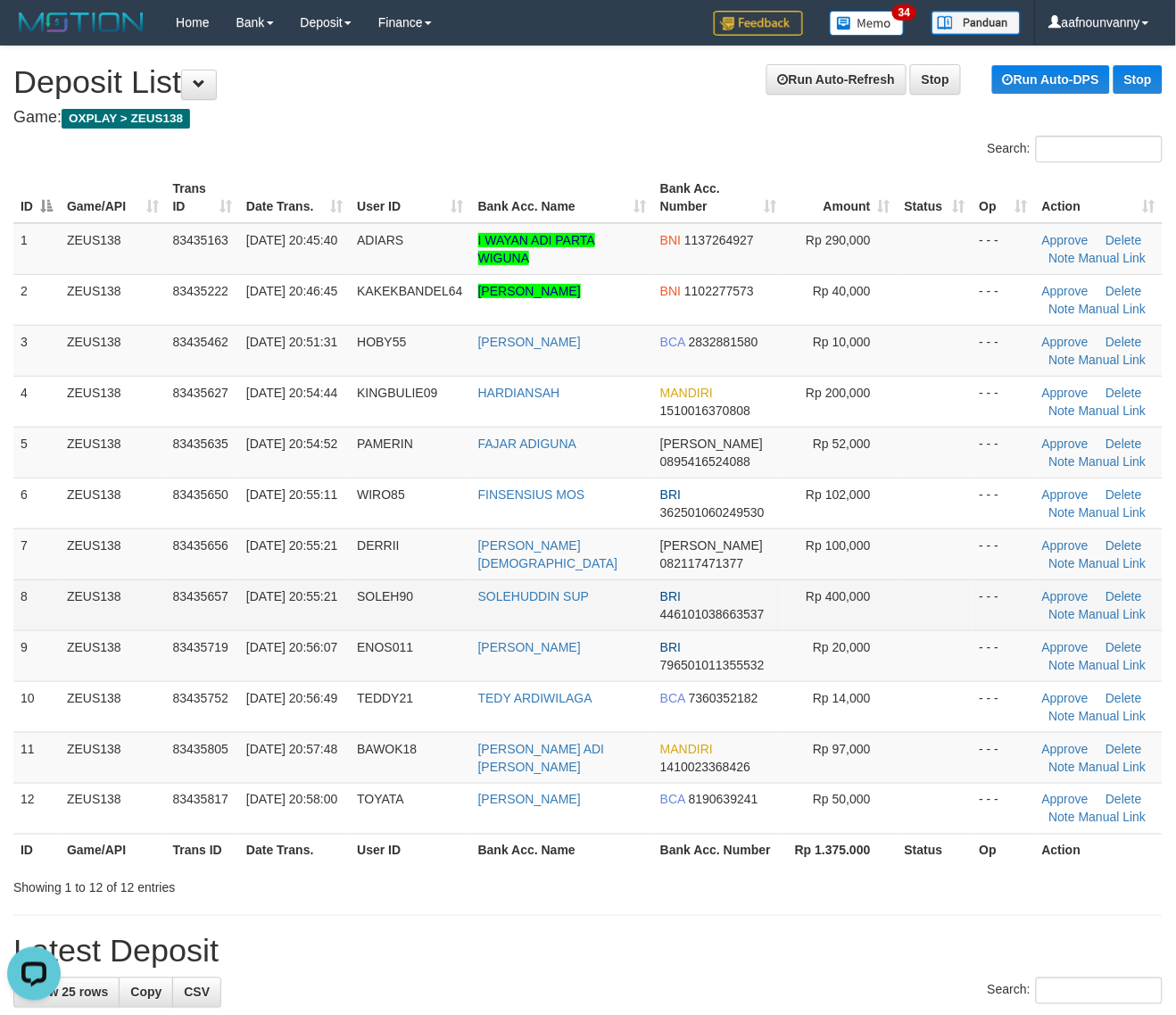 click on "Rp 400,000" at bounding box center (841, 604) 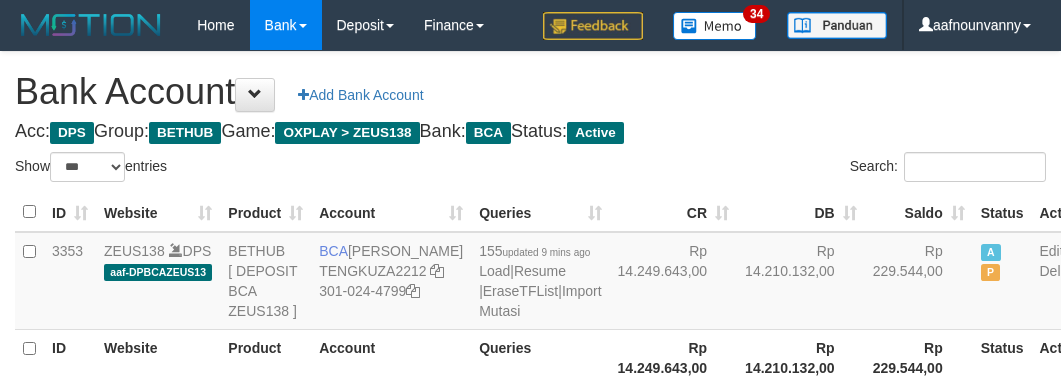 select on "***" 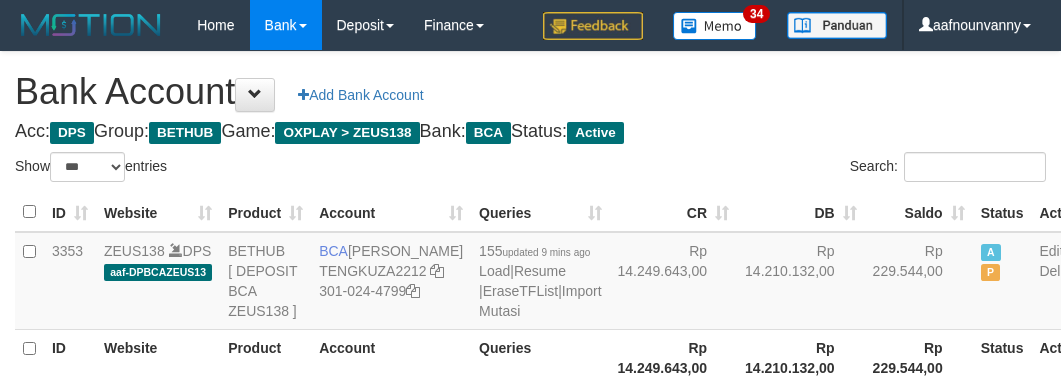 scroll, scrollTop: 222, scrollLeft: 0, axis: vertical 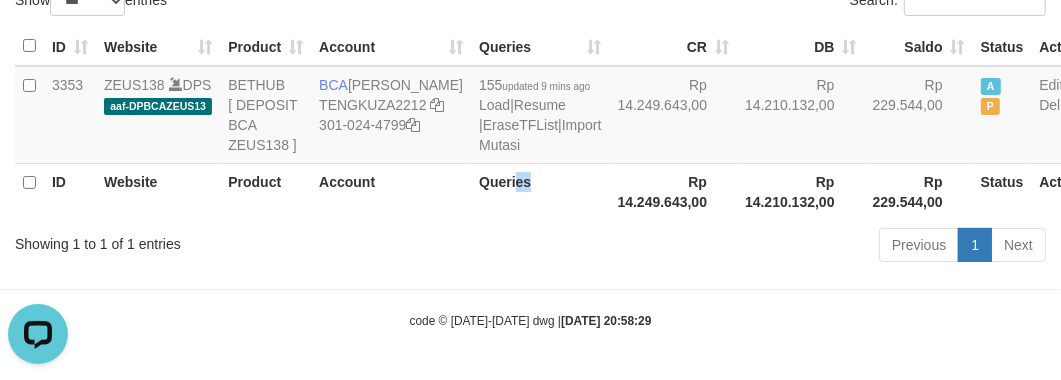 drag, startPoint x: 478, startPoint y: 176, endPoint x: 521, endPoint y: 211, distance: 55.443665 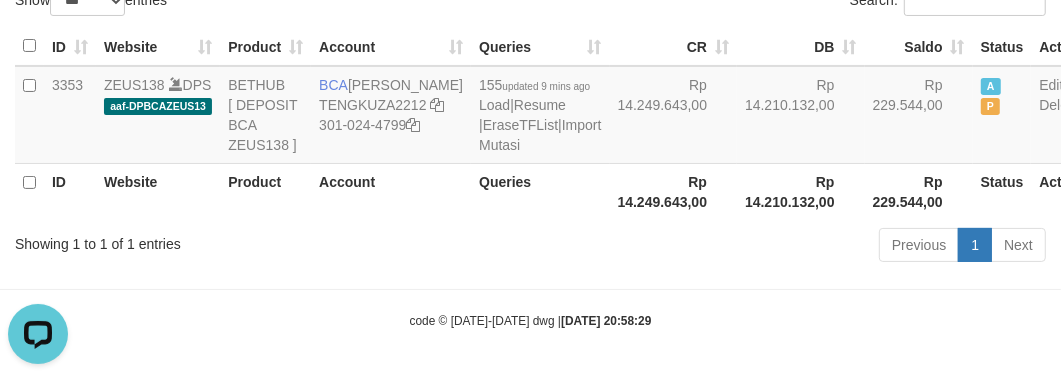 click on "Previous 1 Next" at bounding box center [751, 247] 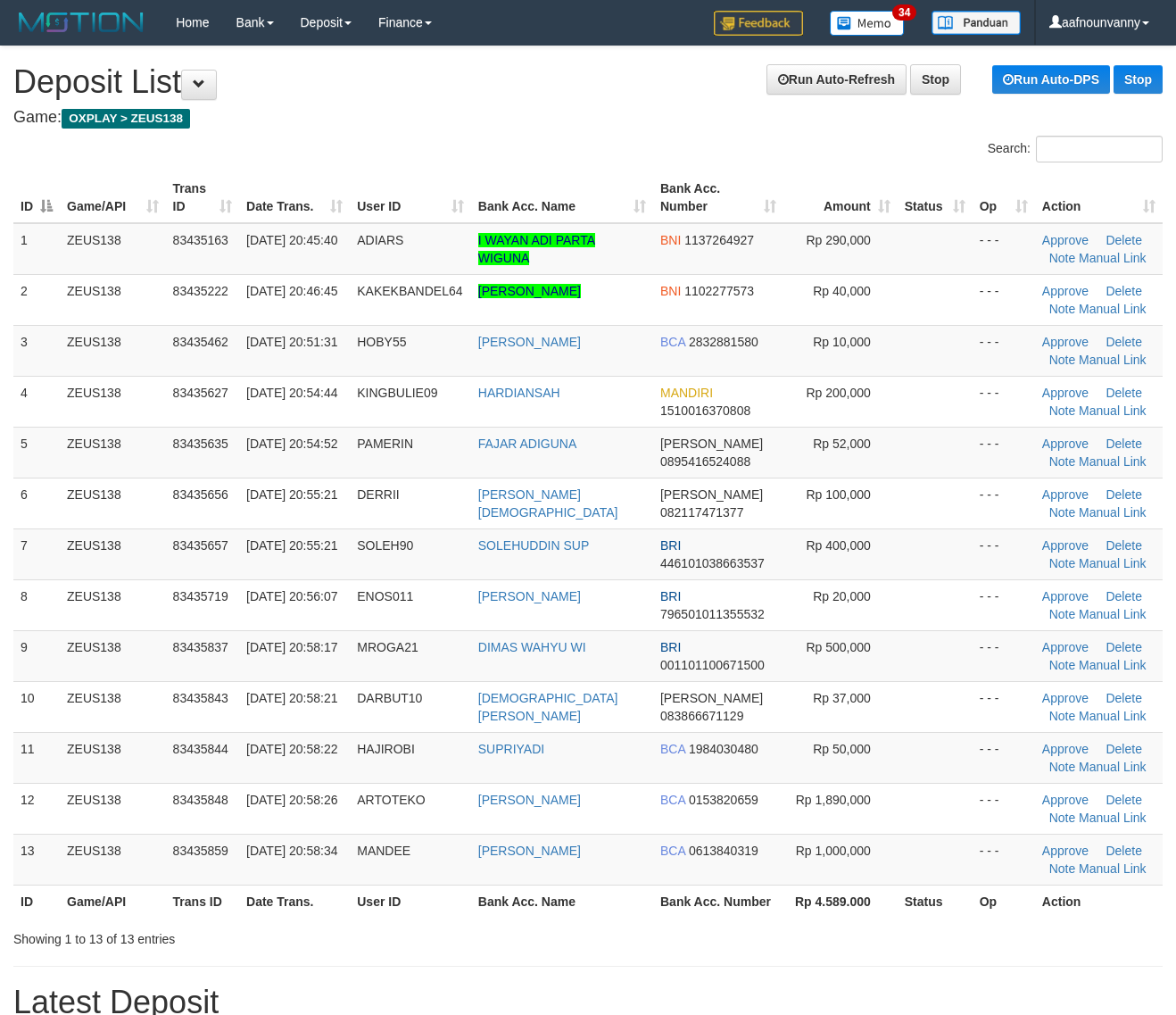 scroll, scrollTop: 0, scrollLeft: 0, axis: both 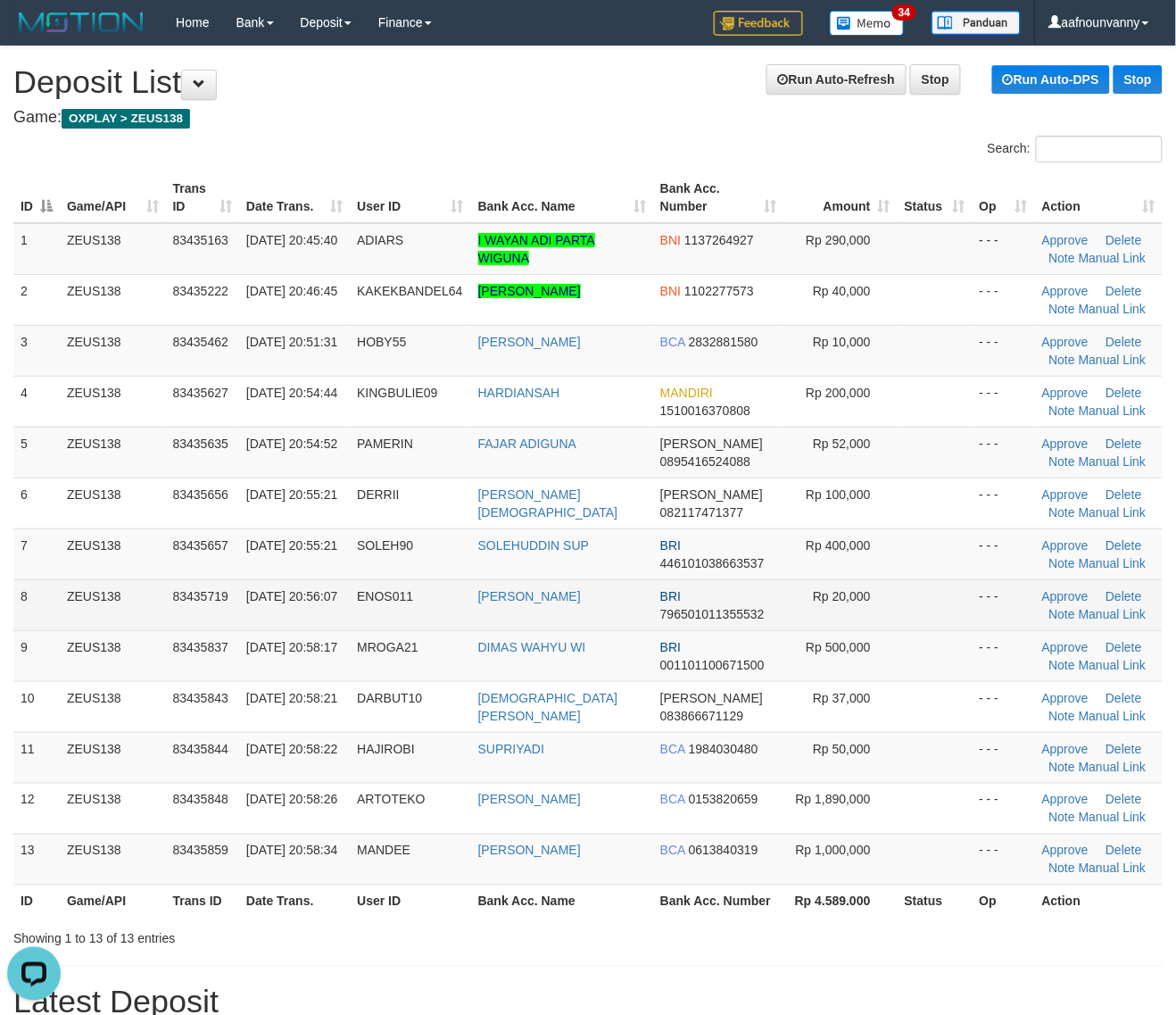 click on "1
ZEUS138
83435163
11/07/2025 20:45:40
ADIARS
I WAYAN ADI PARTA WIGUNA
BNI
1137264927
Rp 290,000
- - -
Approve
Delete
Note
Manual Link
2
ZEUS138
83435222
11/07/2025 20:46:45
KAKEKBANDEL64
MUHAMMAD ILHAM FIKRI
BNI
1102277573
Rp 40,000
Note" at bounding box center (588, 554) 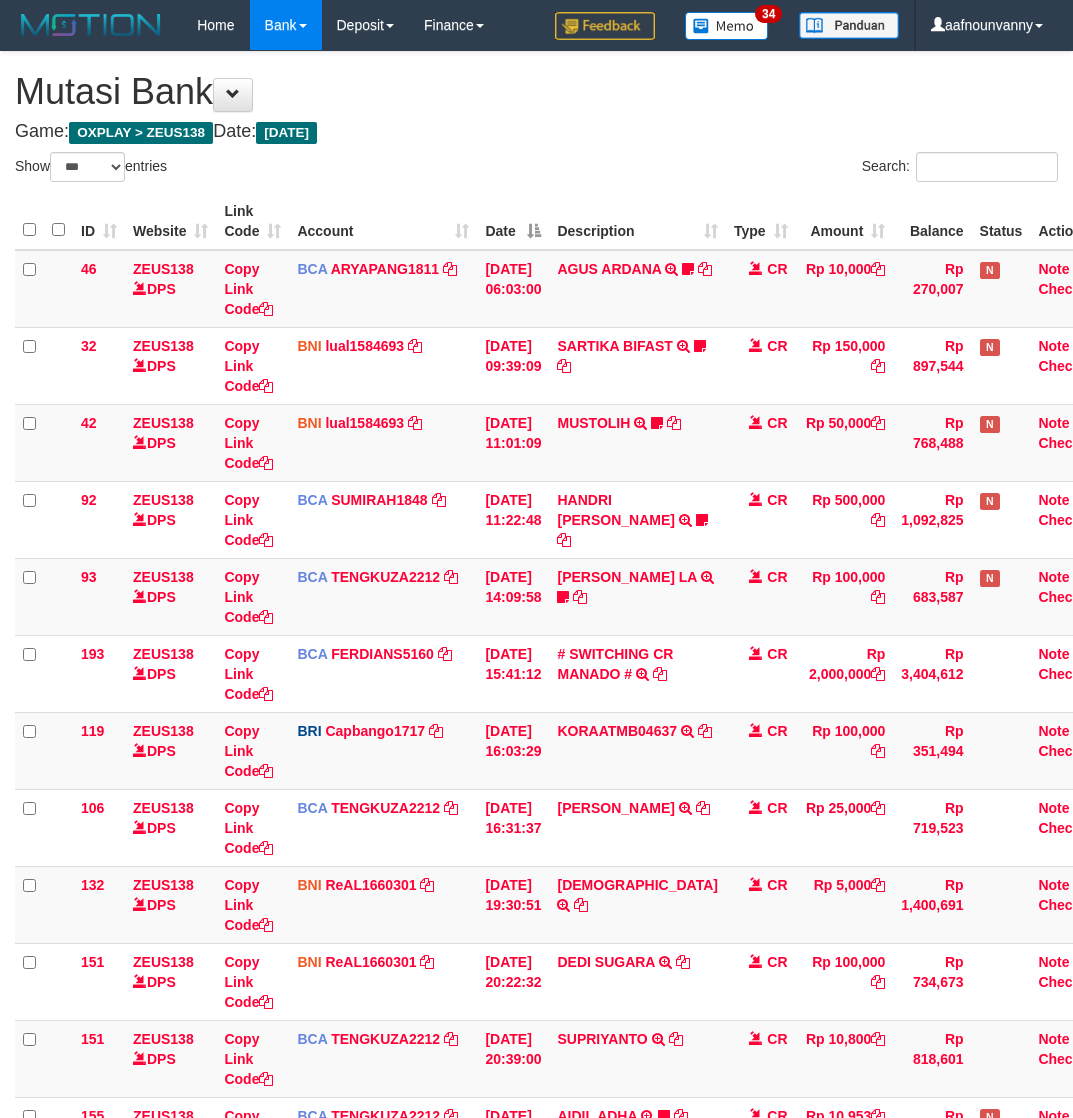 select on "***" 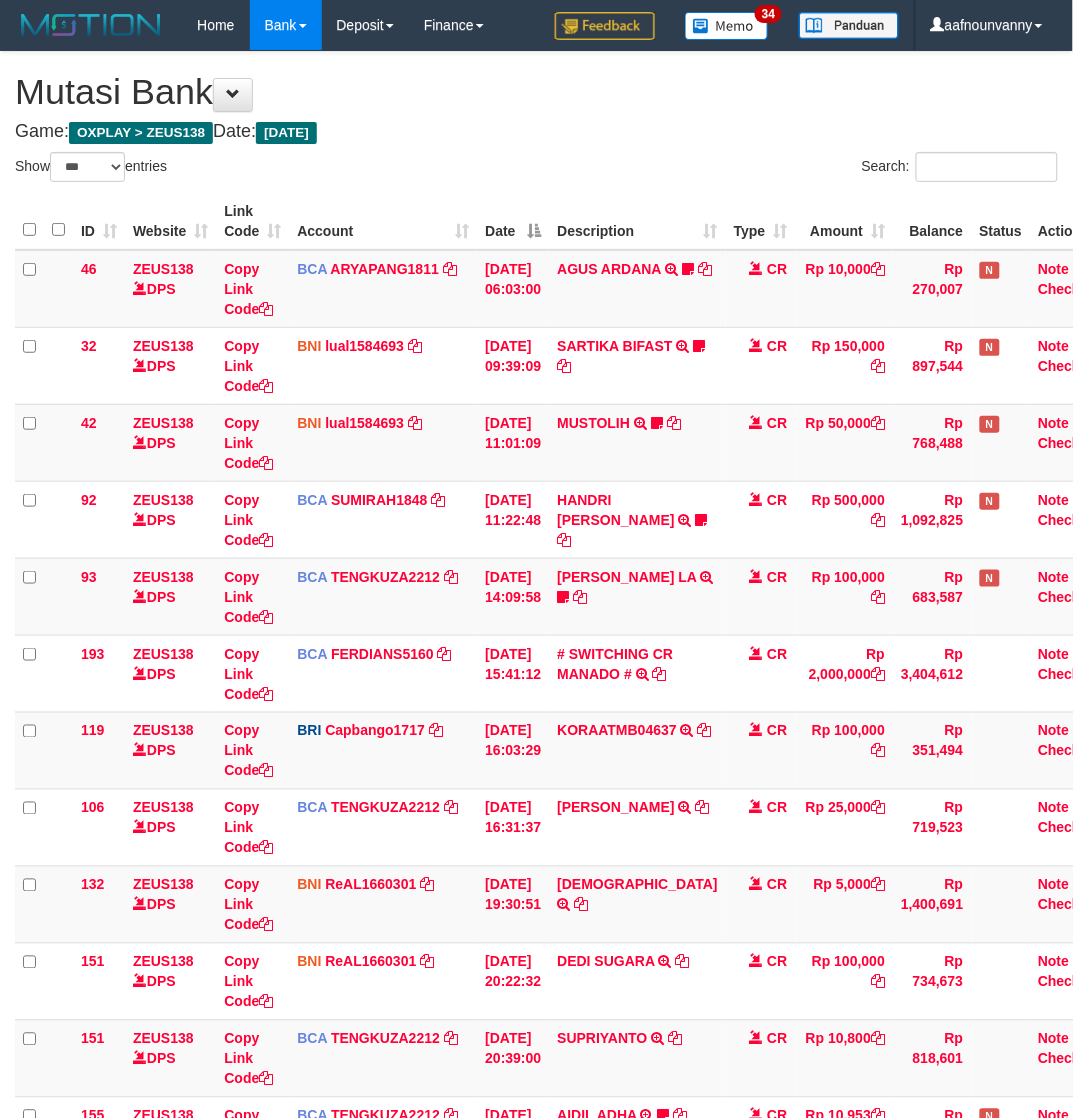 scroll, scrollTop: 308, scrollLeft: 0, axis: vertical 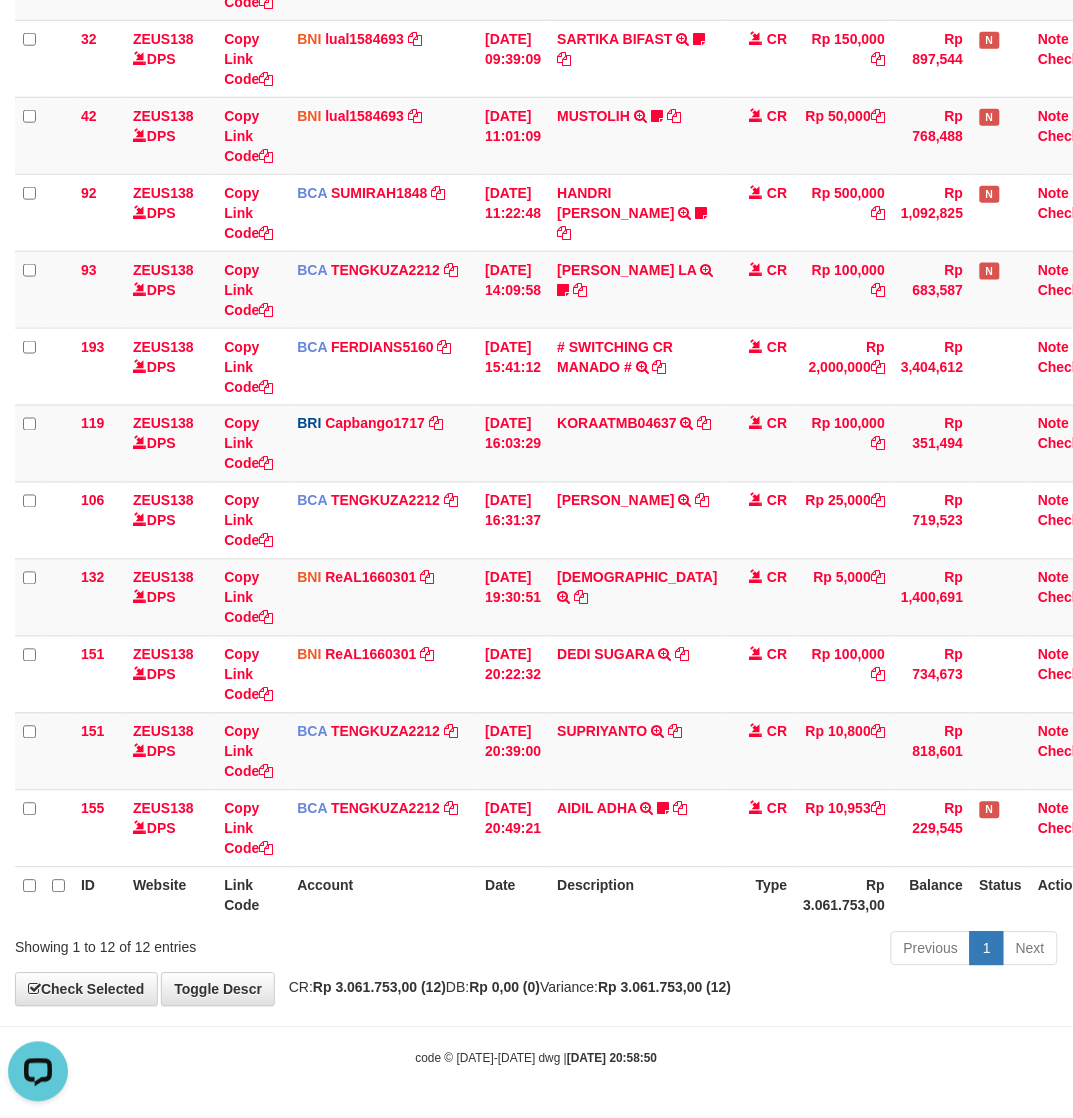 click on "CR:  Rp 3.061.753,00 (12)      DB:  Rp 0,00 (0)      Variance:  Rp 3.061.753,00 (12)" at bounding box center (505, 988) 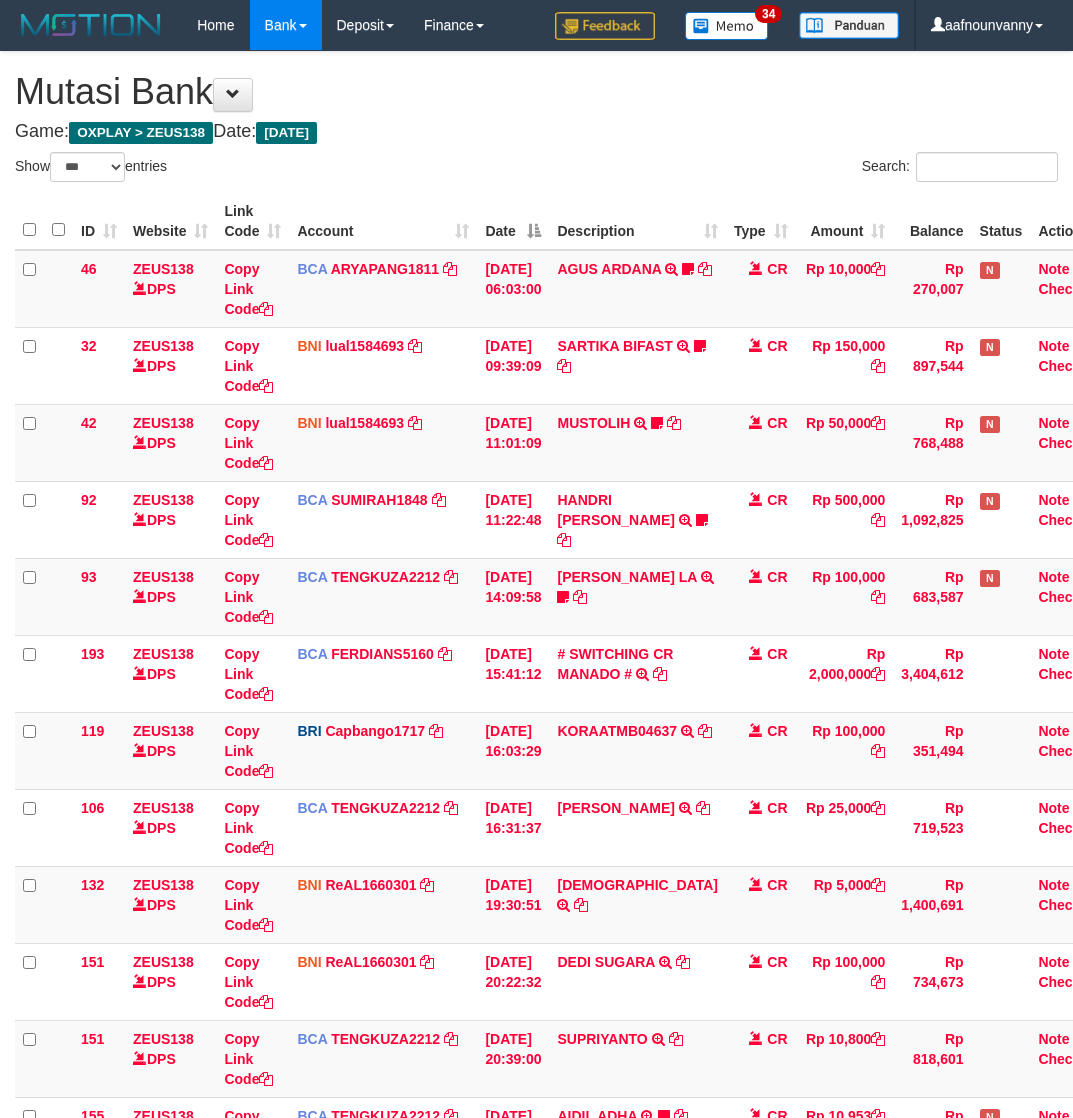 select on "***" 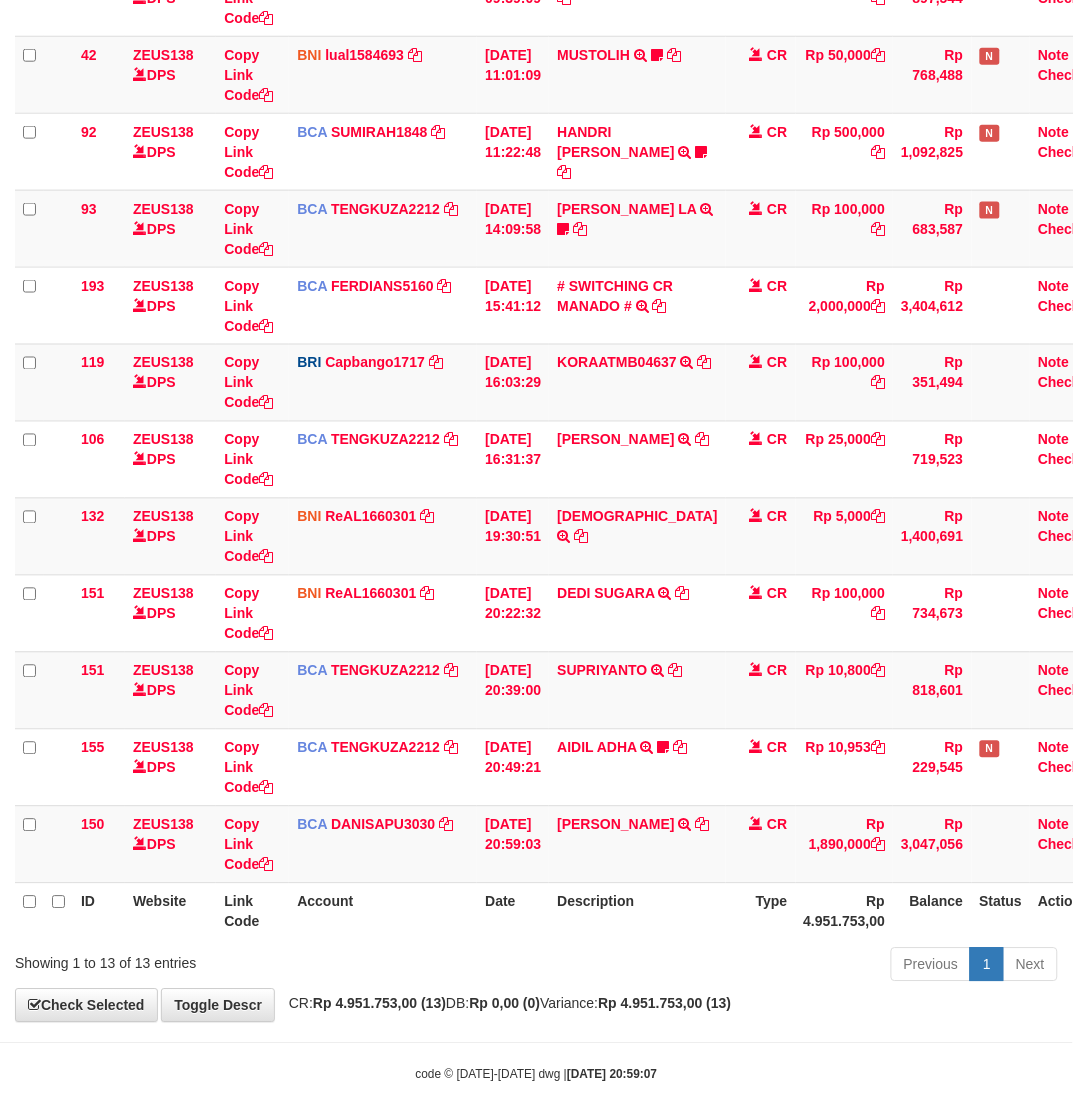scroll, scrollTop: 308, scrollLeft: 0, axis: vertical 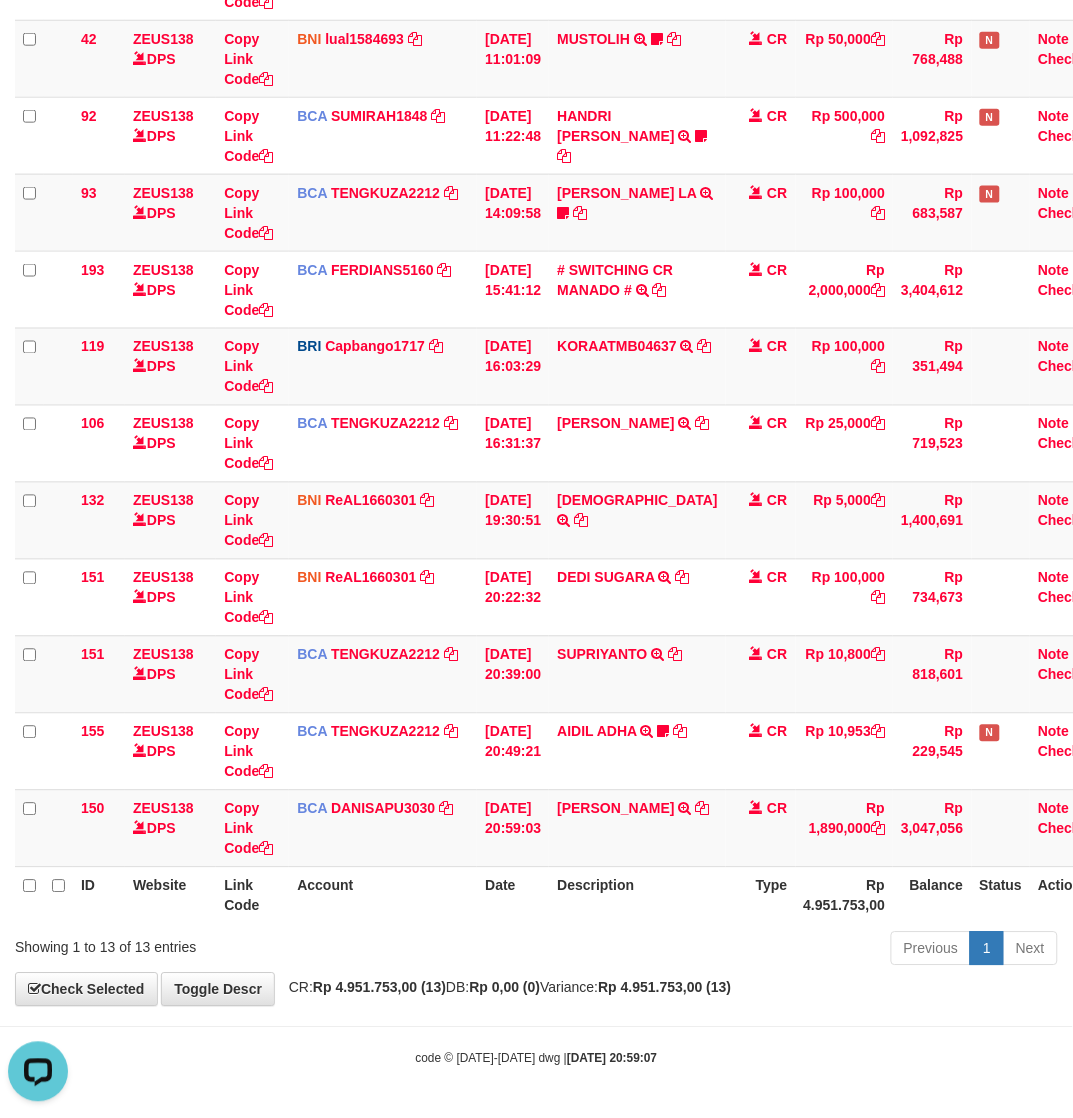 click on "Description" at bounding box center [637, 895] 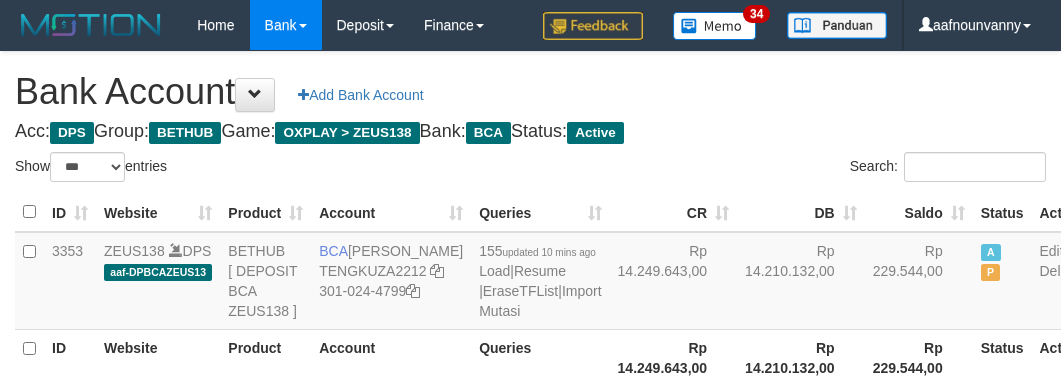 select on "***" 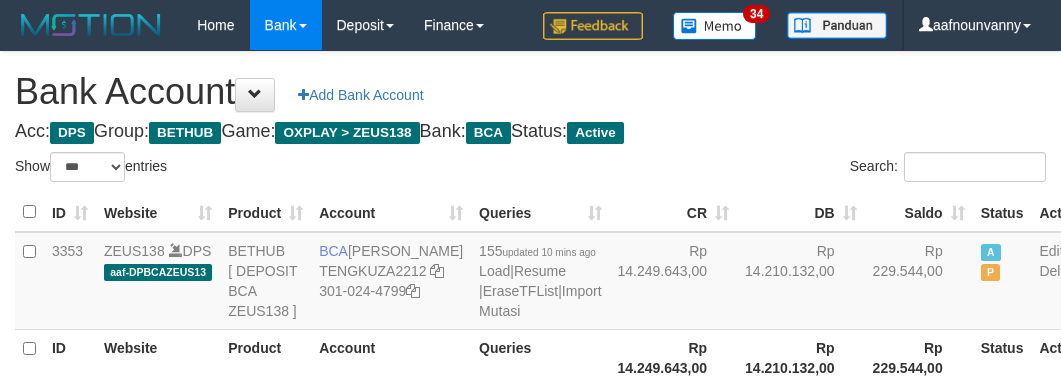 scroll, scrollTop: 222, scrollLeft: 0, axis: vertical 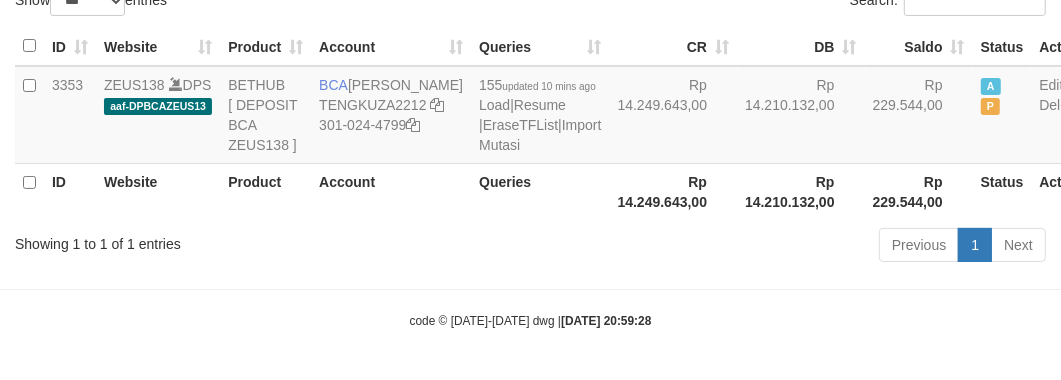 click on "Previous 1 Next" at bounding box center [751, 247] 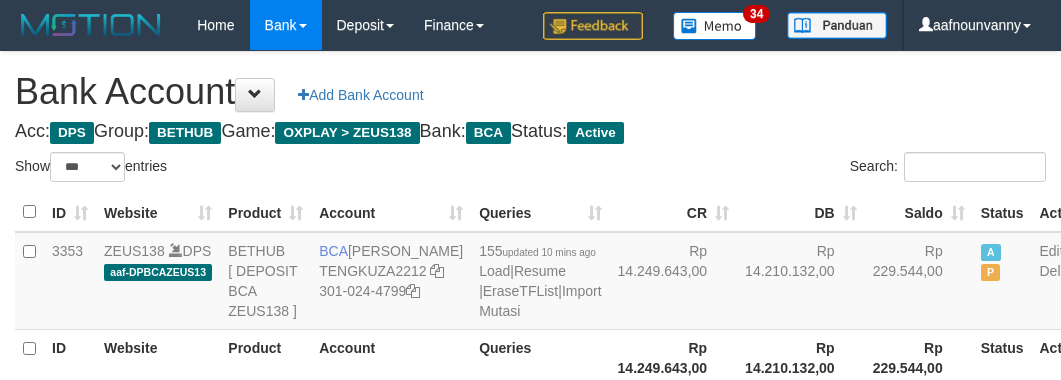 select on "***" 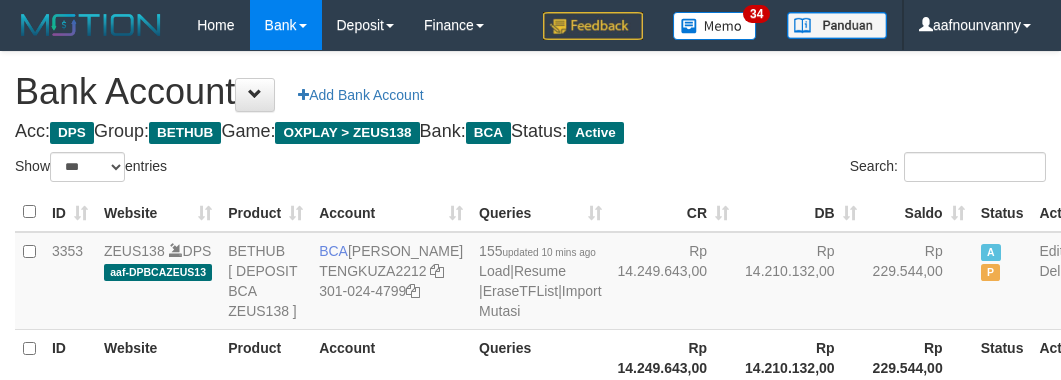 scroll, scrollTop: 222, scrollLeft: 0, axis: vertical 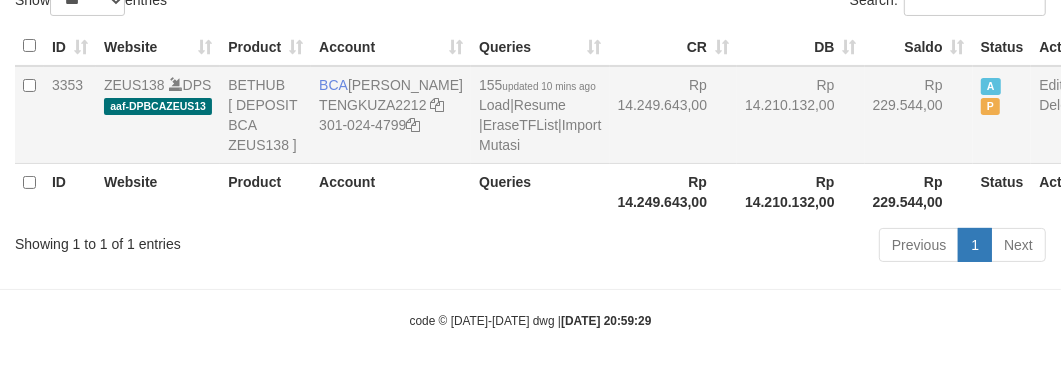 drag, startPoint x: 553, startPoint y: 163, endPoint x: 305, endPoint y: 106, distance: 254.46611 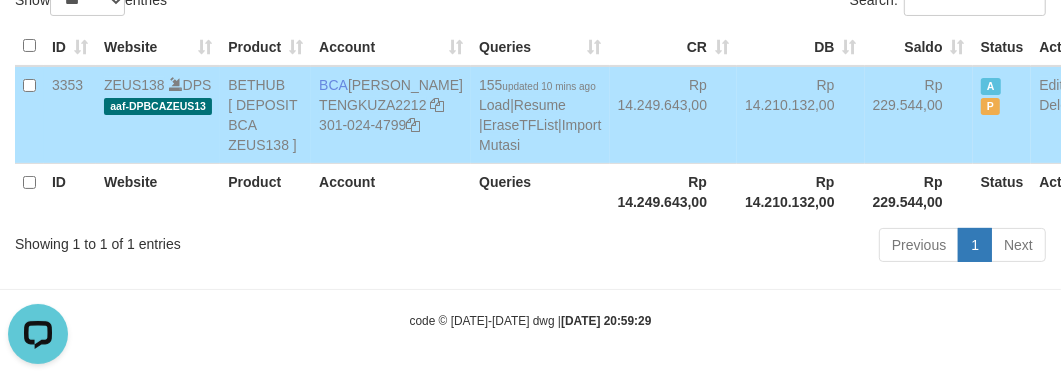 scroll, scrollTop: 0, scrollLeft: 0, axis: both 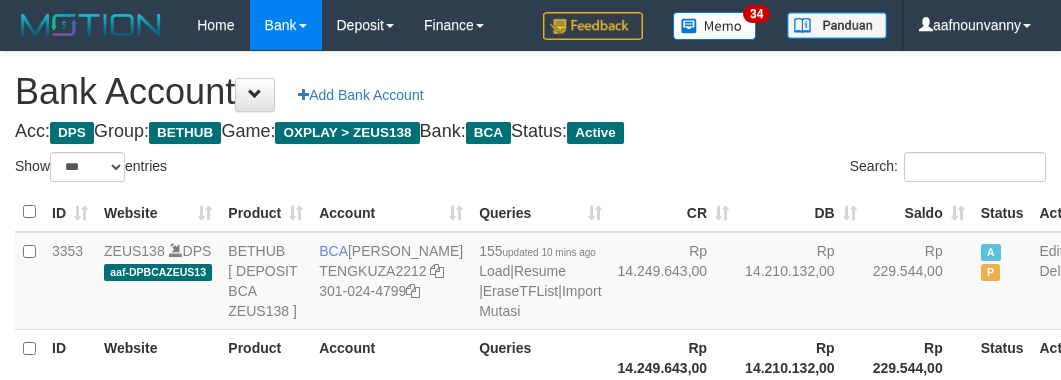 select on "***" 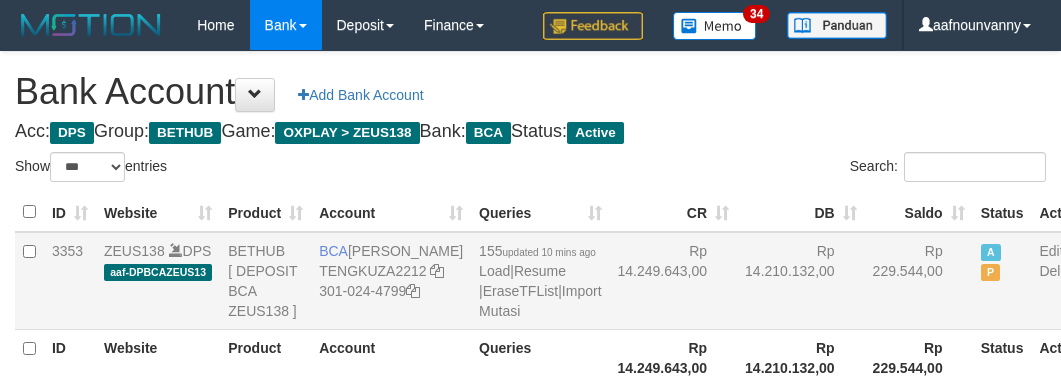 scroll, scrollTop: 222, scrollLeft: 0, axis: vertical 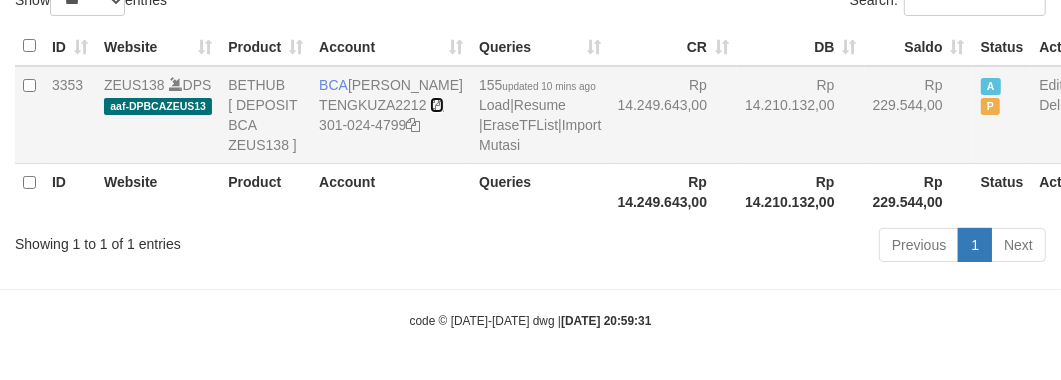 click at bounding box center (437, 105) 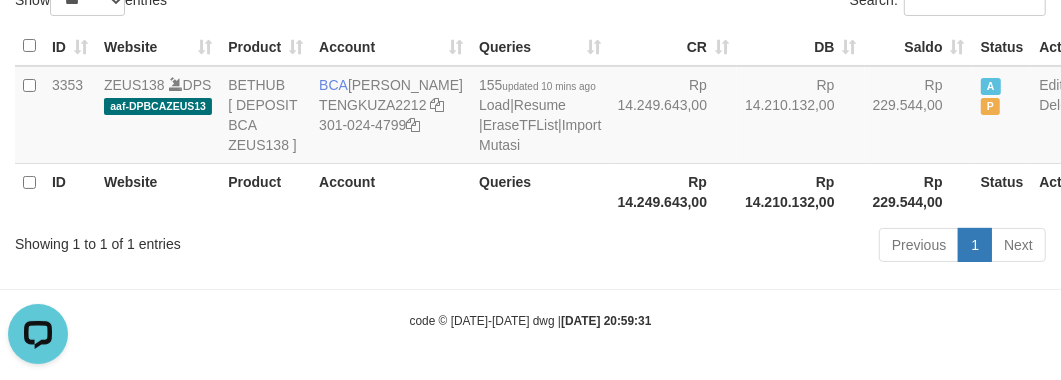 scroll, scrollTop: 0, scrollLeft: 0, axis: both 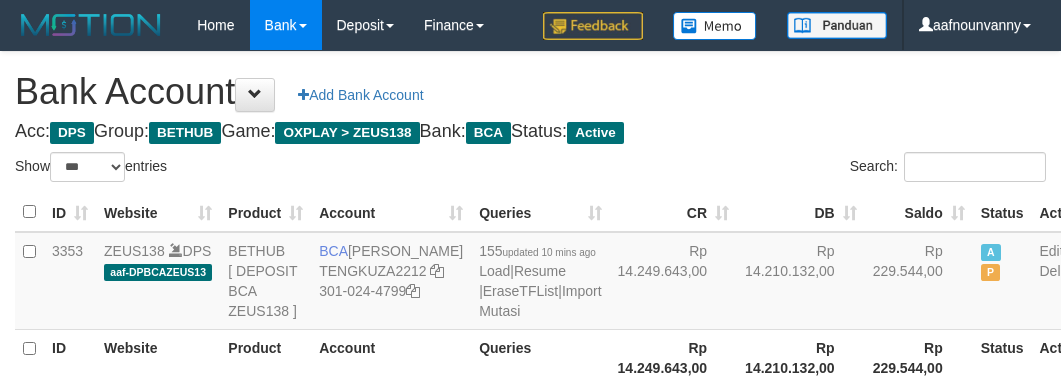 select on "***" 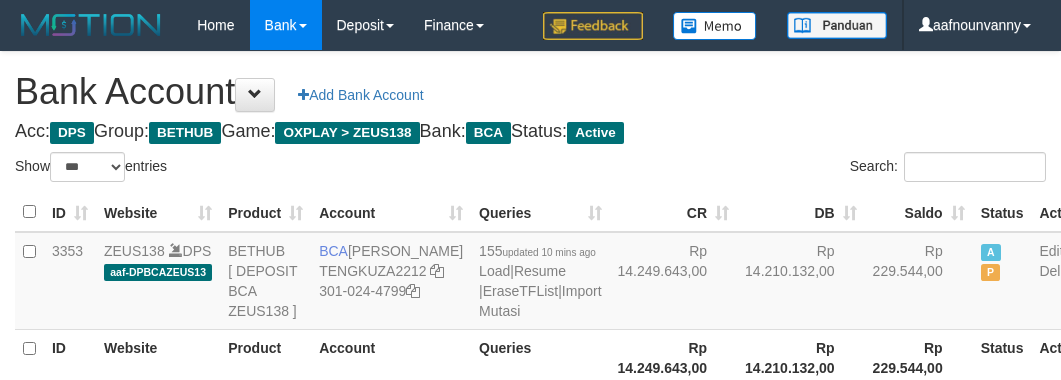 scroll, scrollTop: 222, scrollLeft: 0, axis: vertical 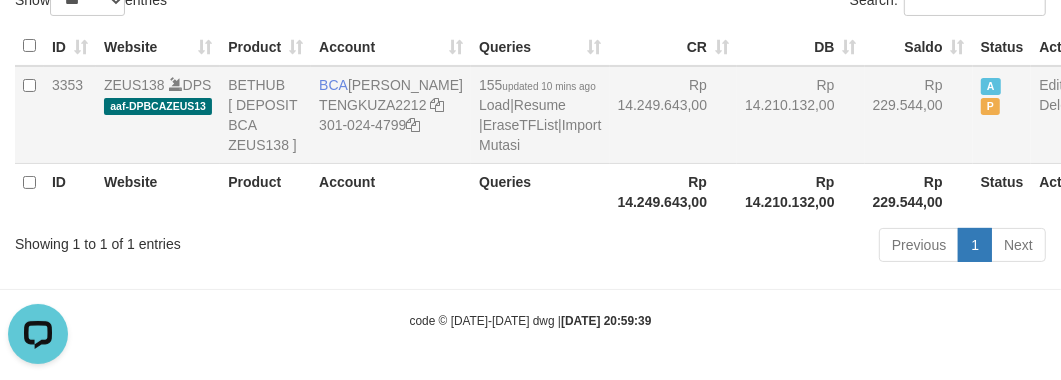drag, startPoint x: 620, startPoint y: 177, endPoint x: 37, endPoint y: 68, distance: 593.102 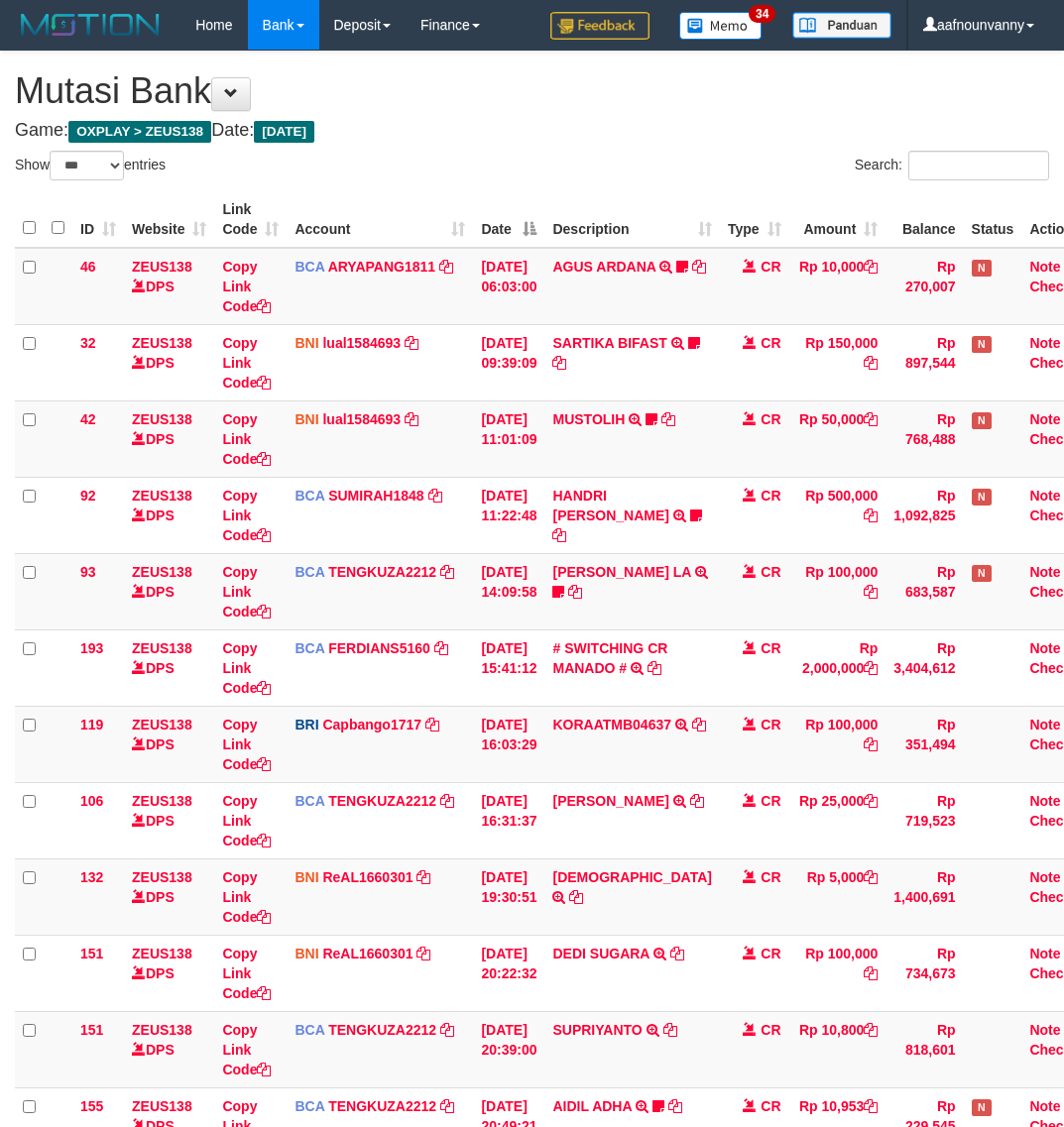select on "***" 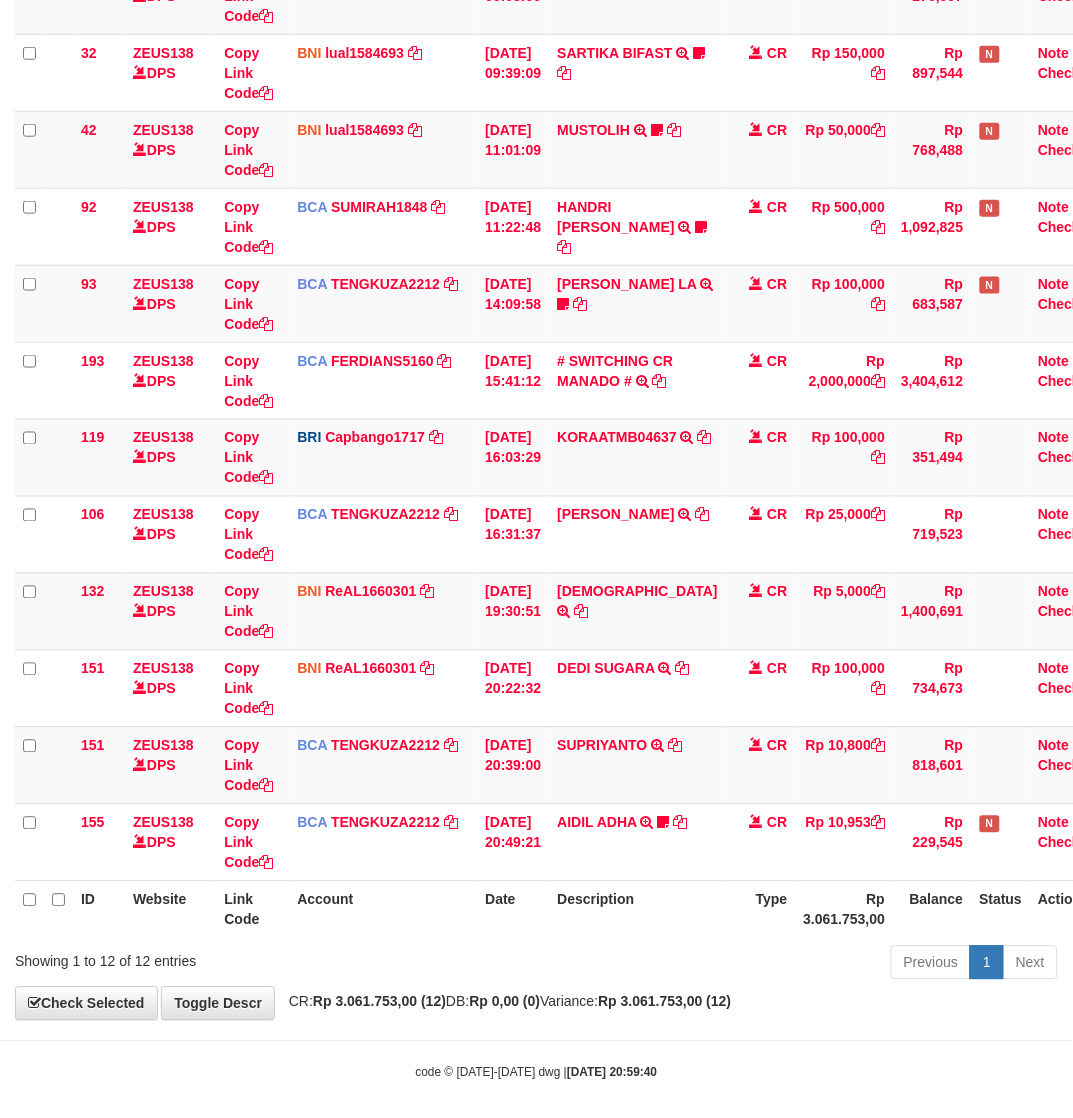 scroll, scrollTop: 308, scrollLeft: 0, axis: vertical 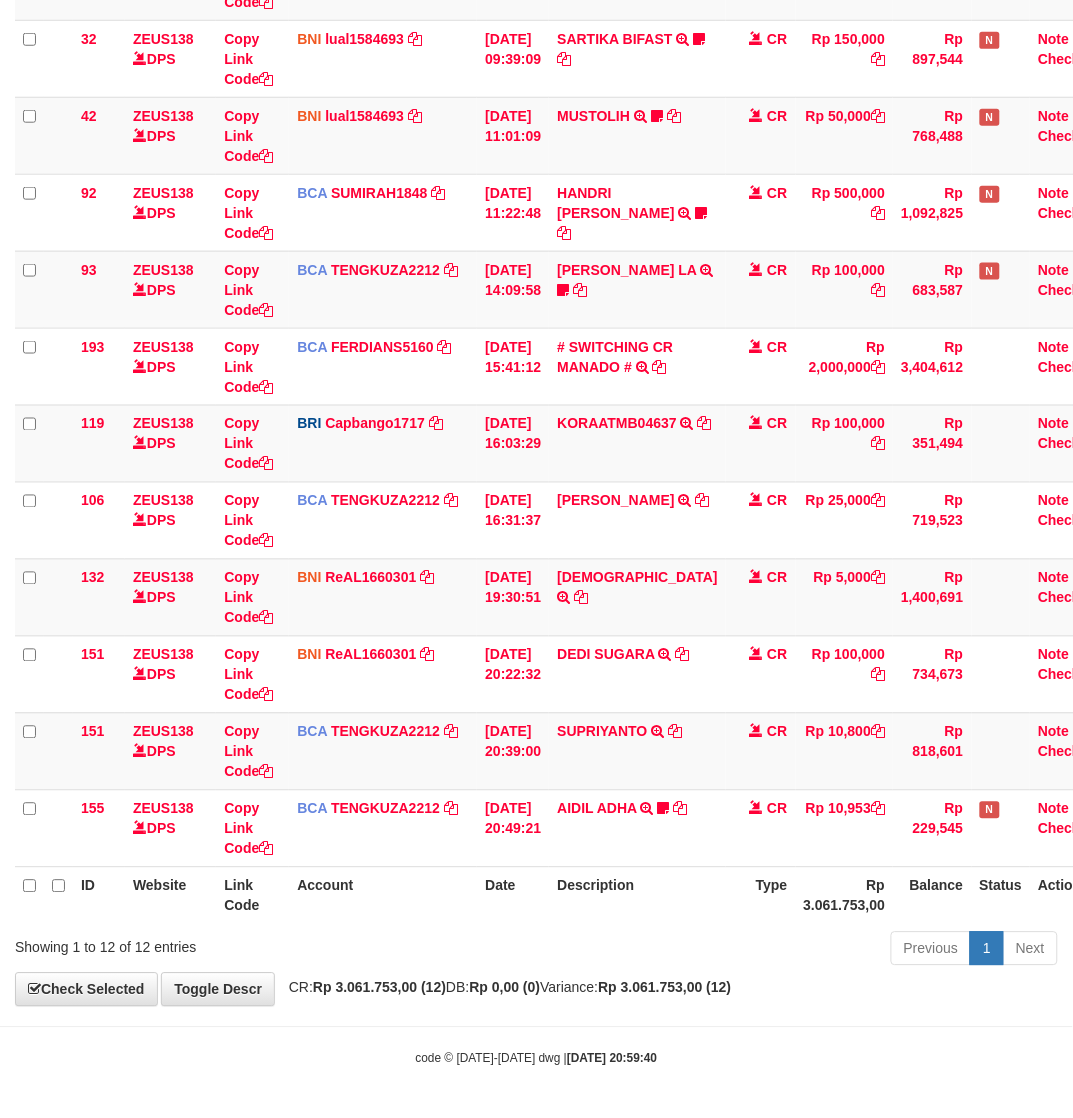 click on "Previous 1 Next" at bounding box center (760, 951) 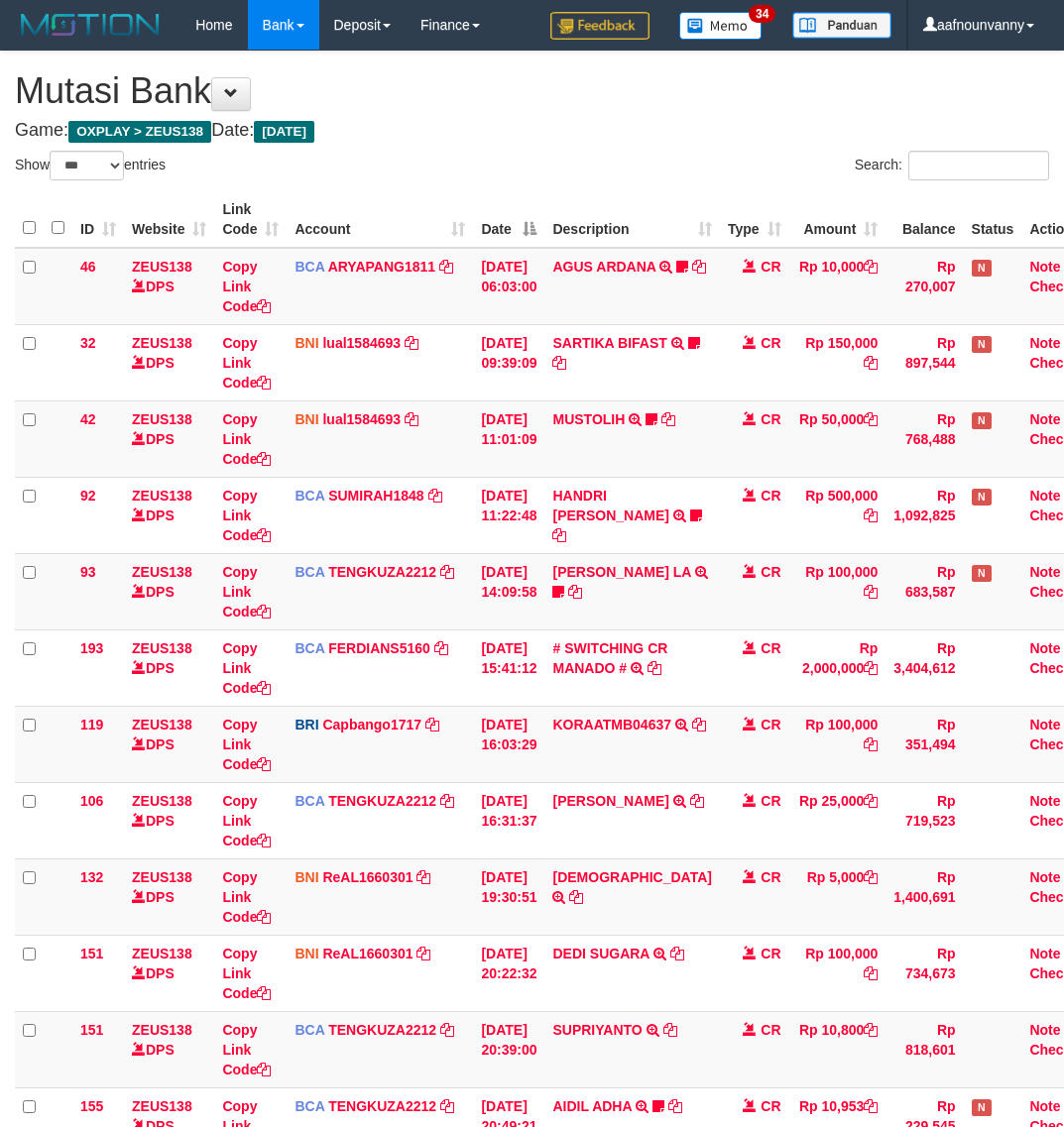 select on "***" 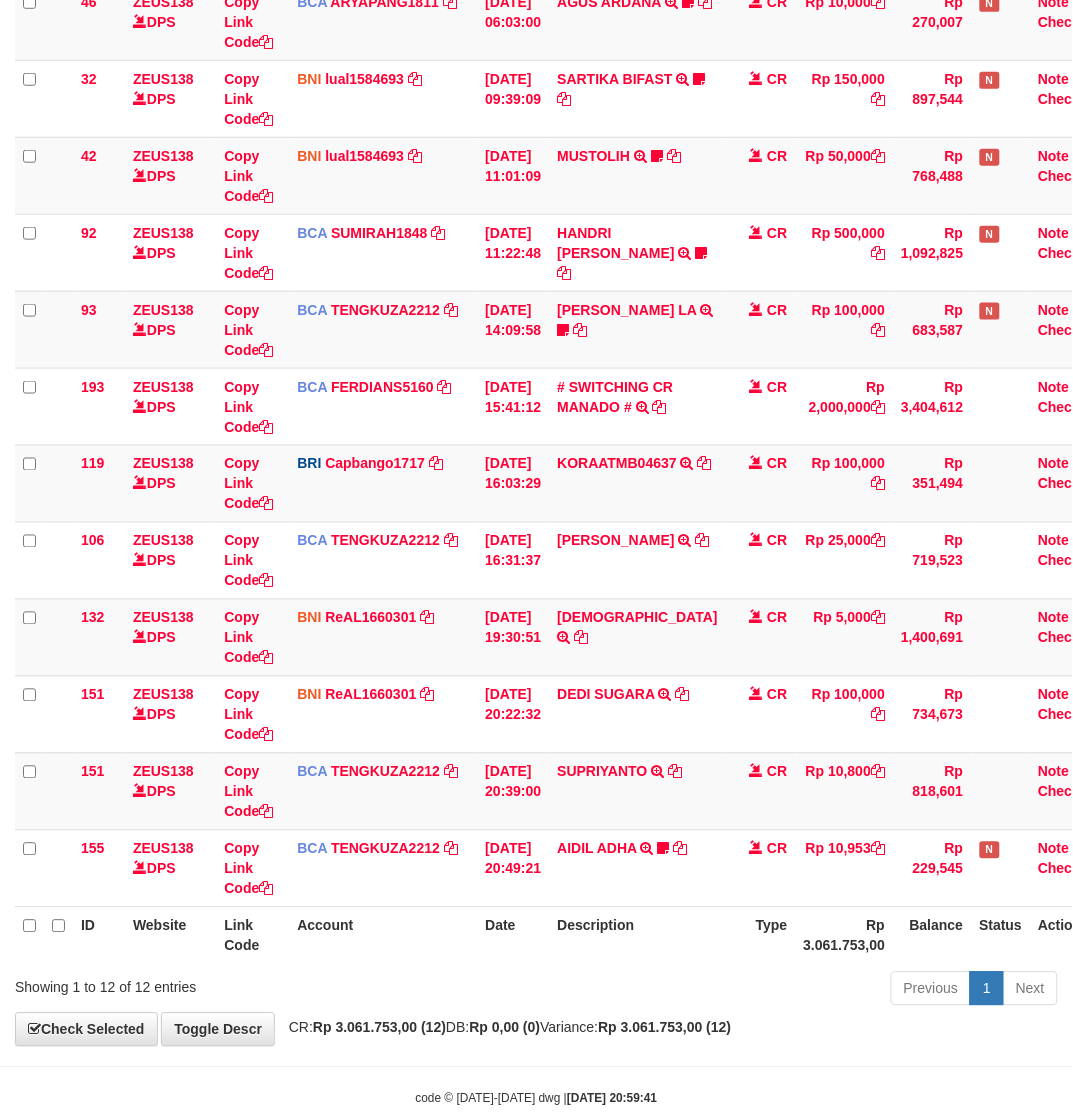 scroll, scrollTop: 308, scrollLeft: 0, axis: vertical 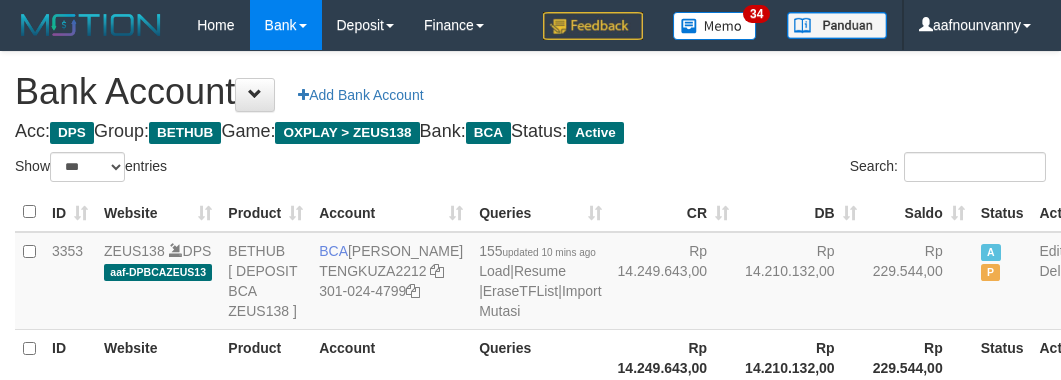 select on "***" 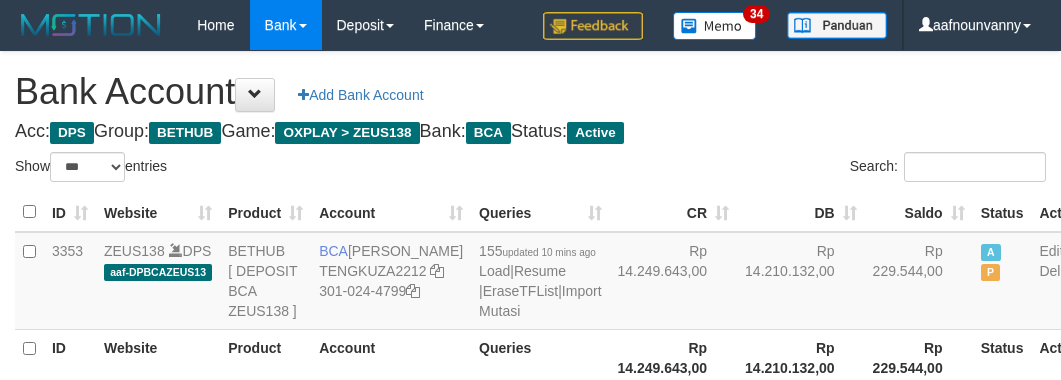 scroll, scrollTop: 222, scrollLeft: 0, axis: vertical 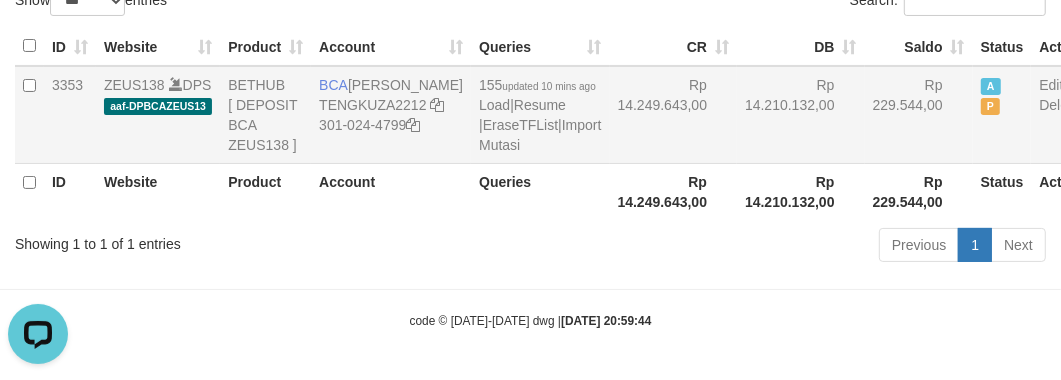drag, startPoint x: 752, startPoint y: 150, endPoint x: 740, endPoint y: 153, distance: 12.369317 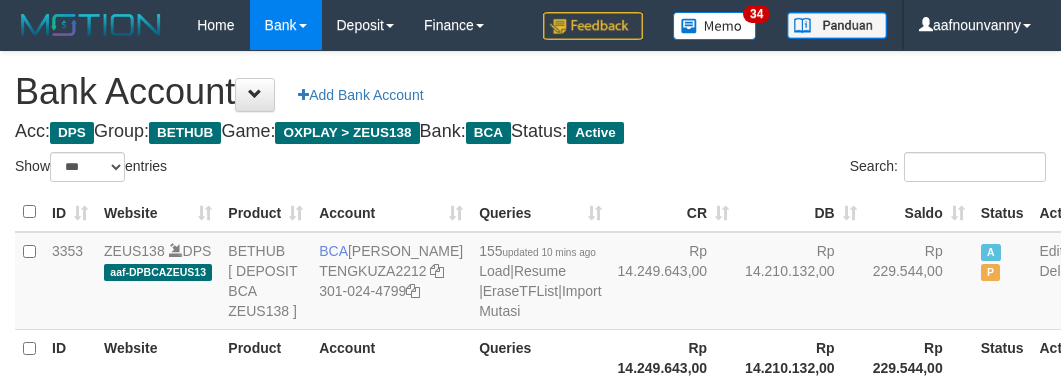 select on "***" 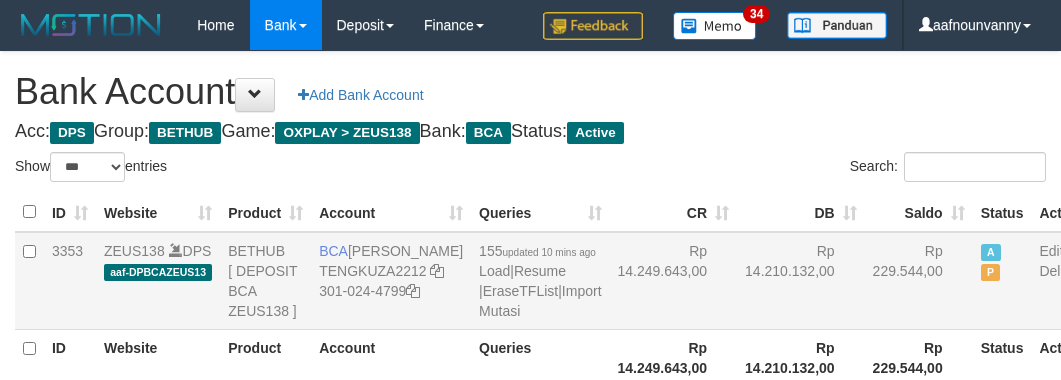 scroll, scrollTop: 222, scrollLeft: 0, axis: vertical 